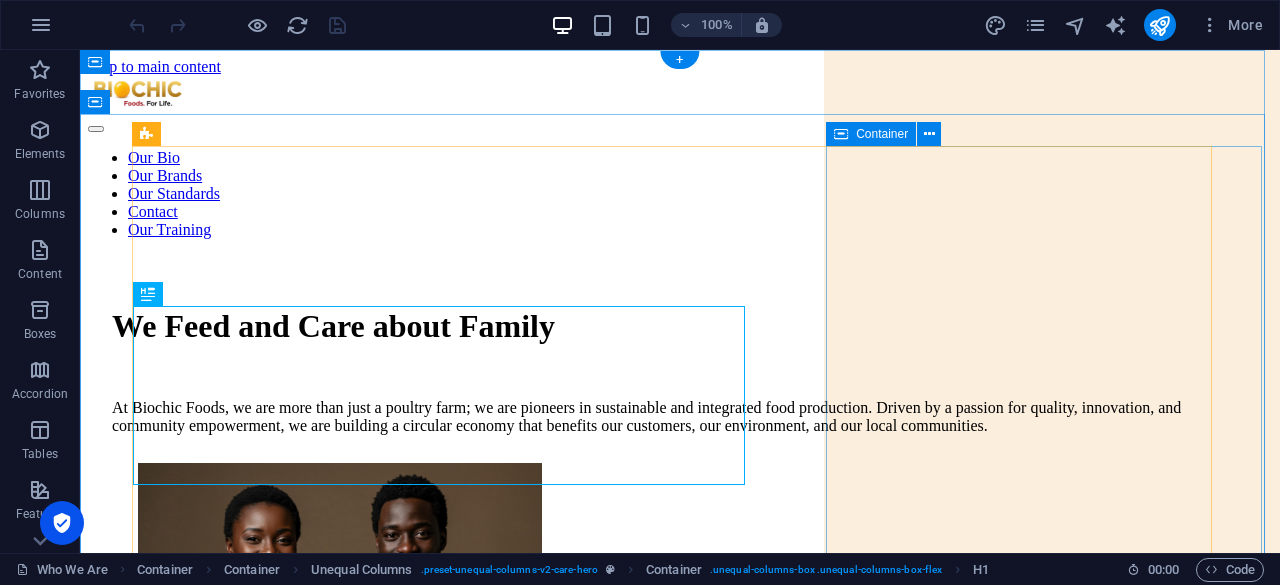 scroll, scrollTop: 0, scrollLeft: 0, axis: both 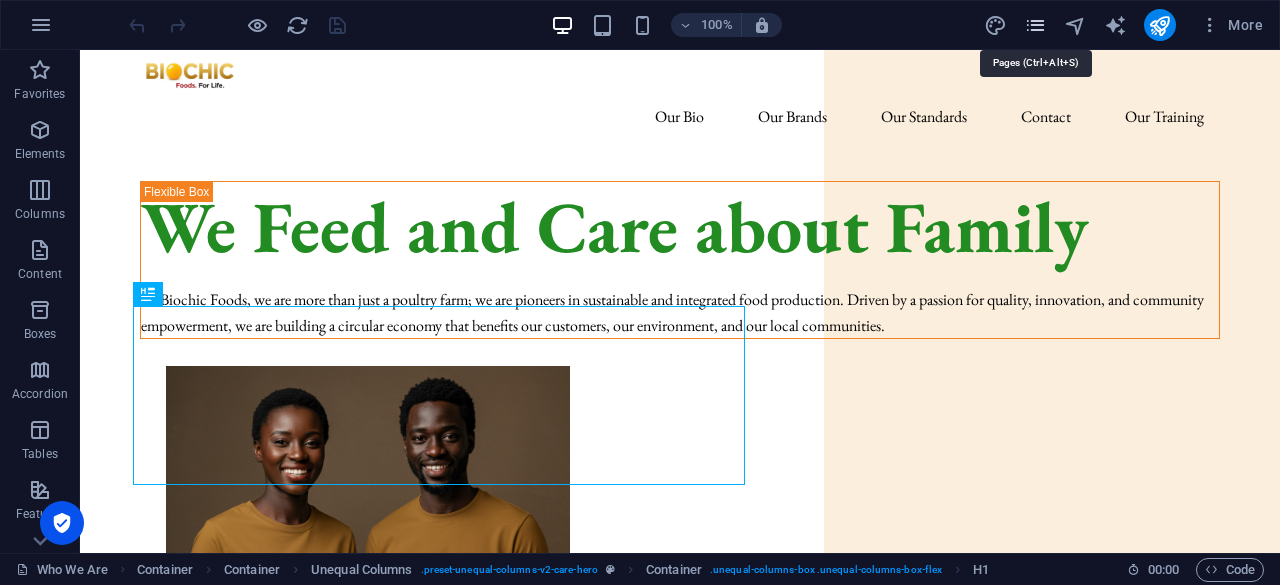 click at bounding box center (1035, 25) 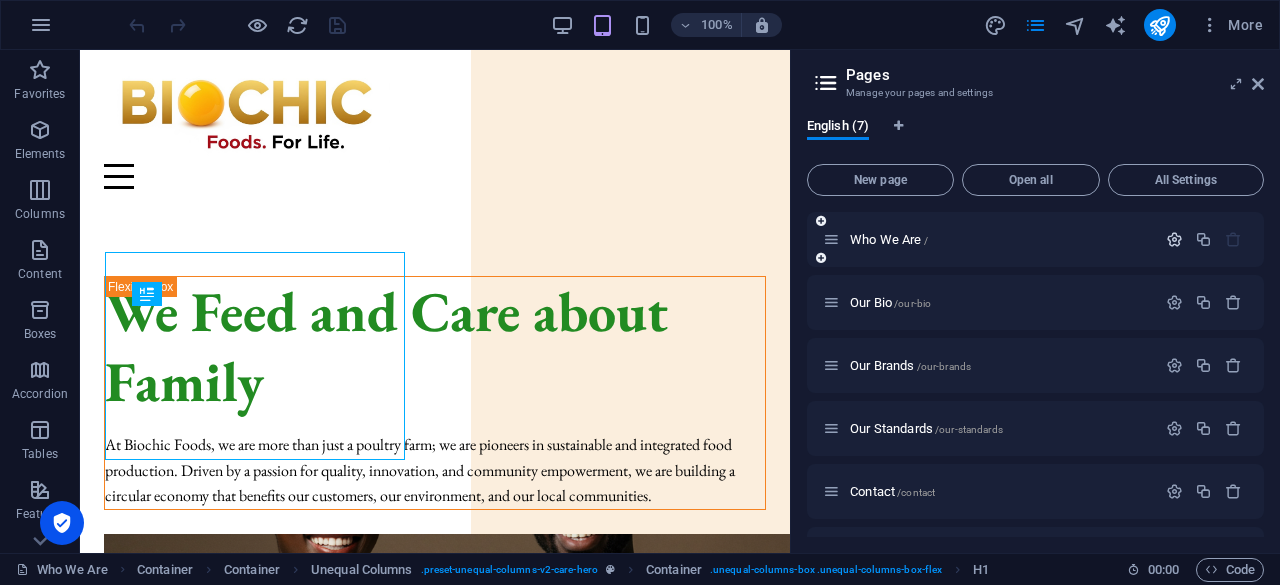 click at bounding box center [1174, 239] 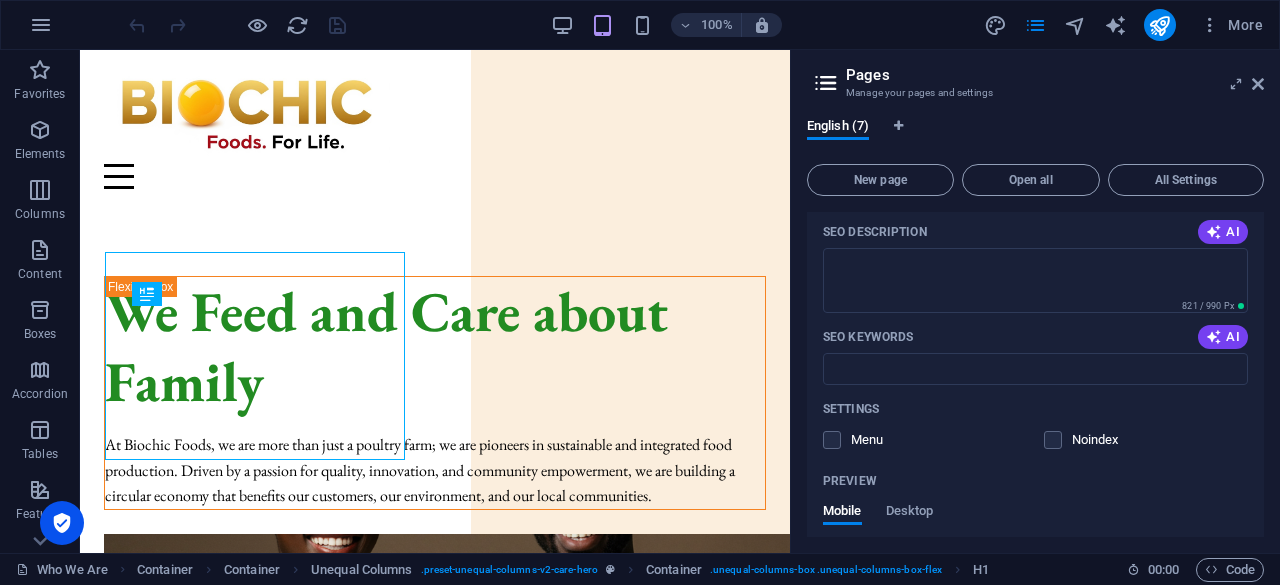 scroll, scrollTop: 300, scrollLeft: 0, axis: vertical 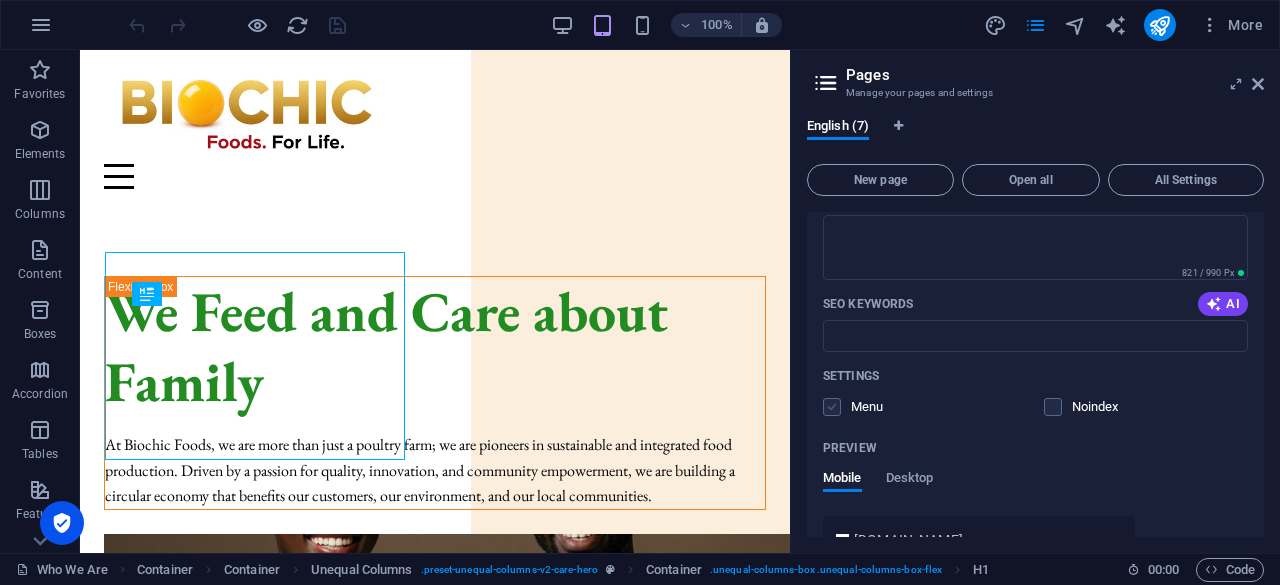 click at bounding box center [832, 407] 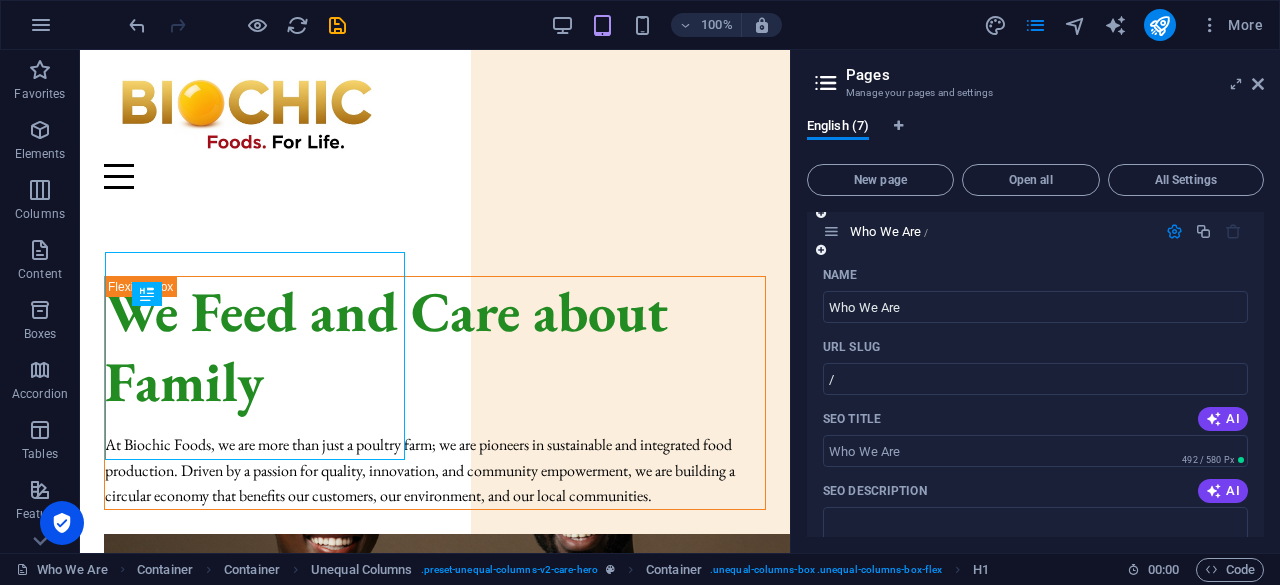 scroll, scrollTop: 0, scrollLeft: 0, axis: both 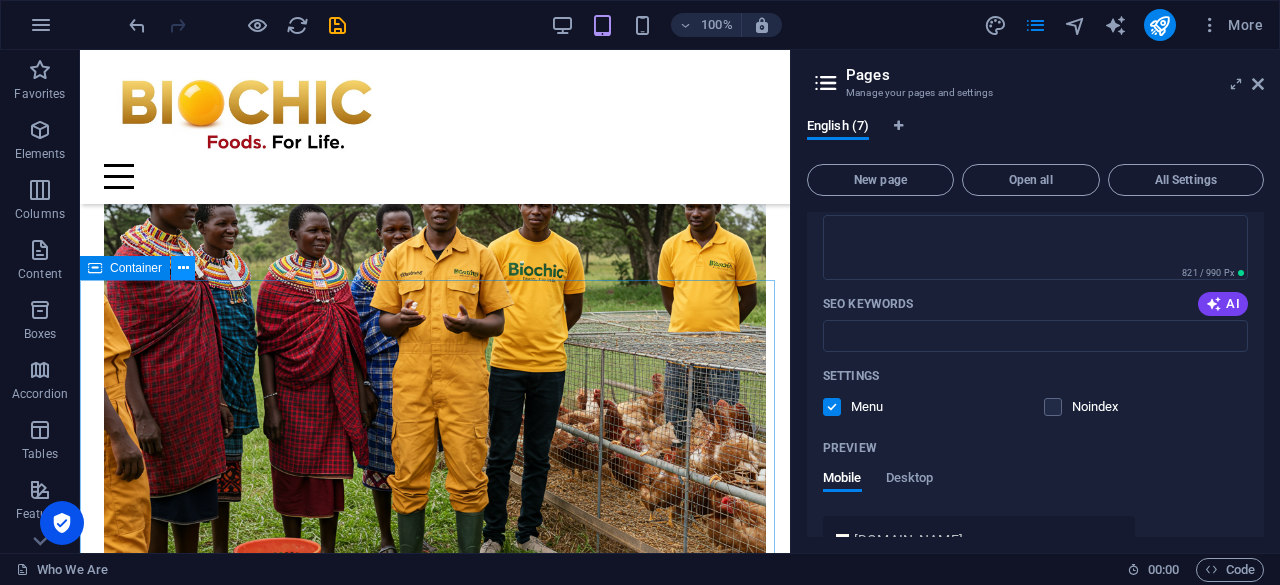 click at bounding box center (183, 268) 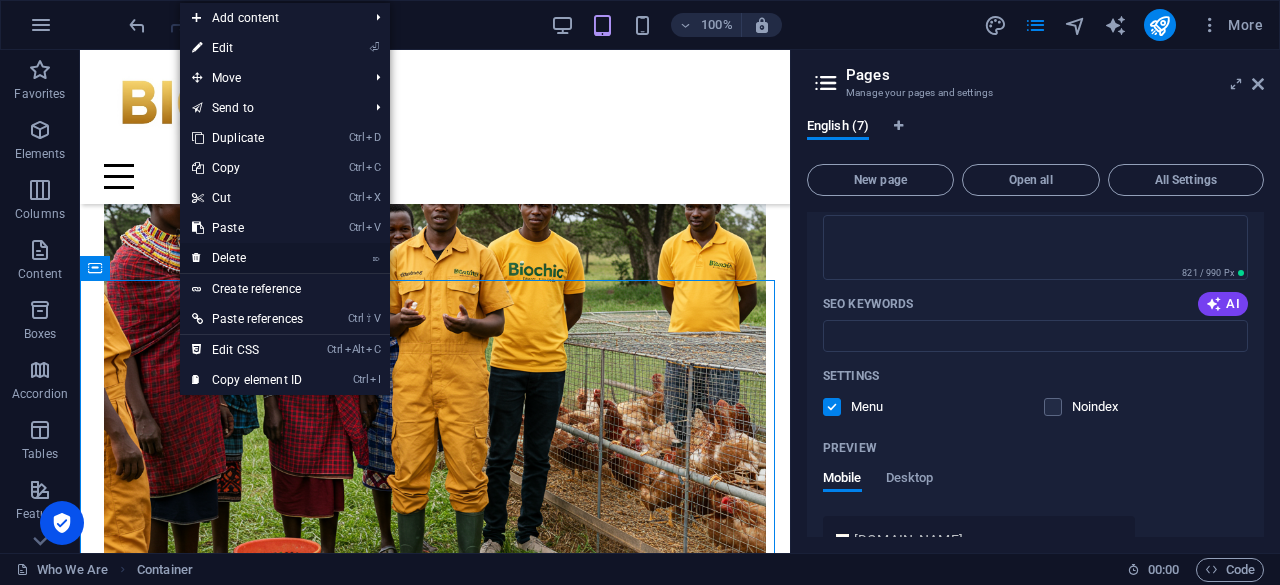 click on "⌦  Delete" at bounding box center [247, 258] 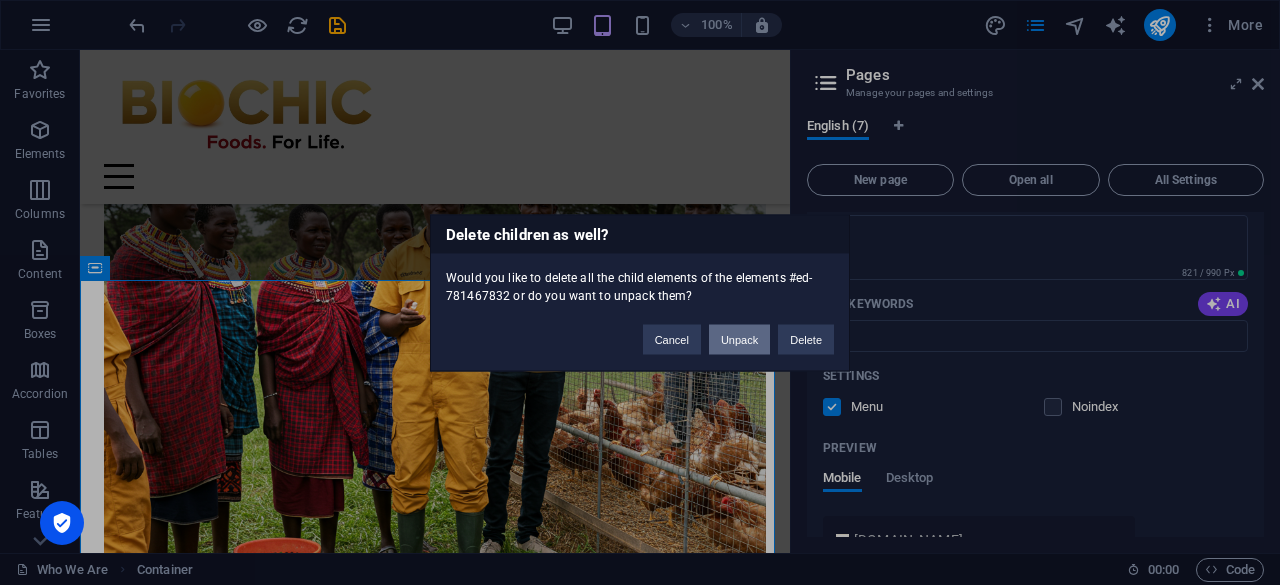 click on "Unpack" at bounding box center [739, 339] 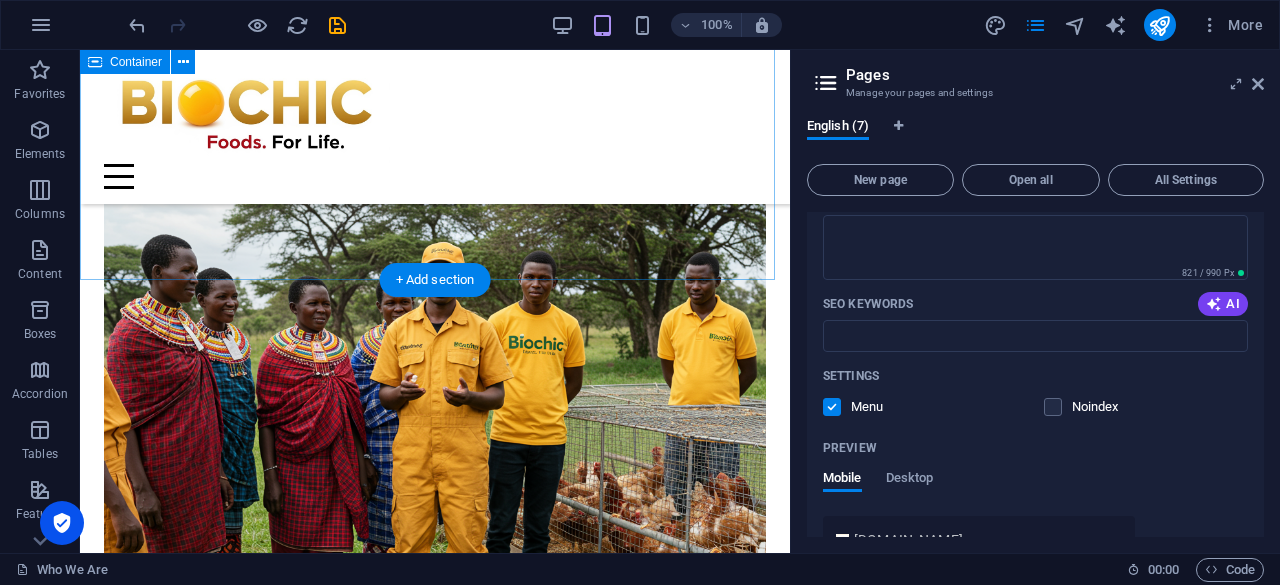 scroll, scrollTop: 7700, scrollLeft: 0, axis: vertical 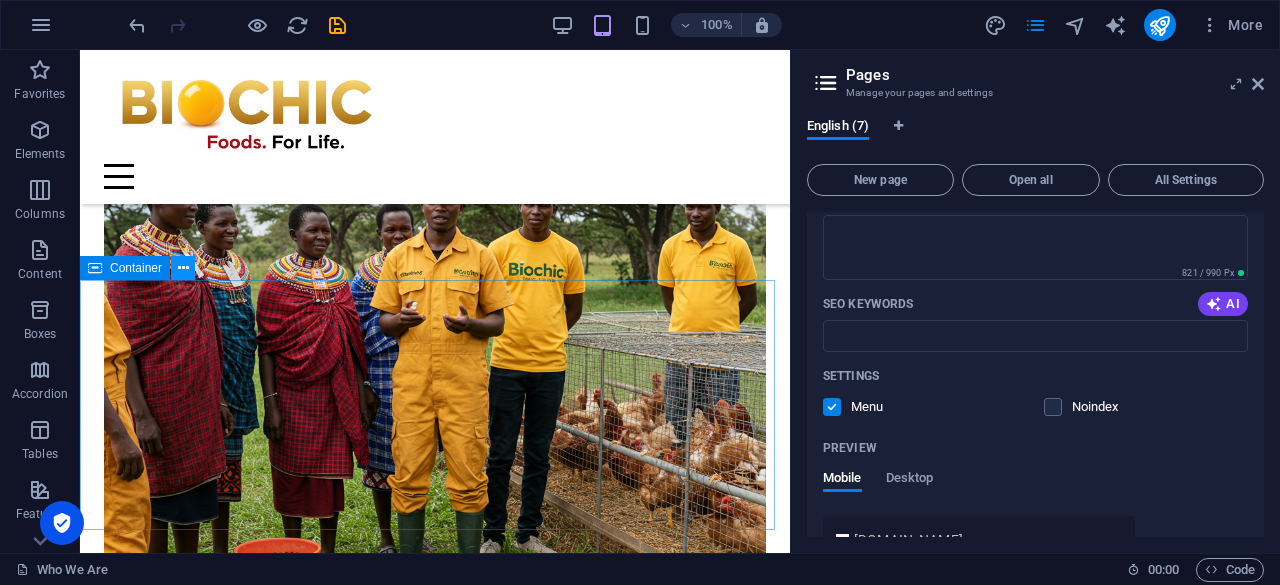 click at bounding box center (183, 268) 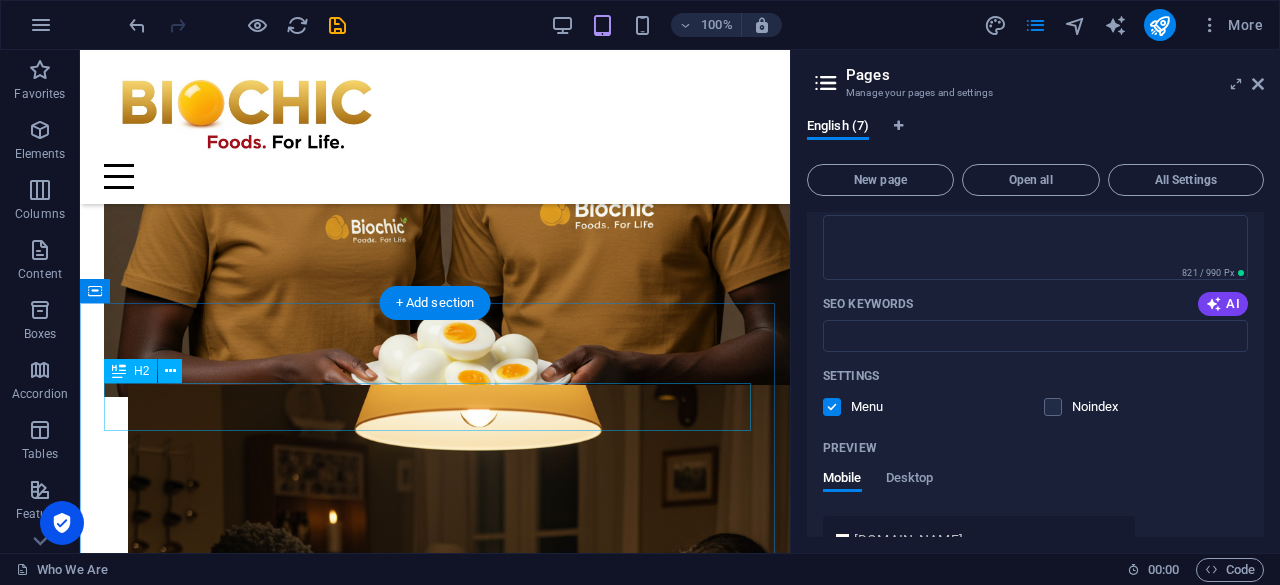 scroll, scrollTop: 500, scrollLeft: 0, axis: vertical 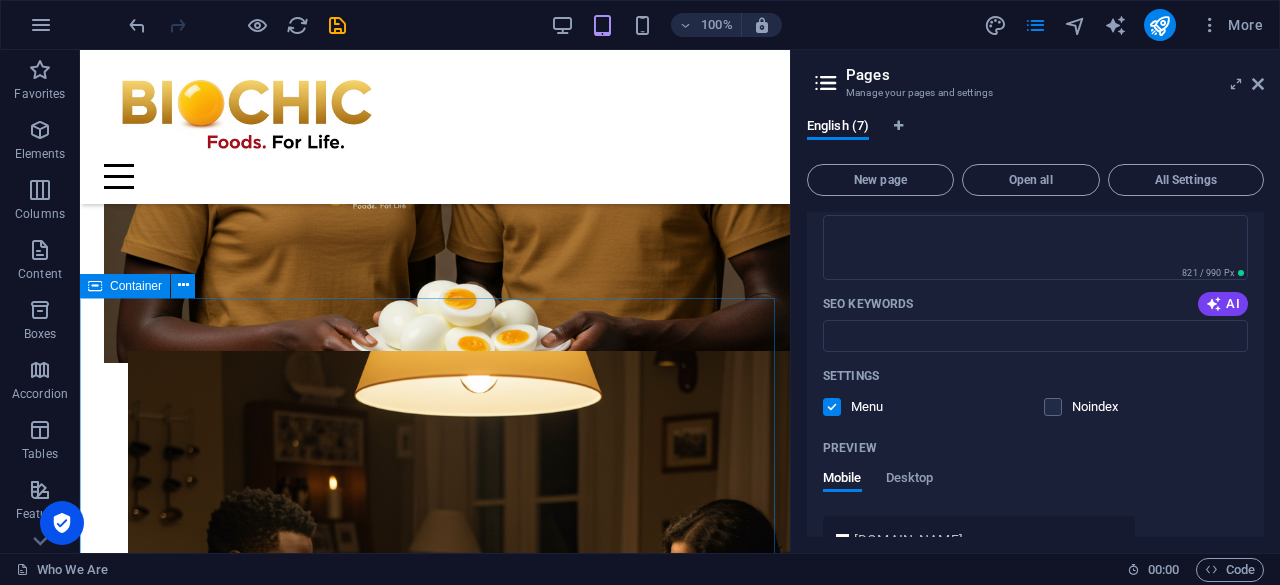 click on "Container" at bounding box center [125, 286] 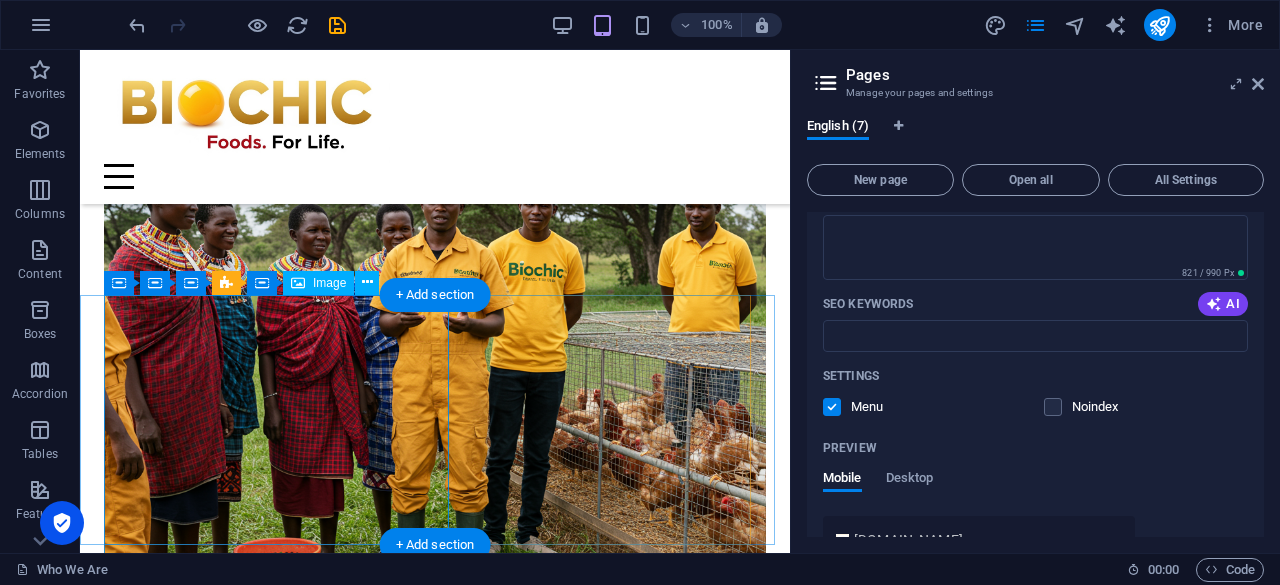 scroll, scrollTop: 7600, scrollLeft: 0, axis: vertical 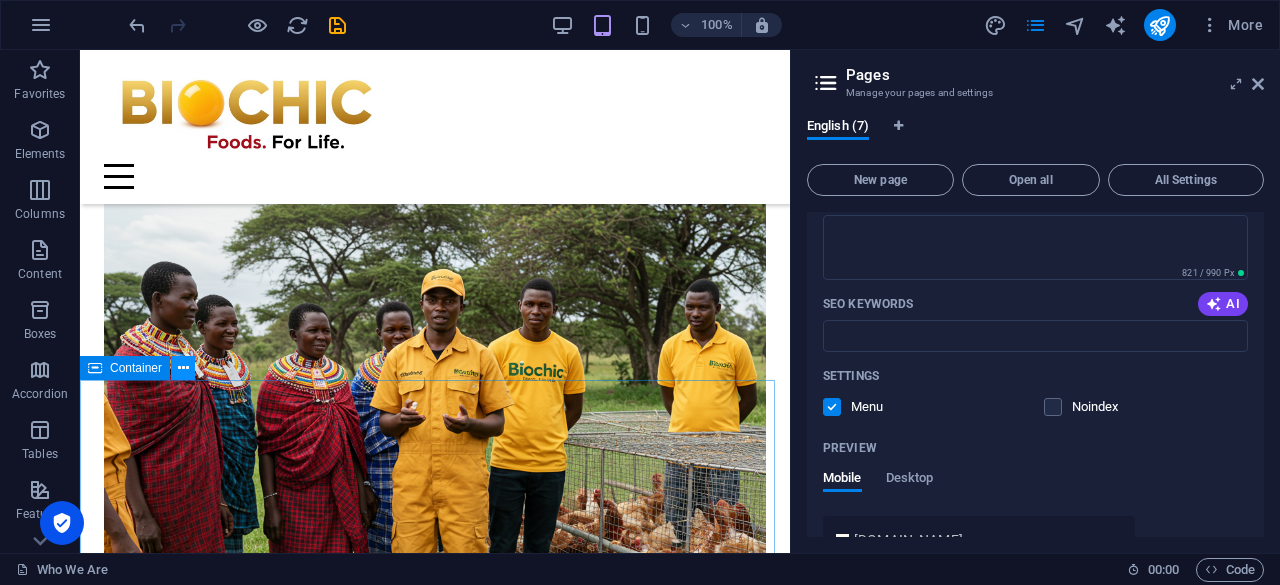 click at bounding box center (183, 368) 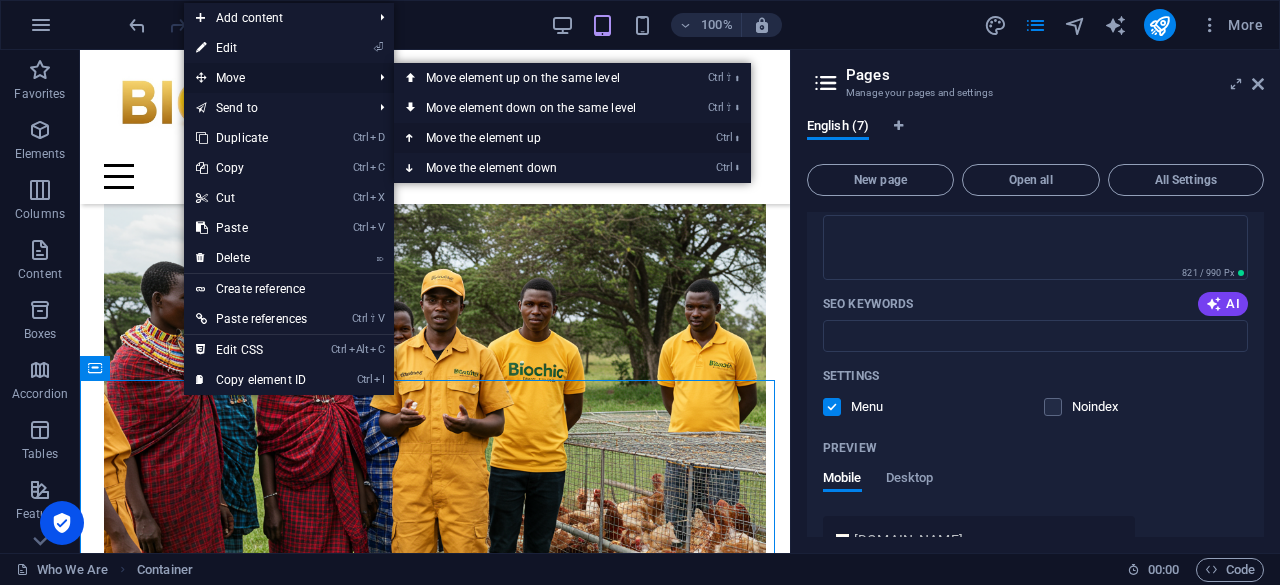 click on "Ctrl ⬆  Move the element up" at bounding box center (535, 138) 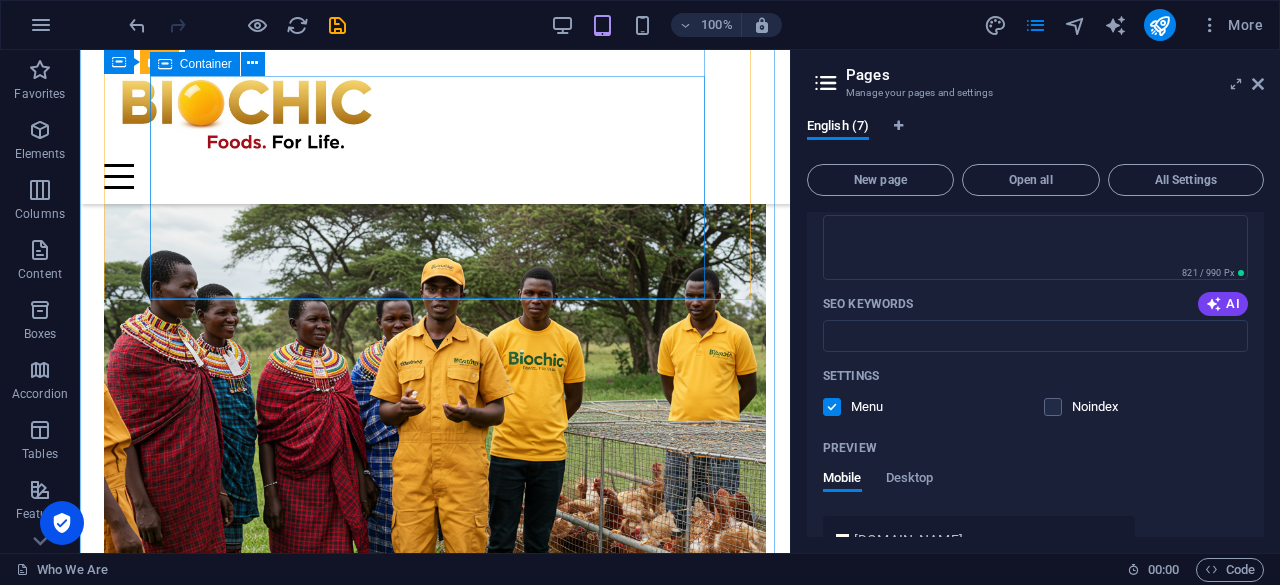 scroll, scrollTop: 7600, scrollLeft: 0, axis: vertical 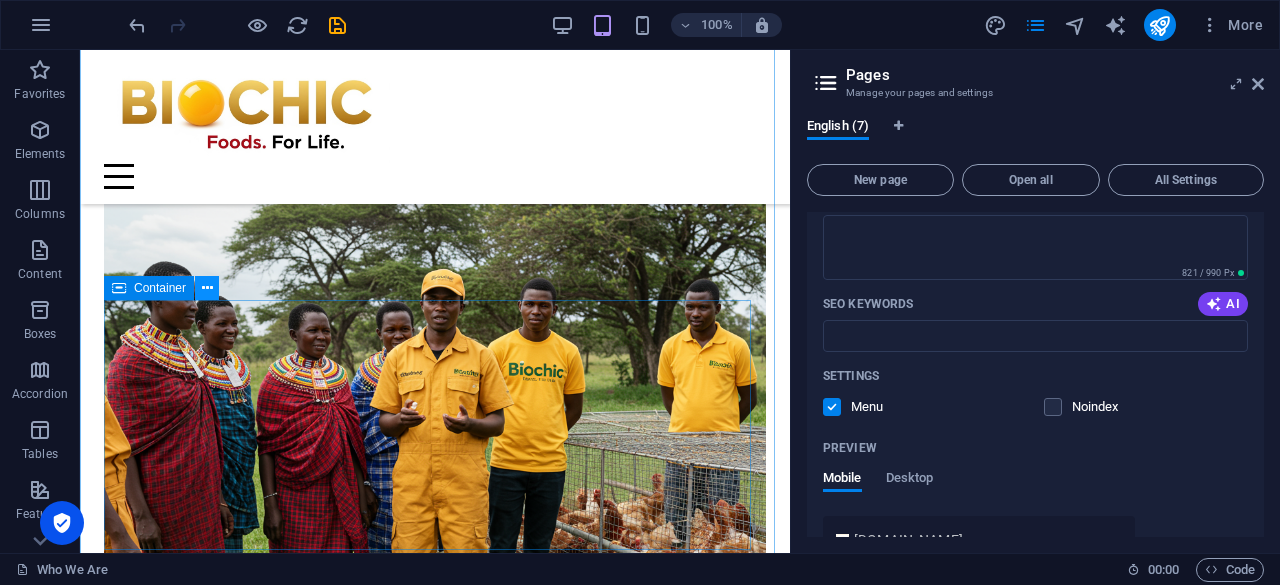 click at bounding box center [207, 288] 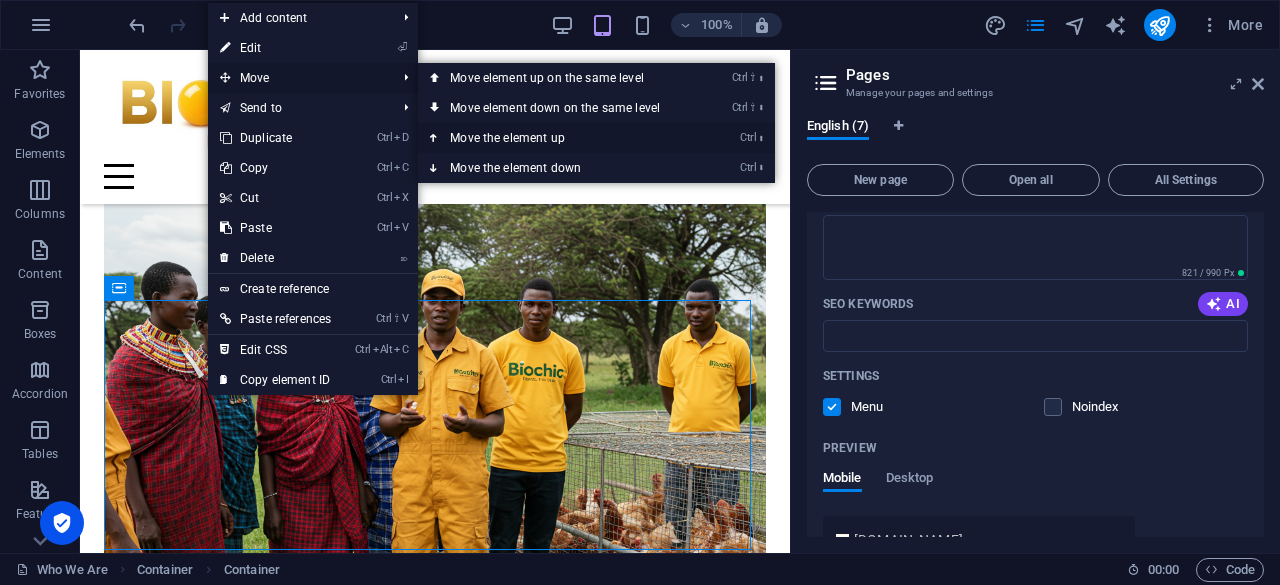click on "Ctrl ⬆  Move the element up" at bounding box center [559, 138] 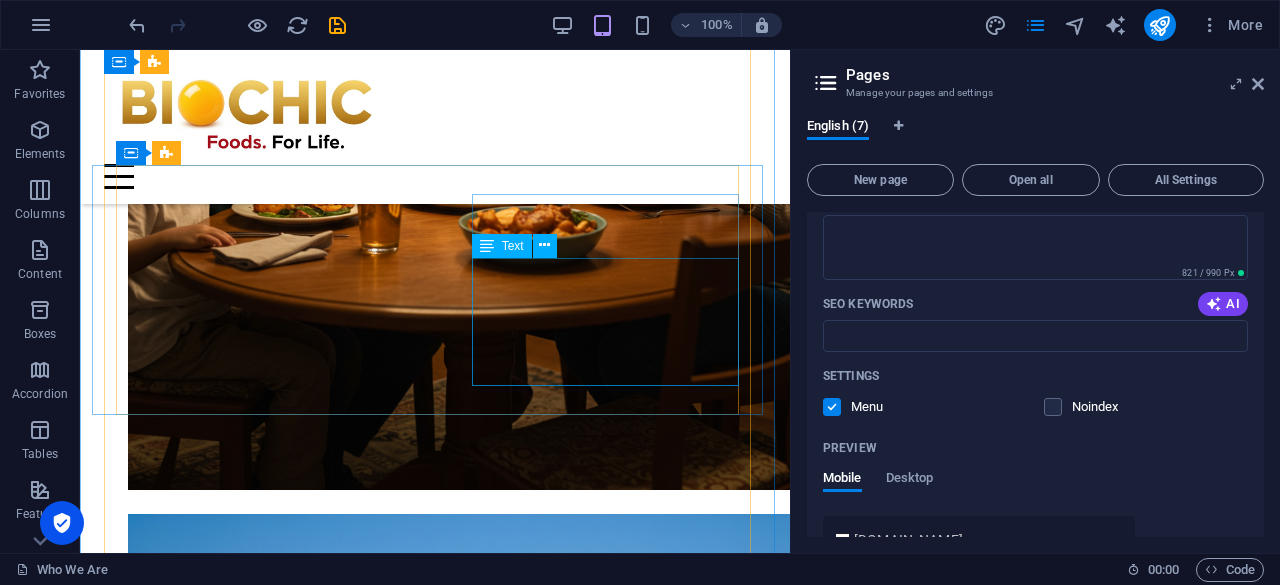 scroll, scrollTop: 971, scrollLeft: 0, axis: vertical 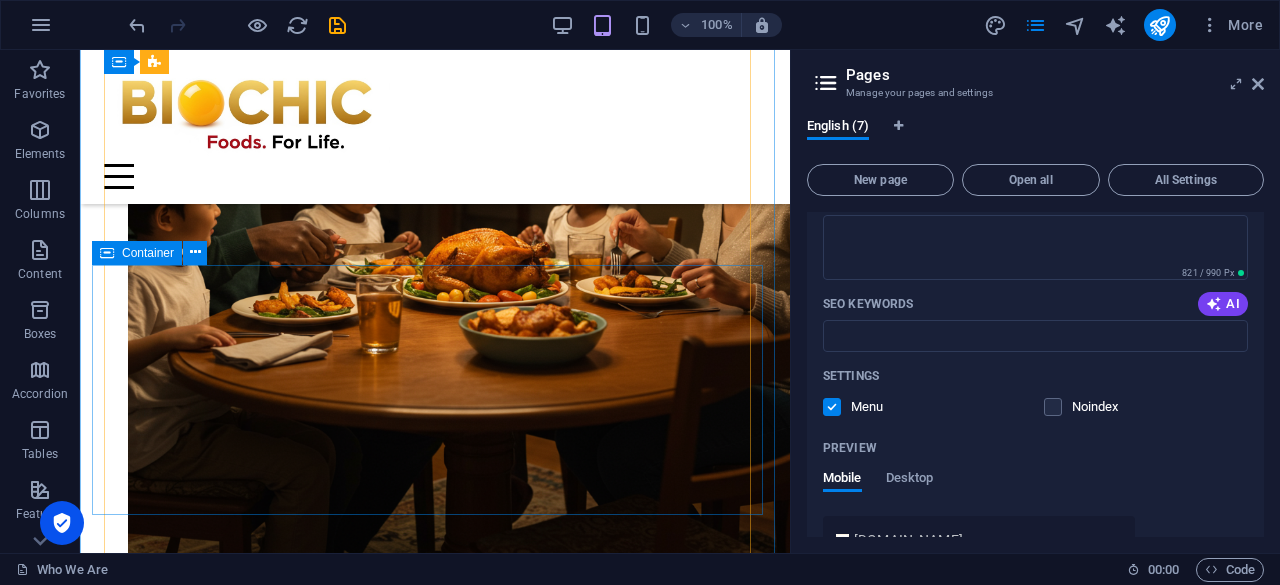 click at bounding box center (107, 253) 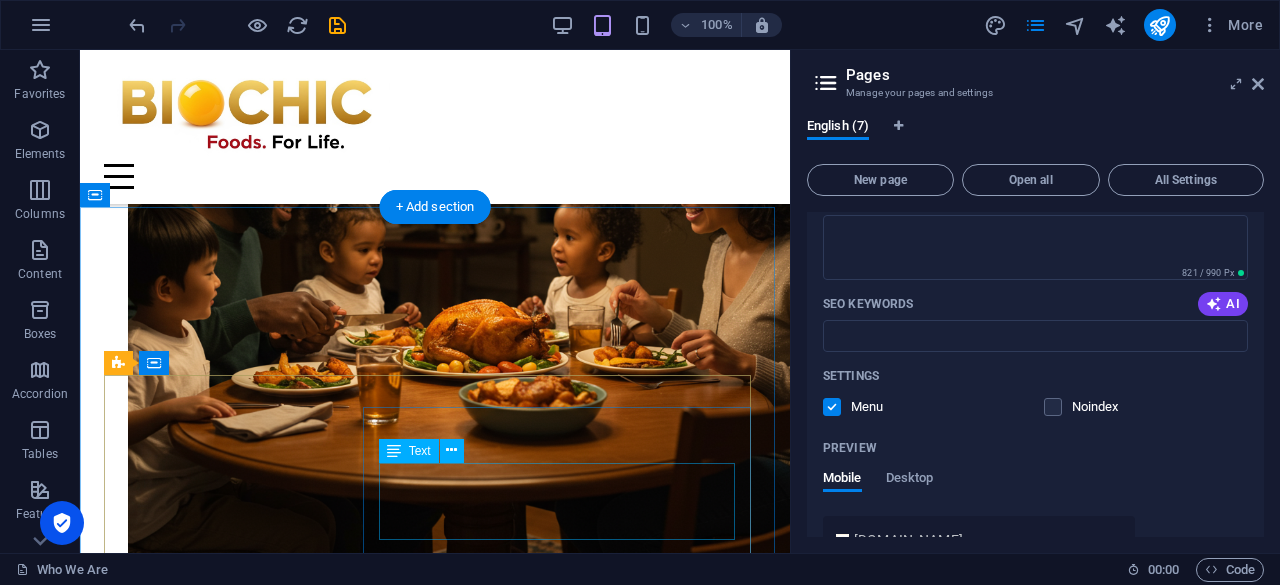 scroll, scrollTop: 600, scrollLeft: 0, axis: vertical 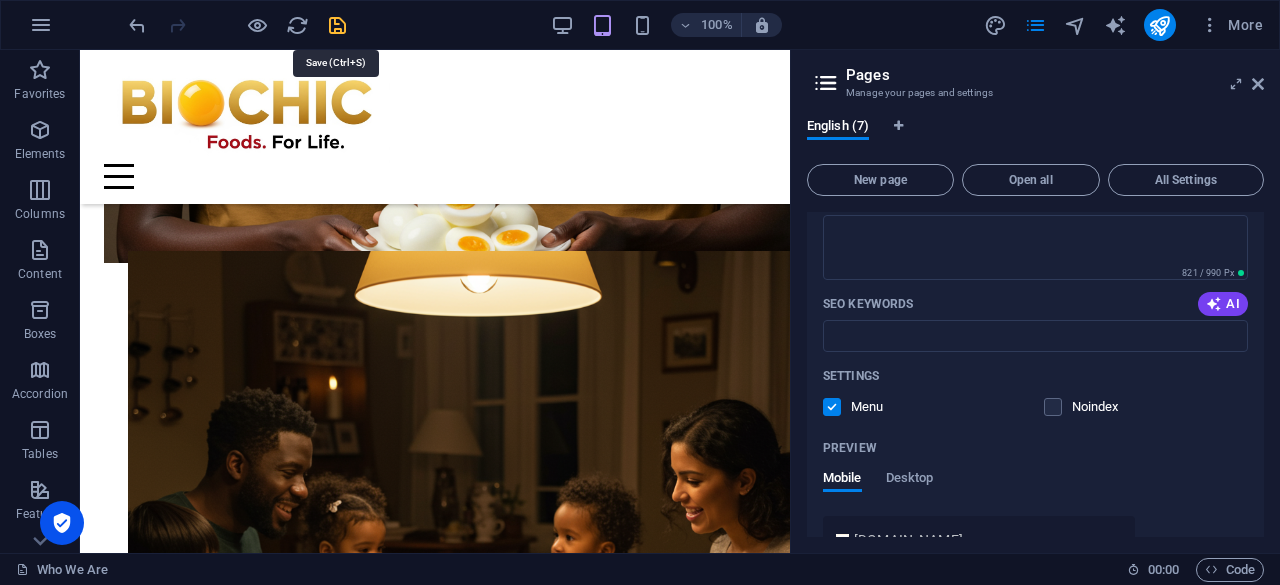 click at bounding box center [337, 25] 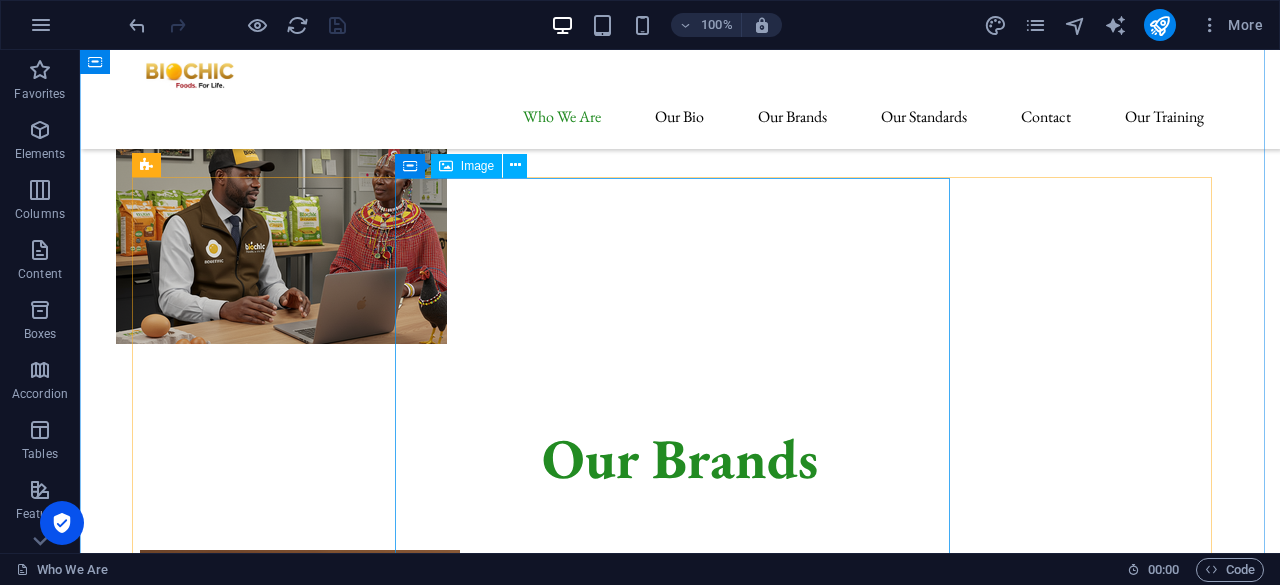 scroll, scrollTop: 4800, scrollLeft: 0, axis: vertical 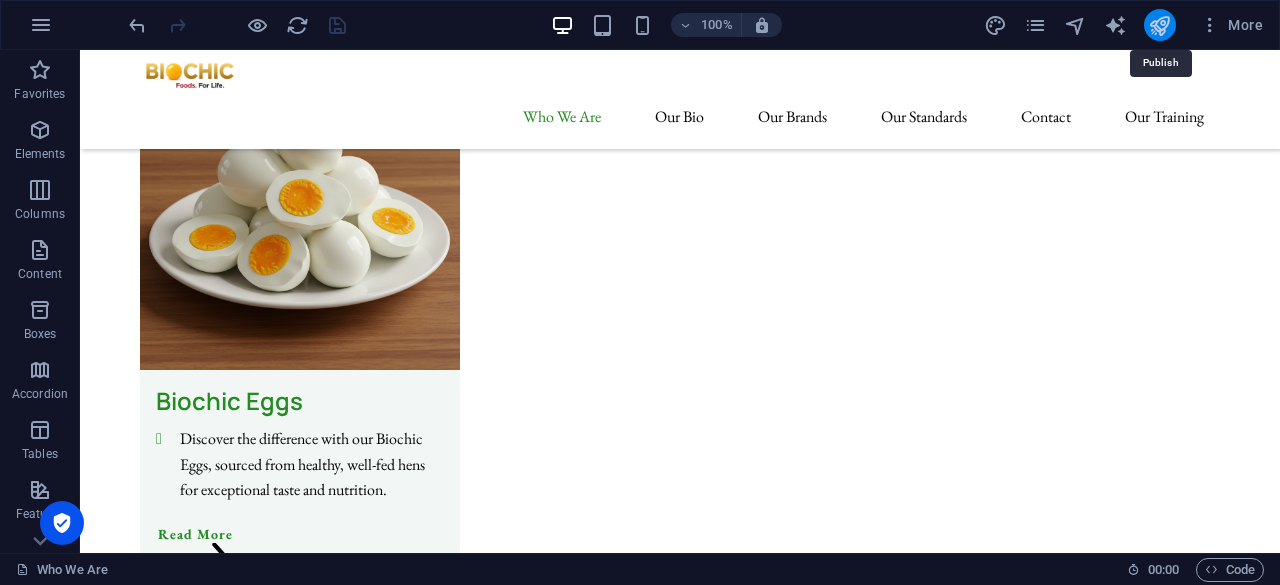 click at bounding box center (1159, 25) 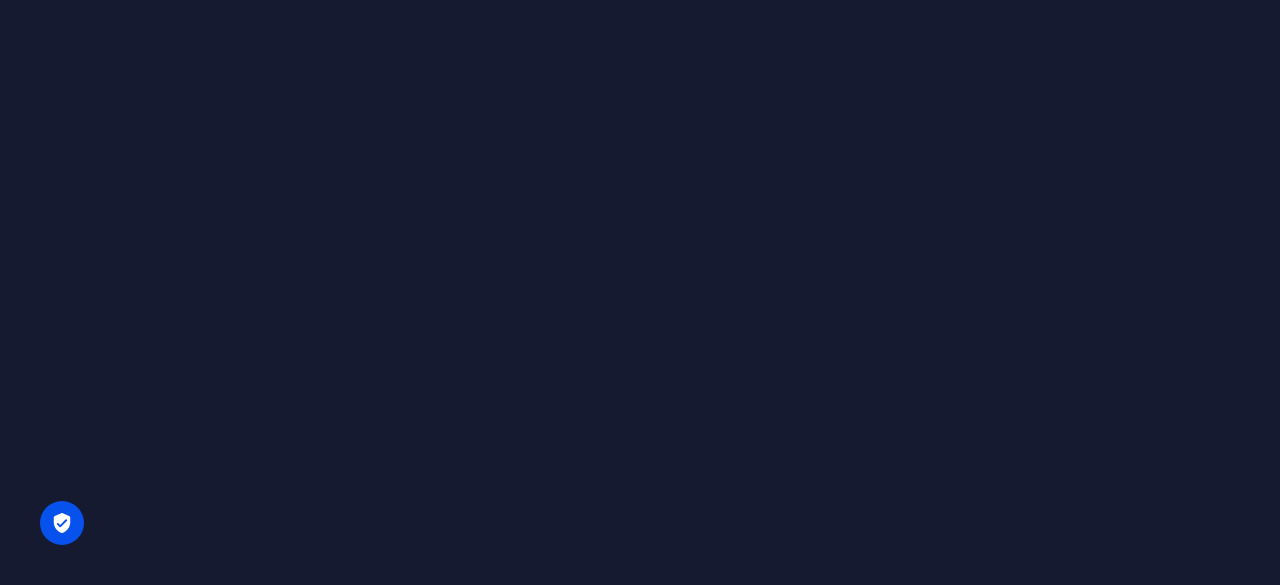 scroll, scrollTop: 0, scrollLeft: 0, axis: both 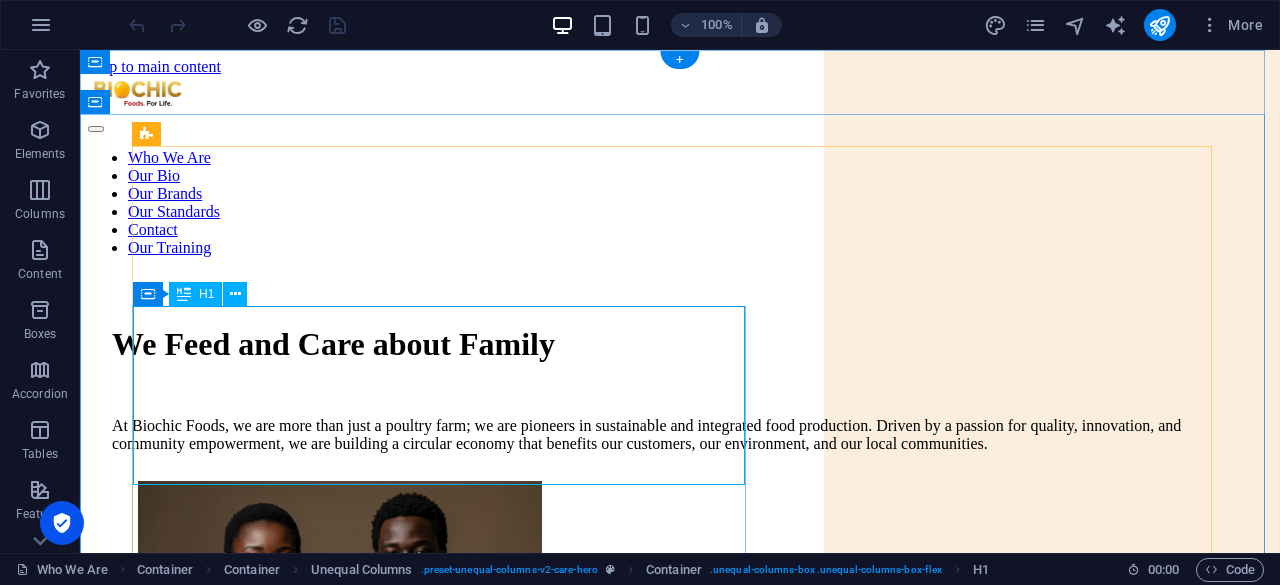 click on "We Feed and Care about Family" at bounding box center [680, 344] 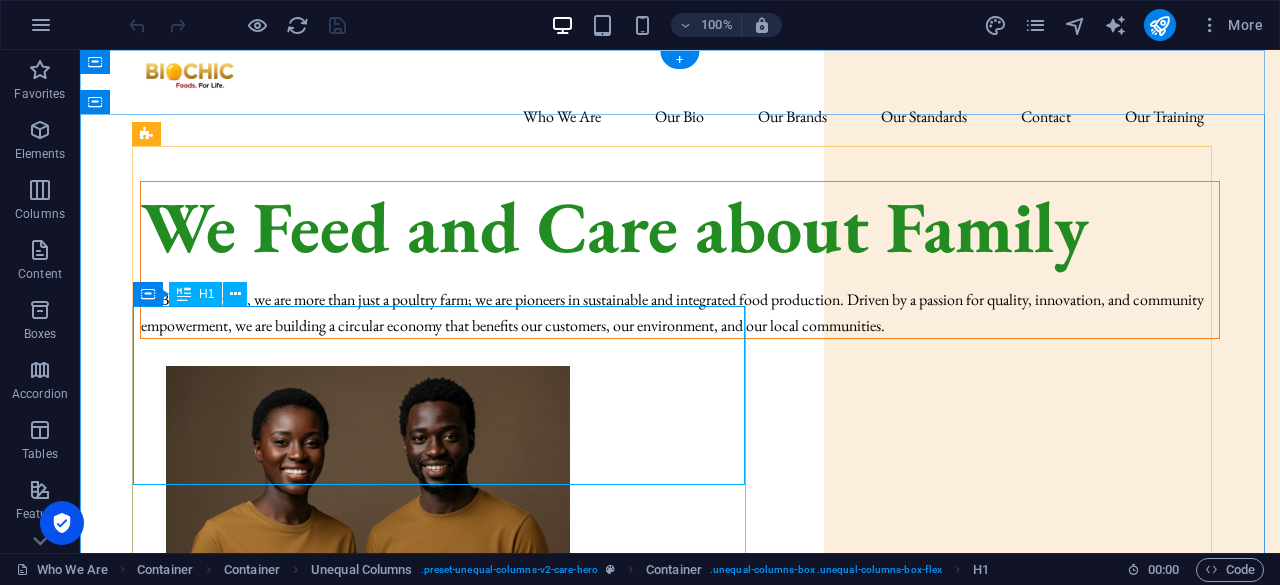 click on "We Feed and Care about Family" at bounding box center [680, 226] 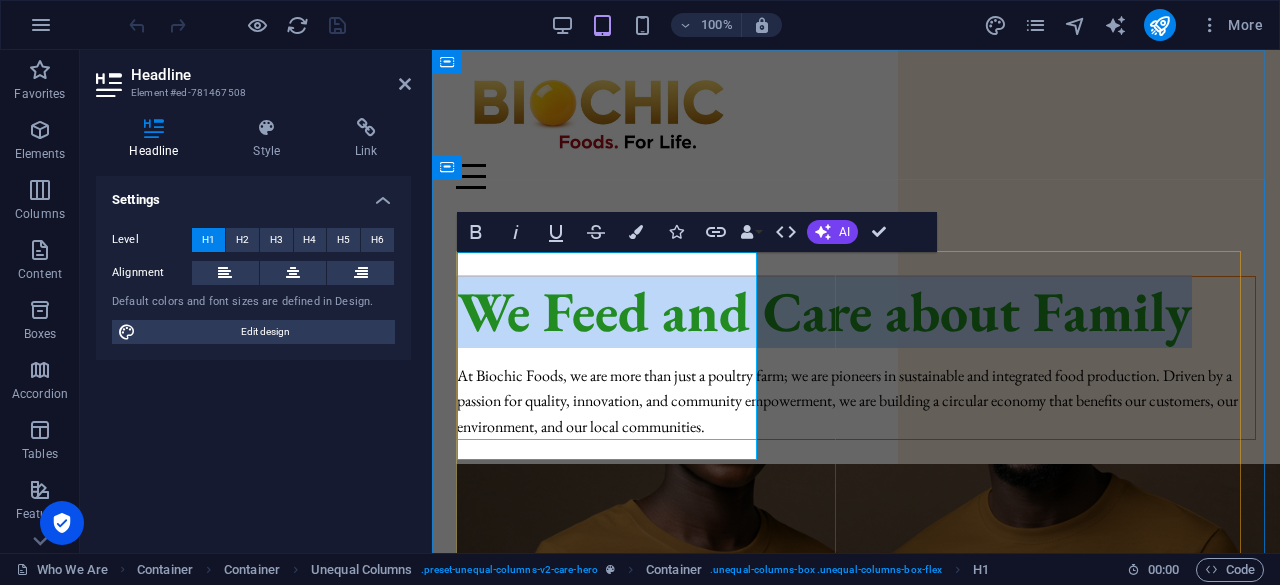 click on "We Feed and Care about Family" at bounding box center [856, 311] 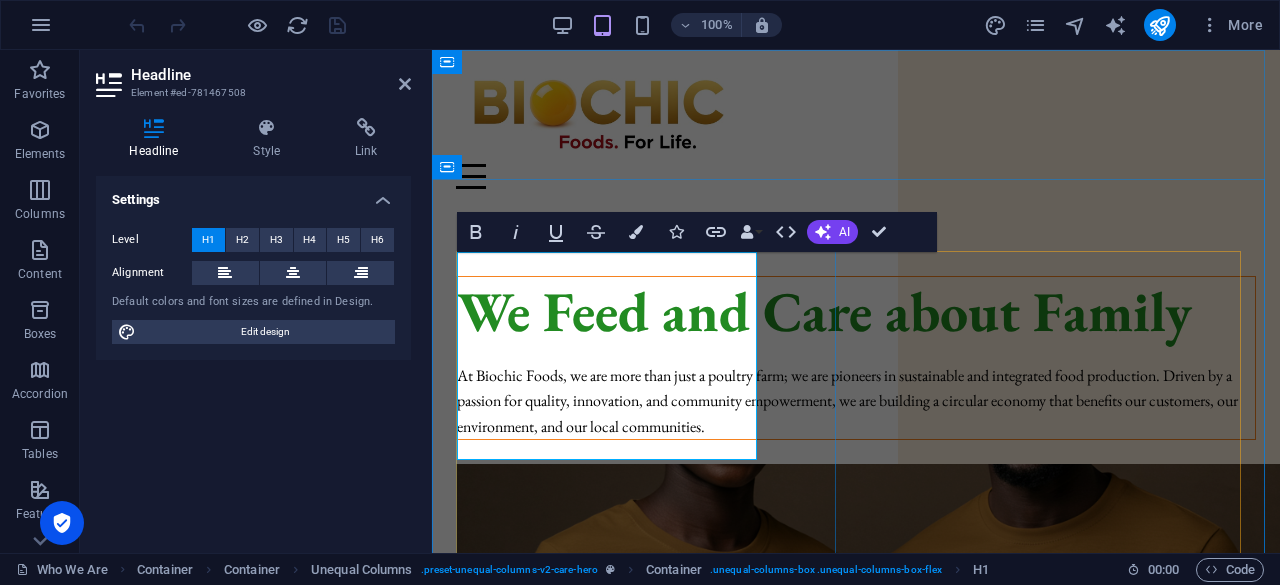 click on "We Feed and Care about Family" at bounding box center [856, 311] 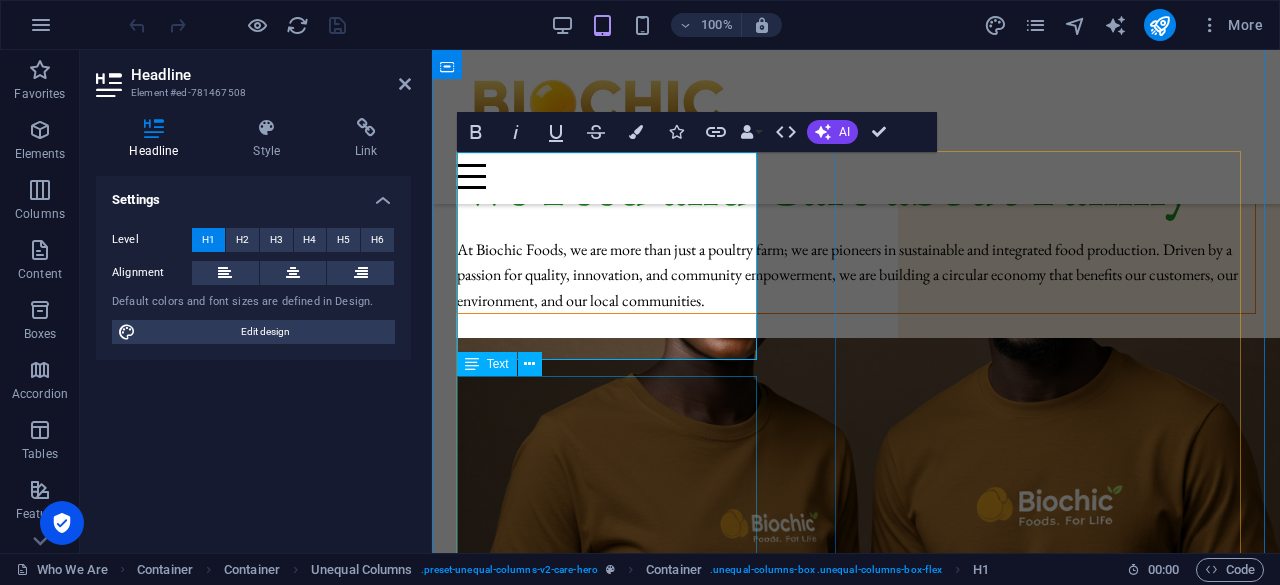 scroll, scrollTop: 100, scrollLeft: 0, axis: vertical 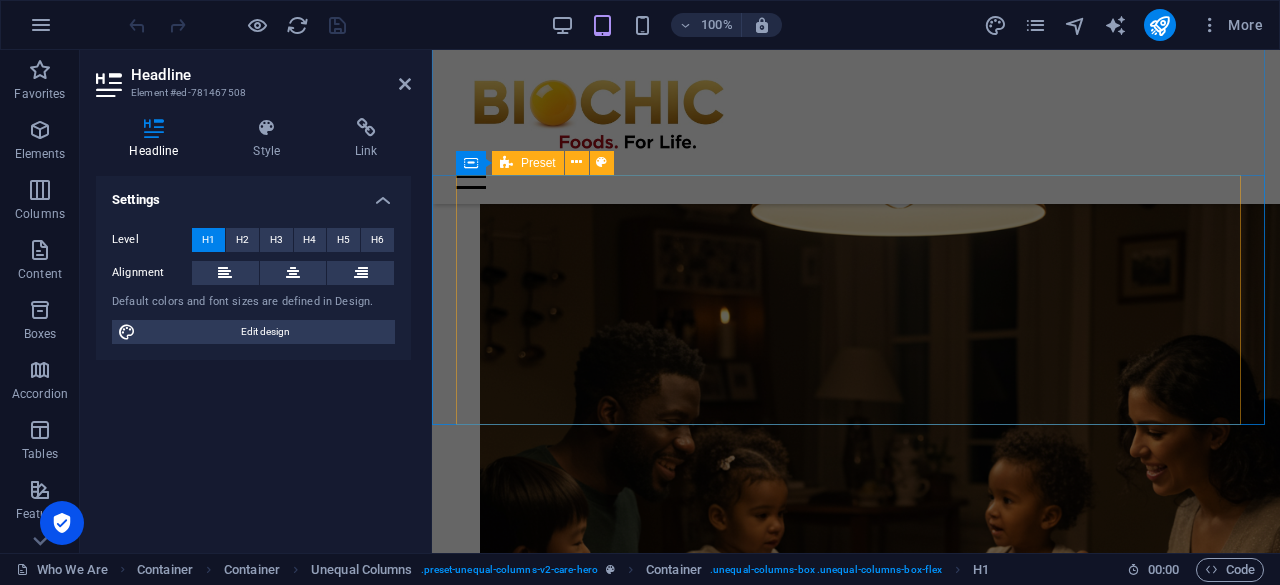 click on "Our mission Biochic Foods is dedicated to delivering superior organic food, sustainably produced with integrity, ensuring every family enjoys wholesome food that supports their healthy life." at bounding box center [856, 2891] 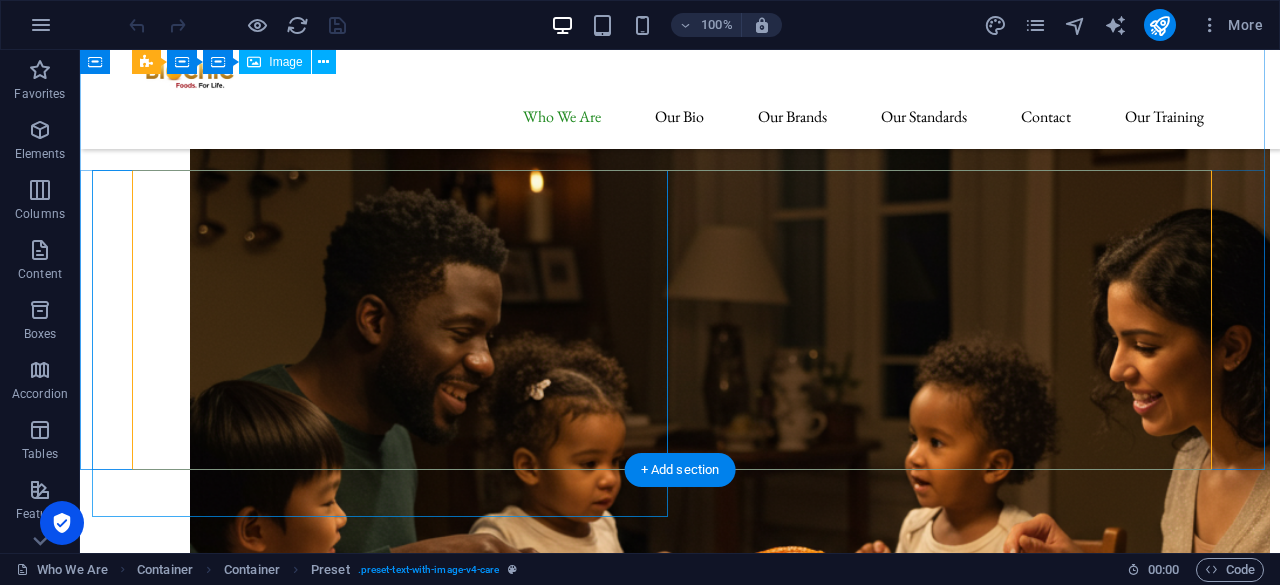 scroll, scrollTop: 658, scrollLeft: 0, axis: vertical 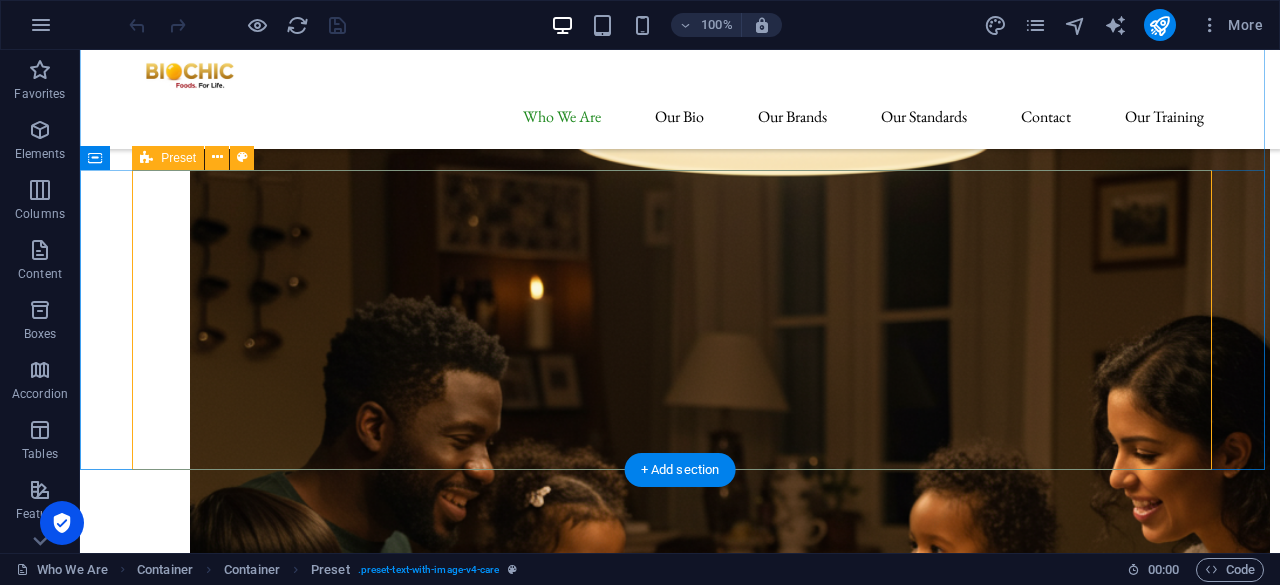 click on "Our mission Biochic Foods is dedicated to delivering superior organic food, sustainably produced with integrity, ensuring every family enjoys wholesome food that supports their healthy life." at bounding box center [680, 3757] 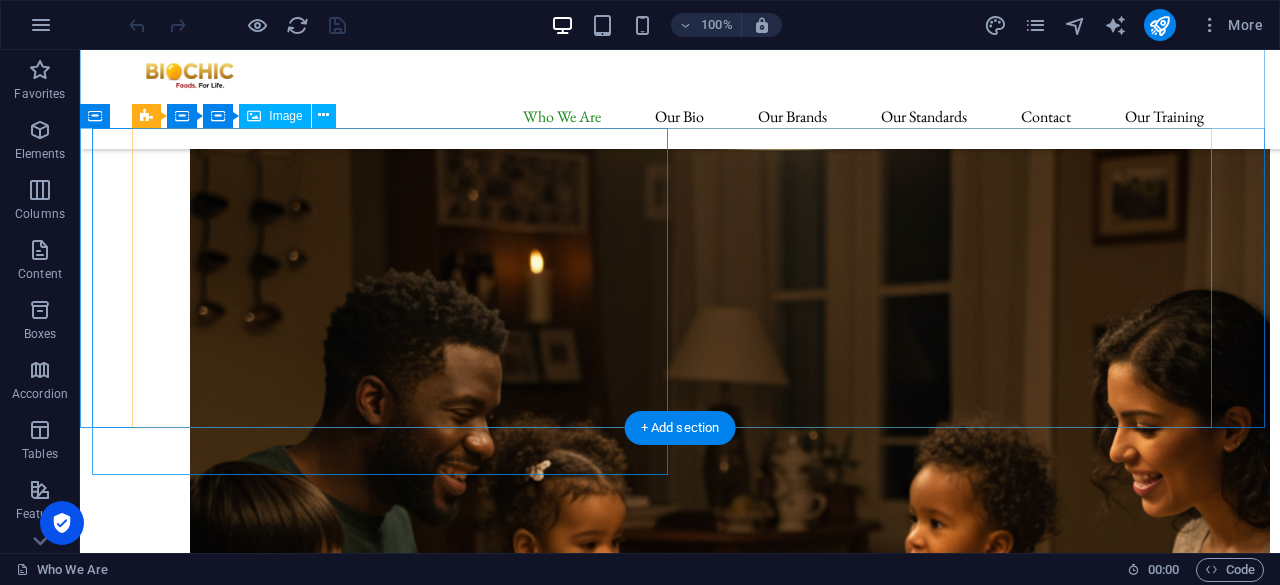 scroll, scrollTop: 700, scrollLeft: 0, axis: vertical 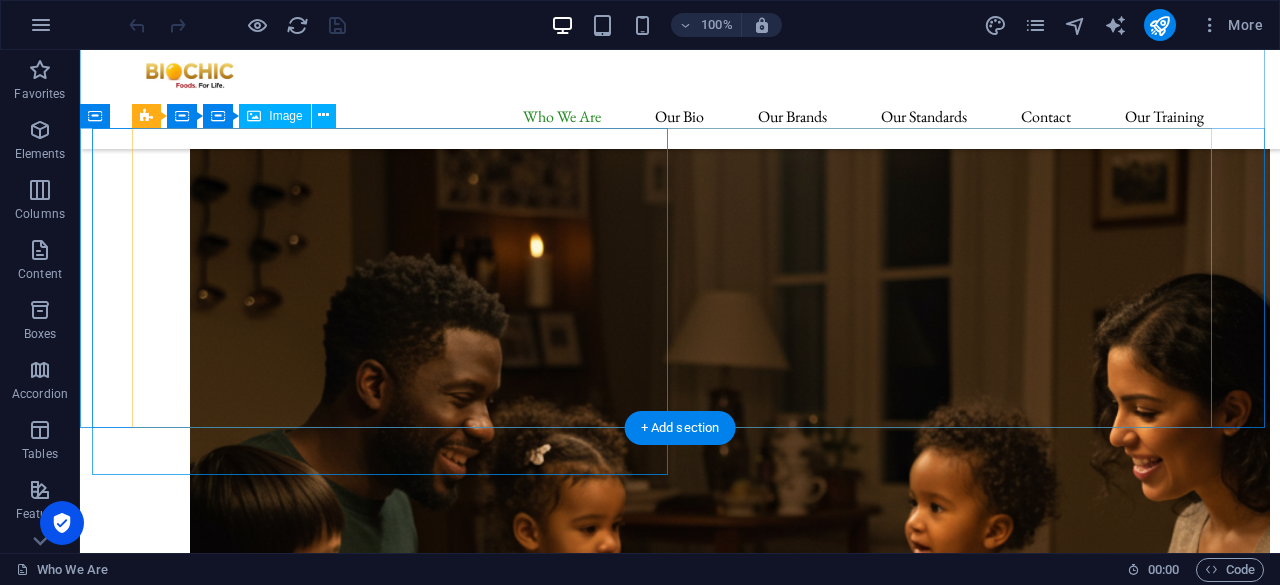 click at bounding box center [640, 3817] 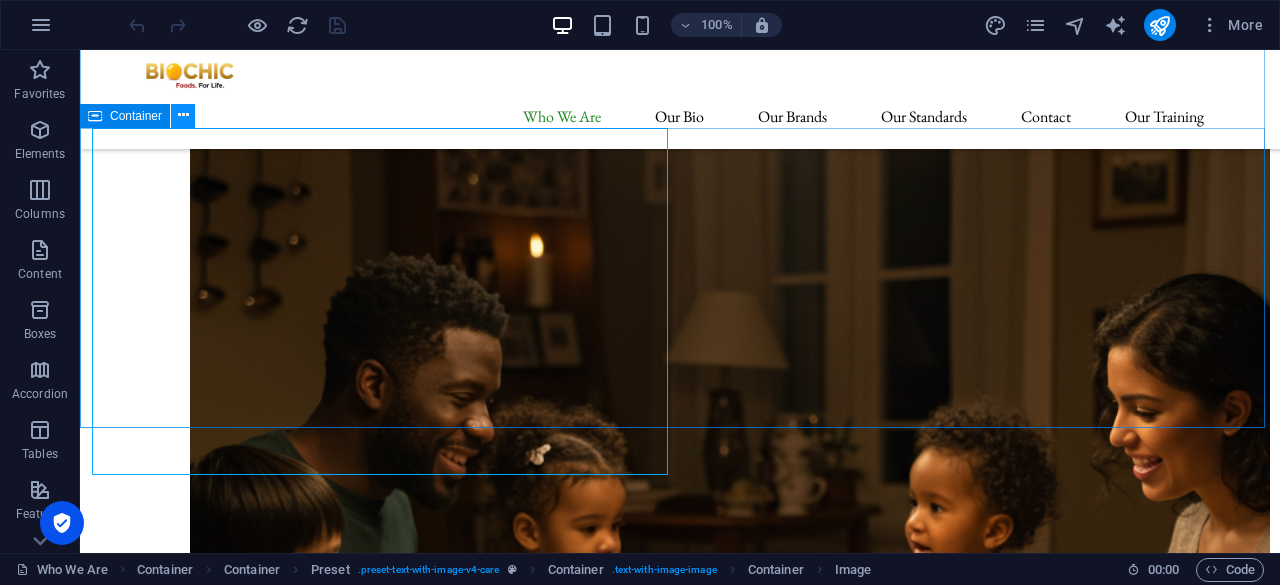click at bounding box center (183, 115) 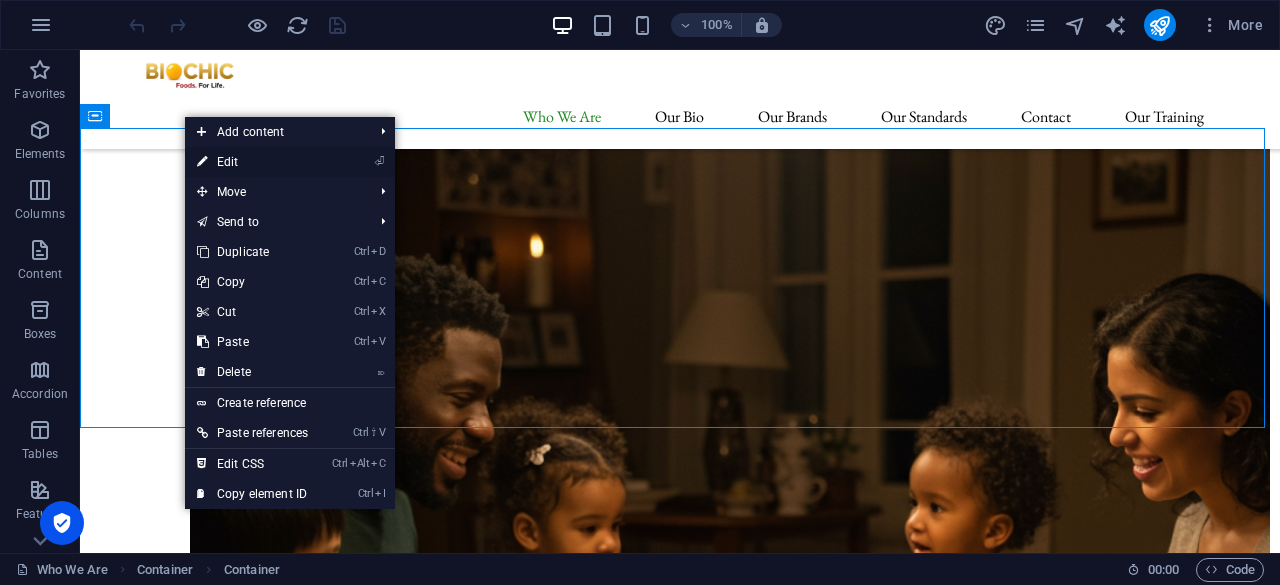 click on "⏎  Edit" at bounding box center (252, 162) 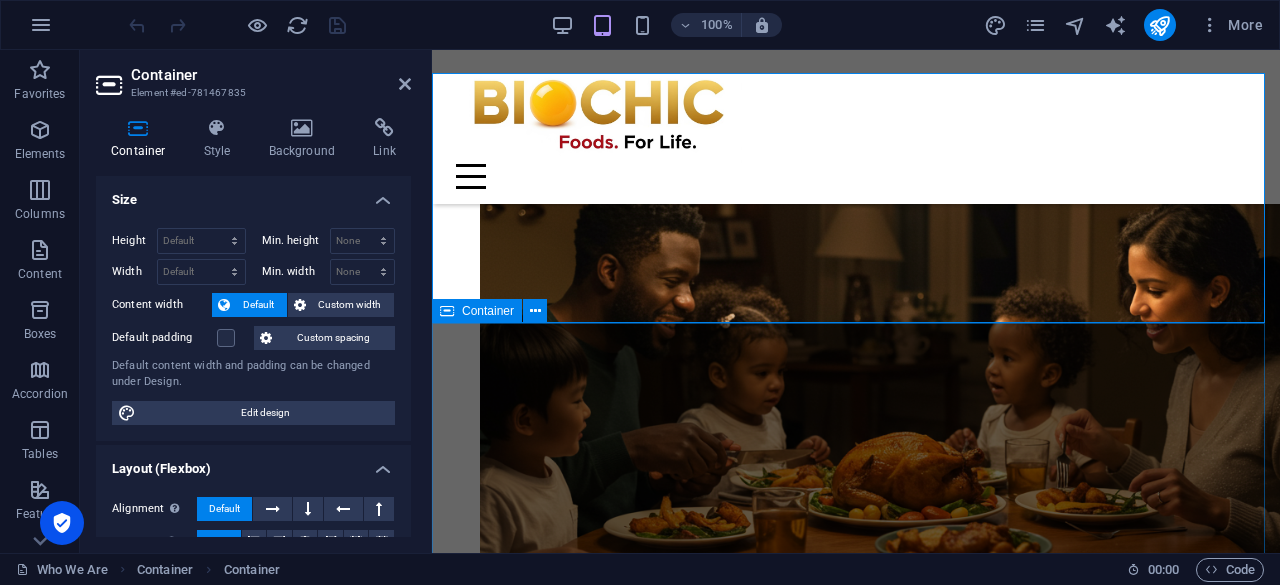 scroll, scrollTop: 665, scrollLeft: 0, axis: vertical 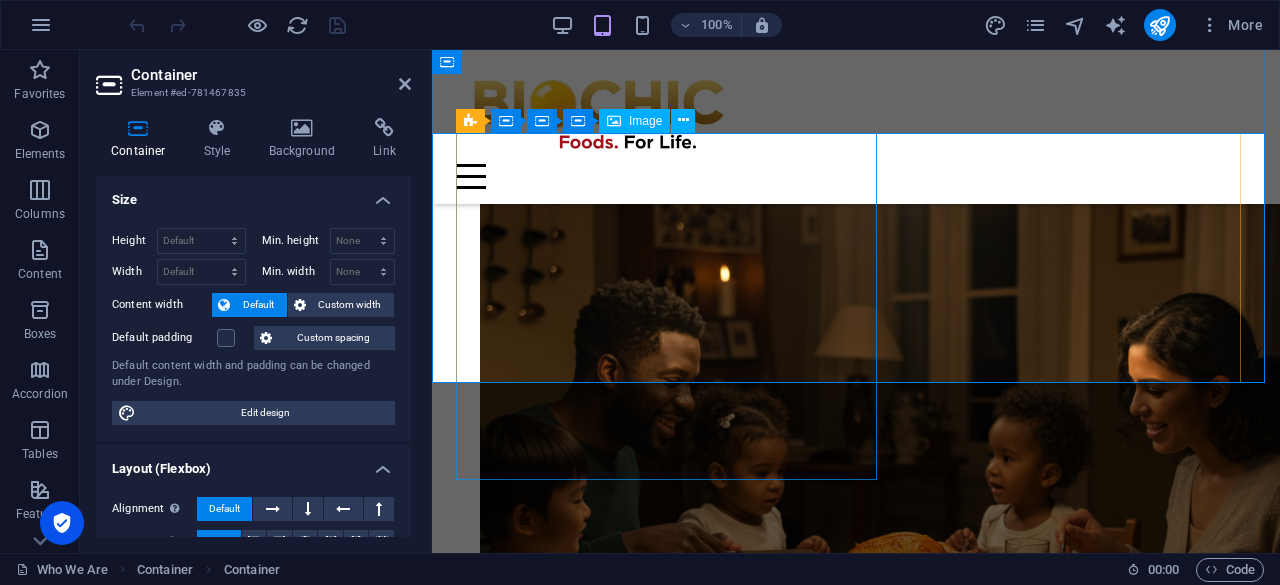 click at bounding box center [856, 2960] 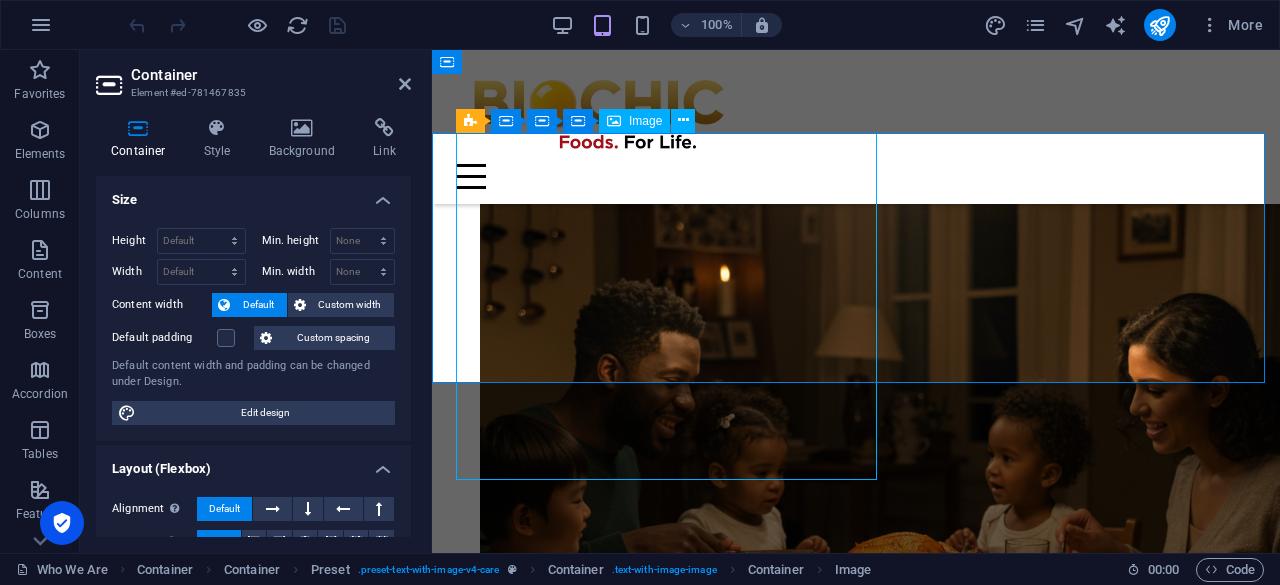click at bounding box center (856, 2960) 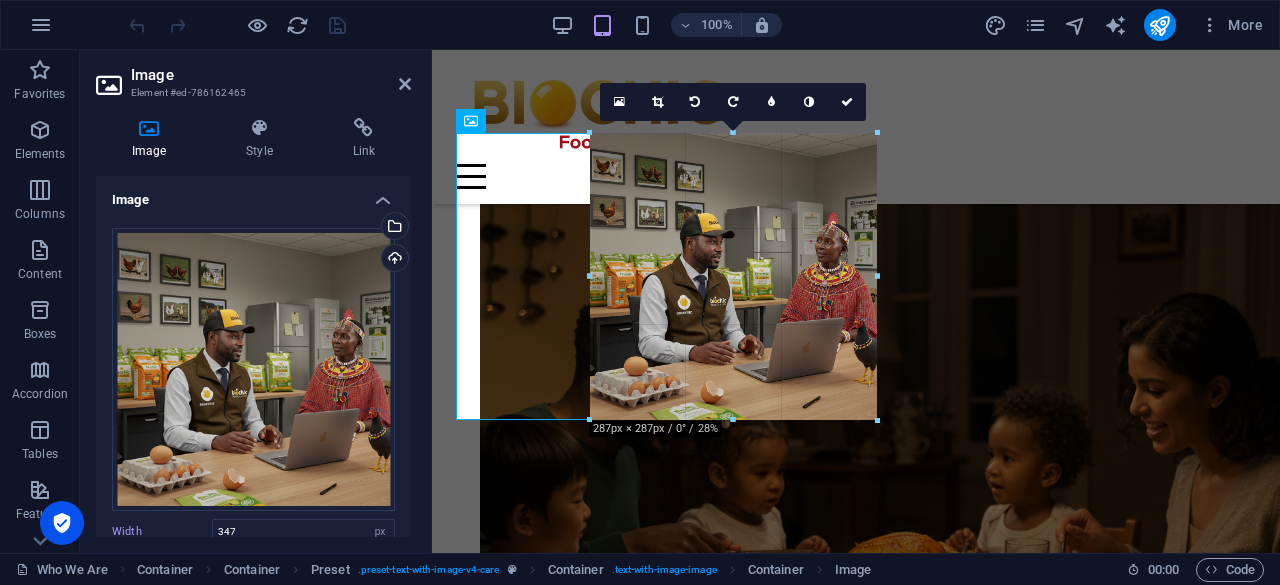 drag, startPoint x: 874, startPoint y: 477, endPoint x: 810, endPoint y: 307, distance: 181.64801 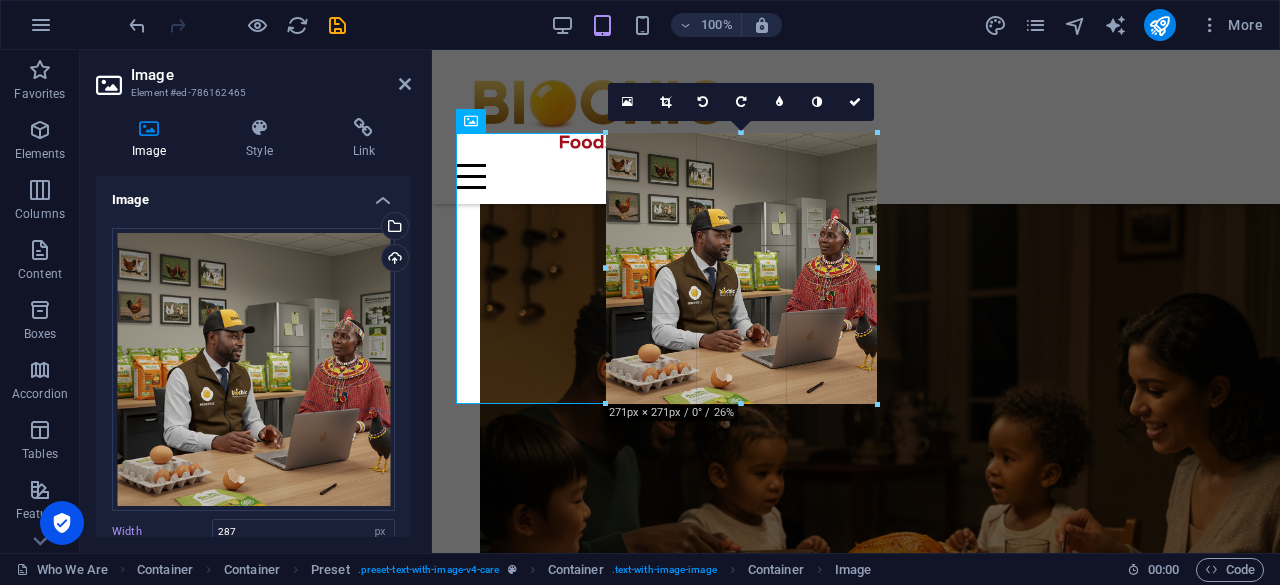 drag, startPoint x: 874, startPoint y: 417, endPoint x: 852, endPoint y: 354, distance: 66.730804 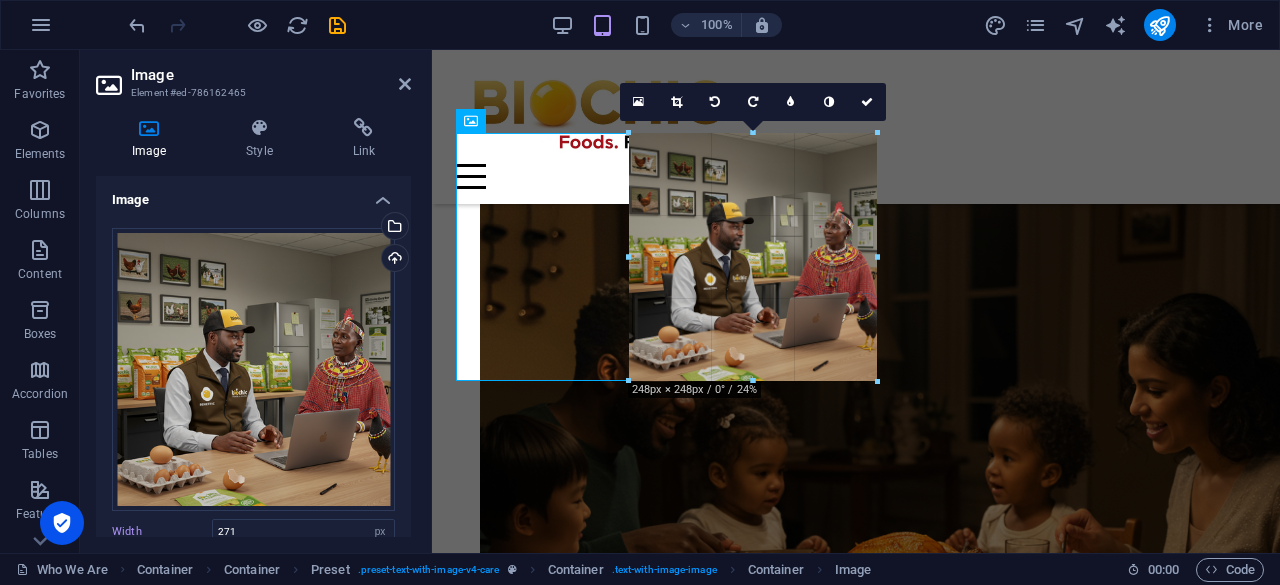 drag, startPoint x: 878, startPoint y: 405, endPoint x: 426, endPoint y: 315, distance: 460.87308 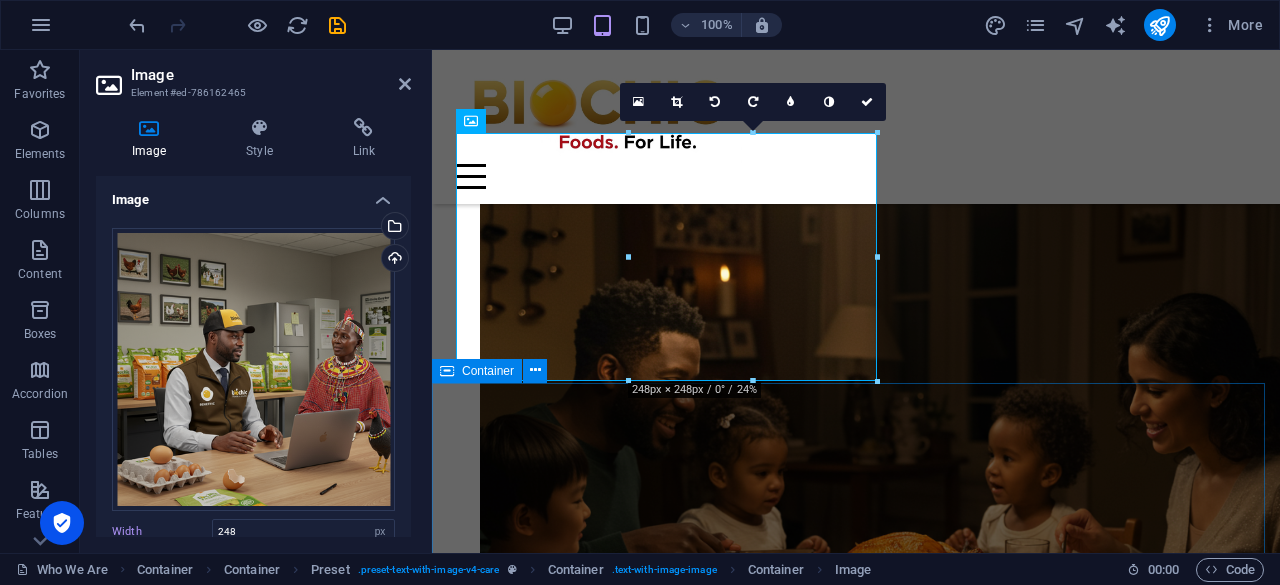 click on "Our Brands Biochic Eggs Discover the difference with our Biochic Eggs, sourced from healthy, well-fed hens for exceptional taste and nutrition. Read More      Biochic Chicken From healthy pullets to delicious meat, Biochic Chicken offers a range of high-quality processed chicken meat products for consumers. Read More      Biochic Poultry From day-old chicks to pullets, Biochic Poultry offers a range of high-quality live chicken products for farmers looking to establish or expand their flocks. Read More      Biochic Feeds Fueling healthy growth and optimal production, Biochic Feeds are formulated with precision and enriched with sustainable ingredients from our integrated farm. Read More      Biochic Mbolea Closing the loop in sustainable agriculture, Biochic Mbolea is our premium organic fertilizer, derived from nutrient-rich BSF frass and composted chicken manure. Read More      Biochic Training Read More      Learn More Biochic Eggs (Biovo) Categories: Origin: Commercial Indigenous" at bounding box center (856, 8927) 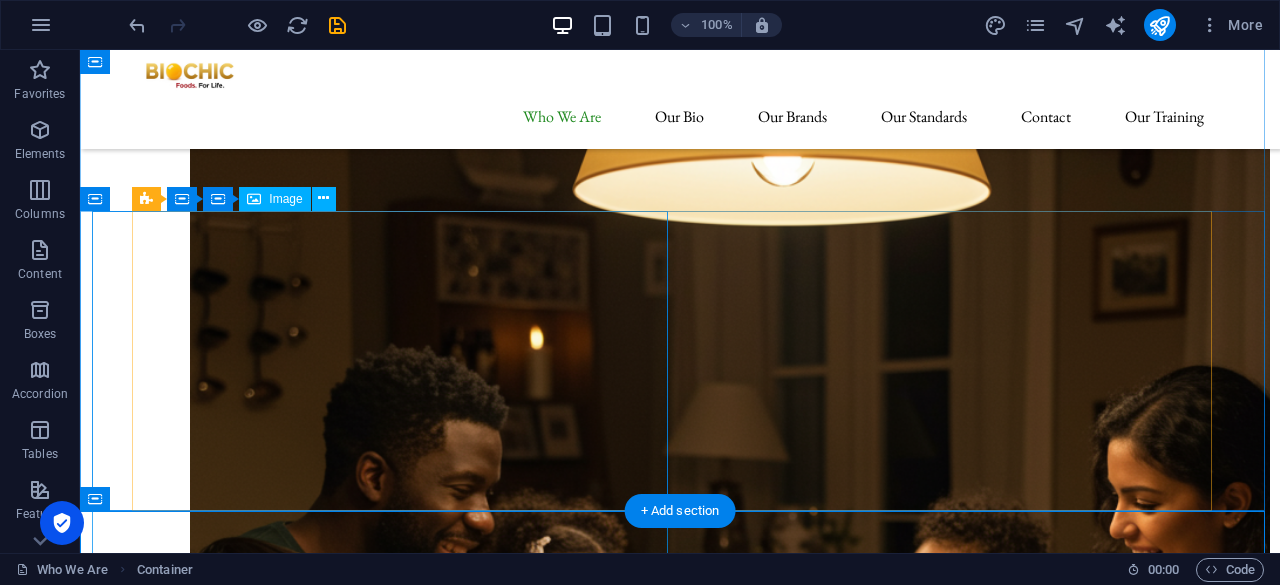 scroll, scrollTop: 600, scrollLeft: 0, axis: vertical 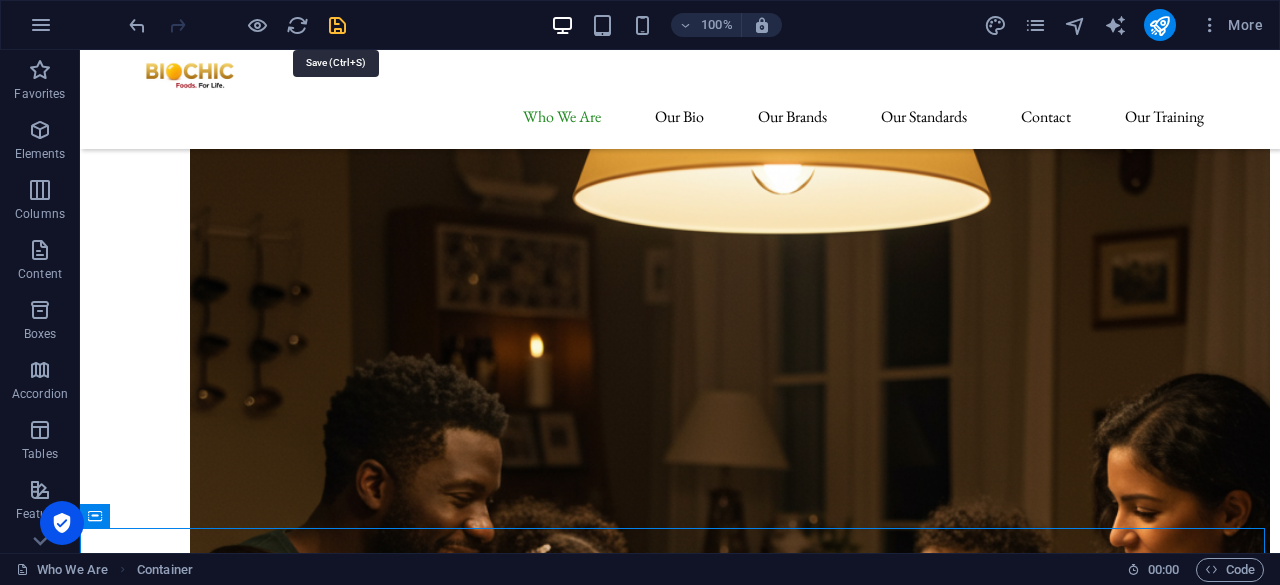 click at bounding box center [337, 25] 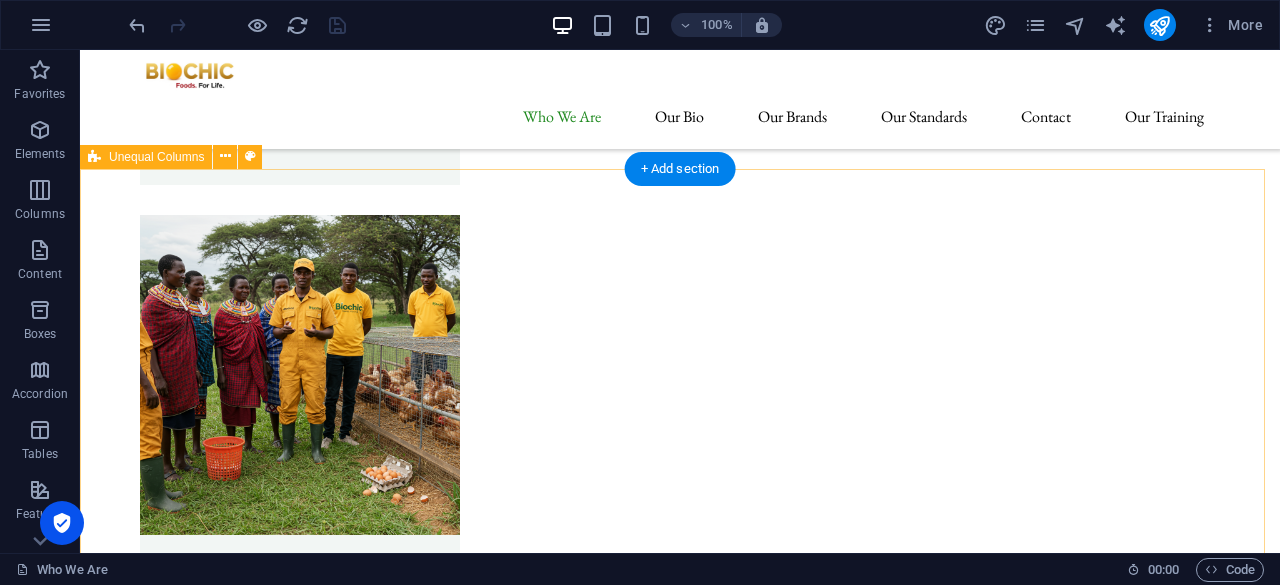 scroll, scrollTop: 7800, scrollLeft: 0, axis: vertical 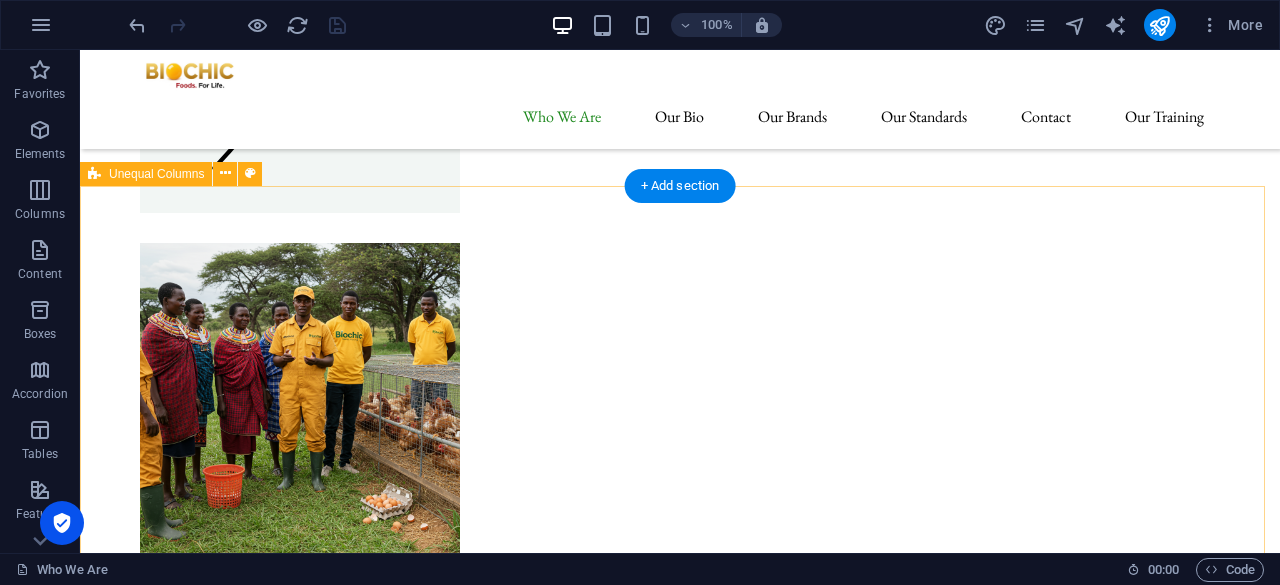click on "Three-Step Process. At [GEOGRAPHIC_DATA], we are committed to providing high-quality chicken meat and eggs through a transparent, ethical, and efficient process. Our approach ensures the health and welfare of our poultry, resulting in superior products for our customers. 1. Sustainable Rearing and Farming Our process begins with responsible farming practices. We raise healthy chicks in a nurturing environment, utilizing sustainable methods that prioritize animal welfare. Our chickens are provided with ample space to roam, access to natural sunlight, and a balanced diet free from unnecessary additives. This ensures the vitality of our flocks and forms the foundation for high-quality produce. 2. Ethical Egg and Meat Production 3. Fresh Delivery and Customer Satisfaction" at bounding box center [680, 7057] 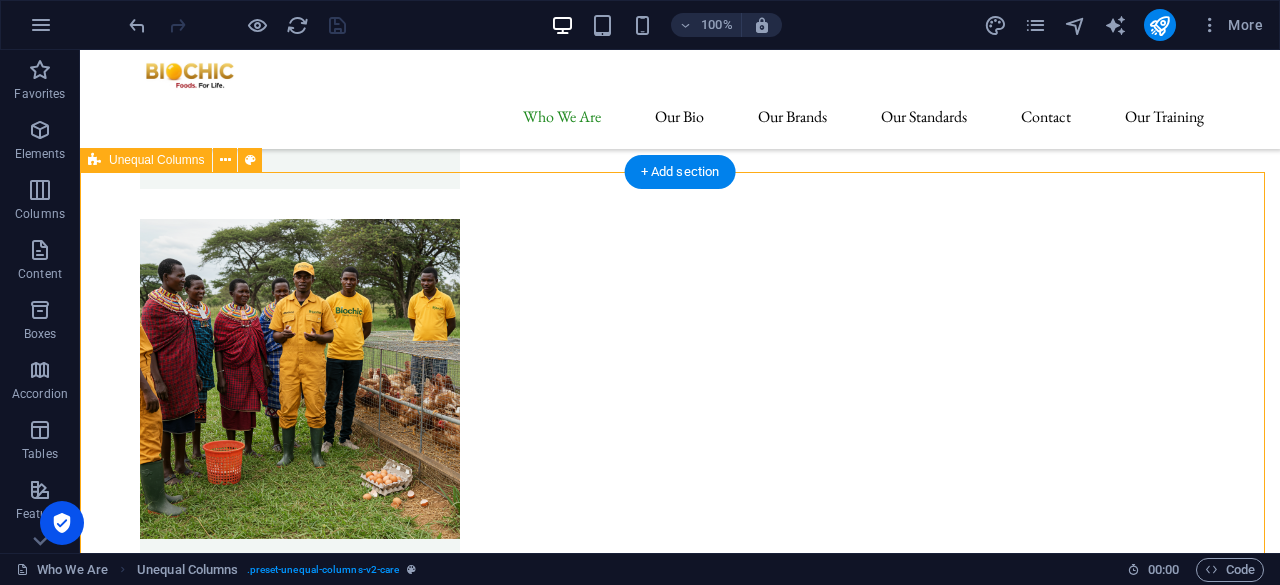 scroll, scrollTop: 7800, scrollLeft: 0, axis: vertical 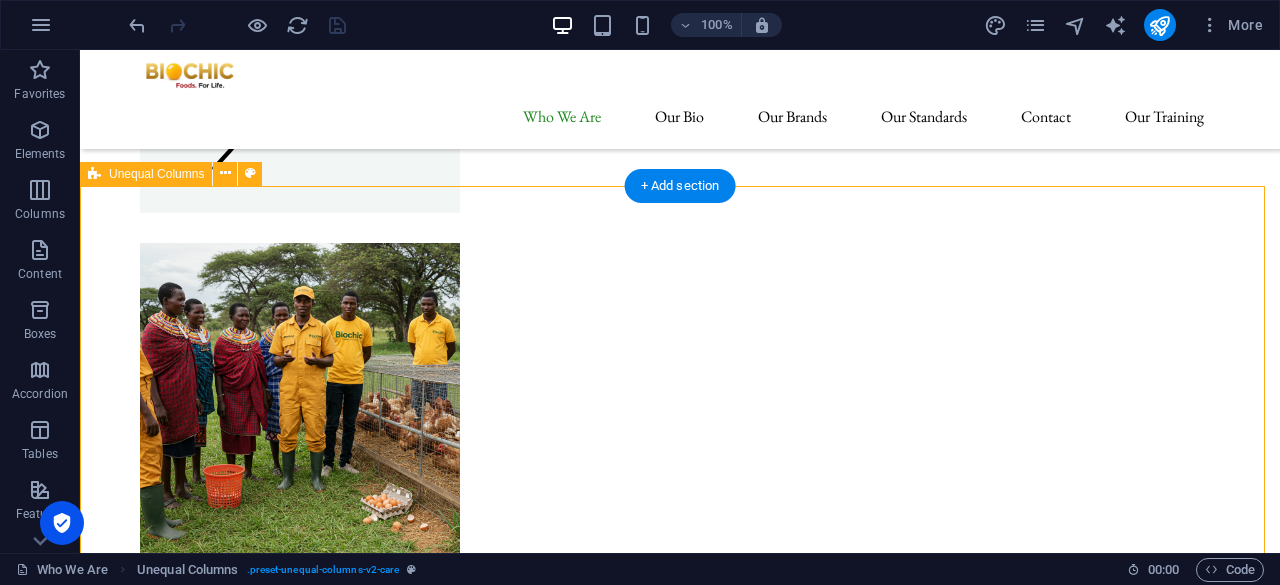click on "Three-Step Process. At [GEOGRAPHIC_DATA], we are committed to providing high-quality chicken meat and eggs through a transparent, ethical, and efficient process. Our approach ensures the health and welfare of our poultry, resulting in superior products for our customers. 1. Sustainable Rearing and Farming Our process begins with responsible farming practices. We raise healthy chicks in a nurturing environment, utilizing sustainable methods that prioritize animal welfare. Our chickens are provided with ample space to roam, access to natural sunlight, and a balanced diet free from unnecessary additives. This ensures the vitality of our flocks and forms the foundation for high-quality produce. 2. Ethical Egg and Meat Production 3. Fresh Delivery and Customer Satisfaction" at bounding box center [680, 7057] 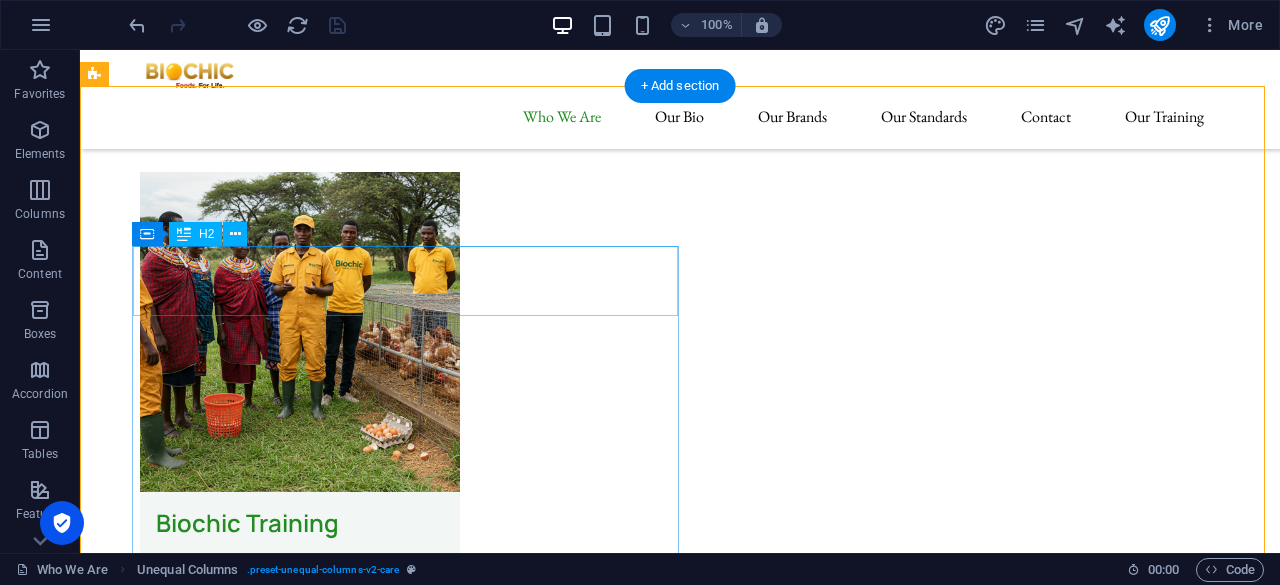 scroll, scrollTop: 7900, scrollLeft: 0, axis: vertical 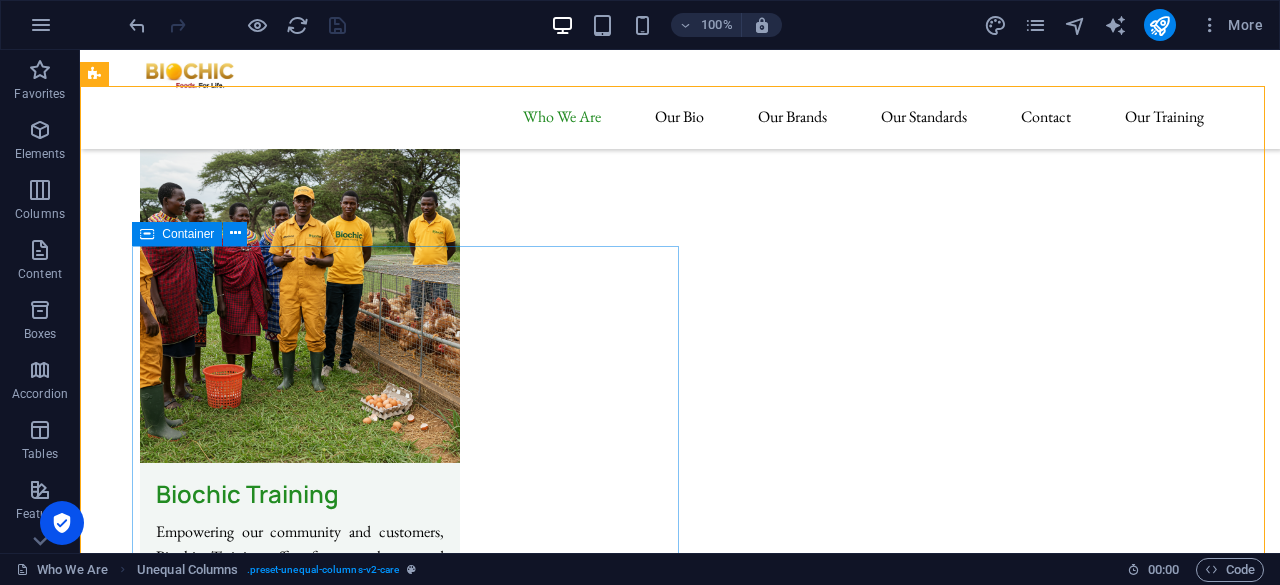 click on "Container" at bounding box center [188, 234] 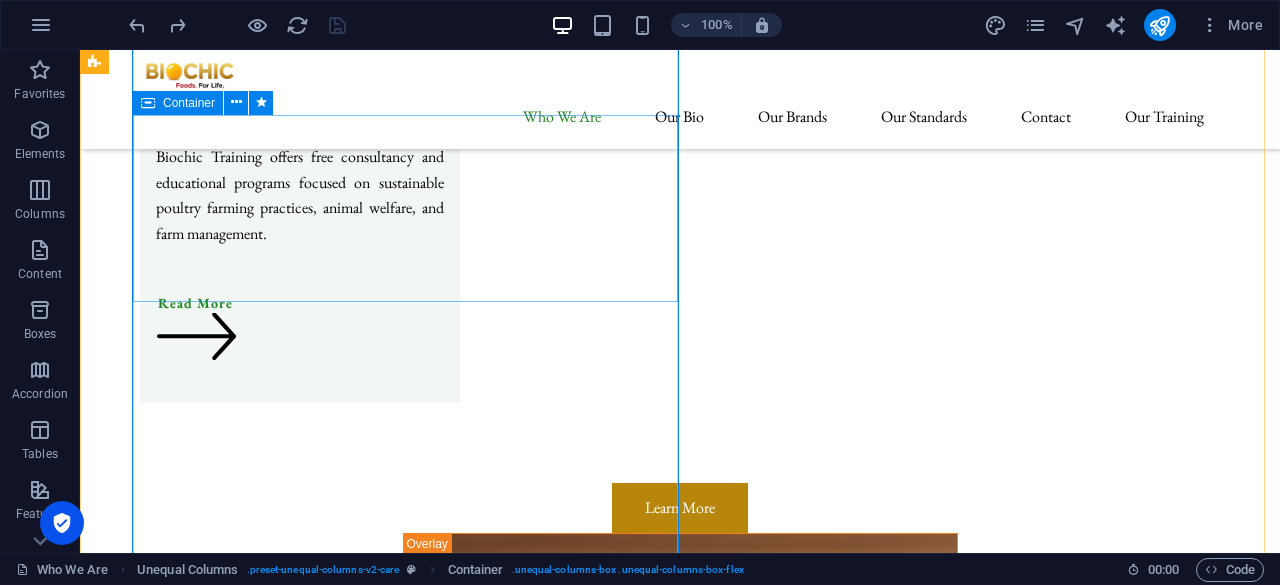scroll, scrollTop: 8100, scrollLeft: 0, axis: vertical 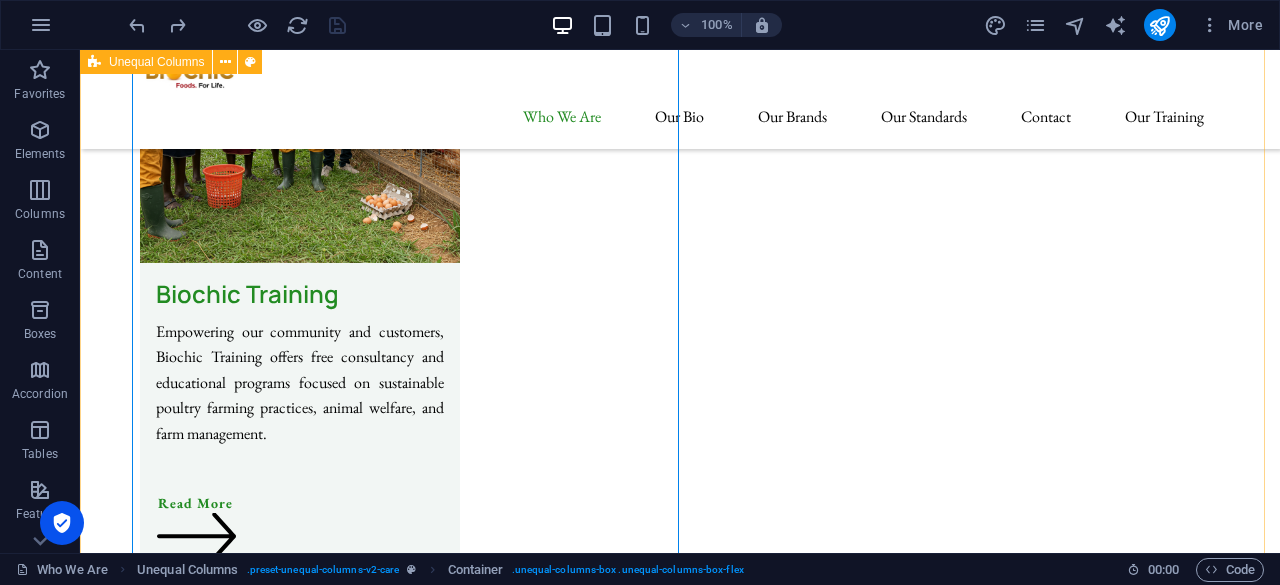 click on "Three-Step Process. At [GEOGRAPHIC_DATA], we are committed to providing high-quality chicken meat and eggs through a transparent, ethical, and efficient process. Our approach ensures the health and welfare of our poultry, resulting in superior products for our customers. 1. Sustainable Rearing and Farming Our process begins with responsible farming practices. We raise healthy chicks in a nurturing environment, utilizing sustainable methods that prioritize animal welfare. Our chickens are provided with ample space to roam, access to natural sunlight, and a balanced diet free from unnecessary additives. This ensures the vitality of our flocks and forms the foundation for high-quality produce. 2. Ethical Egg and Meat Production 3. Fresh Delivery and Customer Satisfaction" at bounding box center (680, 6757) 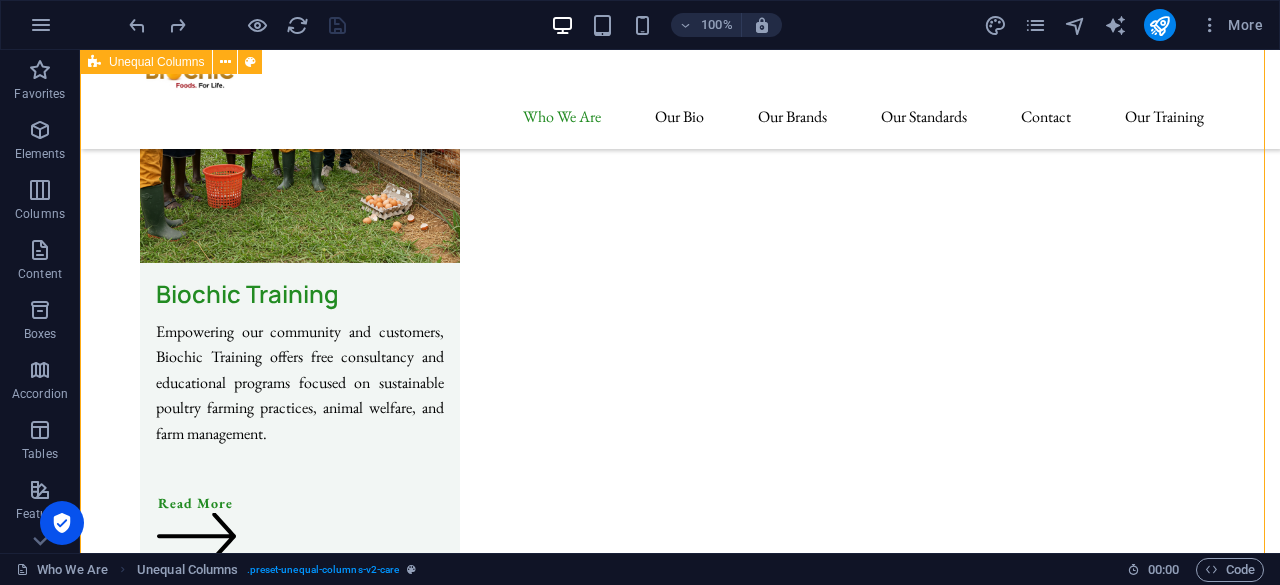 click on "Three-Step Process. At [GEOGRAPHIC_DATA], we are committed to providing high-quality chicken meat and eggs through a transparent, ethical, and efficient process. Our approach ensures the health and welfare of our poultry, resulting in superior products for our customers. 1. Sustainable Rearing and Farming Our process begins with responsible farming practices. We raise healthy chicks in a nurturing environment, utilizing sustainable methods that prioritize animal welfare. Our chickens are provided with ample space to roam, access to natural sunlight, and a balanced diet free from unnecessary additives. This ensures the vitality of our flocks and forms the foundation for high-quality produce. 2. Ethical Egg and Meat Production 3. Fresh Delivery and Customer Satisfaction" at bounding box center [680, 6757] 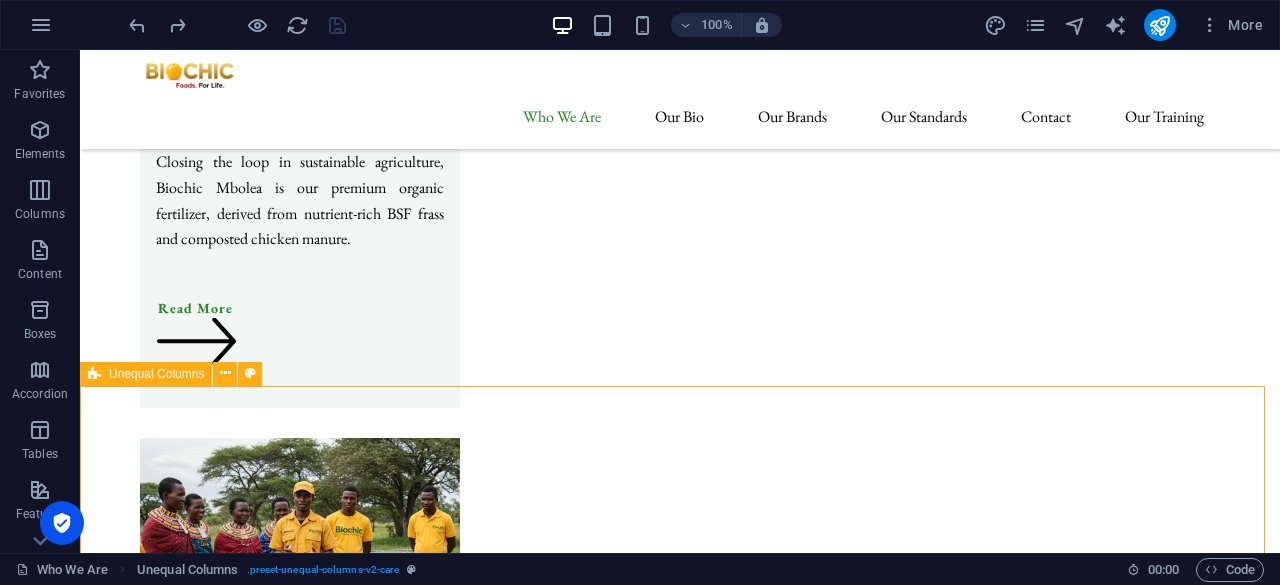scroll, scrollTop: 7600, scrollLeft: 0, axis: vertical 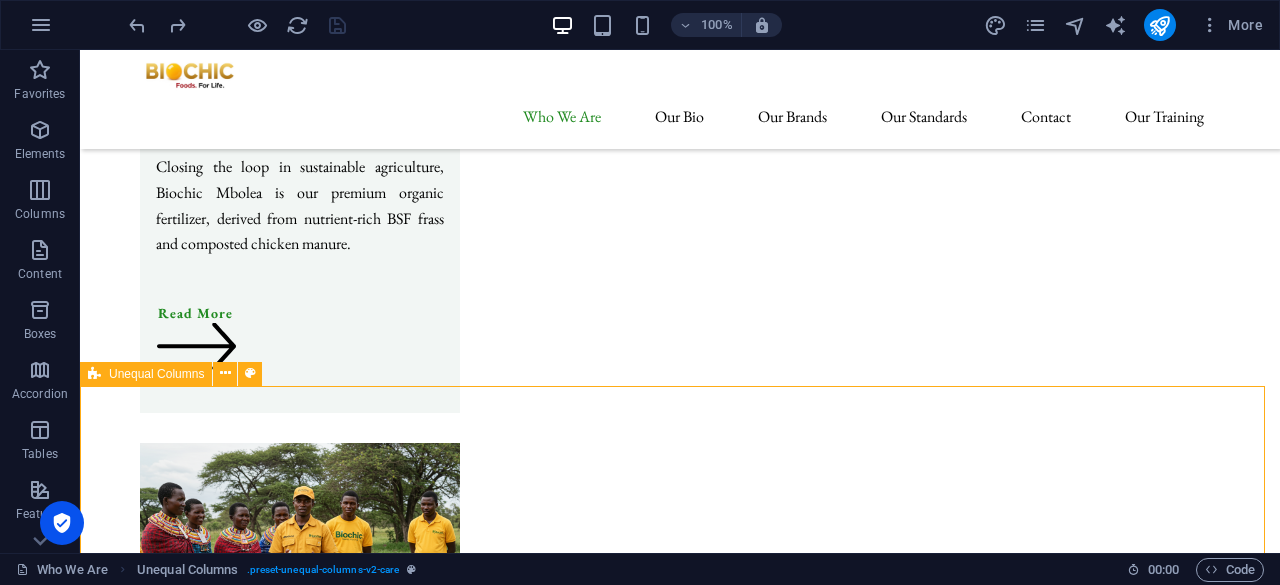 click on "Unequal Columns" at bounding box center (156, 374) 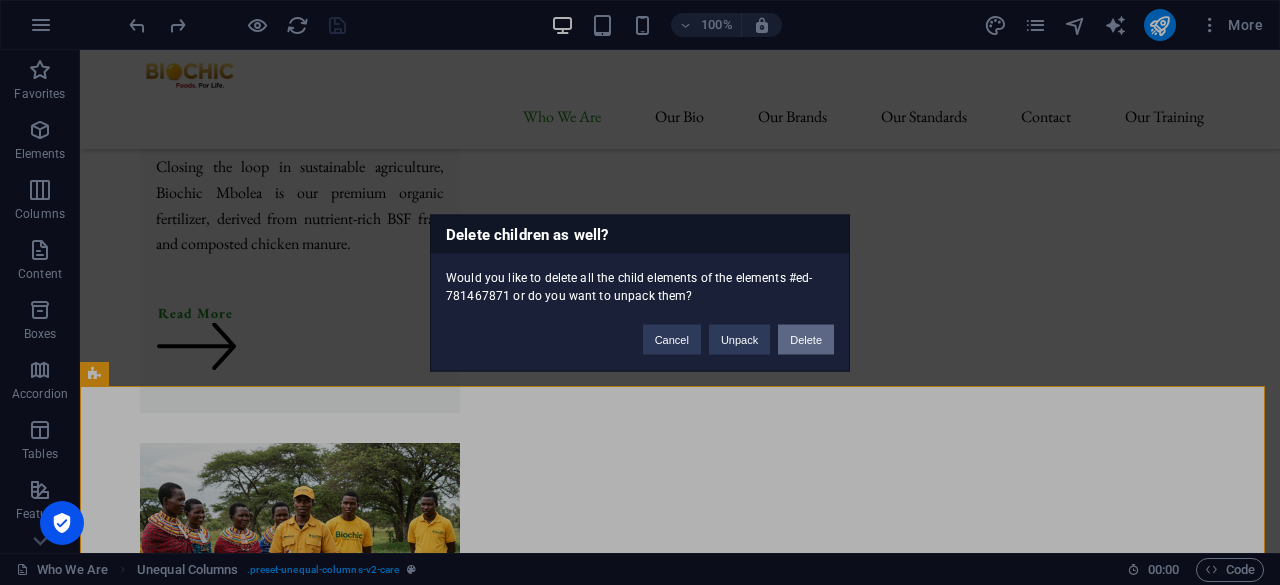 type 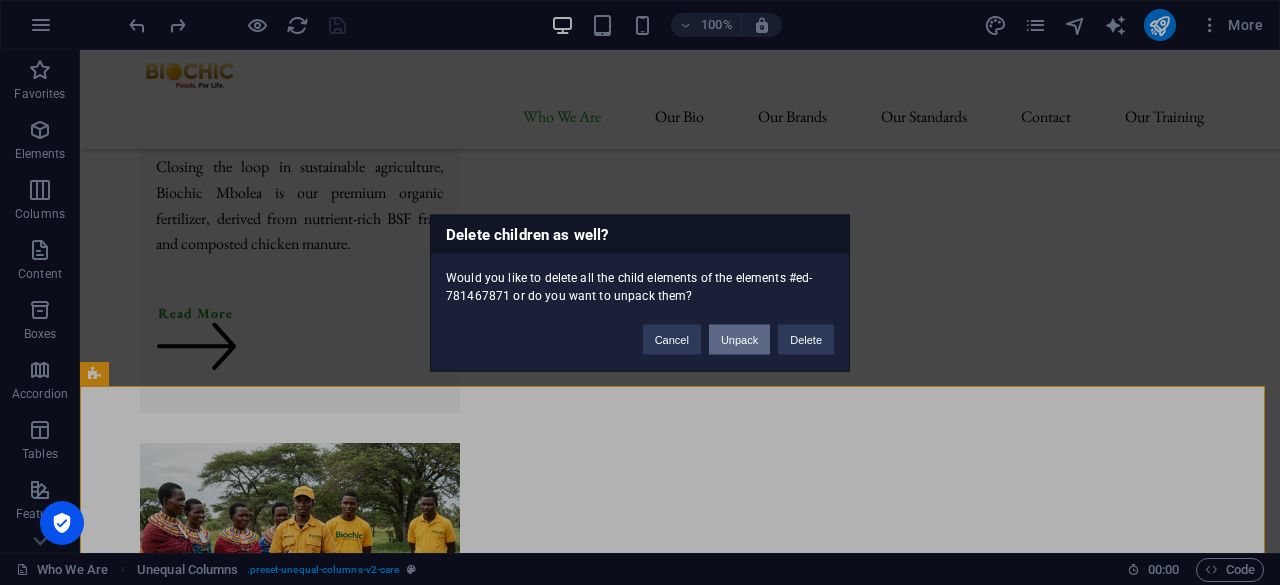 click on "Unpack" at bounding box center [739, 339] 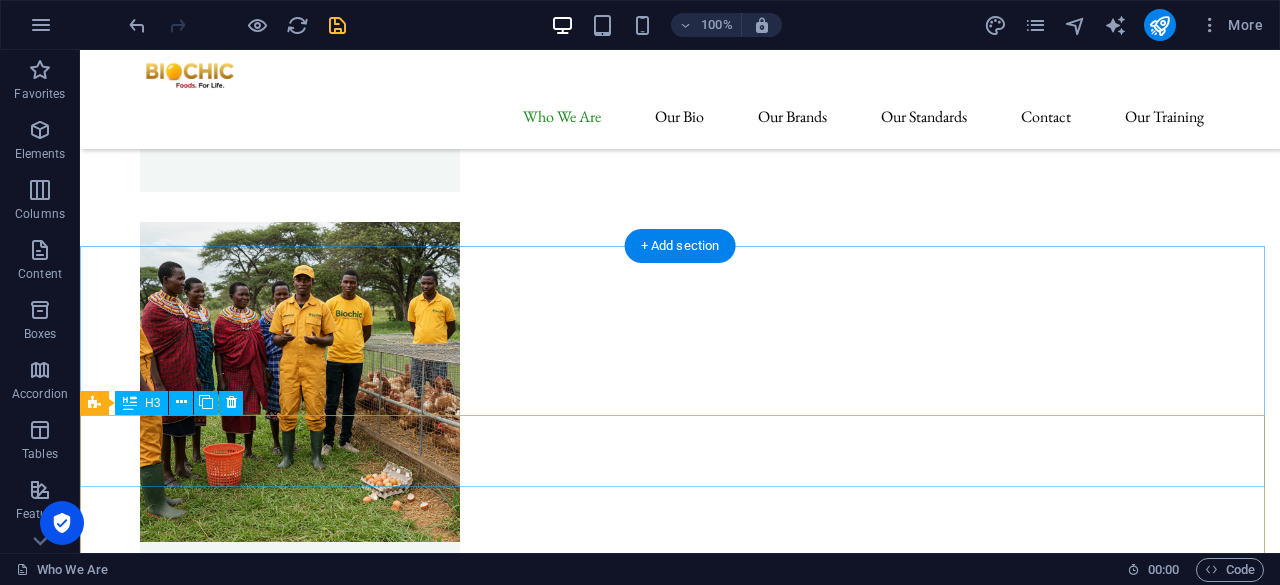scroll, scrollTop: 7700, scrollLeft: 0, axis: vertical 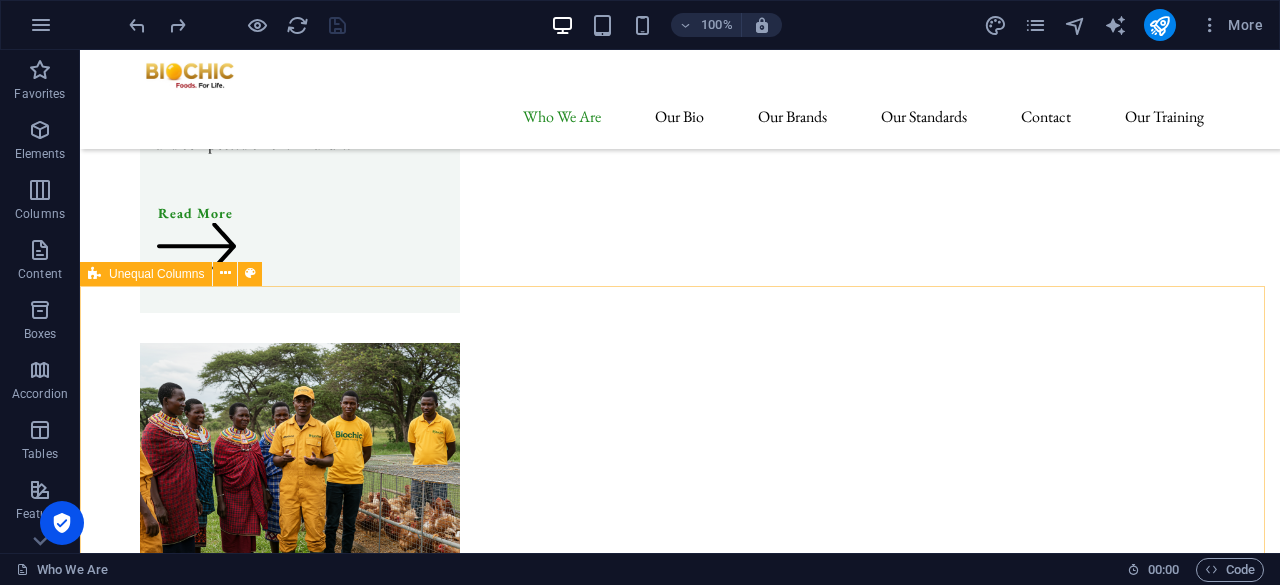 click on "Unequal Columns" at bounding box center (156, 274) 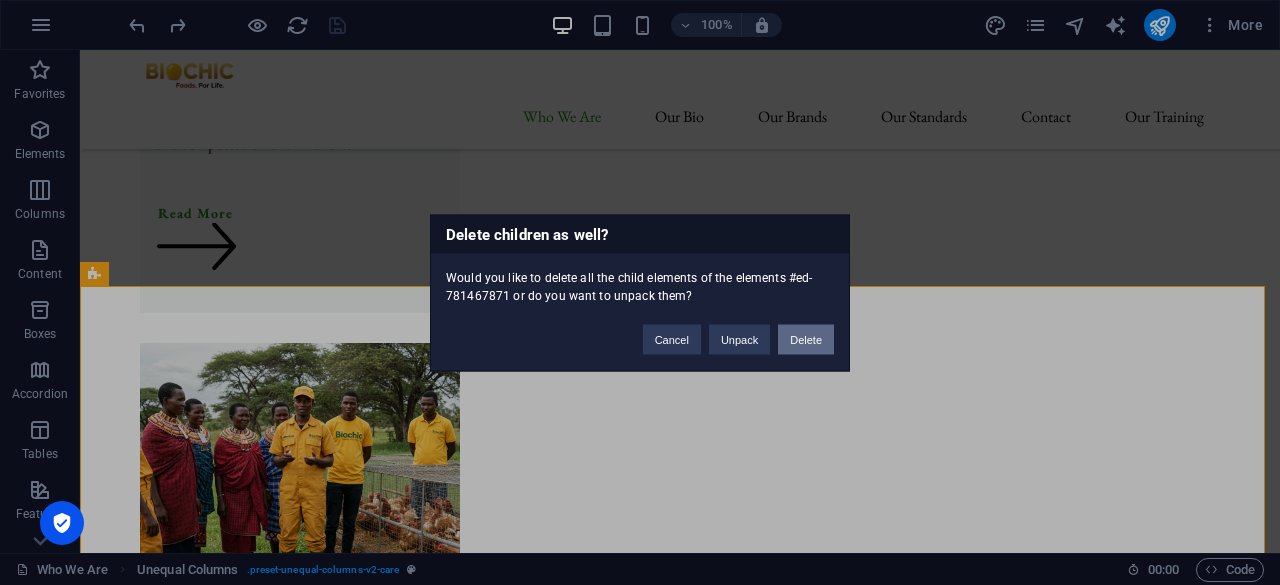 drag, startPoint x: 810, startPoint y: 345, endPoint x: 730, endPoint y: 294, distance: 94.873604 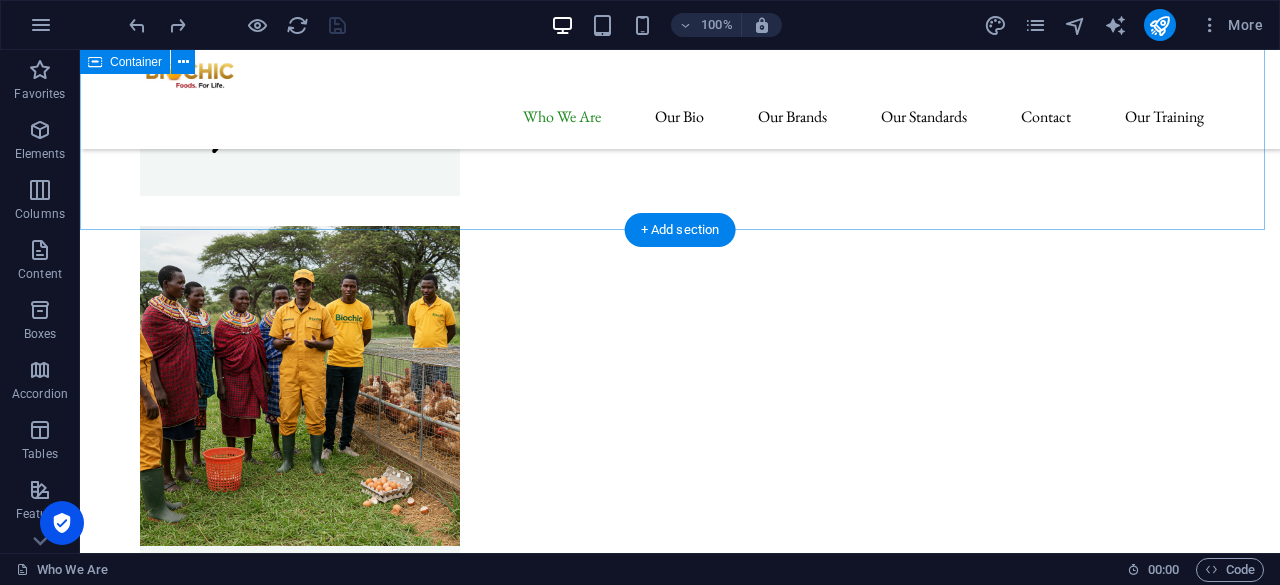 scroll, scrollTop: 7752, scrollLeft: 0, axis: vertical 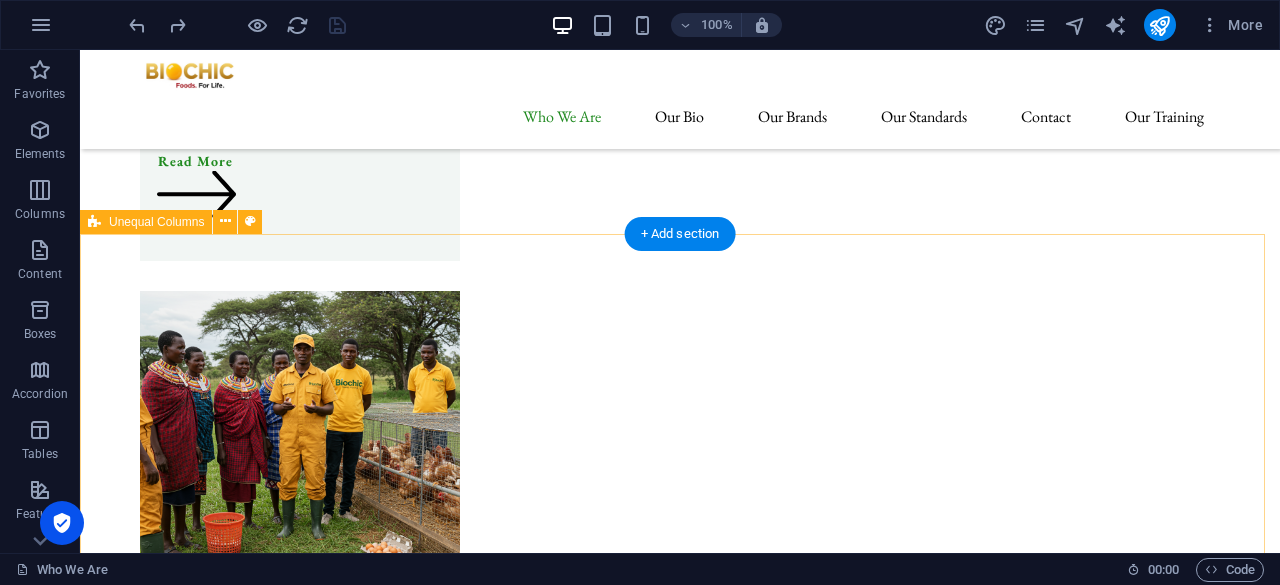 click on "Three-Step Process. At [GEOGRAPHIC_DATA], we are committed to providing high-quality chicken meat and eggs through a transparent, ethical, and efficient process. Our approach ensures the health and welfare of our poultry, resulting in superior products for our customers. 1. Sustainable Rearing and Farming Our process begins with responsible farming practices. We raise healthy chicks in a nurturing environment, utilizing sustainable methods that prioritize animal welfare. Our chickens are provided with ample space to roam, access to natural sunlight, and a balanced diet free from unnecessary additives. This ensures the vitality of our flocks and forms the foundation for high-quality produce. 2. Ethical Egg and Meat Production 3. Fresh Delivery and Customer Satisfaction" at bounding box center (680, 7105) 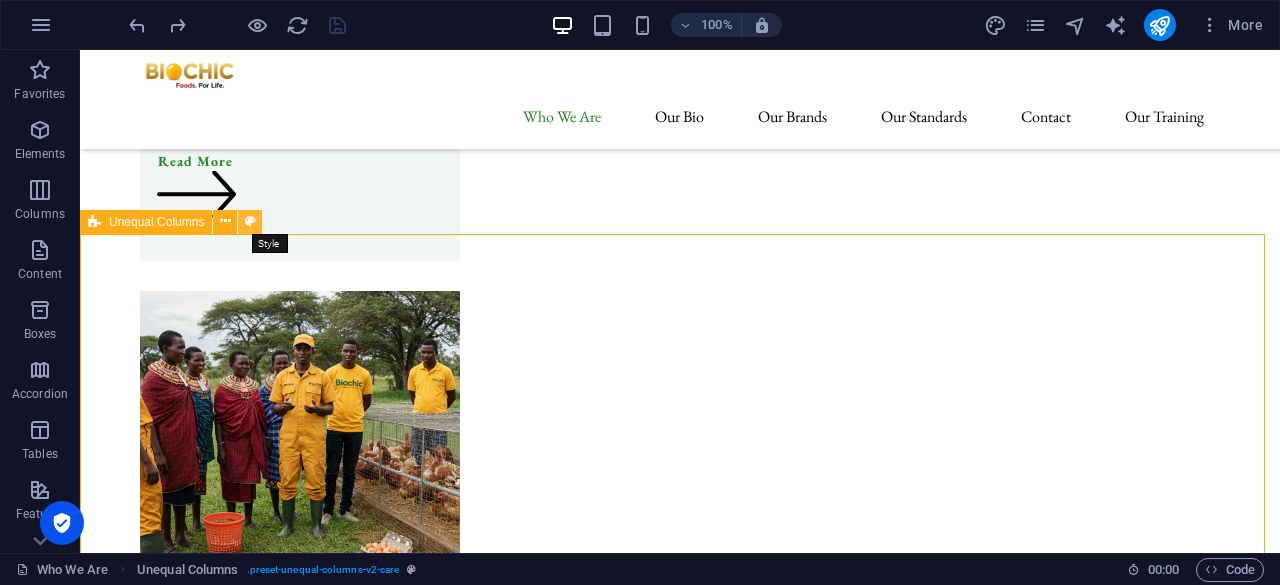 click at bounding box center [250, 221] 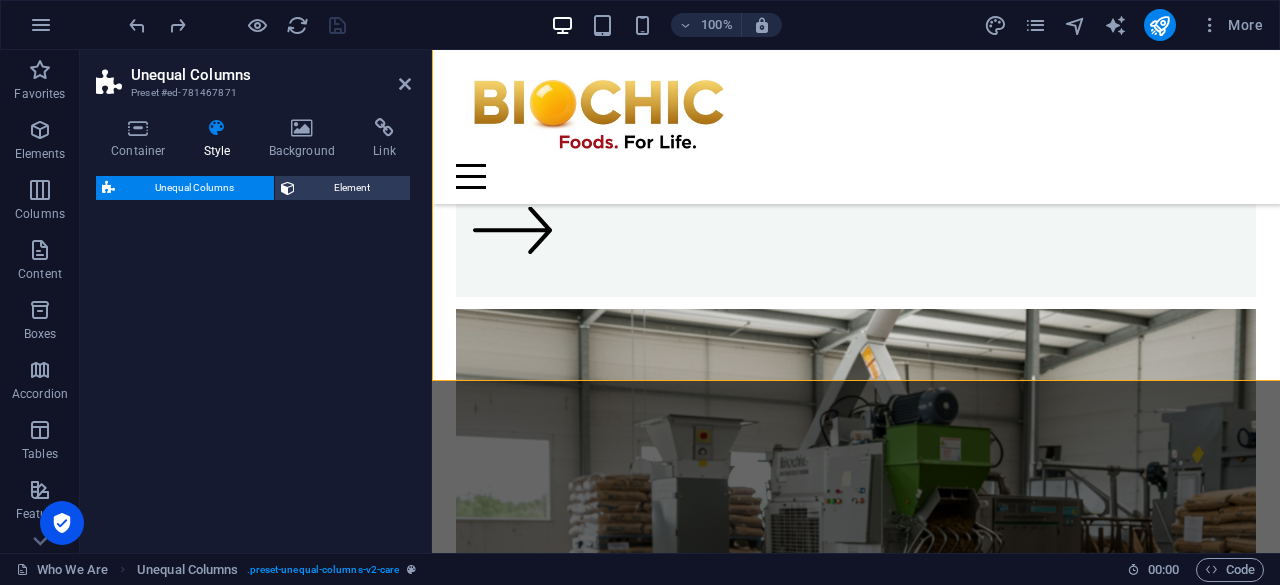 select on "%" 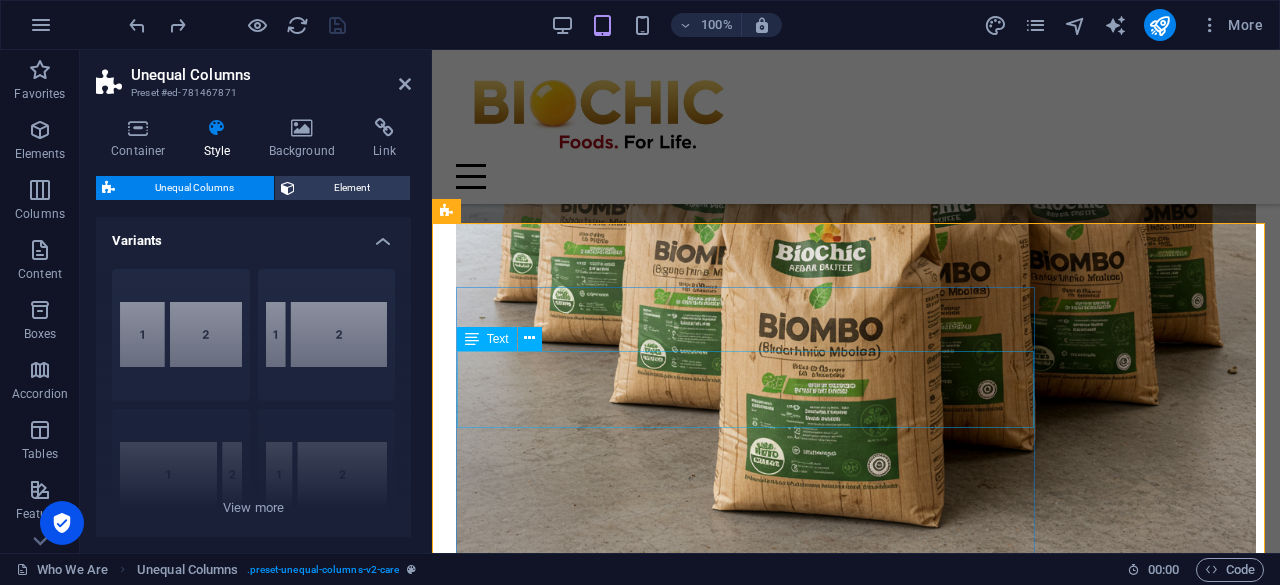 scroll, scrollTop: 8404, scrollLeft: 0, axis: vertical 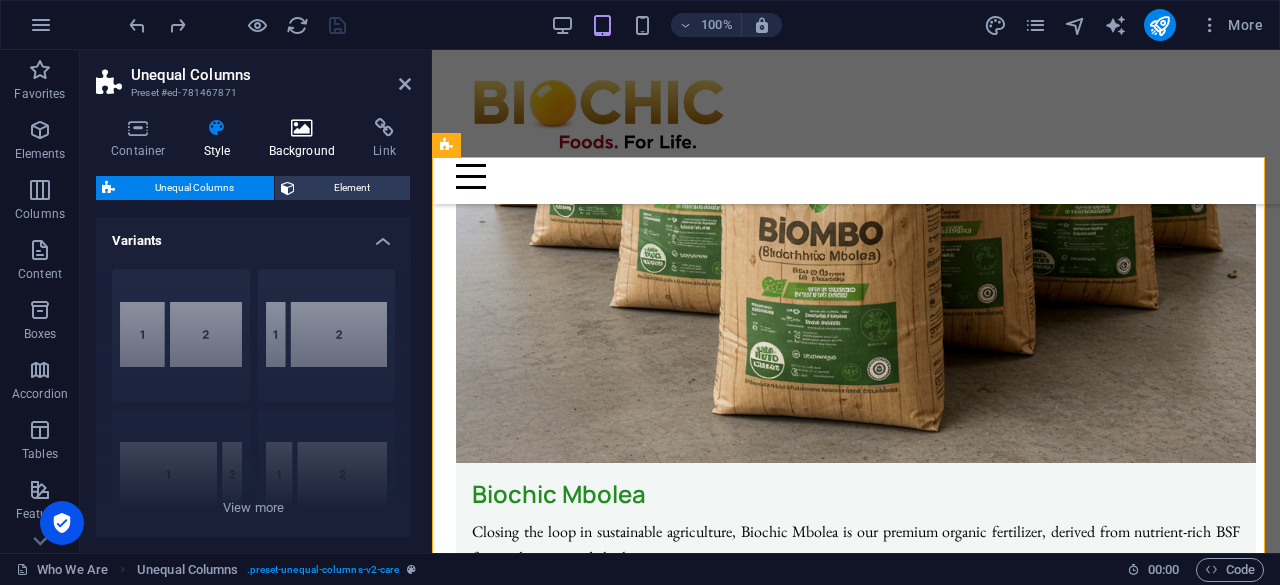click at bounding box center (302, 128) 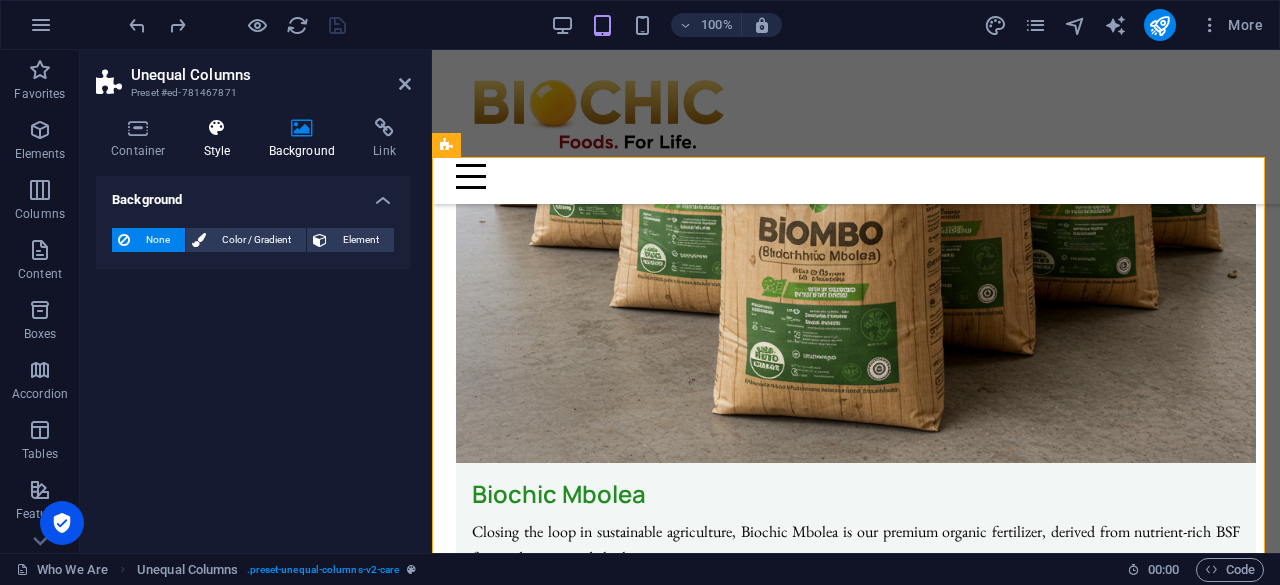 click on "Style" at bounding box center (221, 139) 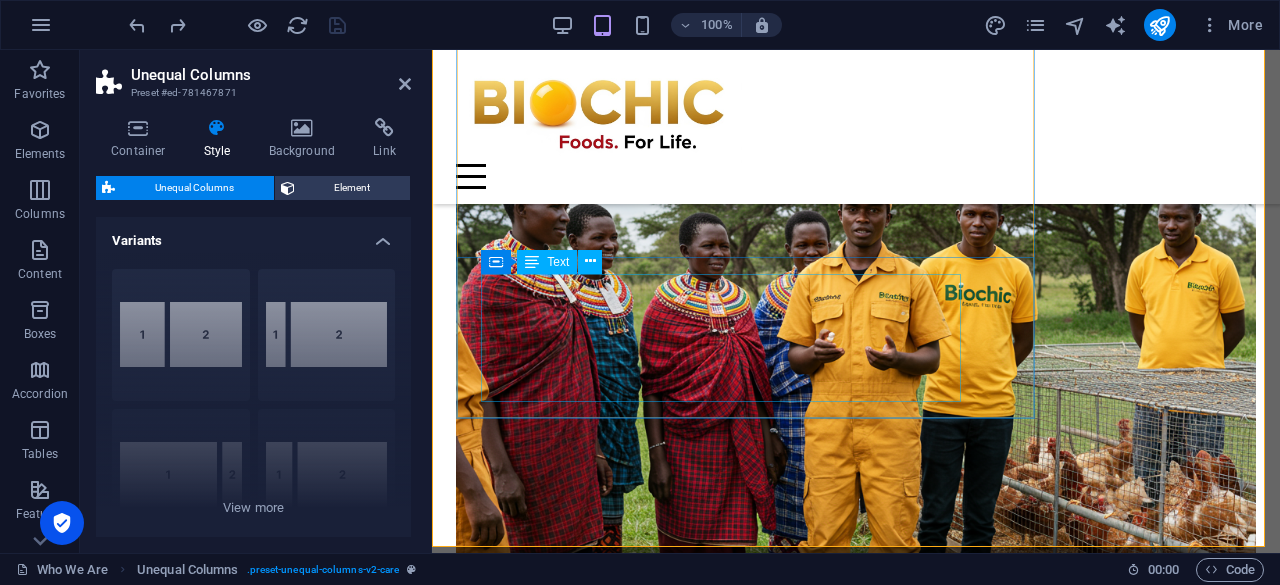 scroll, scrollTop: 9104, scrollLeft: 0, axis: vertical 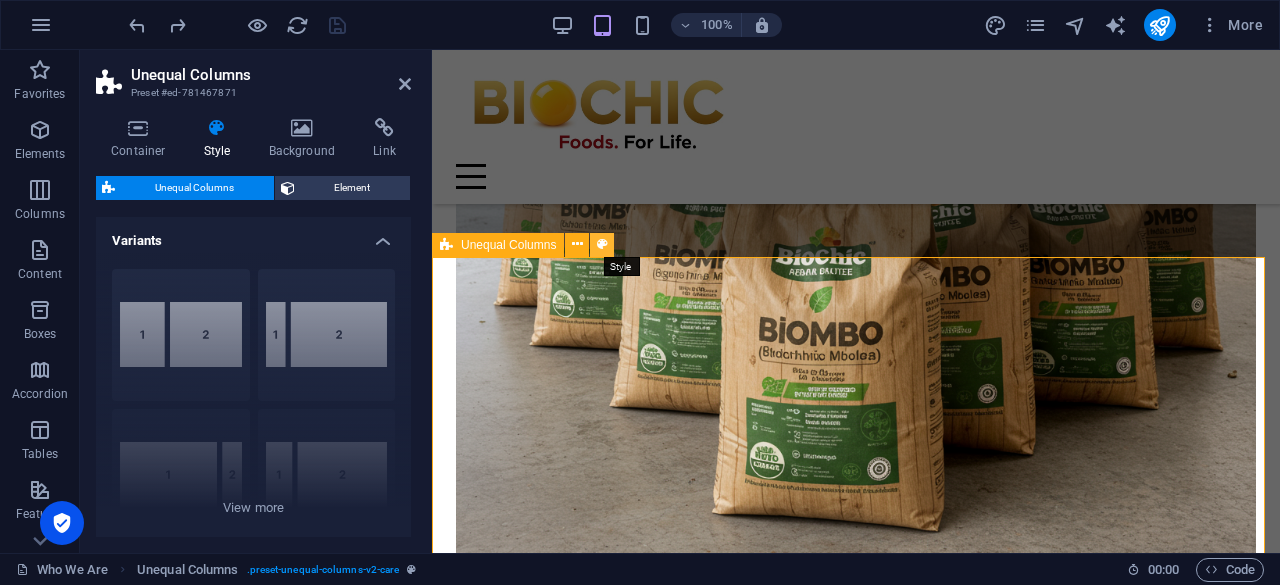 click at bounding box center [602, 244] 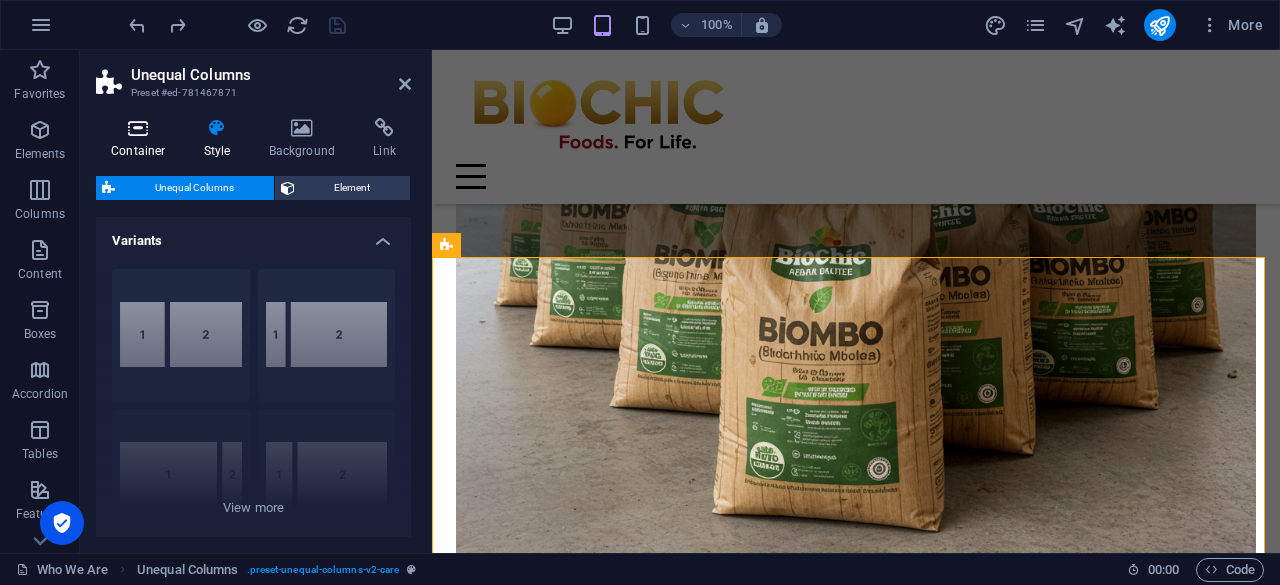 click at bounding box center [138, 128] 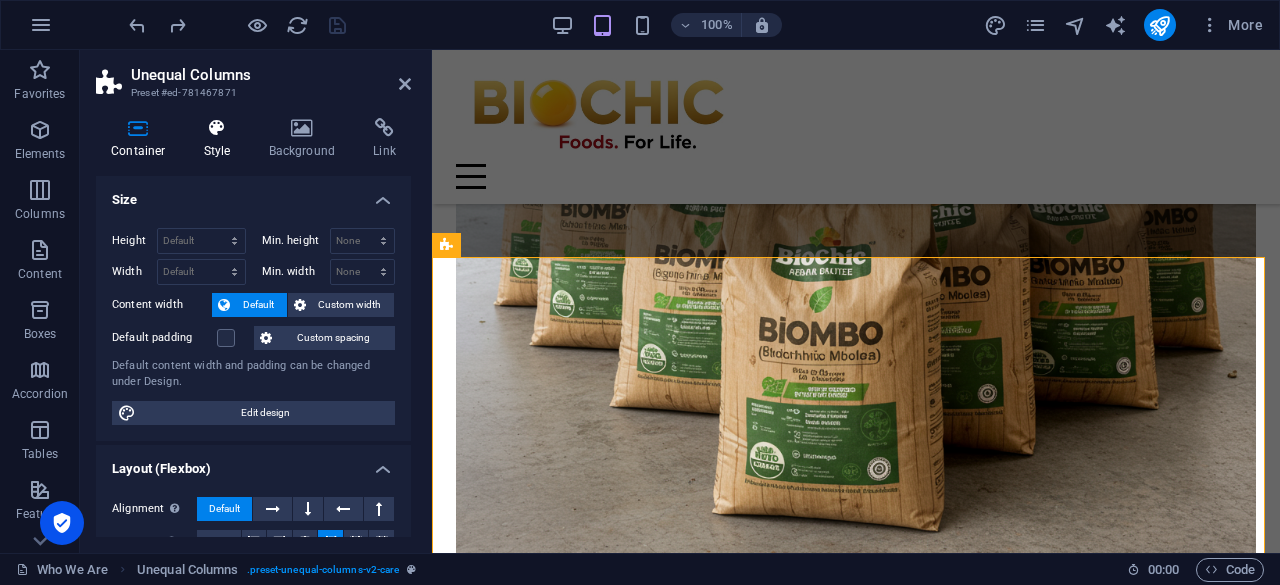 click at bounding box center [217, 128] 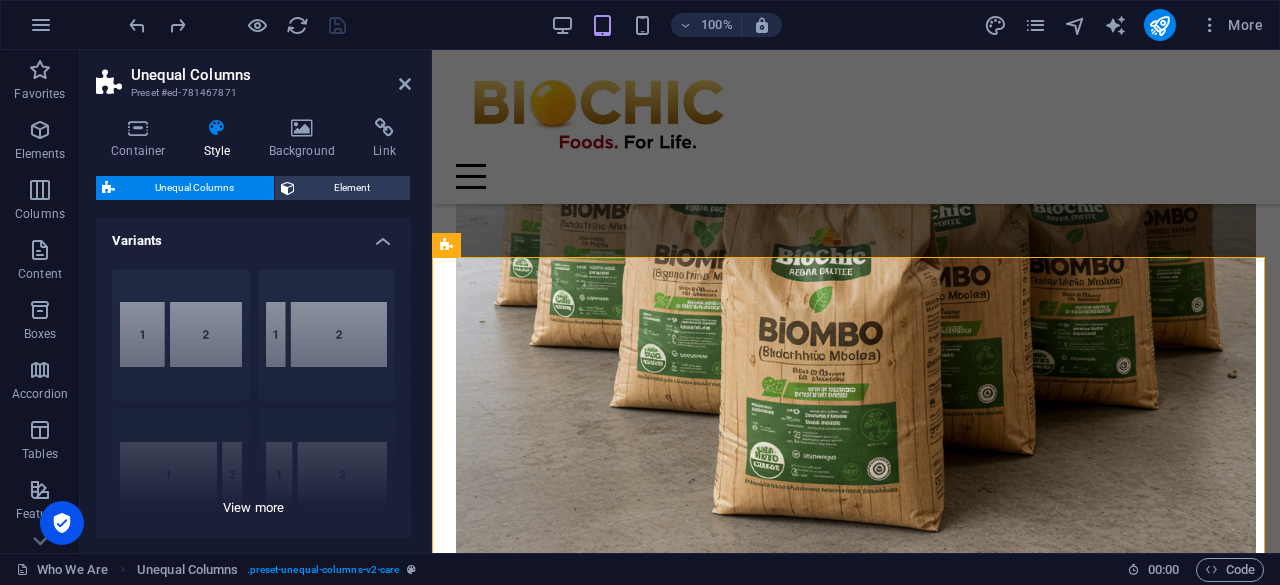 click on "[PHONE_NUMBER] [PHONE_NUMBER] 70-30 Default" at bounding box center (253, 403) 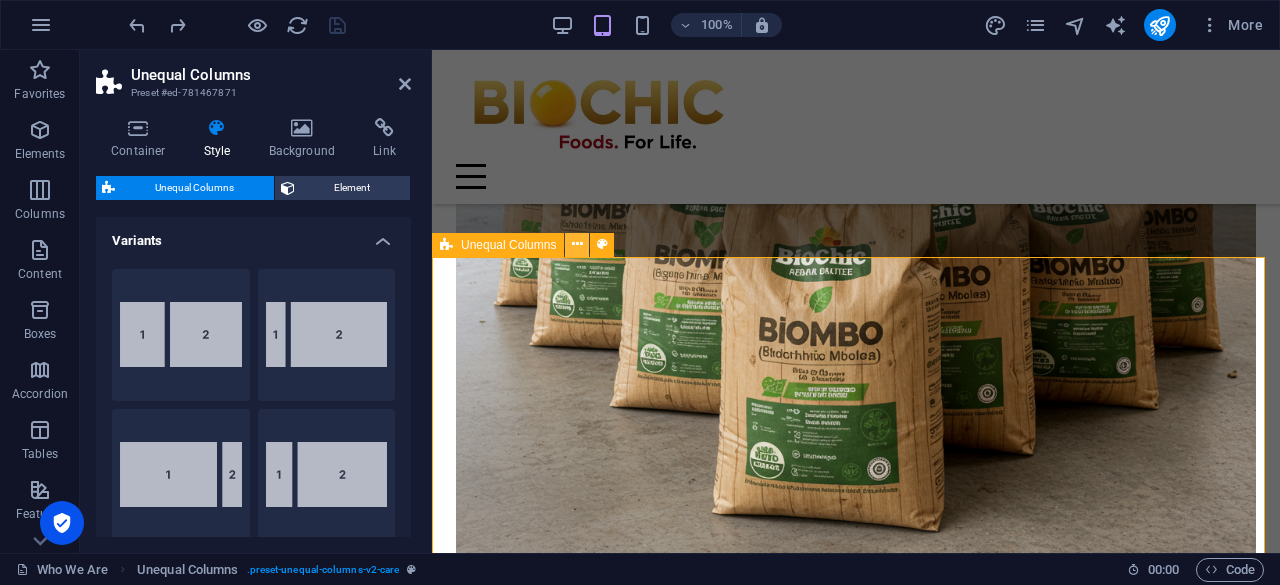 click at bounding box center [577, 244] 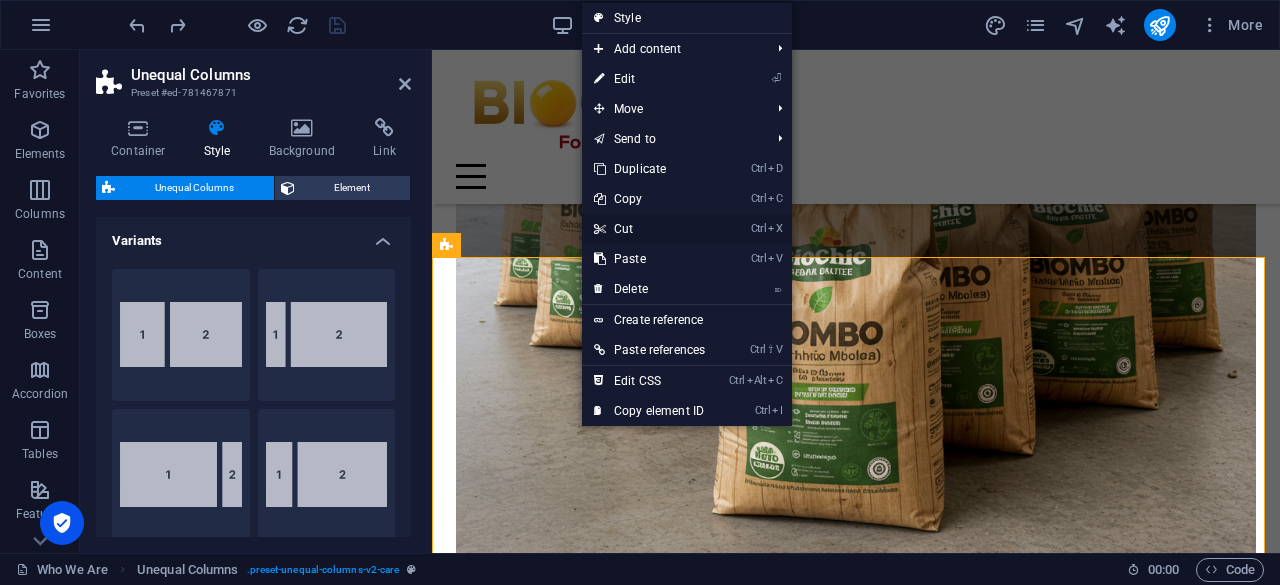 click on "Ctrl X  Cut" at bounding box center (649, 229) 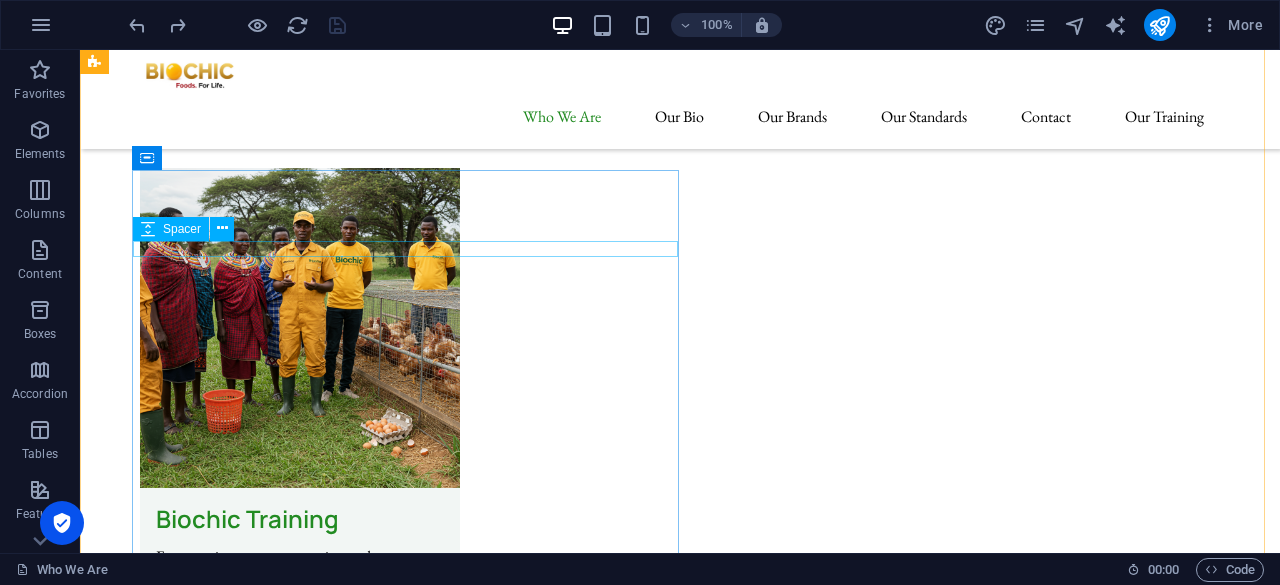 scroll, scrollTop: 7852, scrollLeft: 0, axis: vertical 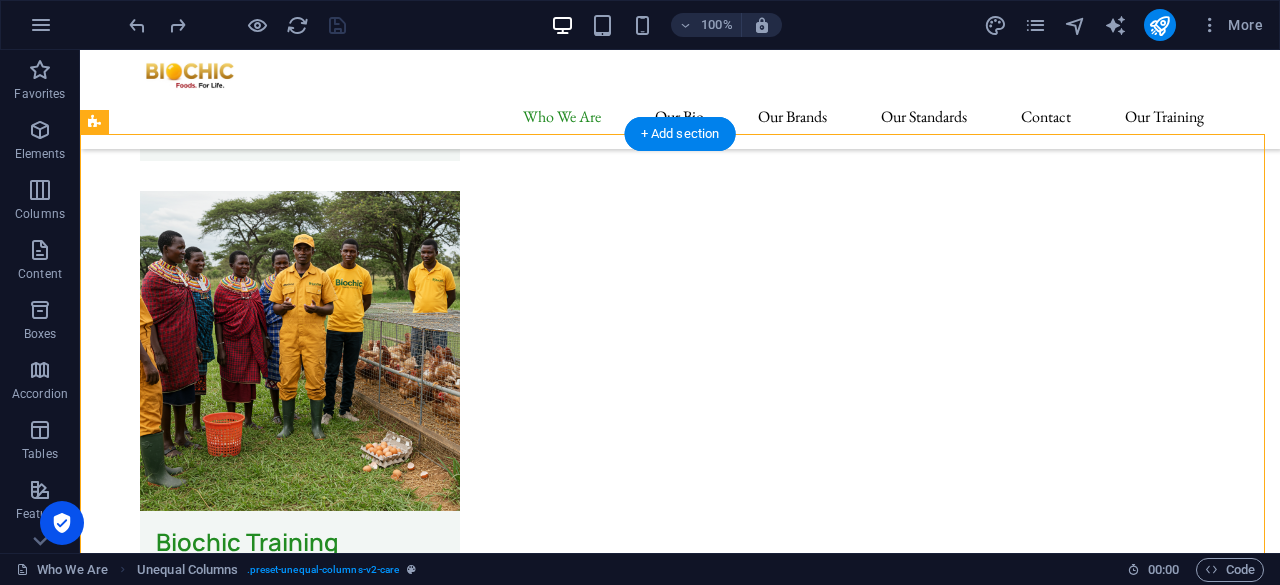 drag, startPoint x: 248, startPoint y: 337, endPoint x: 188, endPoint y: 204, distance: 145.9075 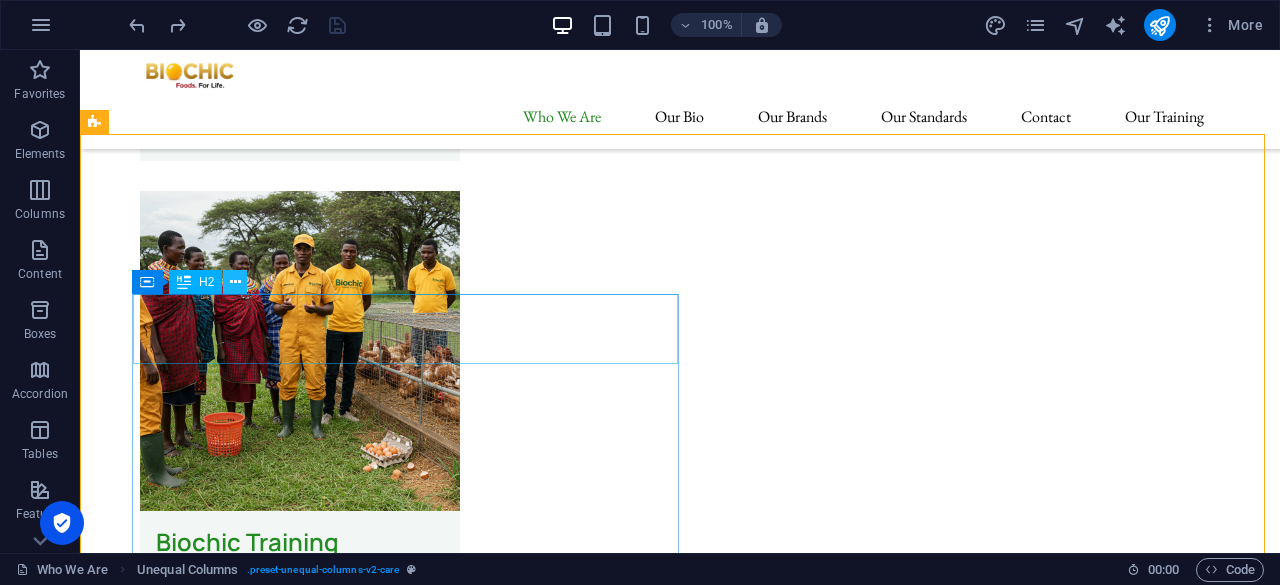 click at bounding box center (235, 282) 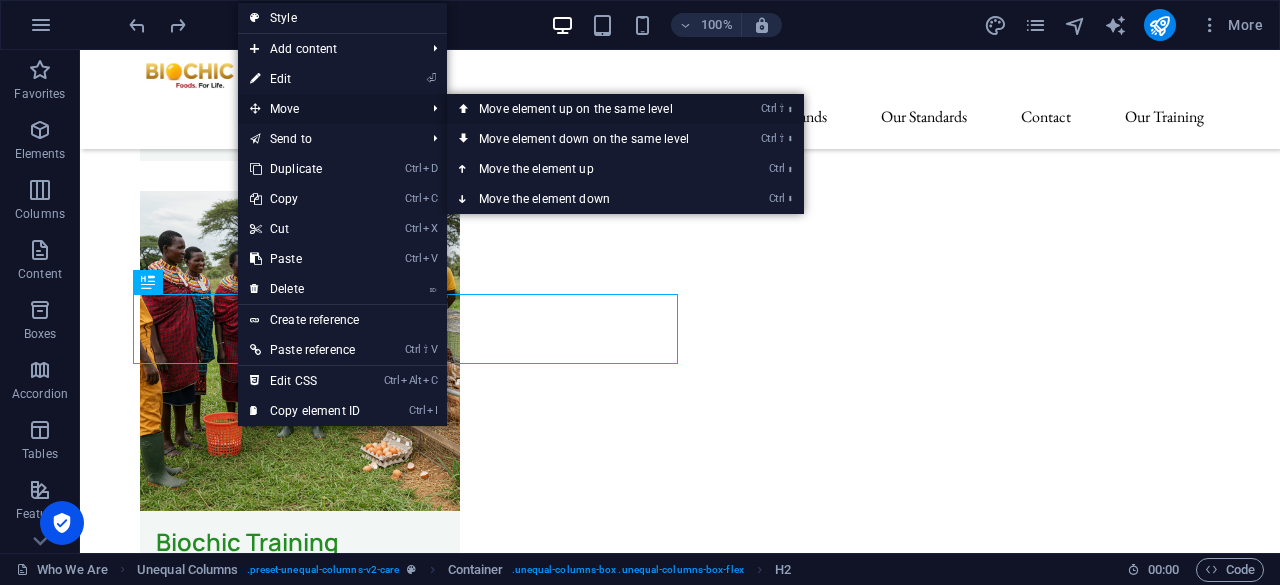 click on "Ctrl ⇧ ⬆  Move element up on the same level" at bounding box center (588, 109) 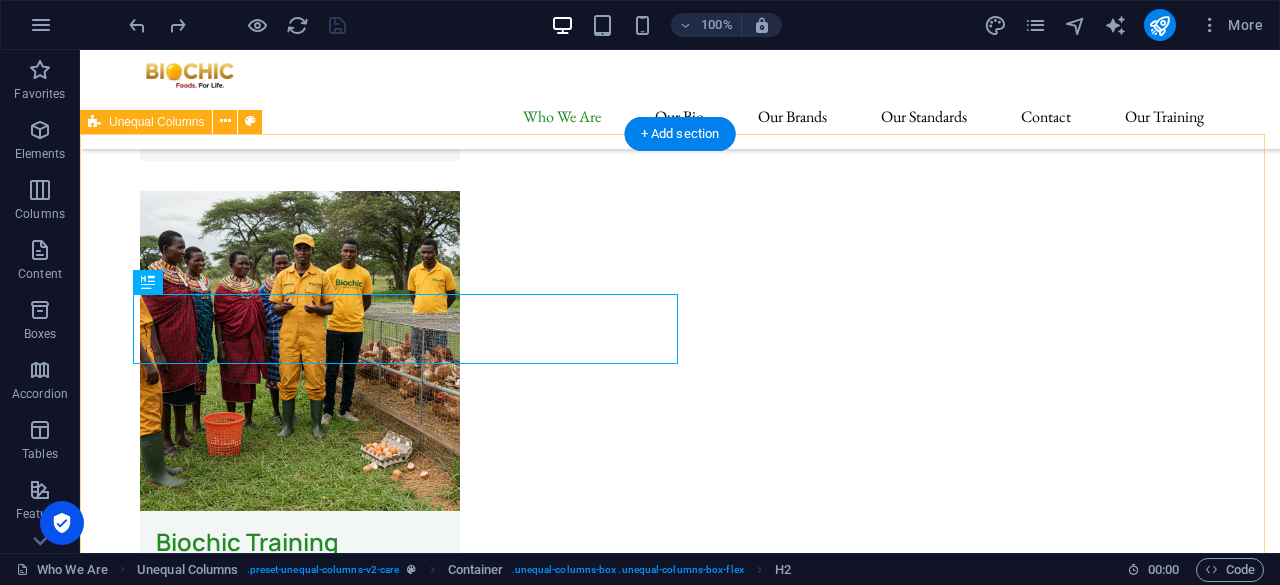 click on "Three-Step Process. At [GEOGRAPHIC_DATA], we are committed to providing high-quality chicken meat and eggs through a transparent, ethical, and efficient process. Our approach ensures the health and welfare of our poultry, resulting in superior products for our customers. 1. Sustainable Rearing and Farming Our process begins with responsible farming practices. We raise healthy chicks in a nurturing environment, utilizing sustainable methods that prioritize animal welfare. Our chickens are provided with ample space to roam, access to natural sunlight, and a balanced diet free from unnecessary additives. This ensures the vitality of our flocks and forms the foundation for high-quality produce. 2. Ethical Egg and Meat Production 3. Fresh Delivery and Customer Satisfaction" at bounding box center [680, 7005] 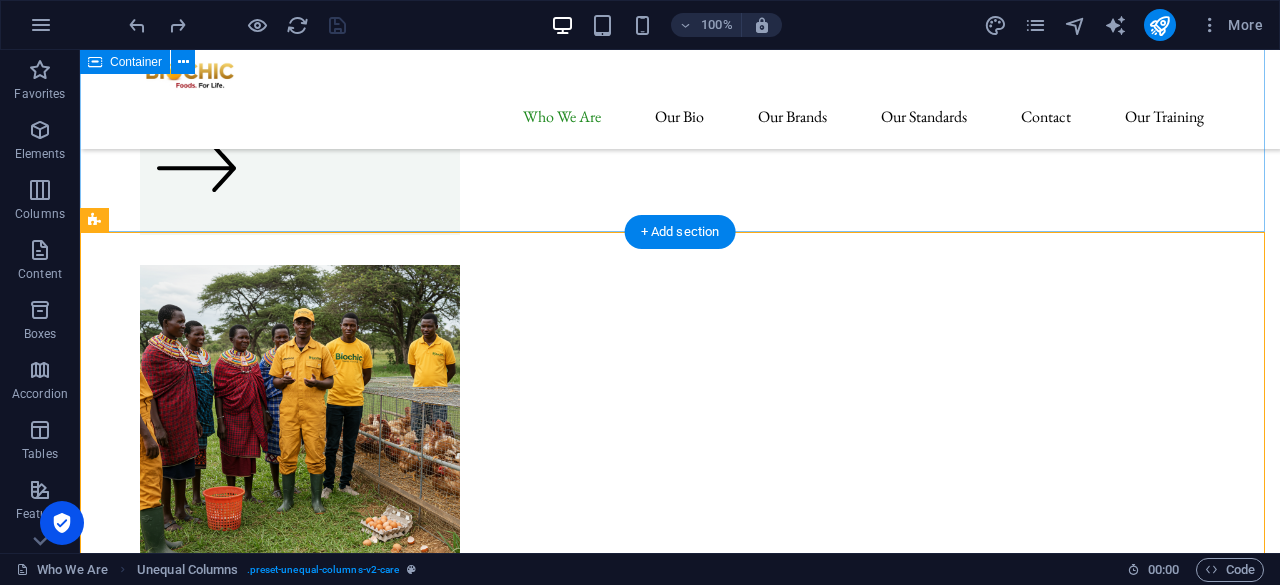 scroll, scrollTop: 7752, scrollLeft: 0, axis: vertical 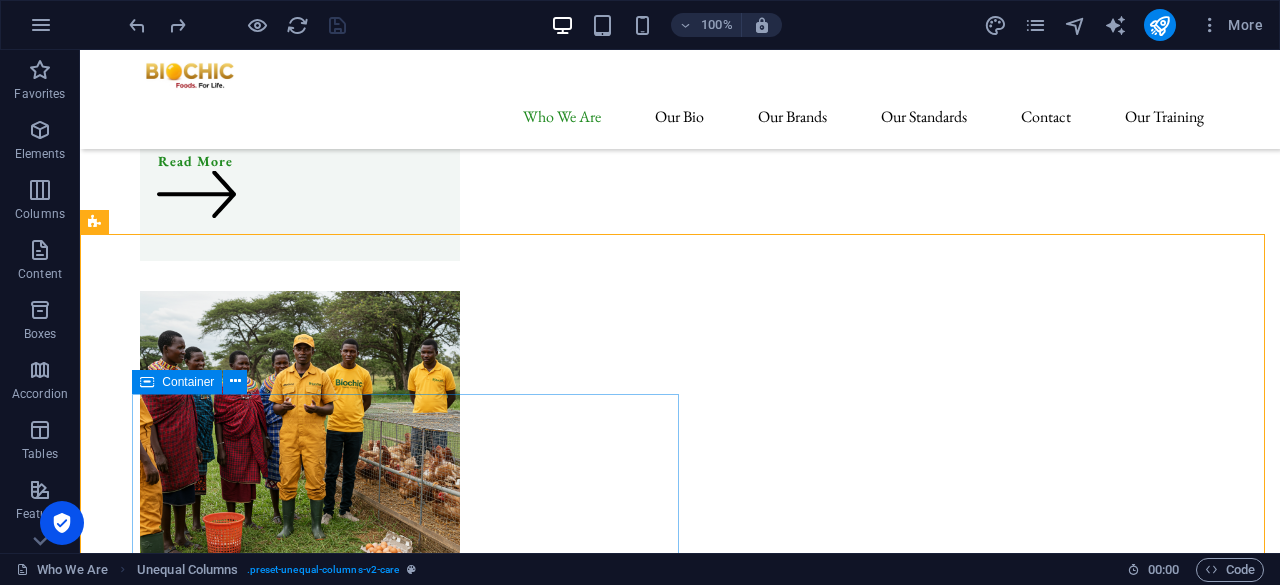 click at bounding box center (147, 382) 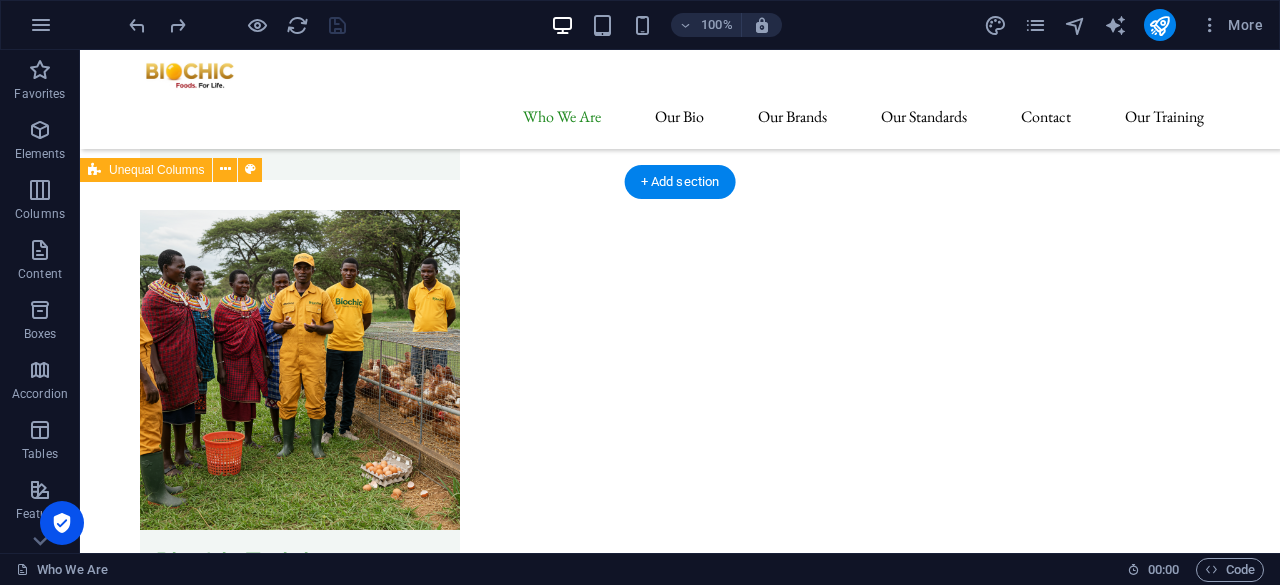 scroll, scrollTop: 7728, scrollLeft: 0, axis: vertical 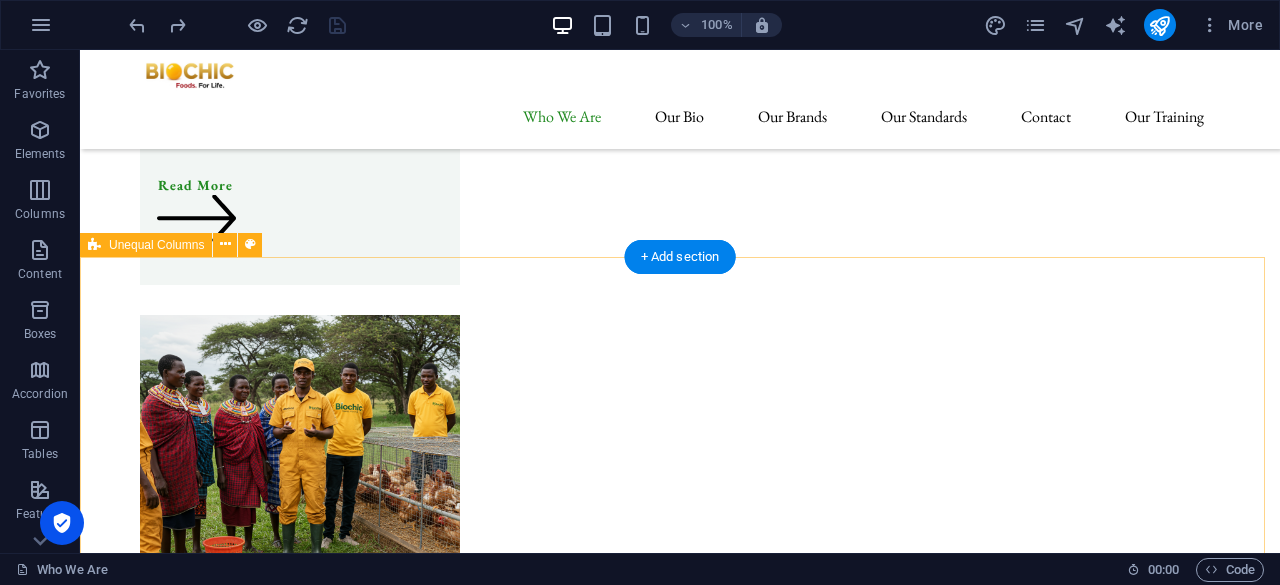 click on "Three-Step Process. At [GEOGRAPHIC_DATA], we are committed to providing high-quality chicken meat and eggs through a transparent, ethical, and efficient process. Our approach ensures the health and welfare of our poultry, resulting in superior products for our customers. 1. Sustainable Rearing and Farming Our process begins with responsible farming practices. We raise healthy chicks in a nurturing environment, utilizing sustainable methods that prioritize animal welfare. Our chickens are provided with ample space to roam, access to natural sunlight, and a balanced diet free from unnecessary additives. This ensures the vitality of our flocks and forms the foundation for high-quality produce. 2. Ethical Egg and Meat Production 3. Fresh Delivery and Customer Satisfaction" at bounding box center [680, 7129] 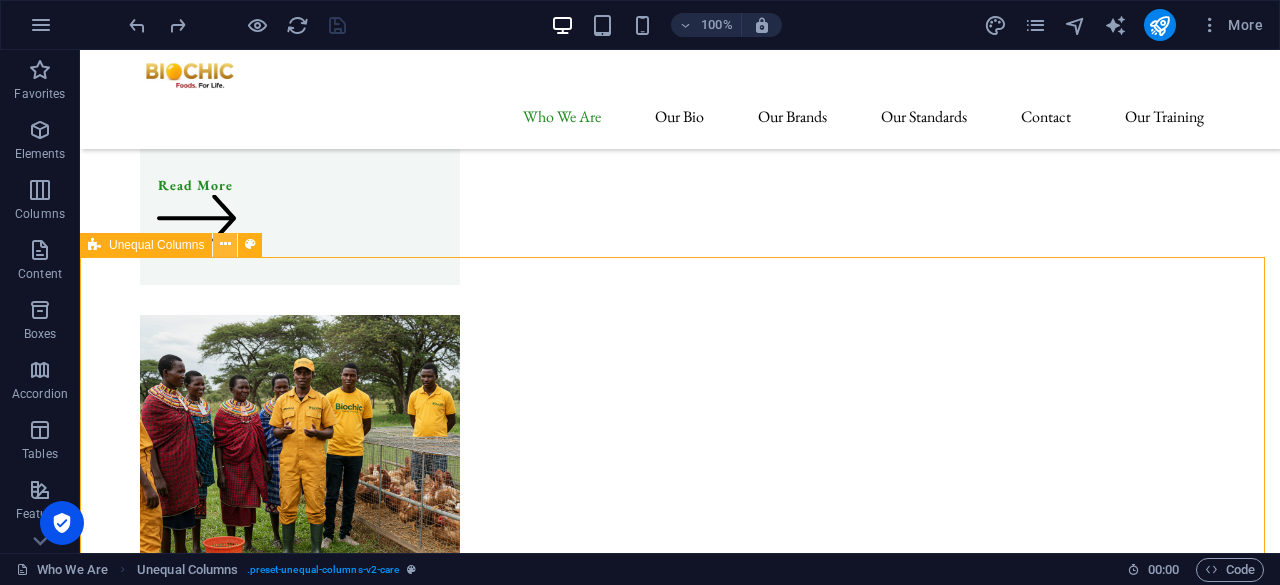 click at bounding box center (225, 244) 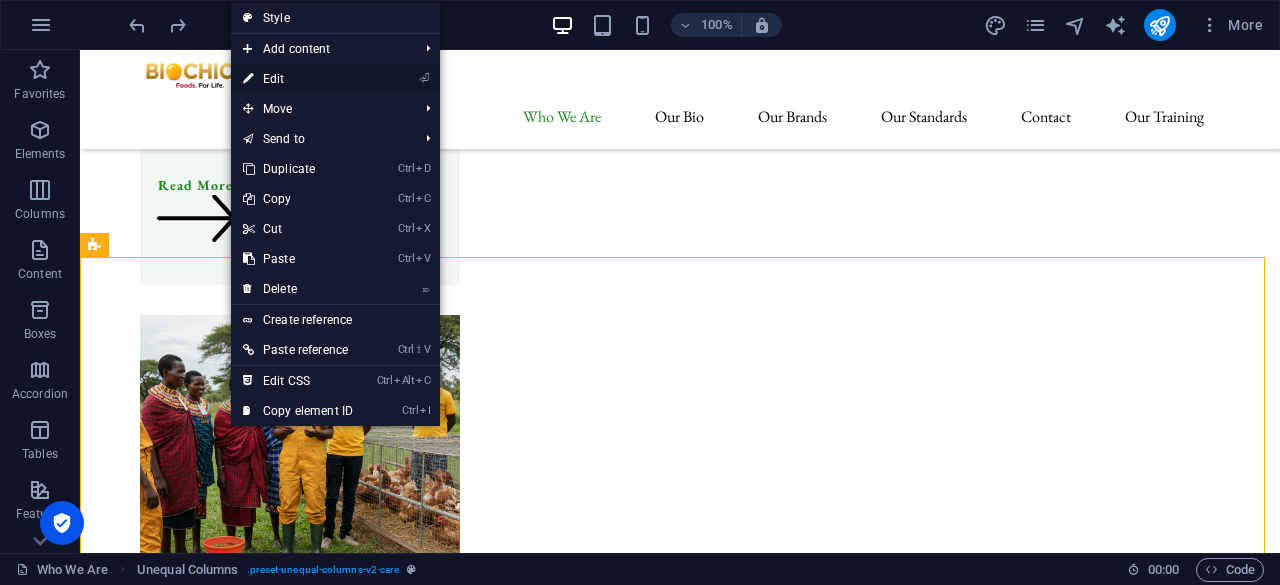 click on "⏎  Edit" at bounding box center (298, 79) 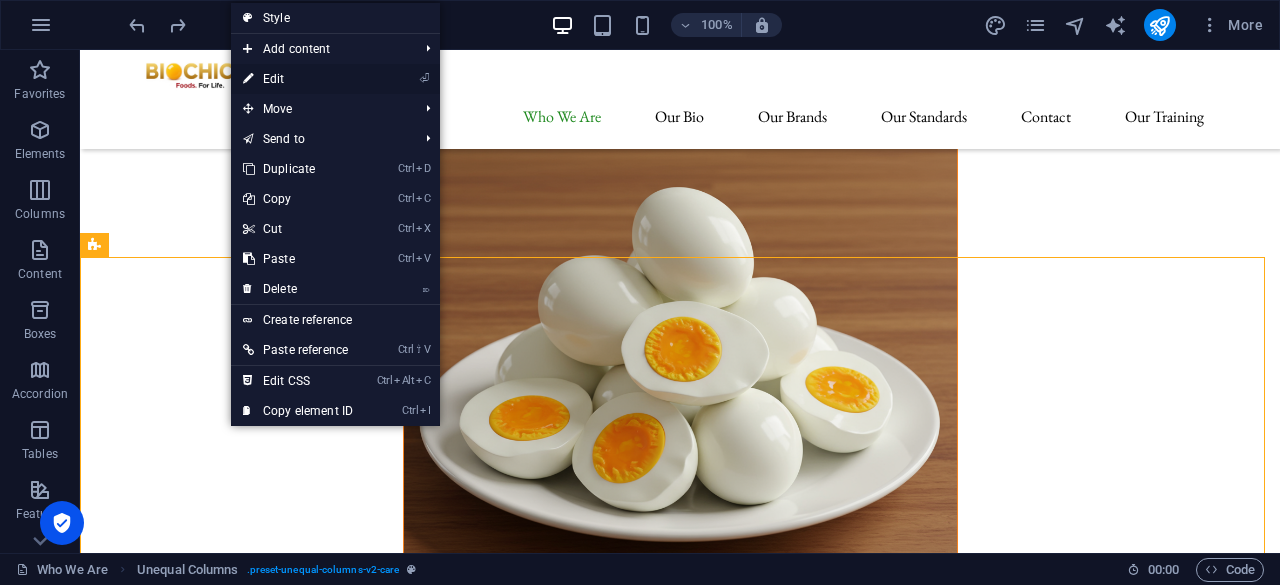 select on "%" 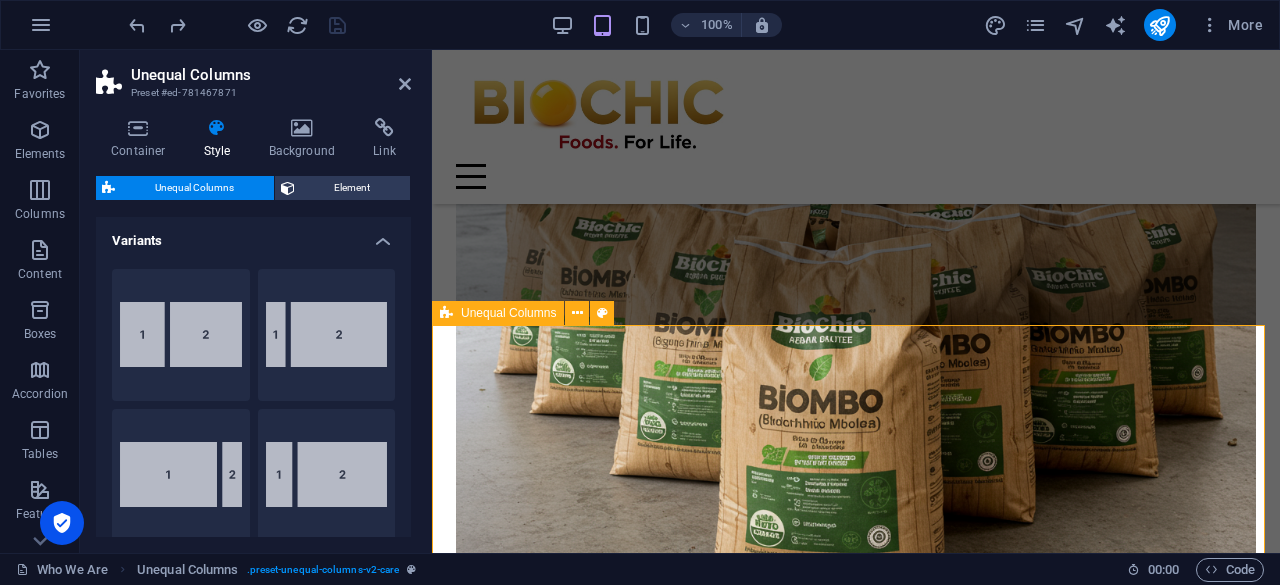 scroll, scrollTop: 8204, scrollLeft: 0, axis: vertical 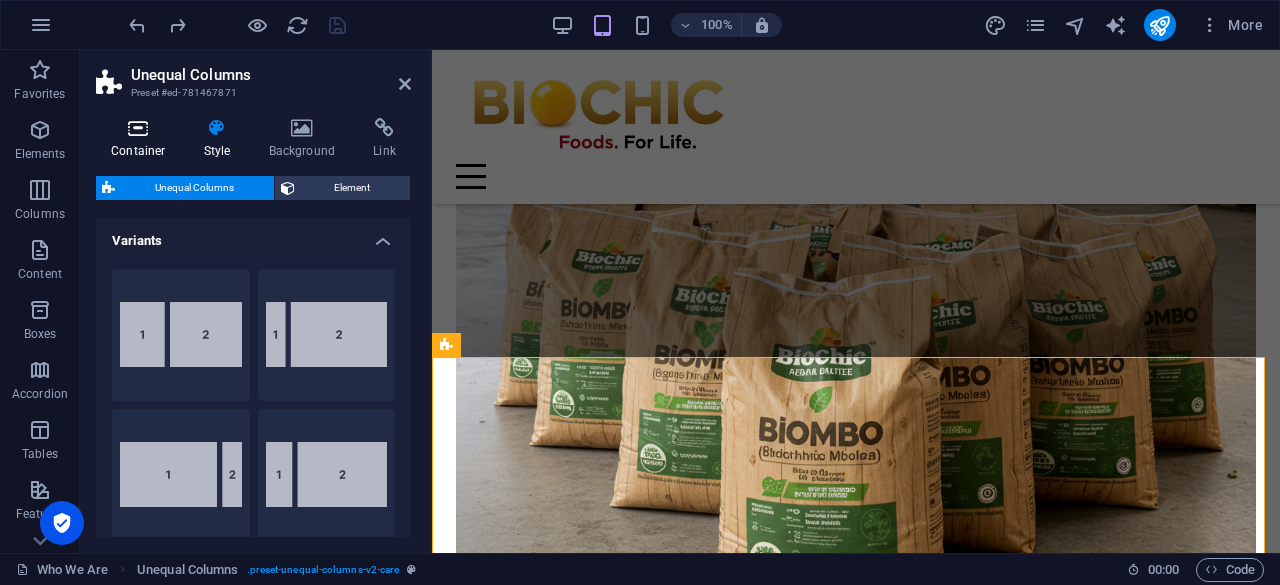 click at bounding box center [138, 128] 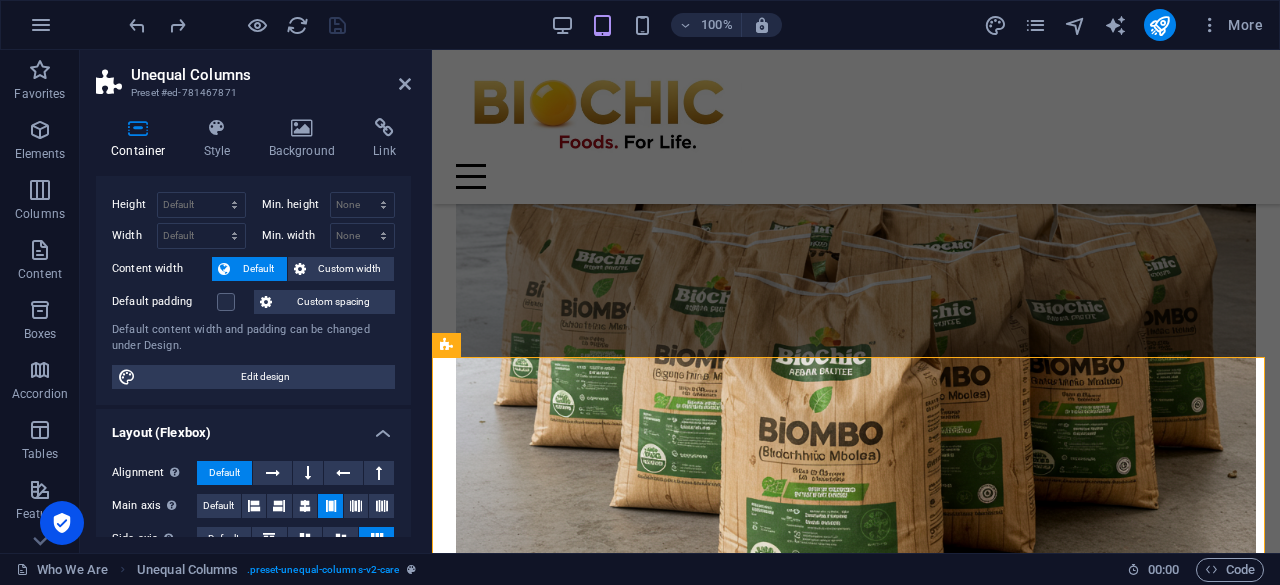 scroll, scrollTop: 0, scrollLeft: 0, axis: both 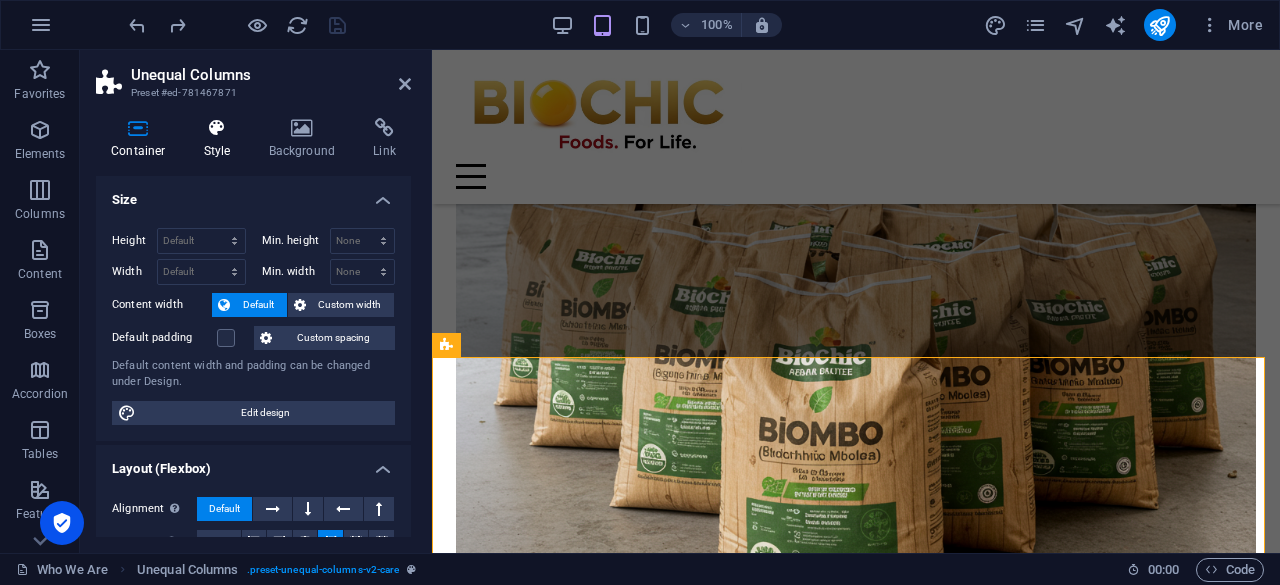 click at bounding box center [217, 128] 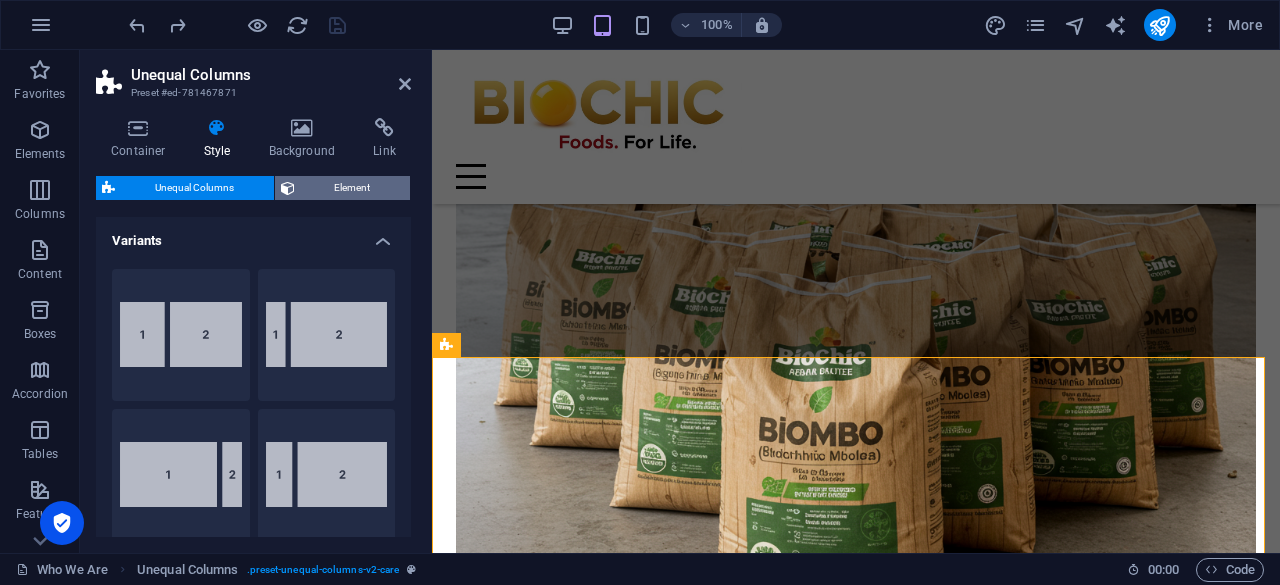 click on "Element" at bounding box center (353, 188) 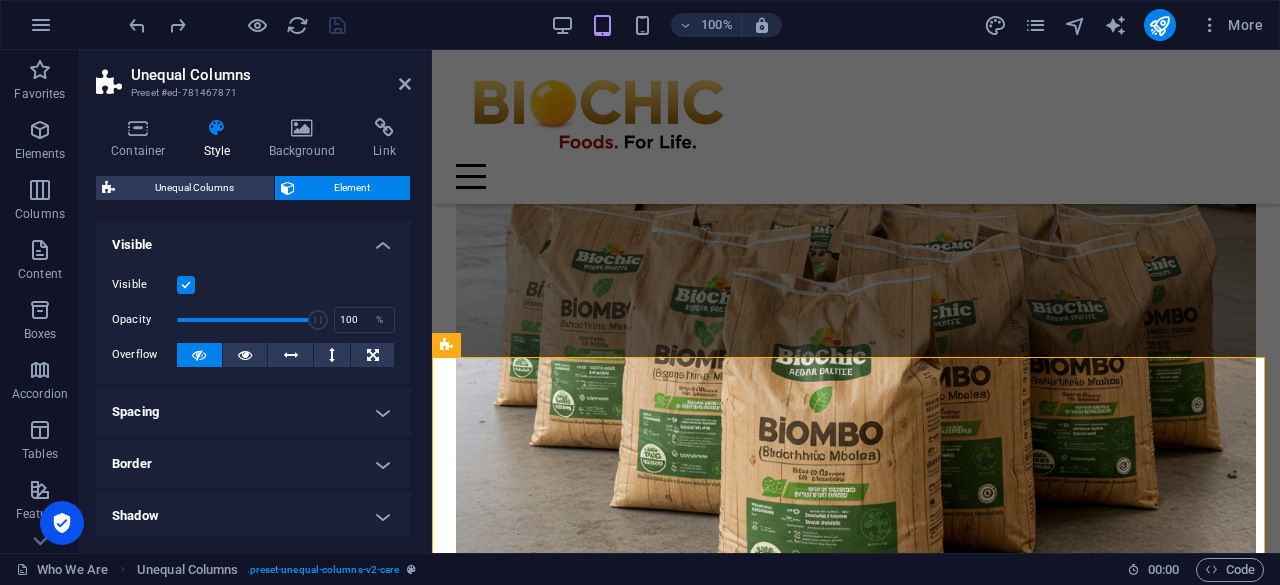 click on "Spacing" at bounding box center [253, 412] 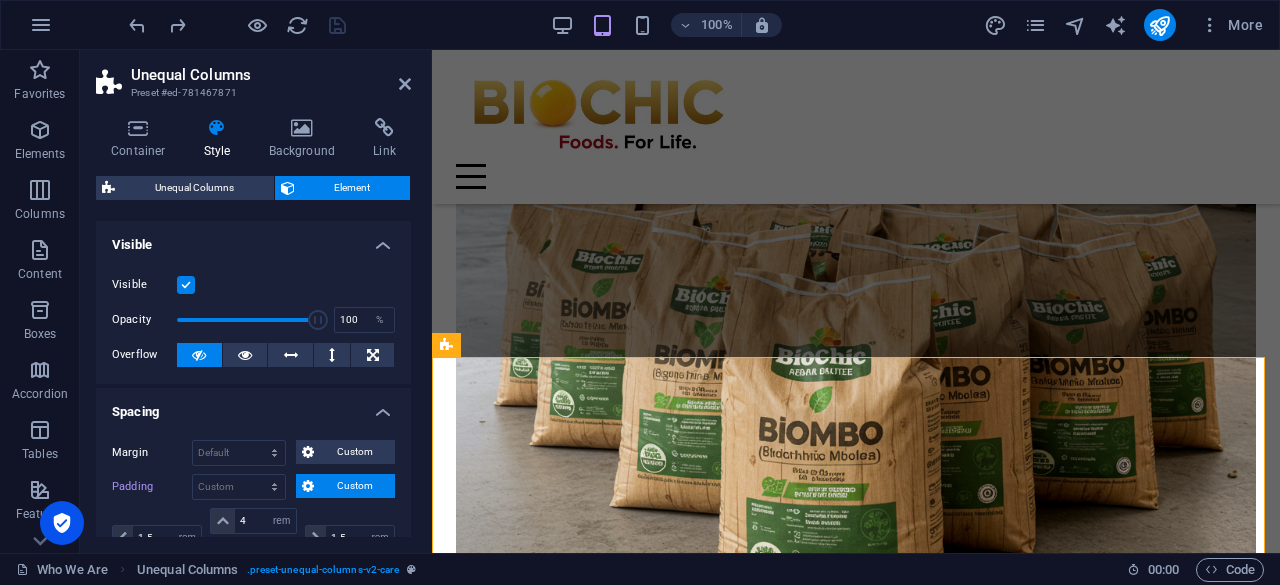 scroll, scrollTop: 200, scrollLeft: 0, axis: vertical 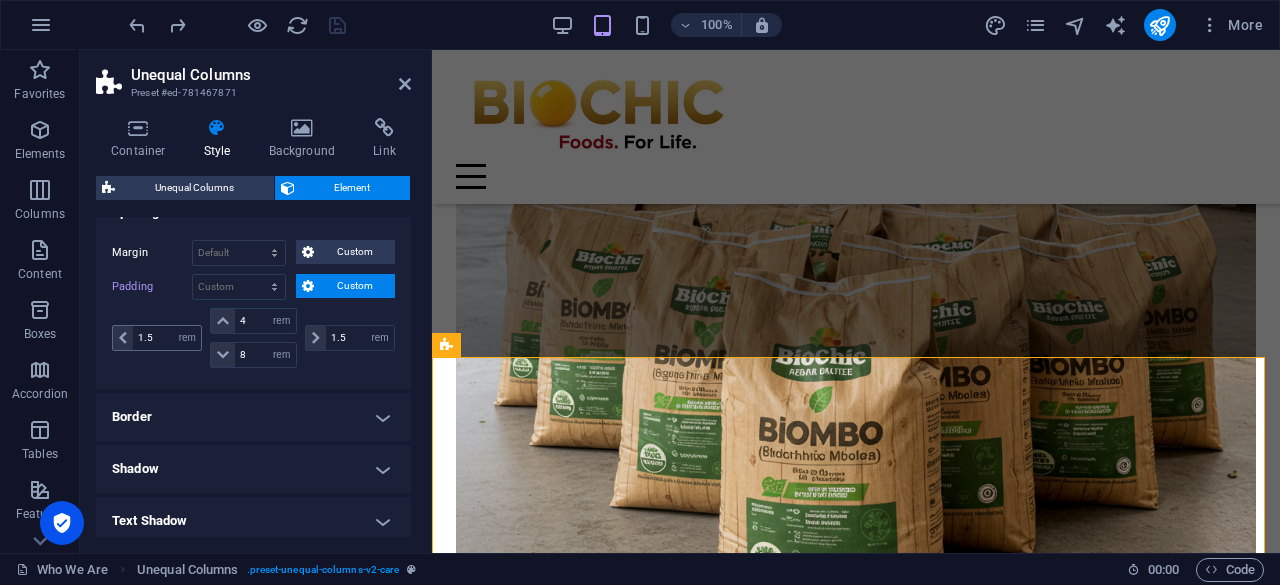 click at bounding box center [123, 338] 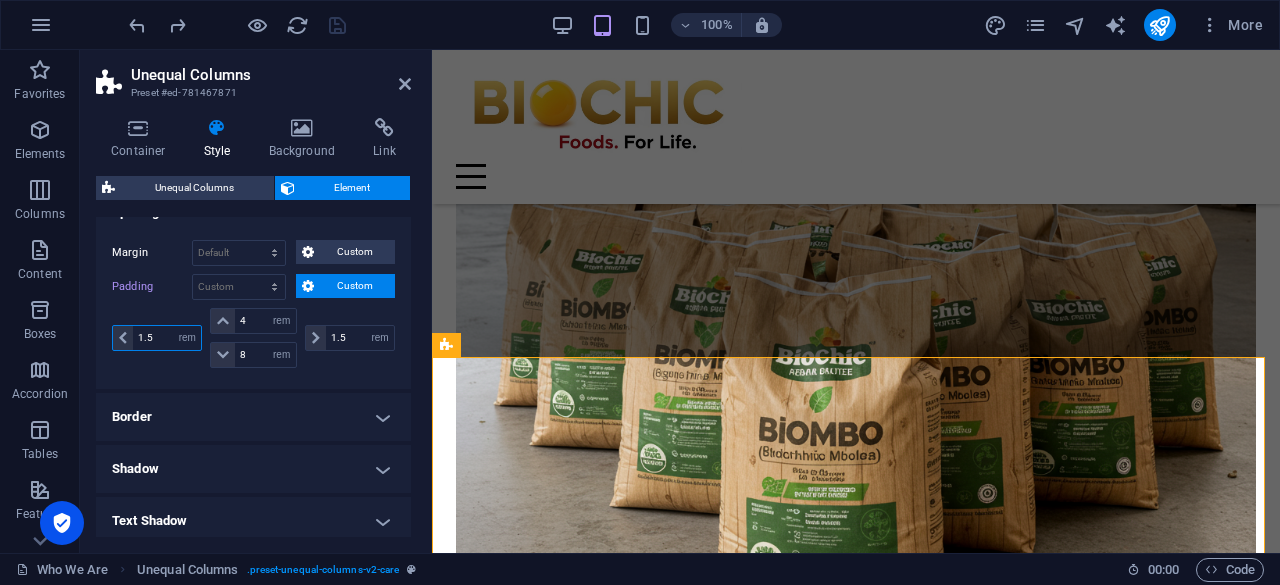 click on "1.5" at bounding box center (167, 338) 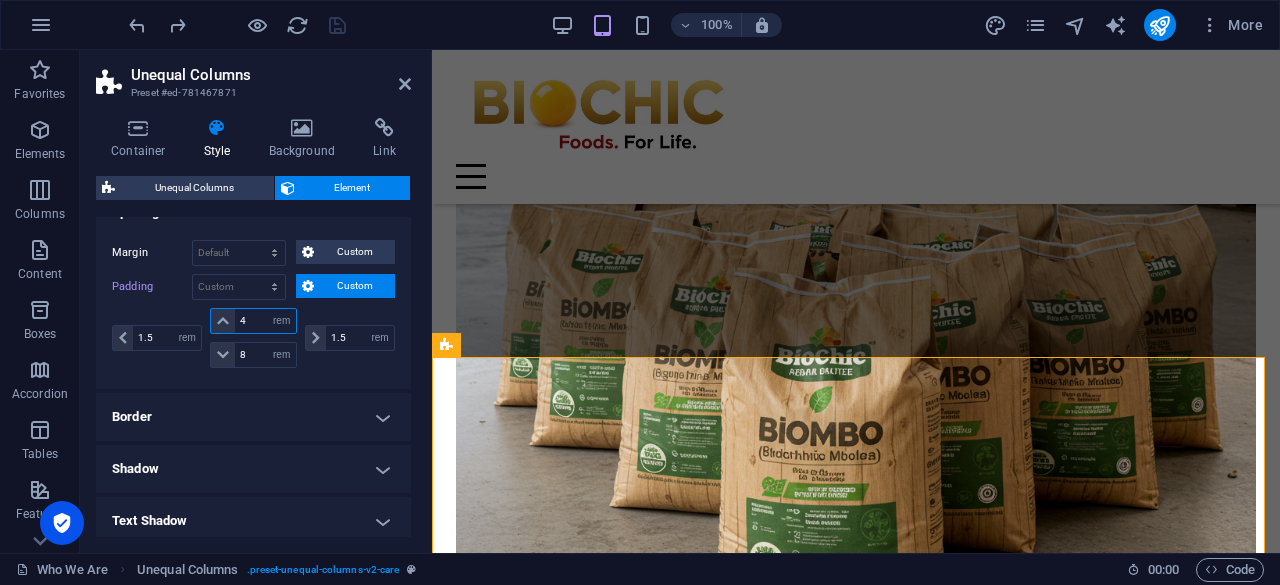 click on "4" at bounding box center (265, 321) 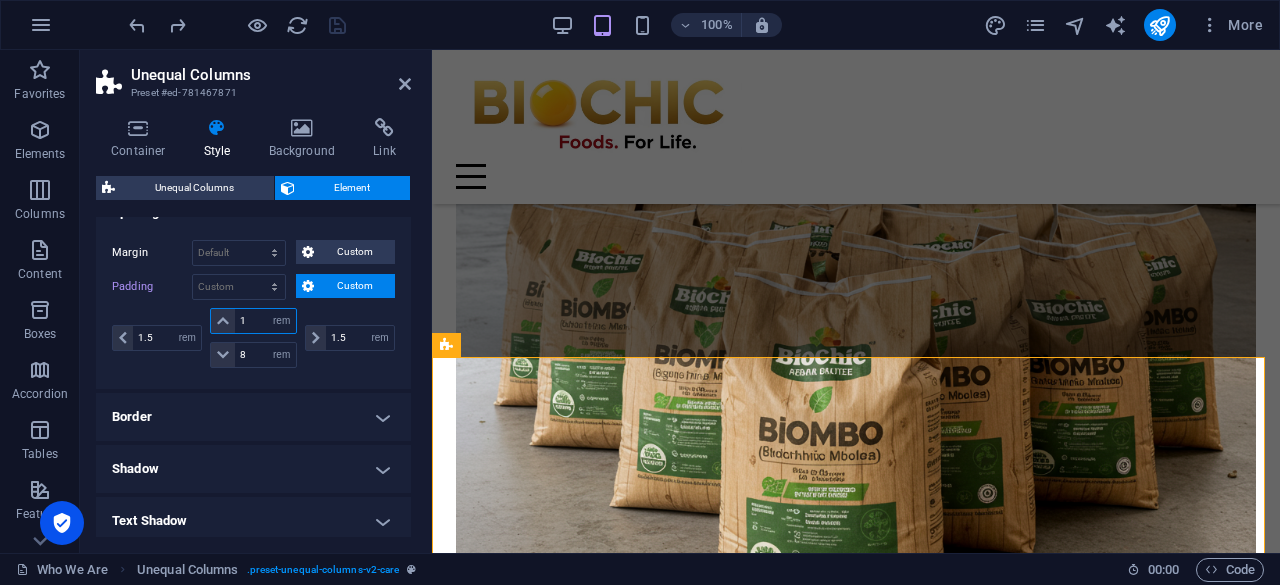 type on "1" 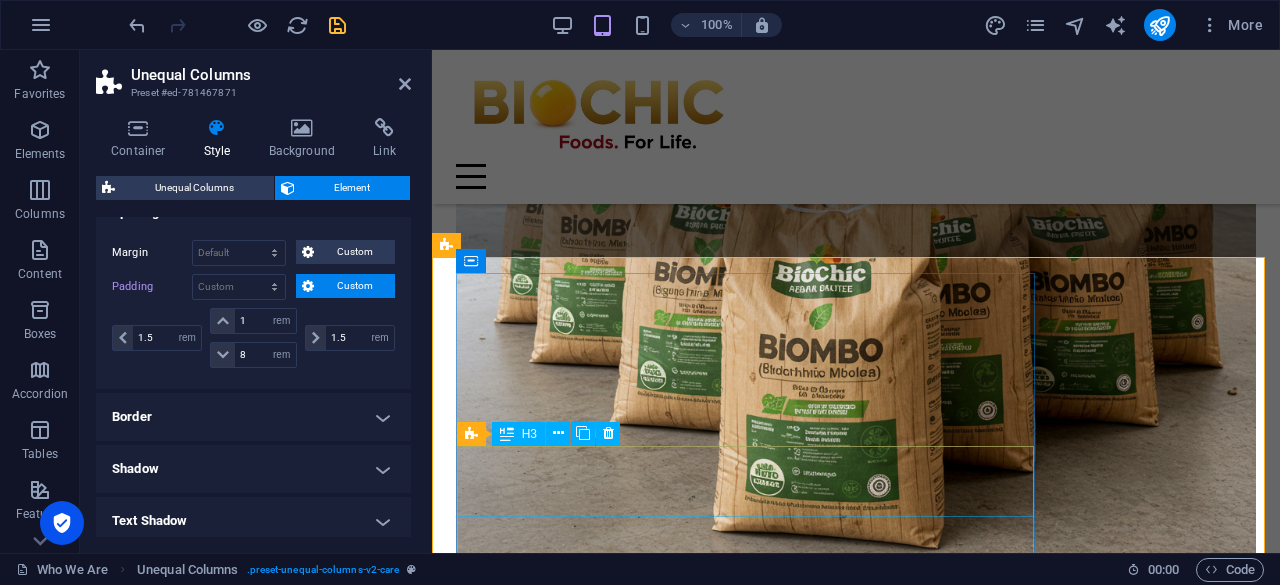 scroll, scrollTop: 8304, scrollLeft: 0, axis: vertical 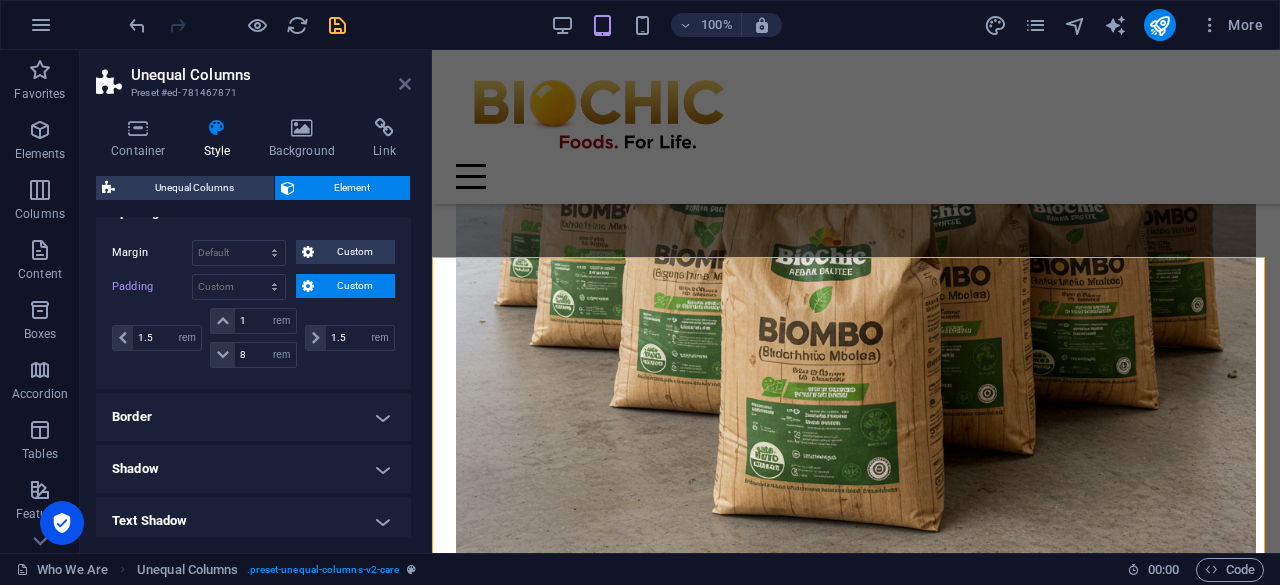click at bounding box center (405, 84) 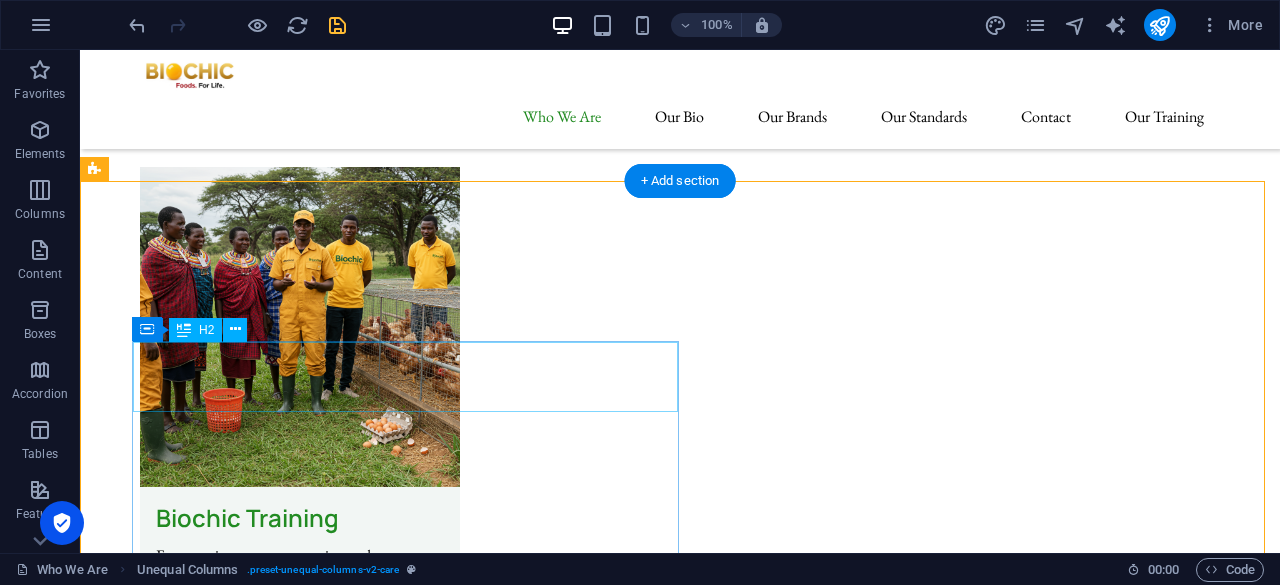 scroll, scrollTop: 7739, scrollLeft: 0, axis: vertical 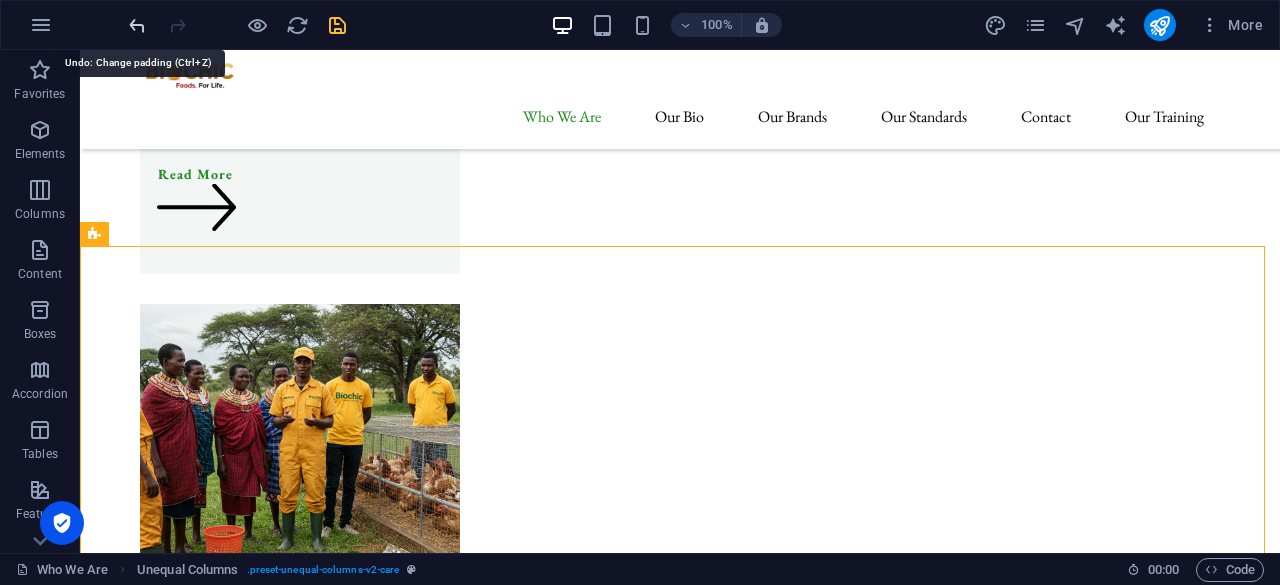click at bounding box center (137, 25) 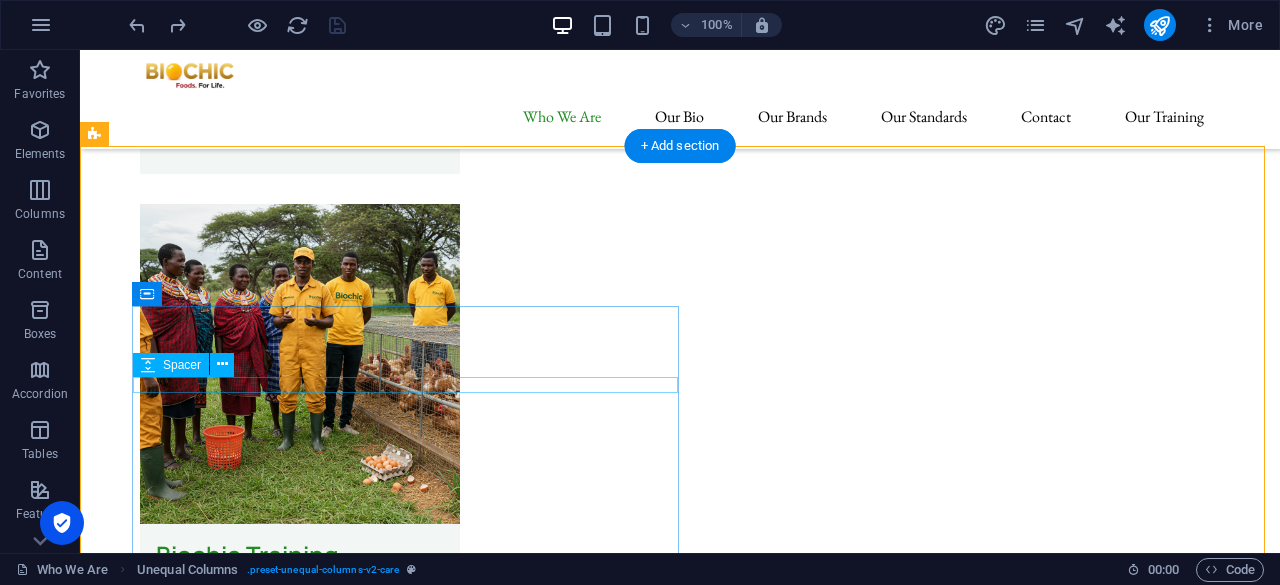 scroll, scrollTop: 7739, scrollLeft: 0, axis: vertical 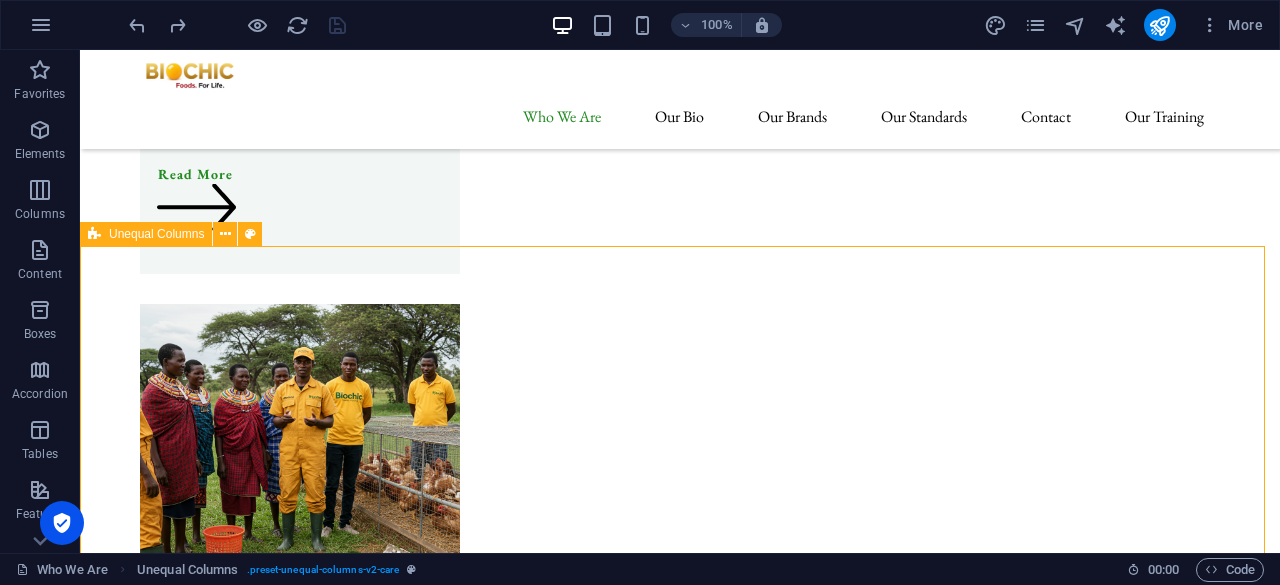click on "Unequal Columns" at bounding box center [156, 234] 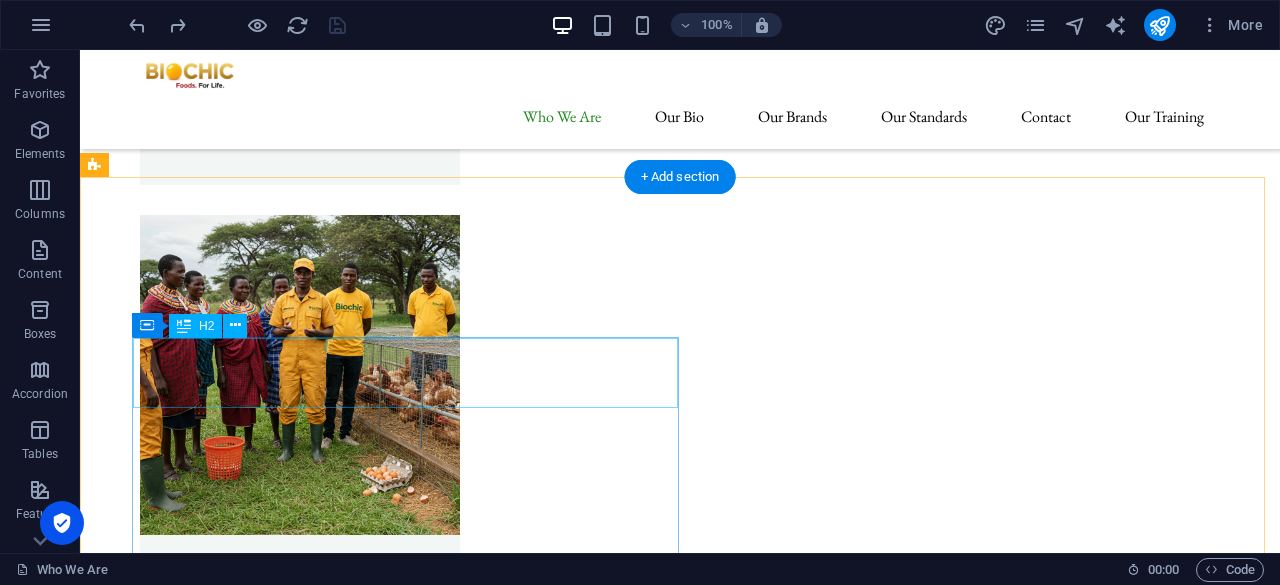 scroll, scrollTop: 7808, scrollLeft: 0, axis: vertical 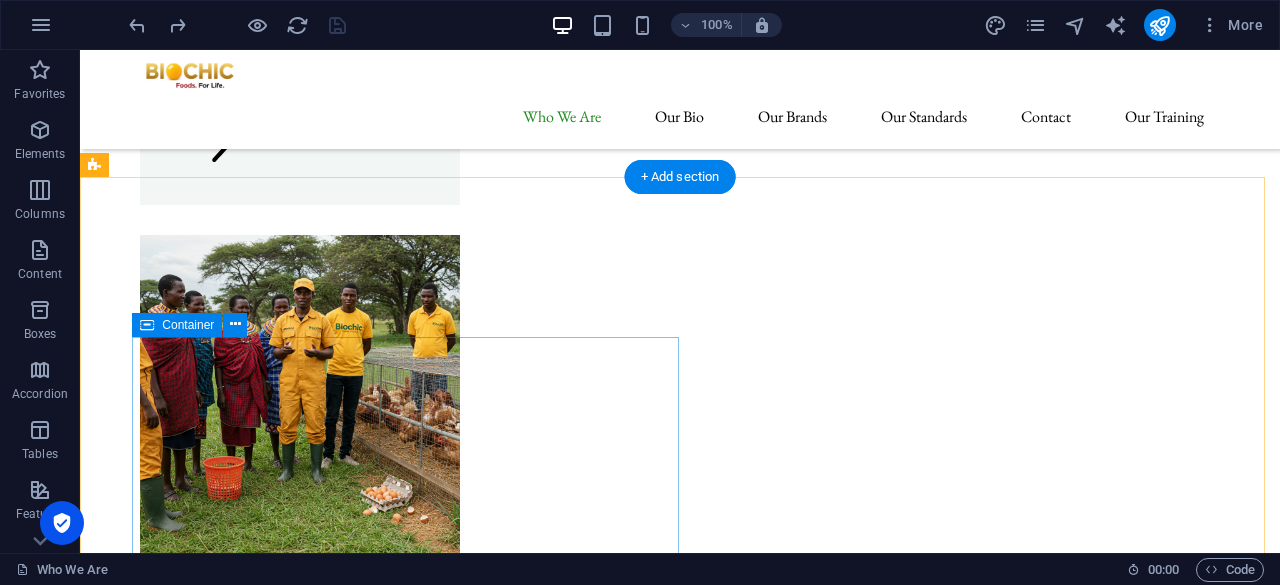 click on "Three-Step Process. At [GEOGRAPHIC_DATA], we are committed to providing high-quality chicken meat and eggs through a transparent, ethical, and efficient process. Our approach ensures the health and welfare of our poultry, resulting in superior products for our customers. 1. Sustainable Rearing and Farming Our process begins with responsible farming practices. We raise healthy chicks in a nurturing environment, utilizing sustainable methods that prioritize animal welfare. Our chickens are provided with ample space to roam, access to natural sunlight, and a balanced diet free from unnecessary additives. This ensures the vitality of our flocks and forms the foundation for high-quality produce. 2. Ethical Egg and Meat Production 3. Fresh Delivery and Customer Satisfaction" at bounding box center (644, 6813) 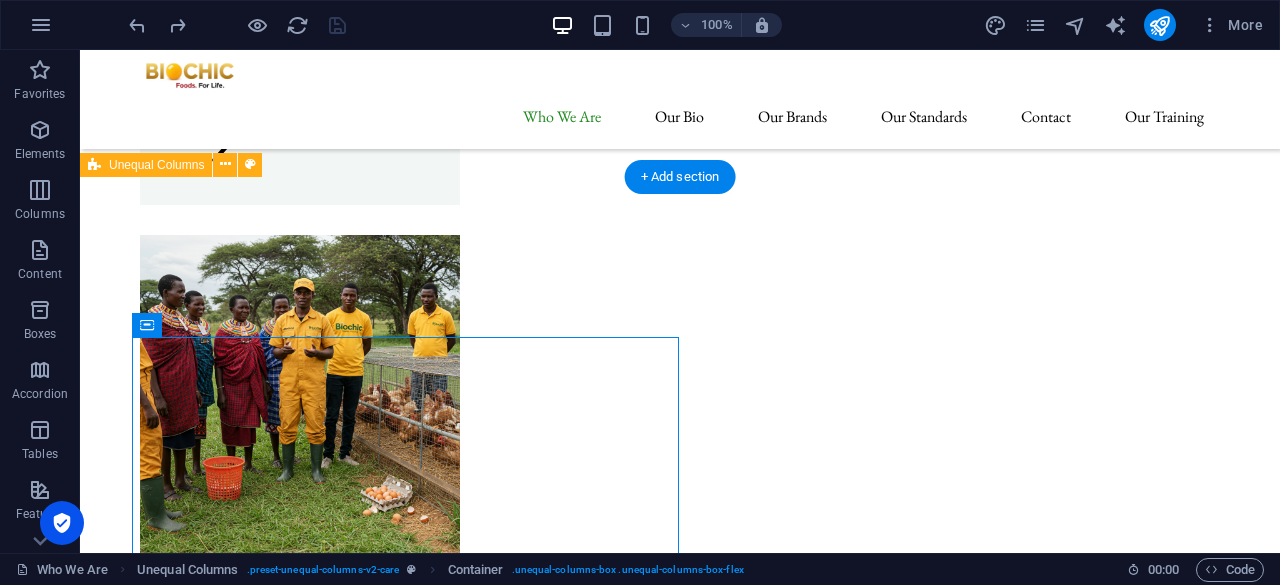 click on "Three-Step Process. At [GEOGRAPHIC_DATA], we are committed to providing high-quality chicken meat and eggs through a transparent, ethical, and efficient process. Our approach ensures the health and welfare of our poultry, resulting in superior products for our customers. 1. Sustainable Rearing and Farming Our process begins with responsible farming practices. We raise healthy chicks in a nurturing environment, utilizing sustainable methods that prioritize animal welfare. Our chickens are provided with ample space to roam, access to natural sunlight, and a balanced diet free from unnecessary additives. This ensures the vitality of our flocks and forms the foundation for high-quality produce. 2. Ethical Egg and Meat Production 3. Fresh Delivery and Customer Satisfaction" at bounding box center (680, 7049) 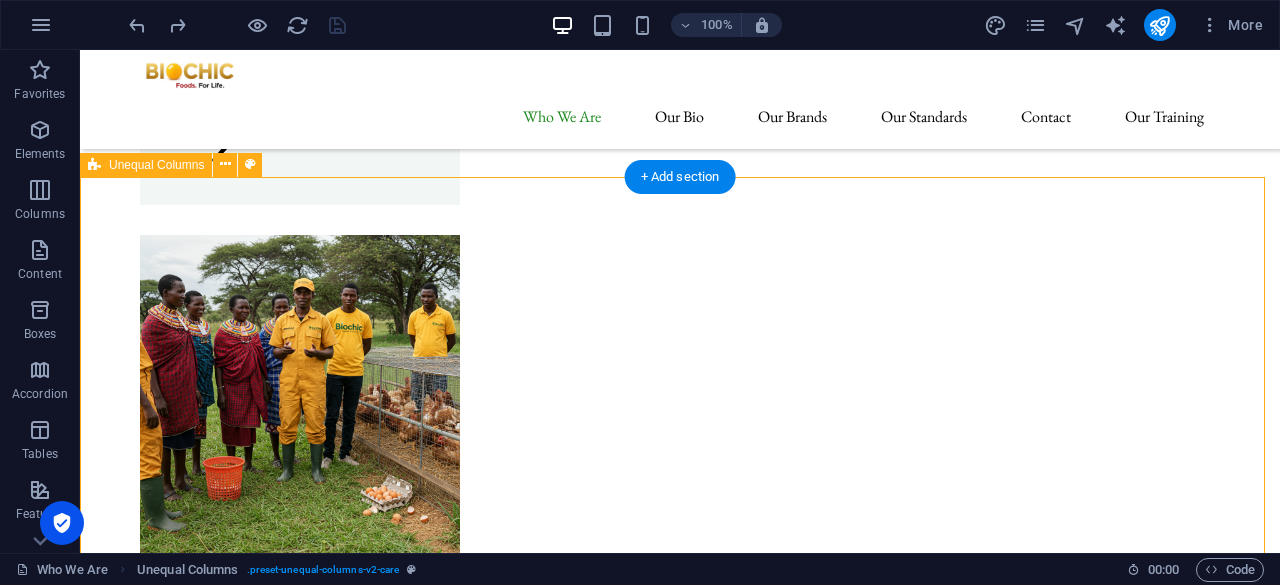 click on "Three-Step Process. At [GEOGRAPHIC_DATA], we are committed to providing high-quality chicken meat and eggs through a transparent, ethical, and efficient process. Our approach ensures the health and welfare of our poultry, resulting in superior products for our customers. 1. Sustainable Rearing and Farming Our process begins with responsible farming practices. We raise healthy chicks in a nurturing environment, utilizing sustainable methods that prioritize animal welfare. Our chickens are provided with ample space to roam, access to natural sunlight, and a balanced diet free from unnecessary additives. This ensures the vitality of our flocks and forms the foundation for high-quality produce. 2. Ethical Egg and Meat Production 3. Fresh Delivery and Customer Satisfaction" at bounding box center [680, 7049] 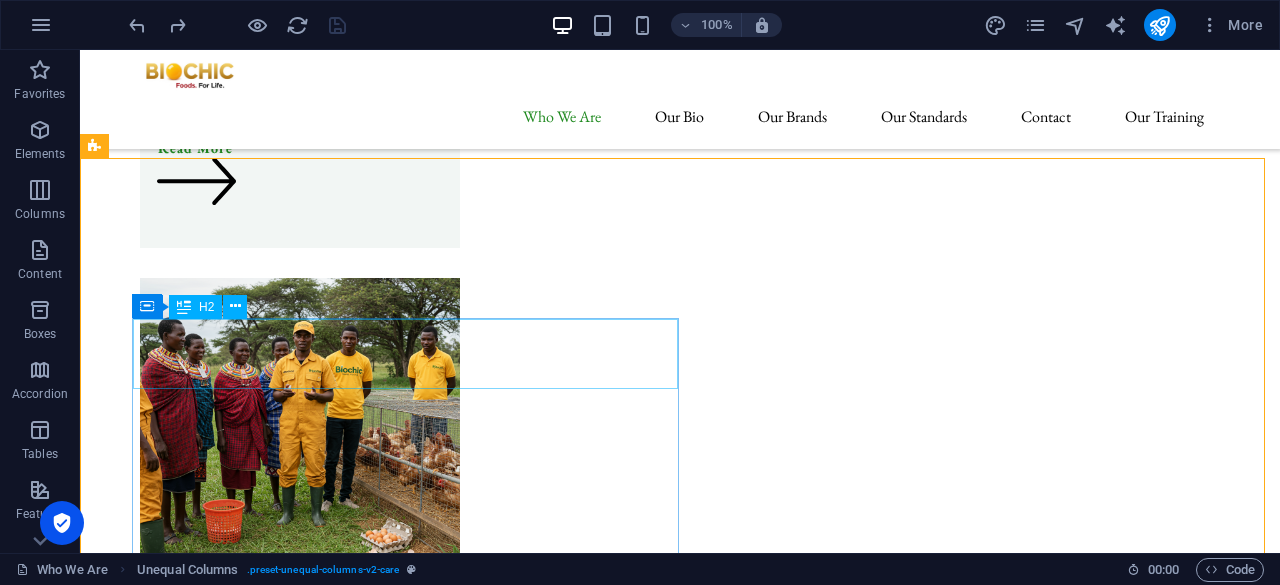 scroll, scrollTop: 7608, scrollLeft: 0, axis: vertical 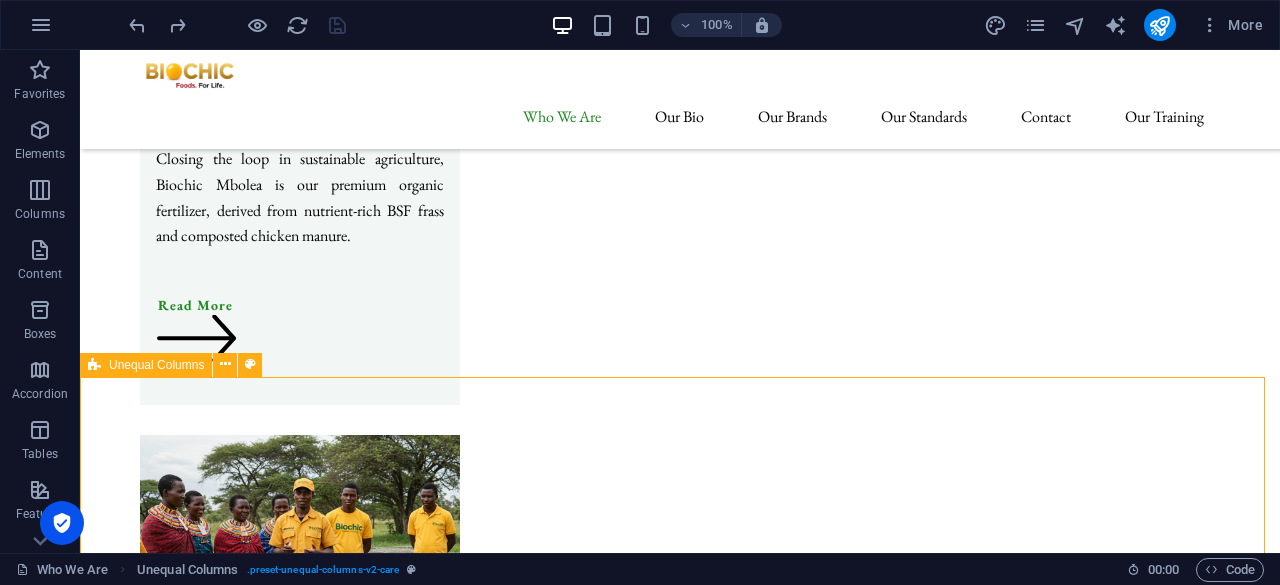 click on "Unequal Columns" at bounding box center [156, 365] 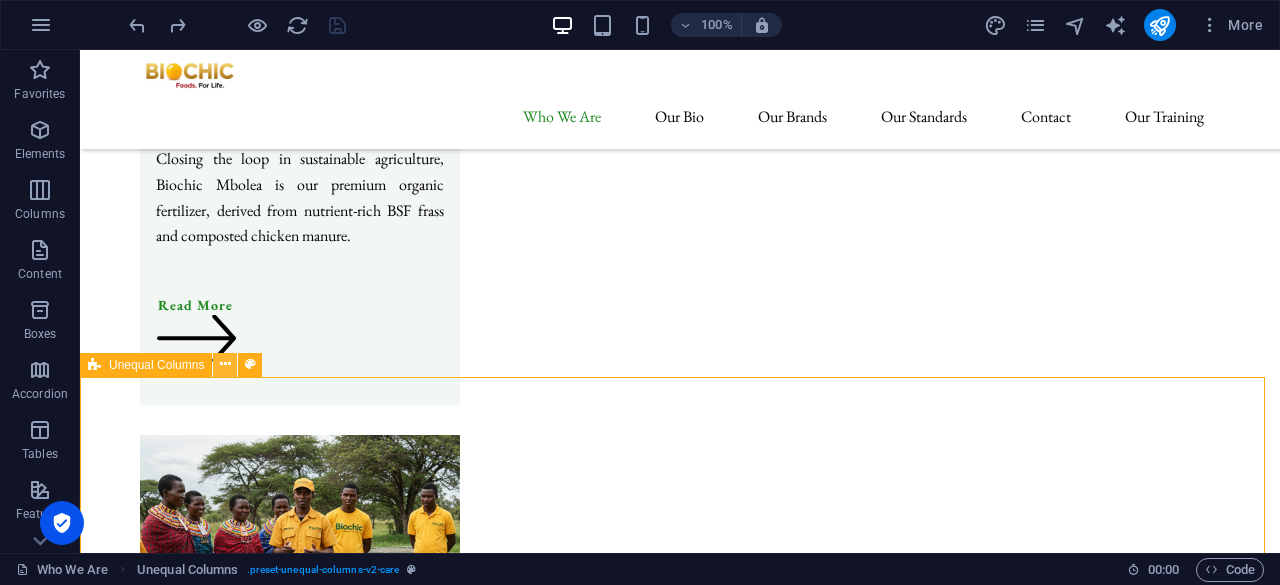 click at bounding box center (225, 364) 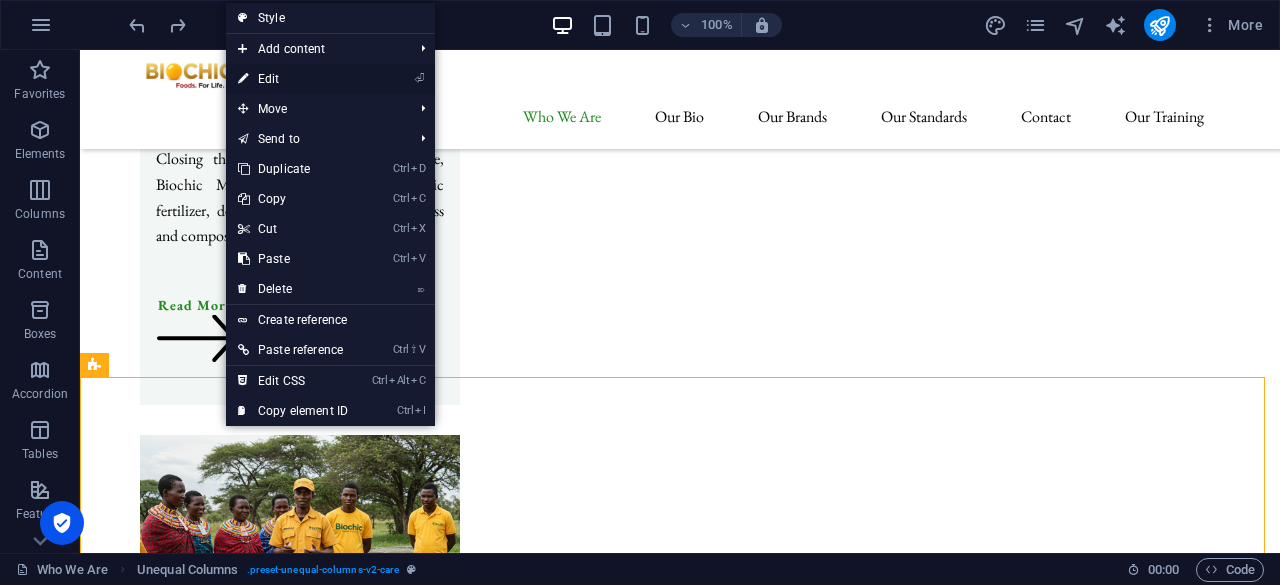 click on "⏎  Edit" at bounding box center [293, 79] 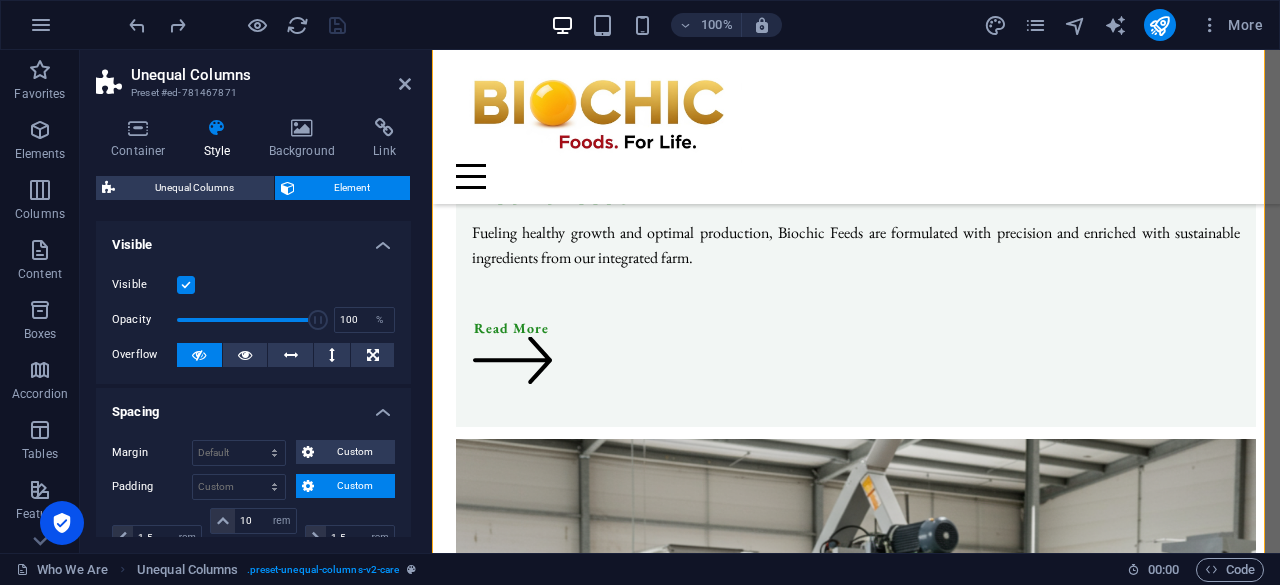 type on "4" 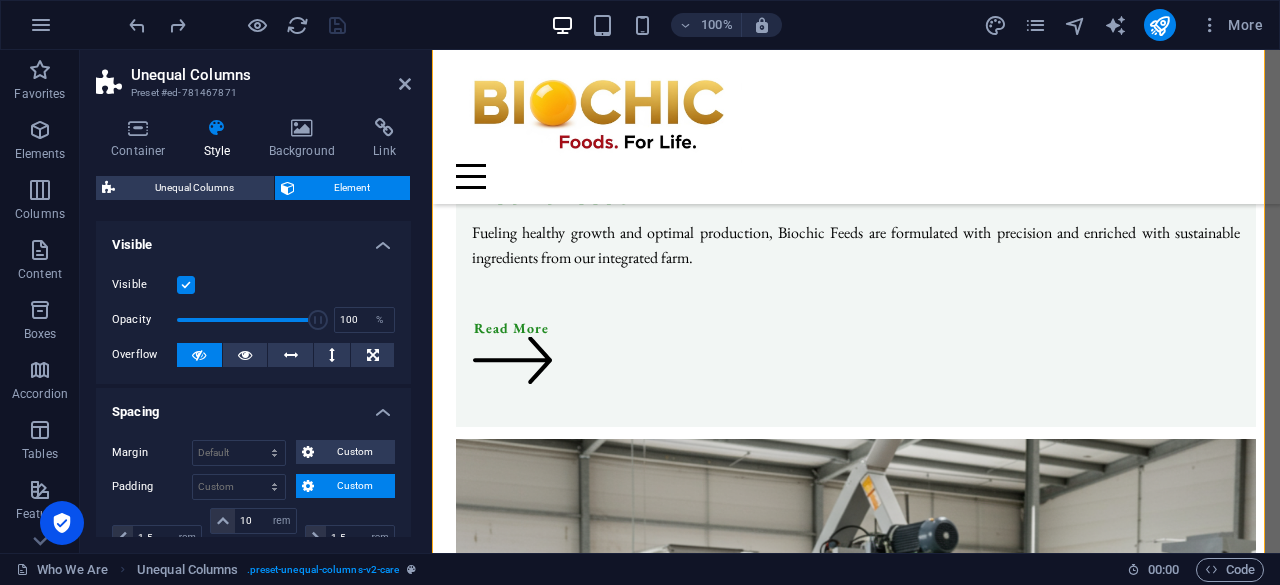 type on "8" 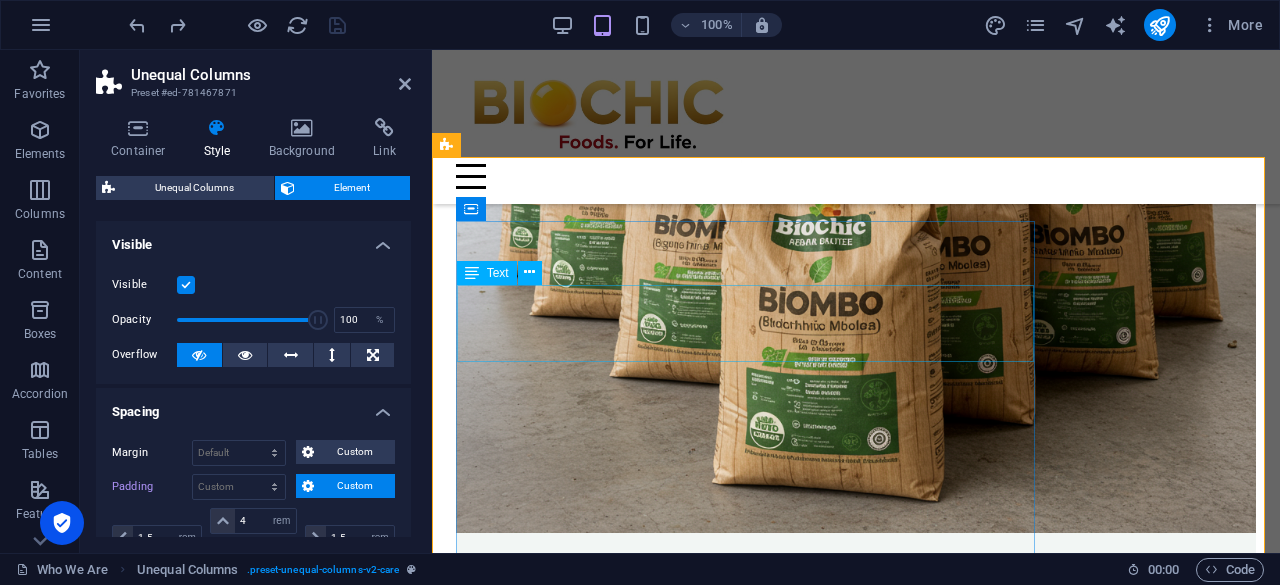 scroll, scrollTop: 8304, scrollLeft: 0, axis: vertical 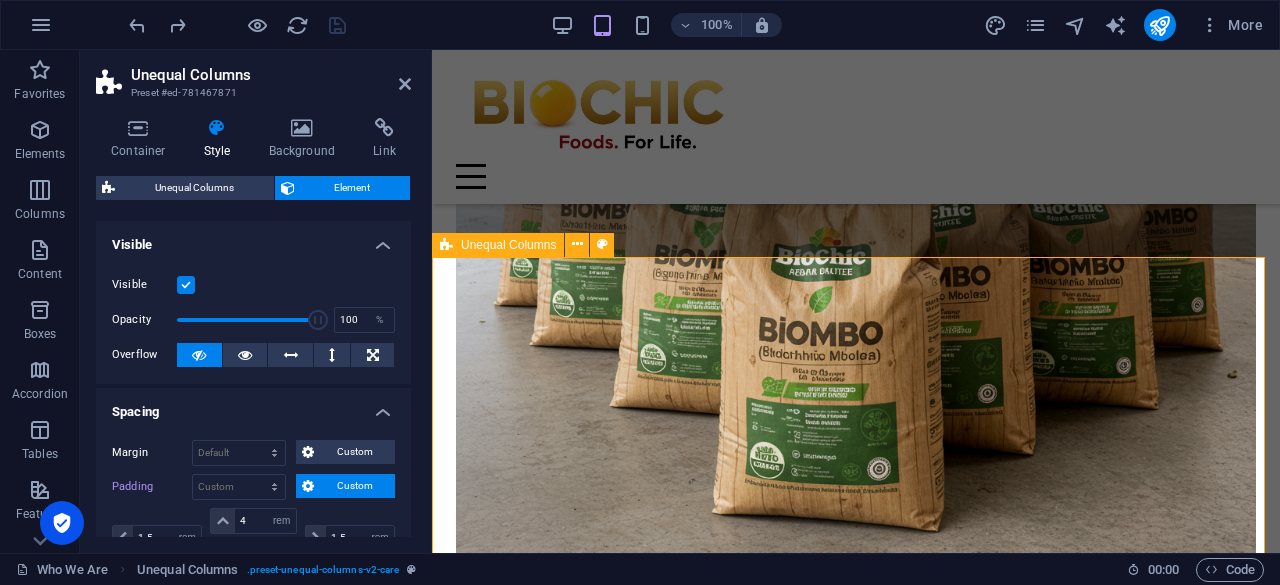 click on "Three-Step Process. At [GEOGRAPHIC_DATA], we are committed to providing high-quality chicken meat and eggs through a transparent, ethical, and efficient process. Our approach ensures the health and welfare of our poultry, resulting in superior products for our customers. 1. Sustainable Rearing and Farming Our process begins with responsible farming practices. We raise healthy chicks in a nurturing environment, utilizing sustainable methods that prioritize animal welfare. Our chickens are provided with ample space to roam, access to natural sunlight, and a balanced diet free from unnecessary additives. This ensures the vitality of our flocks and forms the foundation for high-quality produce. 2. Ethical Egg and Meat Production 3. Fresh Delivery and Customer Satisfaction" at bounding box center (856, 7956) 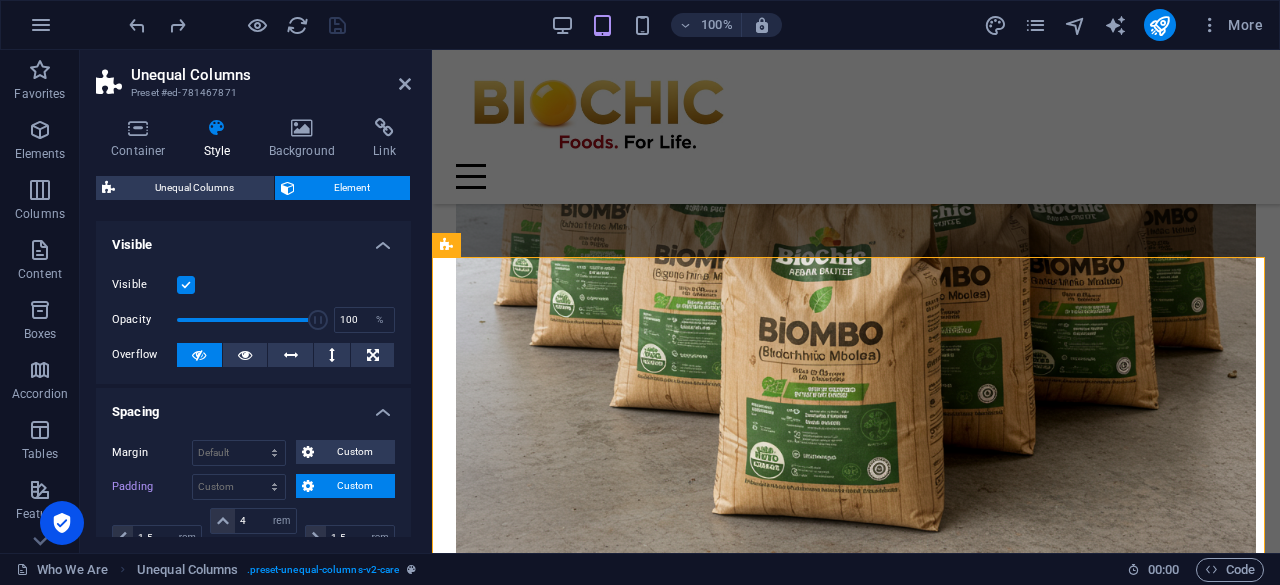click at bounding box center (186, 285) 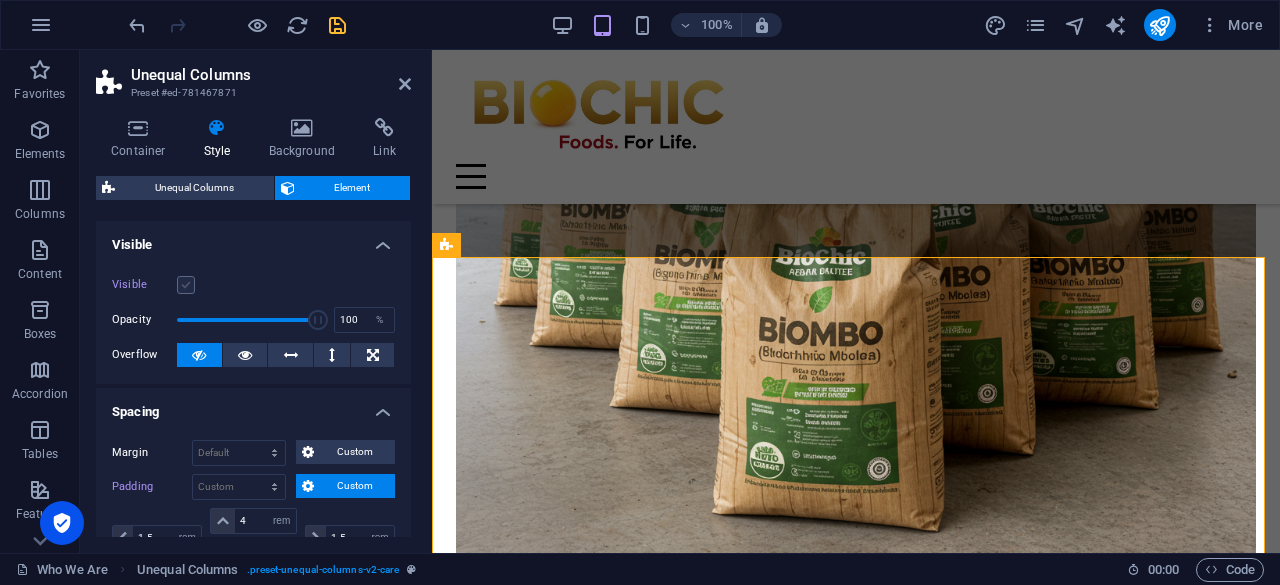 click at bounding box center [186, 285] 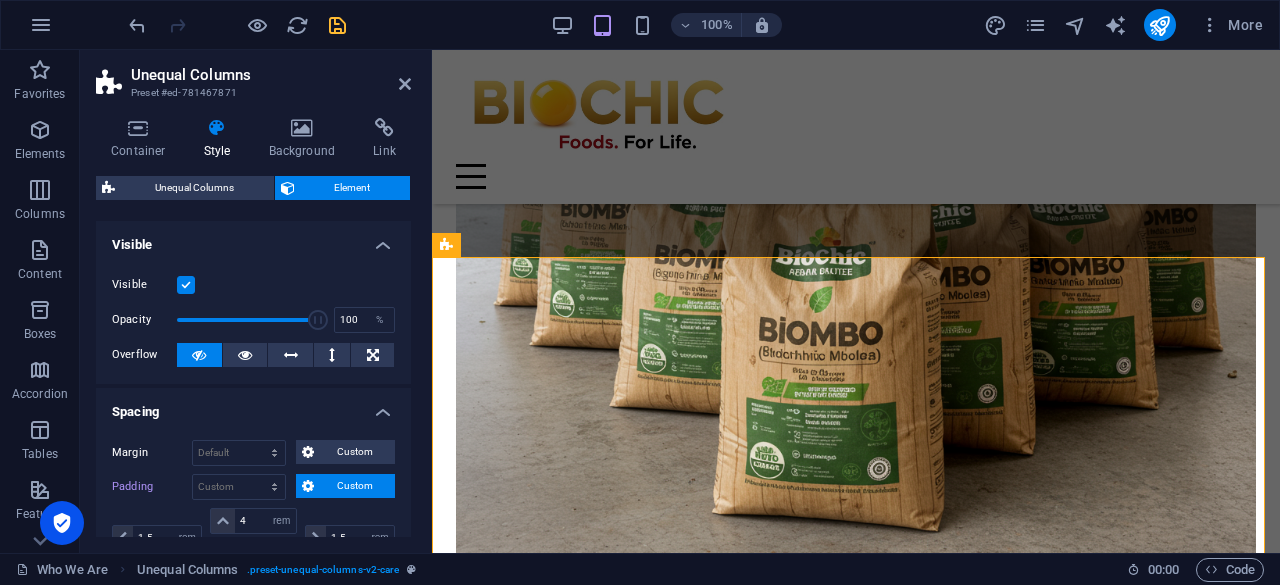 click at bounding box center [186, 285] 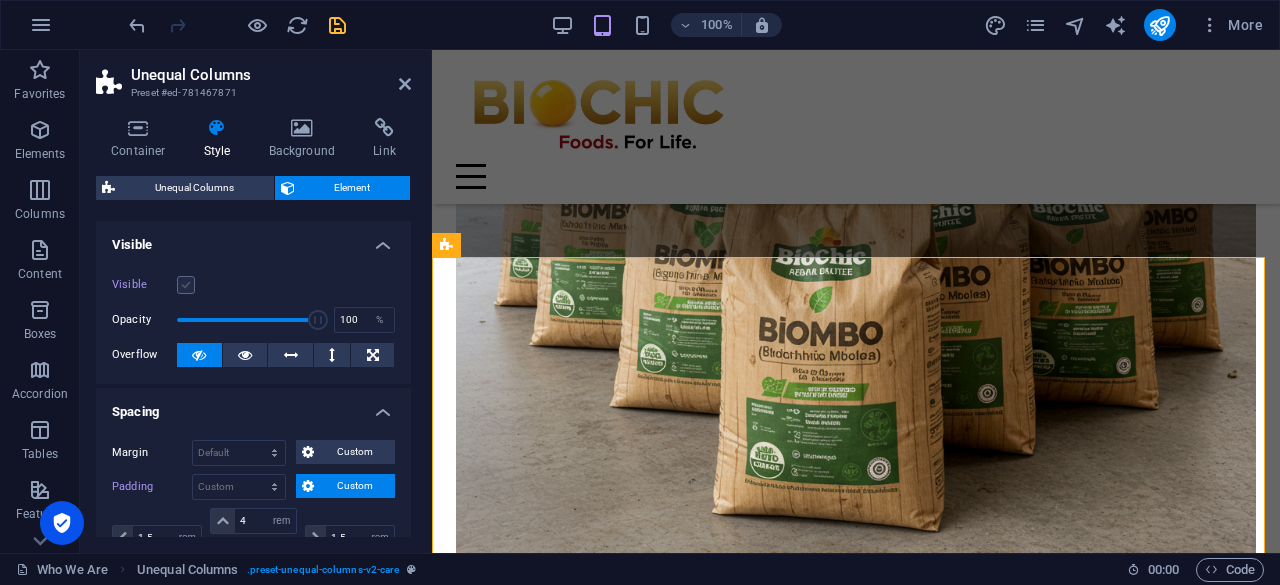 click at bounding box center (186, 285) 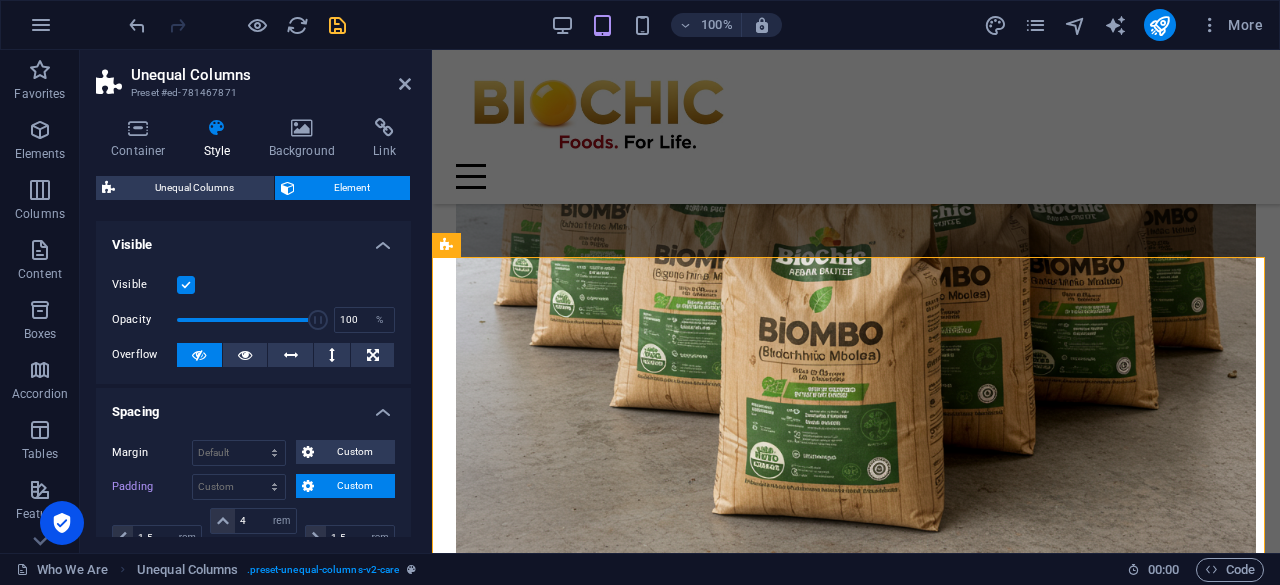 click at bounding box center (186, 285) 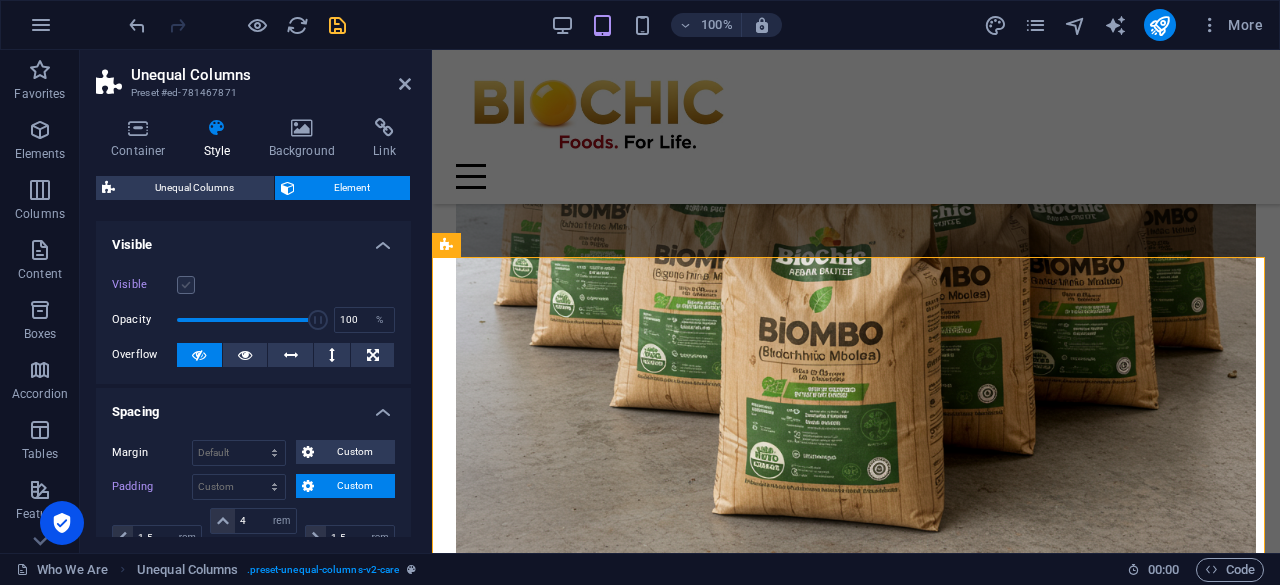 click at bounding box center [186, 285] 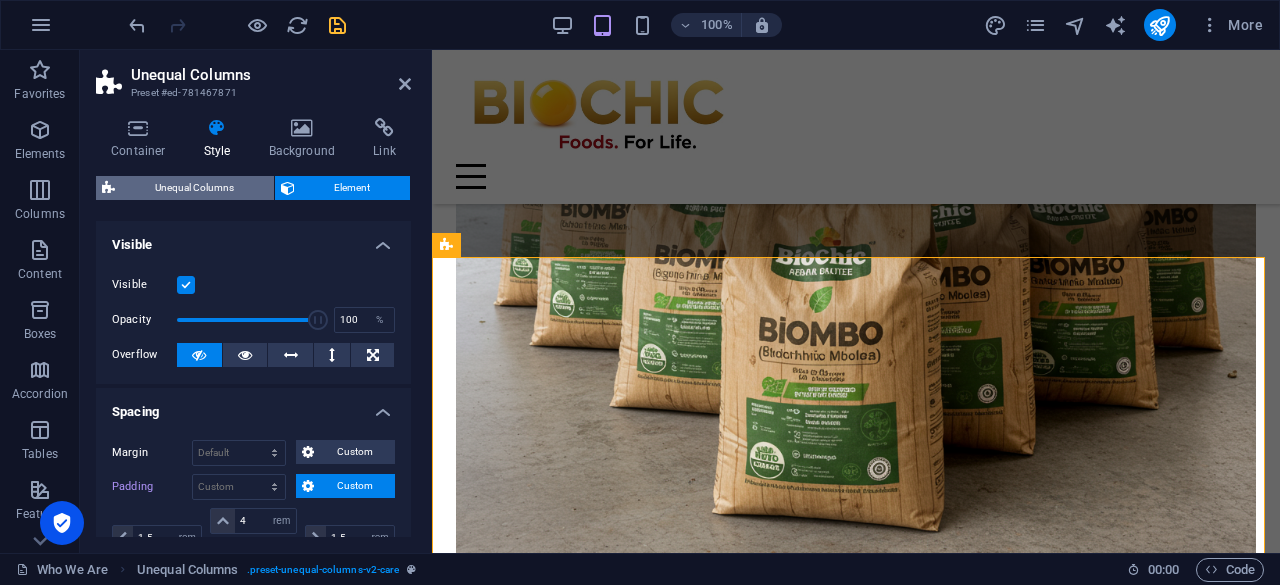click on "Unequal Columns" at bounding box center [194, 188] 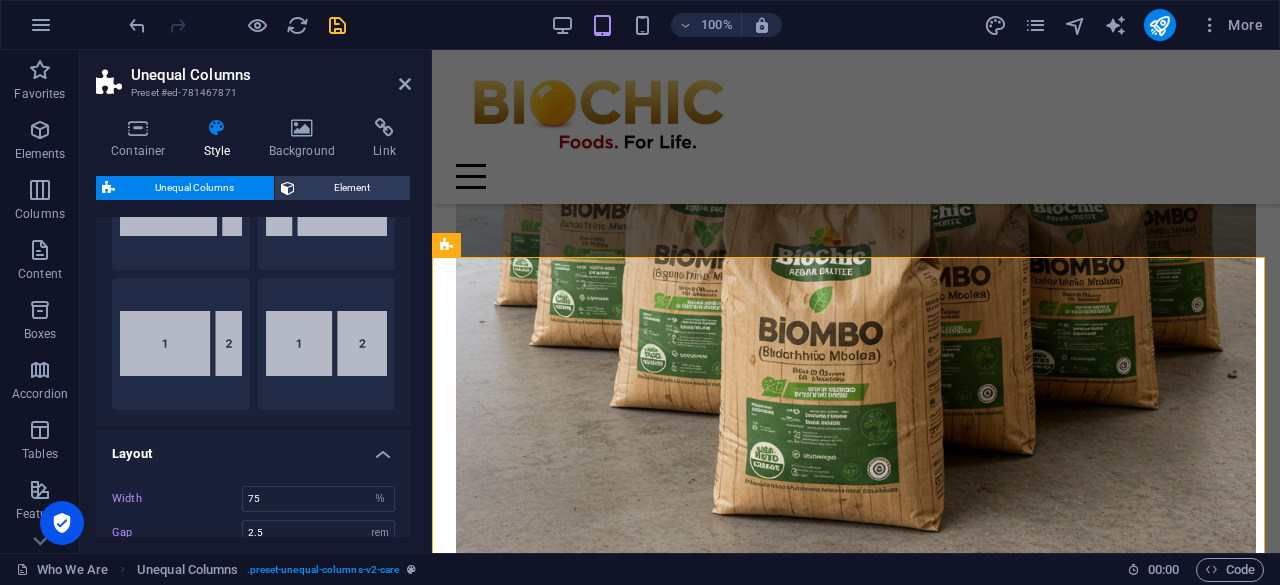 scroll, scrollTop: 400, scrollLeft: 0, axis: vertical 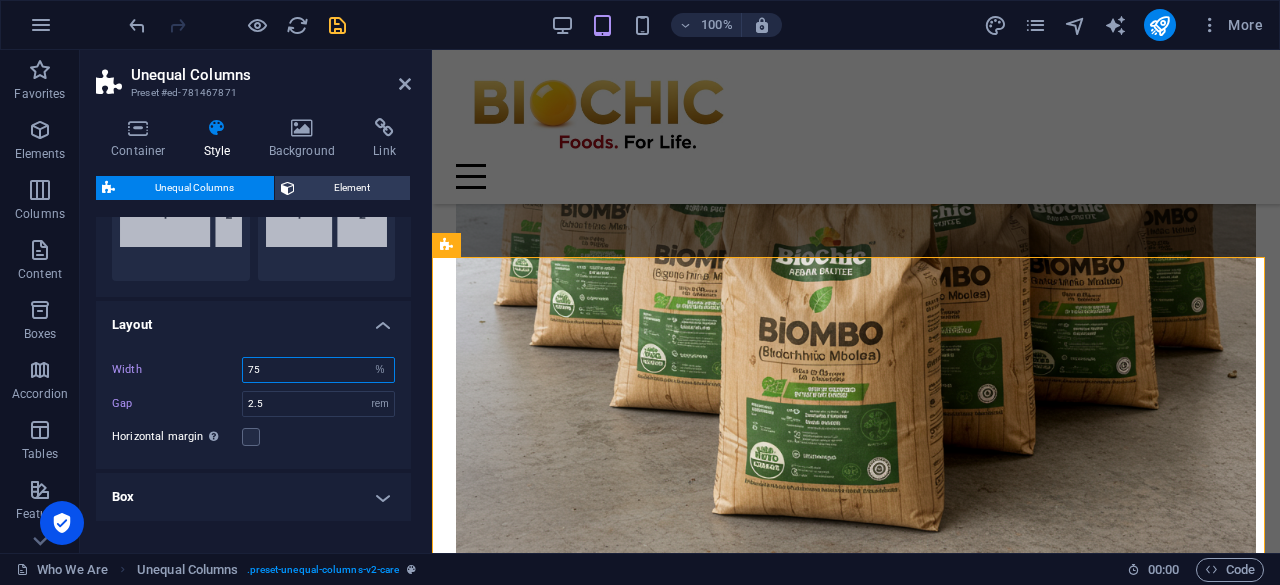 drag, startPoint x: 266, startPoint y: 365, endPoint x: 248, endPoint y: 373, distance: 19.697716 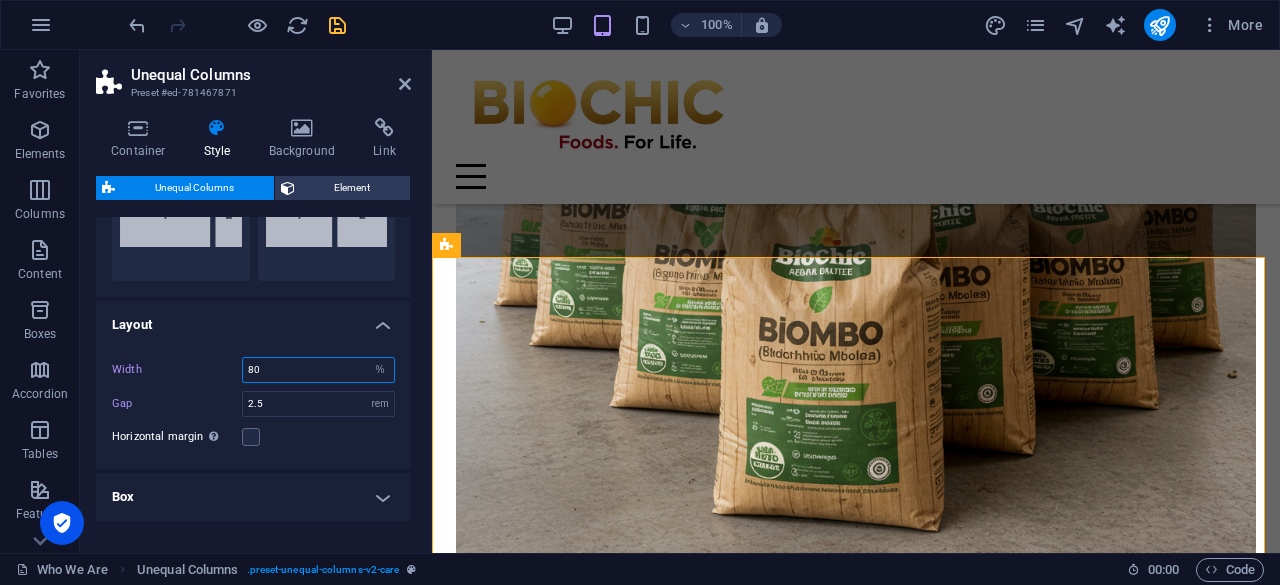 drag, startPoint x: 264, startPoint y: 370, endPoint x: 238, endPoint y: 369, distance: 26.019224 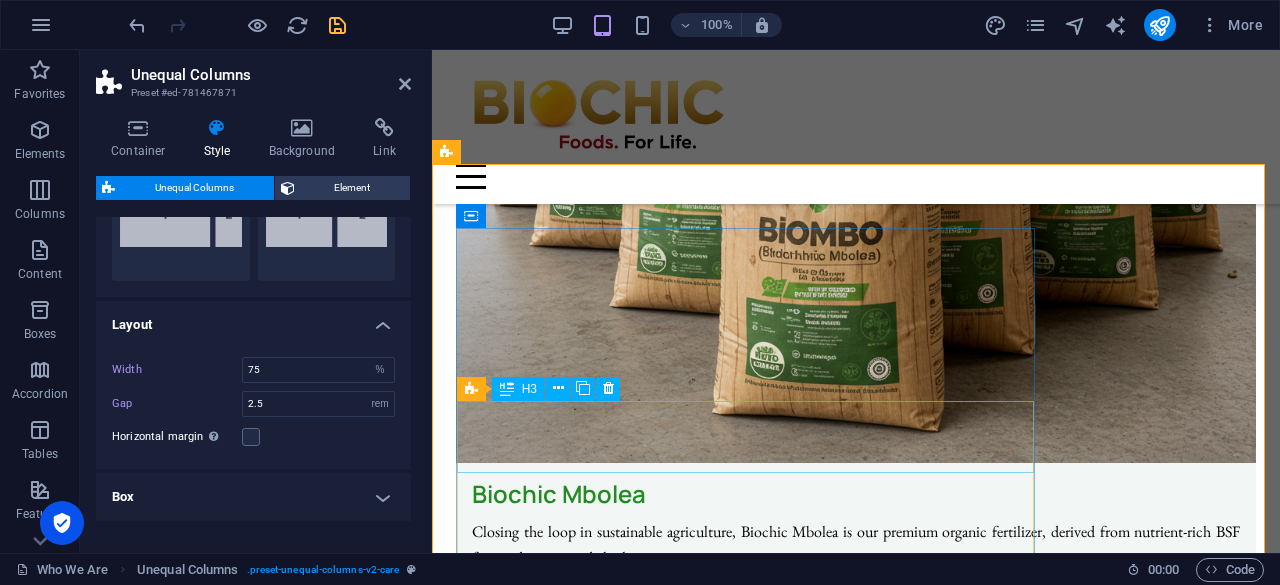 scroll, scrollTop: 8304, scrollLeft: 0, axis: vertical 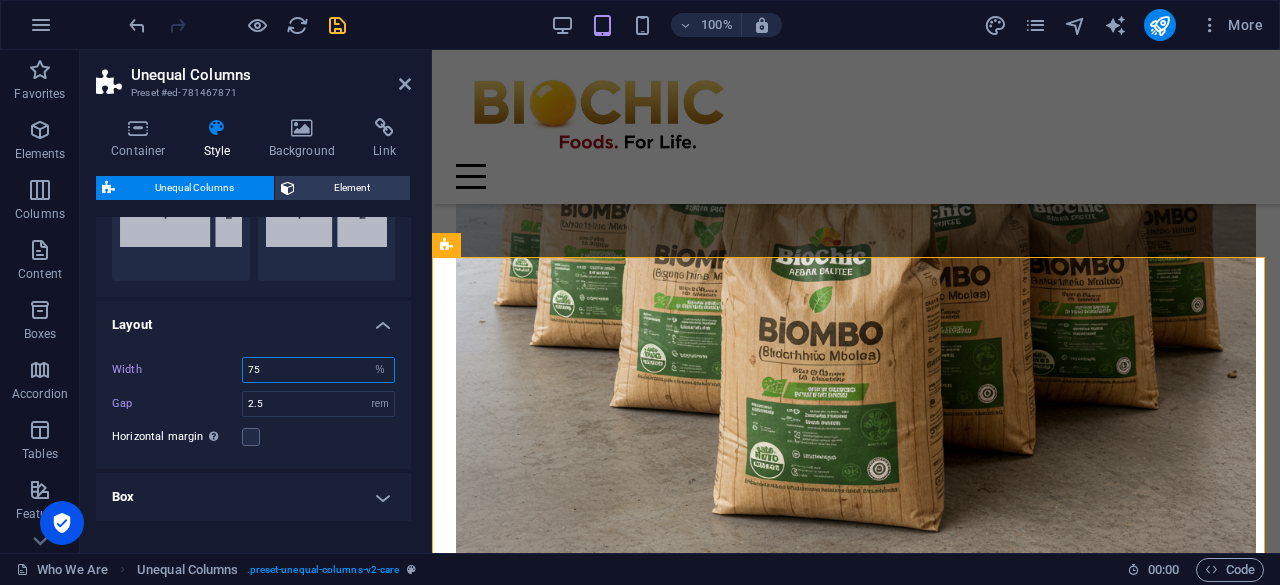 drag, startPoint x: 270, startPoint y: 367, endPoint x: 250, endPoint y: 371, distance: 20.396078 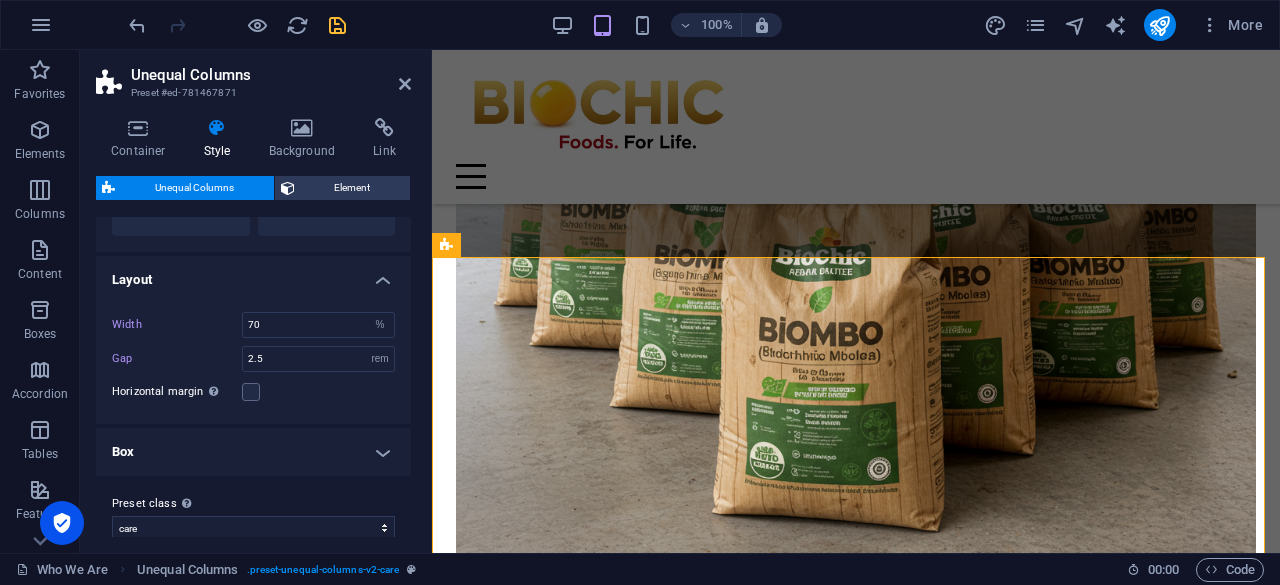 scroll, scrollTop: 462, scrollLeft: 0, axis: vertical 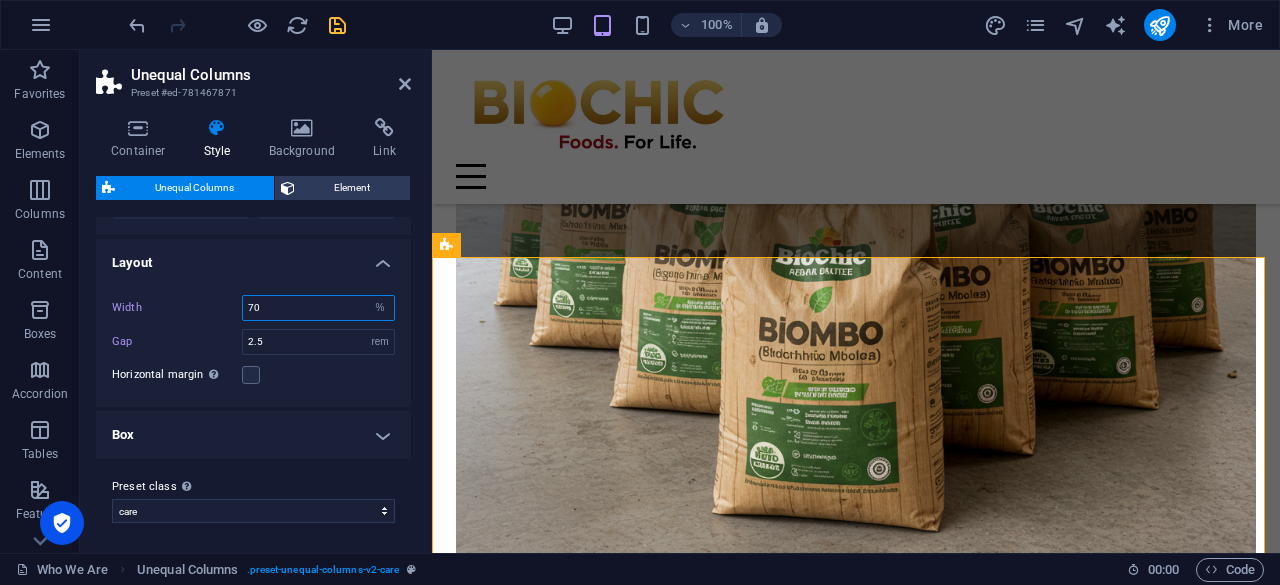 click on "70" at bounding box center [318, 308] 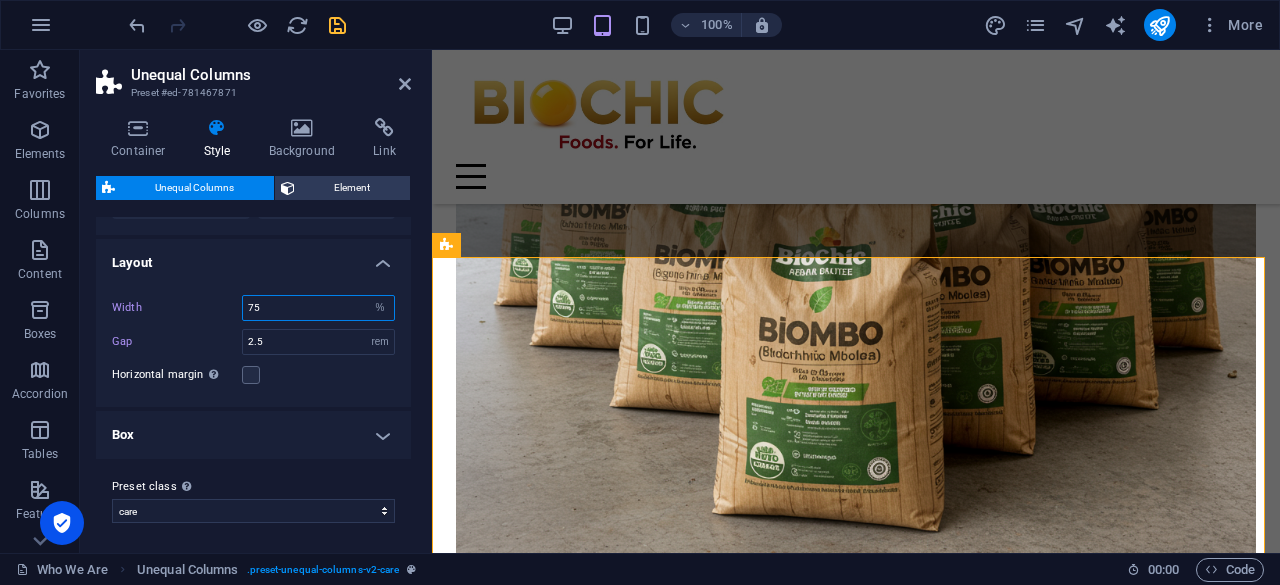 type on "75" 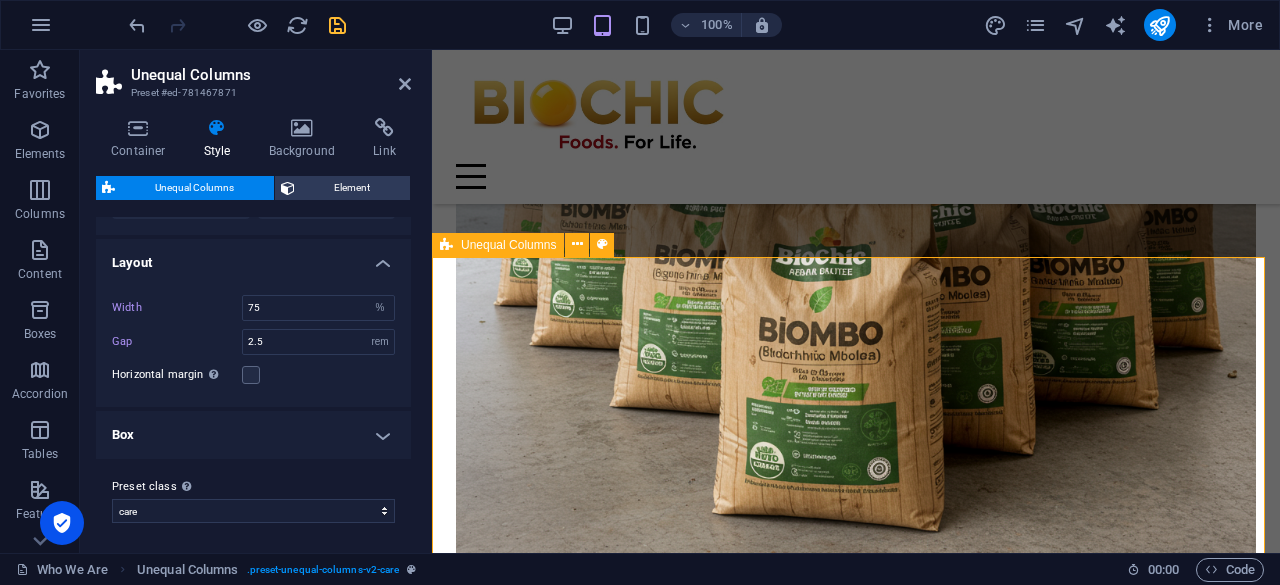 click on "Unequal Columns" at bounding box center [508, 245] 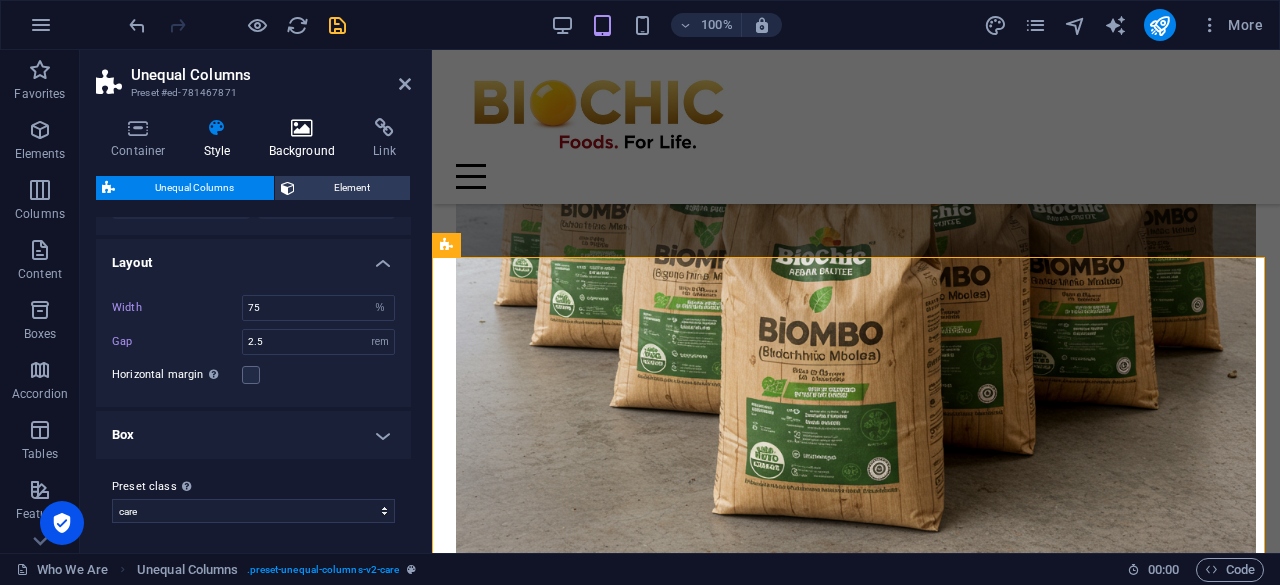 click at bounding box center [302, 128] 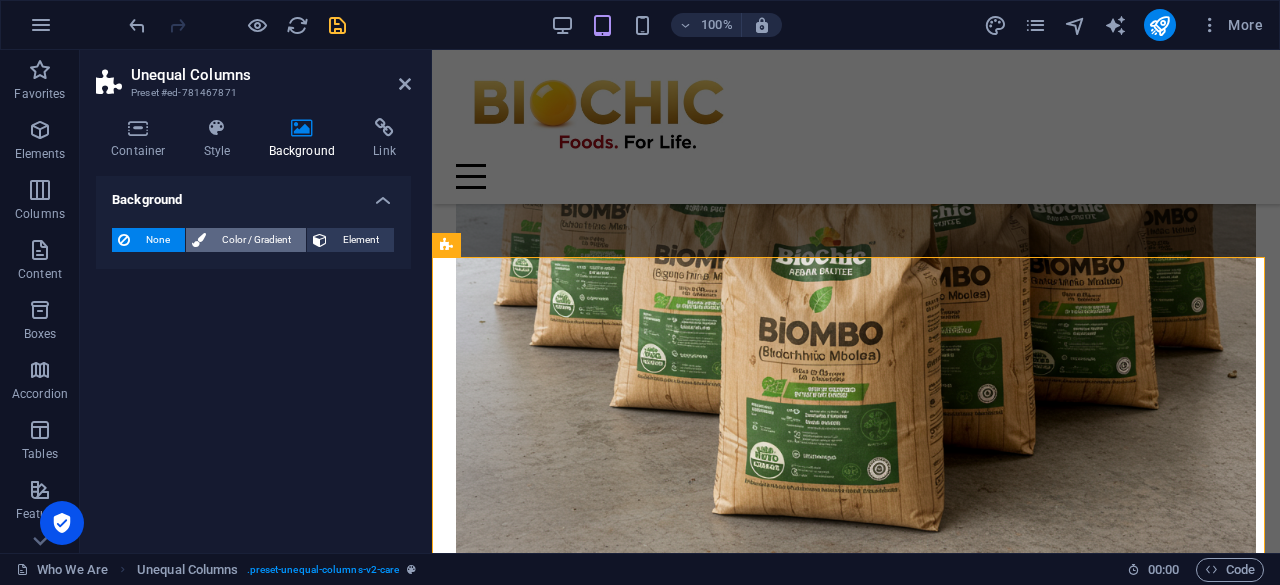 click on "Color / Gradient" at bounding box center (256, 240) 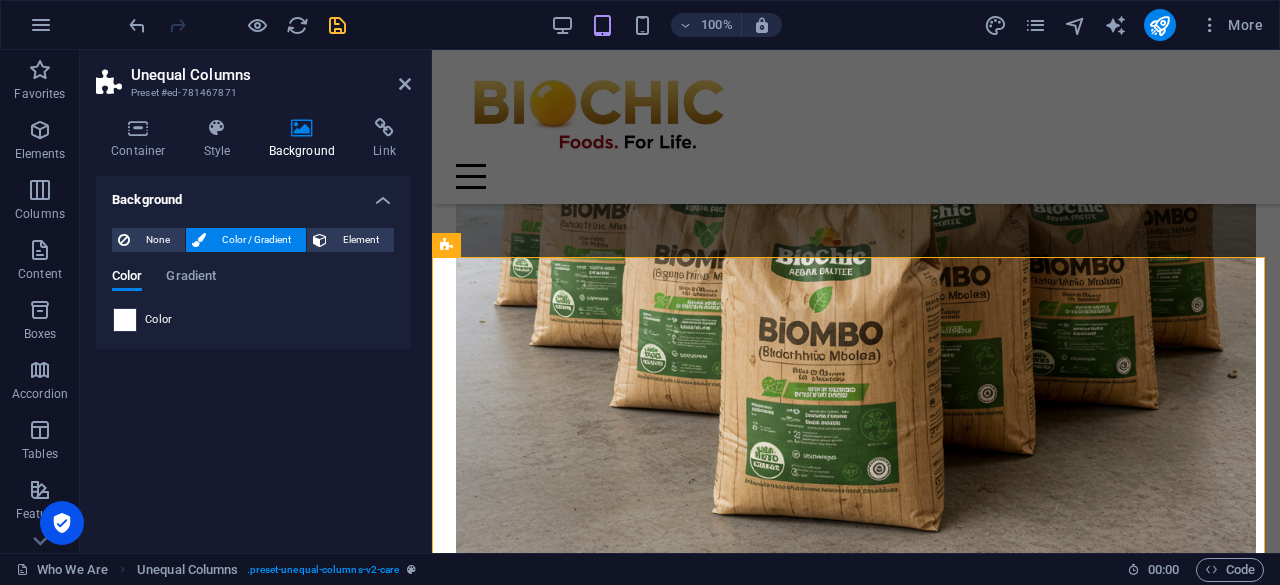 click at bounding box center (125, 320) 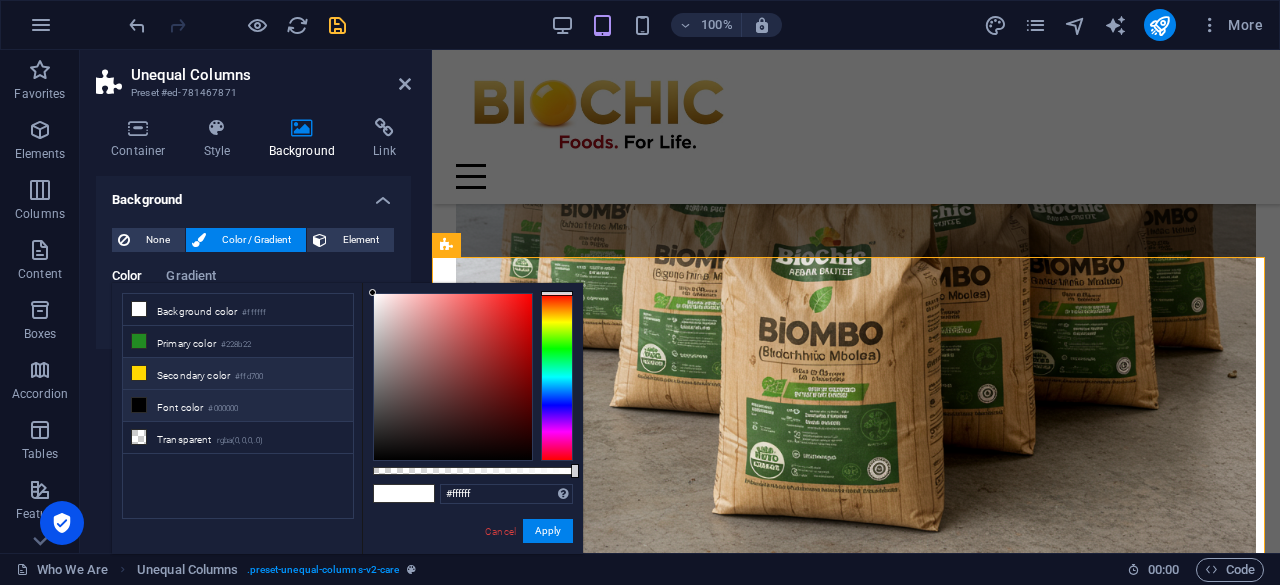 click on "Secondary color
#ffd700" at bounding box center (238, 374) 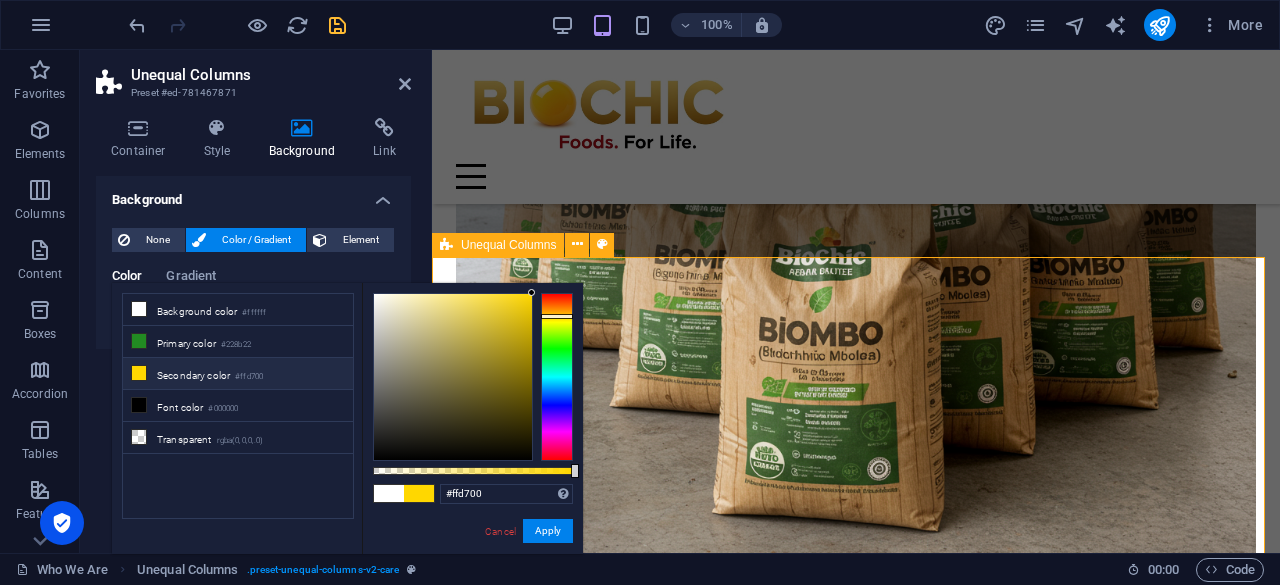 click on "Three-Step Process. At [GEOGRAPHIC_DATA], we are committed to providing high-quality chicken meat and eggs through a transparent, ethical, and efficient process. Our approach ensures the health and welfare of our poultry, resulting in superior products for our customers. 1. Sustainable Rearing and Farming Our process begins with responsible farming practices. We raise healthy chicks in a nurturing environment, utilizing sustainable methods that prioritize animal welfare. Our chickens are provided with ample space to roam, access to natural sunlight, and a balanced diet free from unnecessary additives. This ensures the vitality of our flocks and forms the foundation for high-quality produce. 2. Ethical Egg and Meat Production 3. Fresh Delivery and Customer Satisfaction" at bounding box center (856, 7956) 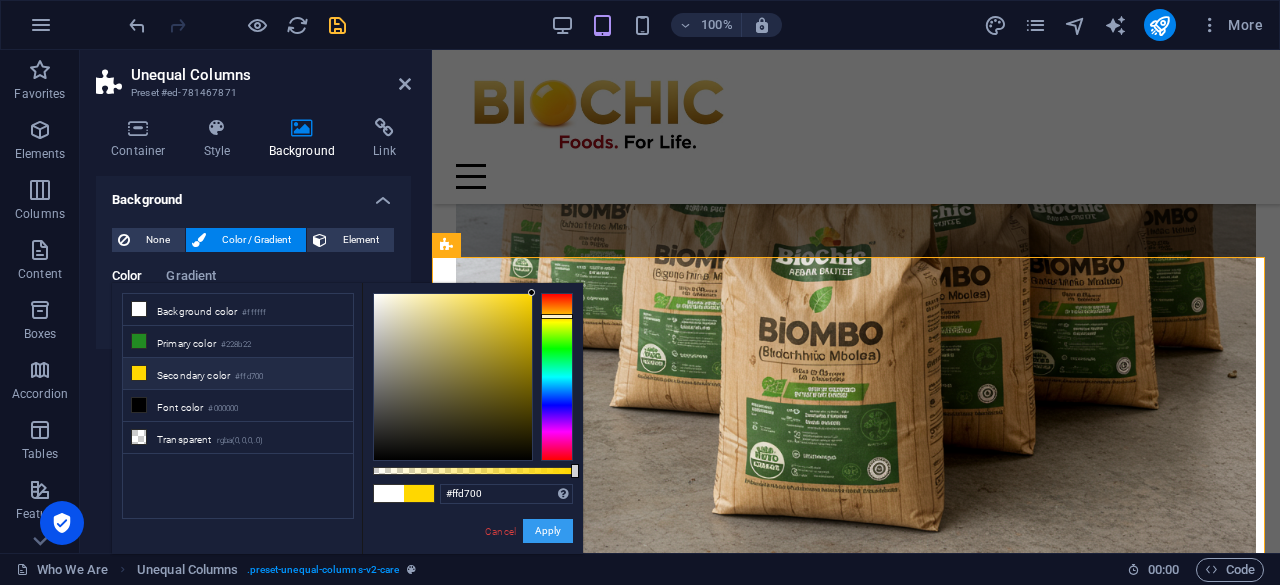click on "Apply" at bounding box center [548, 531] 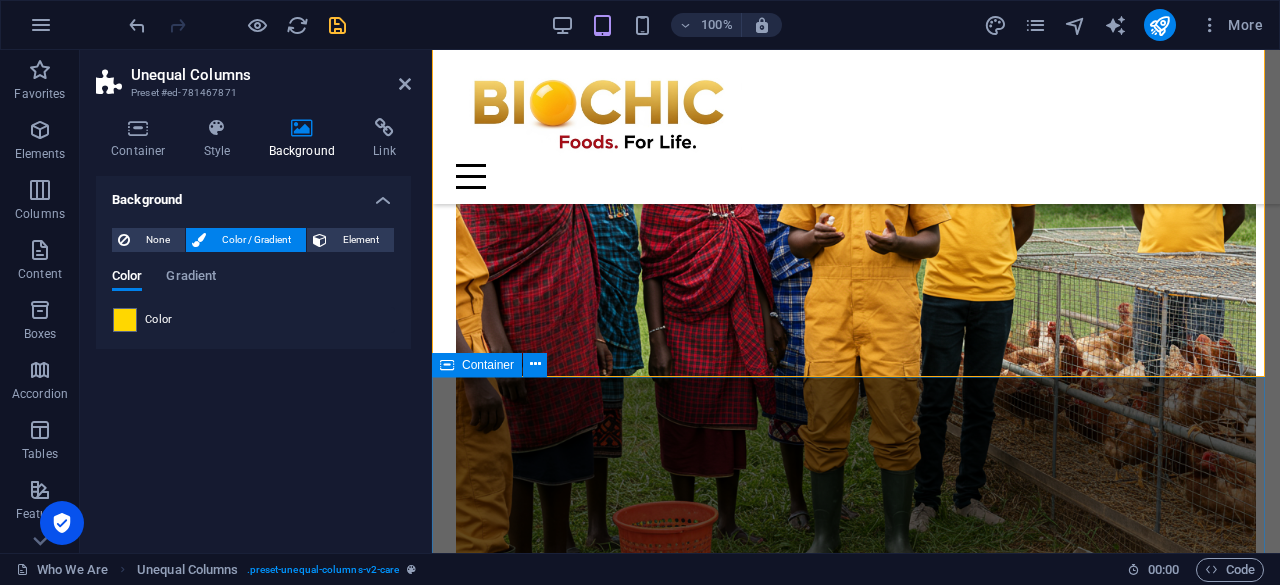 scroll, scrollTop: 9304, scrollLeft: 0, axis: vertical 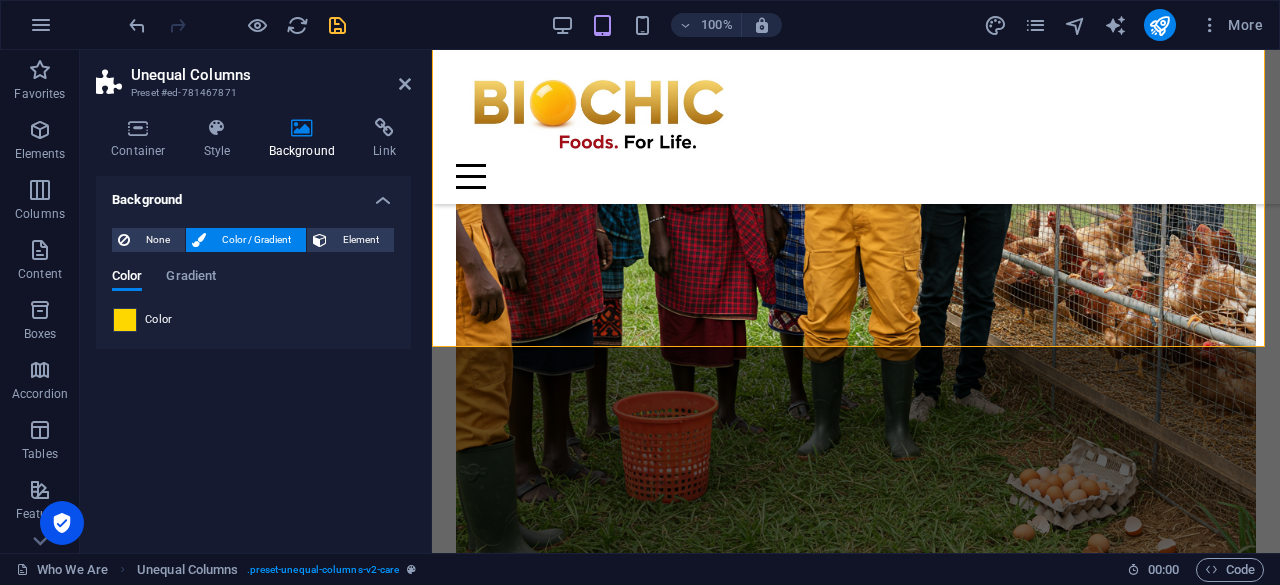 click at bounding box center (125, 320) 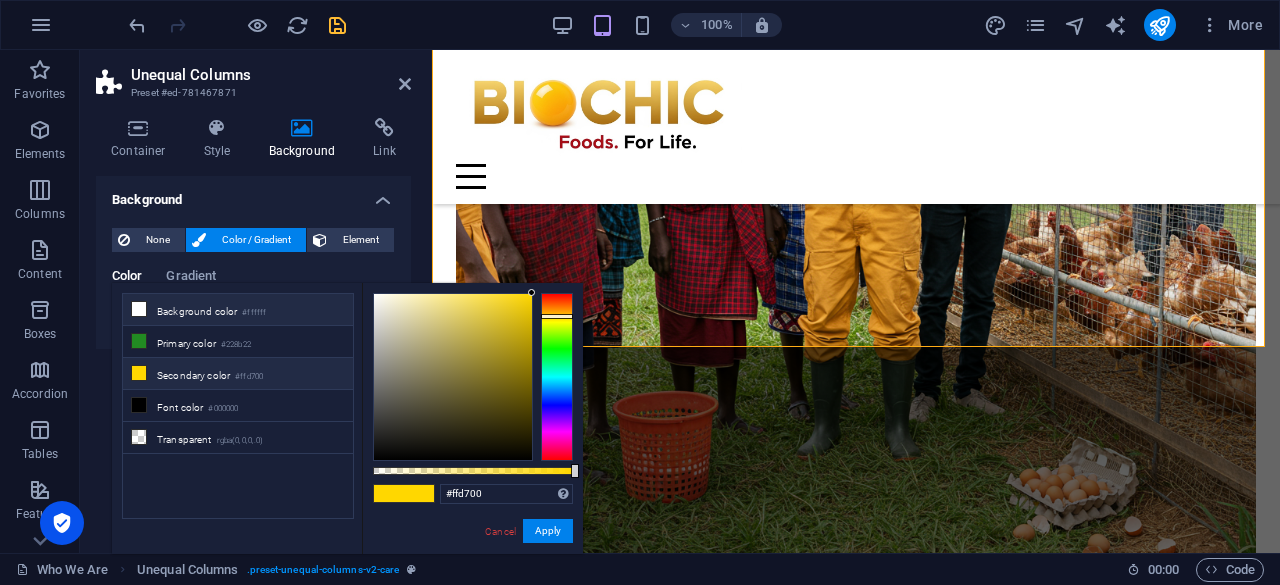 click on "Background color
#ffffff" at bounding box center [238, 310] 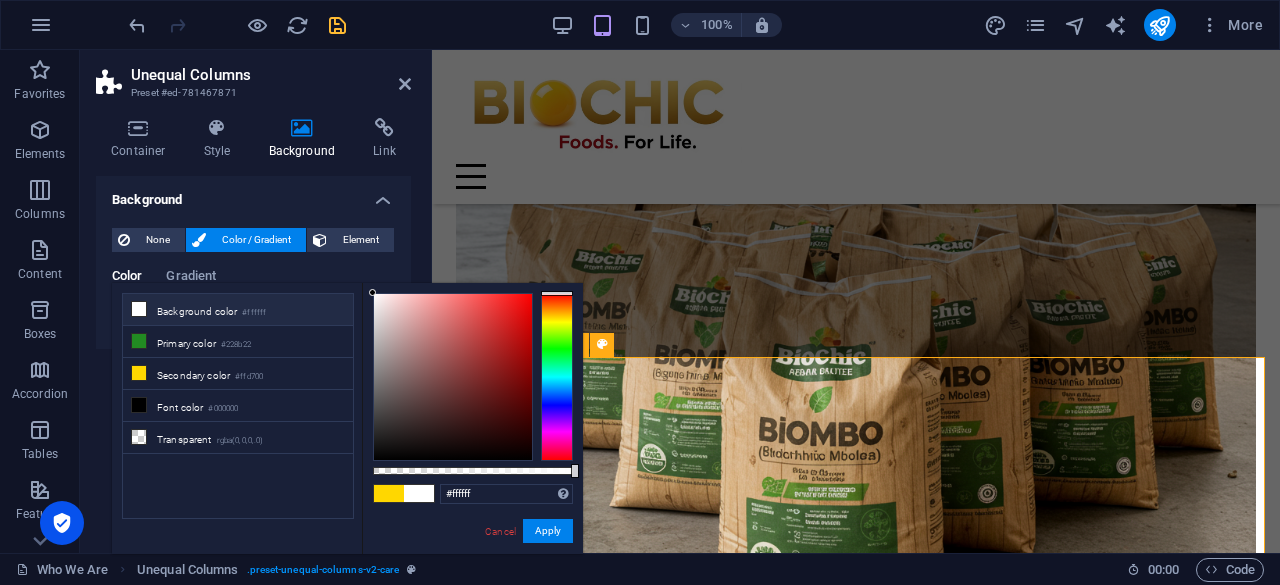 scroll, scrollTop: 8404, scrollLeft: 0, axis: vertical 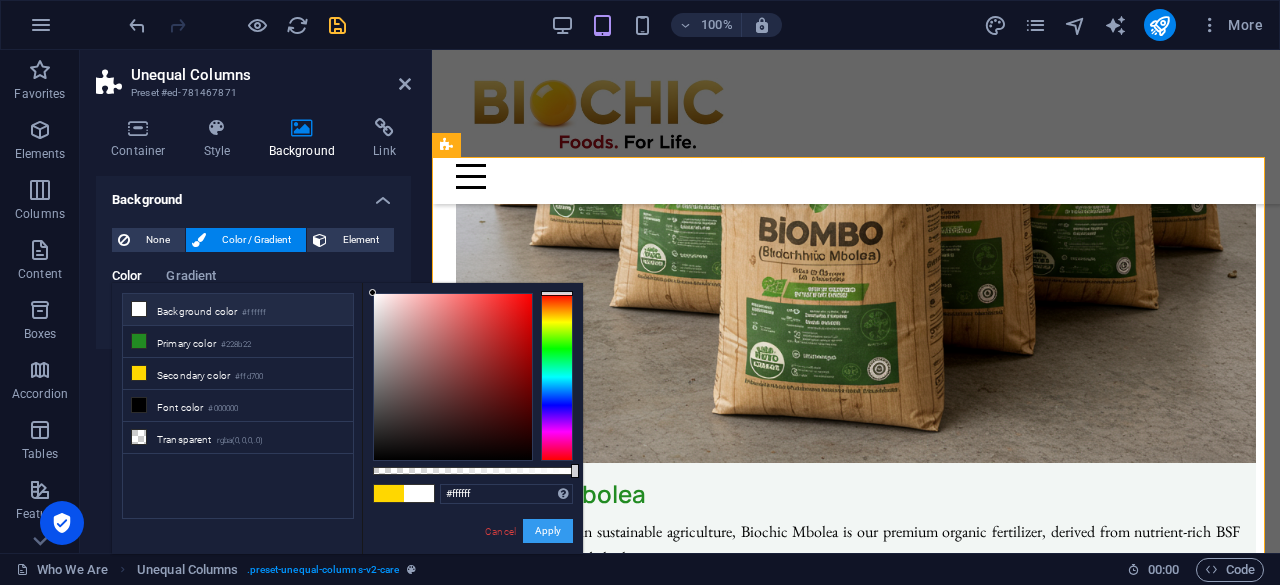 click on "Apply" at bounding box center (548, 531) 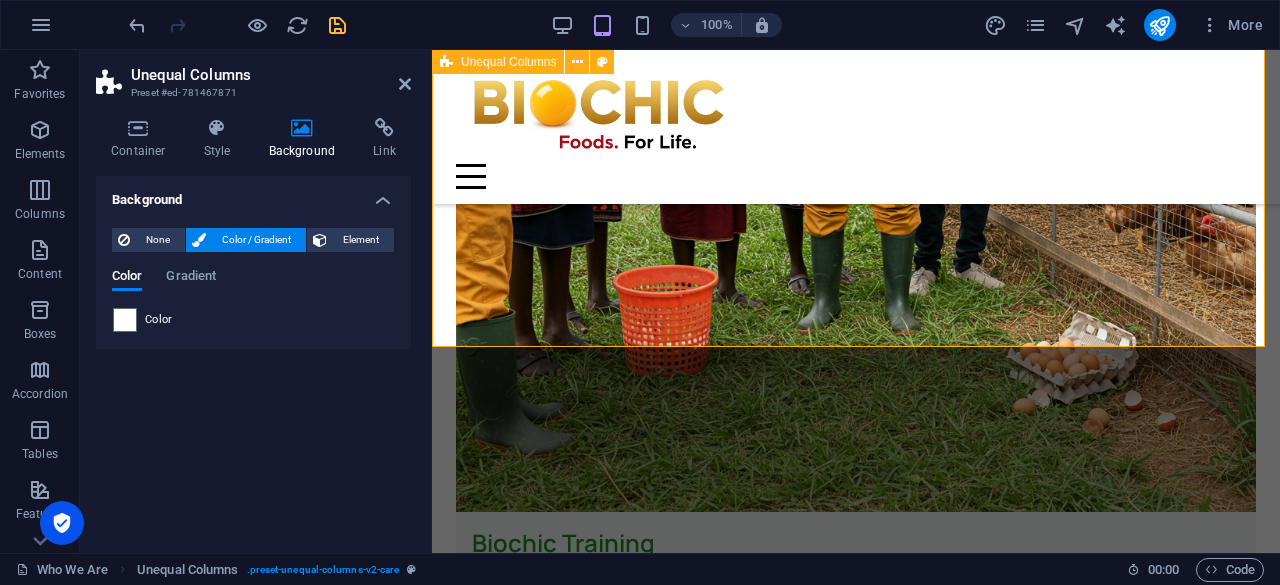 scroll, scrollTop: 9304, scrollLeft: 0, axis: vertical 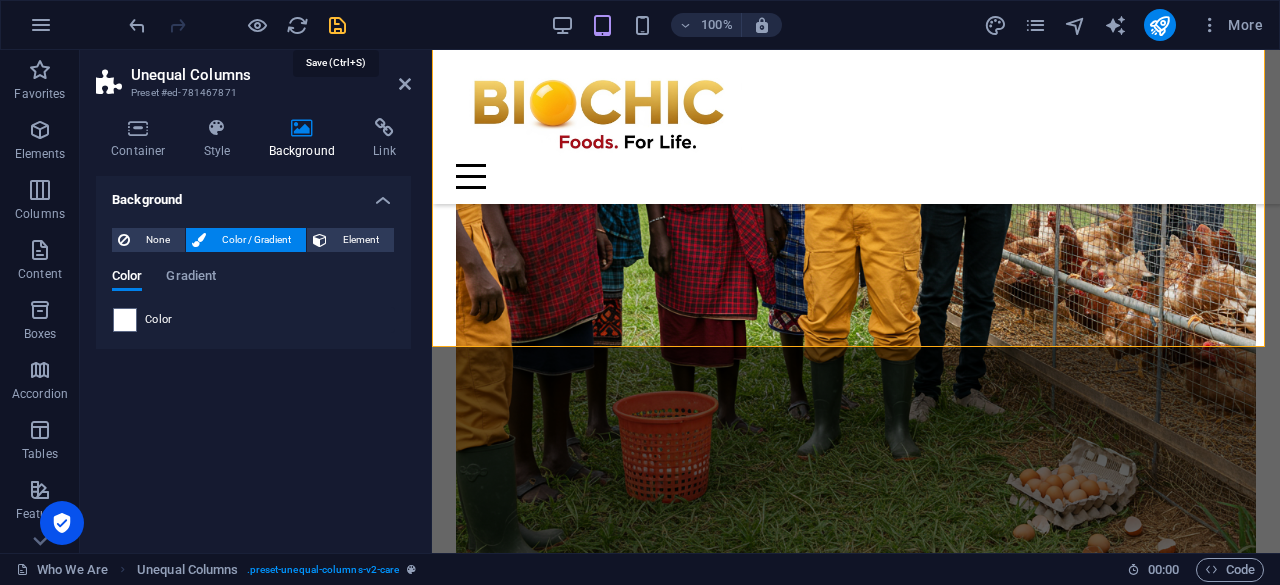 click at bounding box center (337, 25) 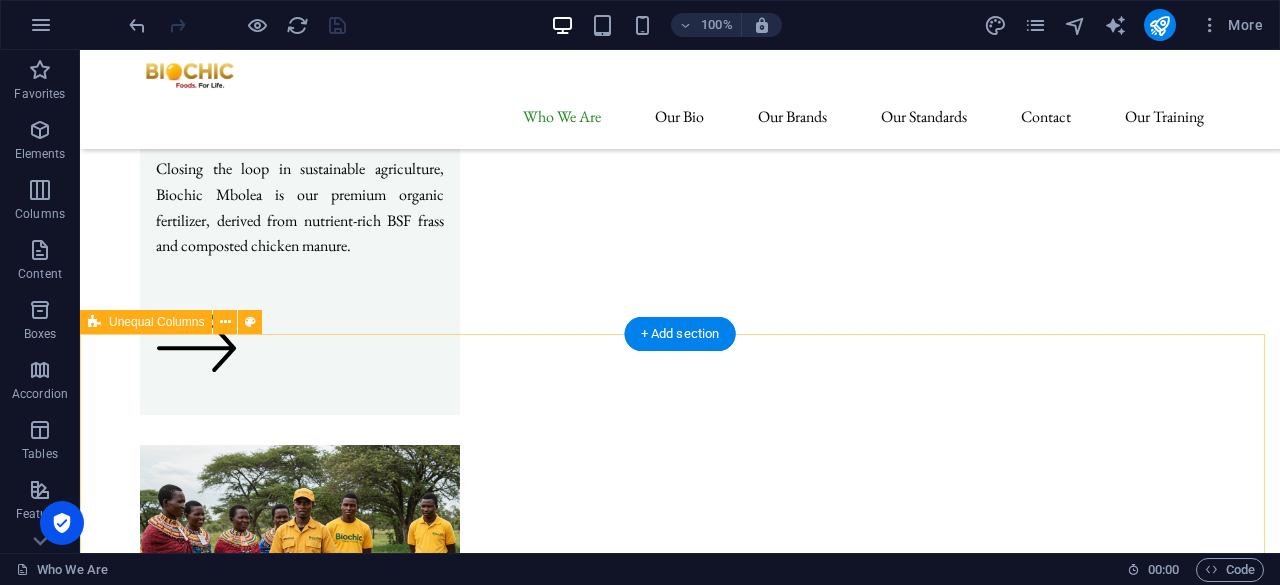 scroll, scrollTop: 7652, scrollLeft: 0, axis: vertical 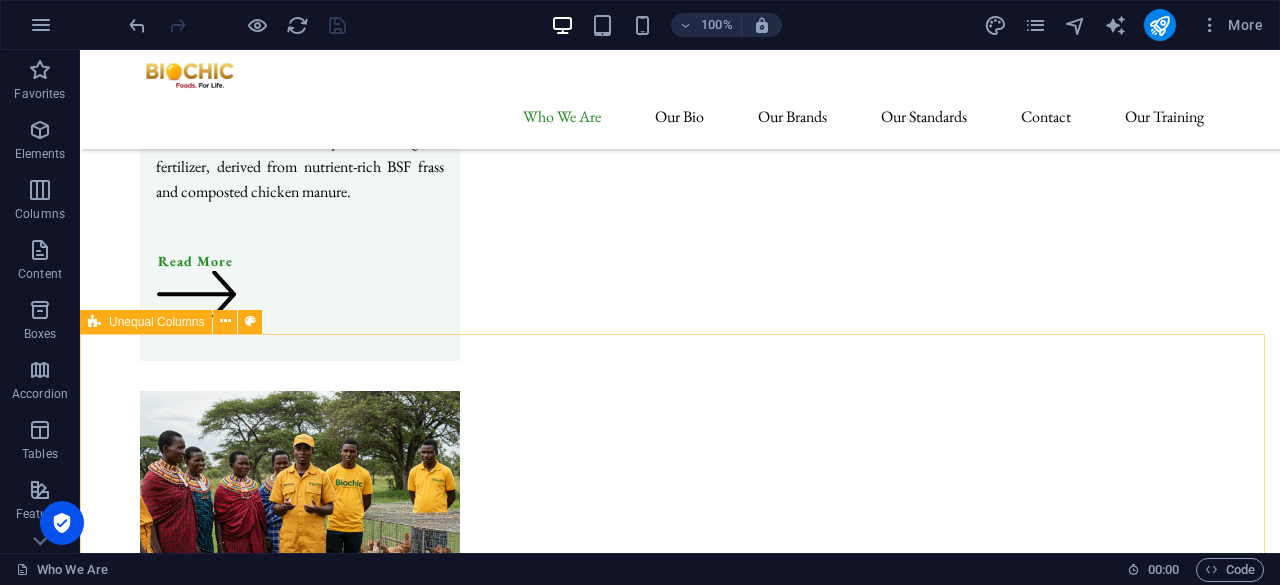 click on "Unequal Columns" at bounding box center (156, 322) 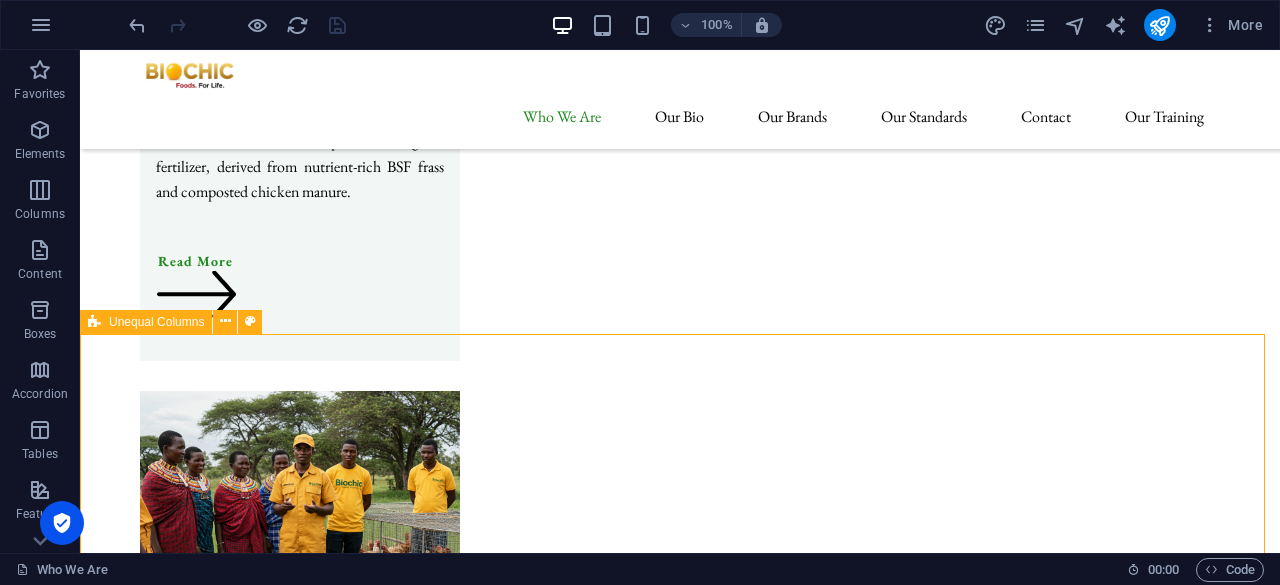 click on "Unequal Columns" at bounding box center (156, 322) 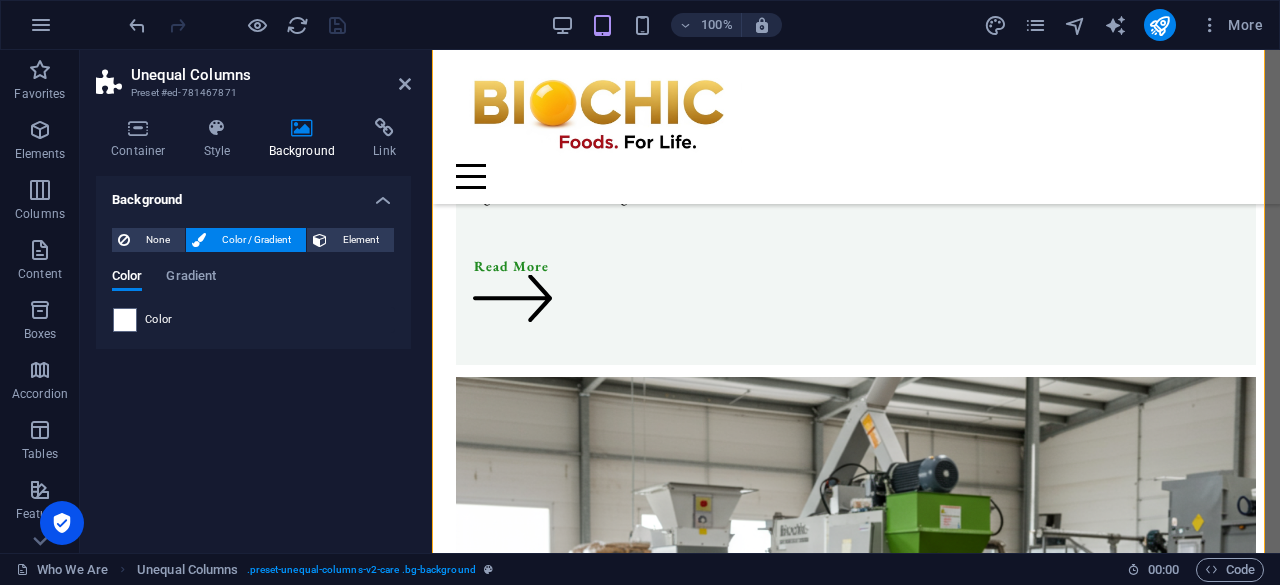 scroll, scrollTop: 8804, scrollLeft: 0, axis: vertical 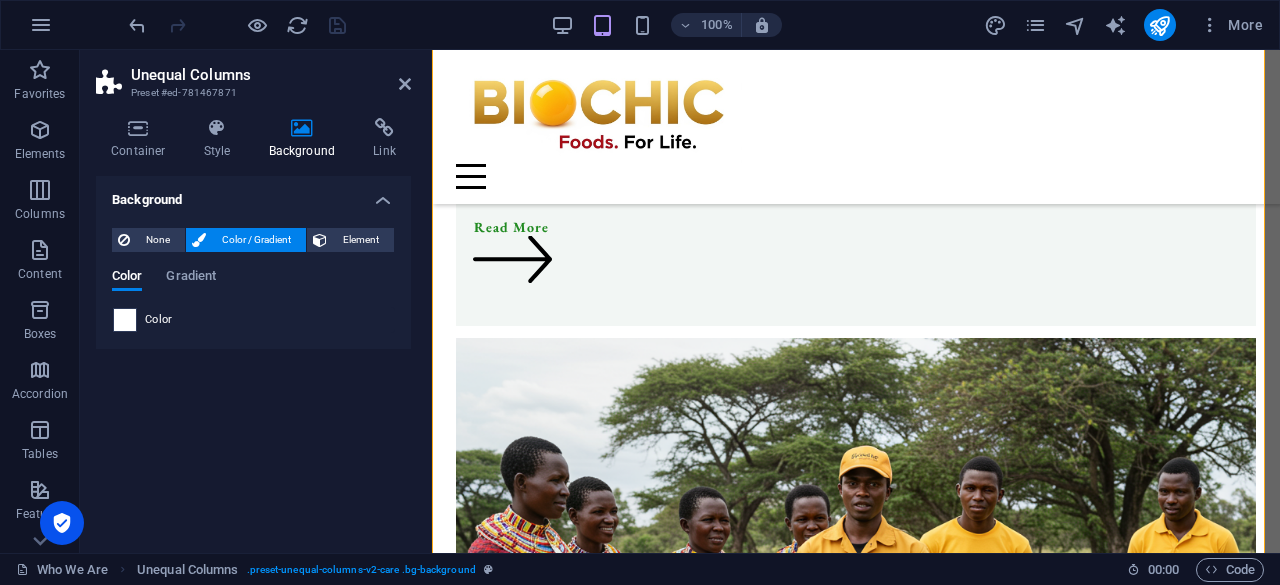 click at bounding box center (125, 320) 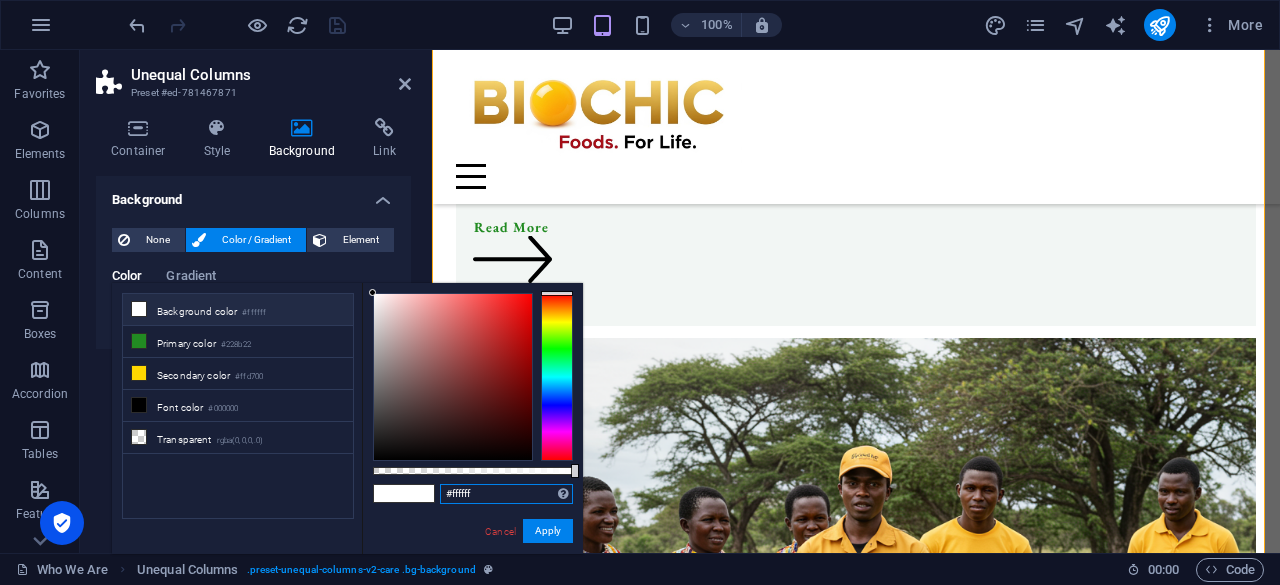 click on "#ffffff" at bounding box center (506, 494) 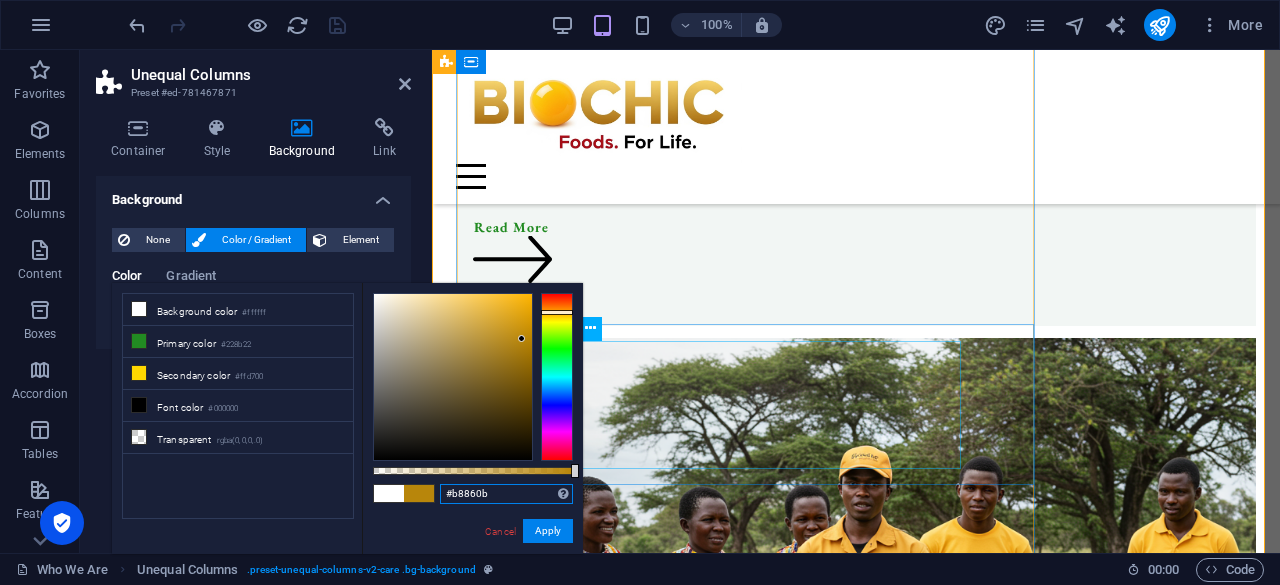type on "#b8860b" 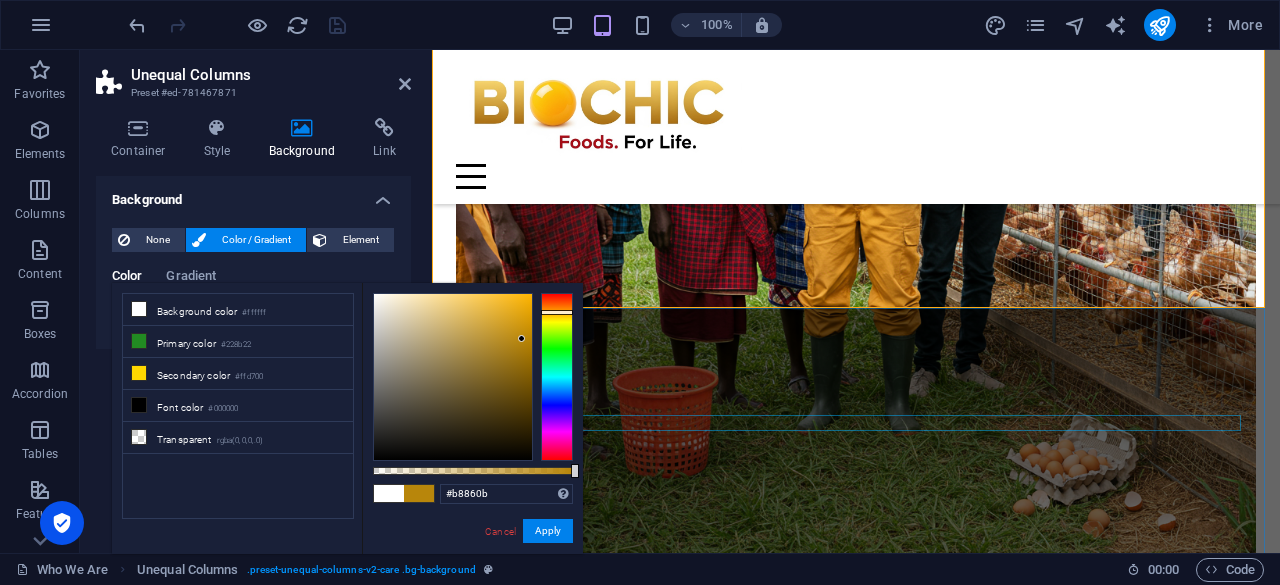scroll, scrollTop: 9304, scrollLeft: 0, axis: vertical 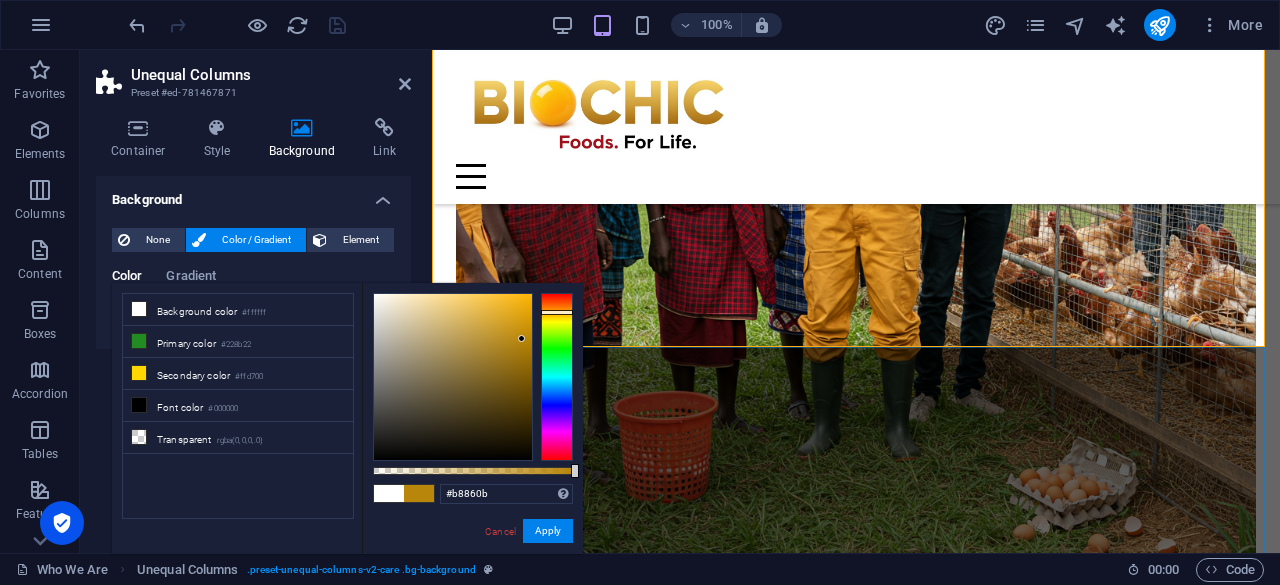 click on "What sets us apart At Biochic, we pride ourselves on key distinctions that elevate our products and practices. We're all about  freshness, quality, and ethical farming . Same-Day Fresh Delivery We guarantee our chicken and eggs are  delivered to you on the very same day they're processed or laid , ensuring peak freshness. Uncompromising Quality Control From farm to fork,  every Biochic product undergoes rigorous checks  to meet the highest standards of safety and excellence. Ethical and Sustainable Rearing  Our chickens are raised with  care and respect in spacious, natural environments , reflecting our commitment to animal welfare and sustainable farming." at bounding box center (856, 8190) 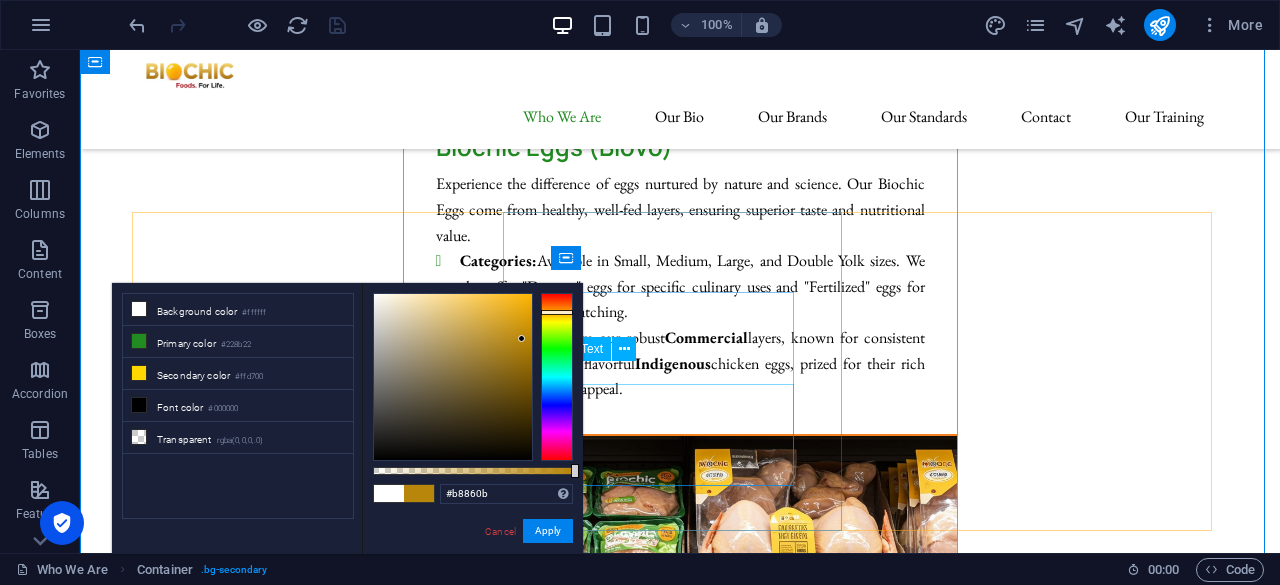 scroll, scrollTop: 9240, scrollLeft: 0, axis: vertical 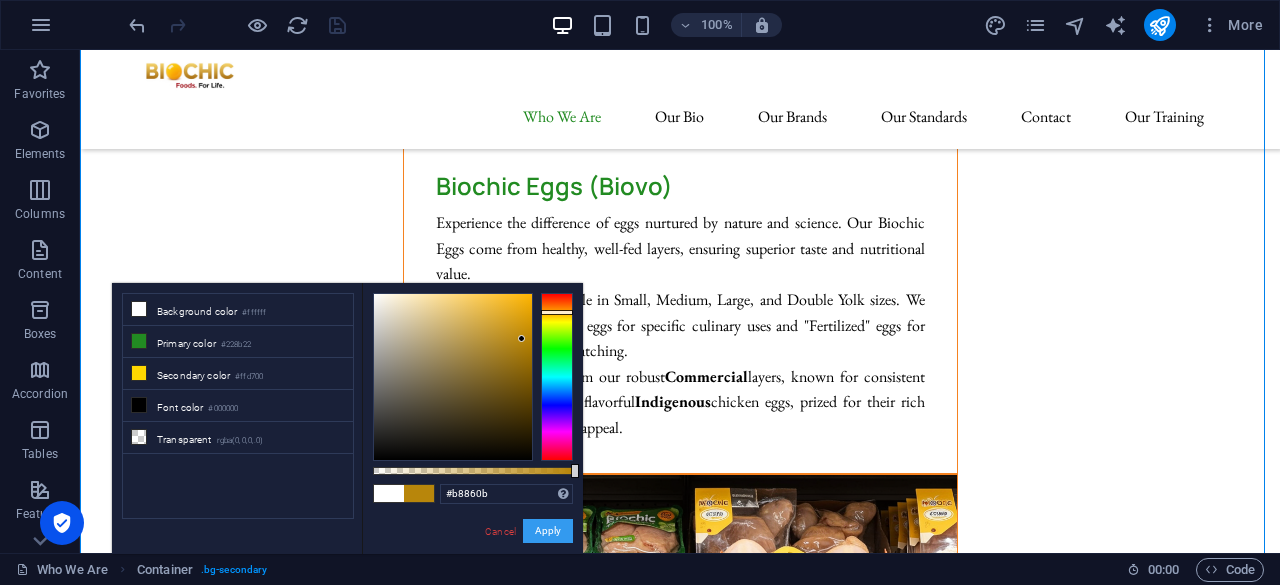 click on "Apply" at bounding box center [548, 531] 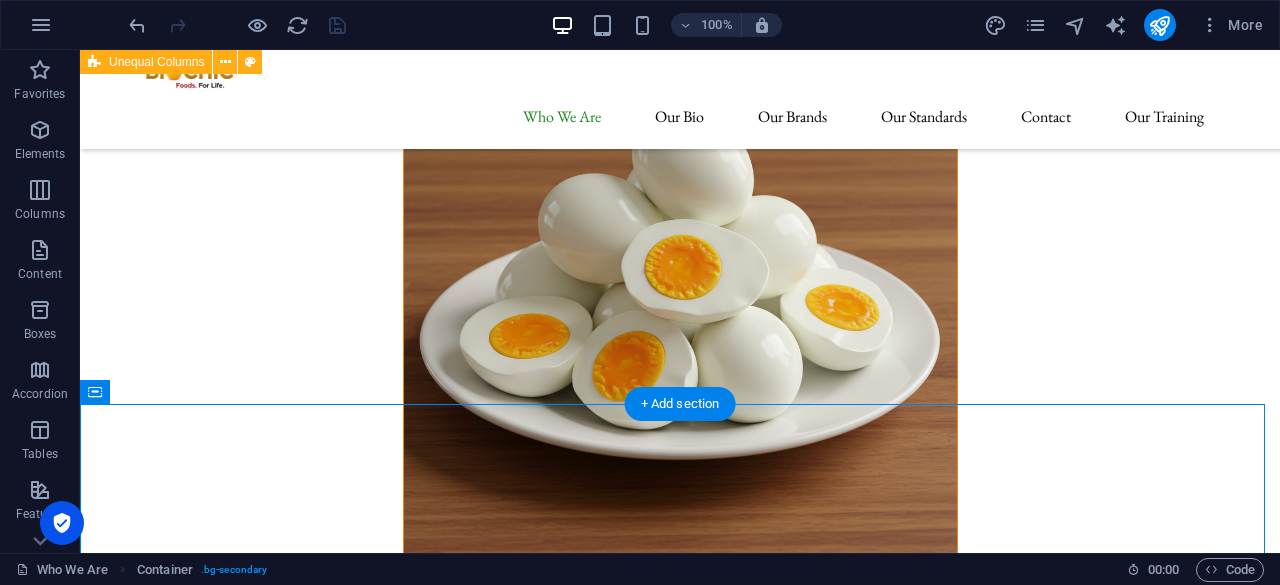 scroll, scrollTop: 8940, scrollLeft: 0, axis: vertical 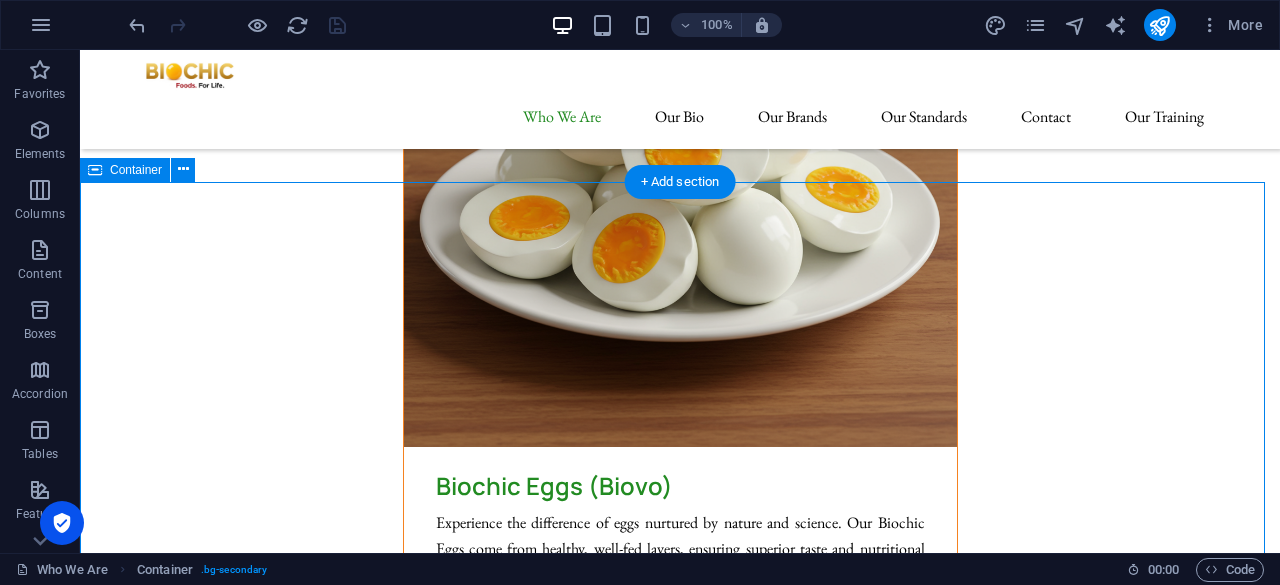 click on "What sets us apart At Biochic, we pride ourselves on key distinctions that elevate our products and practices. We're all about  freshness, quality, and ethical farming . Same-Day Fresh Delivery We guarantee our chicken and eggs are  delivered to you on the very same day they're processed or laid , ensuring peak freshness. Uncompromising Quality Control From farm to fork,  every Biochic product undergoes rigorous checks  to meet the highest standards of safety and excellence. Ethical and Sustainable Rearing  Our chickens are raised with  care and respect in spacious, natural environments , reflecting our commitment to animal welfare and sustainable farming." at bounding box center (680, 7324) 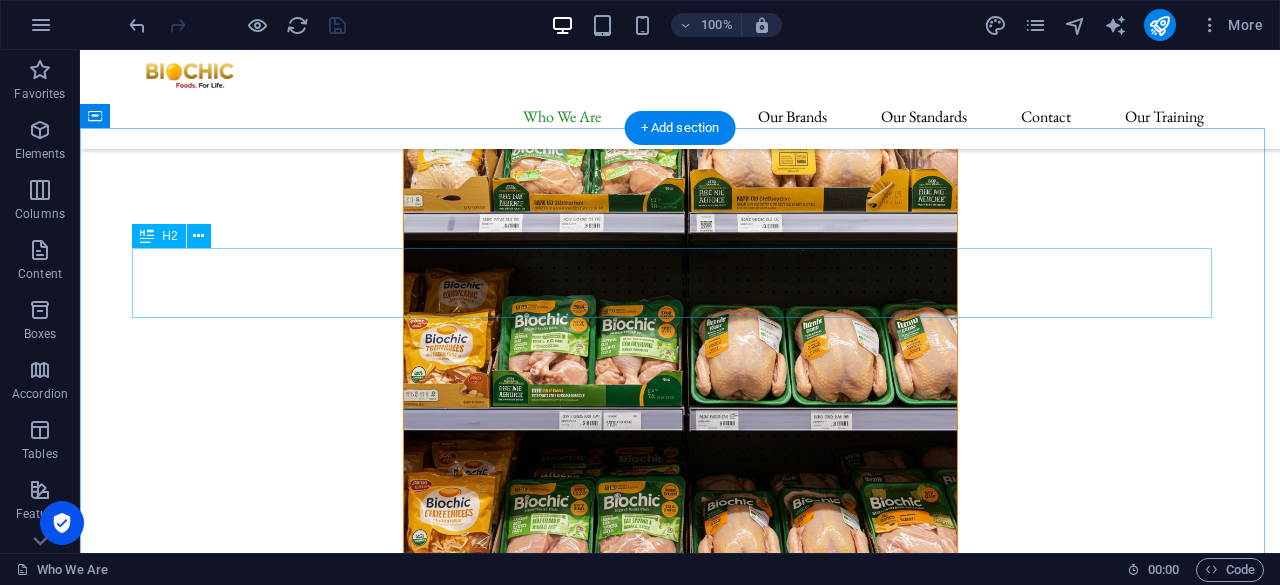 scroll, scrollTop: 9740, scrollLeft: 0, axis: vertical 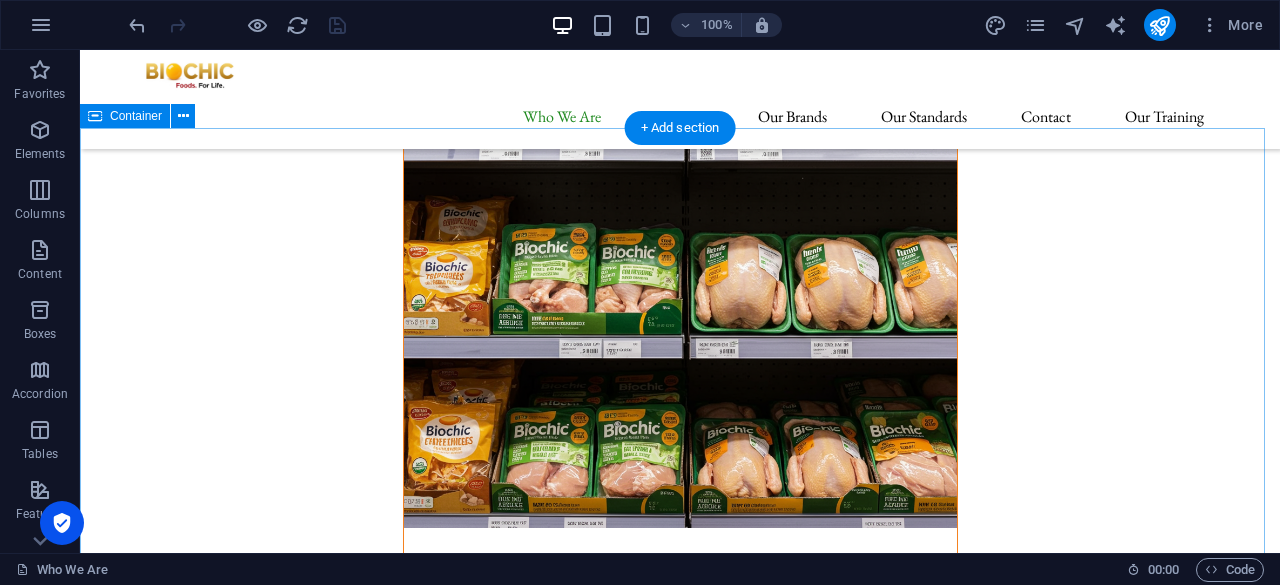 click on "What our clients say My customers consistently rave about Biochic's chicken meat! Its tenderness and rich flavor, clearly from their  ethical and sustainable rearing practices , make it a top seller. Sales have truly soared. [PERSON_NAME] Owner Biochic's eggs are incredibly fresh! Their  same-day fresh delivery  means I get farm-fresh eggs that truly taste superior, unlike anything else. It’s a difference you can actually taste every morning. My family and my customers keep coming for more each day.  [PERSON_NAME] Eggs Whole Seller Biochic's organic manure has revitalized my orchard. My fruit trees are flourishing, producing bigger, healthier, and more abundant fruits. It's been an incredible boost for my sustainable farming practices. Eng. Monirei Fruit Farmer Switching to Biochic feeds has transformed my operation. My chickens are significantly healthier, grow robustly, and egg production is up. Their  uncompromising quality control  in feed directly benefits my farm's profitability." at bounding box center [680, 8064] 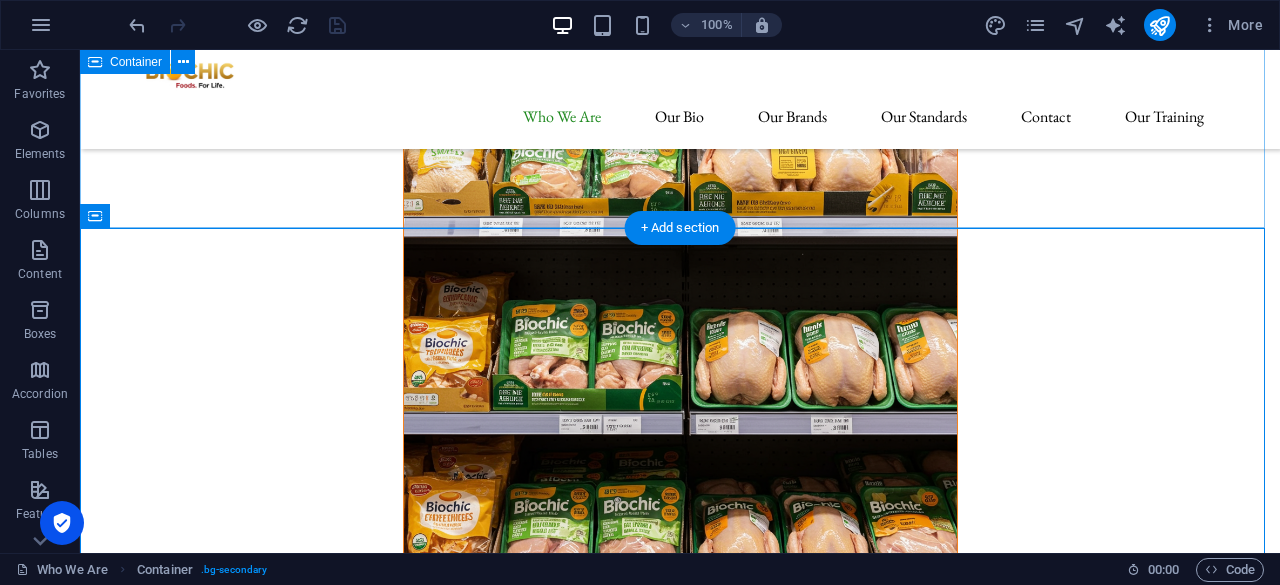 scroll, scrollTop: 9640, scrollLeft: 0, axis: vertical 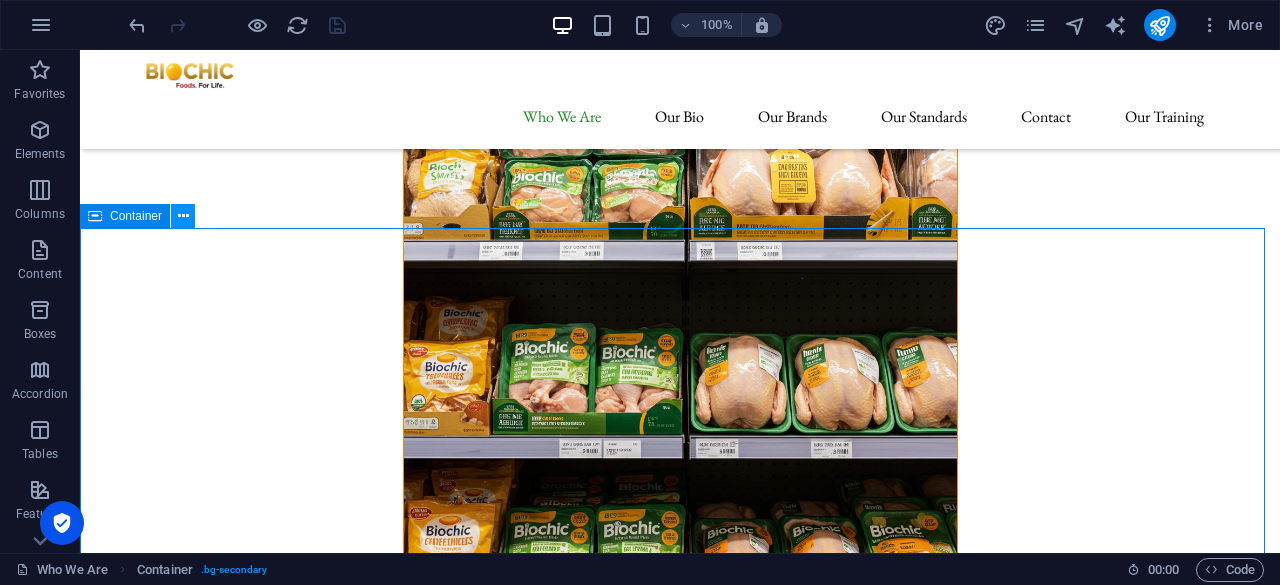 click at bounding box center [183, 216] 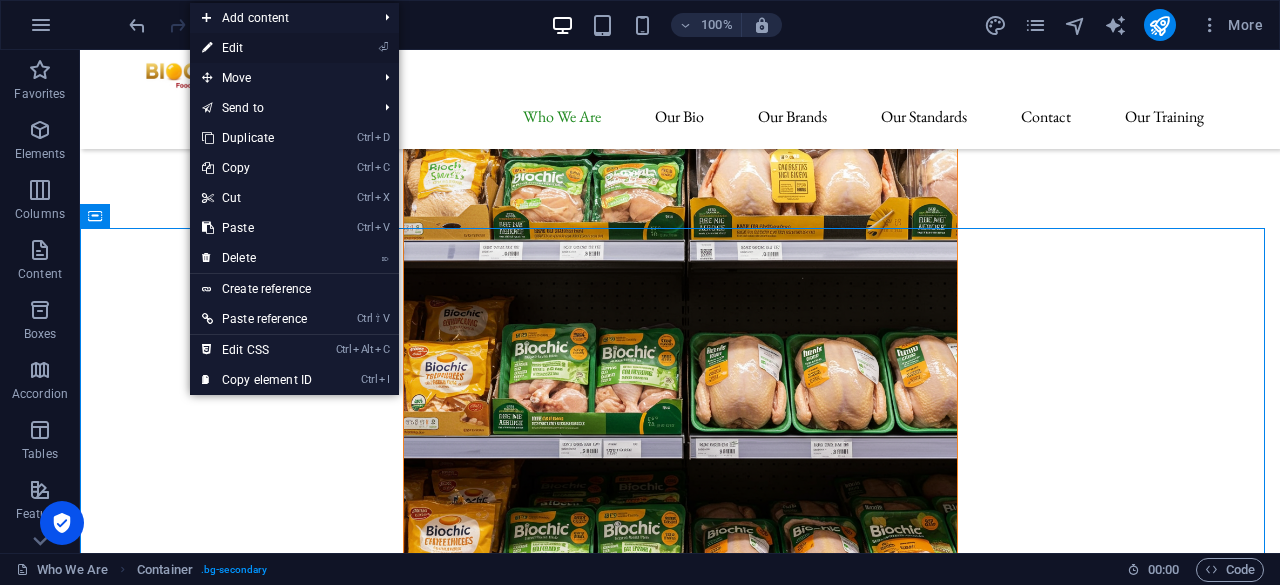 click on "⏎  Edit" at bounding box center [257, 48] 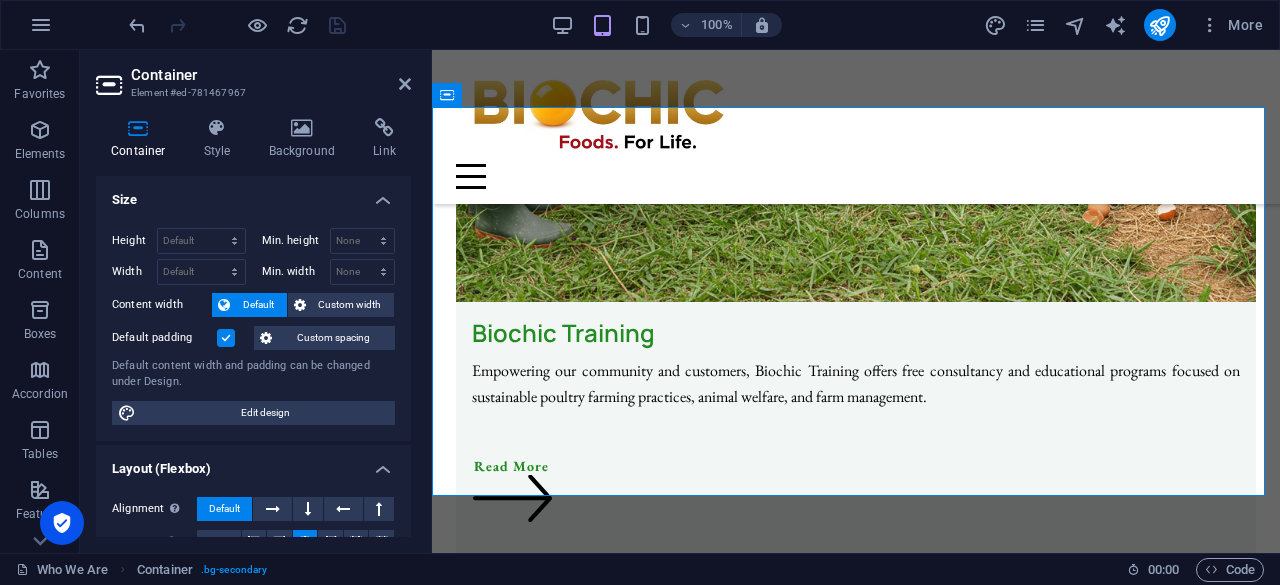 scroll, scrollTop: 10468, scrollLeft: 0, axis: vertical 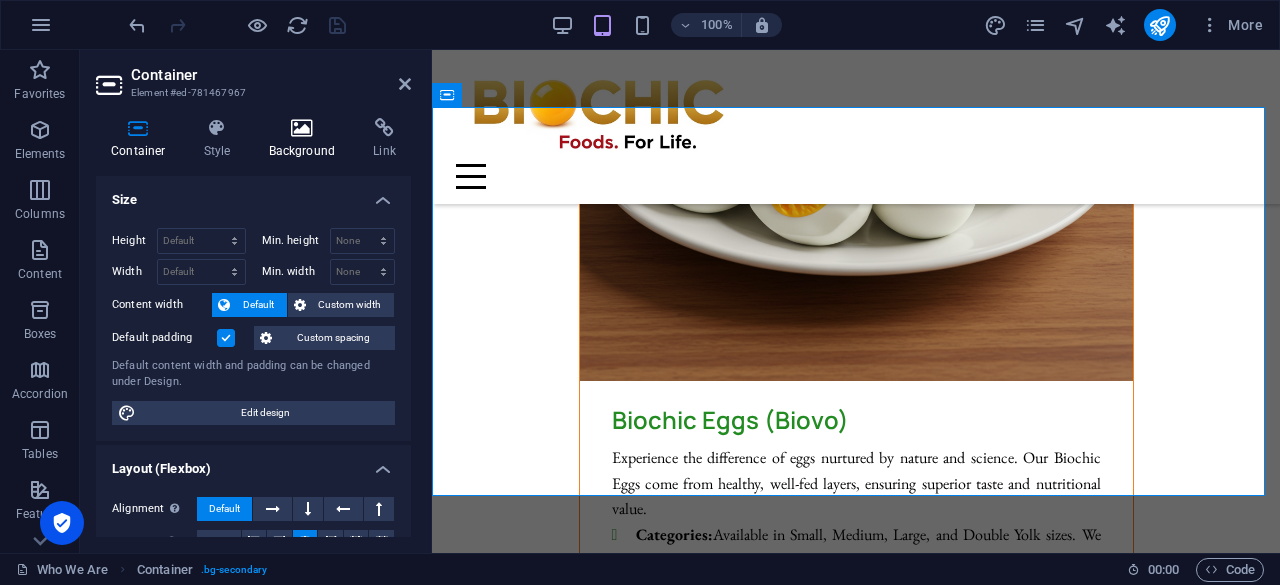 click on "Background" at bounding box center (306, 139) 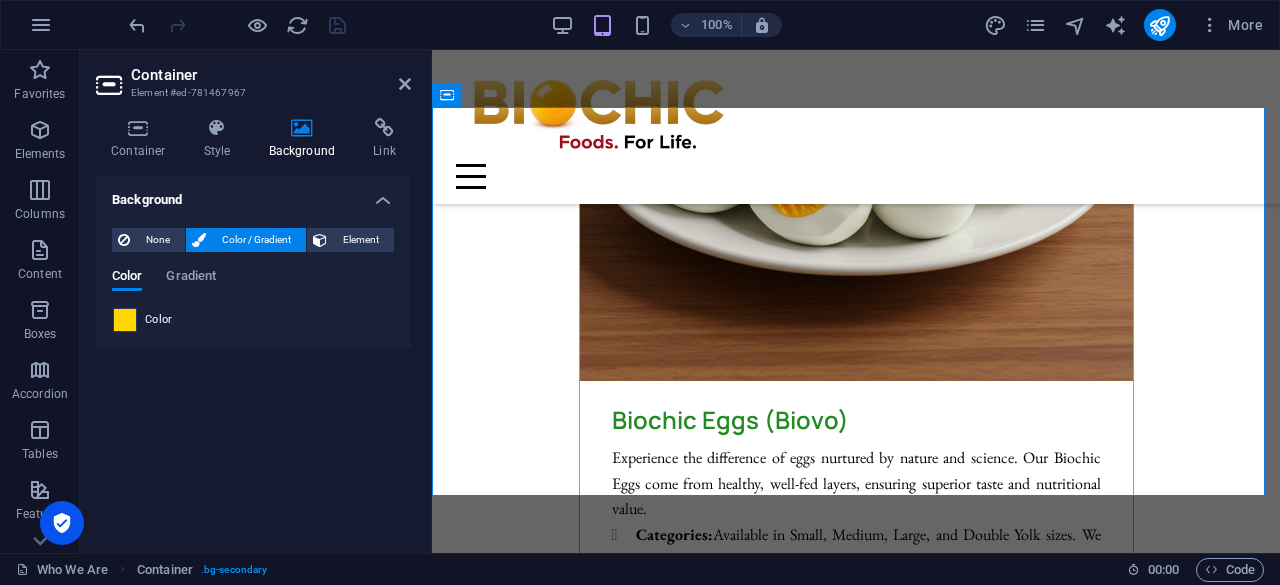 click at bounding box center [125, 320] 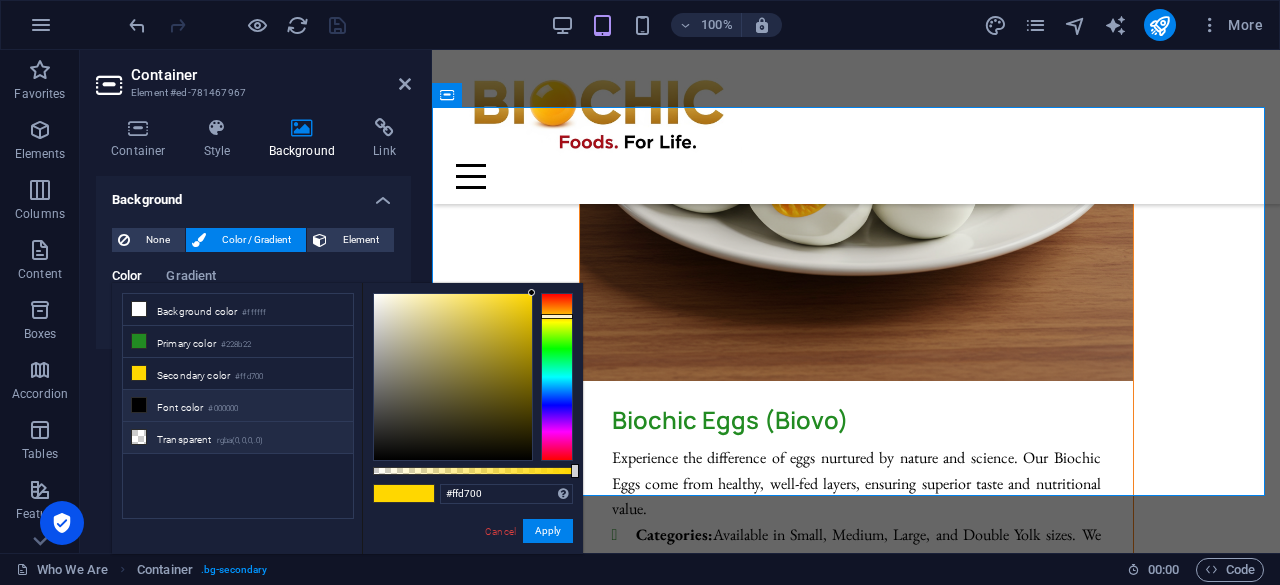 click on "Transparent
rgba(0,0,0,.0)" at bounding box center [238, 438] 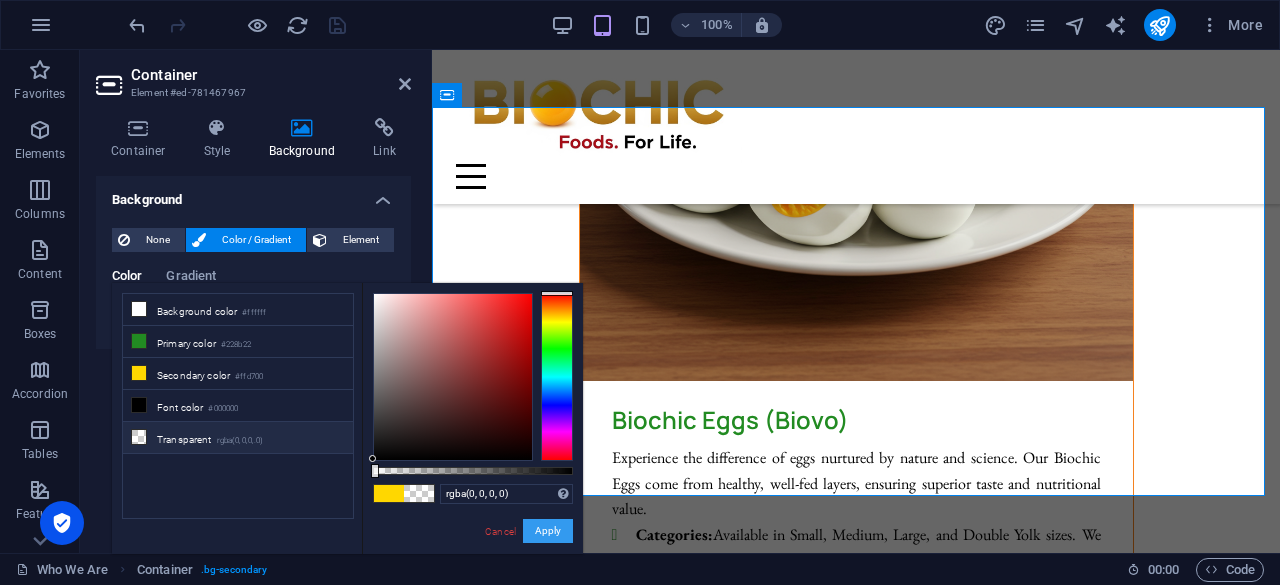click on "Apply" at bounding box center (548, 531) 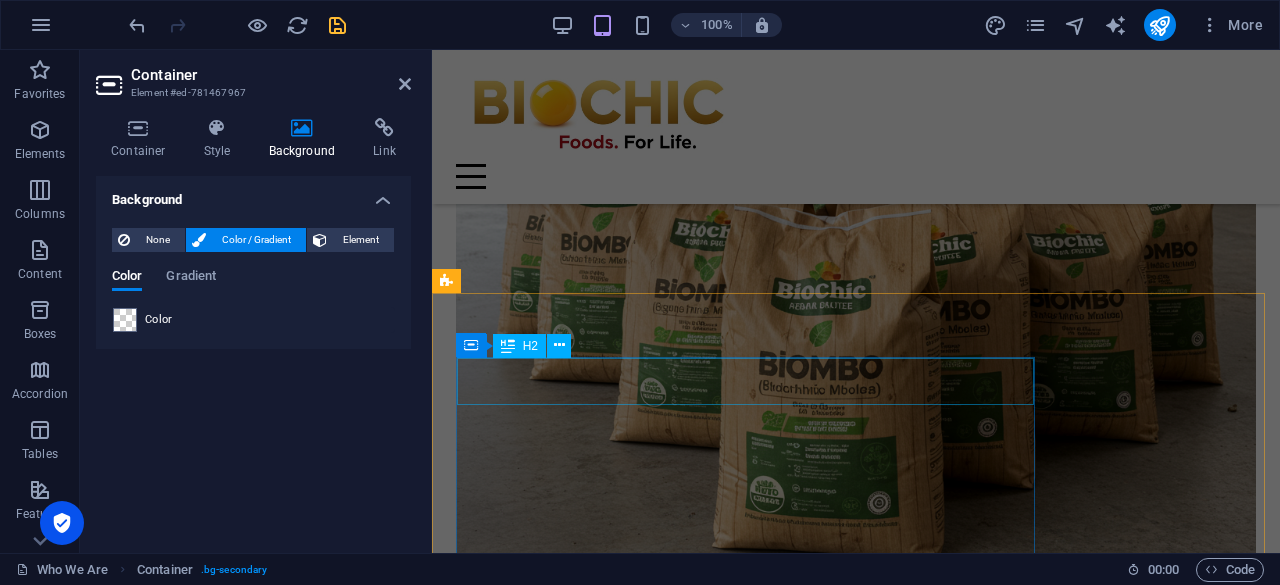 scroll, scrollTop: 8268, scrollLeft: 0, axis: vertical 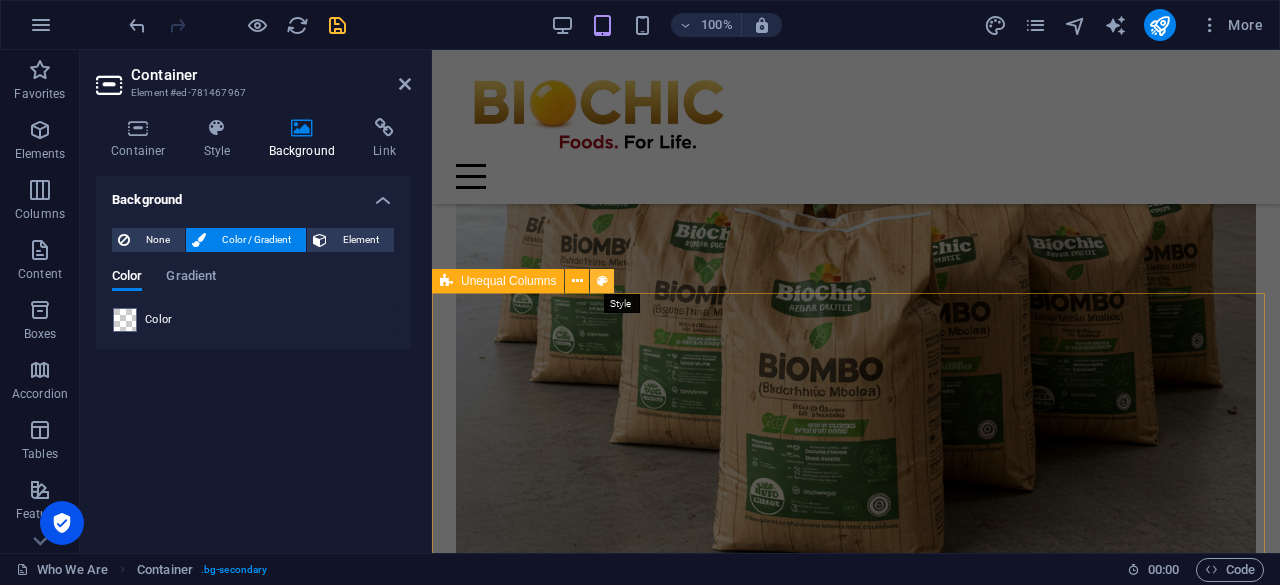 drag, startPoint x: 606, startPoint y: 281, endPoint x: 174, endPoint y: 233, distance: 434.65848 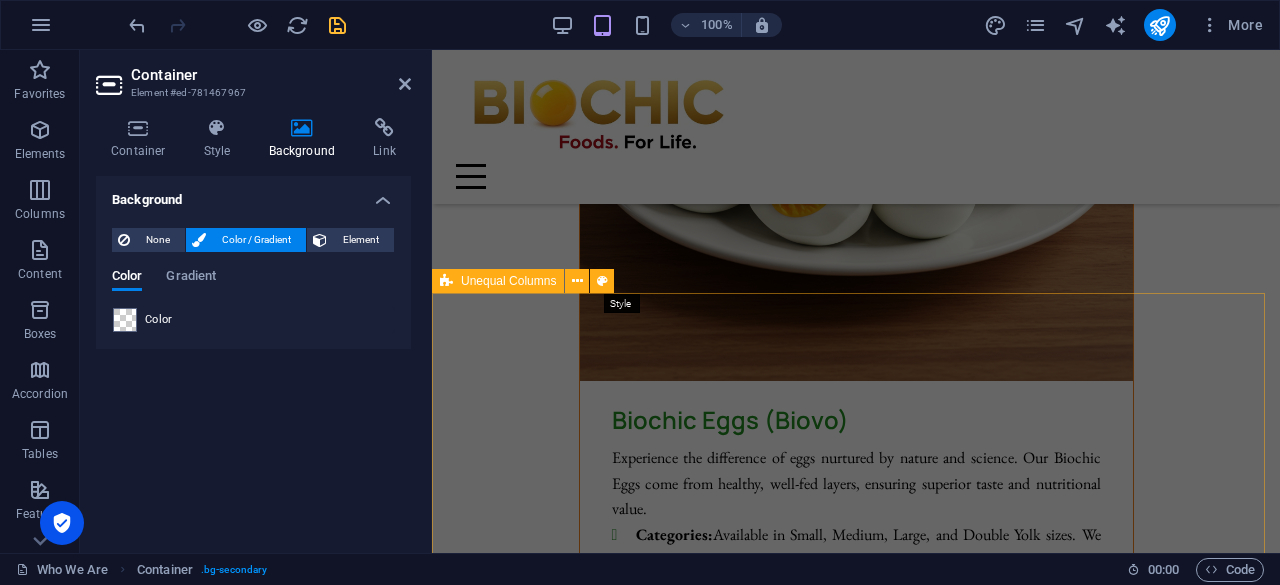 select on "%" 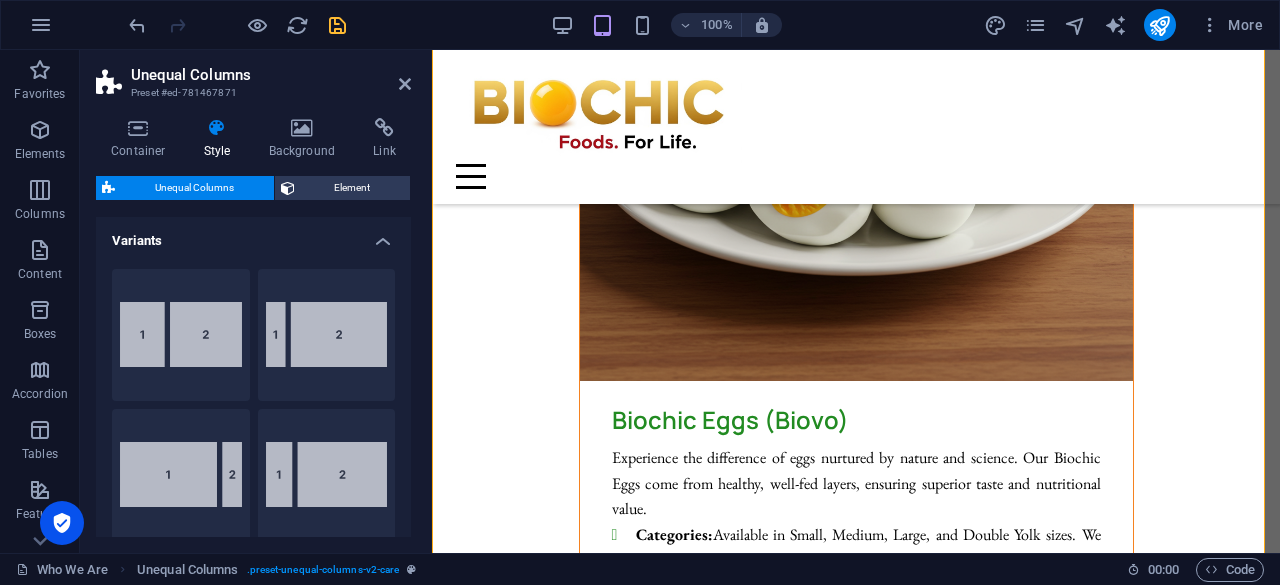 scroll, scrollTop: 8804, scrollLeft: 0, axis: vertical 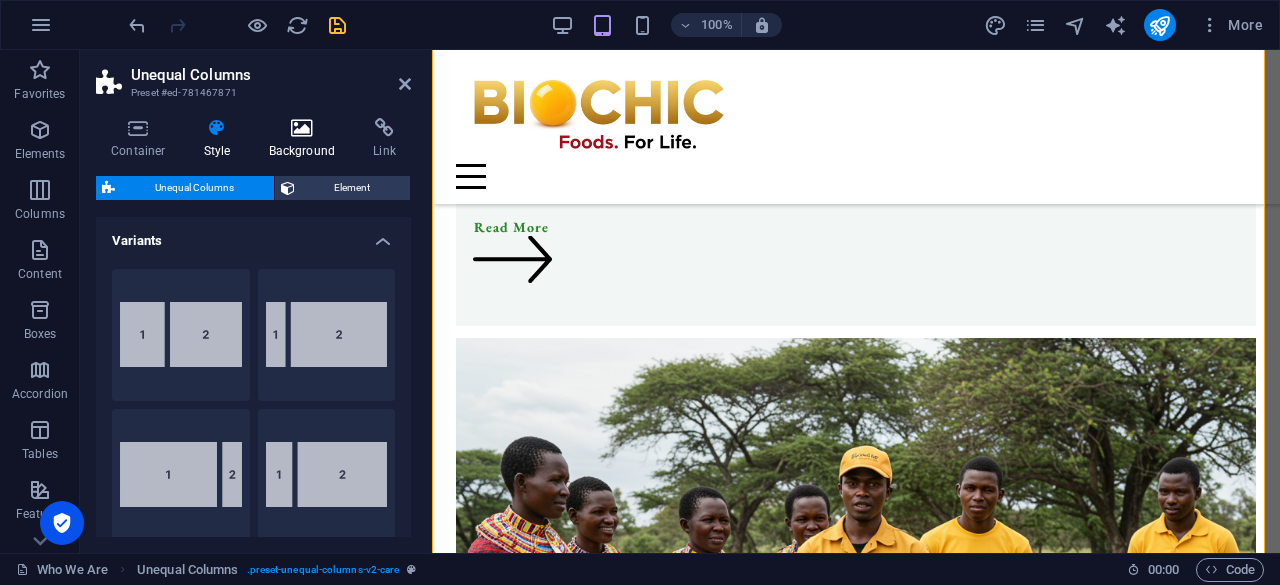 click at bounding box center (302, 128) 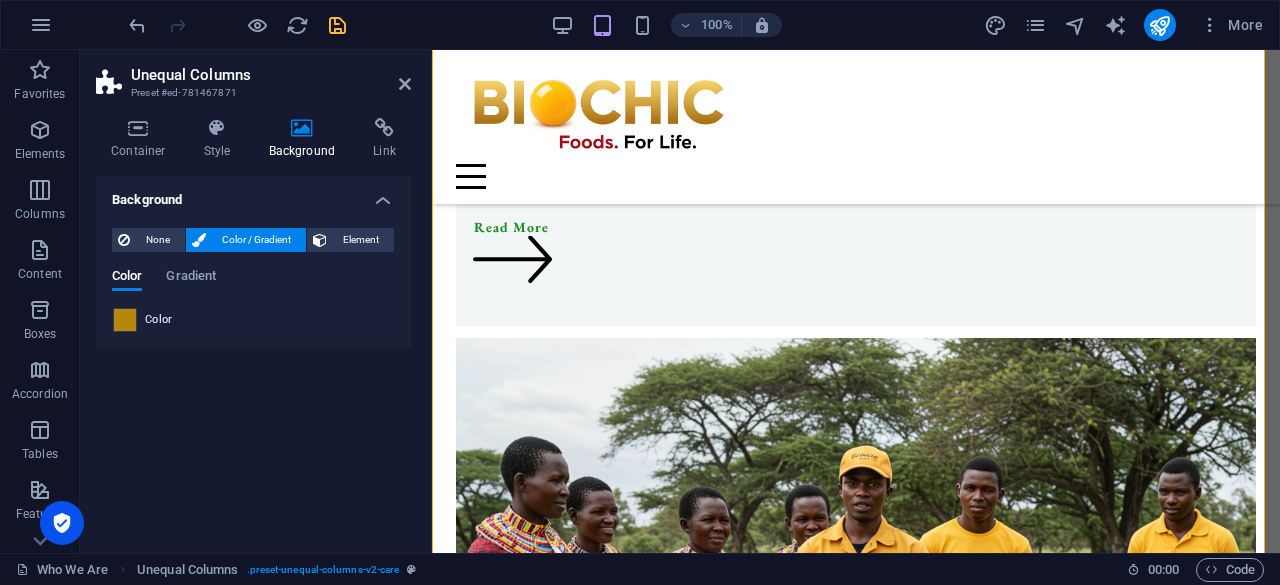 click at bounding box center (125, 320) 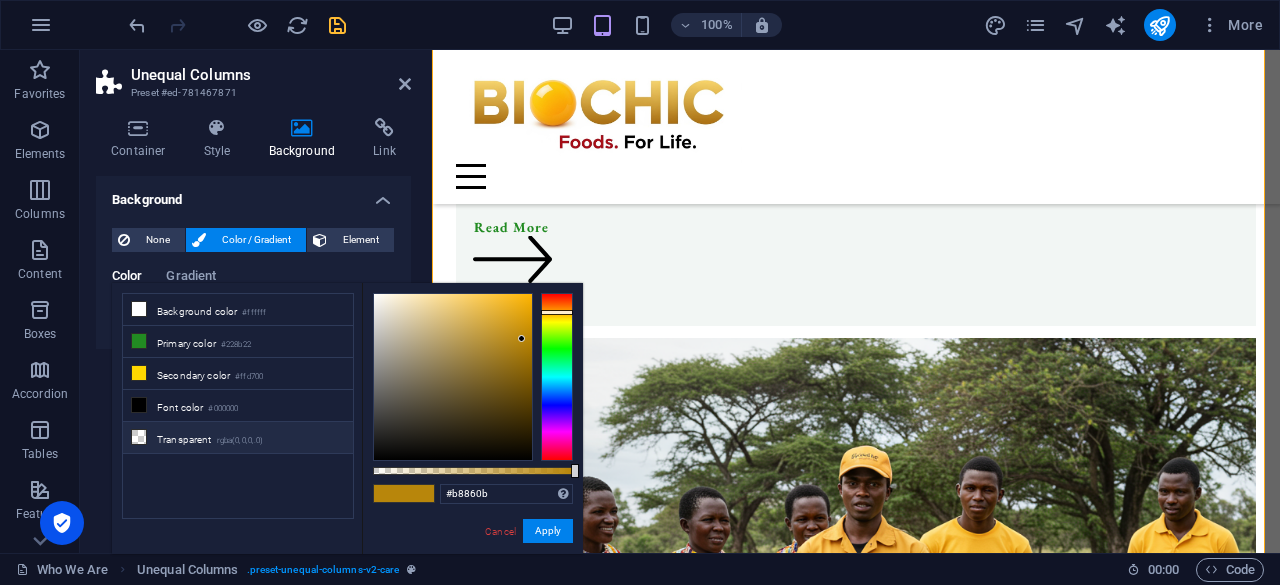 click on "Transparent
rgba(0,0,0,.0)" at bounding box center (238, 438) 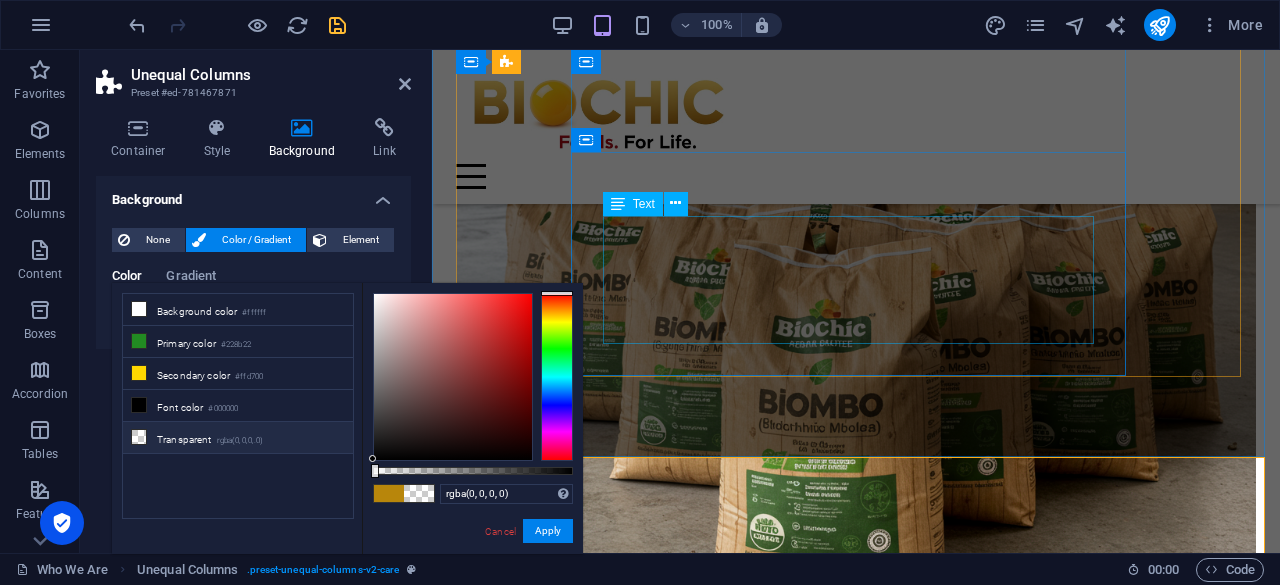 scroll, scrollTop: 8304, scrollLeft: 0, axis: vertical 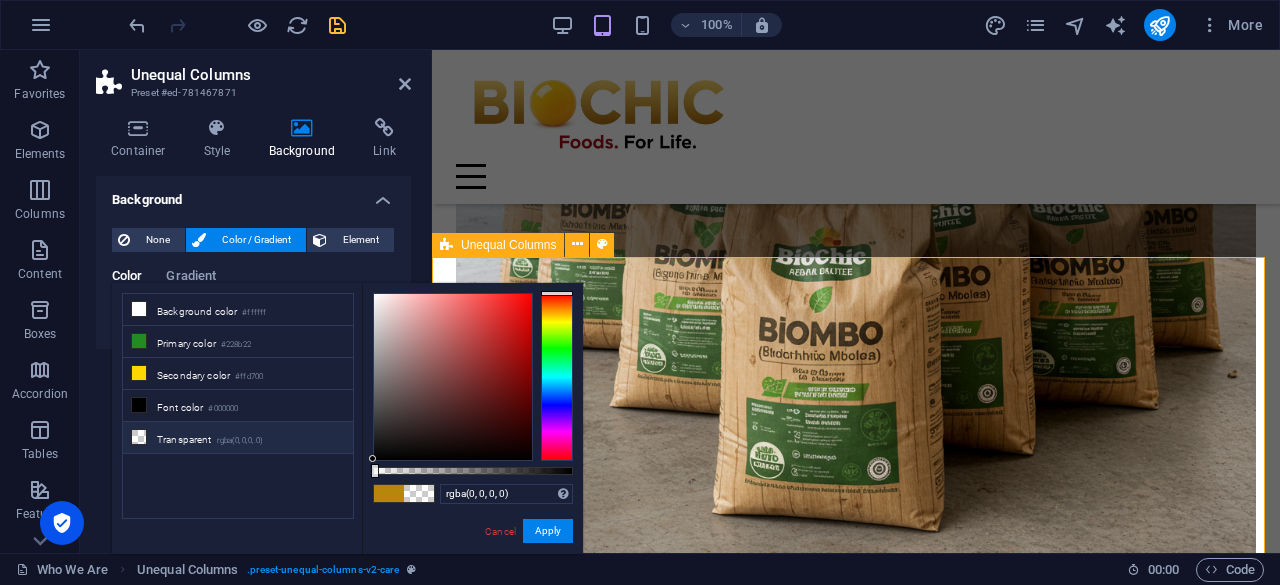 click on "Three-Step Process. At [GEOGRAPHIC_DATA], we are committed to providing high-quality chicken meat and eggs through a transparent, ethical, and efficient process. Our approach ensures the health and welfare of our poultry, resulting in superior products for our customers. 1. Sustainable Rearing and Farming Our process begins with responsible farming practices. We raise healthy chicks in a nurturing environment, utilizing sustainable methods that prioritize animal welfare. Our chickens are provided with ample space to roam, access to natural sunlight, and a balanced diet free from unnecessary additives. This ensures the vitality of our flocks and forms the foundation for high-quality produce. 2. Ethical Egg and Meat Production 3. Fresh Delivery and Customer Satisfaction" at bounding box center (856, 7956) 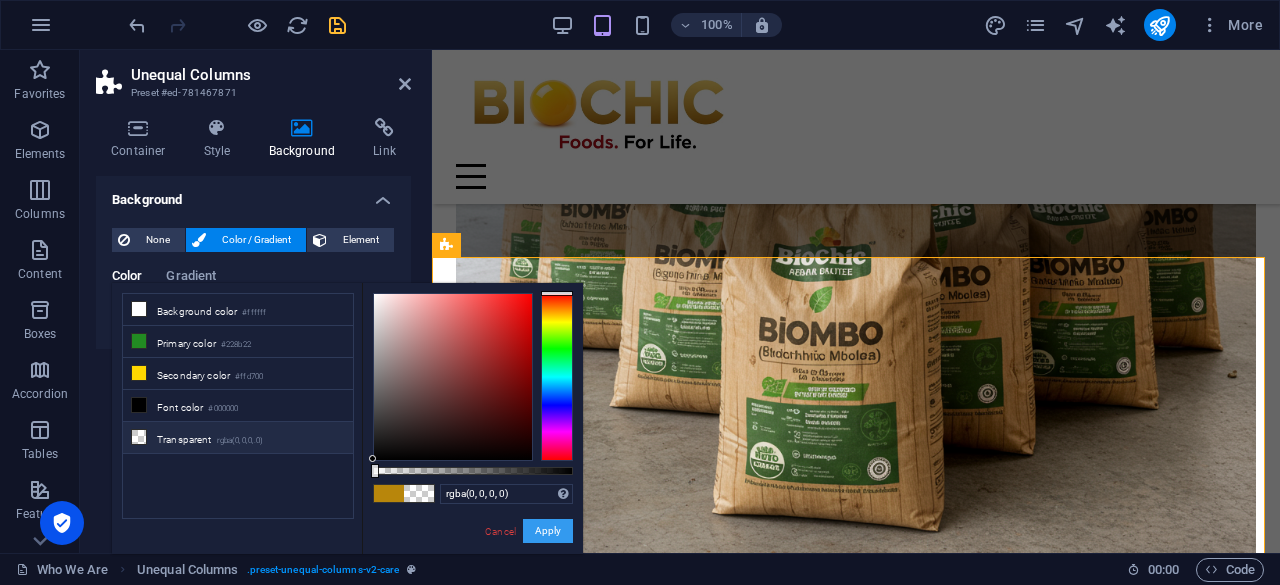 click on "Apply" at bounding box center [548, 531] 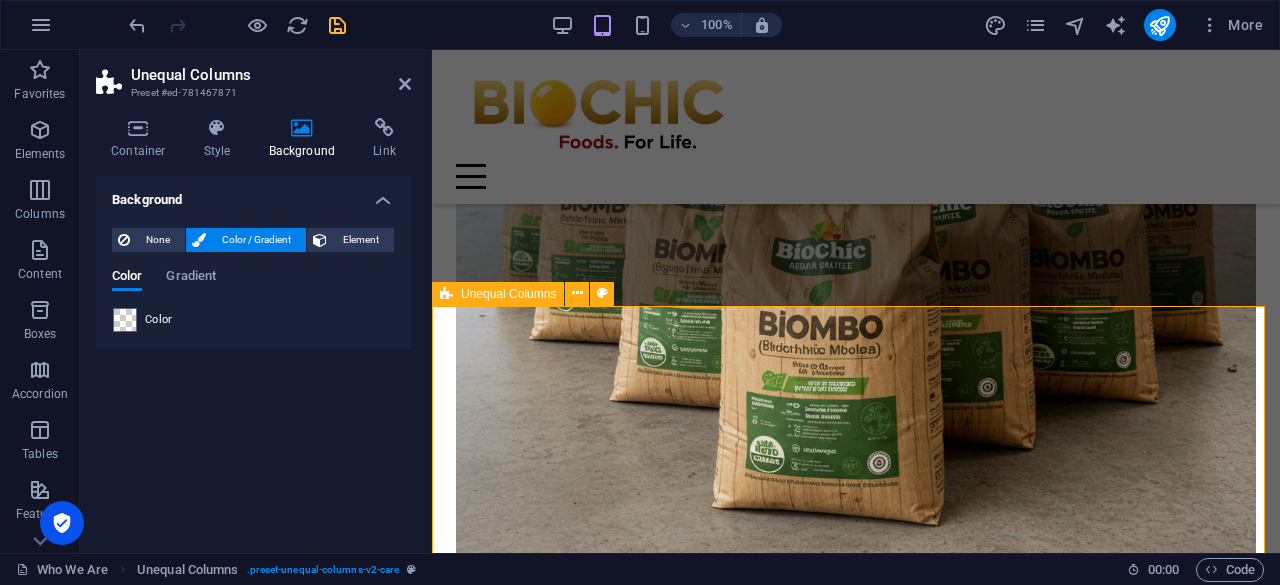 scroll, scrollTop: 8196, scrollLeft: 0, axis: vertical 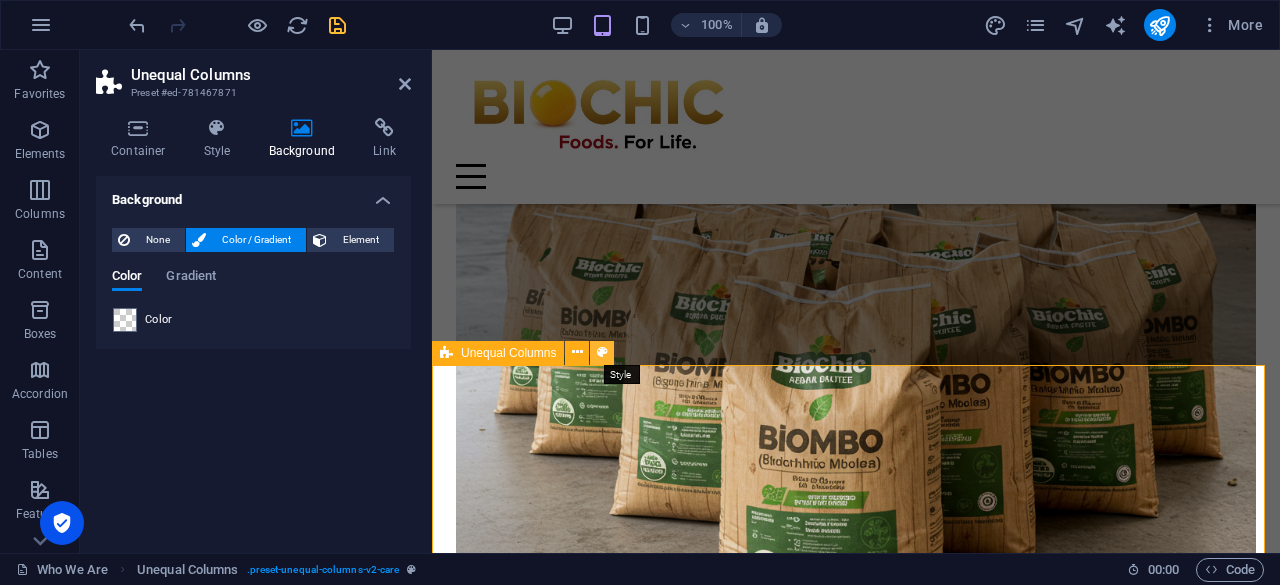 click at bounding box center (602, 352) 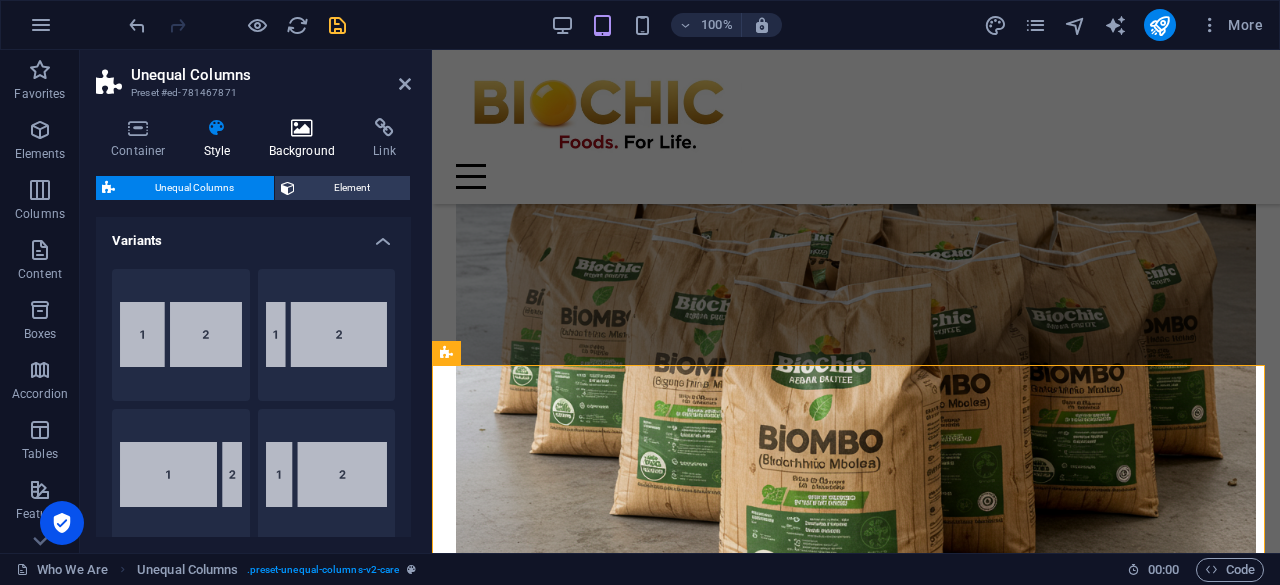 click on "Background" at bounding box center (306, 139) 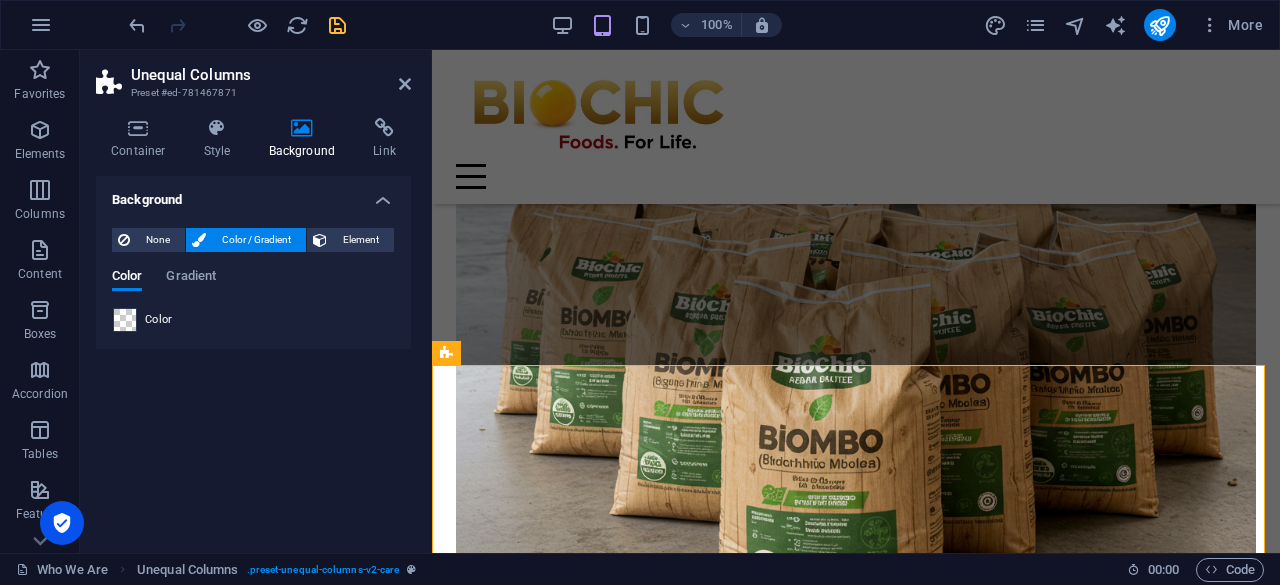 click at bounding box center (125, 320) 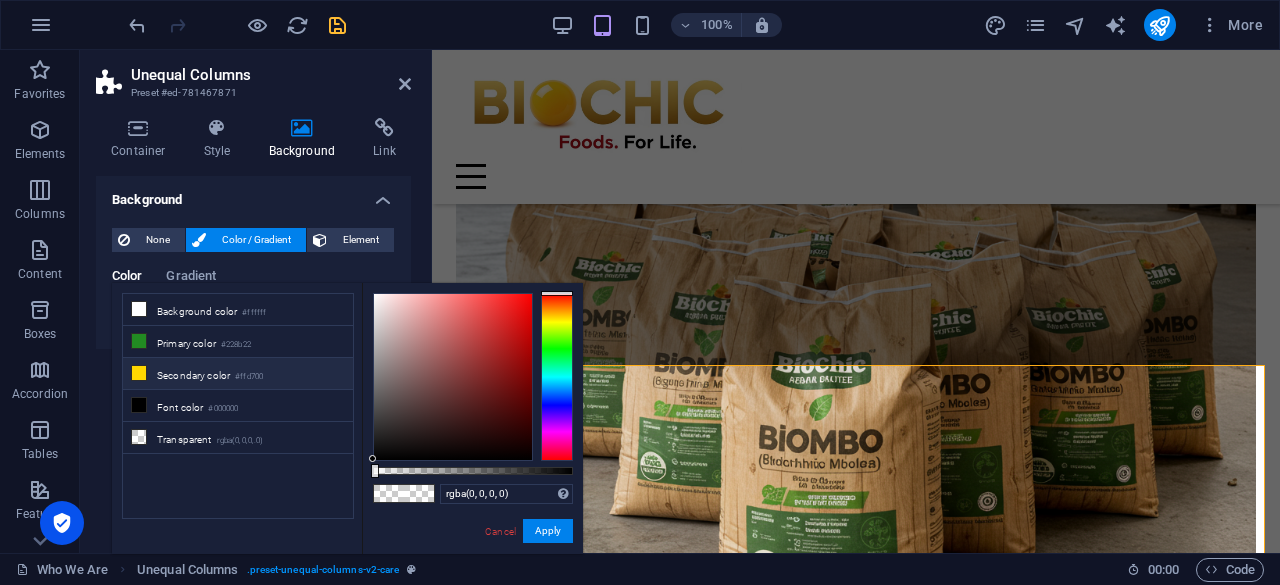 click on "Secondary color
#ffd700" at bounding box center [238, 374] 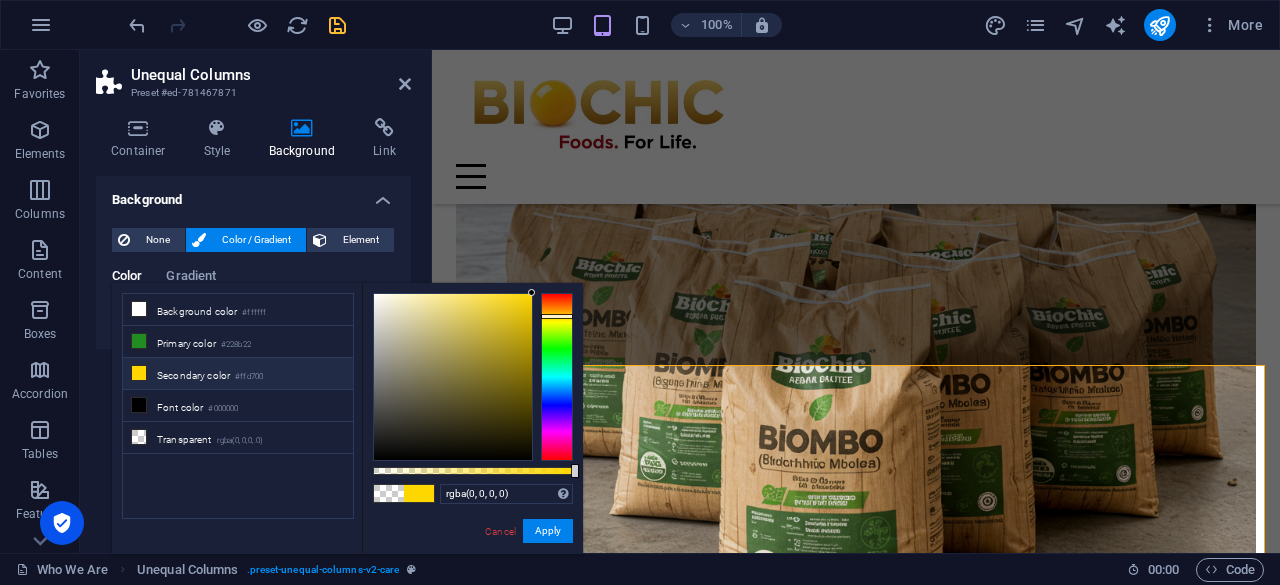type on "#ffd700" 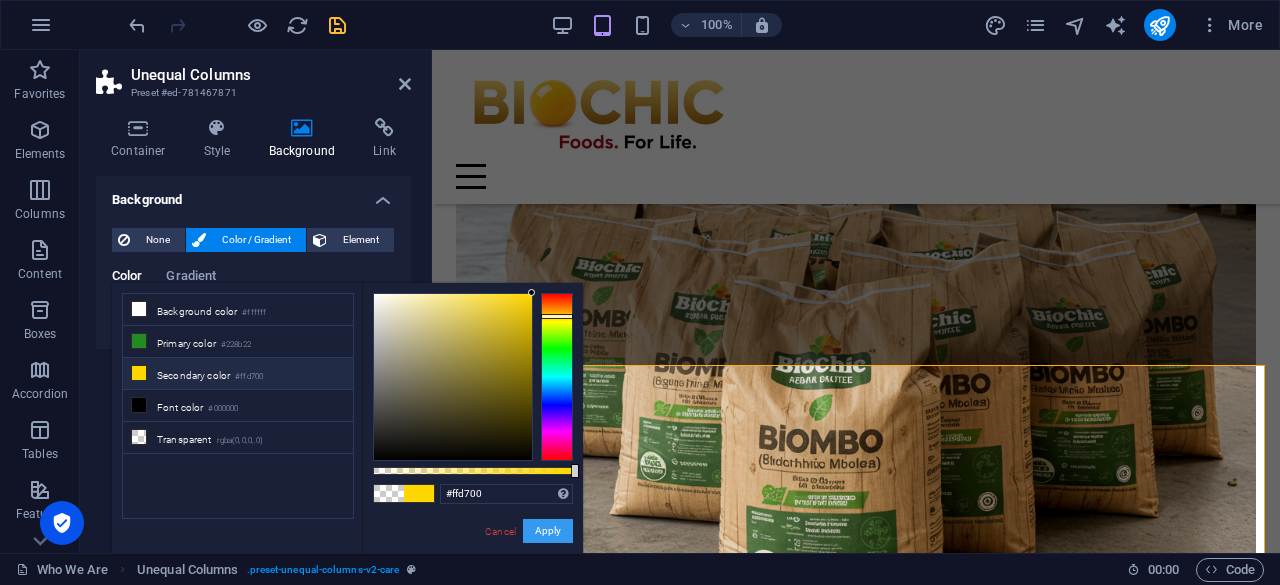 click on "Apply" at bounding box center [548, 531] 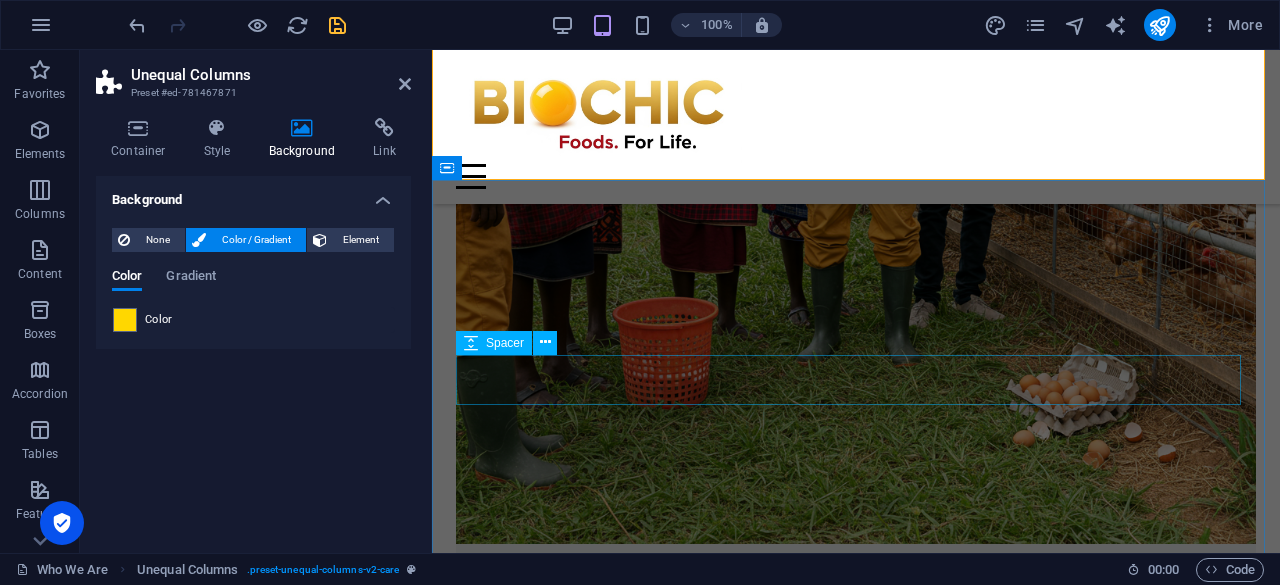 scroll, scrollTop: 9396, scrollLeft: 0, axis: vertical 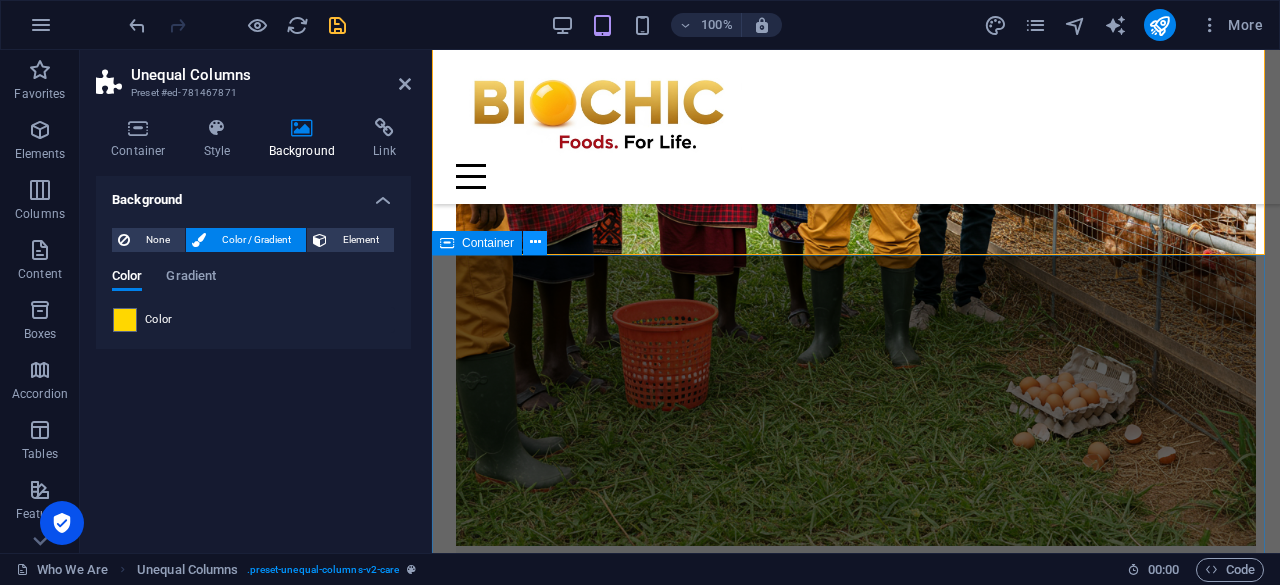 click at bounding box center (535, 242) 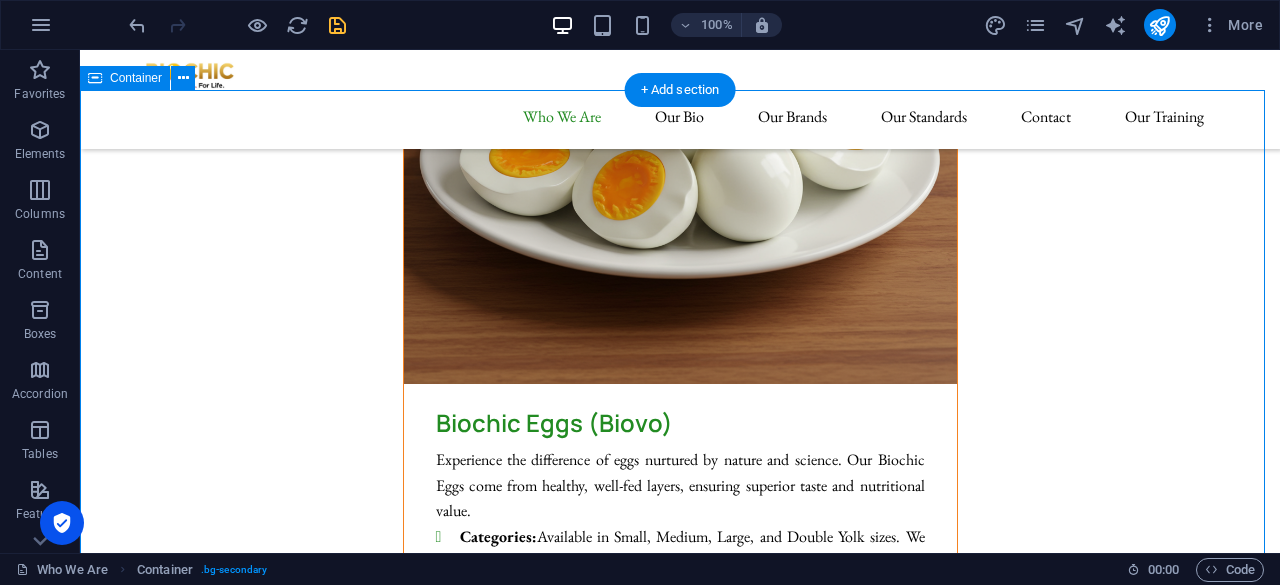 scroll, scrollTop: 8731, scrollLeft: 0, axis: vertical 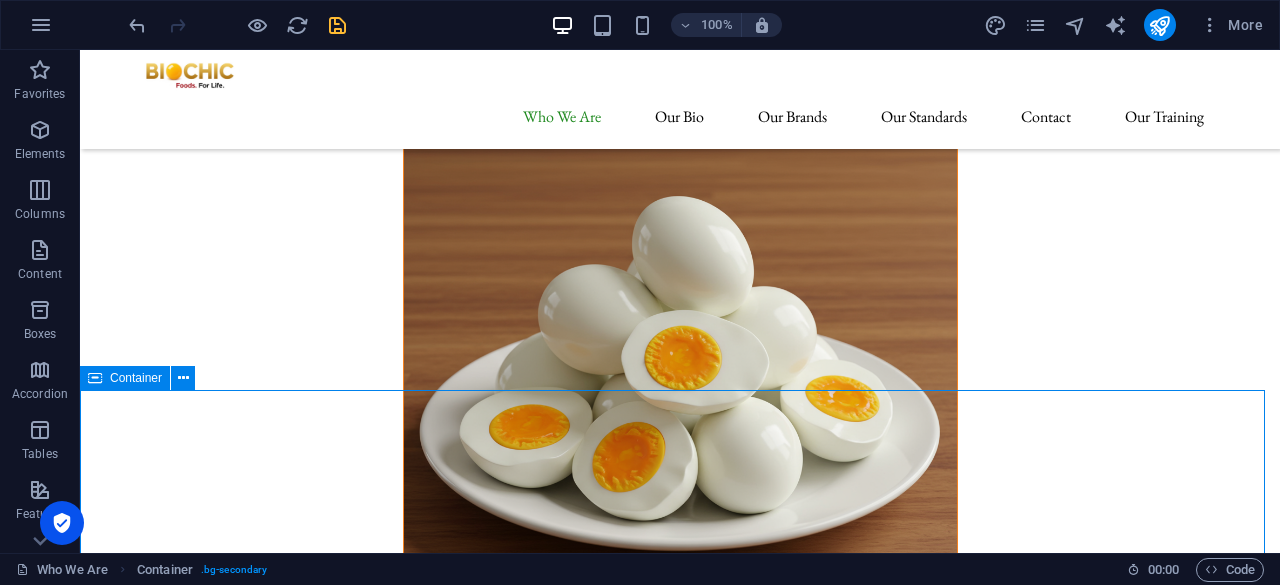 click on "Container" at bounding box center (136, 378) 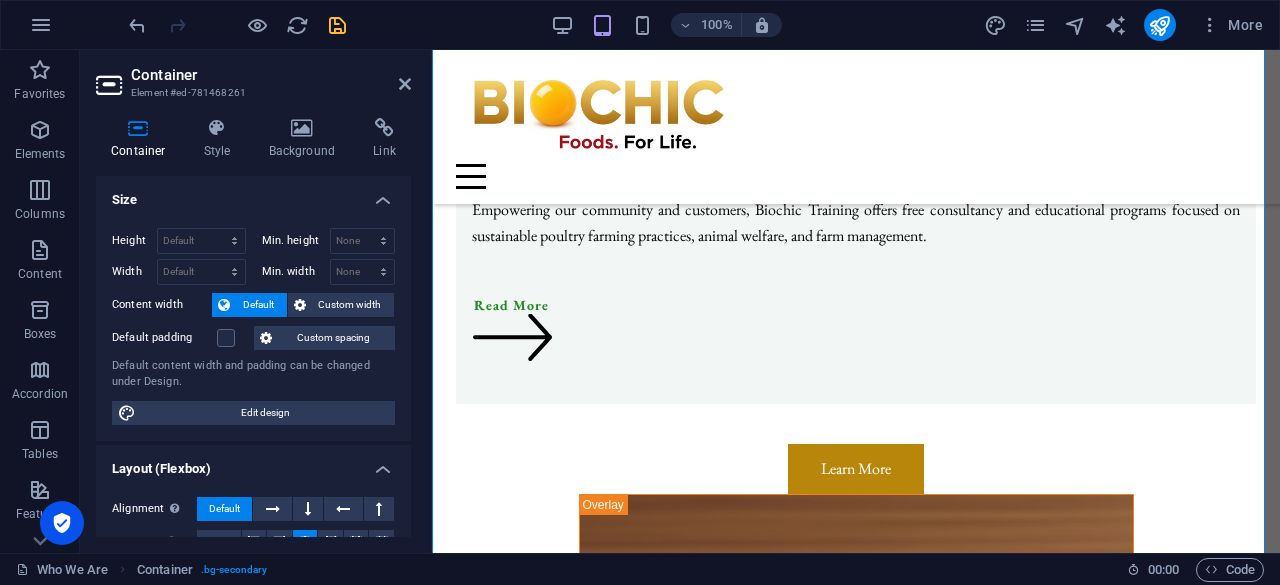 scroll, scrollTop: 9811, scrollLeft: 0, axis: vertical 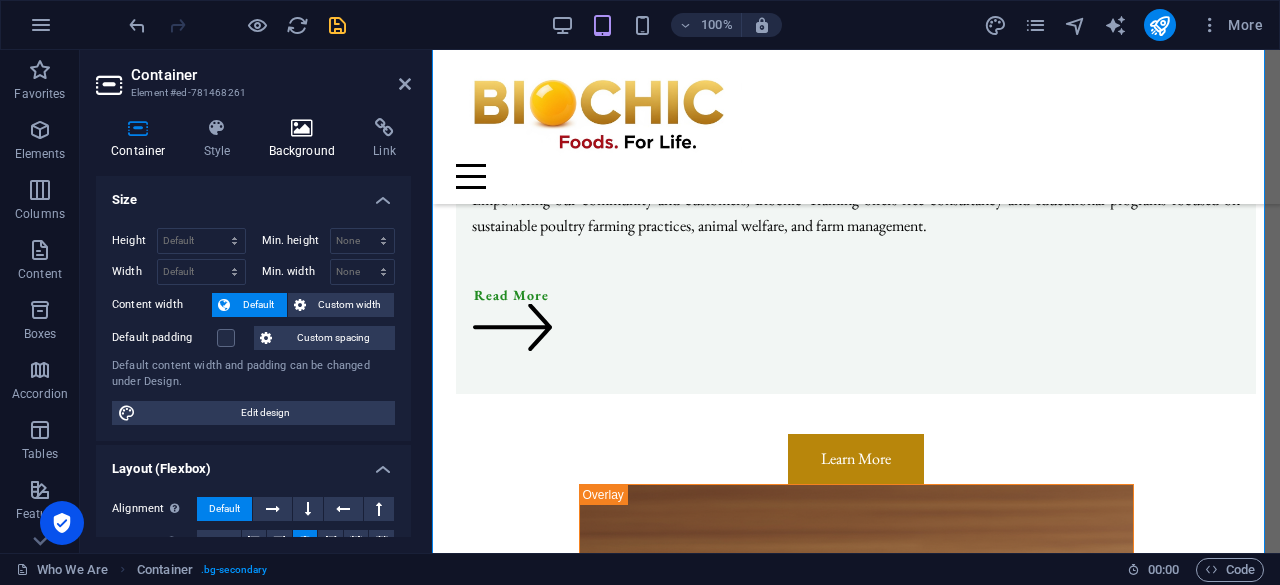 click at bounding box center (302, 128) 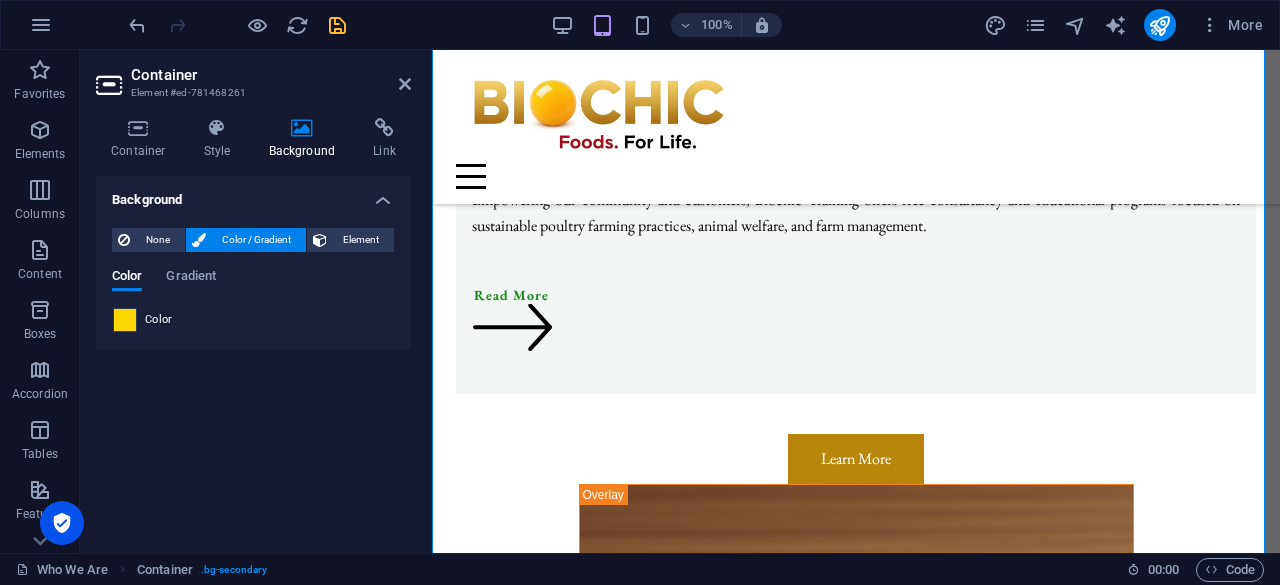 click at bounding box center (125, 320) 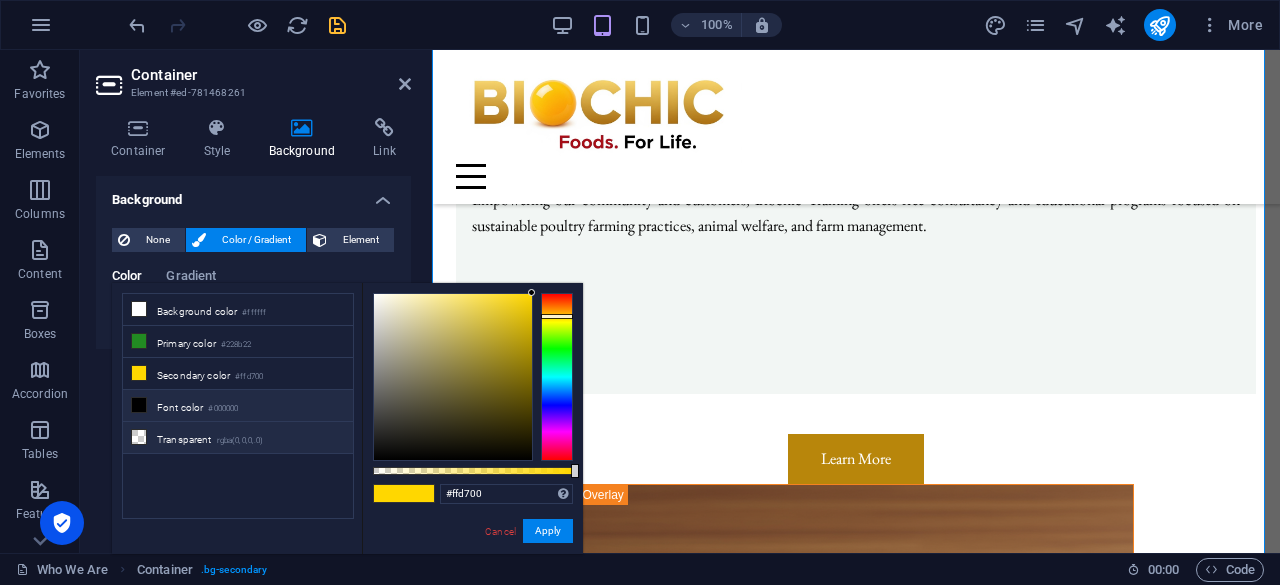click on "Transparent
rgba(0,0,0,.0)" at bounding box center [238, 438] 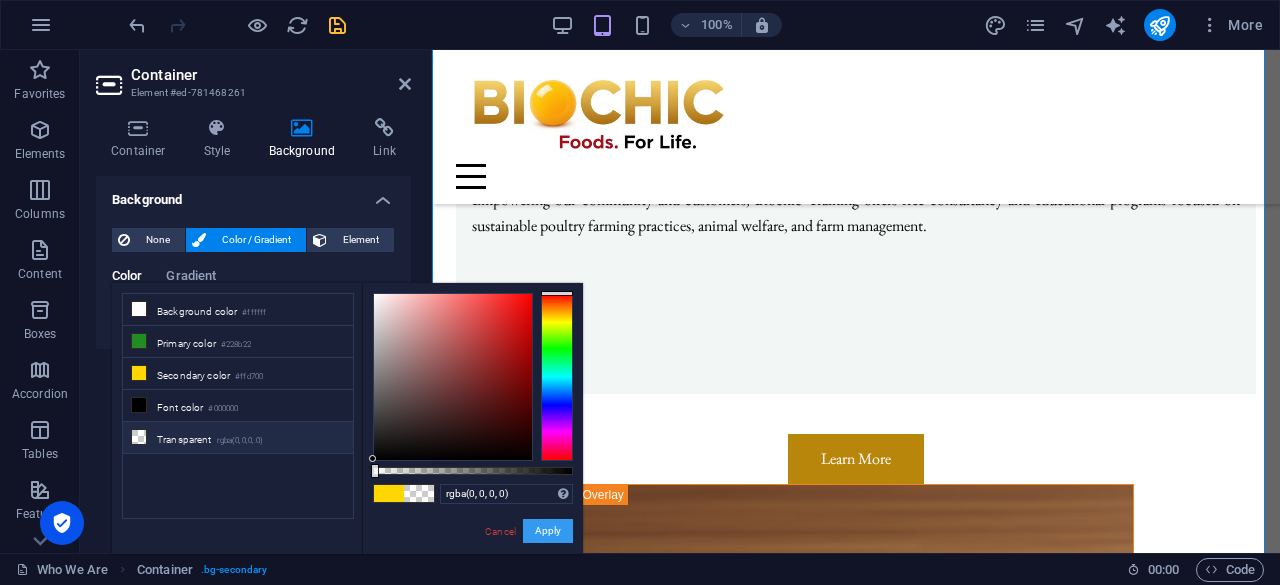 click on "Apply" at bounding box center [548, 531] 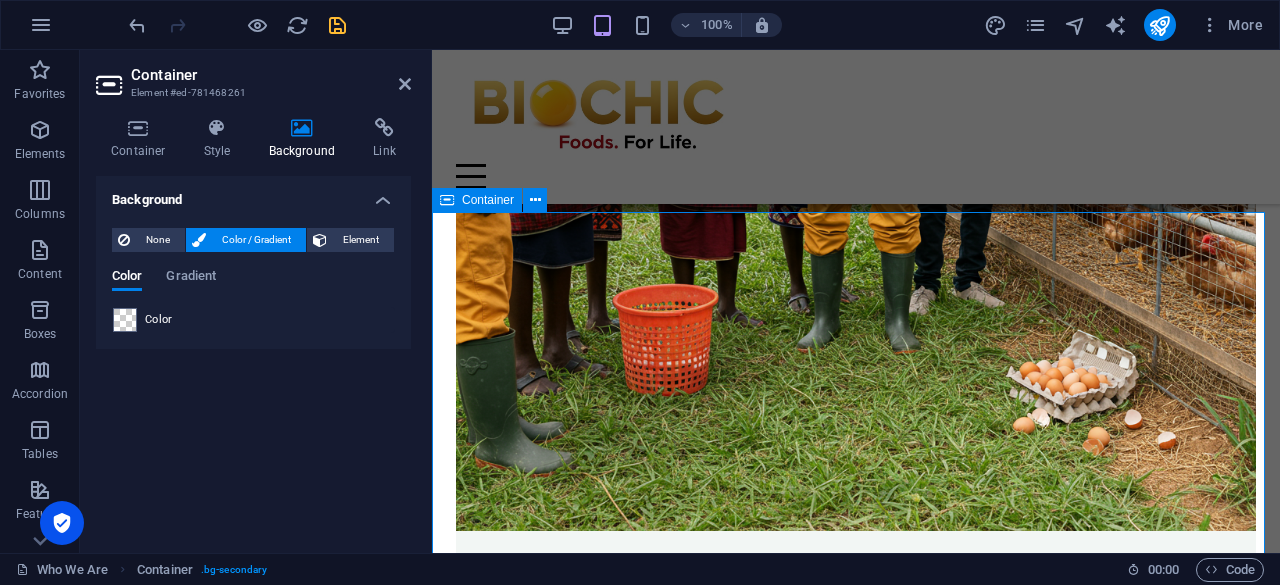scroll, scrollTop: 9611, scrollLeft: 0, axis: vertical 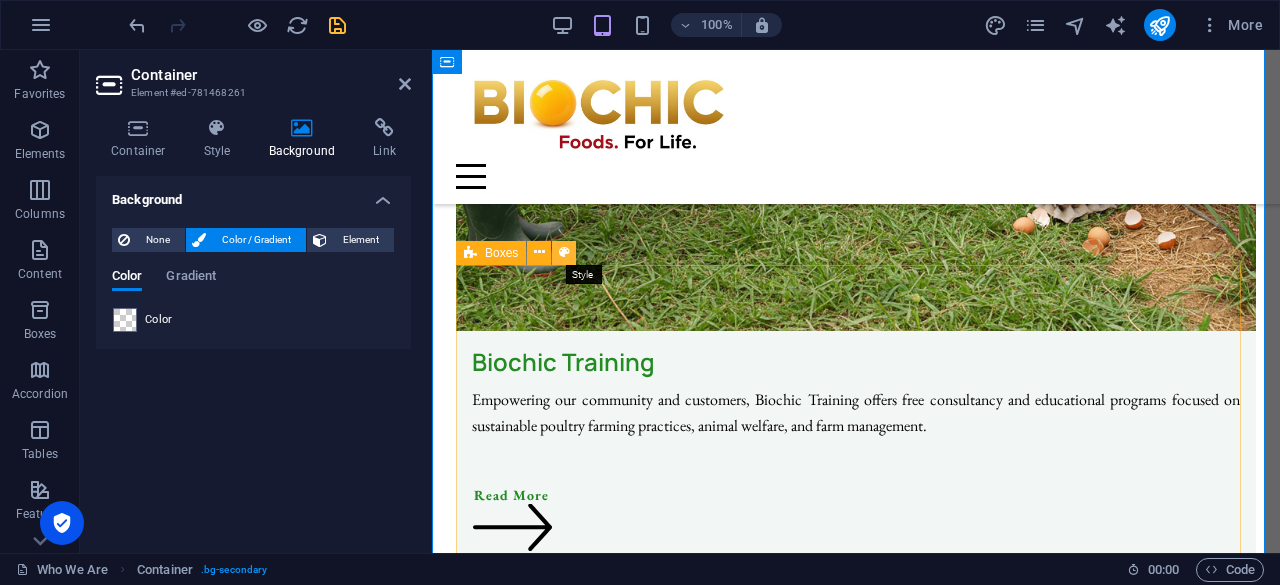 click at bounding box center (564, 252) 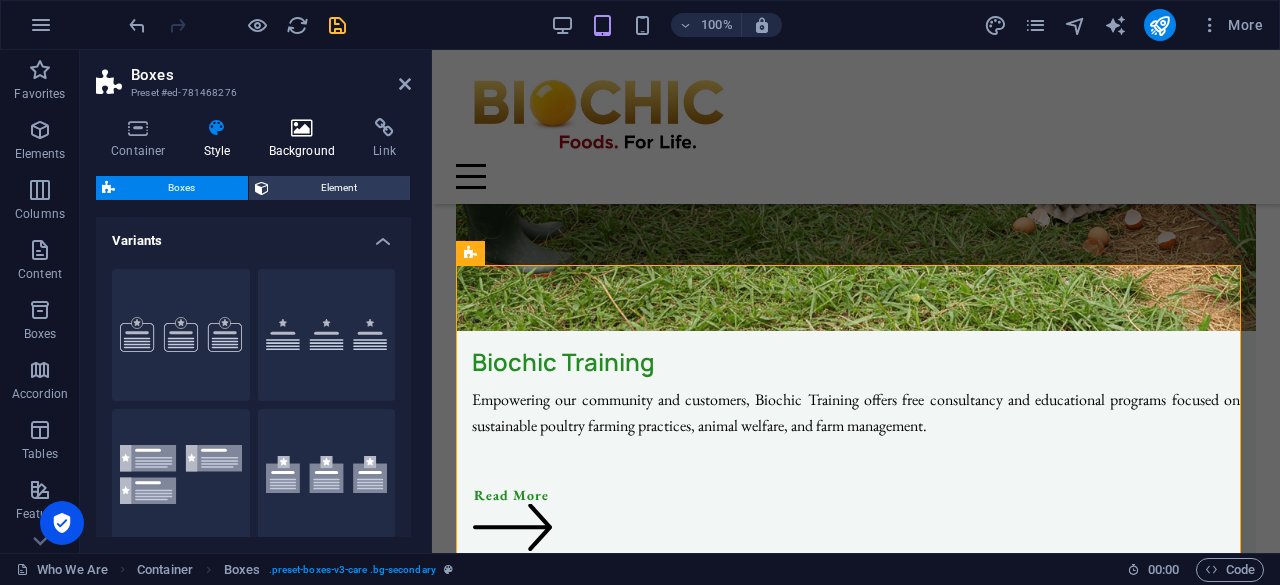 click on "Background" at bounding box center [306, 139] 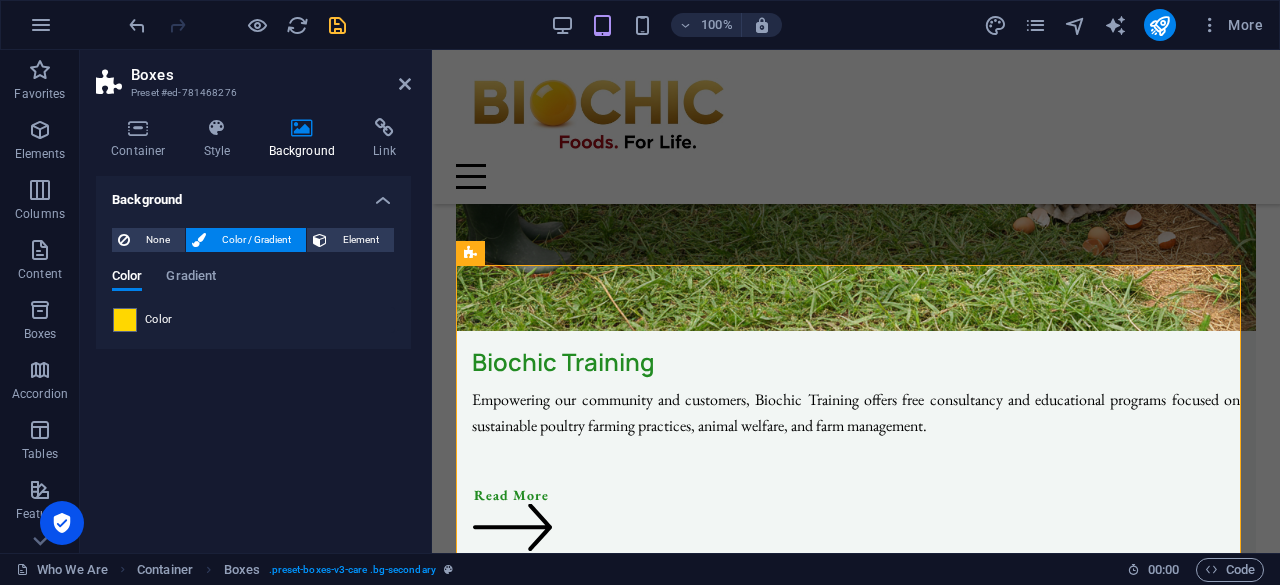 click on "Color" at bounding box center (159, 320) 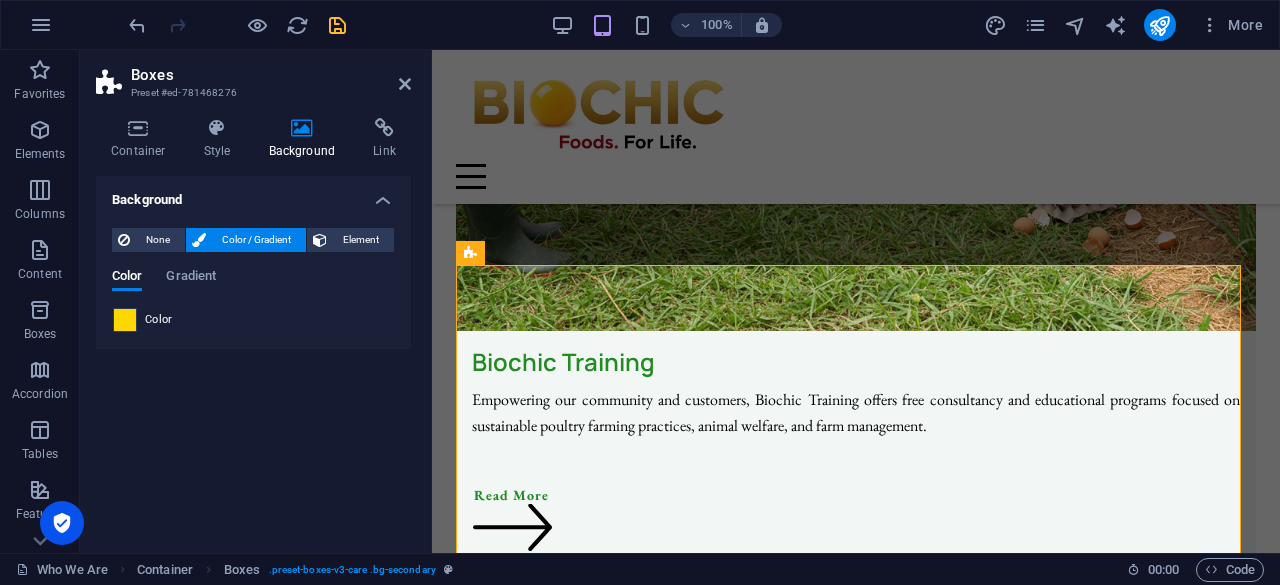 click at bounding box center [125, 320] 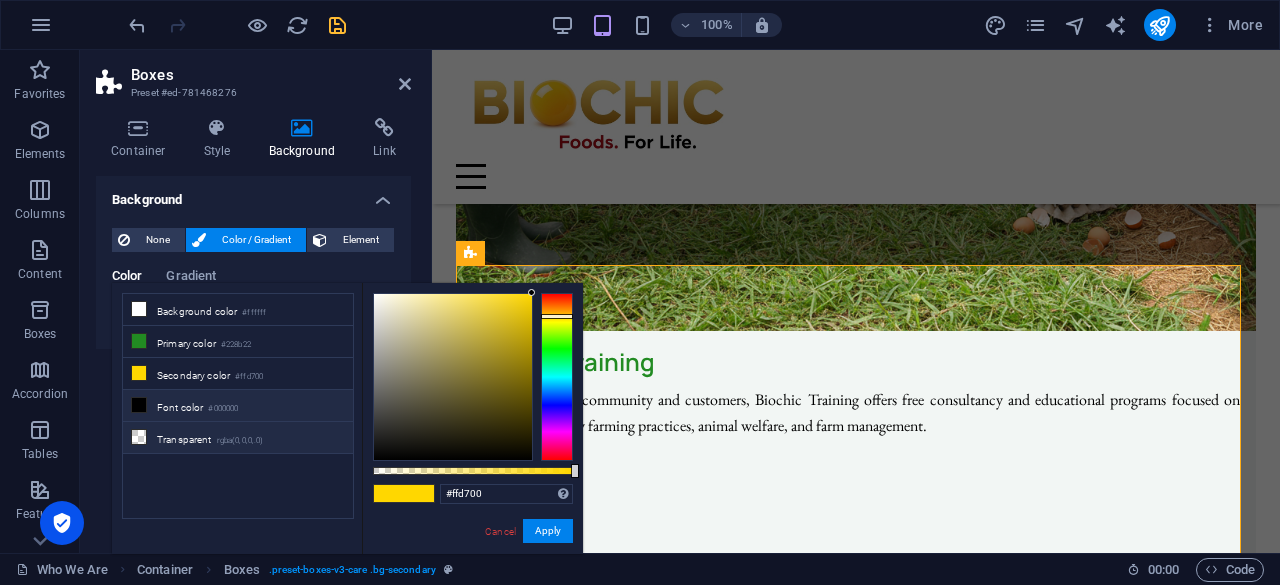 click on "Transparent
rgba(0,0,0,.0)" at bounding box center (238, 438) 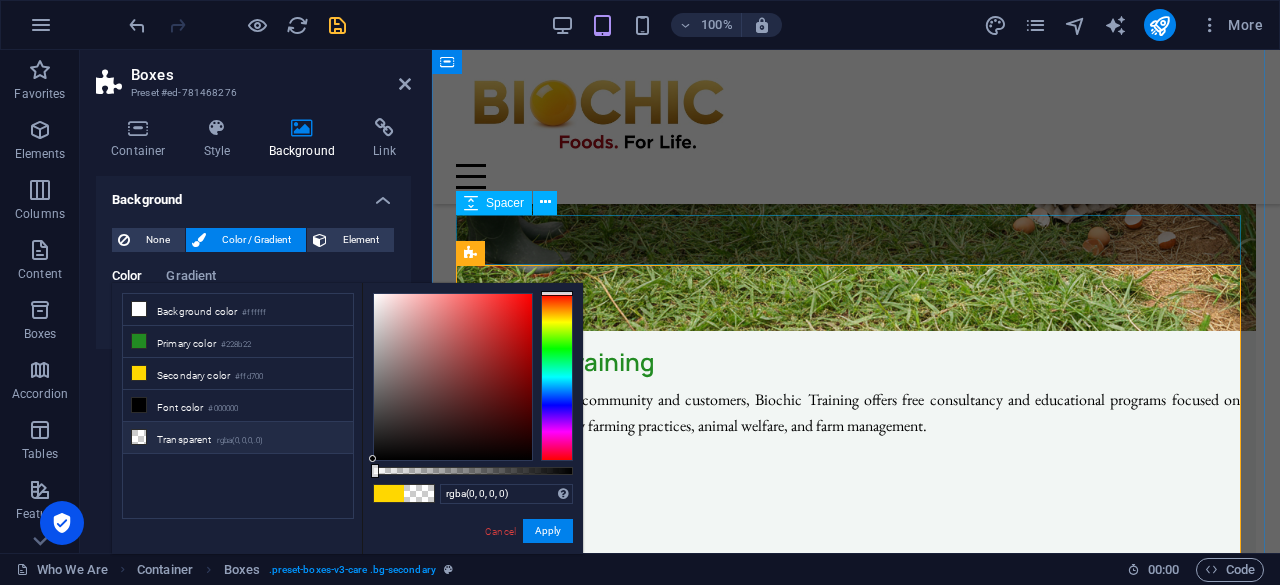 click at bounding box center (856, 7626) 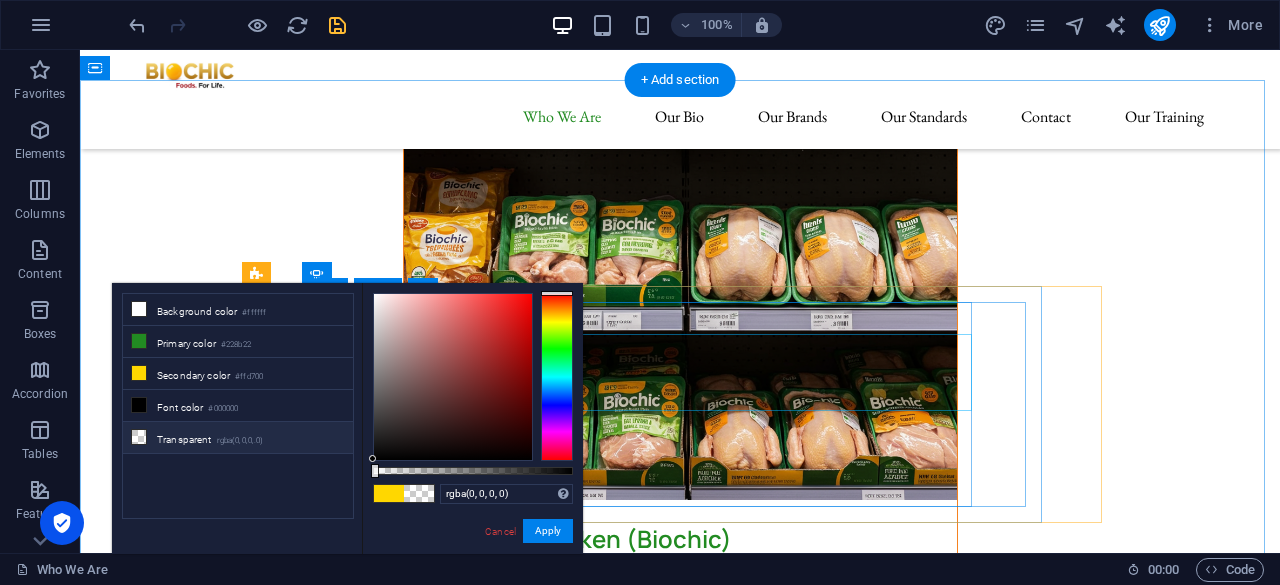scroll, scrollTop: 9802, scrollLeft: 0, axis: vertical 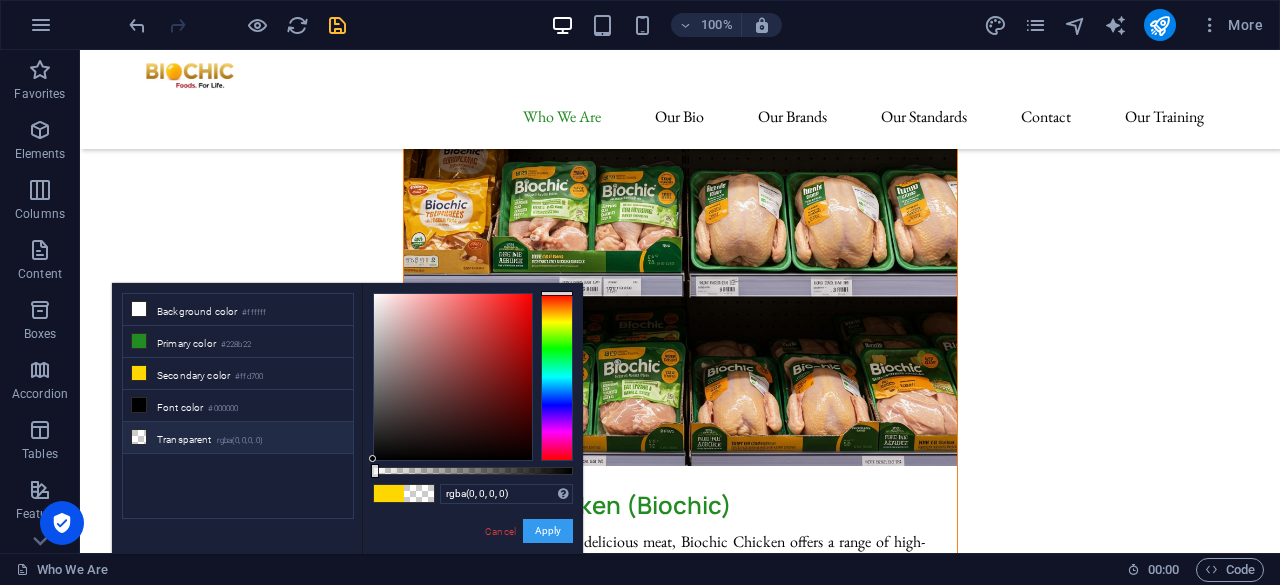 click on "Apply" at bounding box center [548, 531] 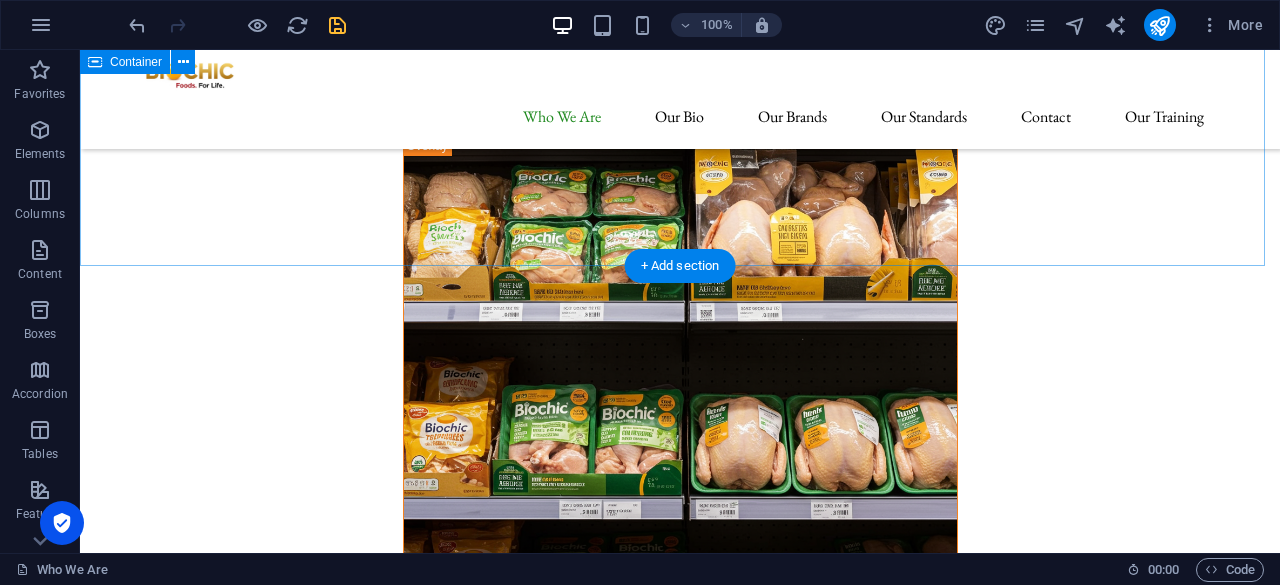 scroll, scrollTop: 9602, scrollLeft: 0, axis: vertical 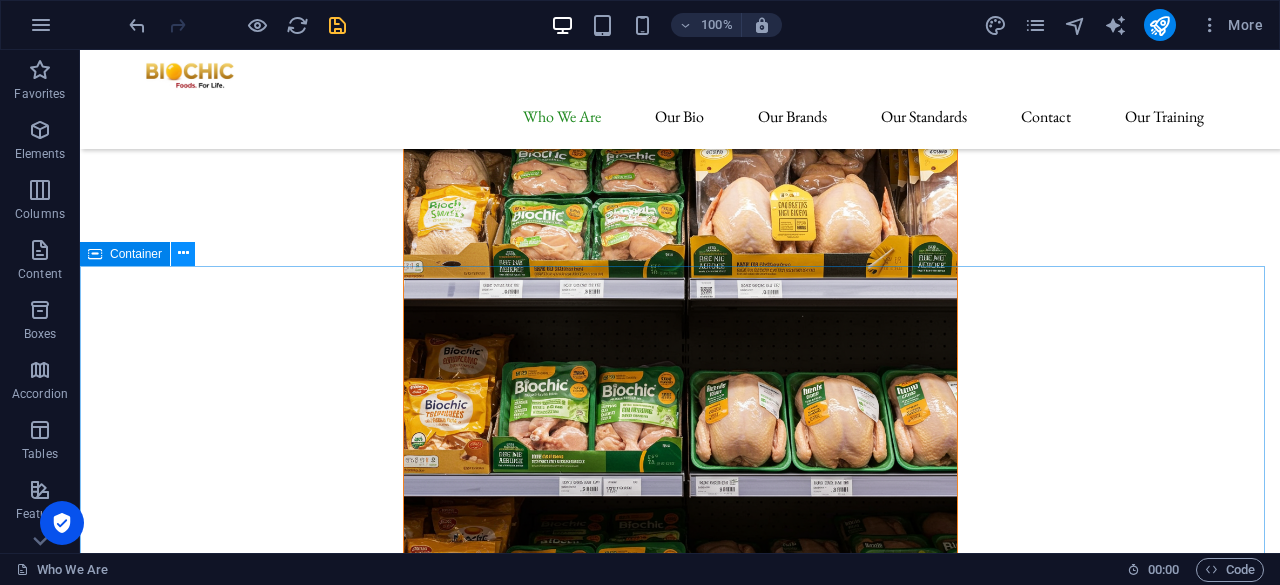click at bounding box center (183, 253) 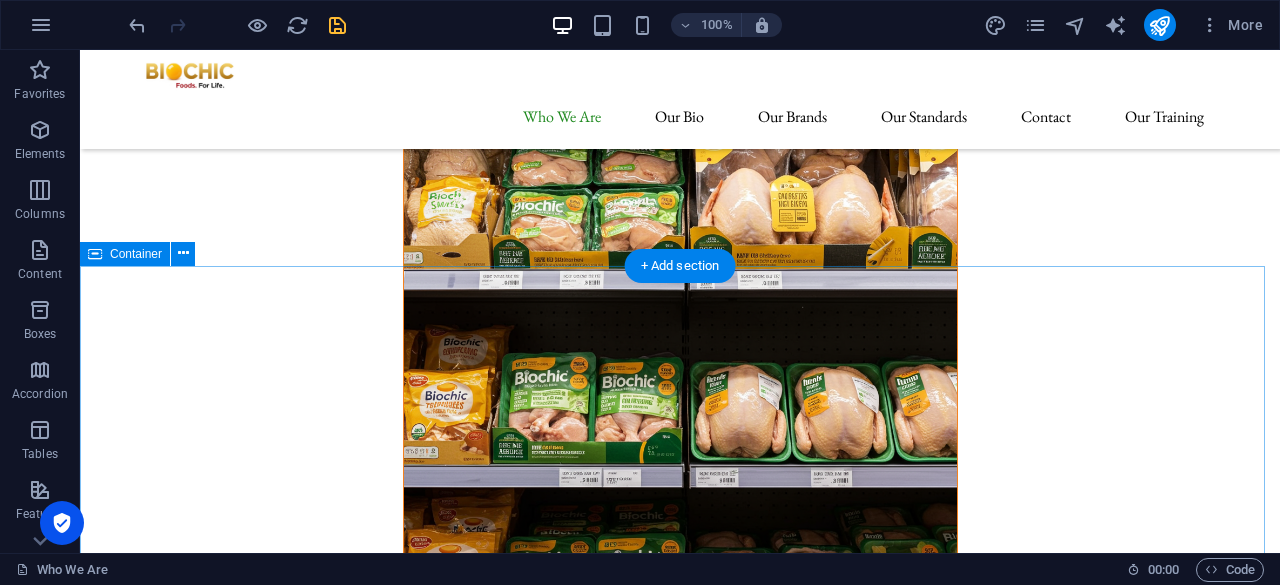 scroll, scrollTop: 9602, scrollLeft: 0, axis: vertical 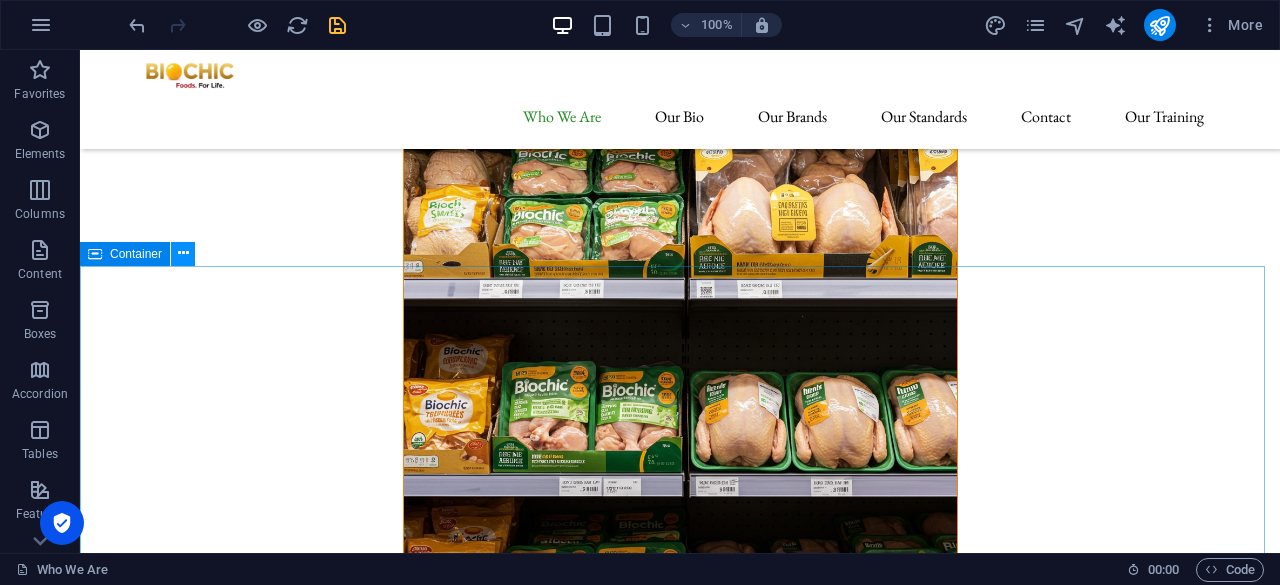 click at bounding box center (183, 253) 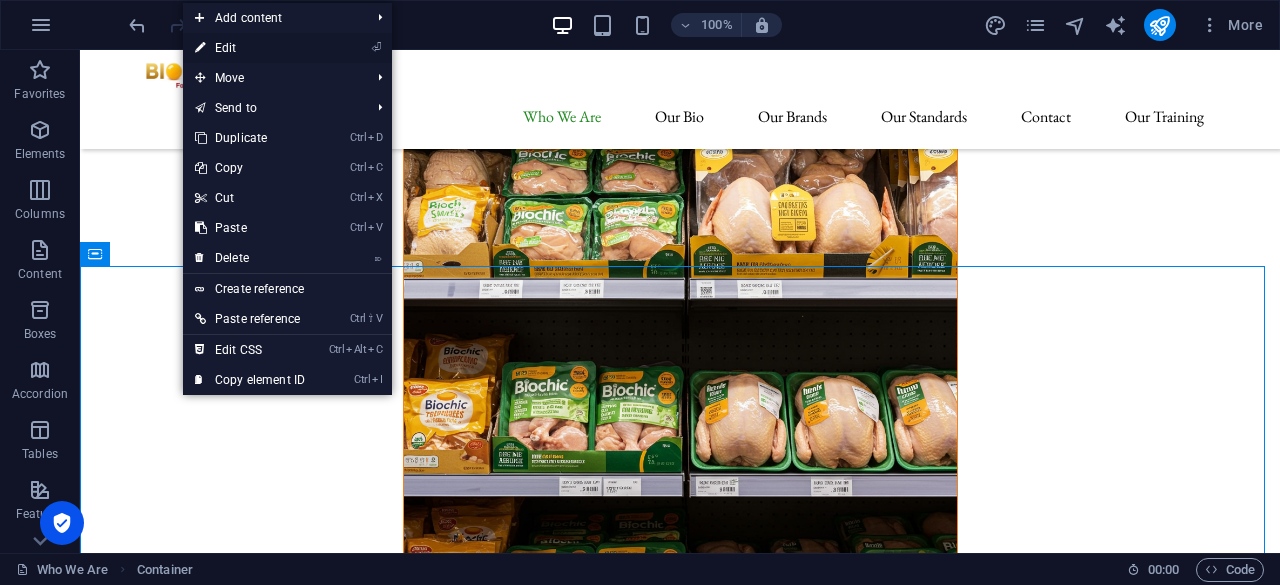 click on "⏎  Edit" at bounding box center [250, 48] 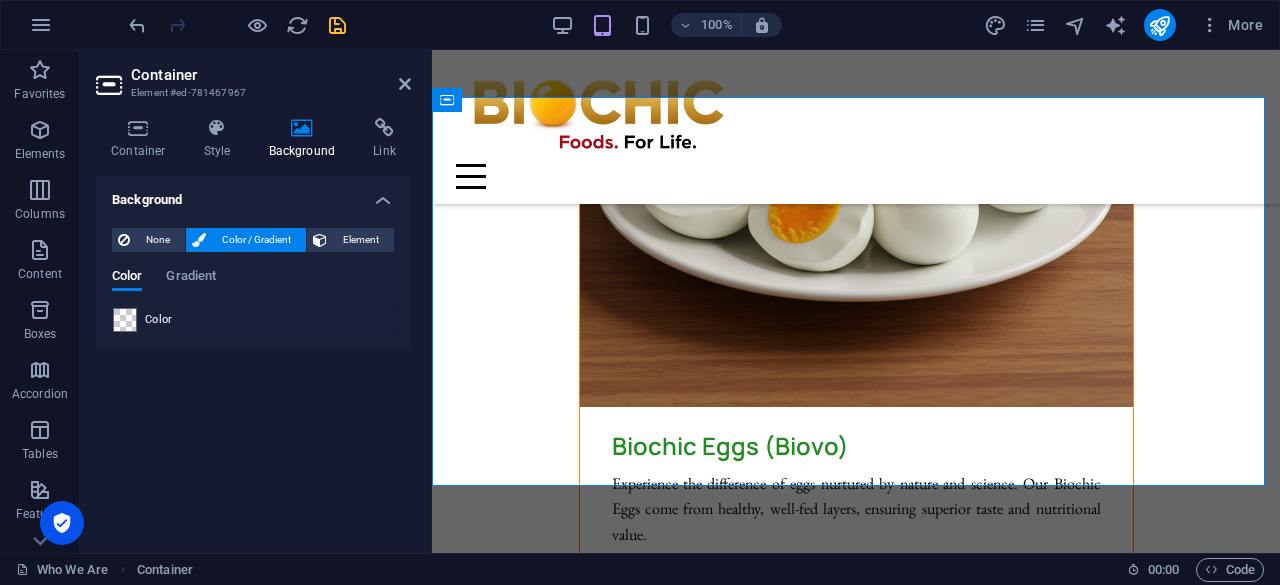 scroll, scrollTop: 10468, scrollLeft: 0, axis: vertical 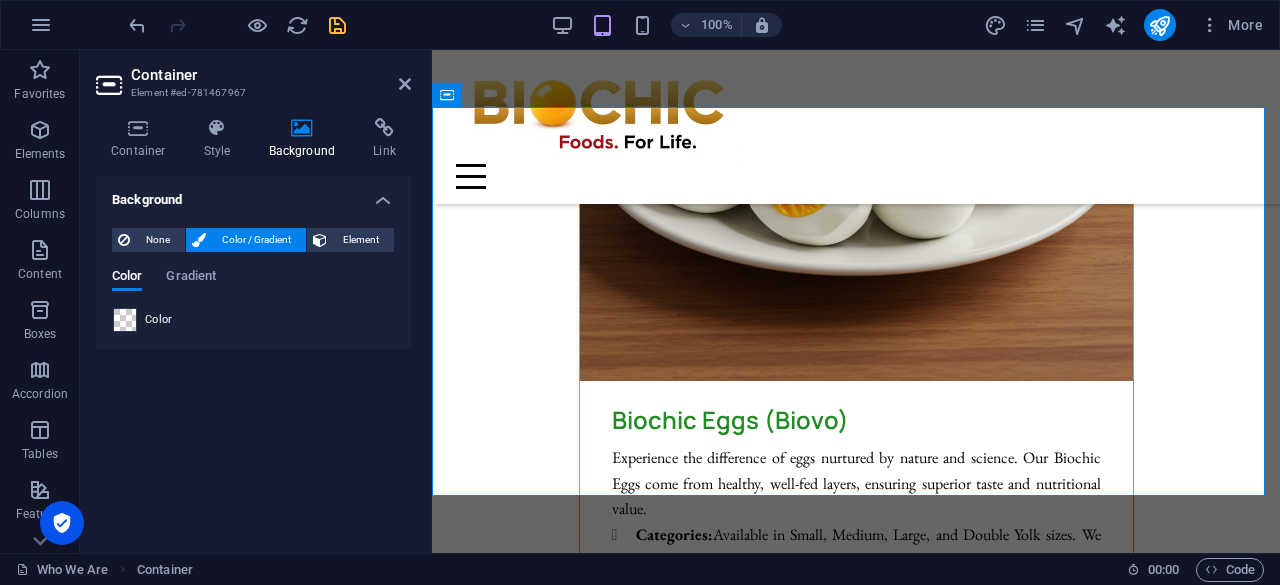 click at bounding box center [125, 320] 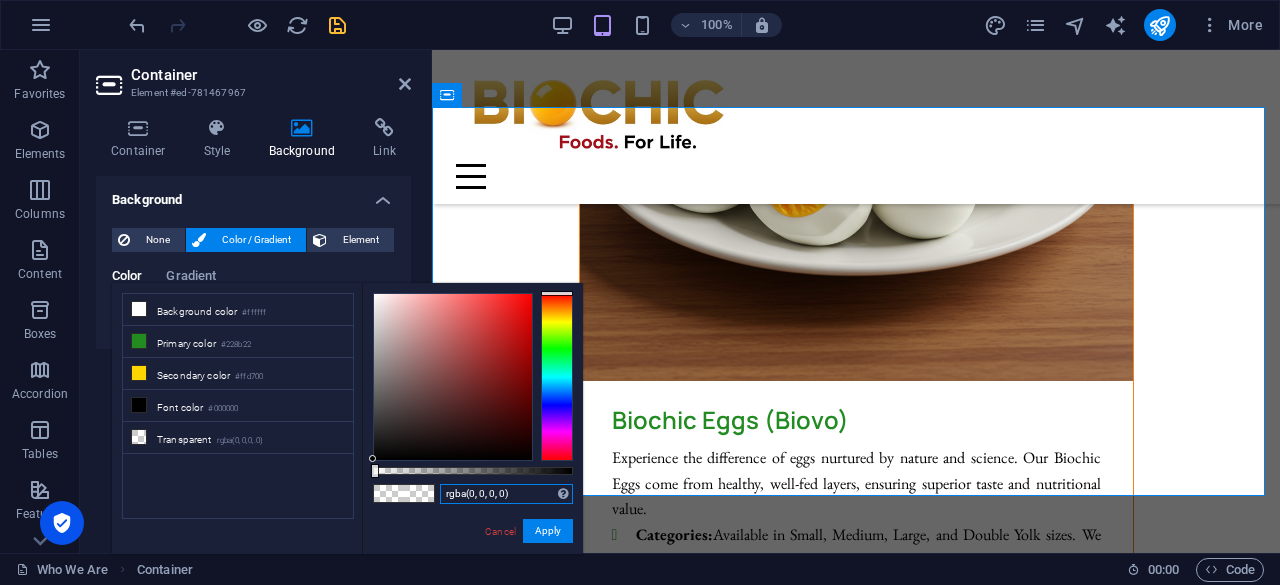 click on "rgba(0, 0, 0, 0)" at bounding box center [506, 494] 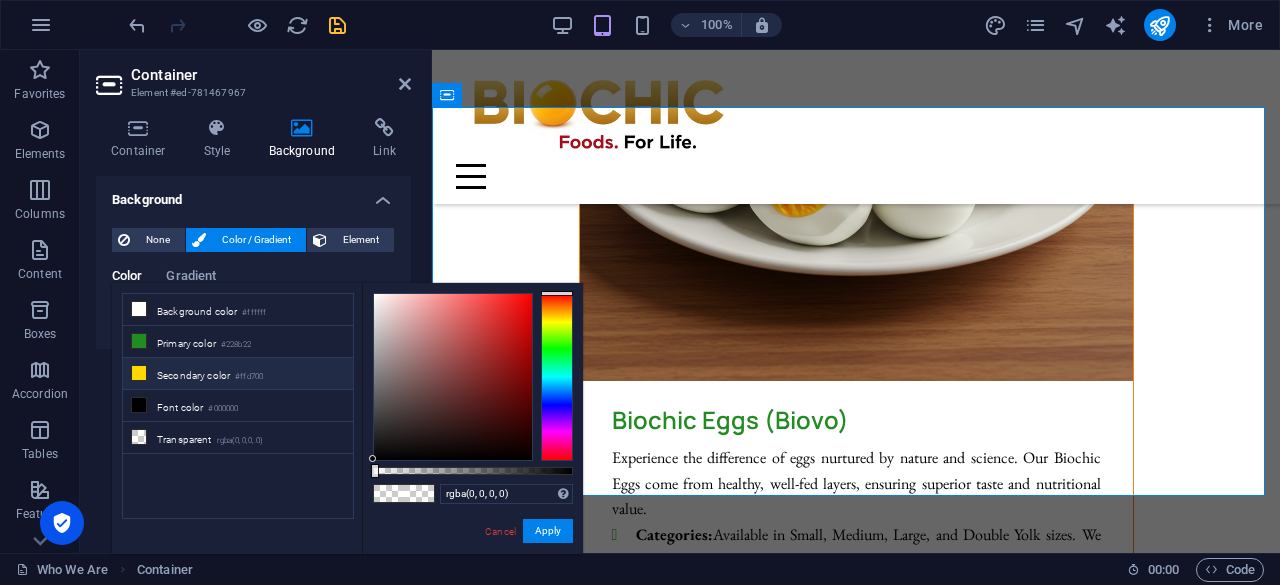 click on "Secondary color
#ffd700" at bounding box center (238, 374) 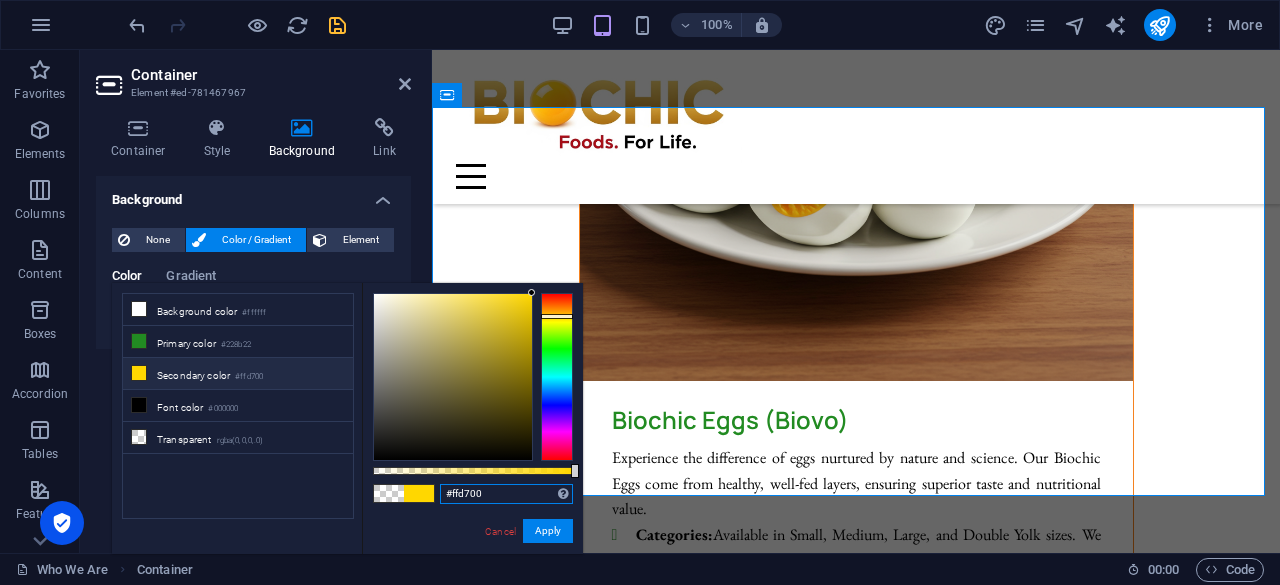 click on "#ffd700" at bounding box center (506, 494) 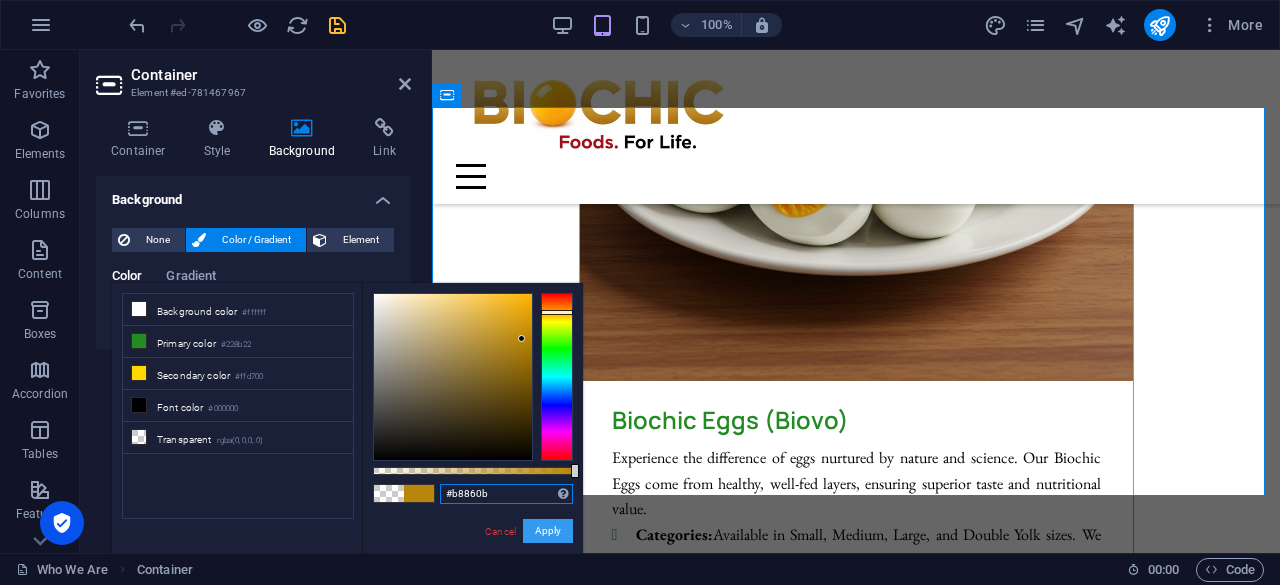 type on "#b8860b" 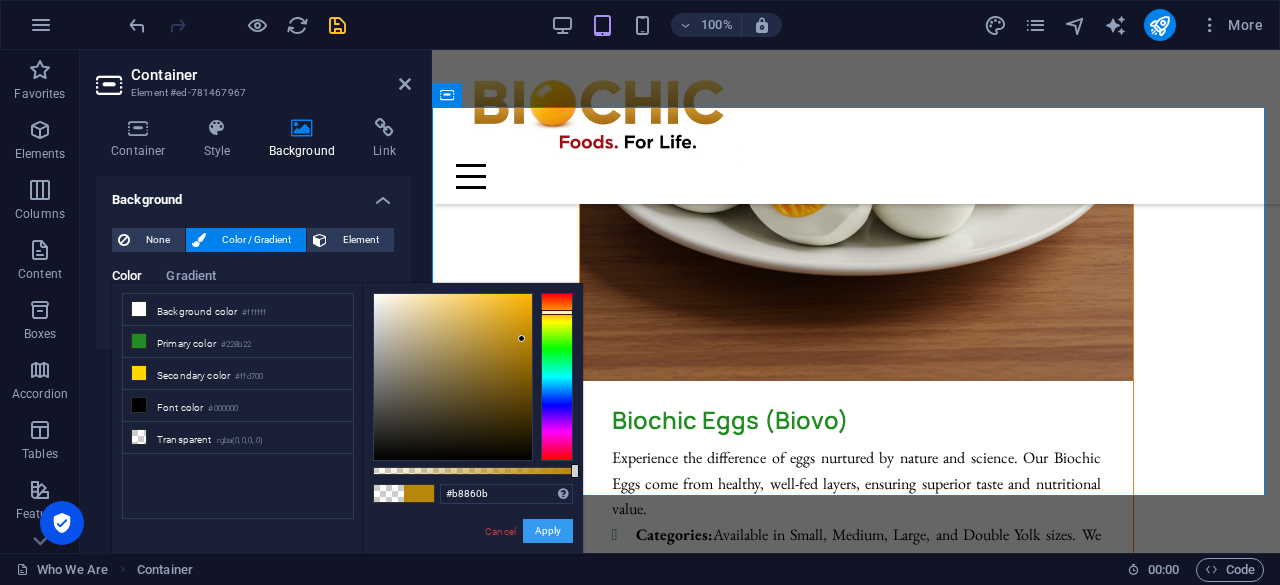 click on "Apply" at bounding box center (548, 531) 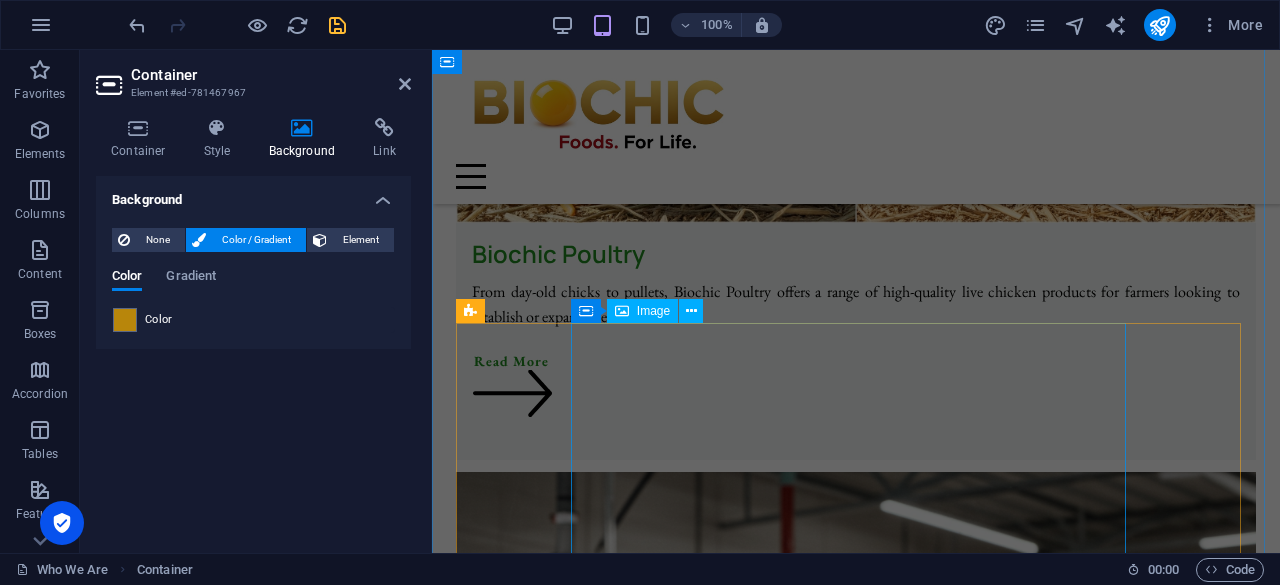 scroll, scrollTop: 6368, scrollLeft: 0, axis: vertical 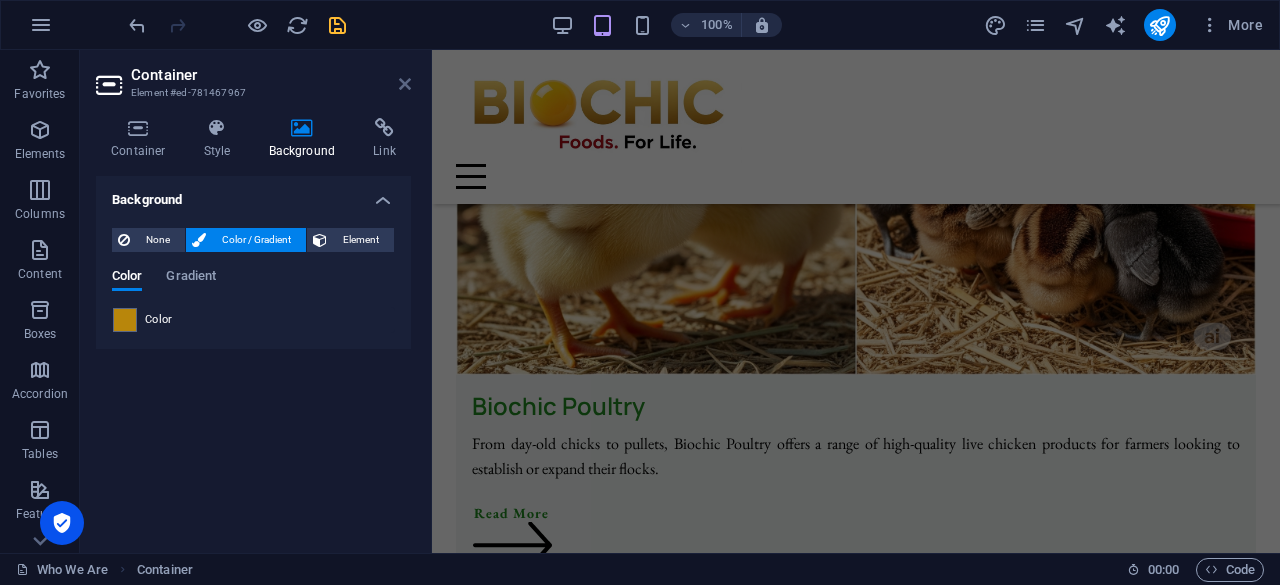 click at bounding box center [405, 84] 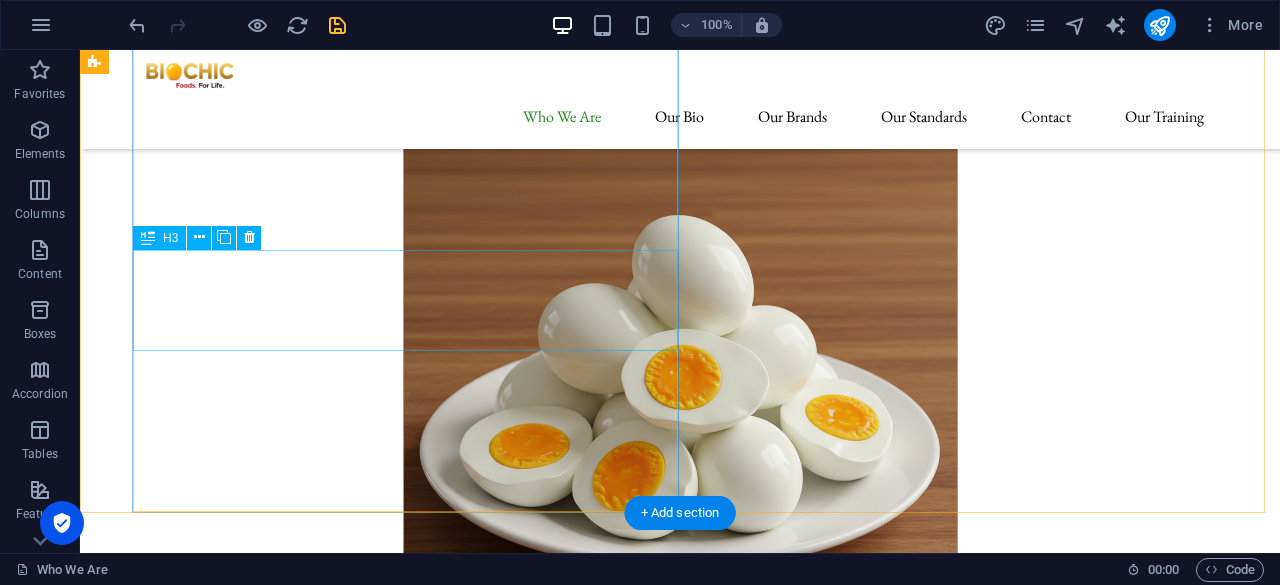 scroll, scrollTop: 8608, scrollLeft: 0, axis: vertical 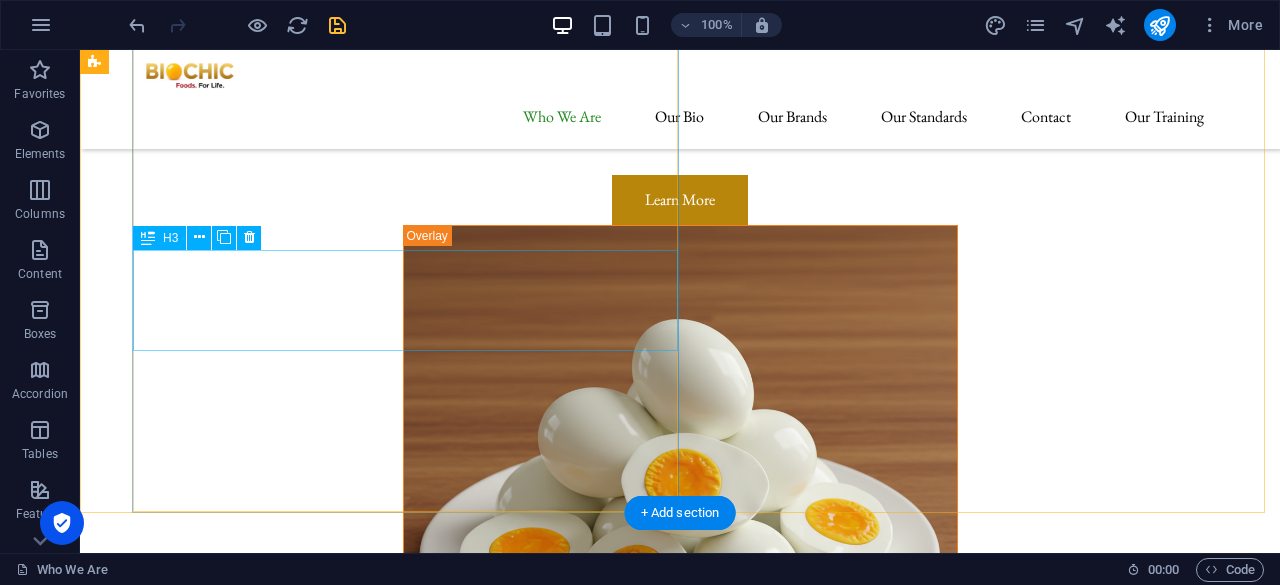 click on "3. Fresh Delivery and Customer Satisfaction" at bounding box center (644, 6225) 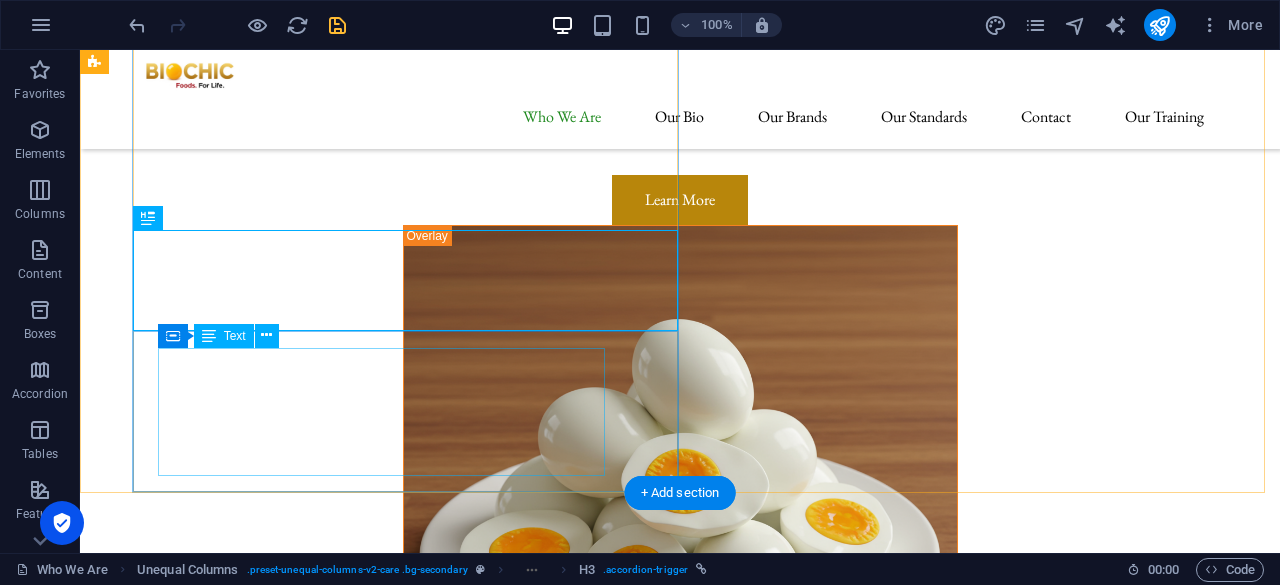 scroll, scrollTop: 8808, scrollLeft: 0, axis: vertical 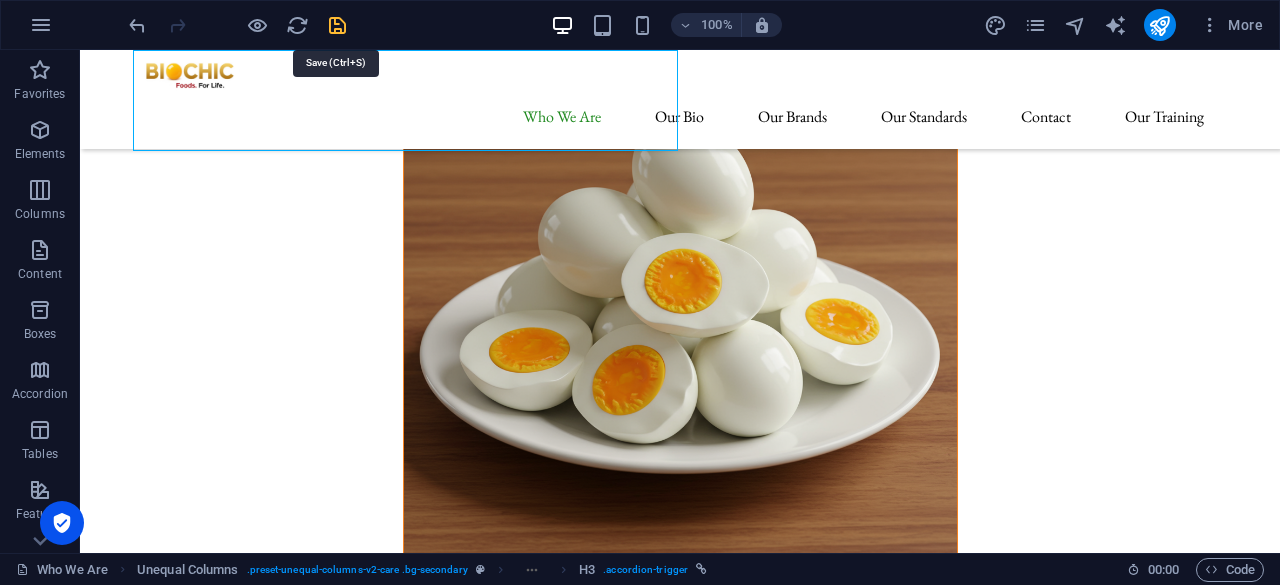 click at bounding box center (337, 25) 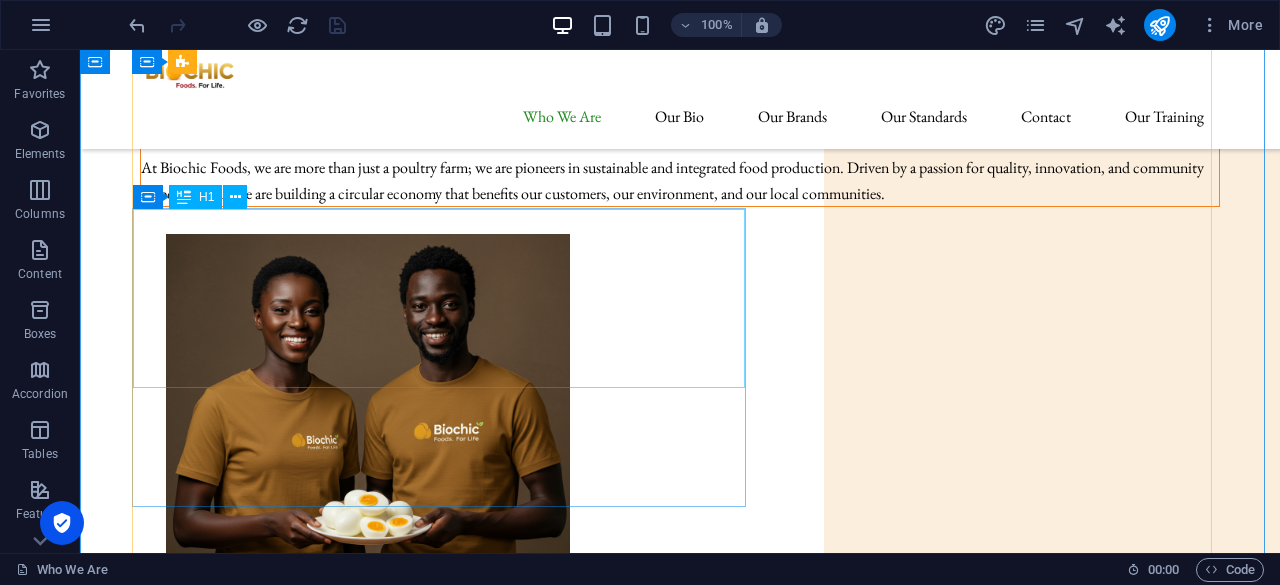 scroll, scrollTop: 8, scrollLeft: 0, axis: vertical 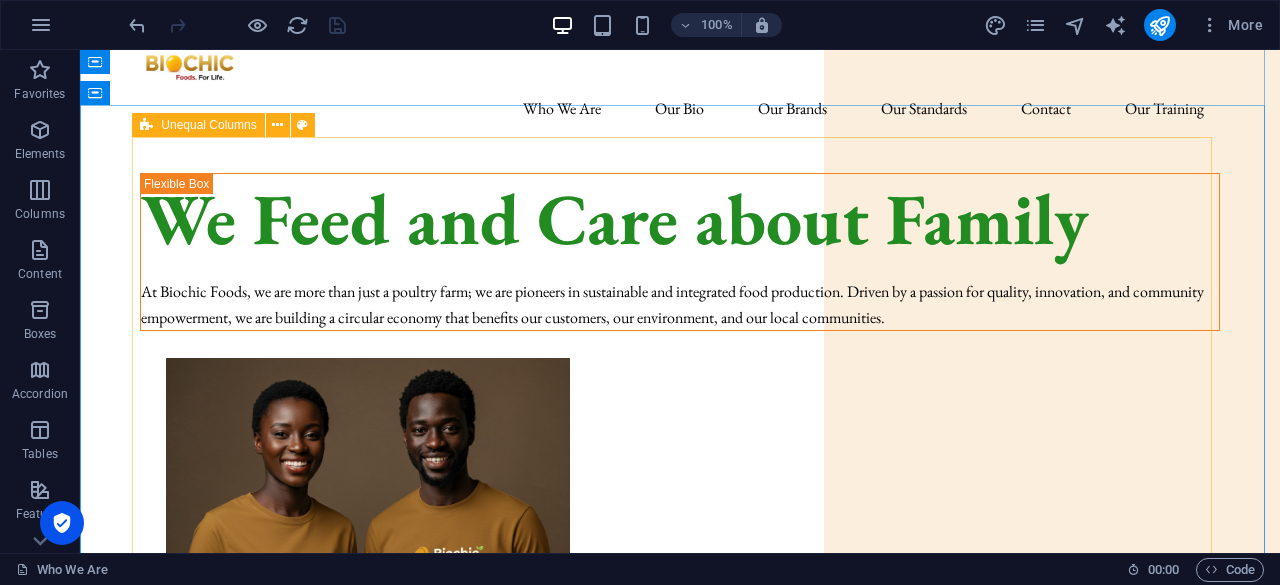 click on "Unequal Columns" at bounding box center (208, 125) 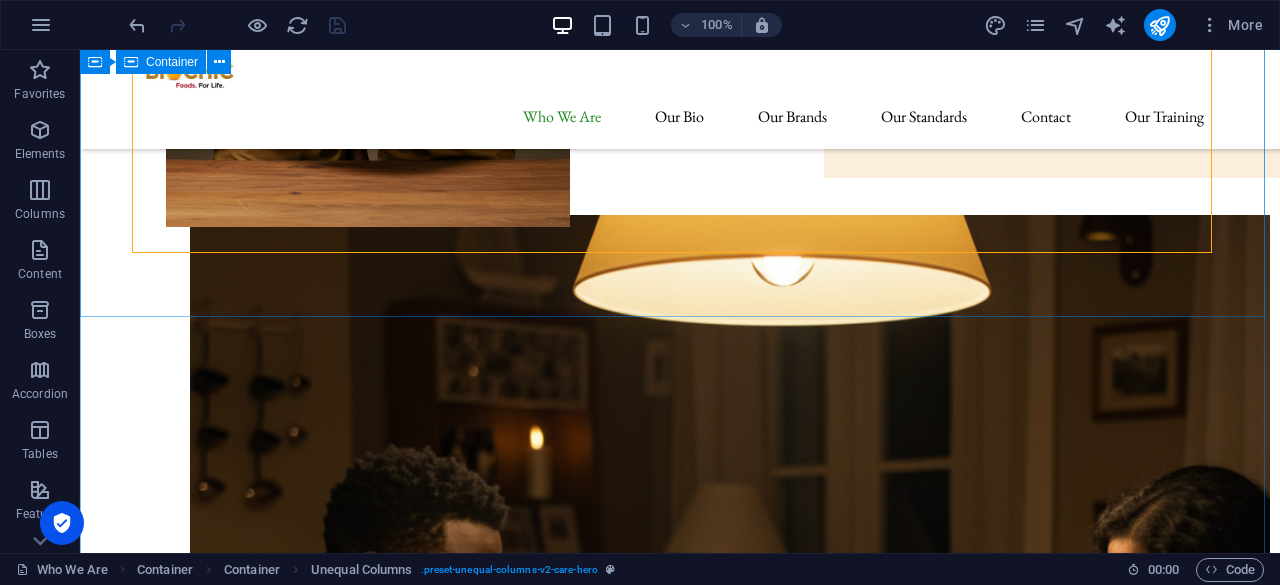 scroll, scrollTop: 608, scrollLeft: 0, axis: vertical 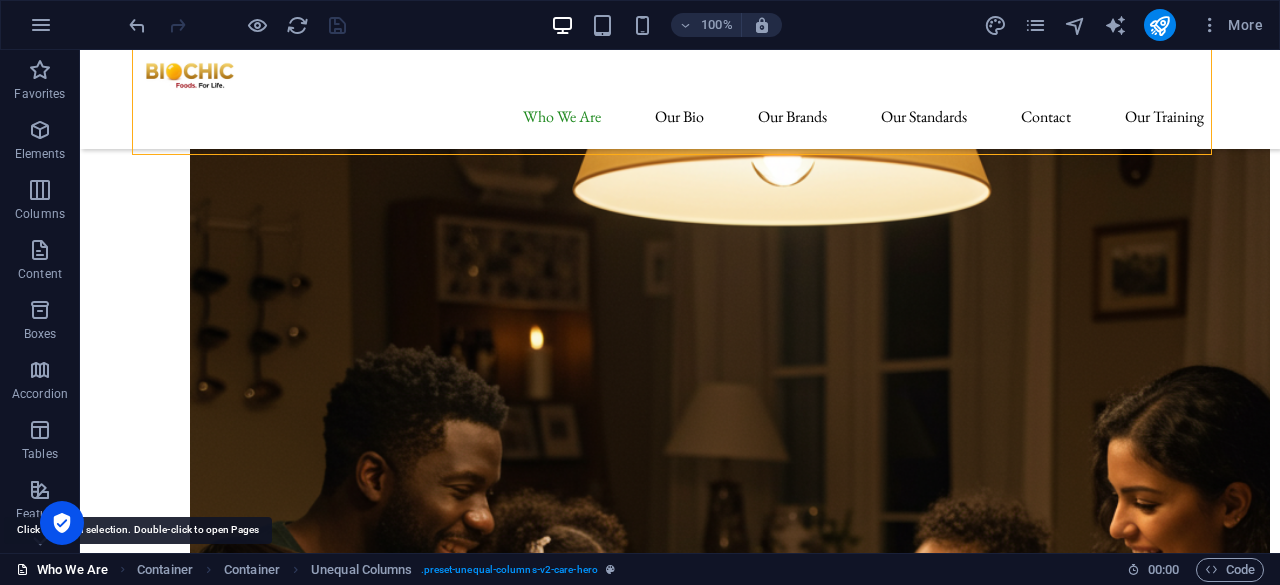 click on "Who We Are" at bounding box center (62, 570) 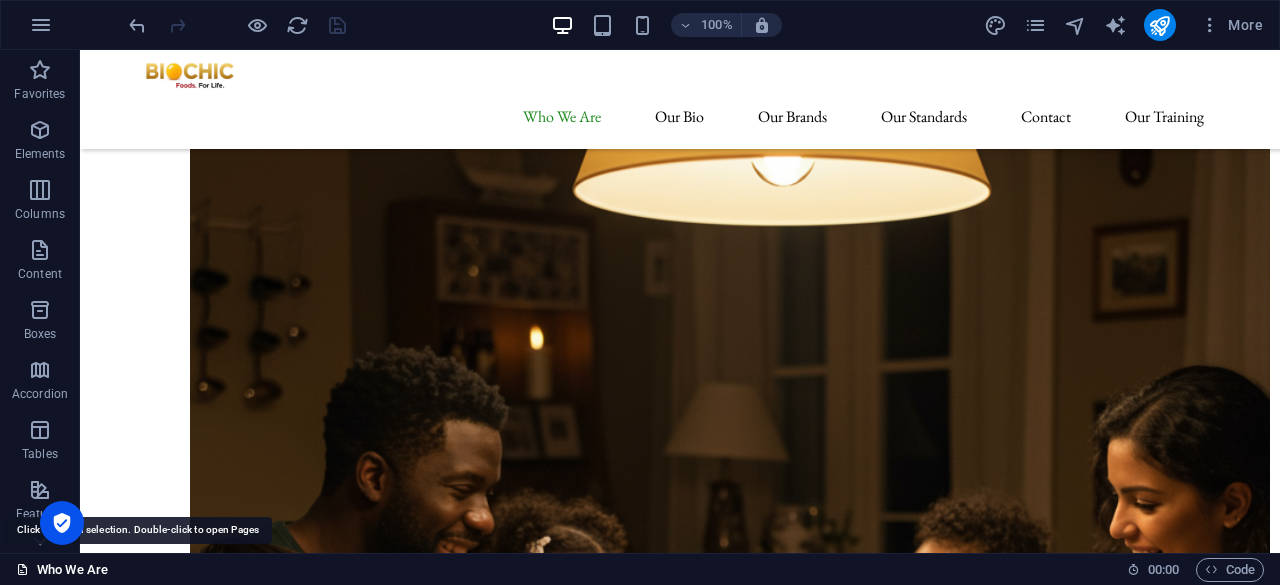 click on "Who We Are" at bounding box center [62, 570] 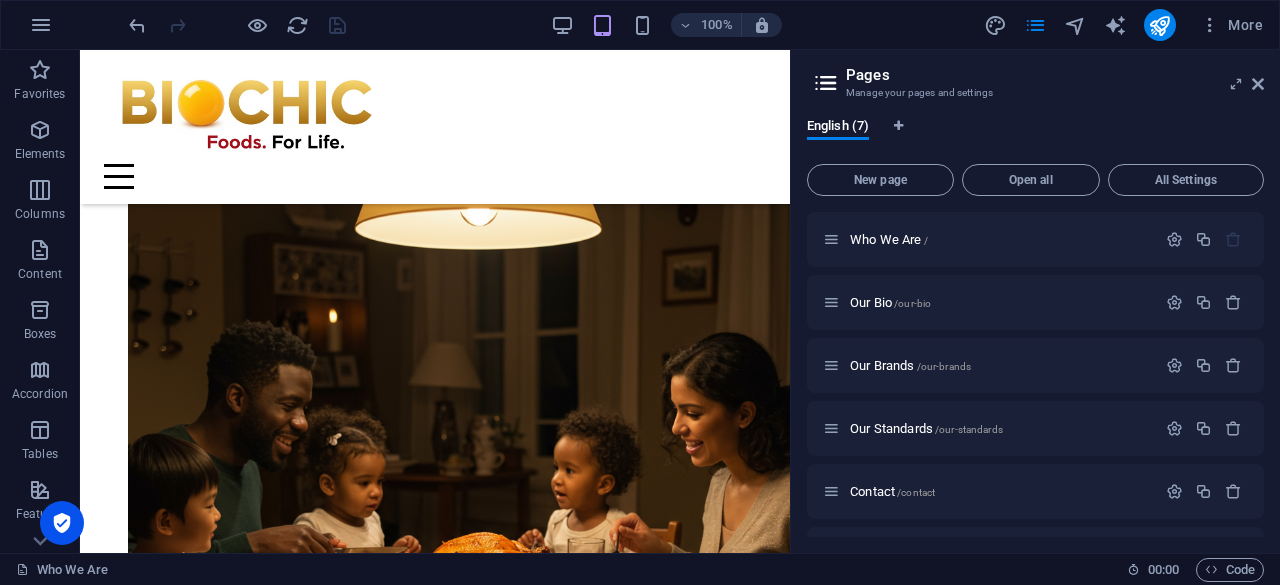 scroll, scrollTop: 674, scrollLeft: 0, axis: vertical 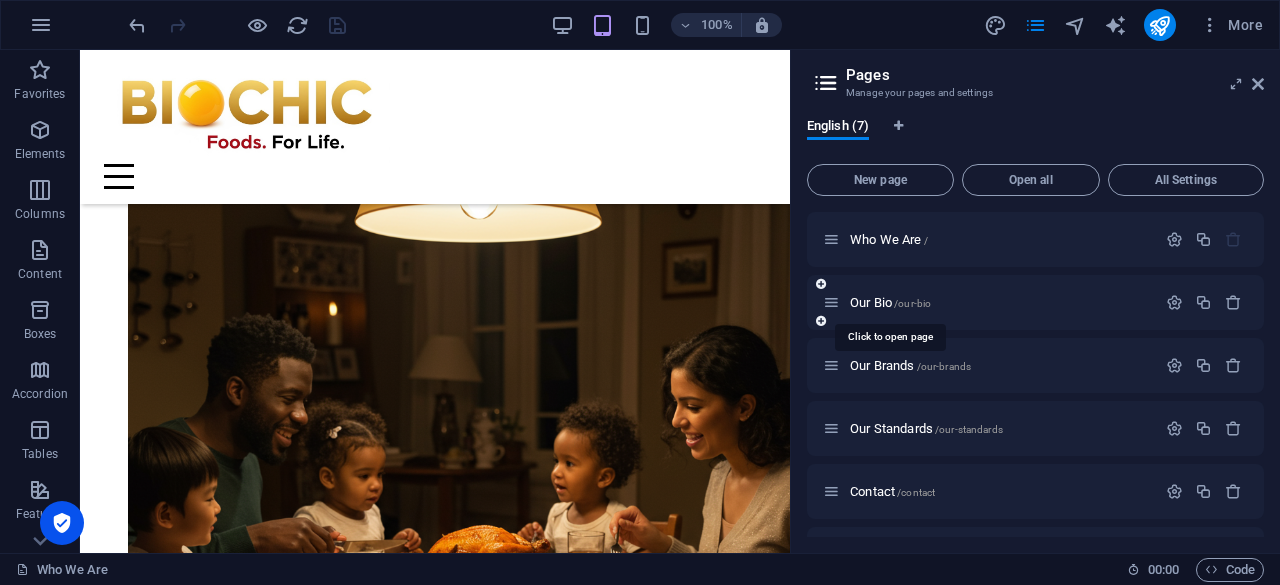 click on "Our Bio /our-bio" at bounding box center (890, 302) 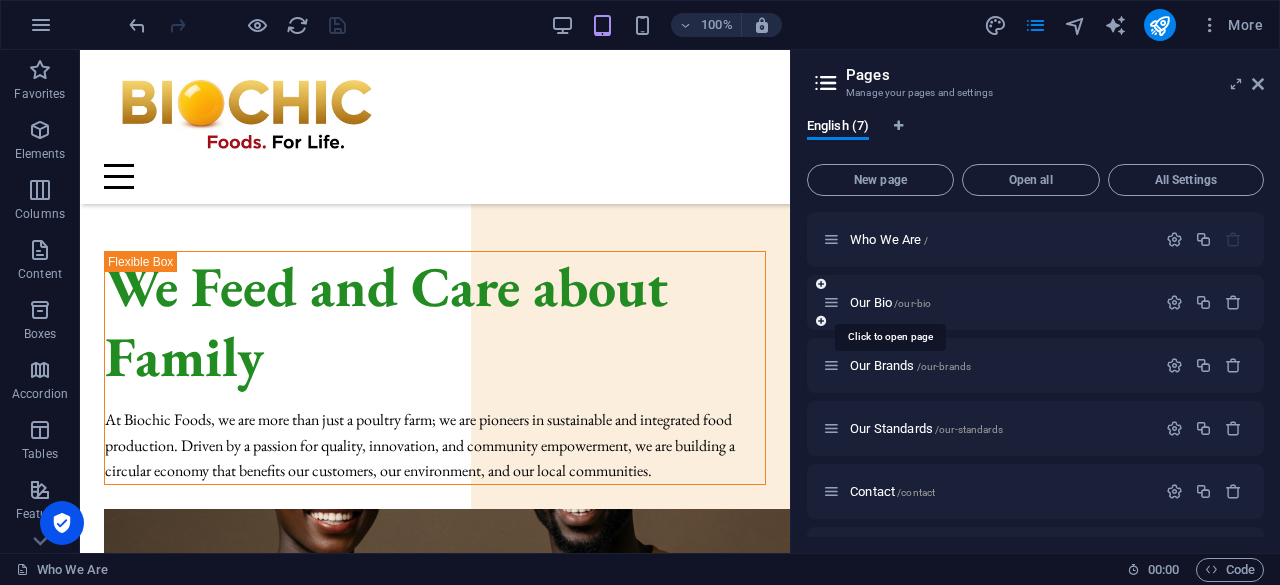 click on "Our Bio /our-bio" at bounding box center (1035, 302) 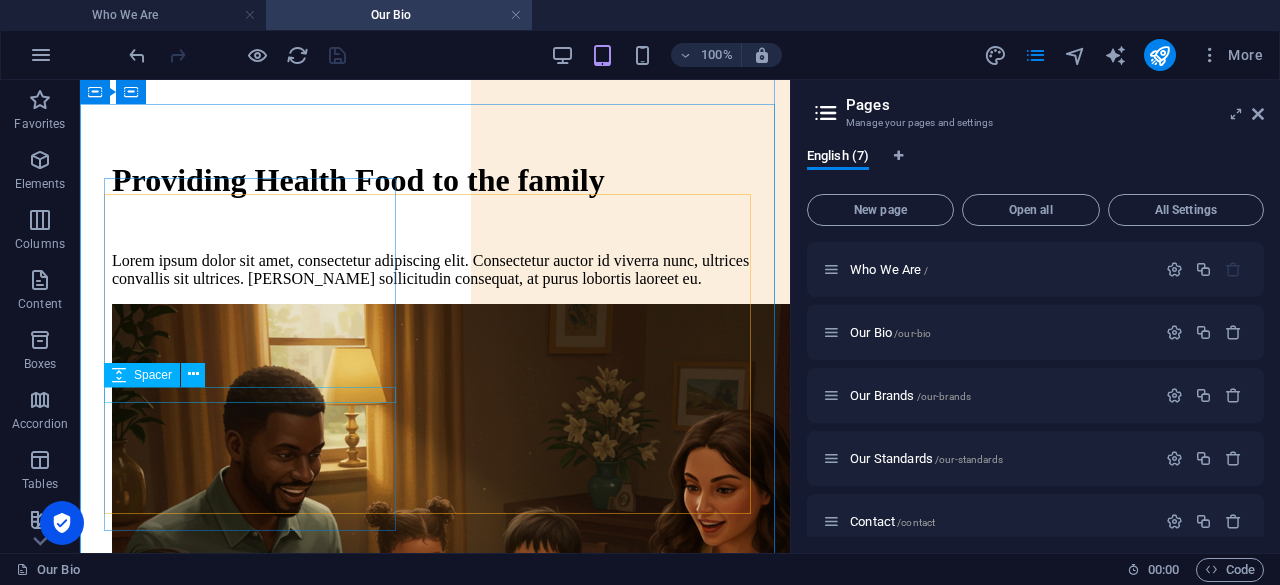 scroll, scrollTop: 100, scrollLeft: 0, axis: vertical 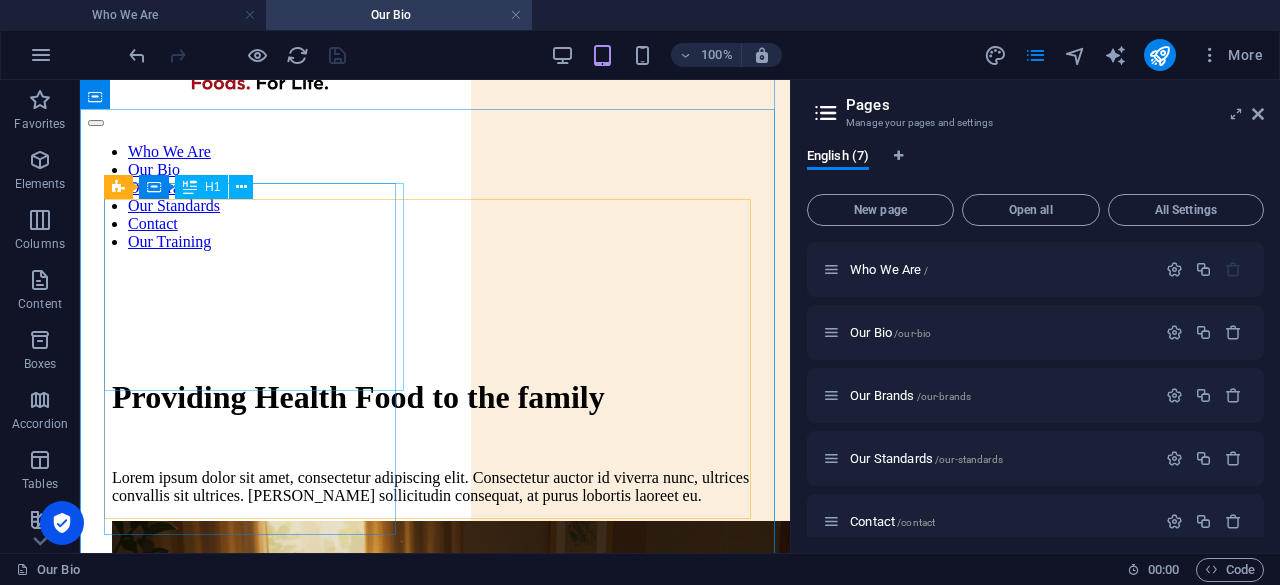 click on "Providing Health Food to the family" at bounding box center [435, 397] 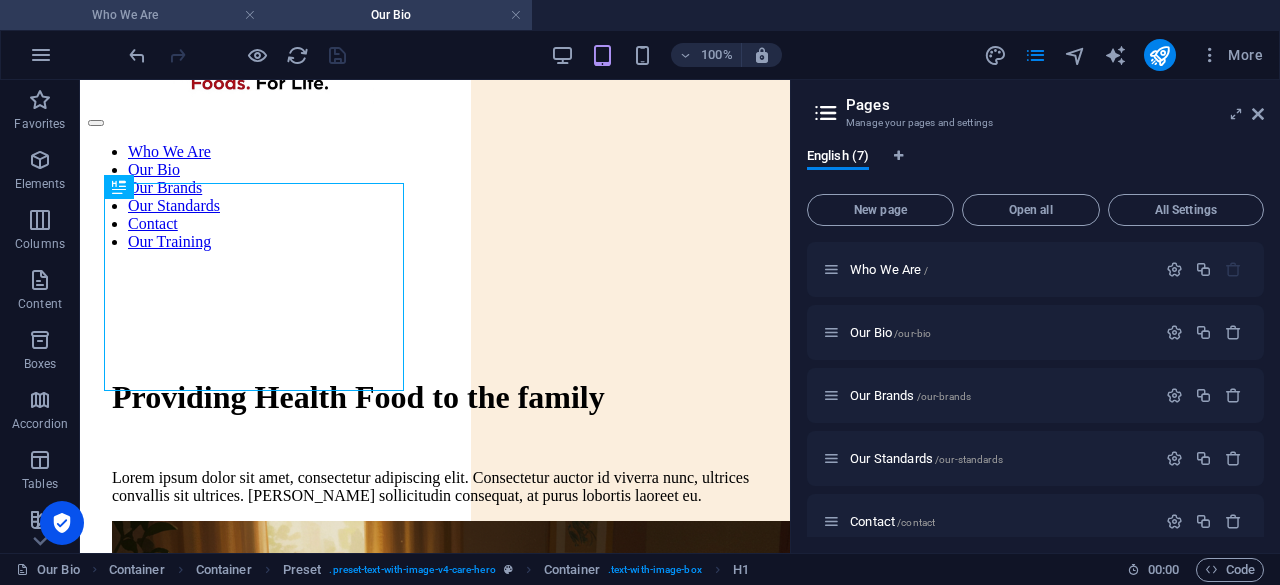 click on "Who We Are" at bounding box center [133, 15] 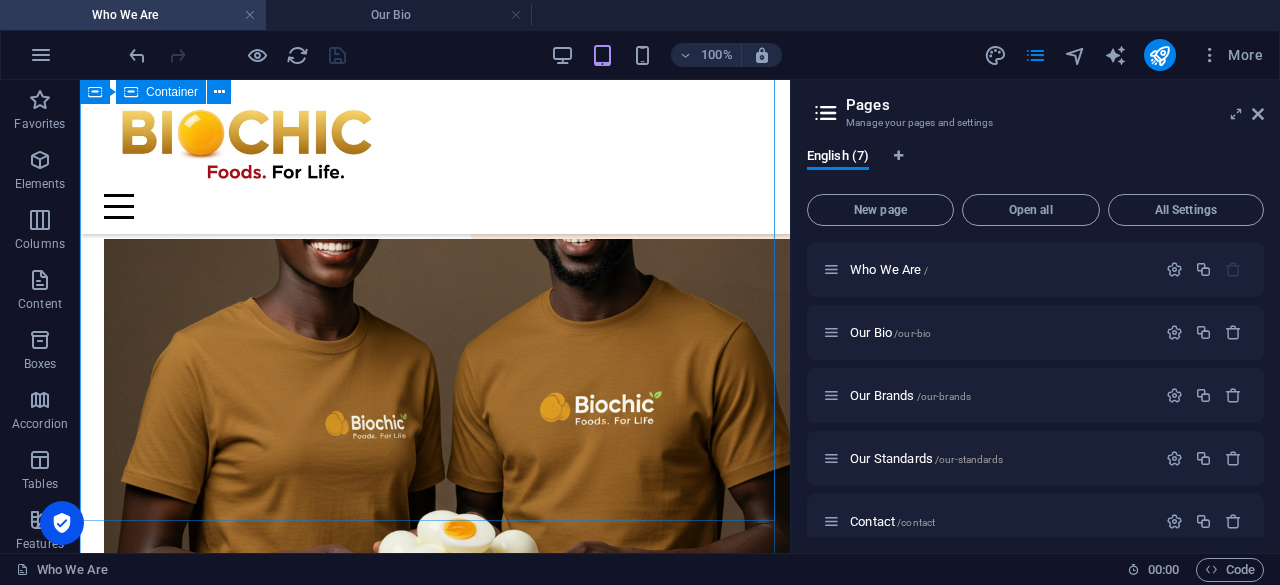 scroll, scrollTop: 600, scrollLeft: 0, axis: vertical 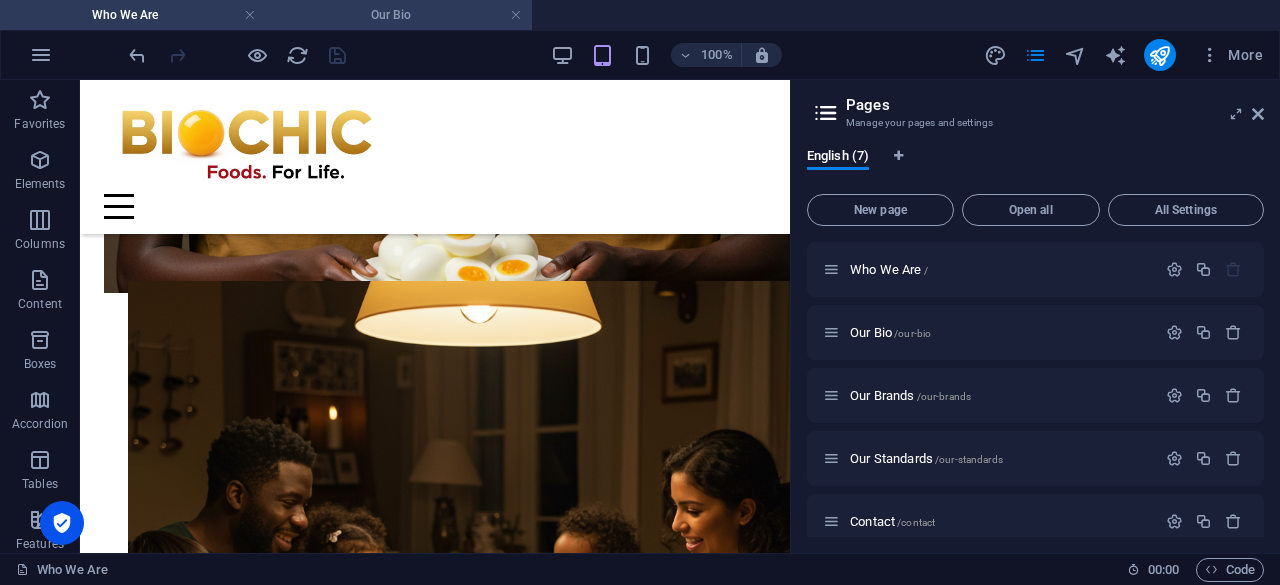 click on "Our Bio" at bounding box center [399, 15] 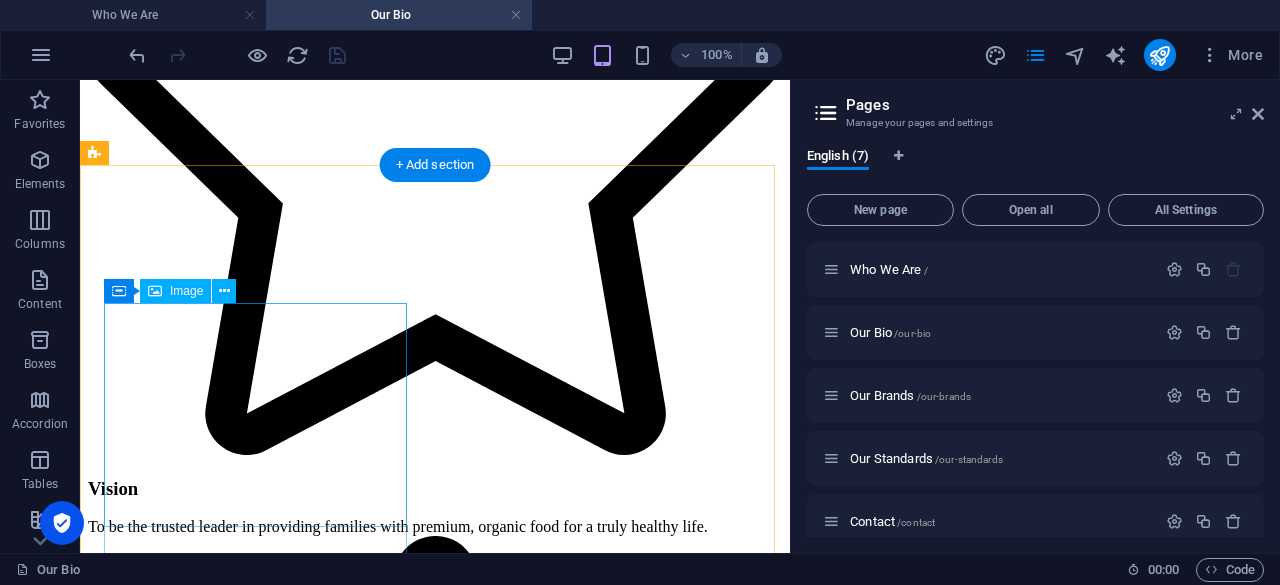 scroll, scrollTop: 1900, scrollLeft: 0, axis: vertical 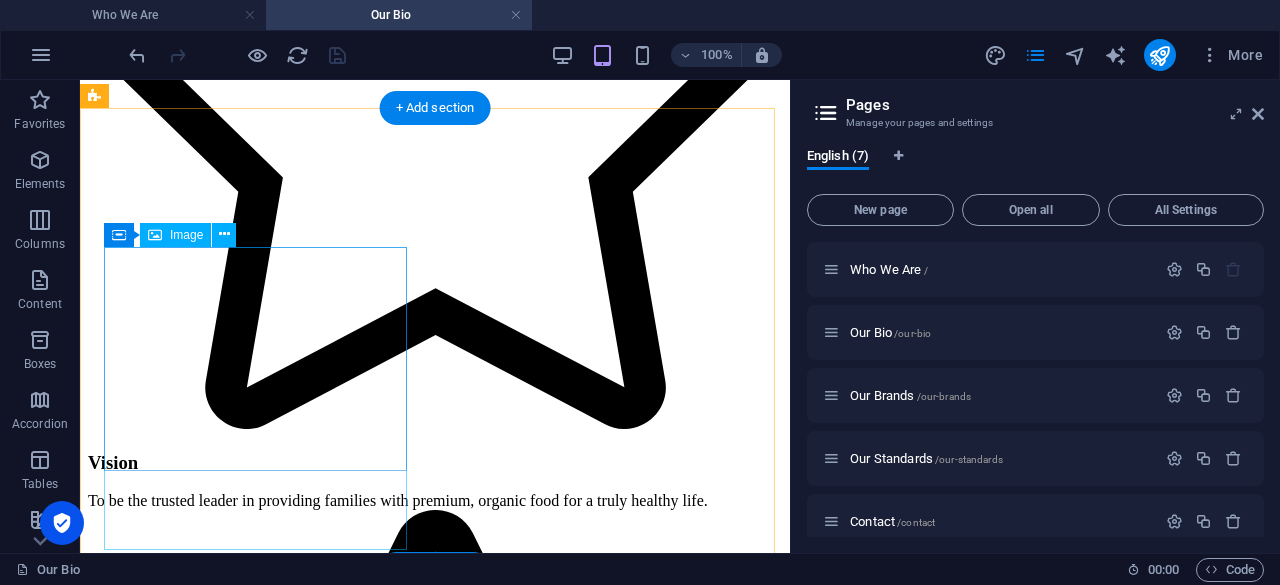 click at bounding box center (435, 2789) 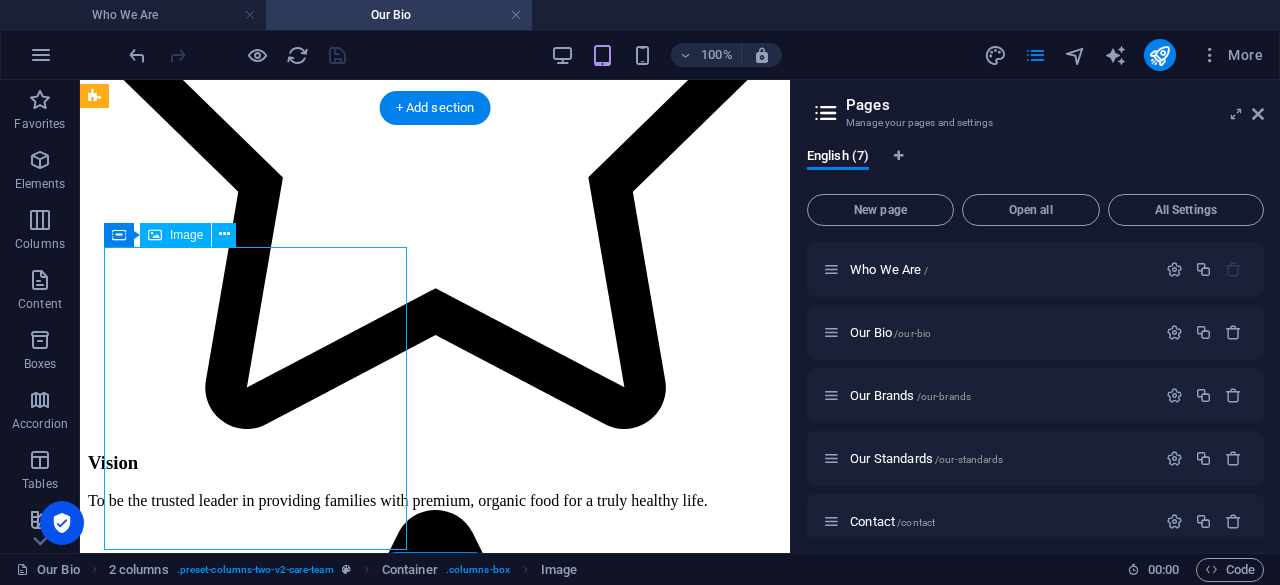 click at bounding box center [435, 2789] 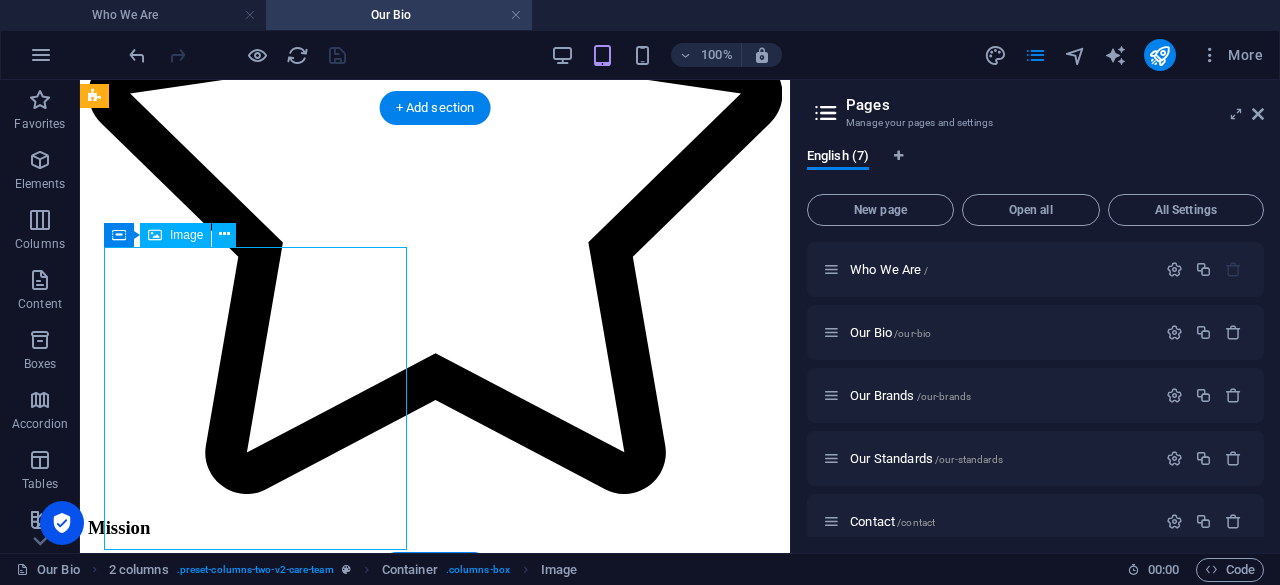 select on "%" 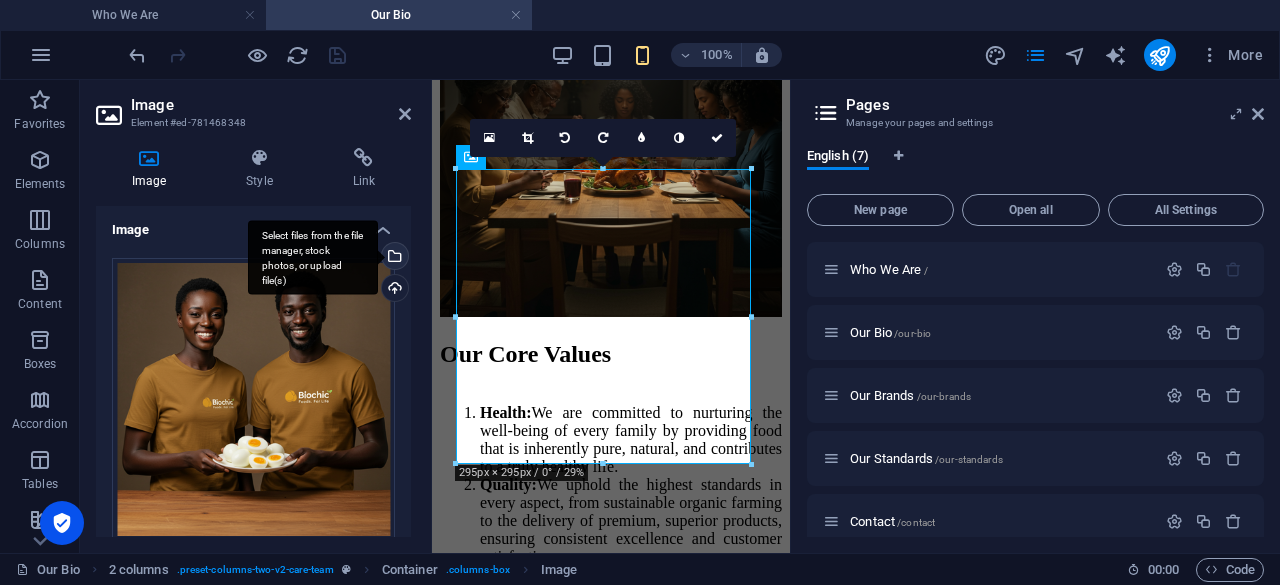 click on "Select files from the file manager, stock photos, or upload file(s)" at bounding box center (313, 257) 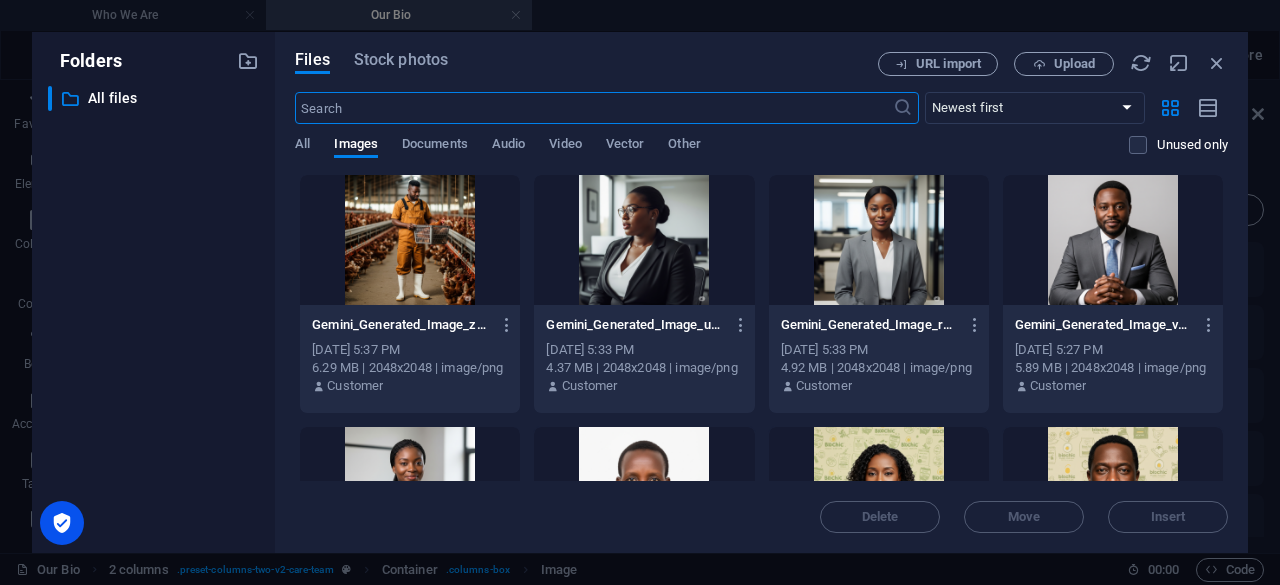 scroll, scrollTop: 5418, scrollLeft: 0, axis: vertical 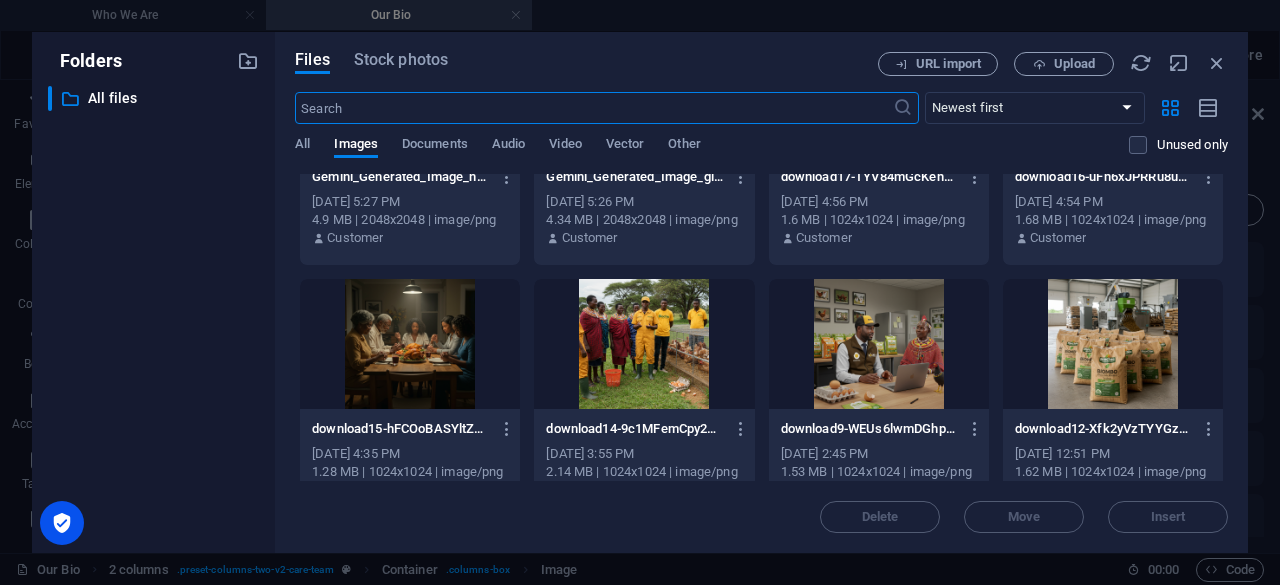 click at bounding box center (879, 344) 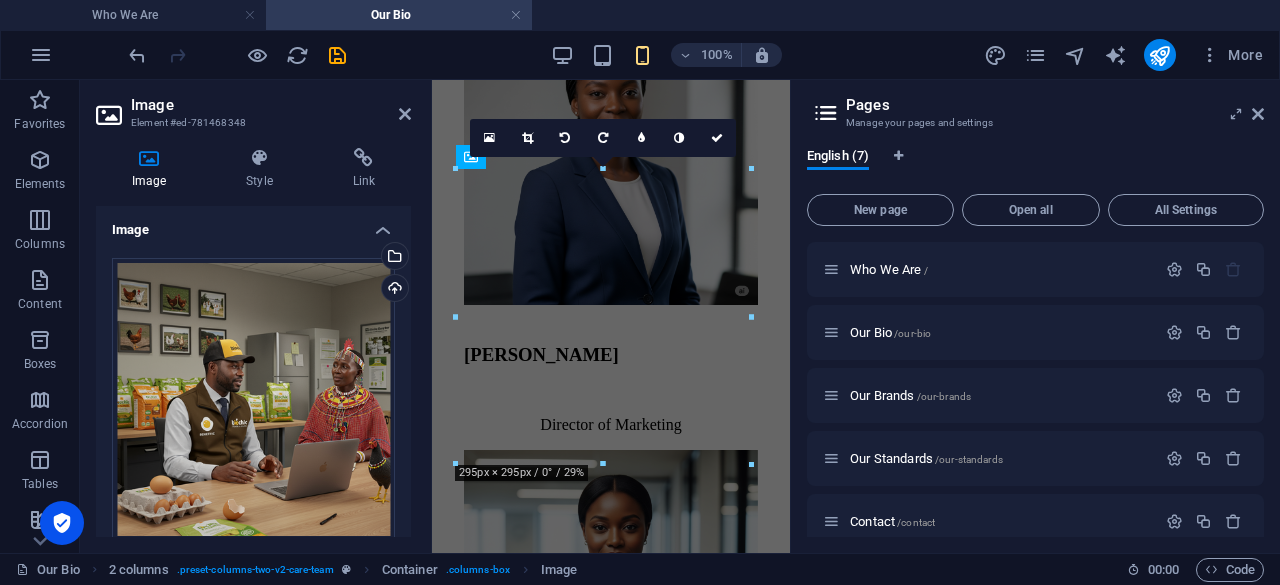 scroll, scrollTop: 2580, scrollLeft: 0, axis: vertical 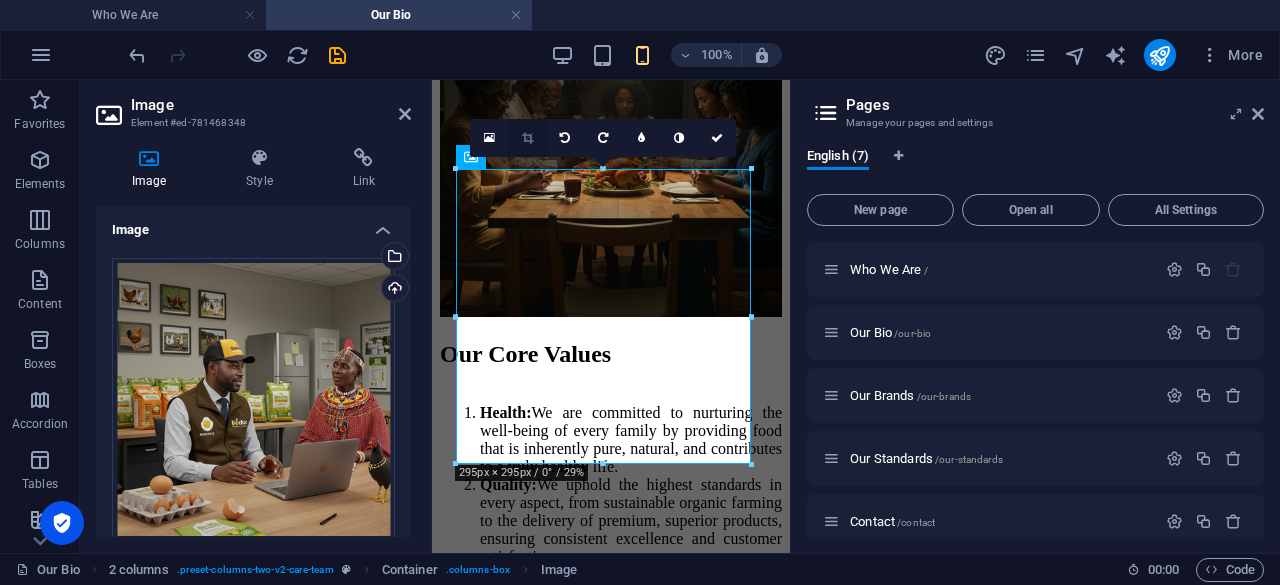 click at bounding box center (527, 138) 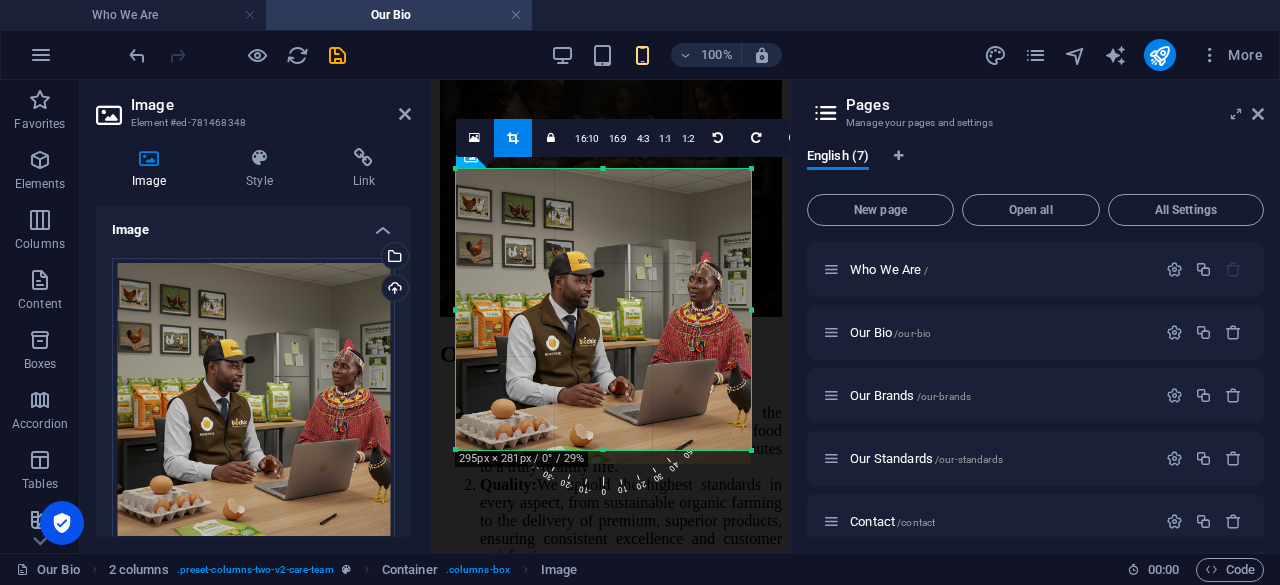 drag, startPoint x: 605, startPoint y: 461, endPoint x: 606, endPoint y: 447, distance: 14.035668 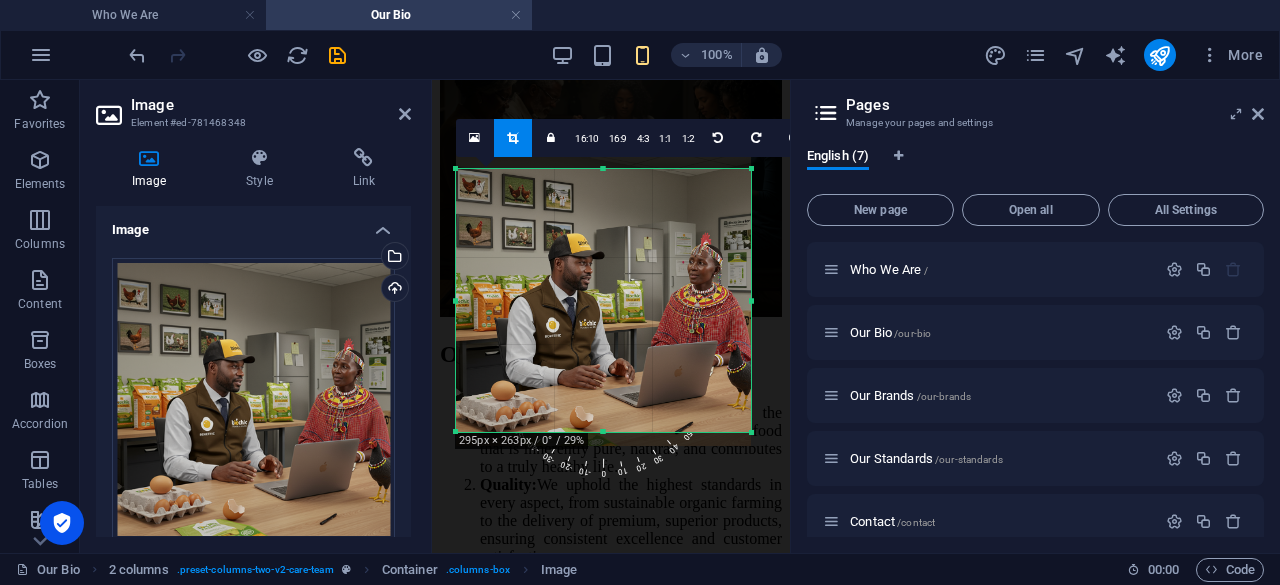 drag, startPoint x: 603, startPoint y: 171, endPoint x: 605, endPoint y: 189, distance: 18.110771 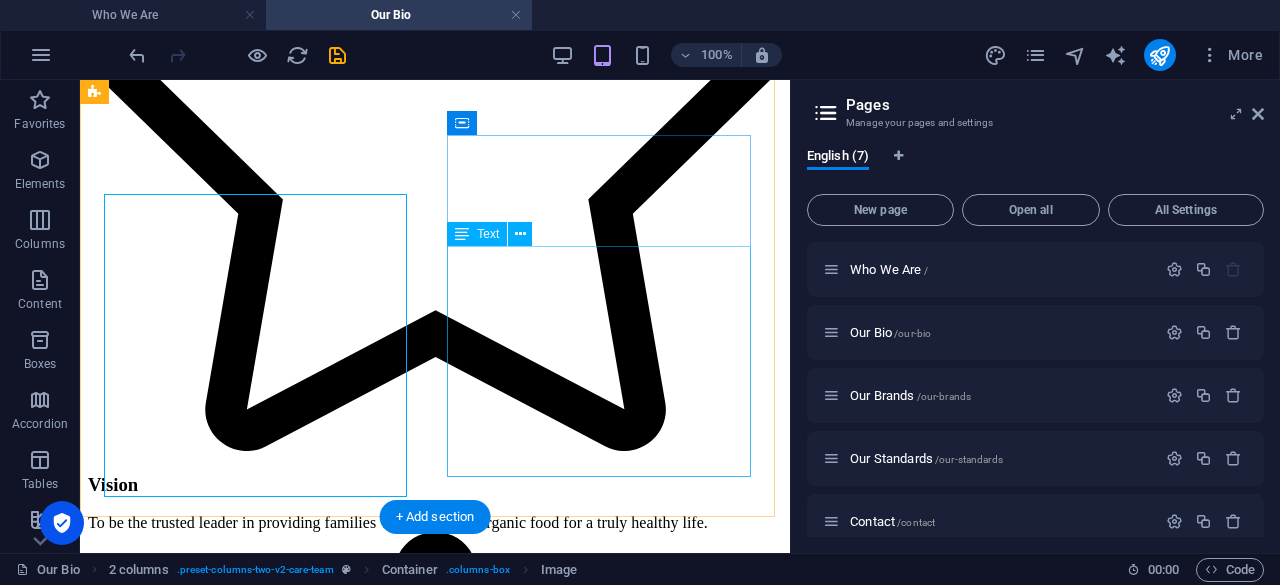 scroll, scrollTop: 1861, scrollLeft: 0, axis: vertical 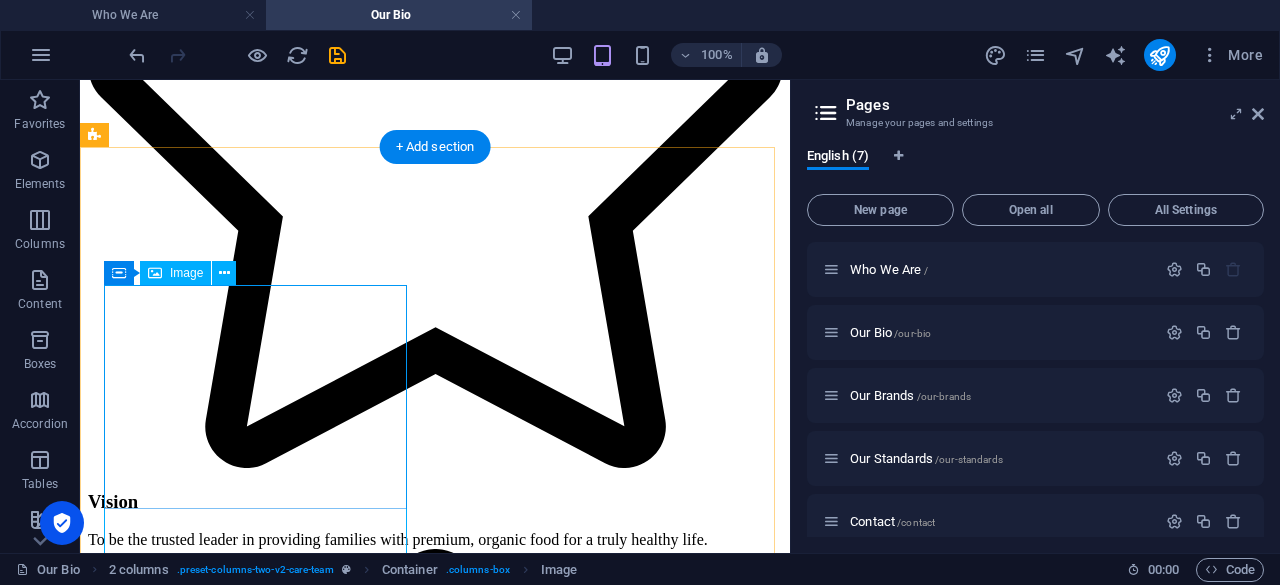 click at bounding box center [435, 2793] 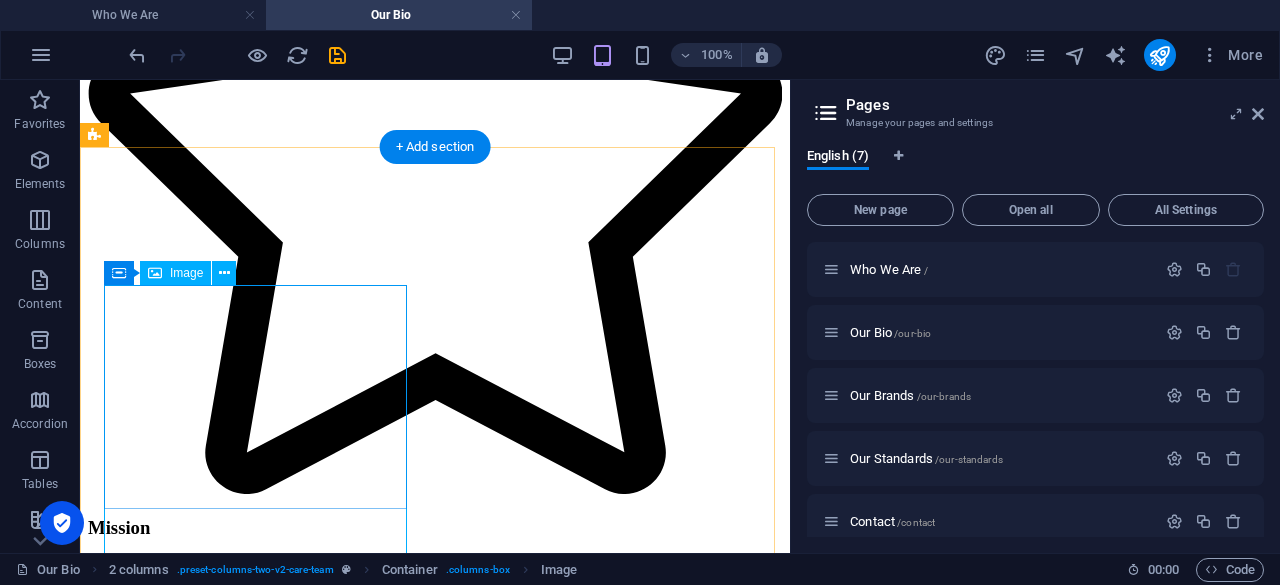 select on "%" 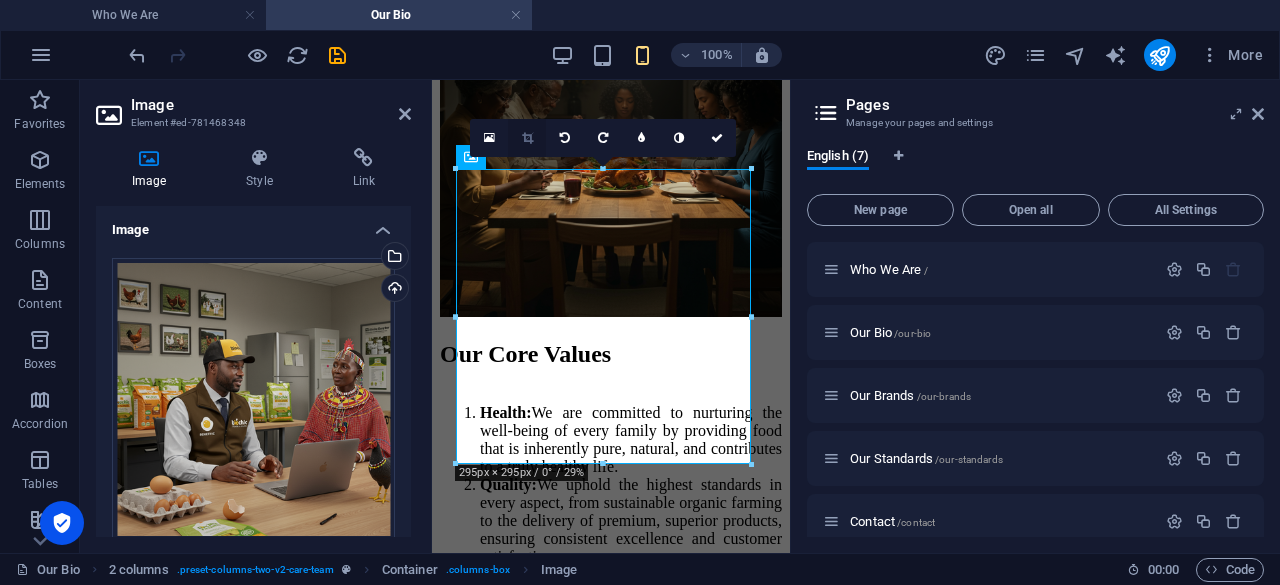 click at bounding box center (527, 138) 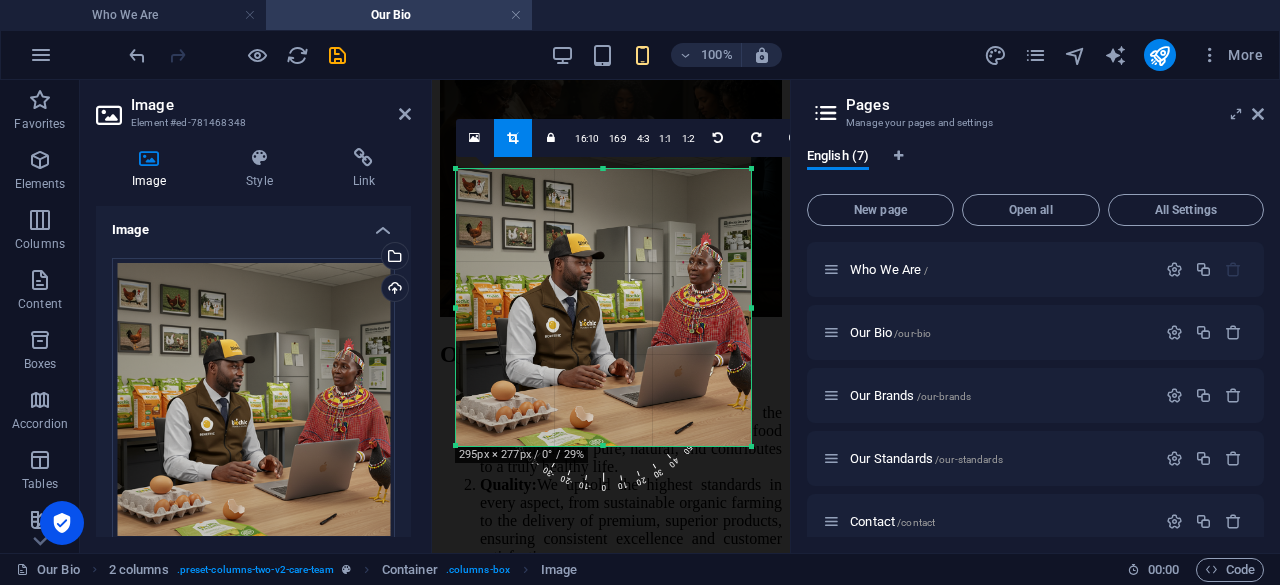 drag, startPoint x: 604, startPoint y: 461, endPoint x: 606, endPoint y: 443, distance: 18.110771 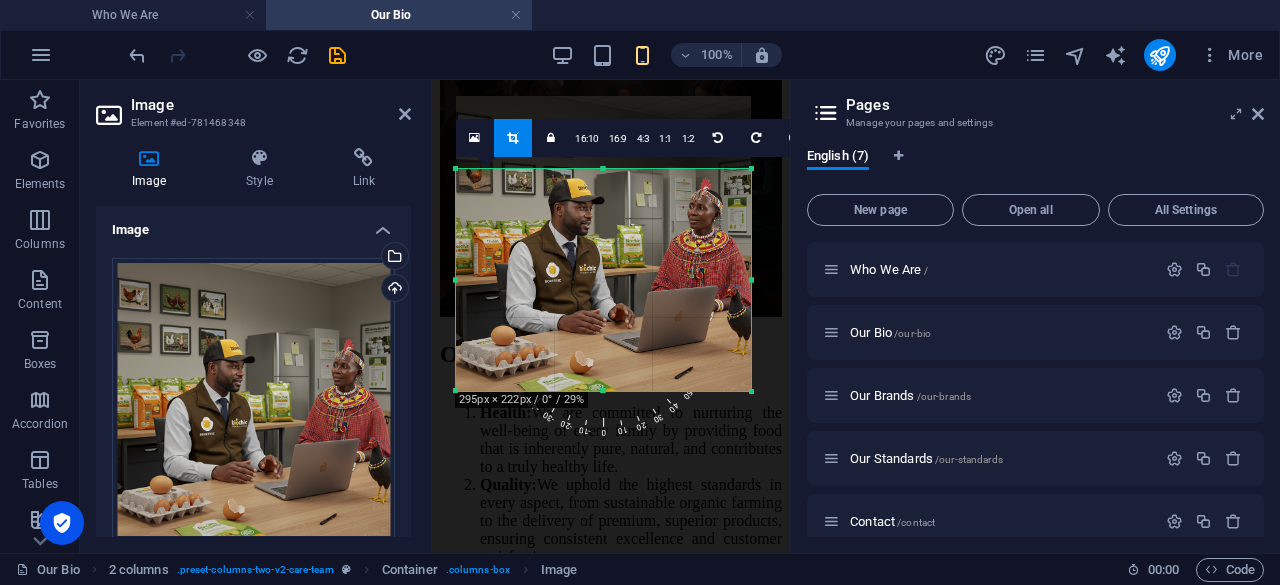 drag, startPoint x: 604, startPoint y: 170, endPoint x: 608, endPoint y: 225, distance: 55.145264 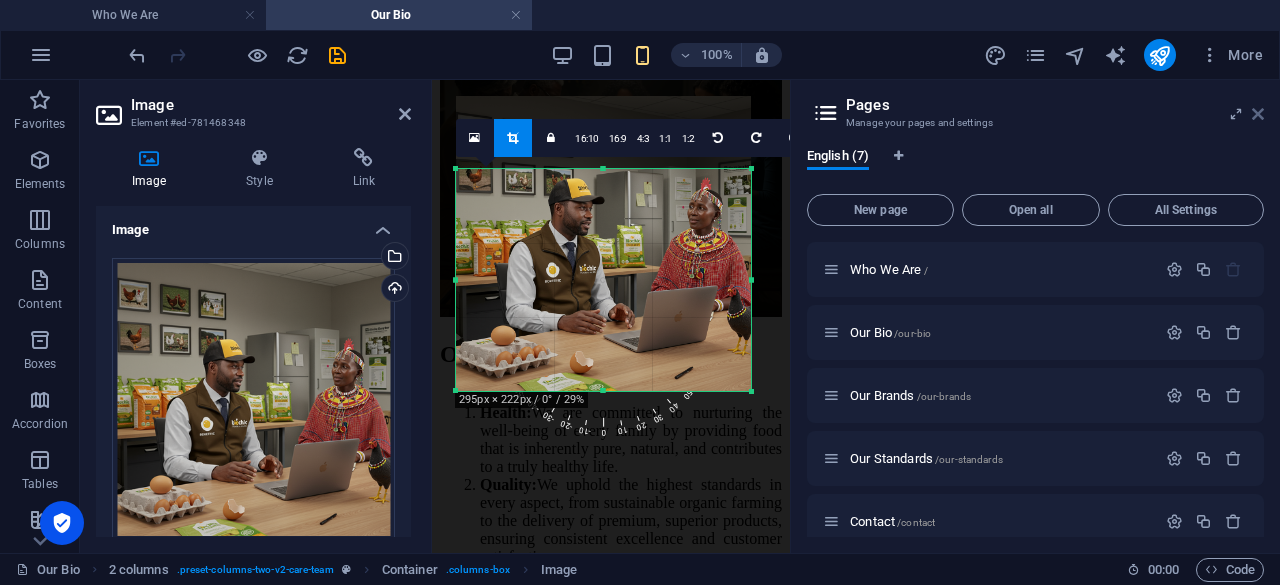 click at bounding box center [1258, 114] 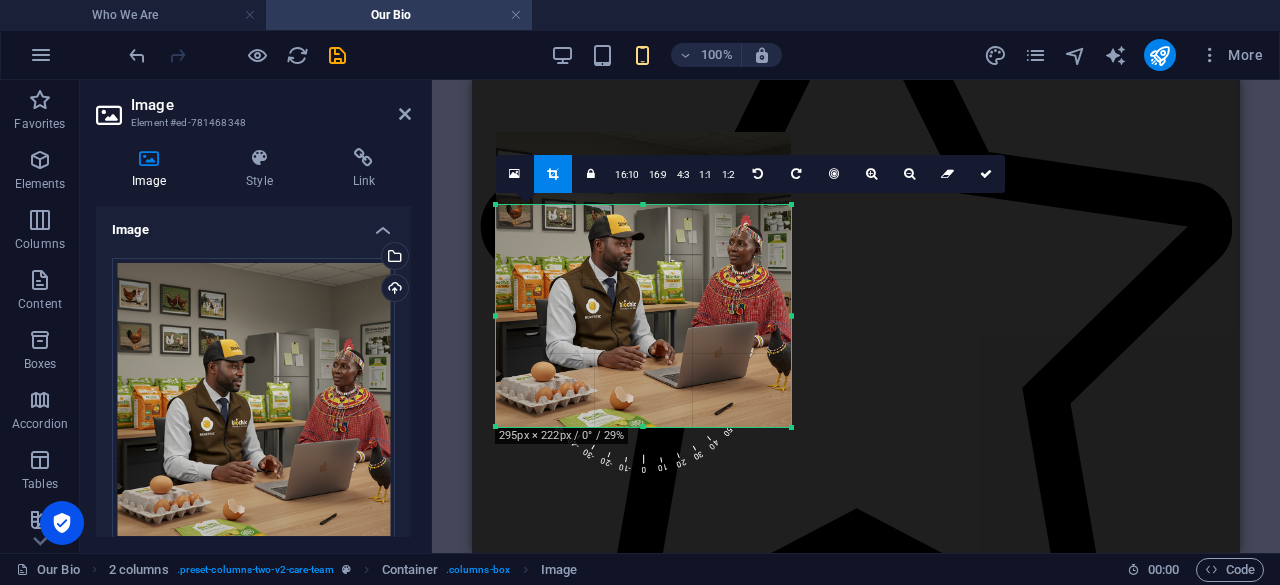 scroll, scrollTop: 1932, scrollLeft: 0, axis: vertical 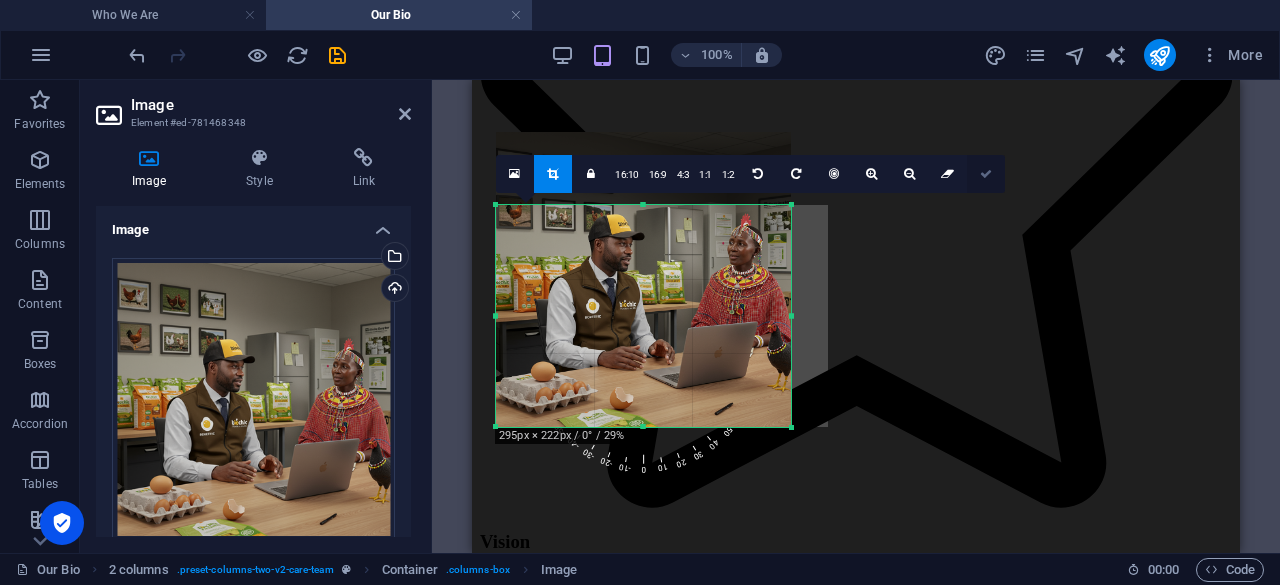 click at bounding box center [986, 174] 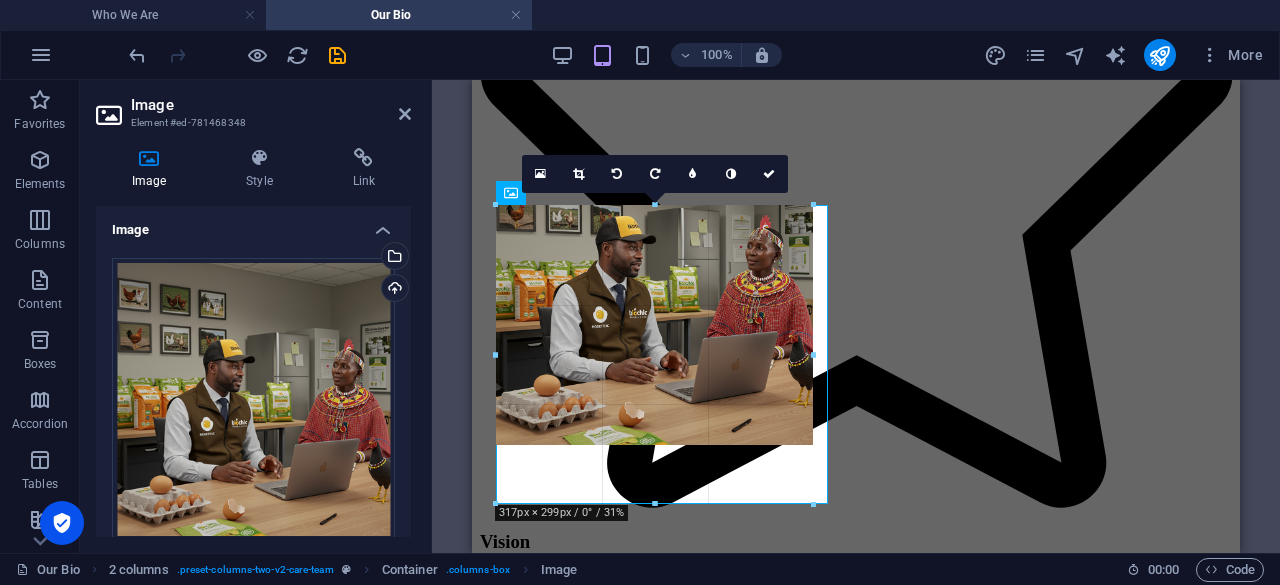 drag, startPoint x: 828, startPoint y: 505, endPoint x: 813, endPoint y: 457, distance: 50.289165 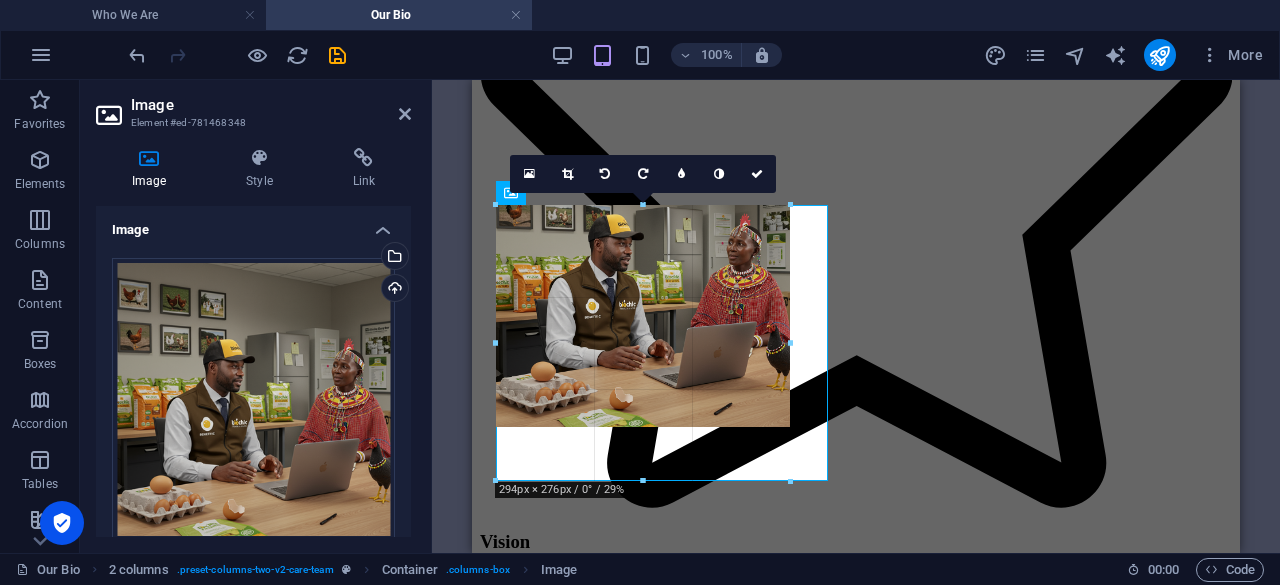 drag, startPoint x: 814, startPoint y: 503, endPoint x: 324, endPoint y: 375, distance: 506.4425 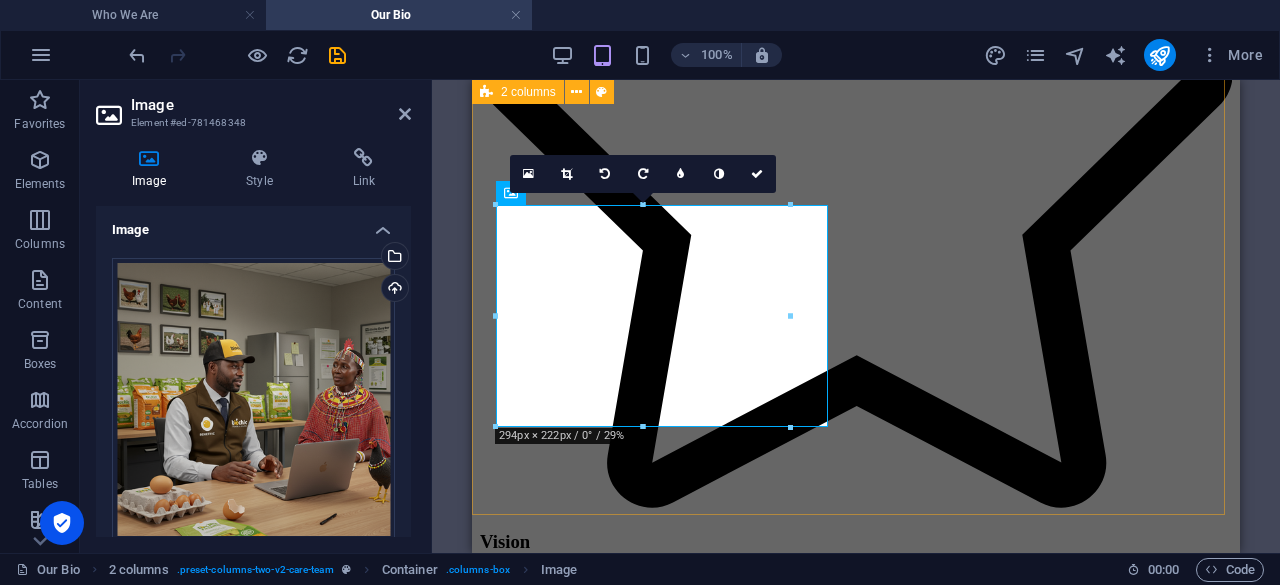 click on "Our team is what makes us great Our Biochic team is our strength. We're dedicated to: Humane,  Organic, and  Ethical chicken rearing for eggs and meat.  Our hands-on care, eyes-on, ethical practices, and deep knowledge ensure happy chickens and premium products. It's our team's passion that makes Biochic great." at bounding box center (856, 2857) 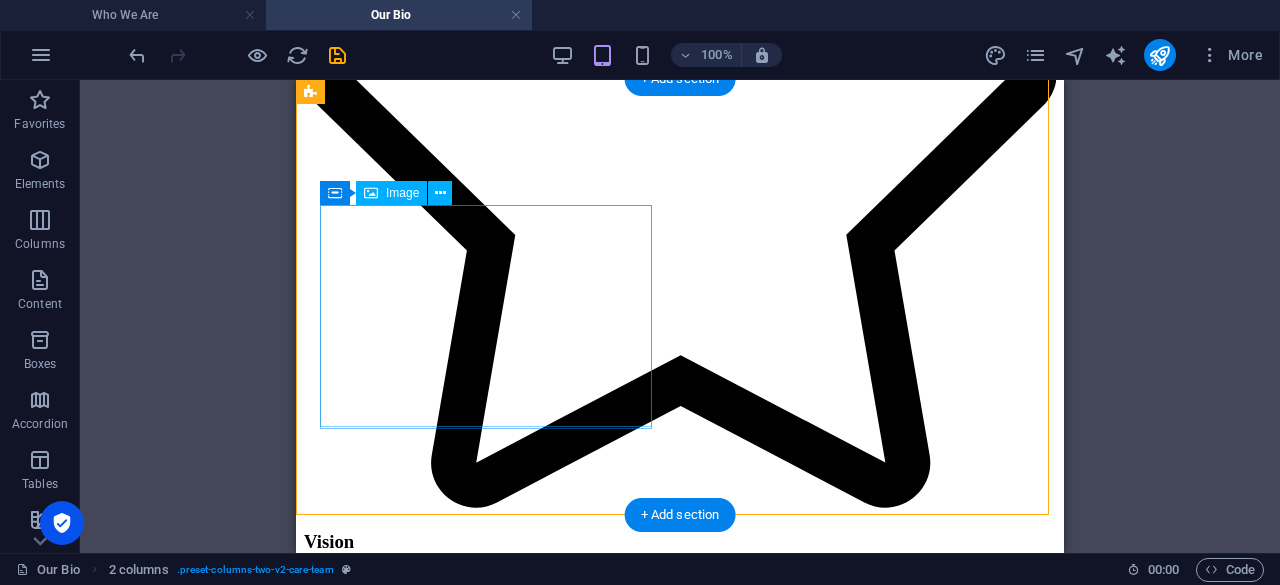 click at bounding box center [680, 2750] 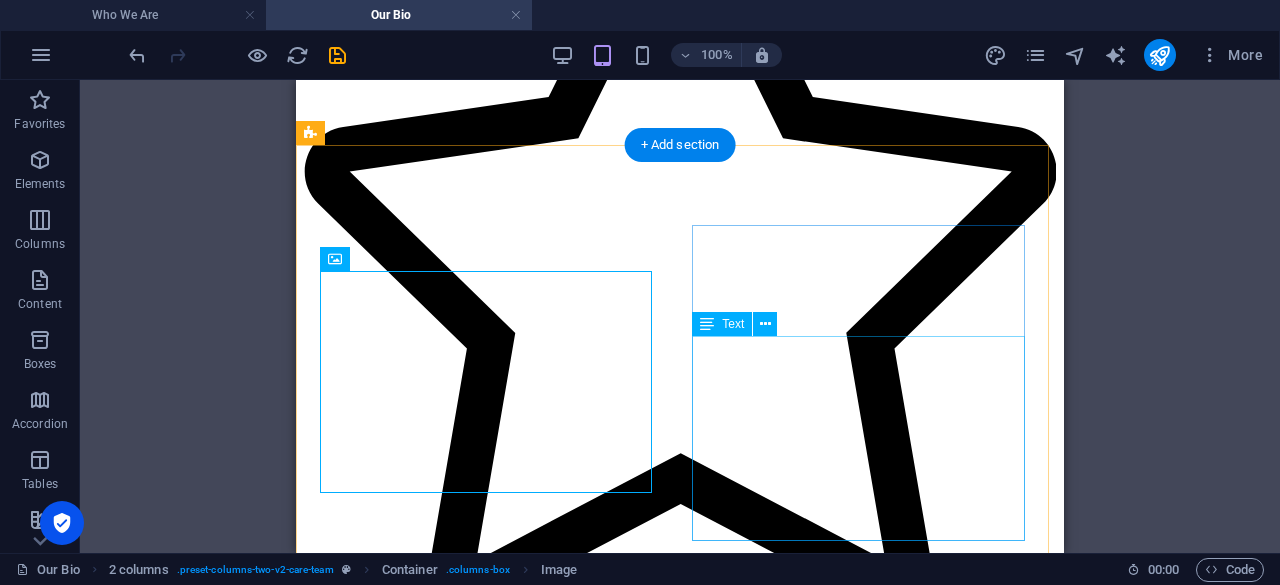 scroll, scrollTop: 1932, scrollLeft: 0, axis: vertical 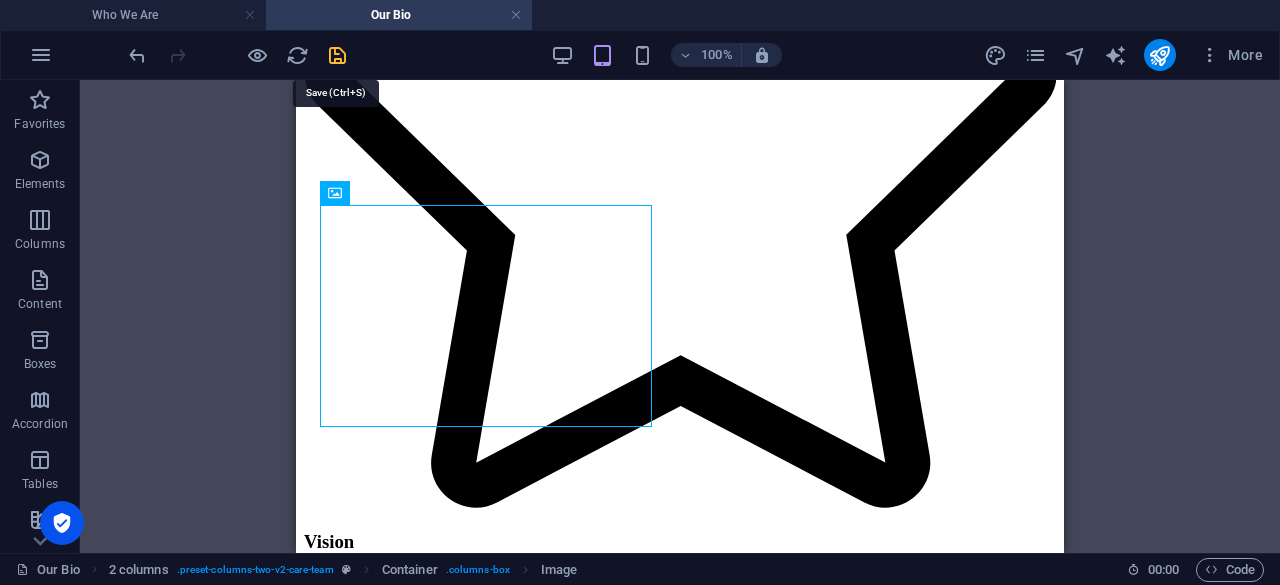 click at bounding box center [337, 55] 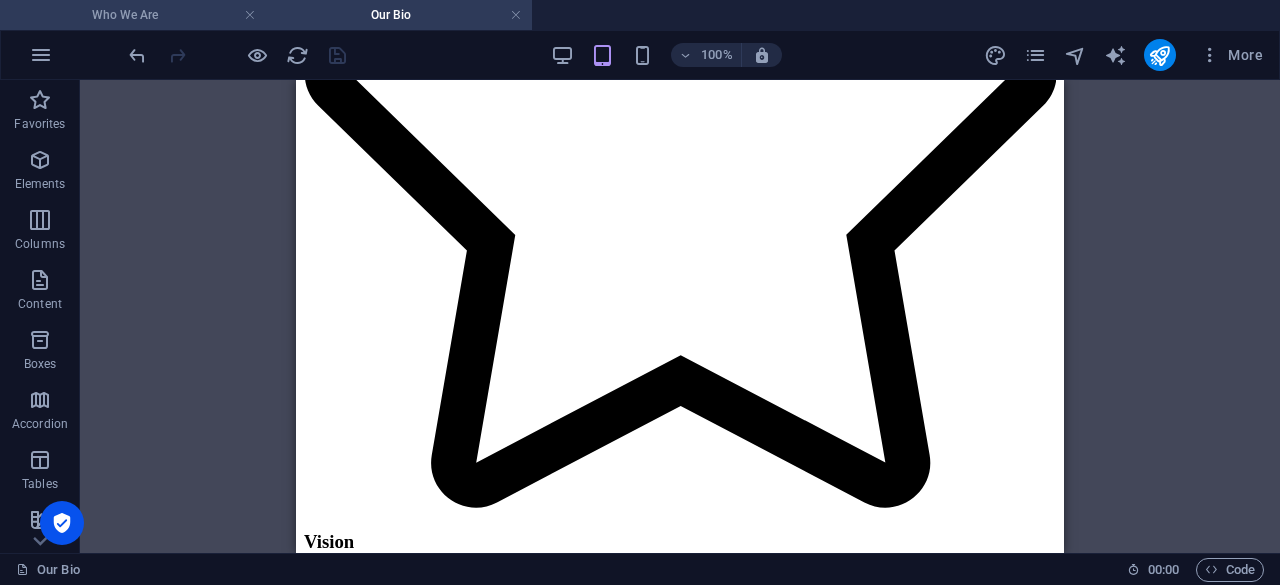click on "Who We Are" at bounding box center (133, 15) 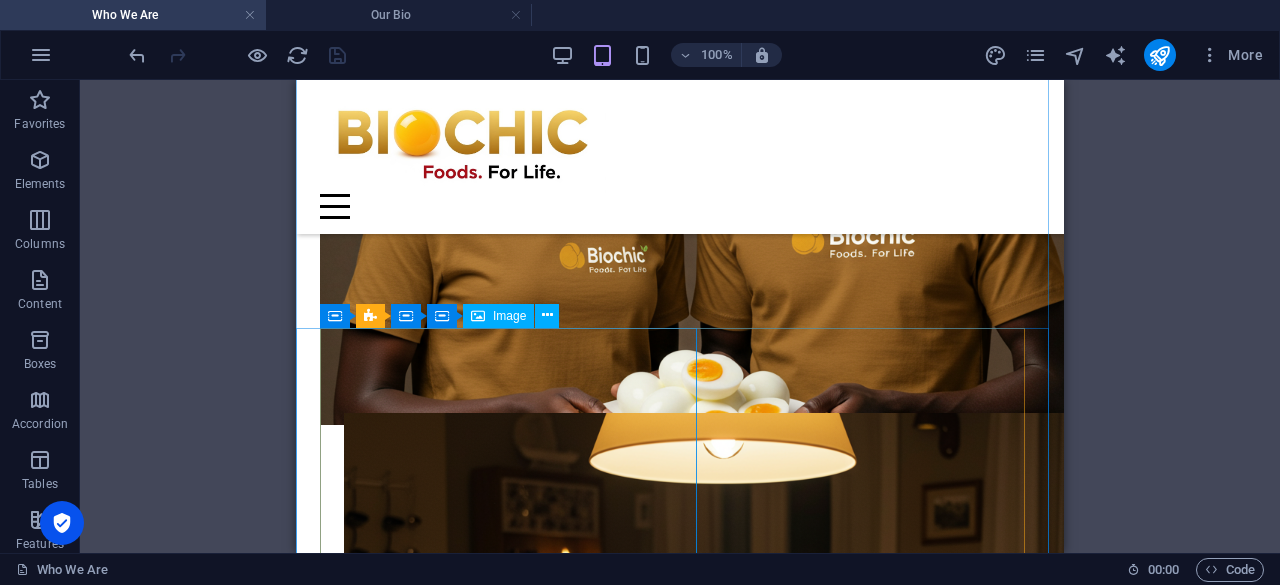 scroll, scrollTop: 500, scrollLeft: 0, axis: vertical 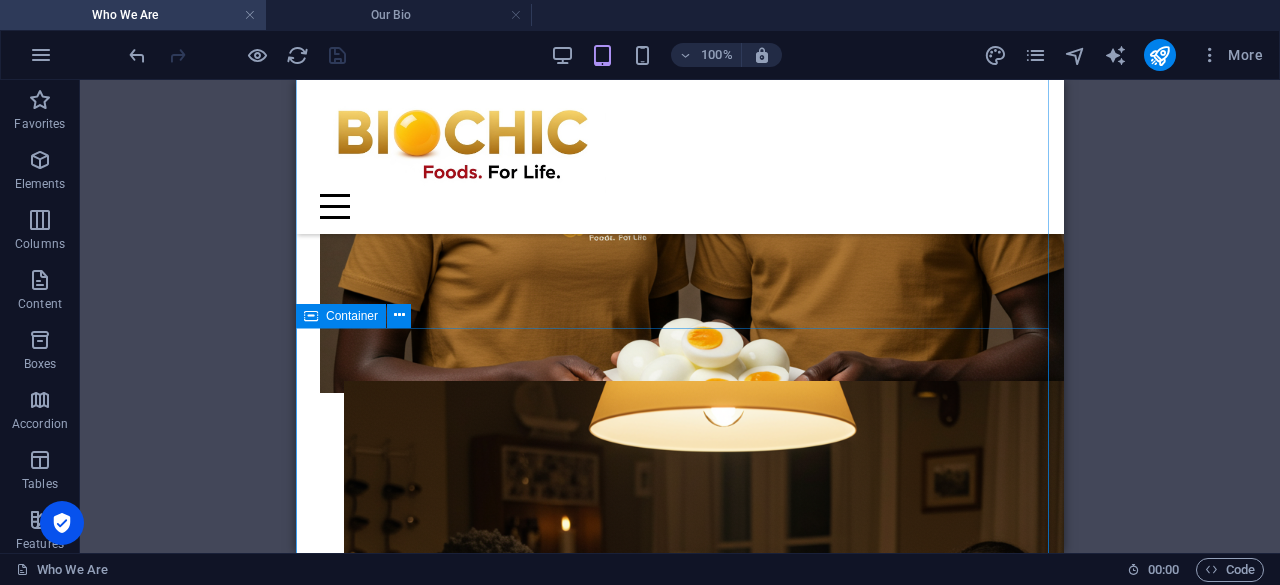 click on "Our mission Biochic Foods is dedicated to delivering superior organic food, sustainably produced with integrity, ensuring every family enjoys wholesome food that supports their healthy life." at bounding box center [680, 2887] 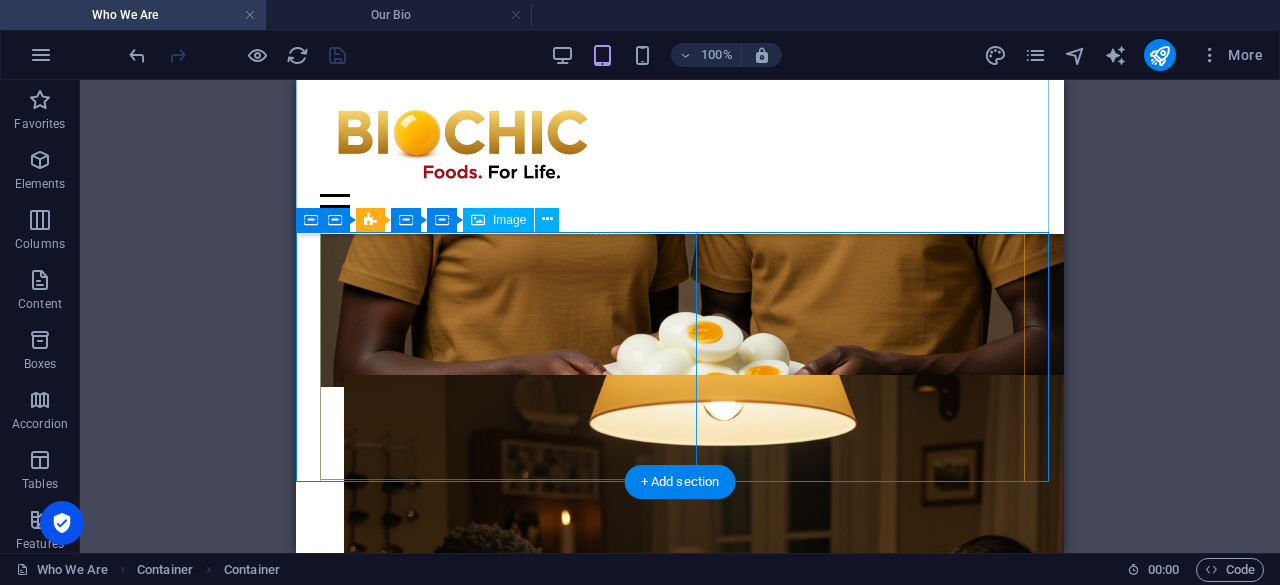 scroll, scrollTop: 500, scrollLeft: 0, axis: vertical 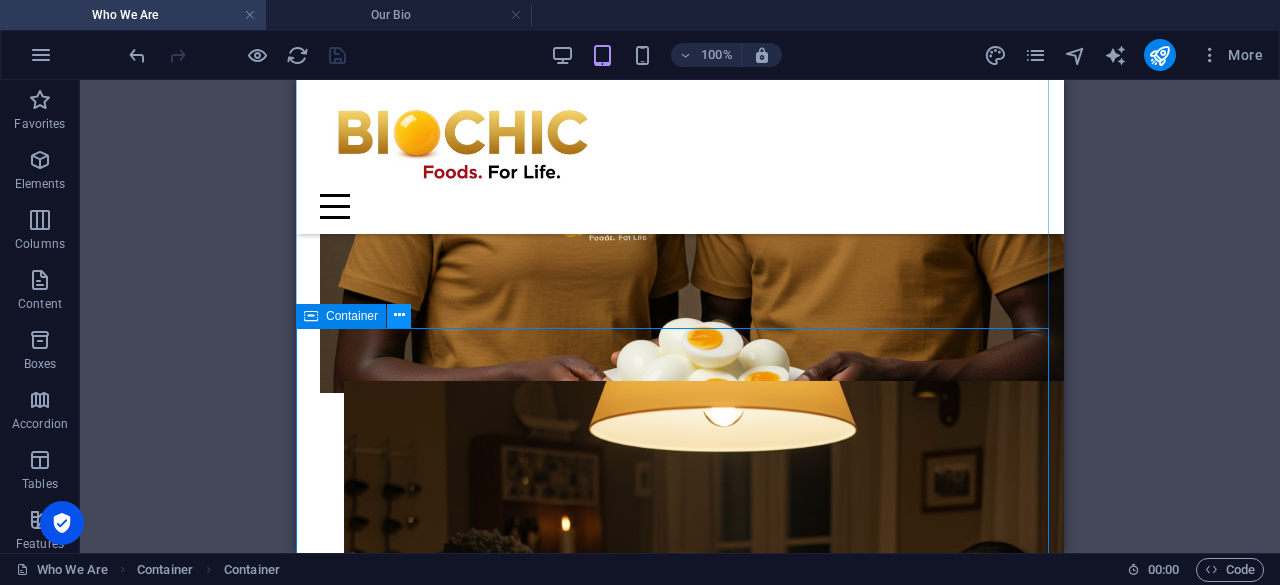 click at bounding box center (399, 315) 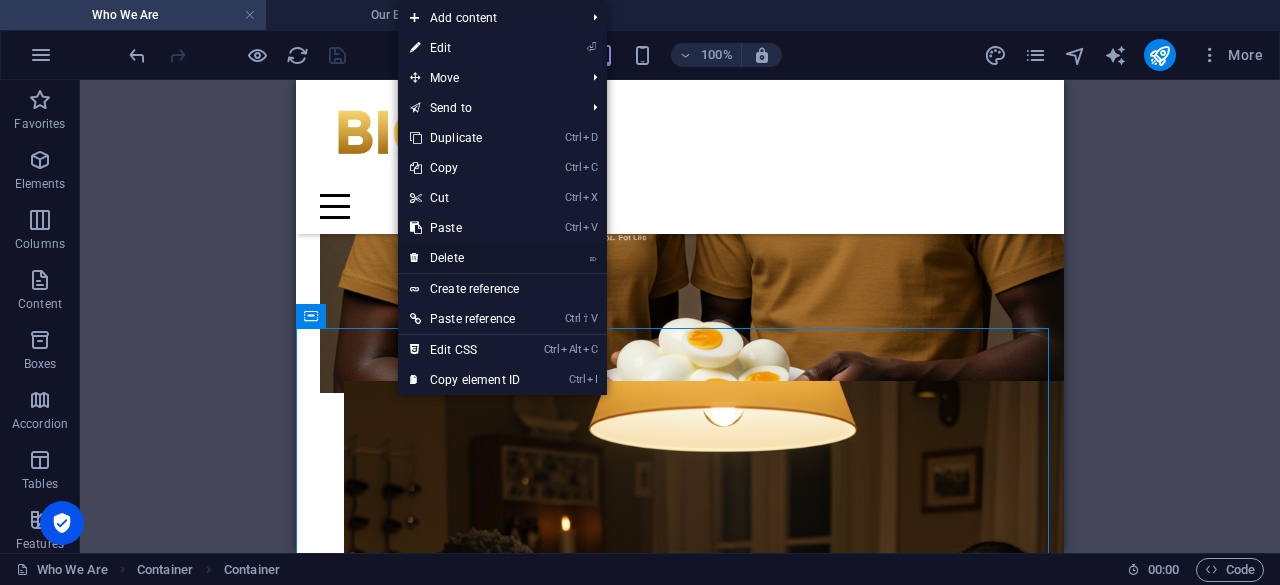 click on "⌦  Delete" at bounding box center (465, 258) 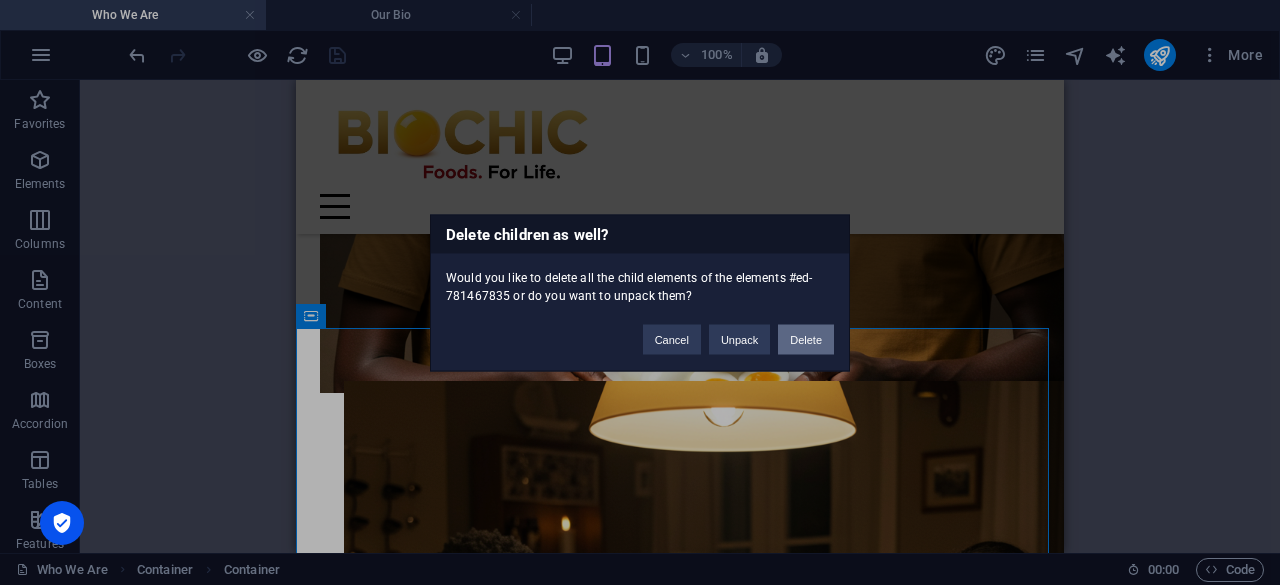 click on "Delete" at bounding box center (806, 339) 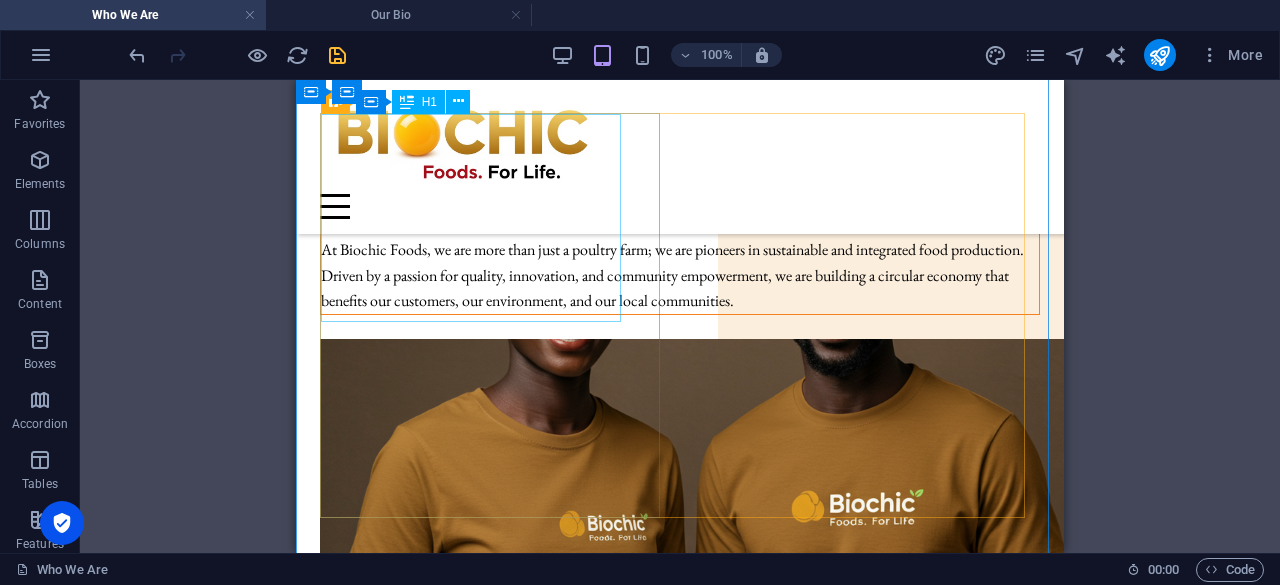 scroll, scrollTop: 100, scrollLeft: 0, axis: vertical 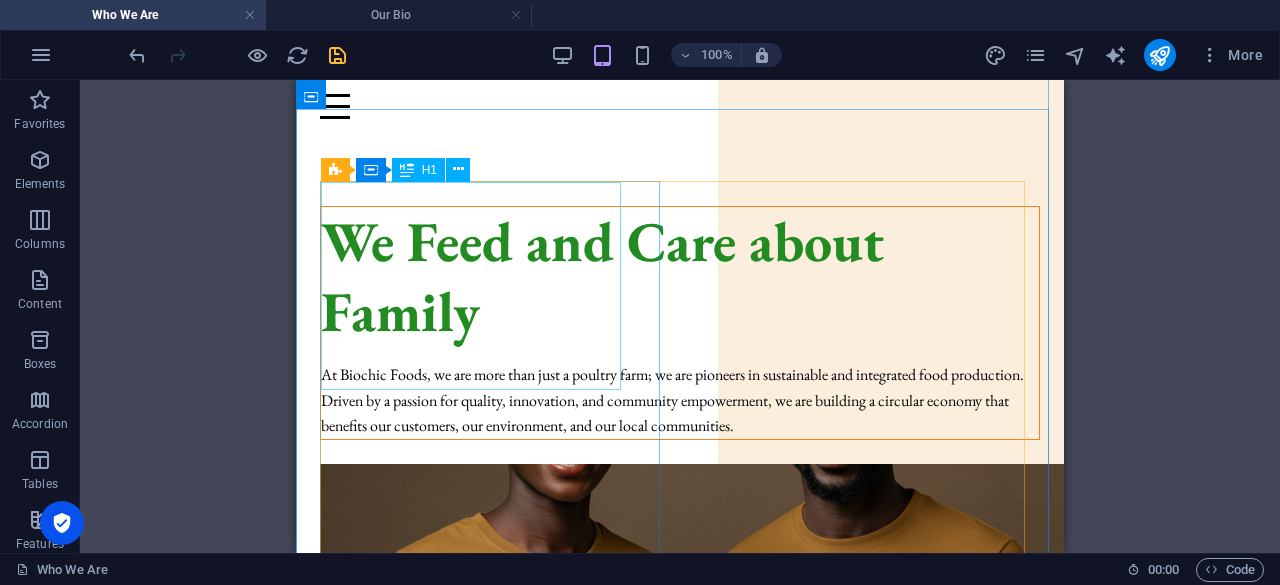 click on "We Feed and Care about Family" at bounding box center [680, 276] 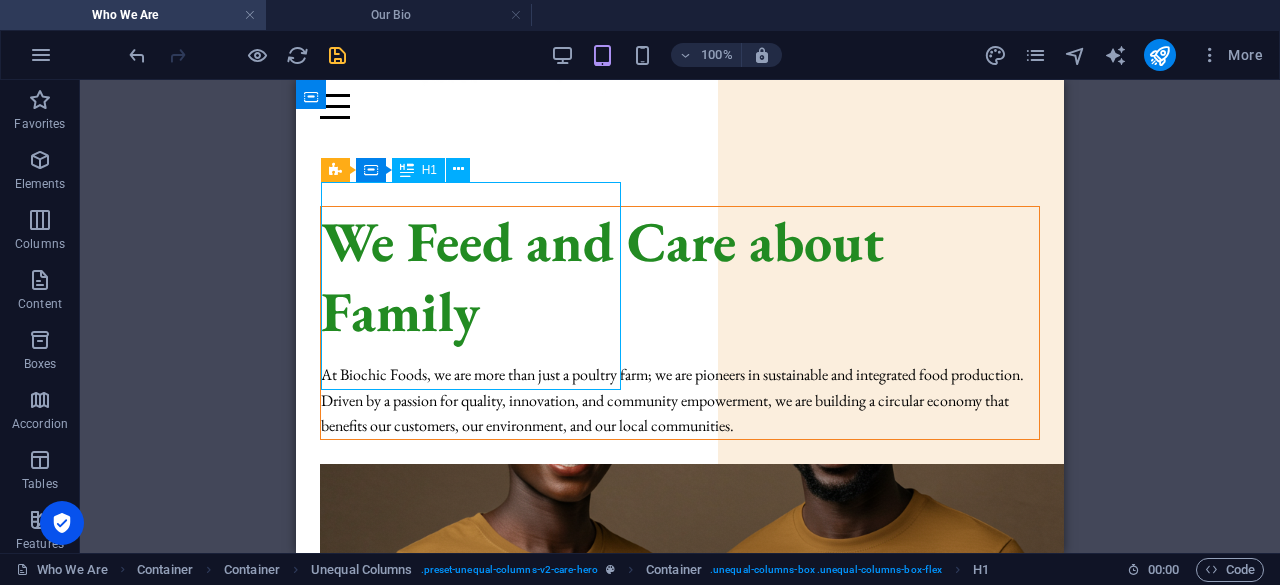 click on "We Feed and Care about Family" at bounding box center [680, 276] 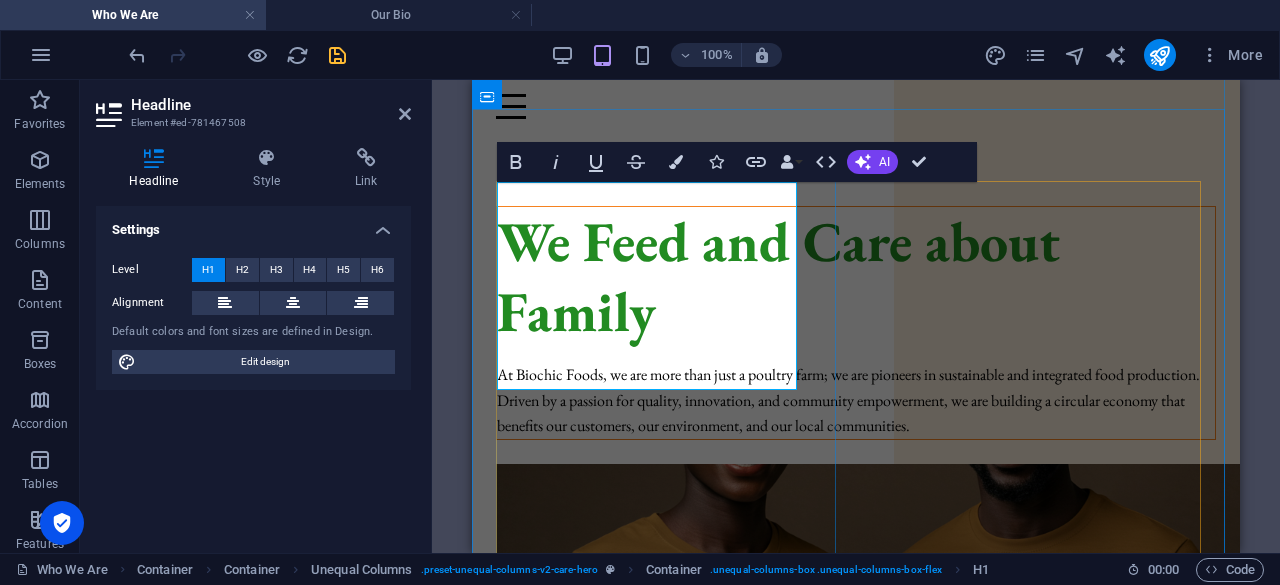 click on "We Feed and Care about Family" at bounding box center (856, 276) 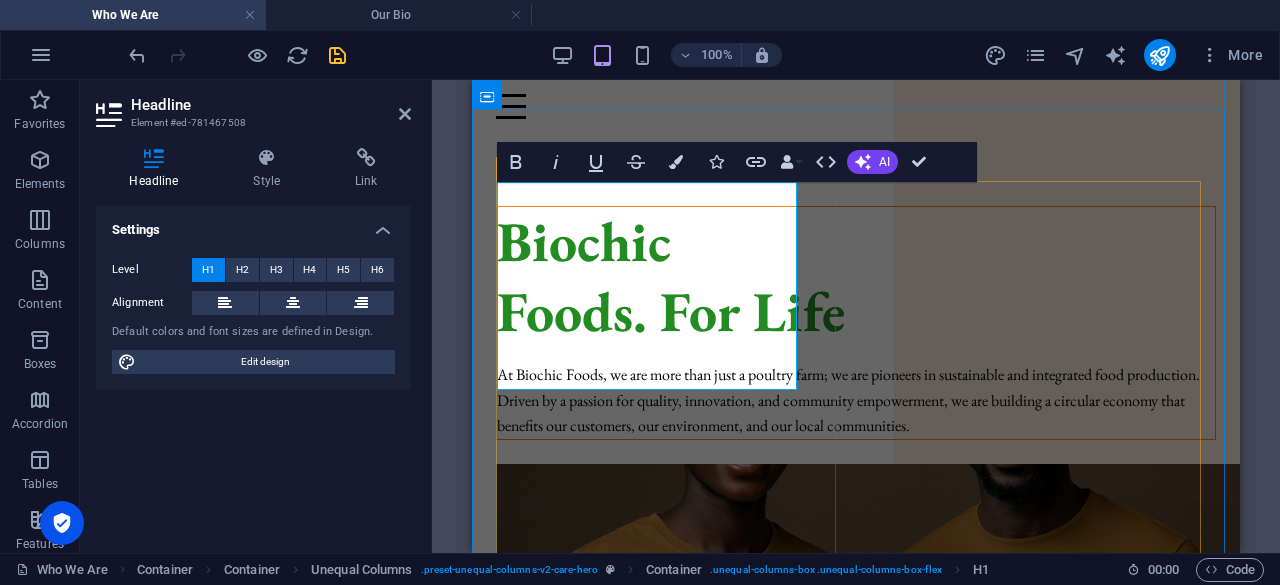click on "Biochic ‌Foods. For Life At Biochic Foods, we are more than just a poultry farm; we are pioneers in sustainable and integrated food production. Driven by a passion for quality, innovation, and community empowerment, we are building a circular economy that benefits our customers, our environment, and our local communities." at bounding box center (856, 323) 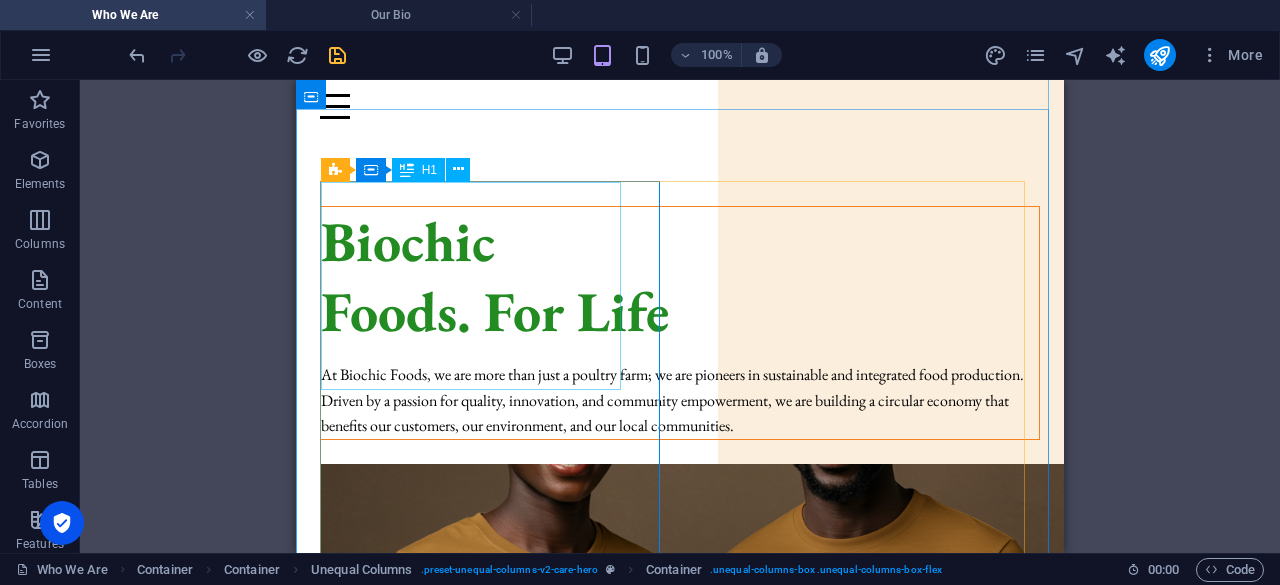 click on "Biochic Foods. For Life" at bounding box center [680, 276] 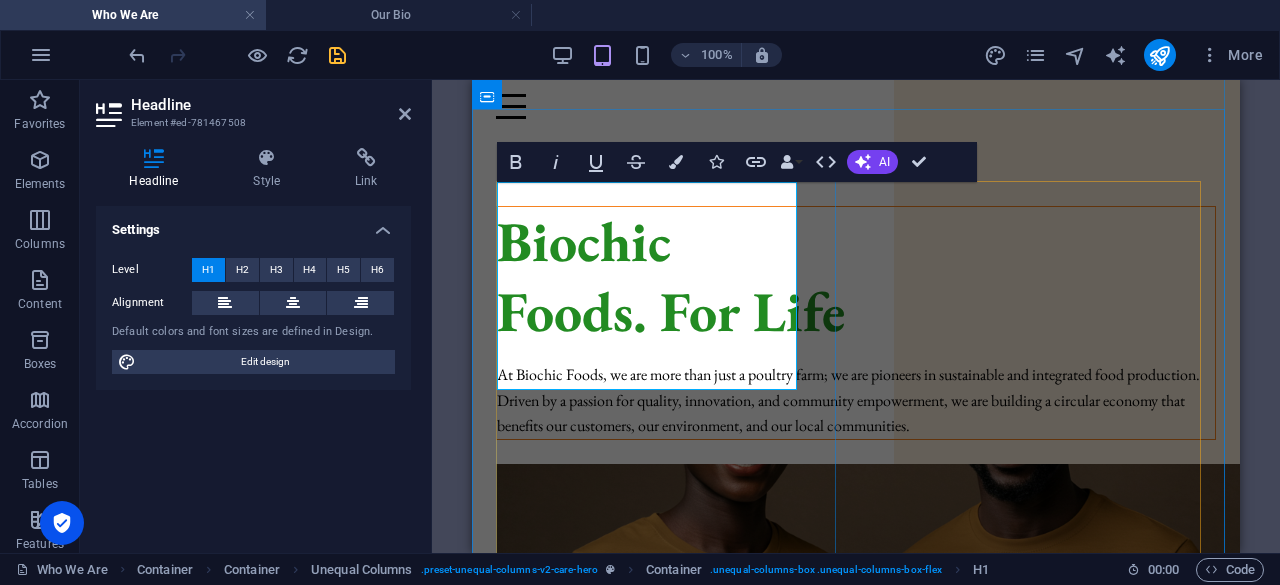 click on "Biochic Foods. For Life" at bounding box center (856, 276) 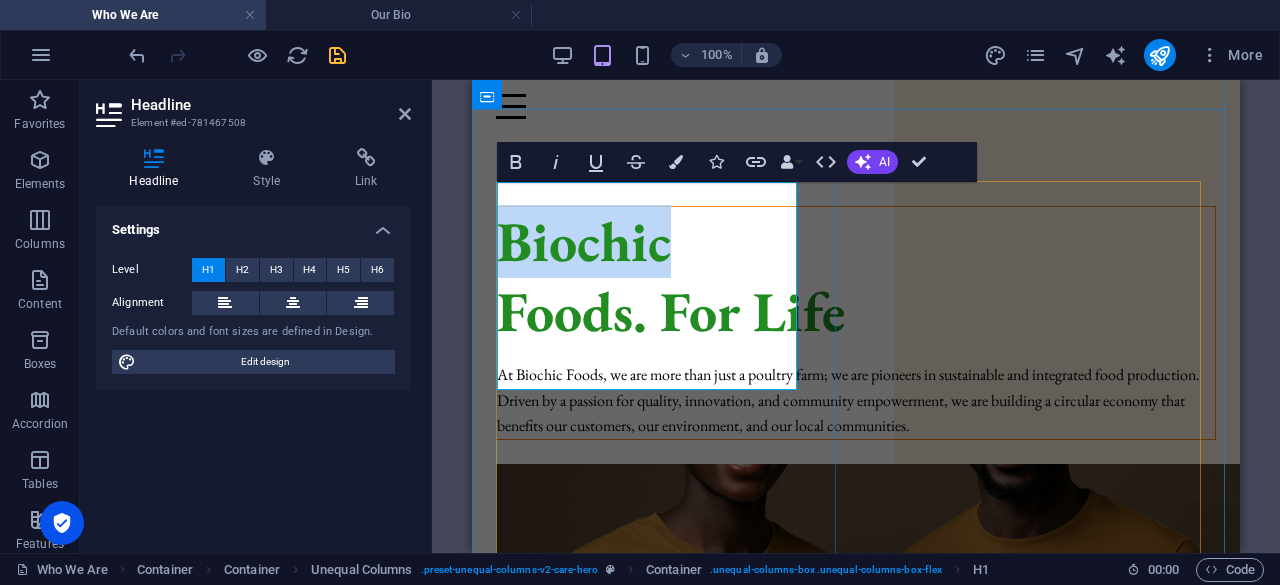click on "Biochic Foods. For Life" at bounding box center (856, 276) 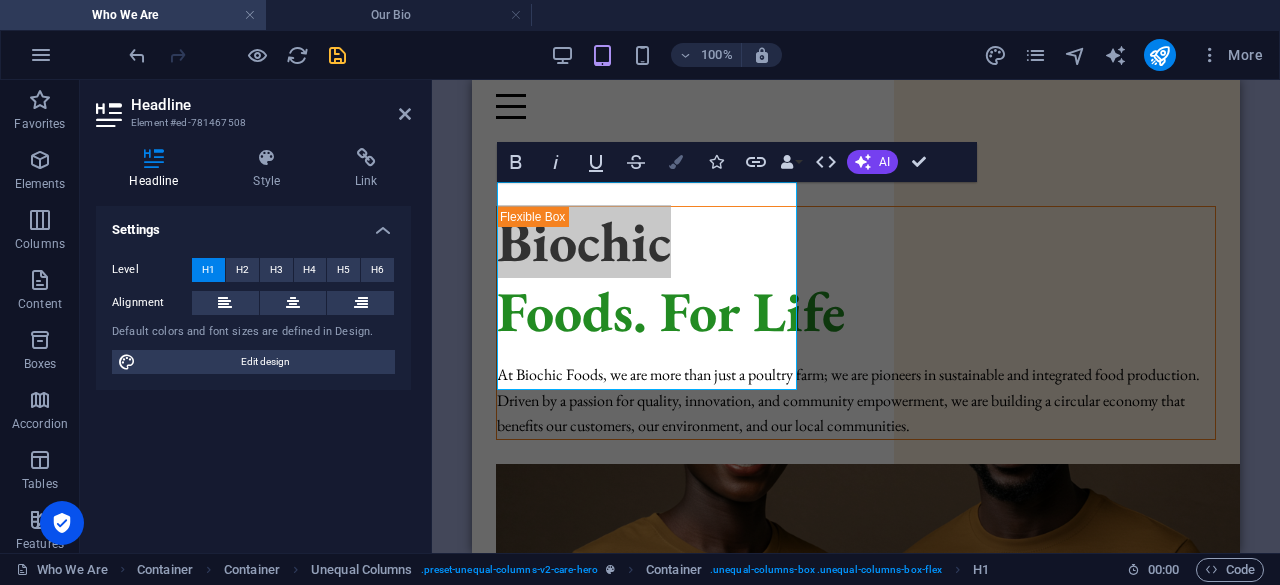 click at bounding box center (676, 162) 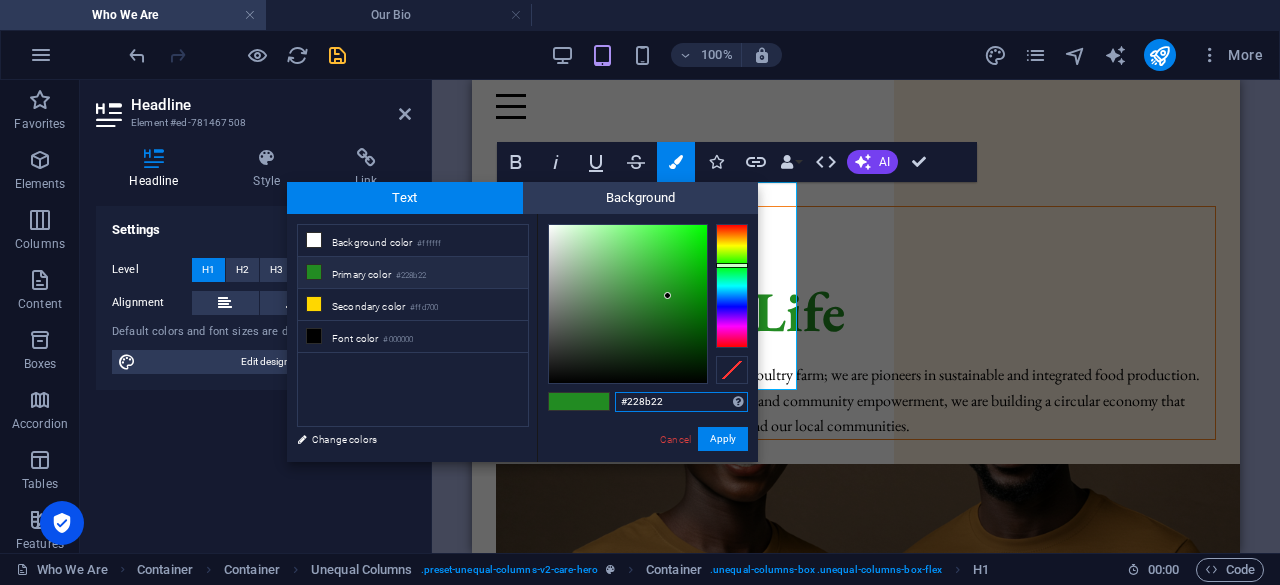 click on "#228b22" at bounding box center [681, 402] 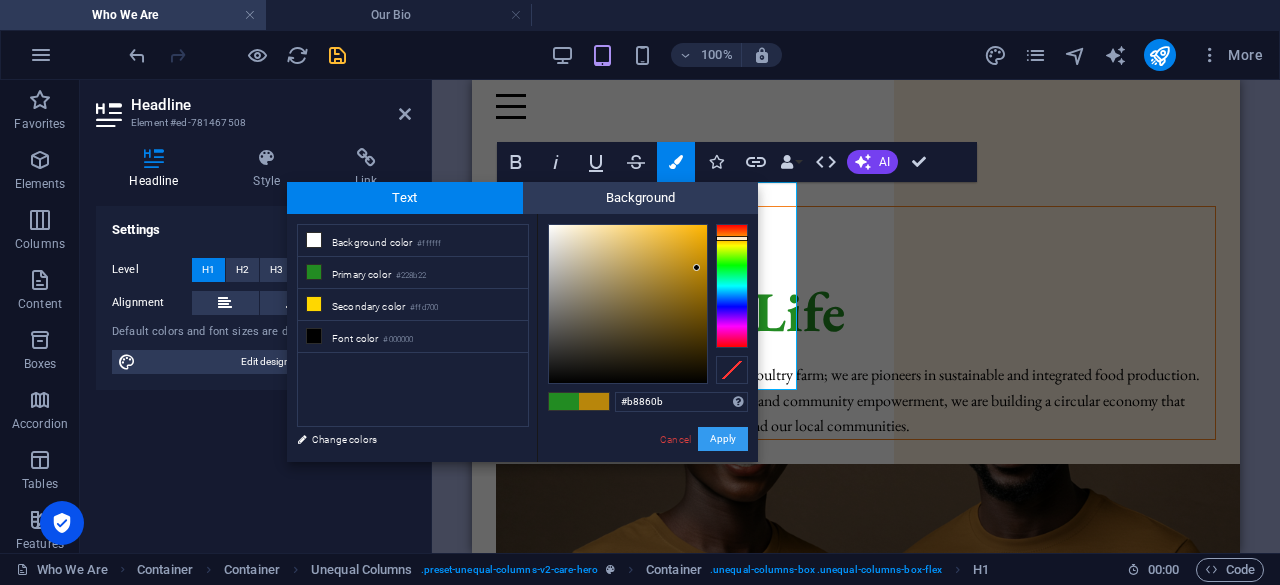 click on "Apply" at bounding box center (723, 439) 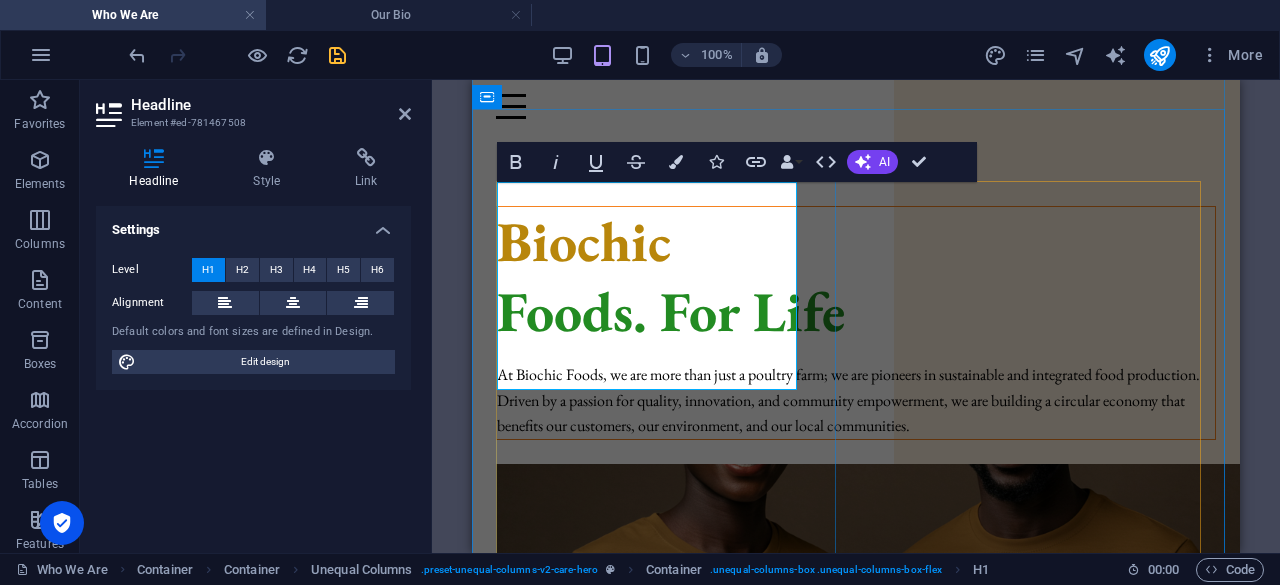 click on "Biochic Foods. For Life" at bounding box center (856, 276) 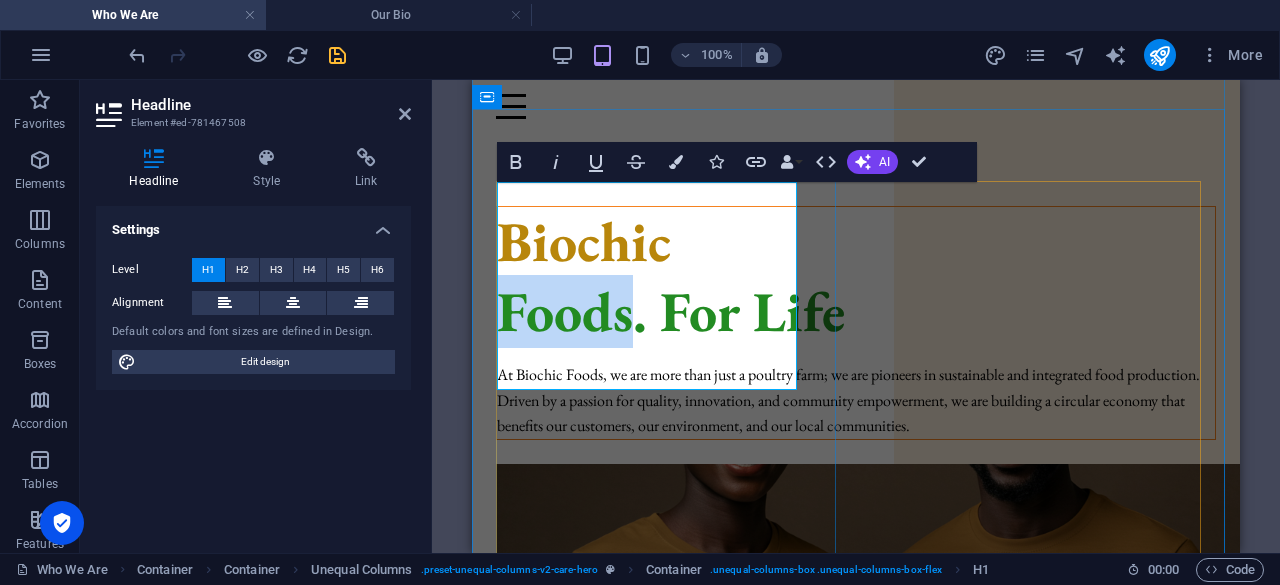 click on "Biochic Foods. For Life" at bounding box center [856, 276] 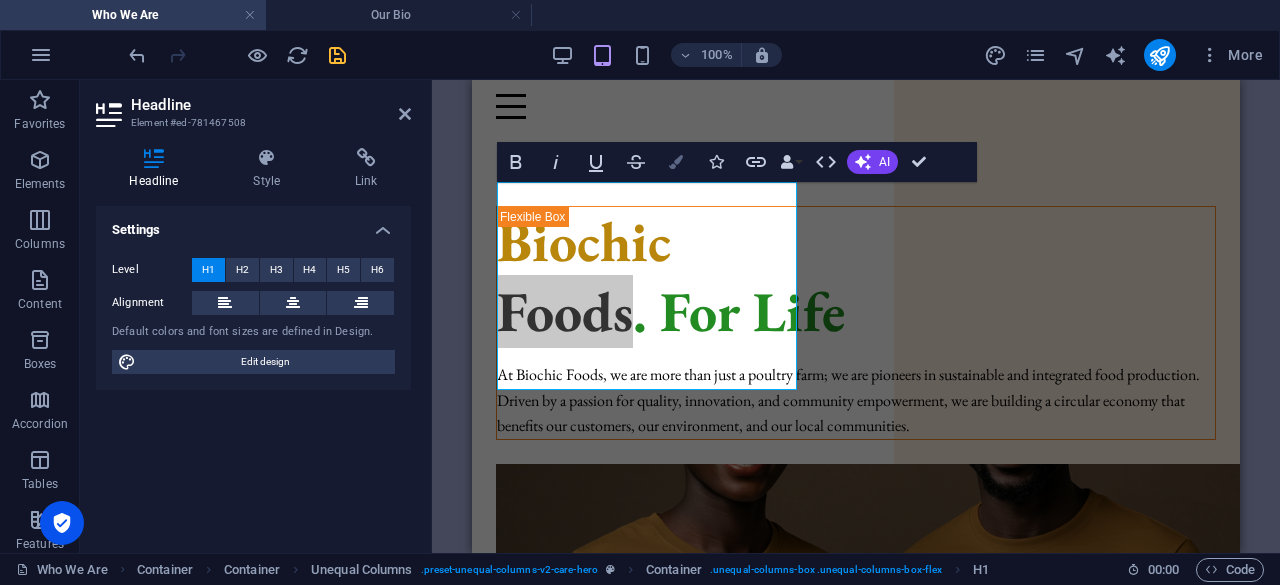 click on "Colors" at bounding box center [676, 162] 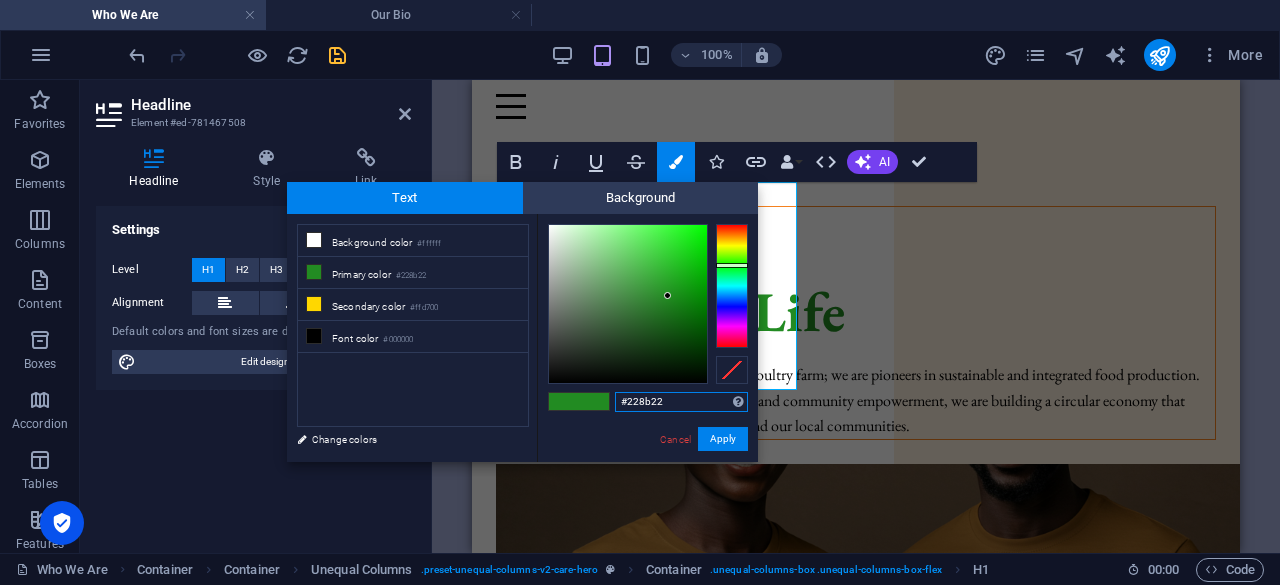 click on "#228b22" at bounding box center (681, 402) 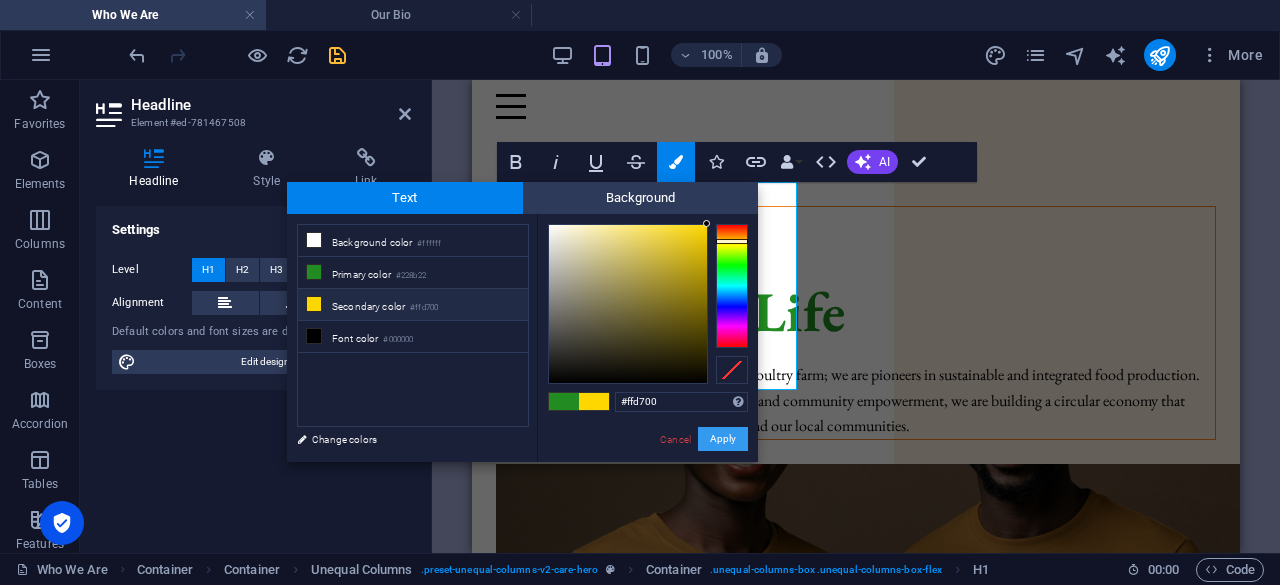 click on "Apply" at bounding box center [723, 439] 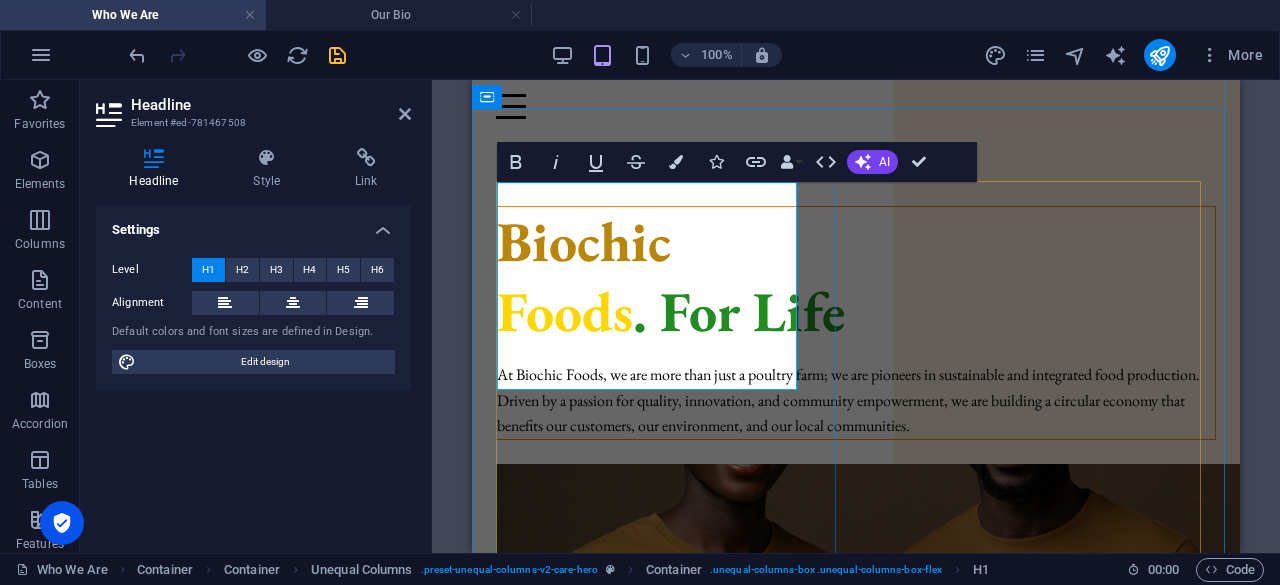 click on "Biochic Foods . For Life" at bounding box center (856, 276) 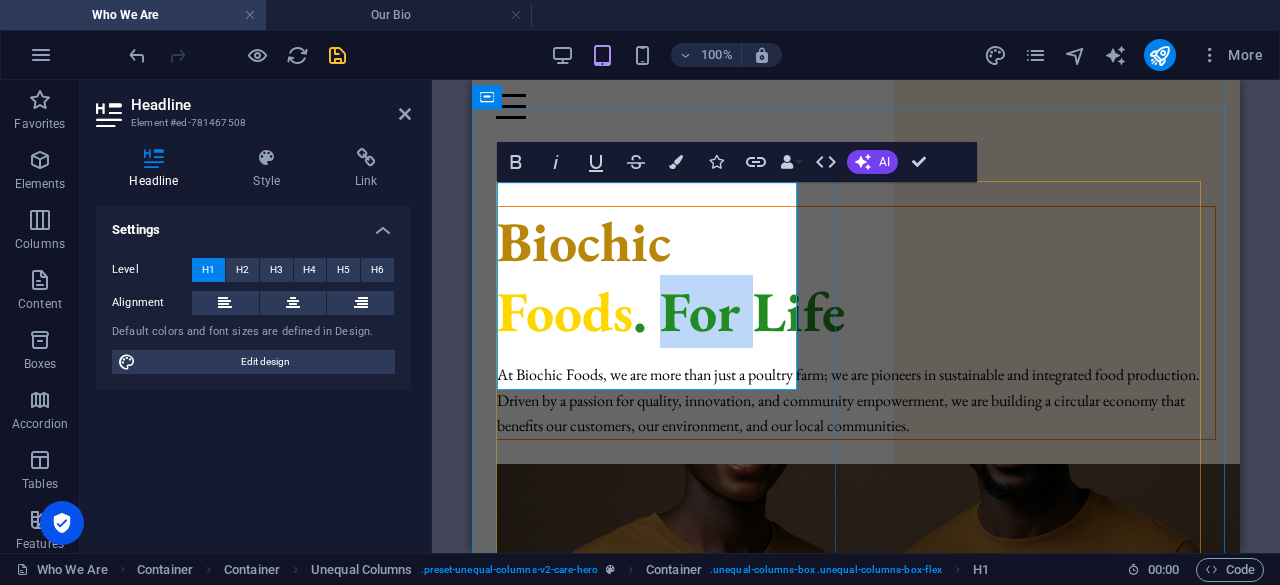 click on "Biochic Foods . For Life" at bounding box center [856, 276] 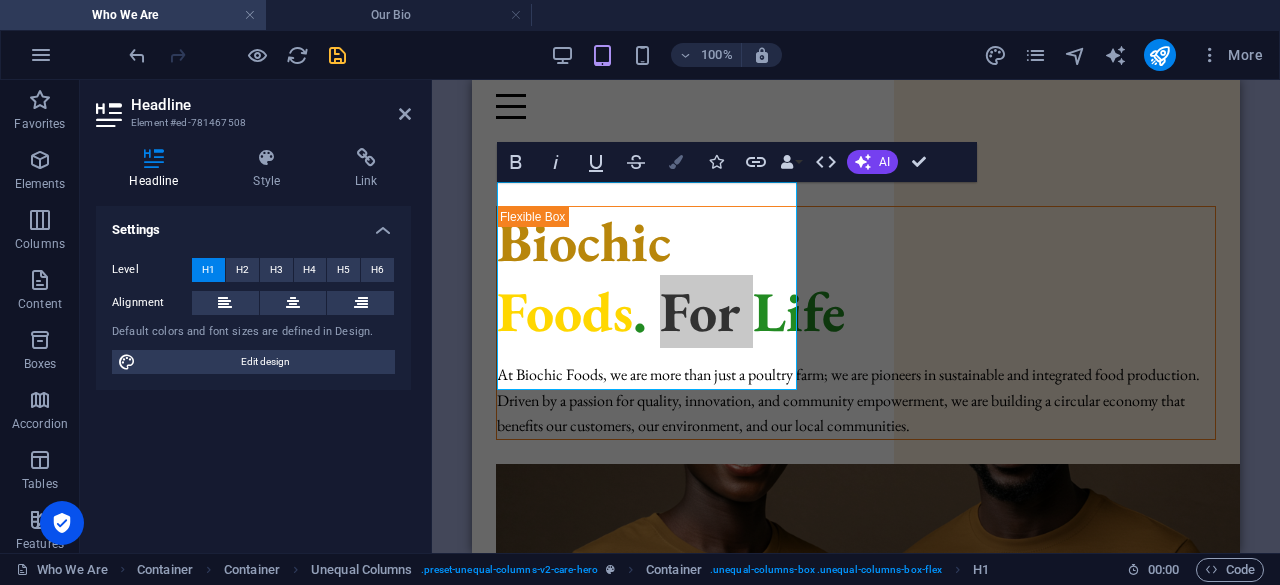 click at bounding box center [676, 162] 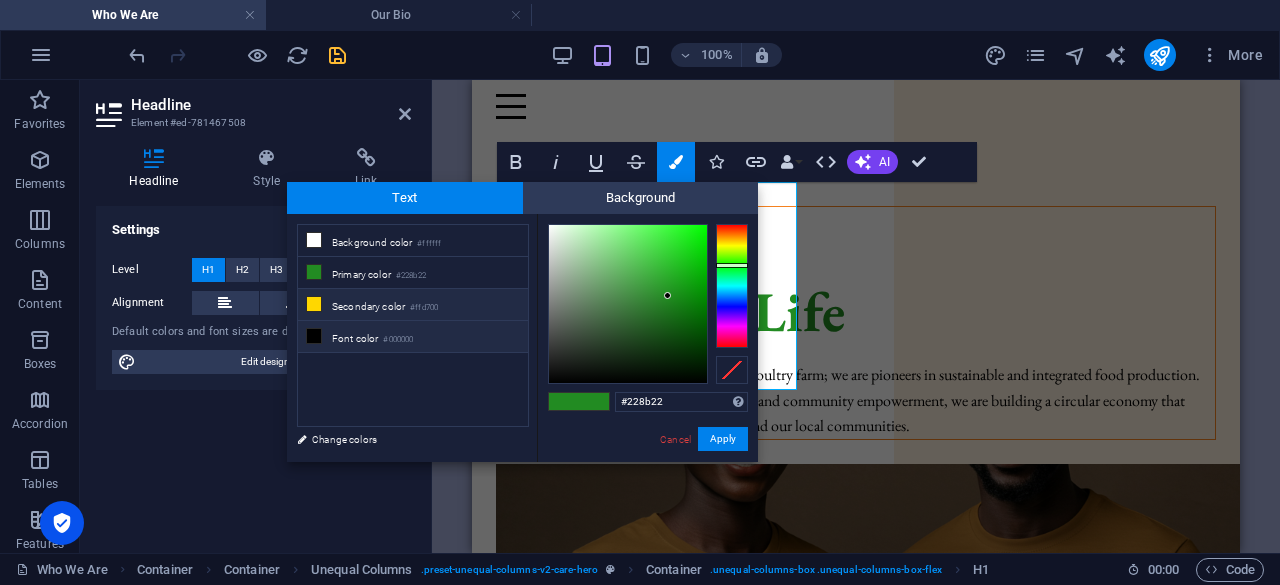 click on "Font color
#000000" at bounding box center (413, 337) 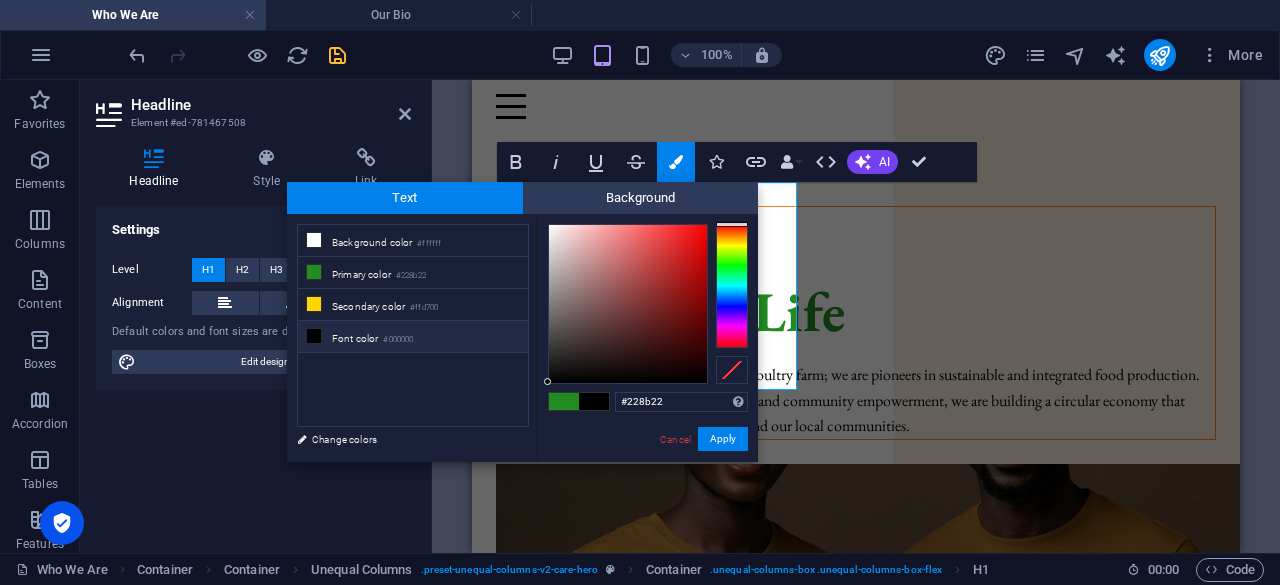 type on "#000000" 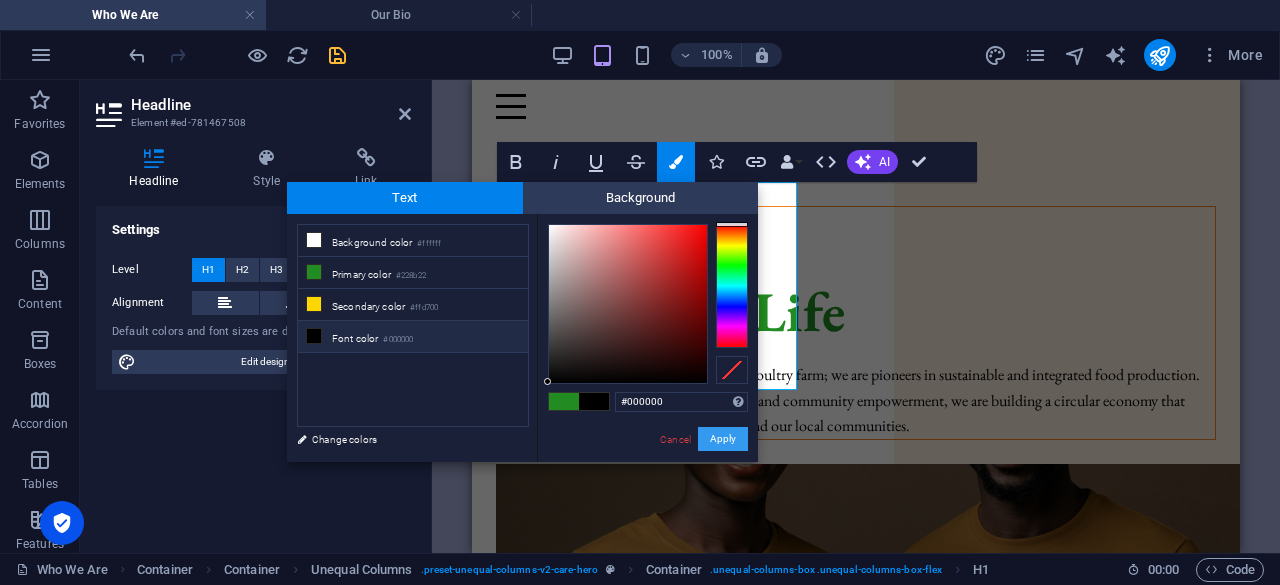 click on "Apply" at bounding box center (723, 439) 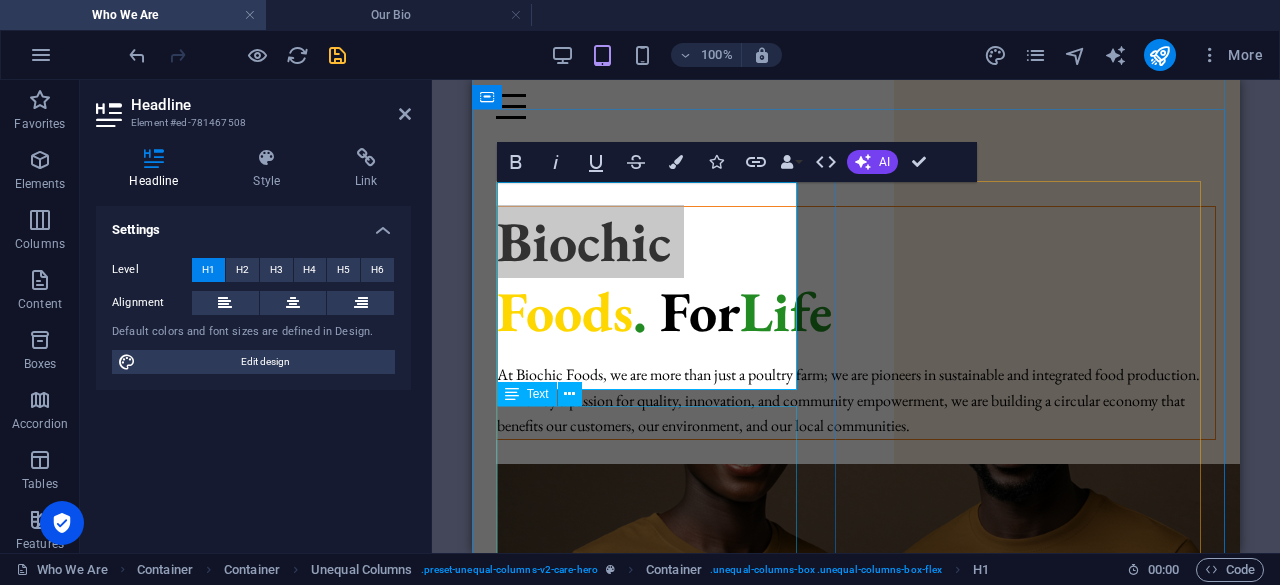 click on "At Biochic Foods, we are more than just a poultry farm; we are pioneers in sustainable and integrated food production. Driven by a passion for quality, innovation, and community empowerment, we are building a circular economy that benefits our customers, our environment, and our local communities." at bounding box center [856, 400] 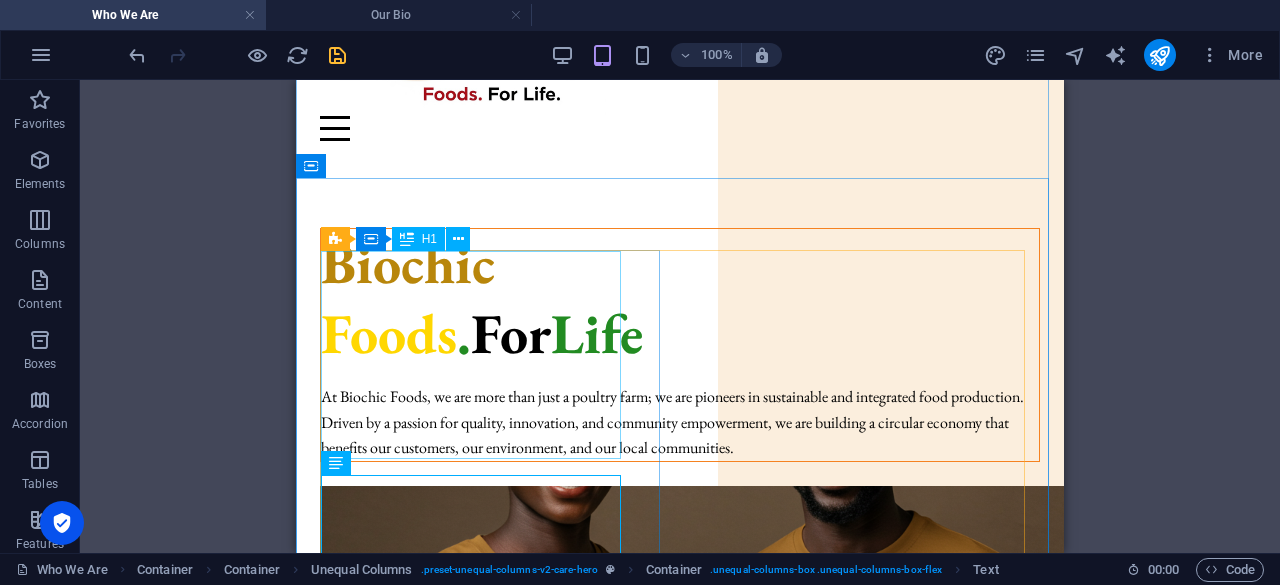 scroll, scrollTop: 100, scrollLeft: 0, axis: vertical 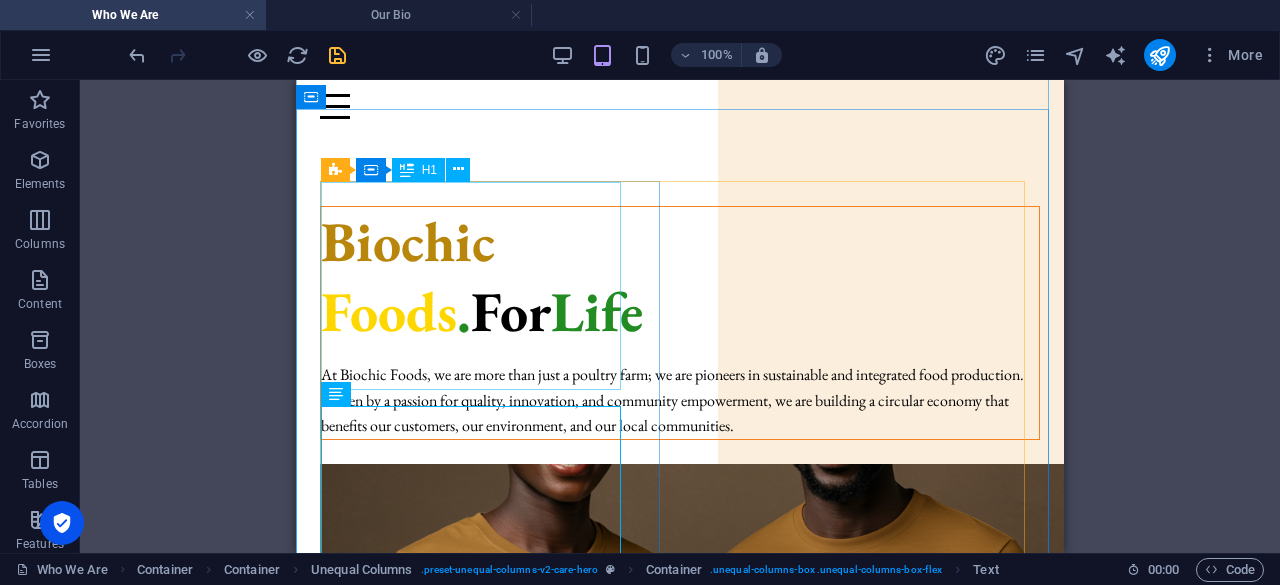 click on "Biochic Foods .  For  Life" at bounding box center [680, 276] 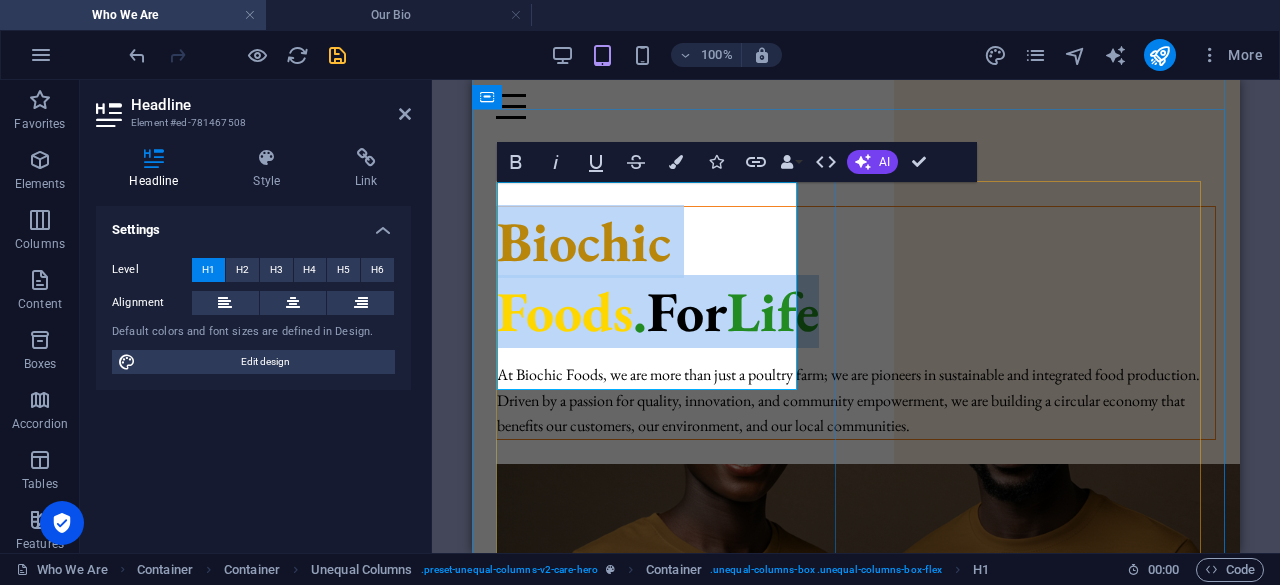 click on "Biochic Foods .  For  Life" at bounding box center [856, 276] 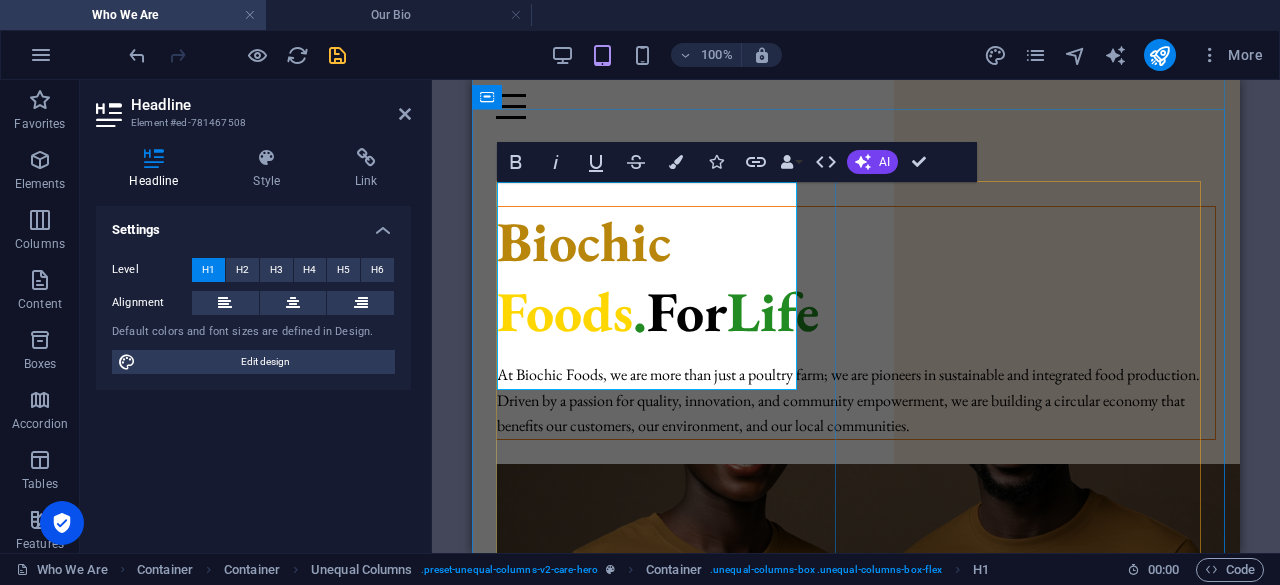type 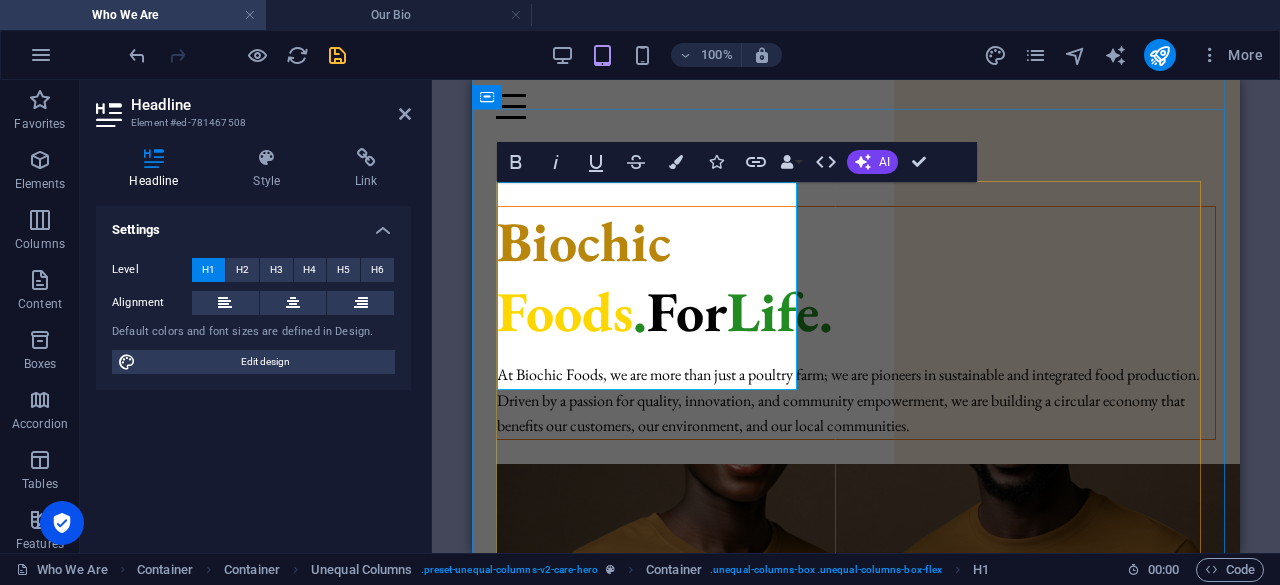 click on "Biochic Foods .  For  Life." at bounding box center (856, 276) 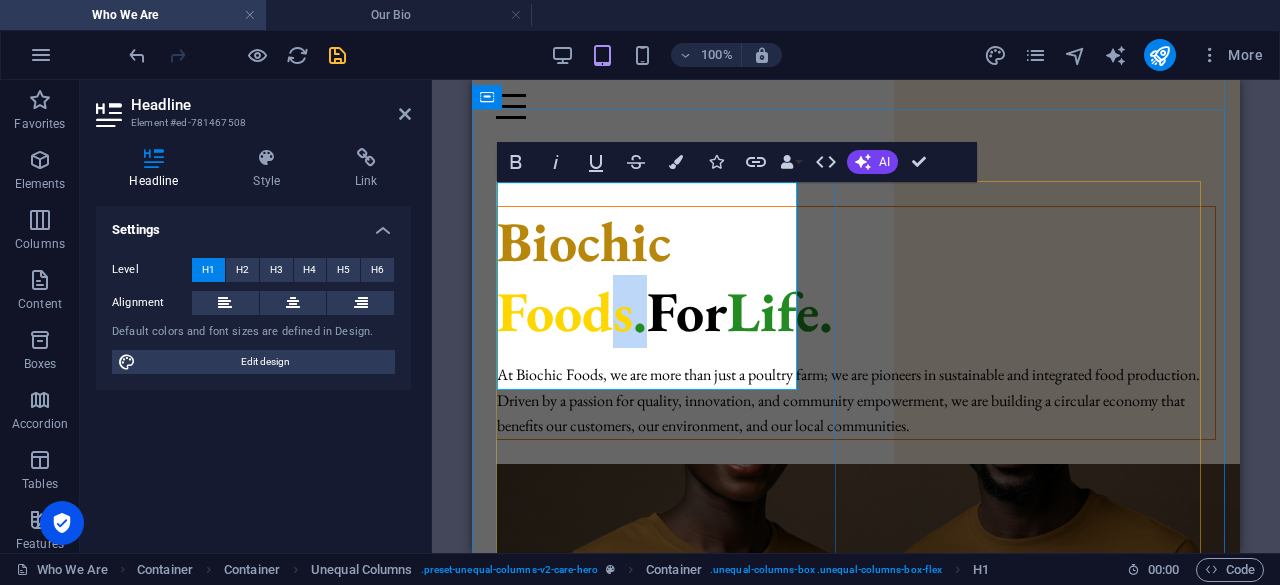 drag, startPoint x: 625, startPoint y: 293, endPoint x: 648, endPoint y: 292, distance: 23.021729 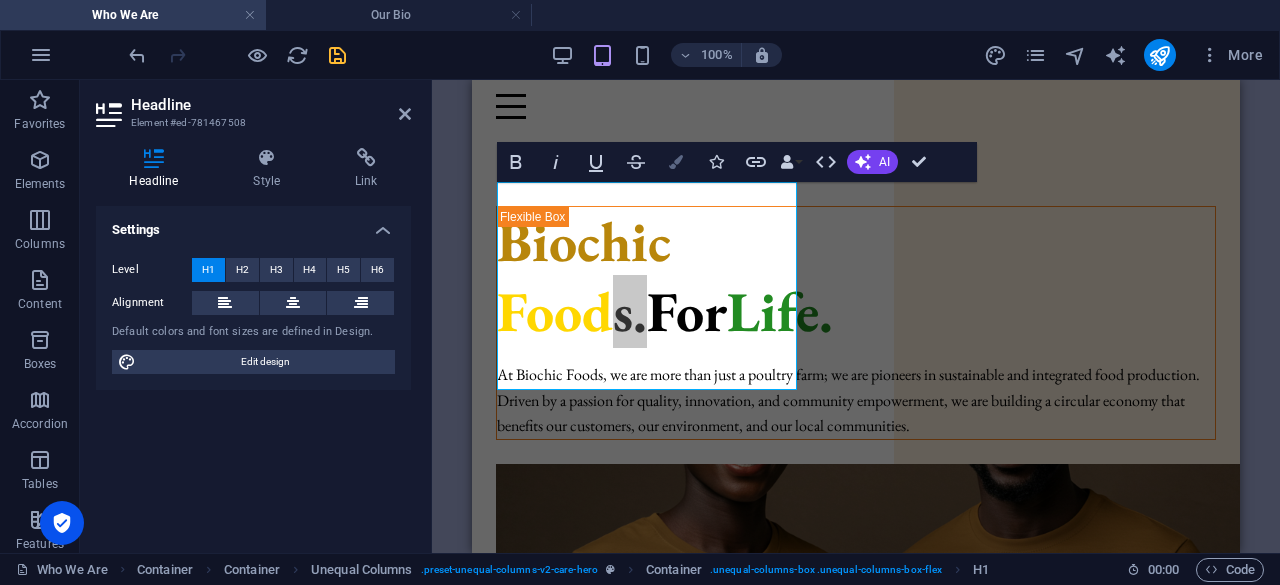 click at bounding box center (676, 162) 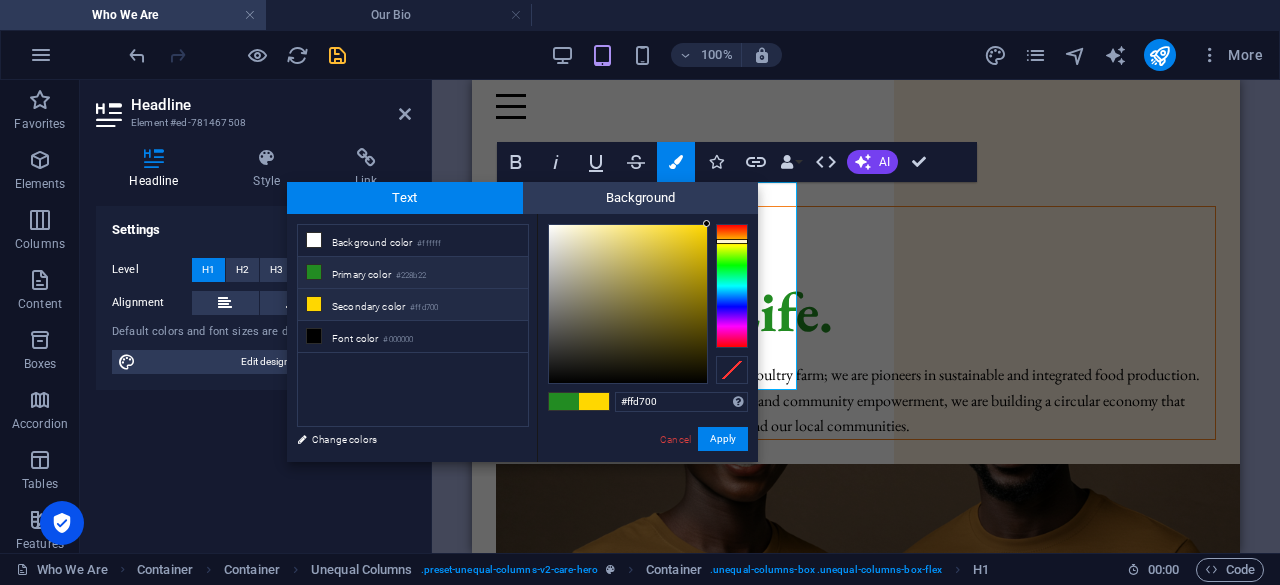 click on "Secondary color
#ffd700" at bounding box center [413, 305] 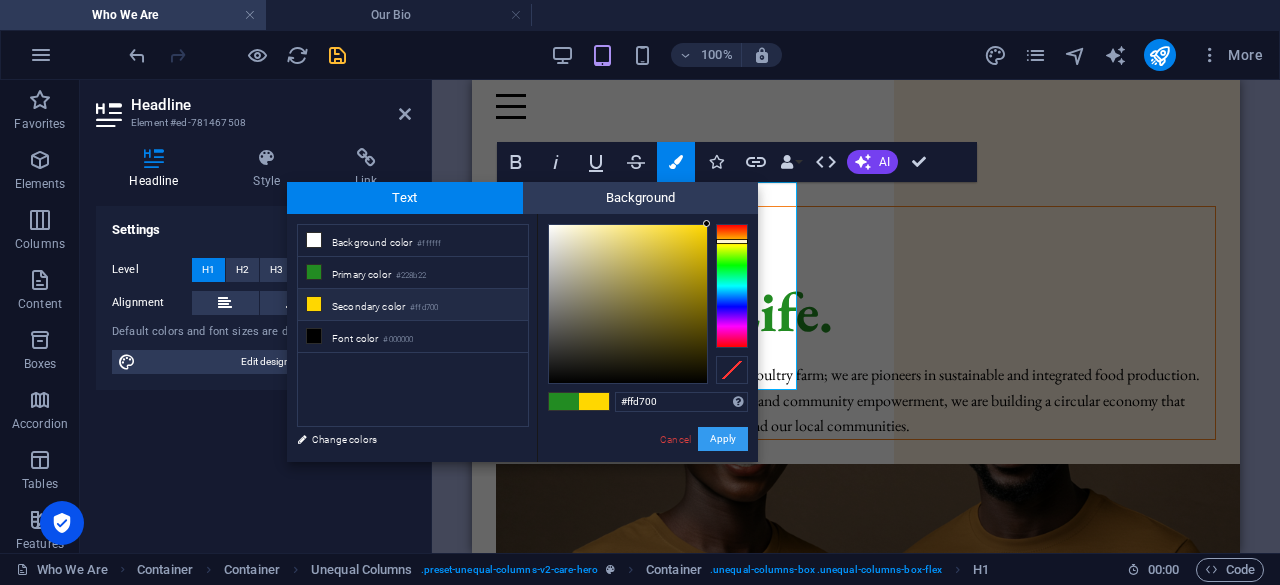 click on "Apply" at bounding box center [723, 439] 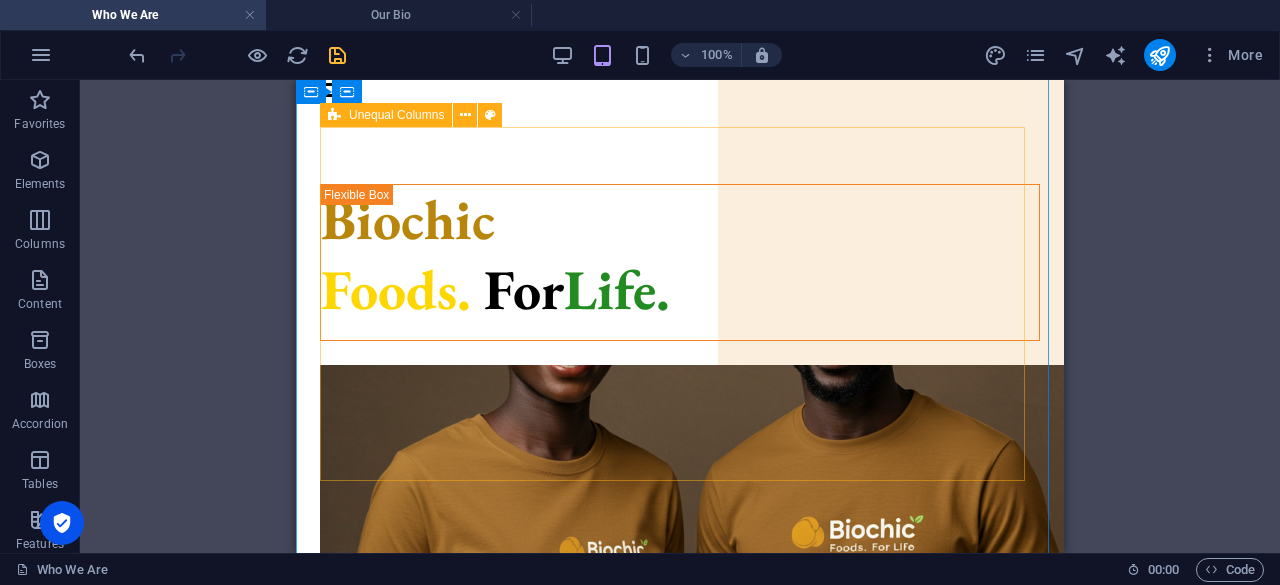 scroll, scrollTop: 100, scrollLeft: 0, axis: vertical 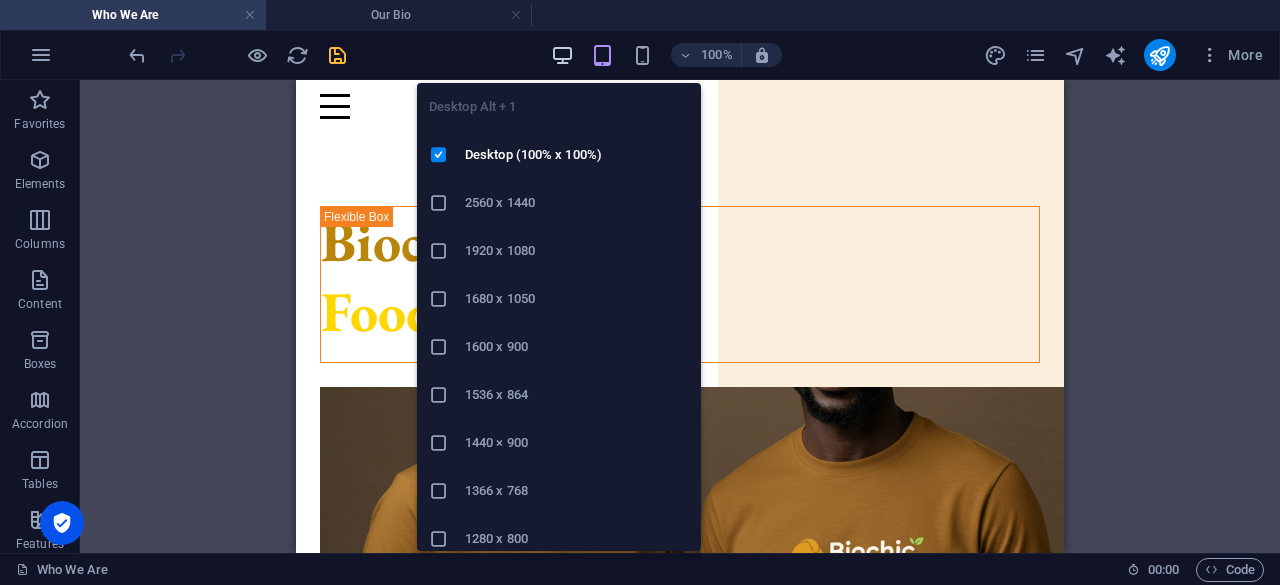 click at bounding box center (562, 55) 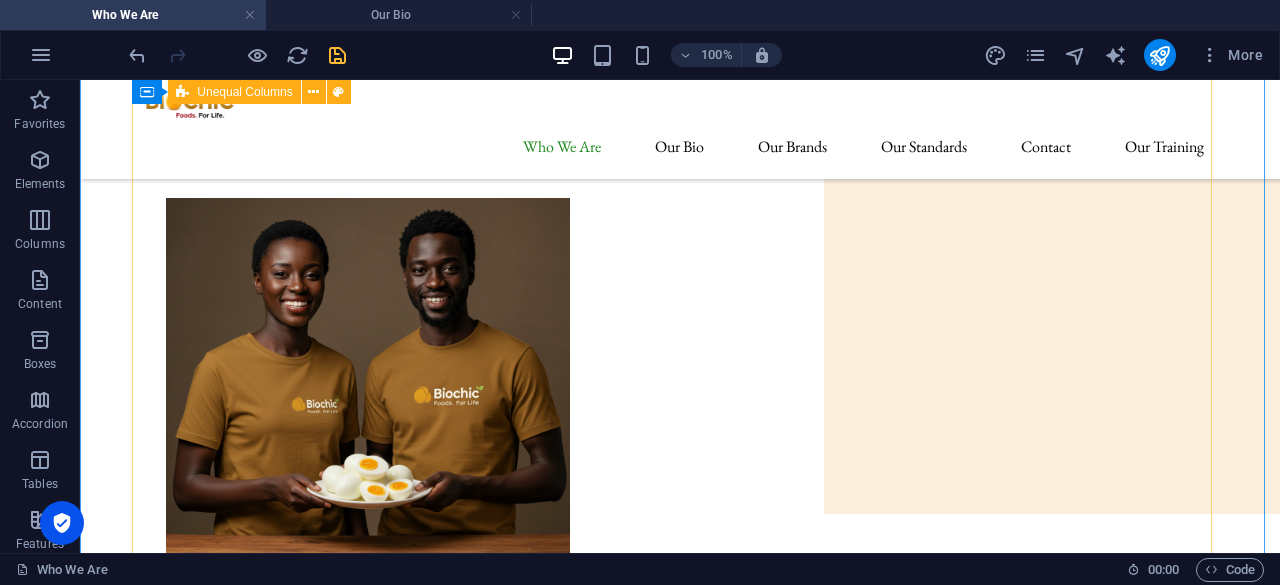 scroll, scrollTop: 200, scrollLeft: 0, axis: vertical 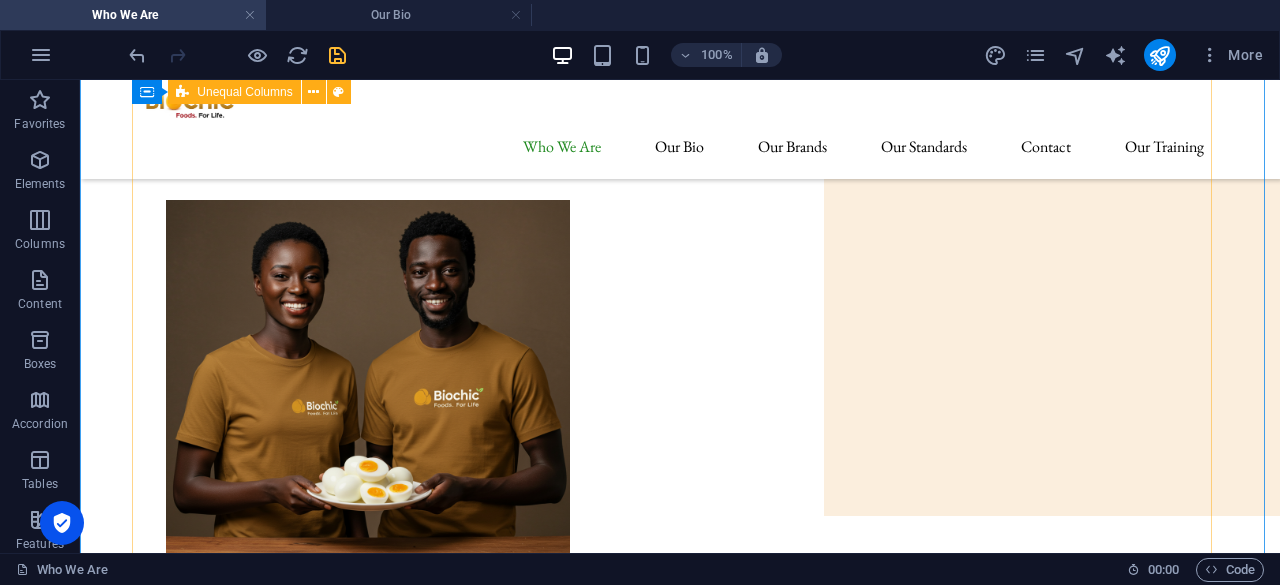 click on "Biochic Foods .   For  Life." at bounding box center (680, 1983) 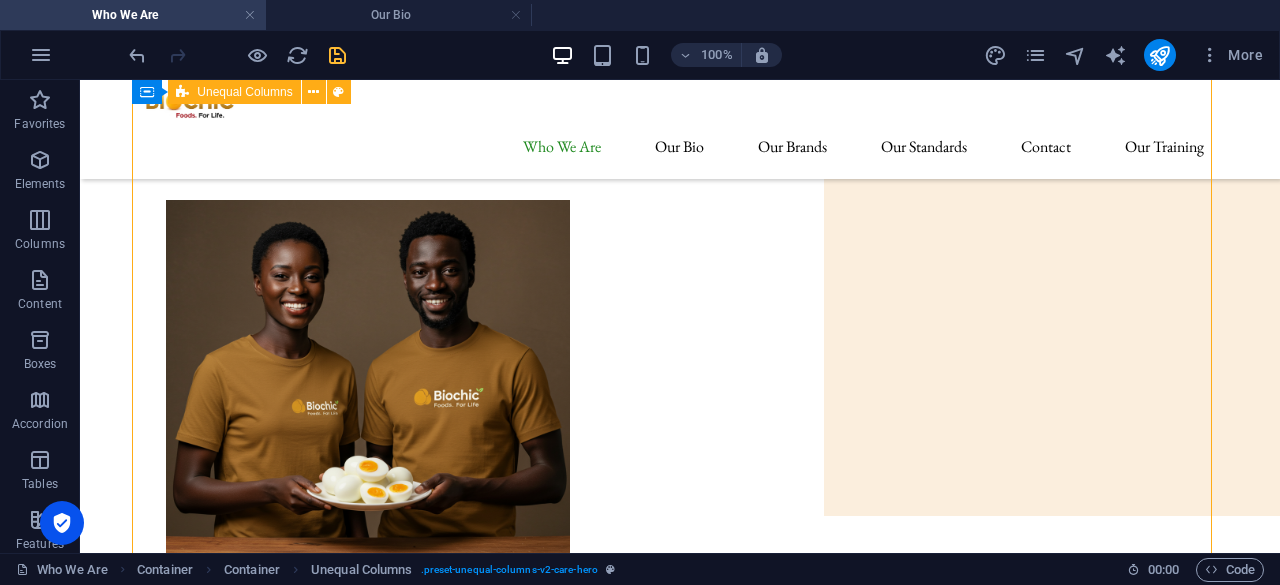 click on "Biochic Foods .   For  Life." at bounding box center (680, 1983) 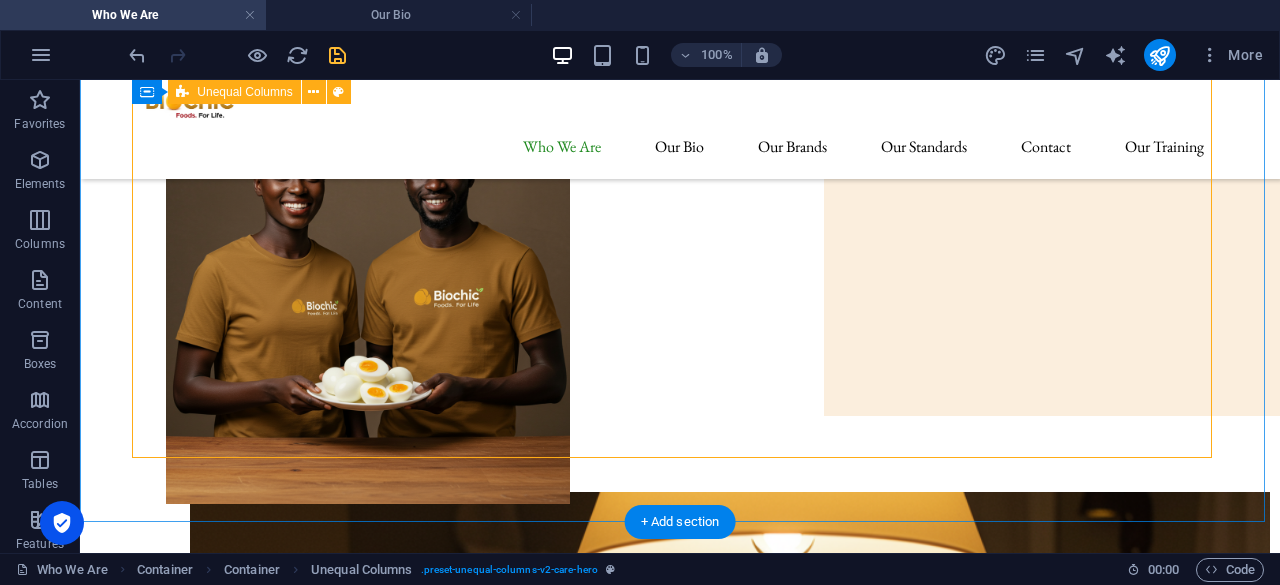 scroll, scrollTop: 500, scrollLeft: 0, axis: vertical 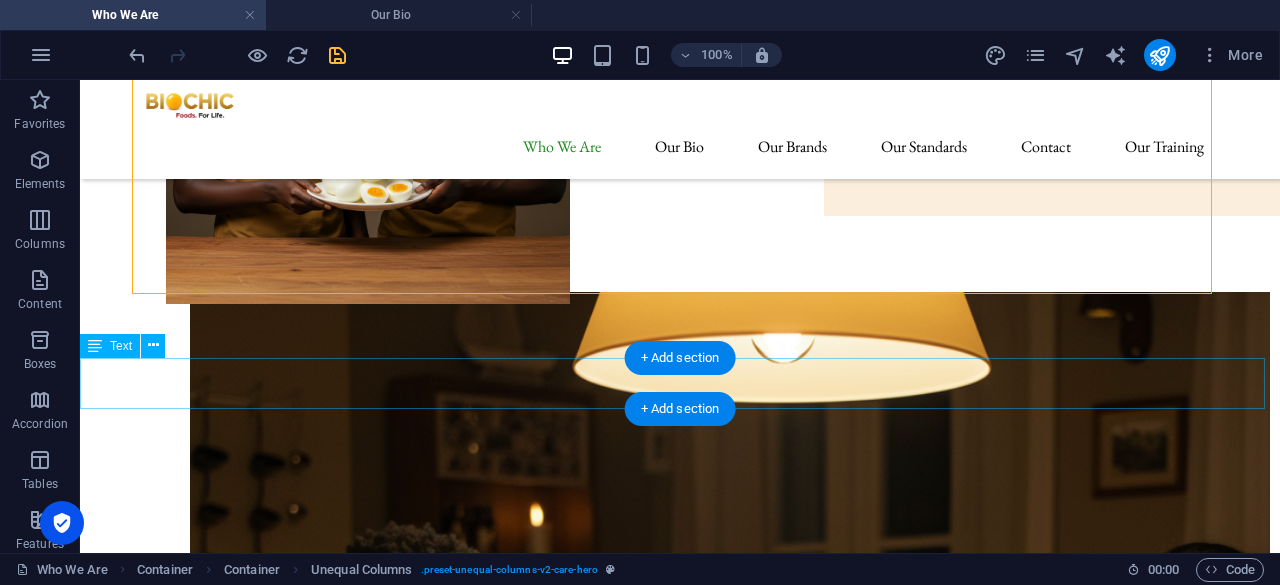 click on "At Biochic Foods, we are more than just a poultry farm; we are pioneers in sustainable and integrated food production. Driven by a passion for quality, innovation, and community empowerment, we are building a circular economy that benefits our customers, our environment, and our local communities." at bounding box center (680, 3780) 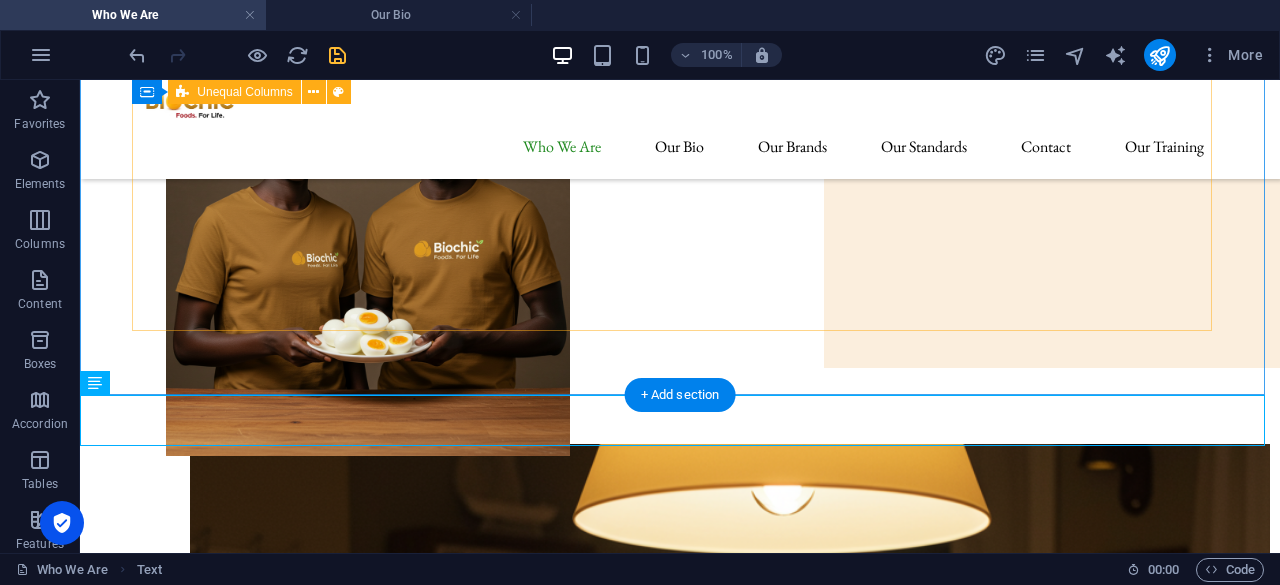 scroll, scrollTop: 200, scrollLeft: 0, axis: vertical 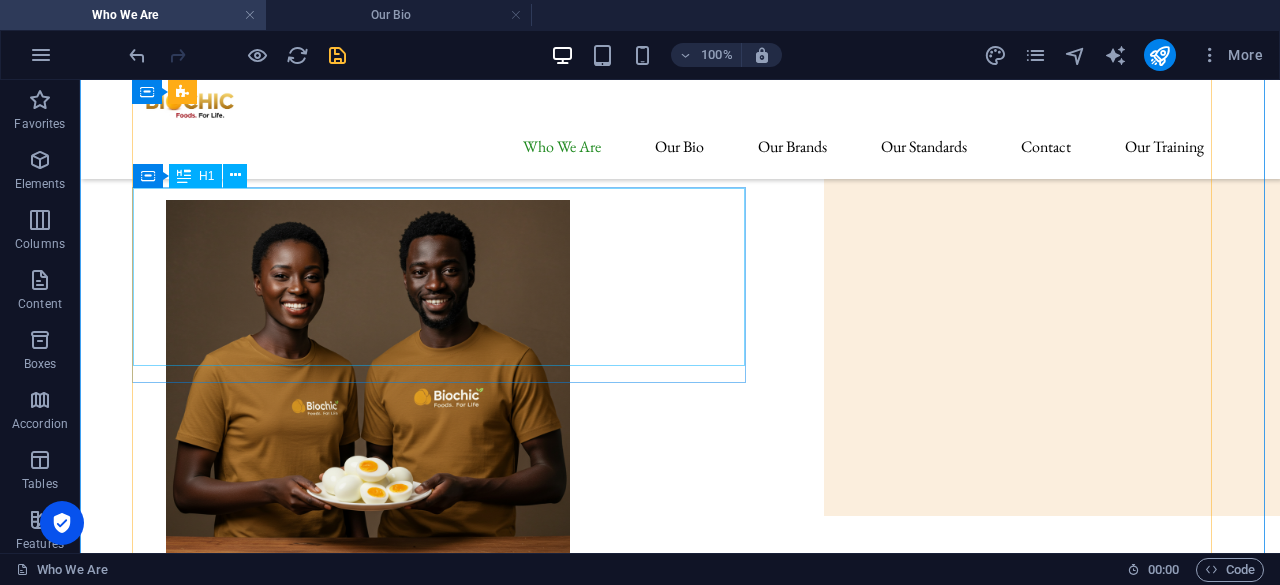 click on "Biochic Foods .   For  Life." at bounding box center [680, 66] 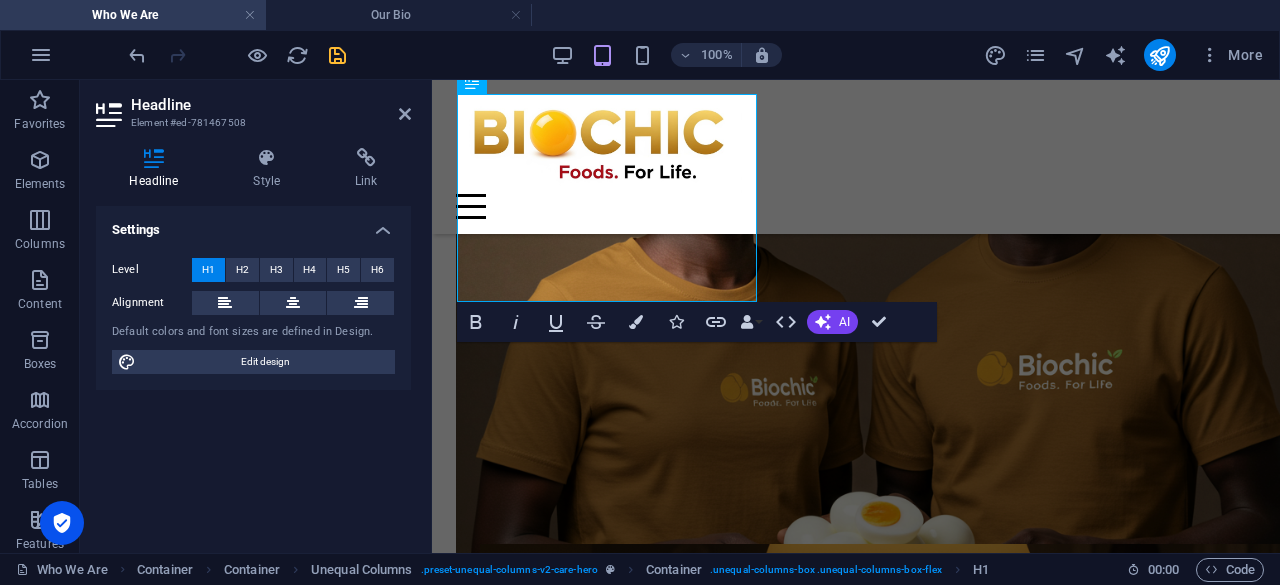 scroll, scrollTop: 264, scrollLeft: 0, axis: vertical 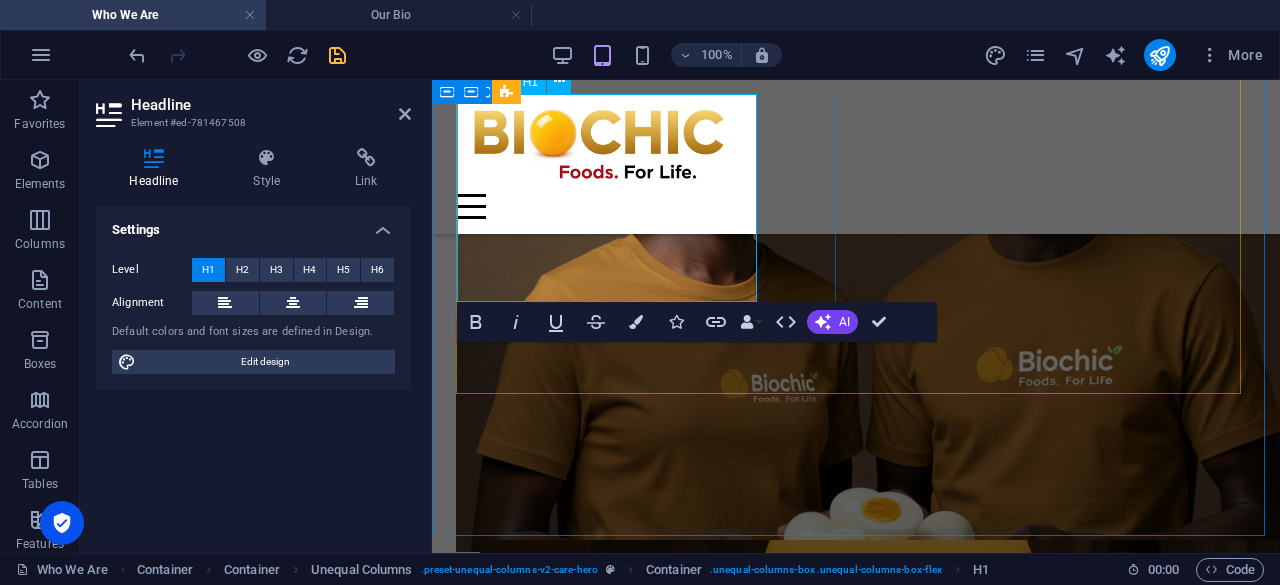 click on "For" at bounding box center [660, 122] 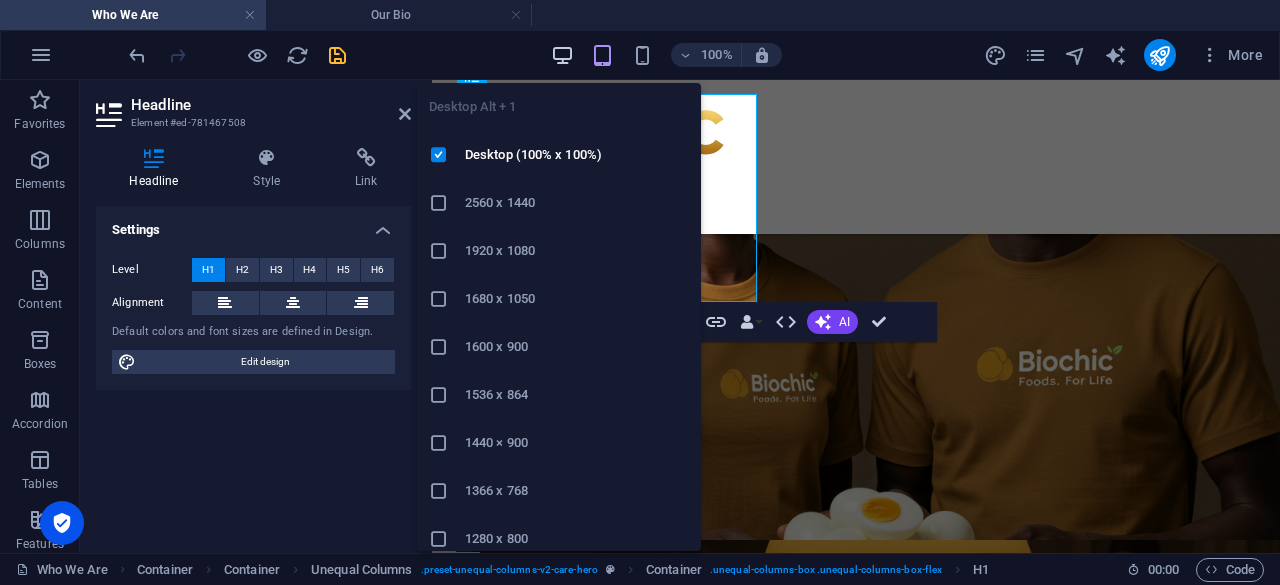 click at bounding box center (562, 55) 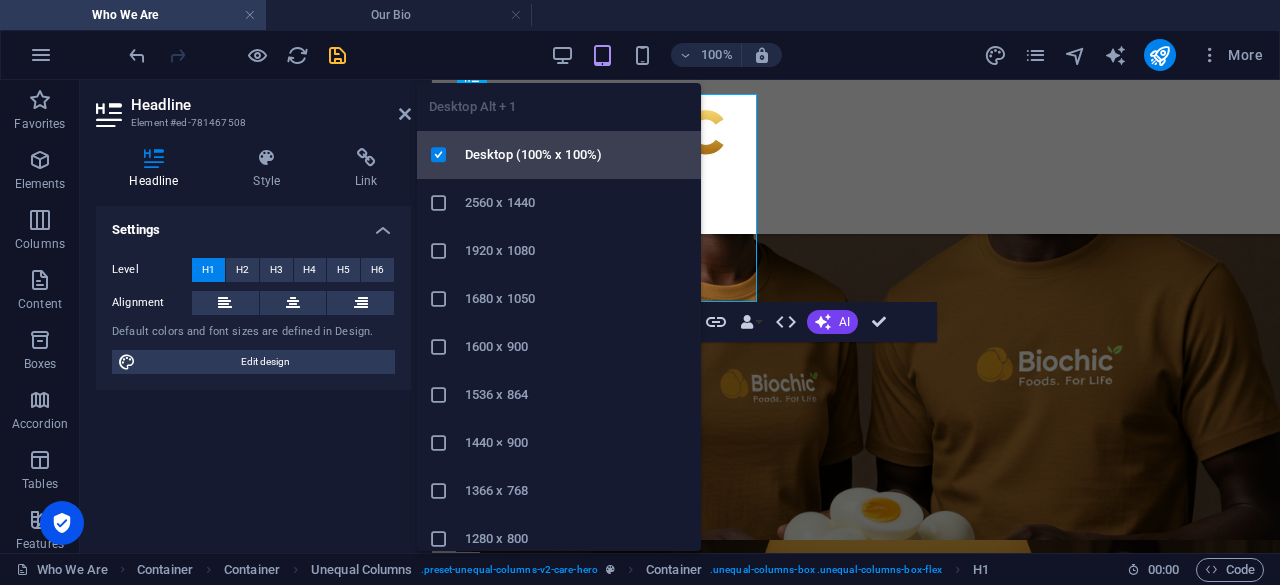 click on "Desktop (100% x 100%)" at bounding box center [577, 155] 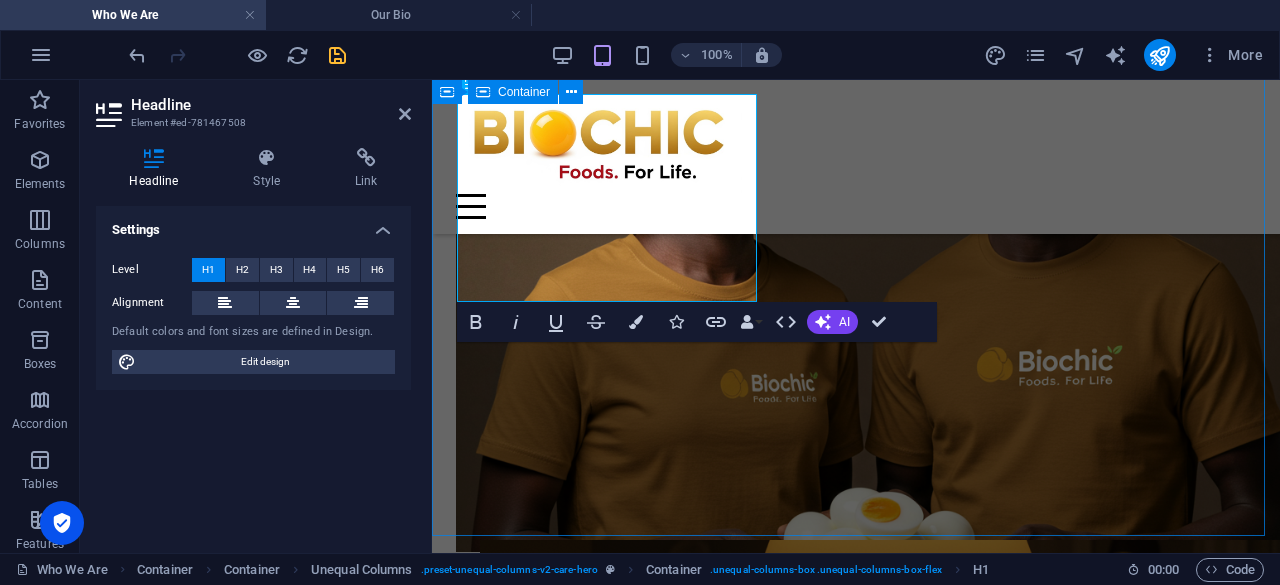 click on "Biochic Foods .   For  Life." at bounding box center [856, 1450] 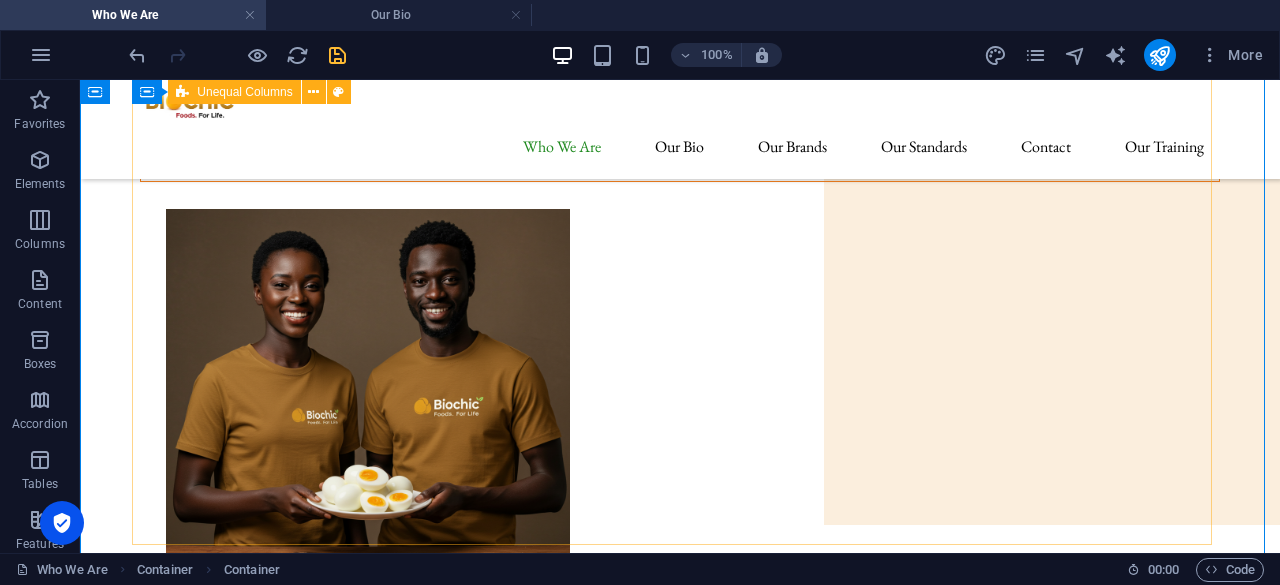 scroll, scrollTop: 164, scrollLeft: 0, axis: vertical 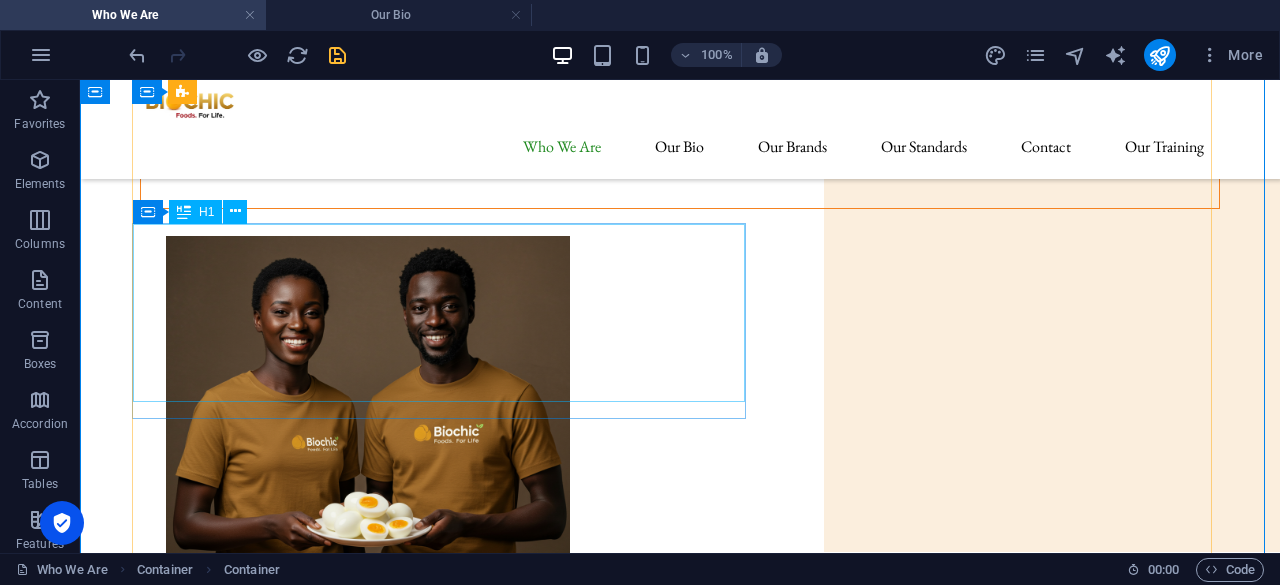 click on "Biochic Foods .   For  Life." at bounding box center [680, 102] 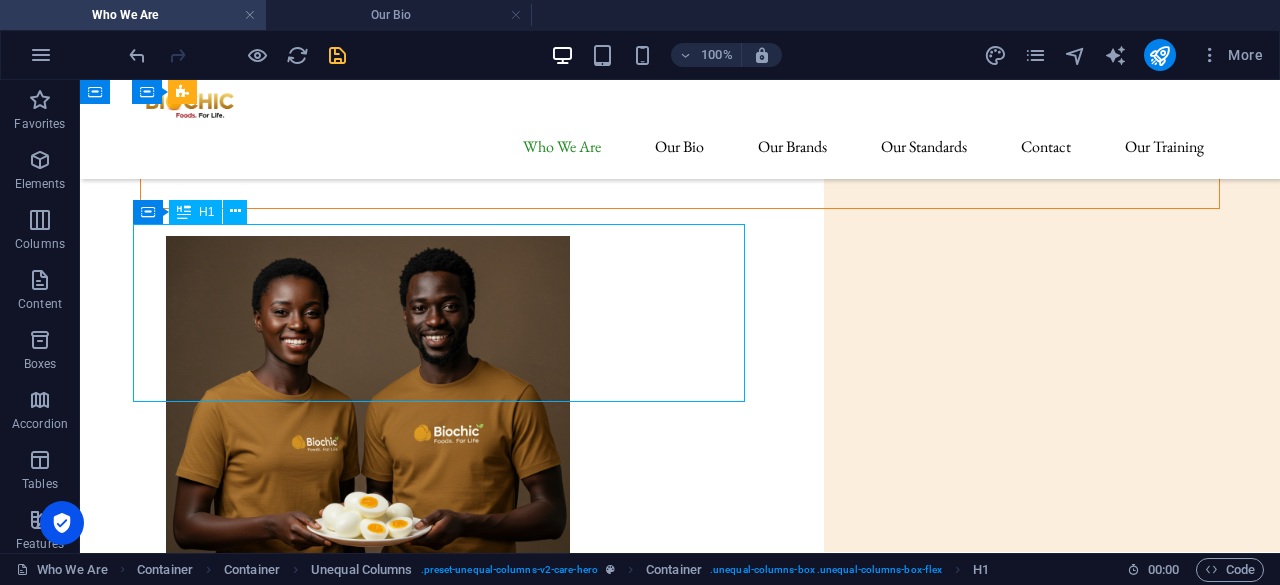 click on "Biochic Foods .   For  Life." at bounding box center [680, 102] 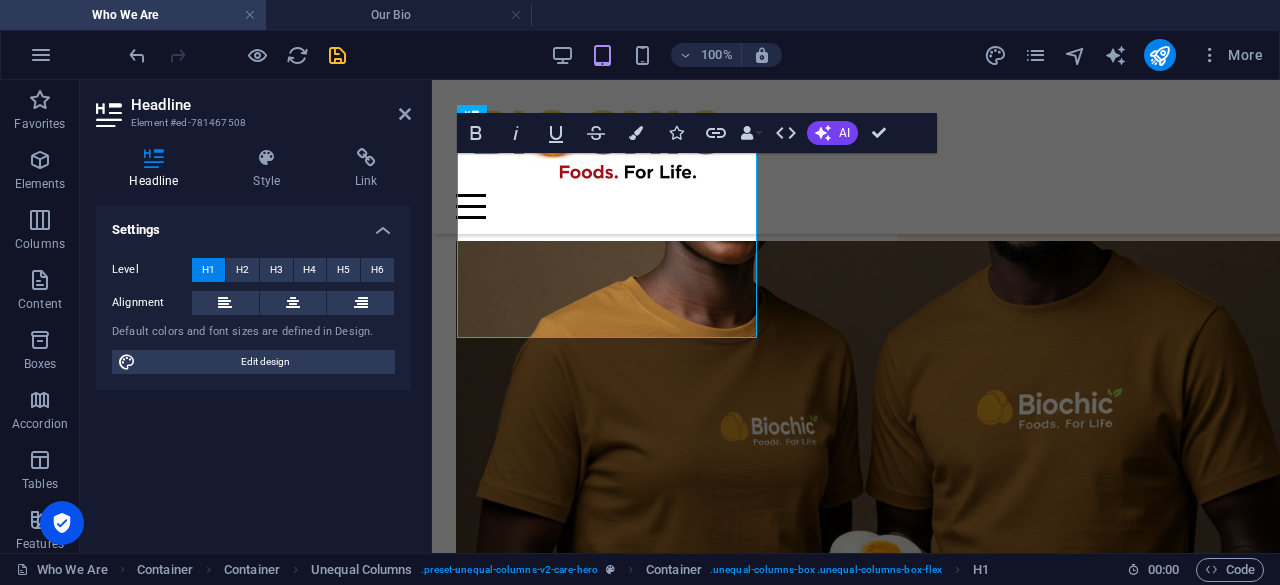scroll, scrollTop: 228, scrollLeft: 0, axis: vertical 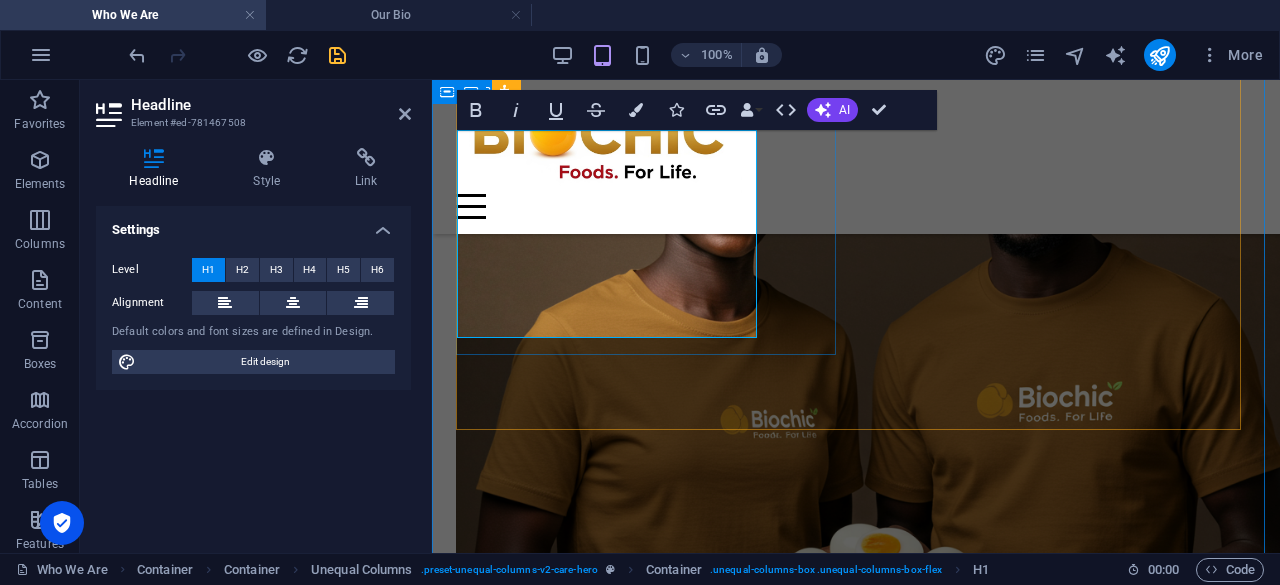 click on "Foods" at bounding box center (525, 158) 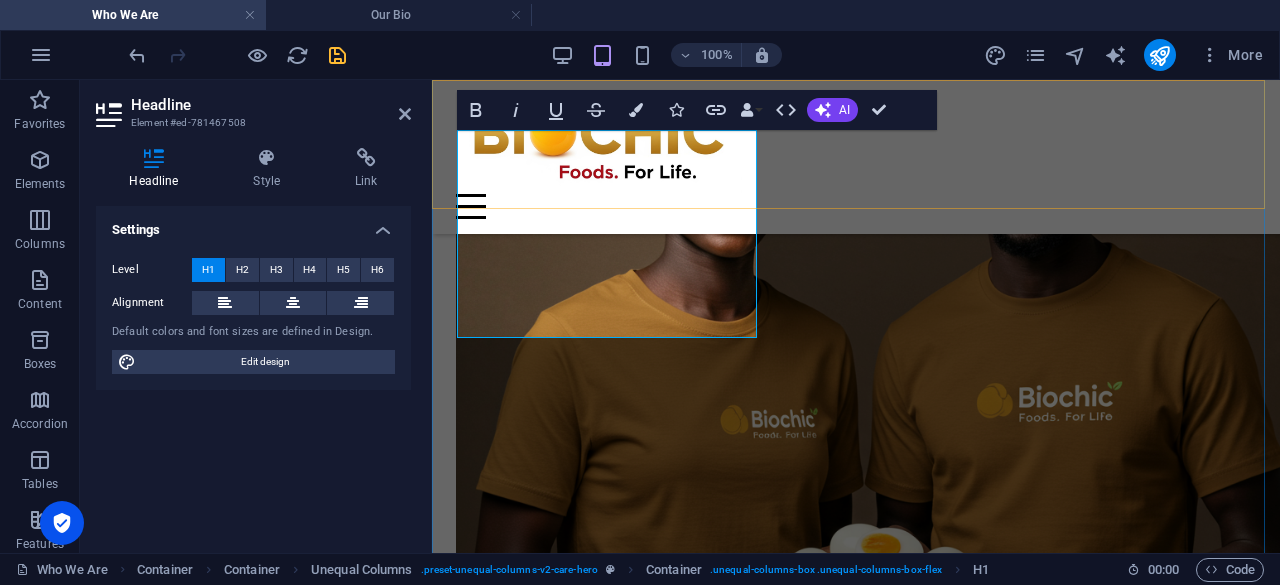 drag, startPoint x: 674, startPoint y: 320, endPoint x: 438, endPoint y: 170, distance: 279.63547 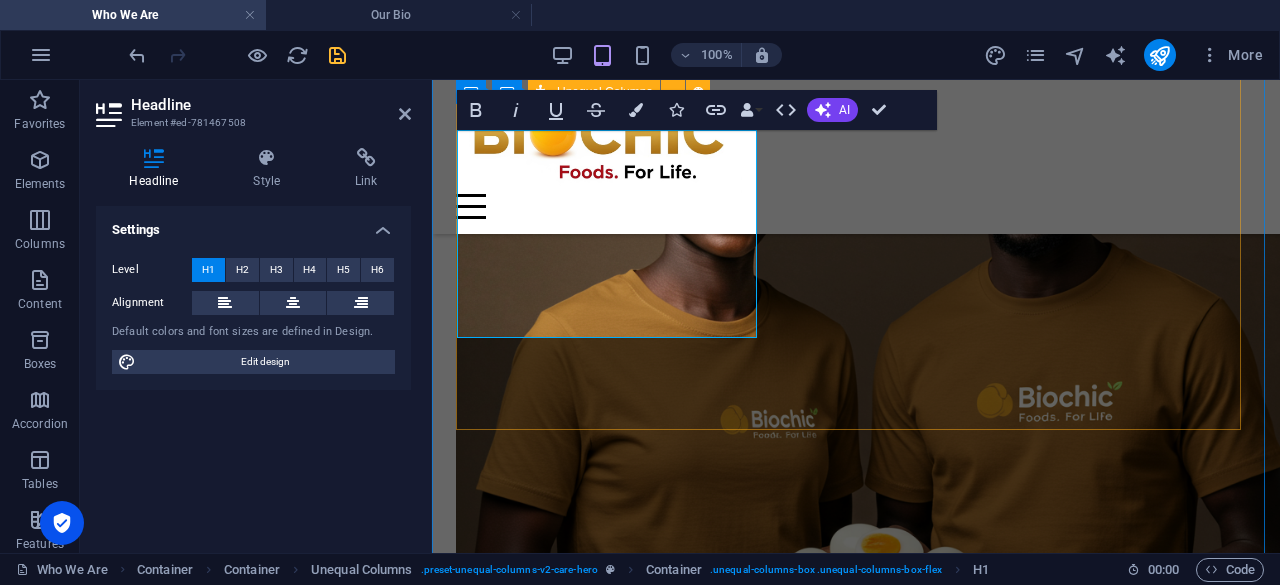click on "Biochic Foods .   For  Life." at bounding box center (856, 1515) 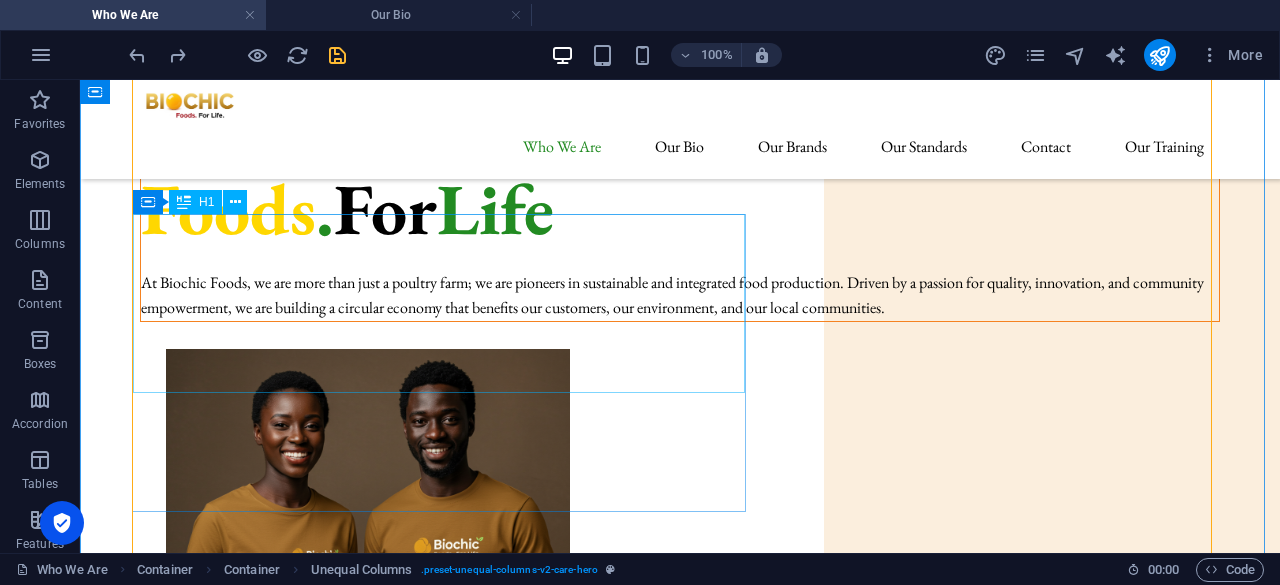 scroll, scrollTop: 128, scrollLeft: 0, axis: vertical 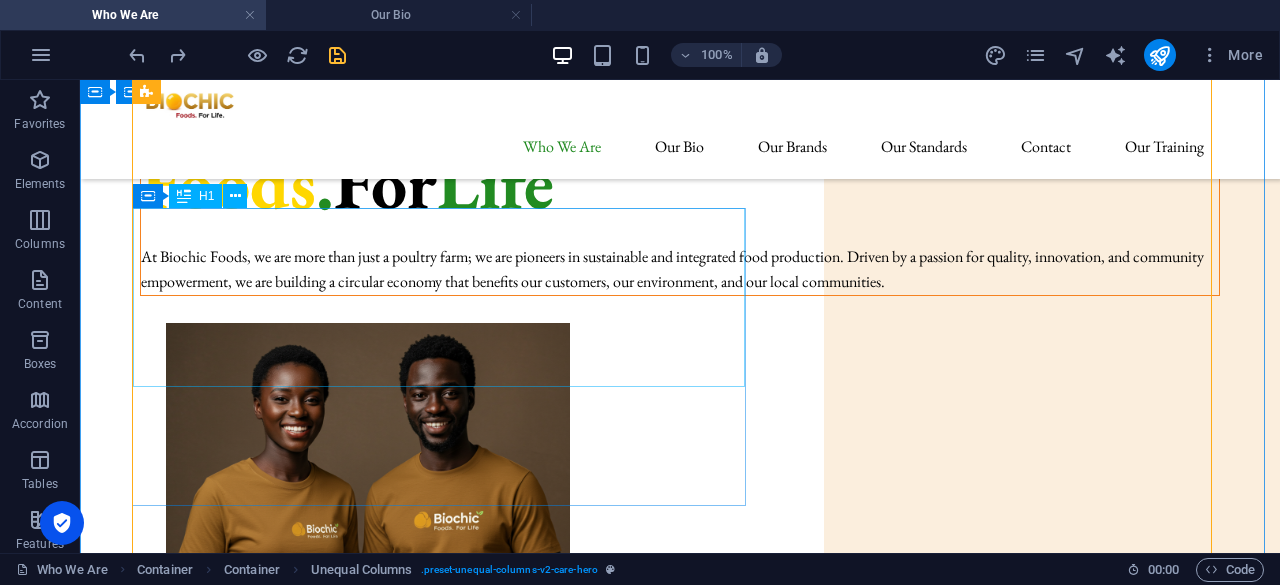 click on "Biochic Foods .  For  Life" at bounding box center (680, 138) 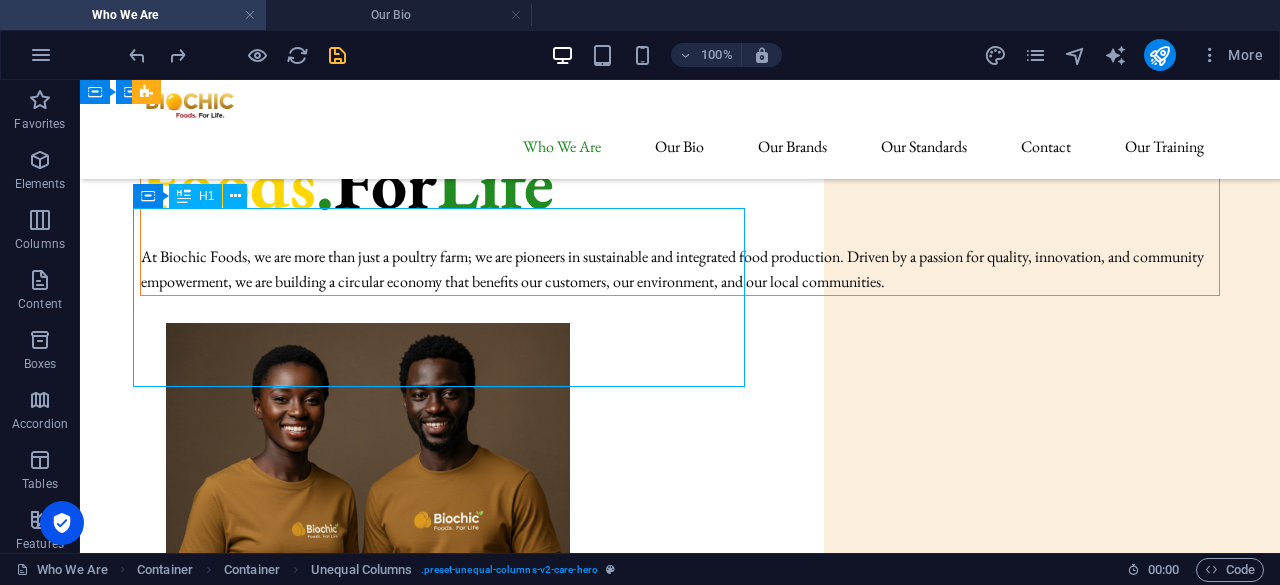 click on "Biochic Foods .  For  Life" at bounding box center (680, 138) 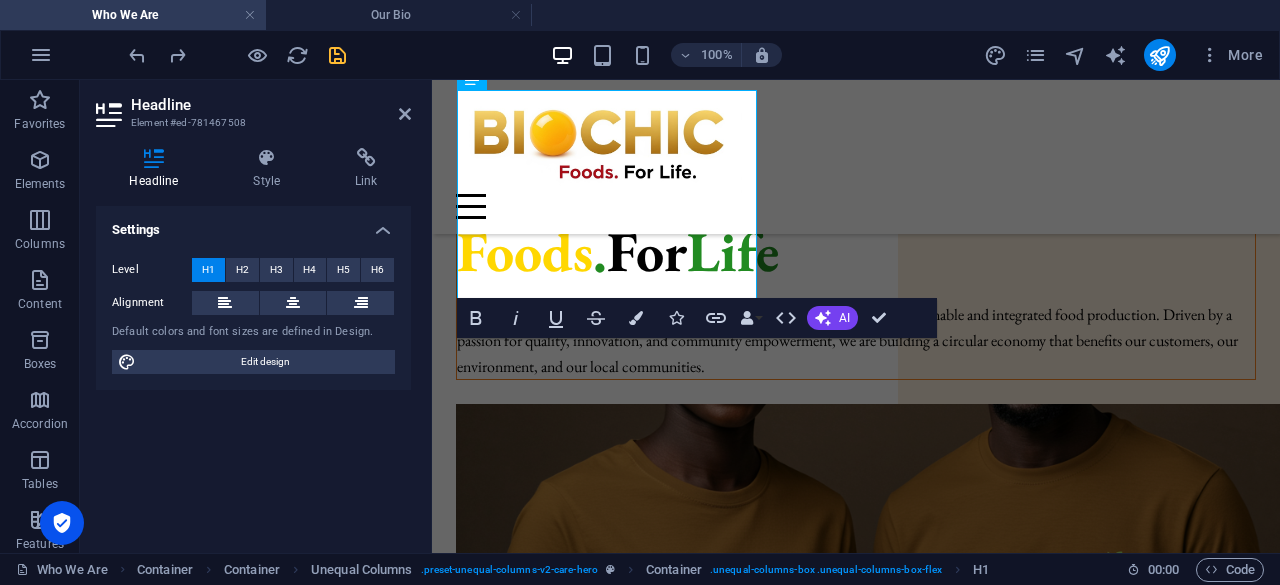 scroll, scrollTop: 192, scrollLeft: 0, axis: vertical 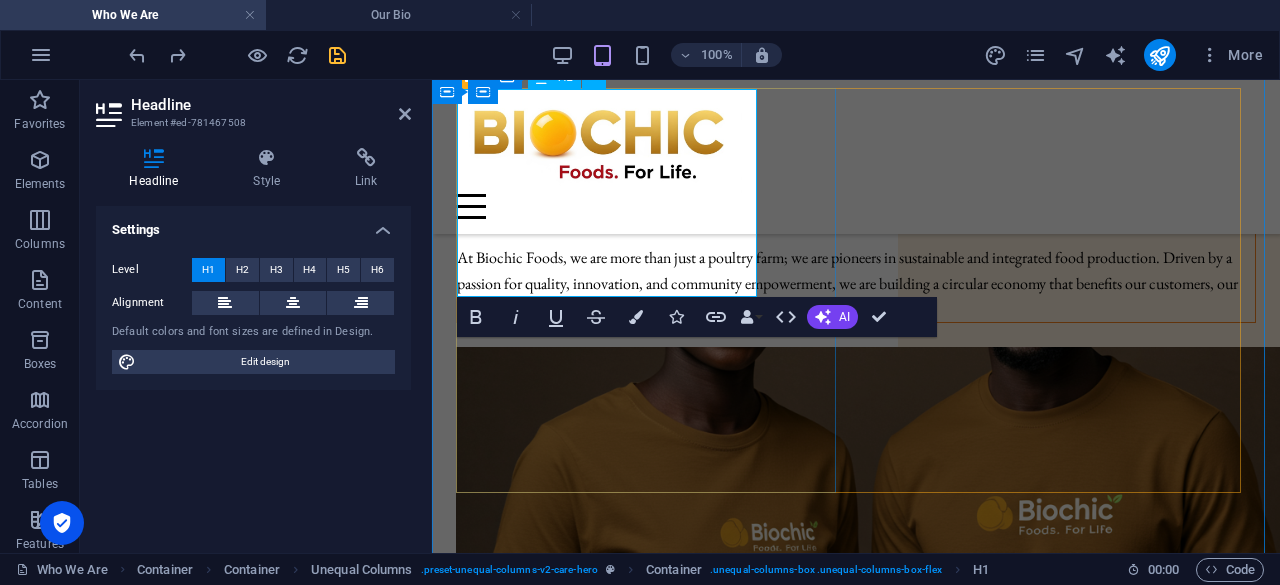 click on "For" at bounding box center [647, 194] 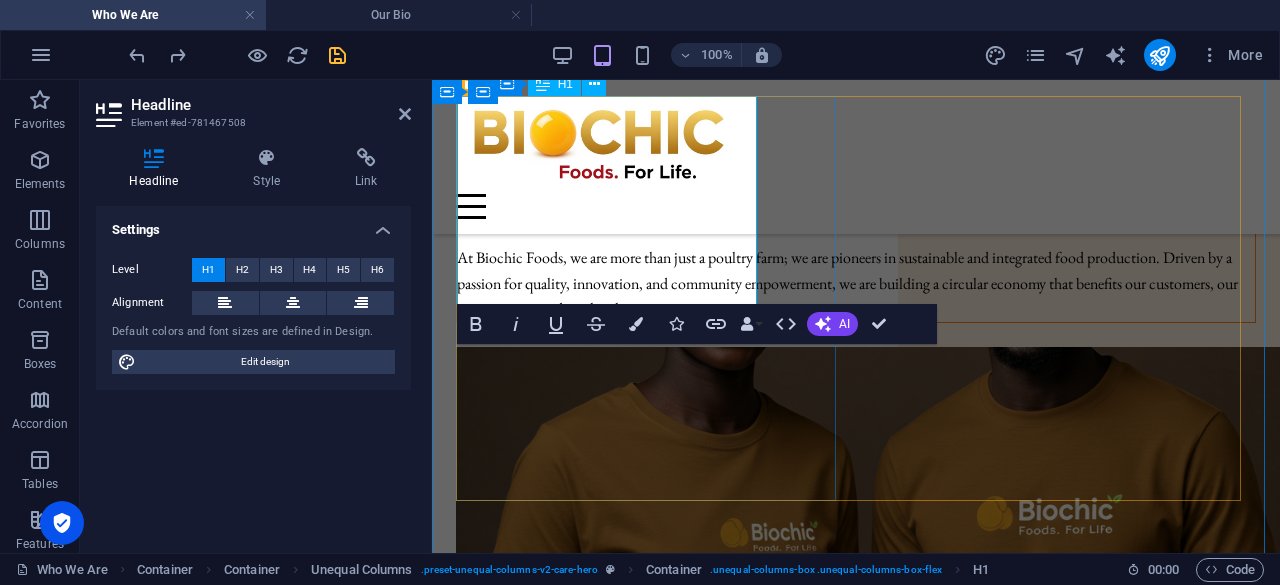 scroll, scrollTop: 92, scrollLeft: 0, axis: vertical 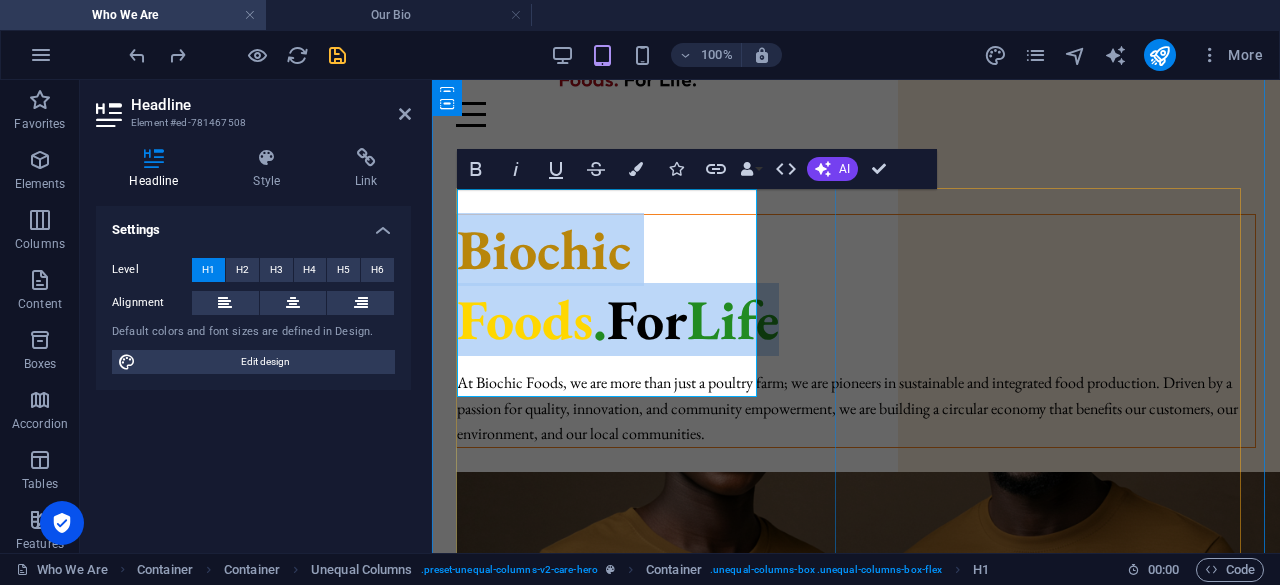 drag, startPoint x: 464, startPoint y: 218, endPoint x: 652, endPoint y: 346, distance: 227.4379 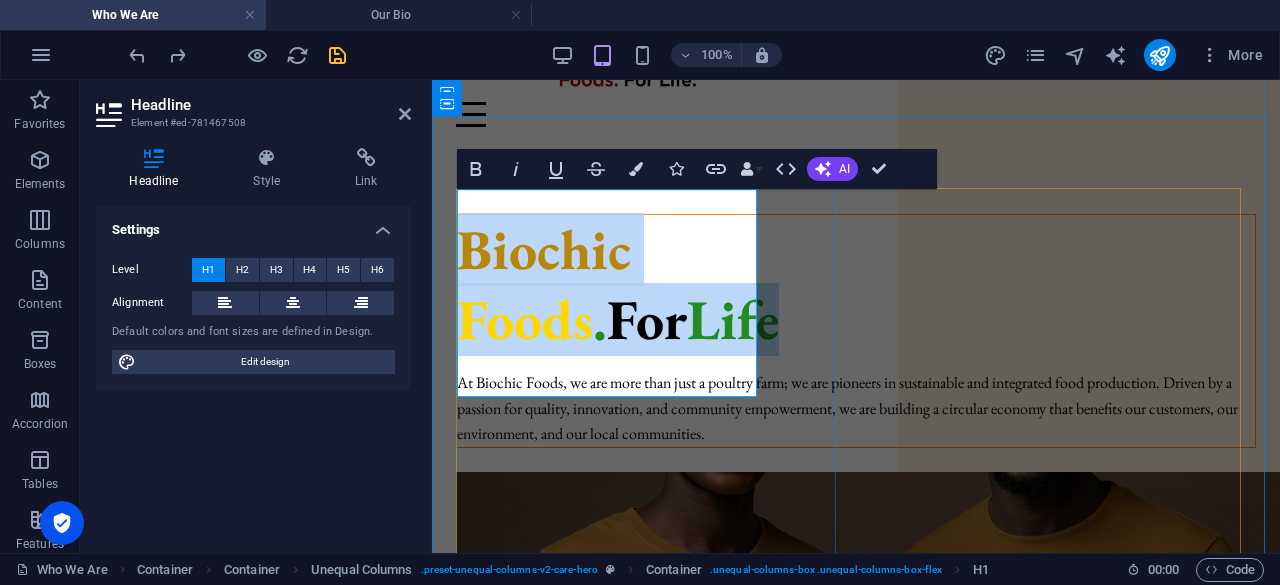 scroll, scrollTop: 113, scrollLeft: 0, axis: vertical 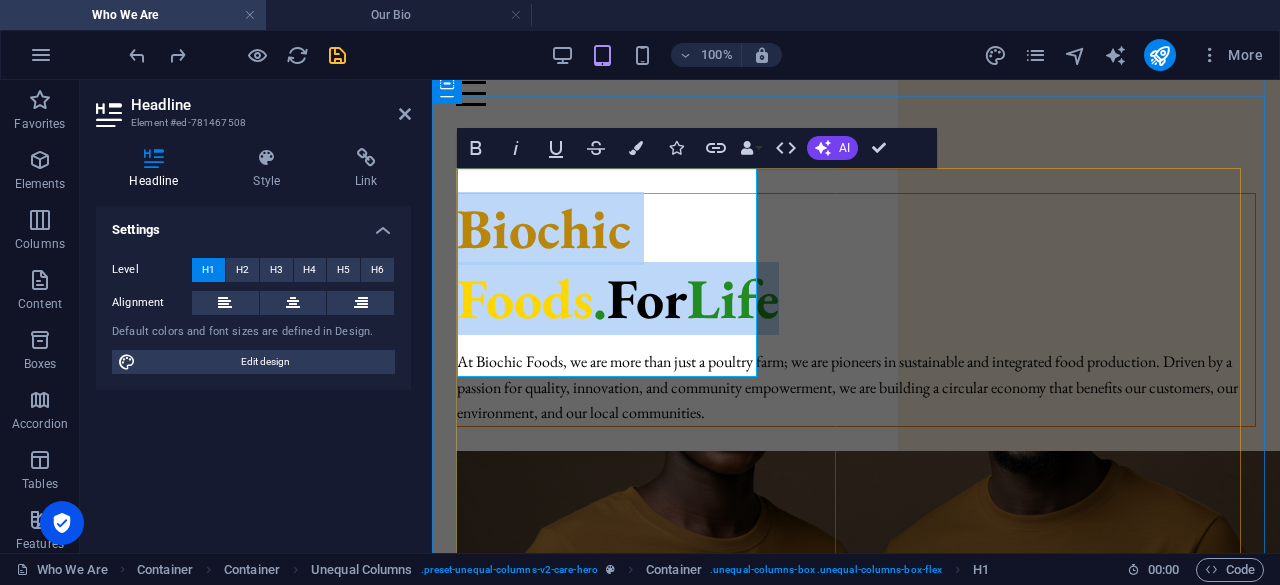click on "Biochic Foods .  For  Life" at bounding box center [856, 263] 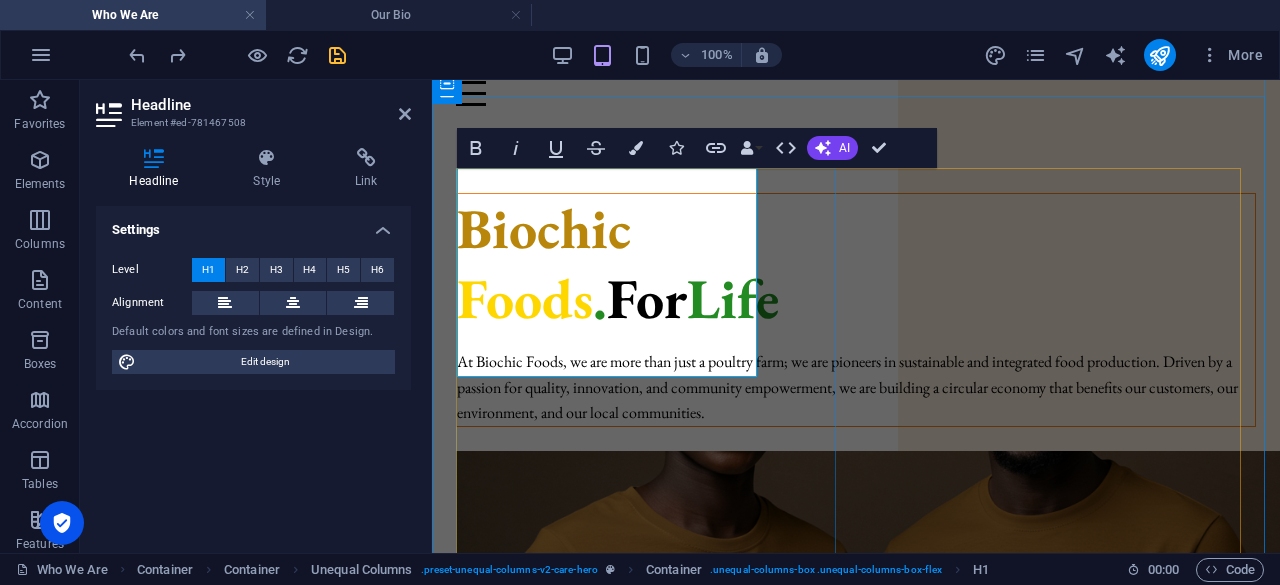 click on "Biochic Foods .  For  Life" at bounding box center [856, 263] 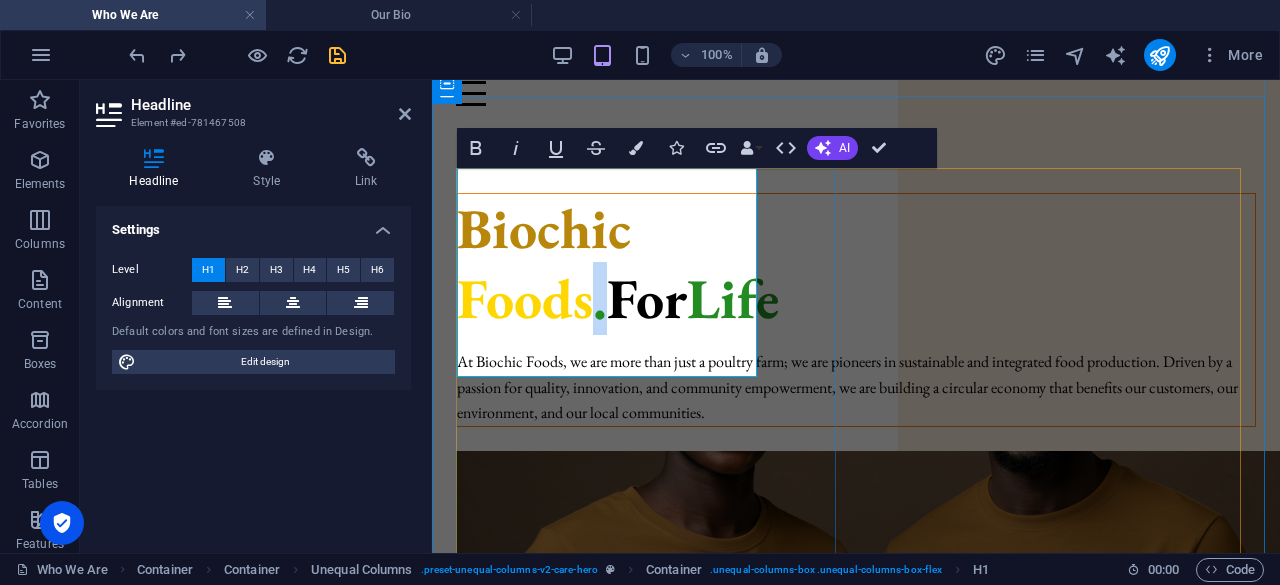 drag, startPoint x: 594, startPoint y: 283, endPoint x: 605, endPoint y: 283, distance: 11 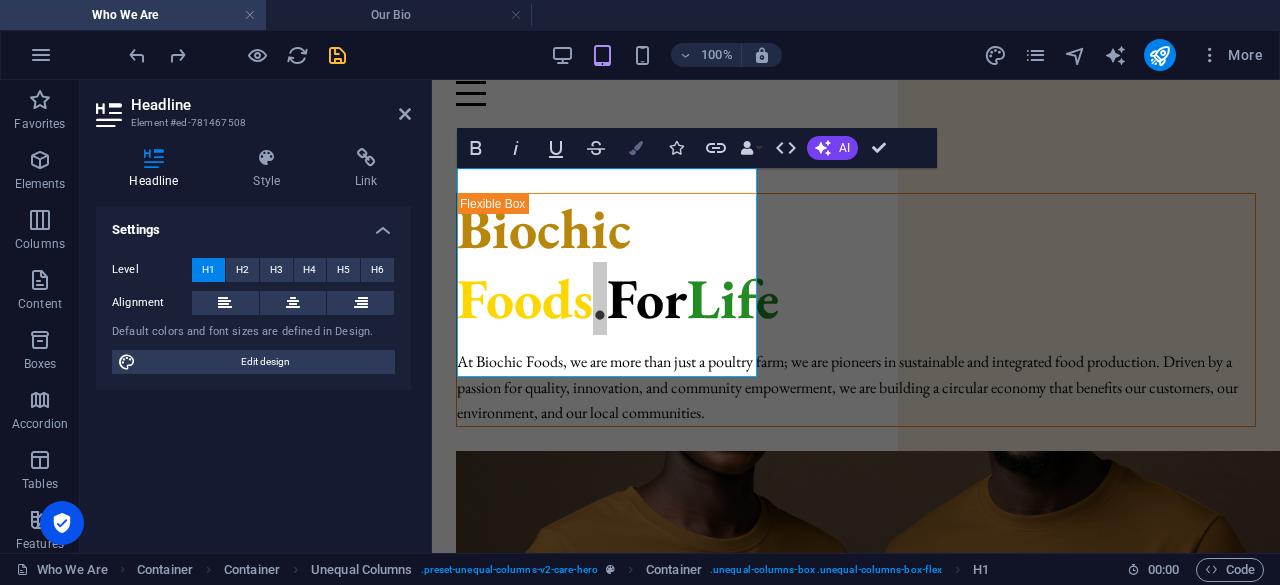 click at bounding box center [636, 148] 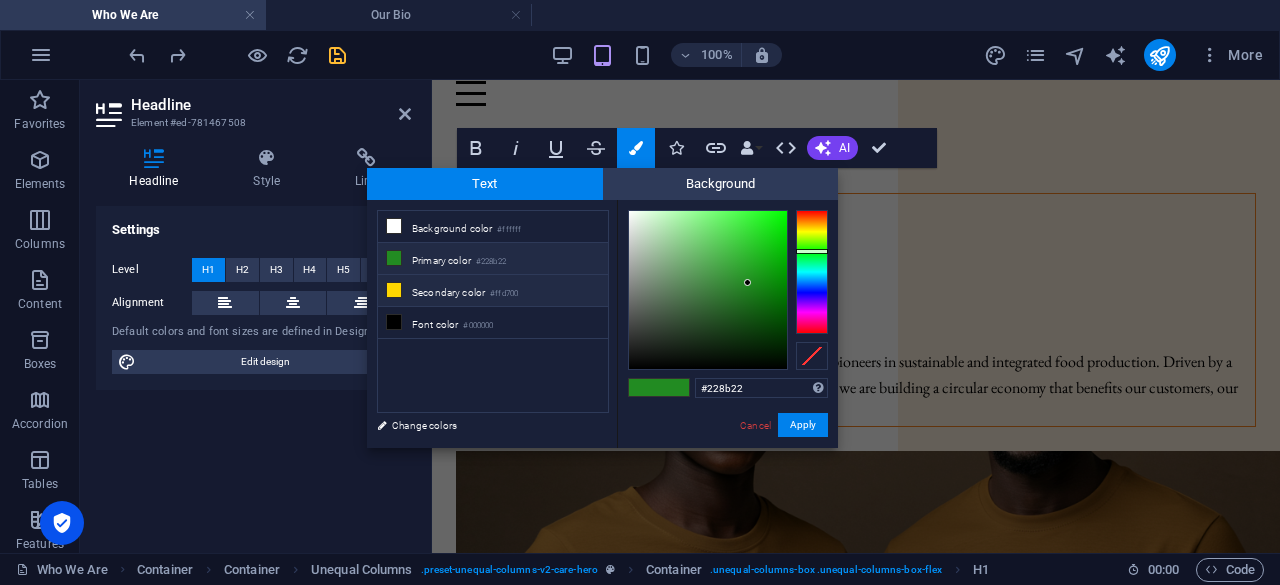 click on "Secondary color
#ffd700" at bounding box center (493, 291) 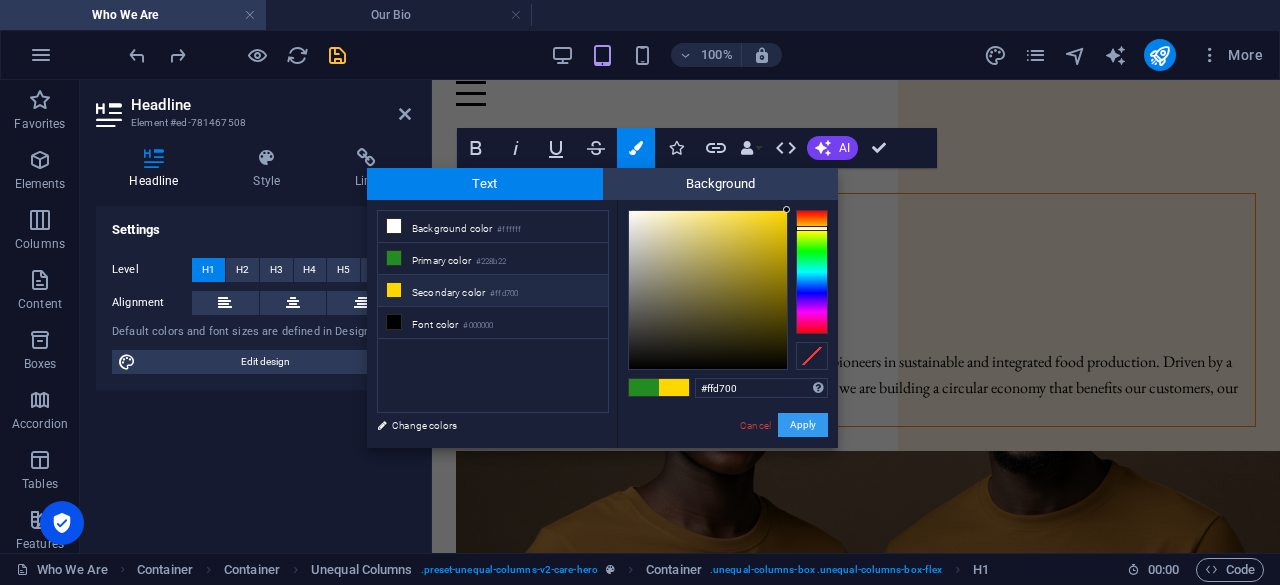 drag, startPoint x: 804, startPoint y: 424, endPoint x: 336, endPoint y: 351, distance: 473.65915 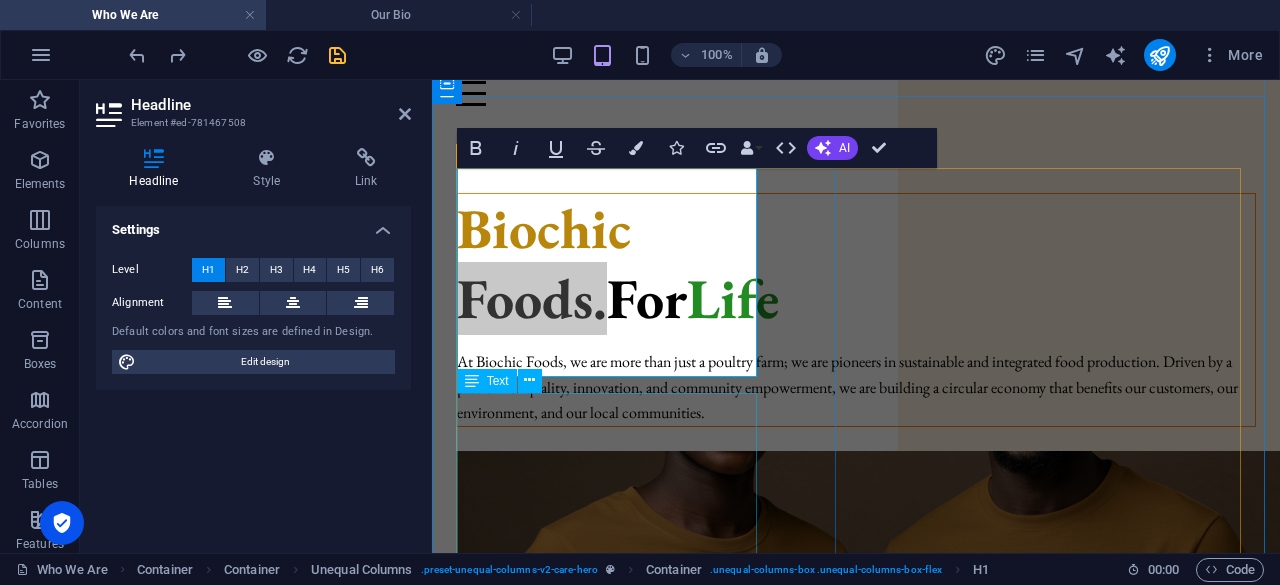 click on "At Biochic Foods, we are more than just a poultry farm; we are pioneers in sustainable and integrated food production. Driven by a passion for quality, innovation, and community empowerment, we are building a circular economy that benefits our customers, our environment, and our local communities." at bounding box center [856, 387] 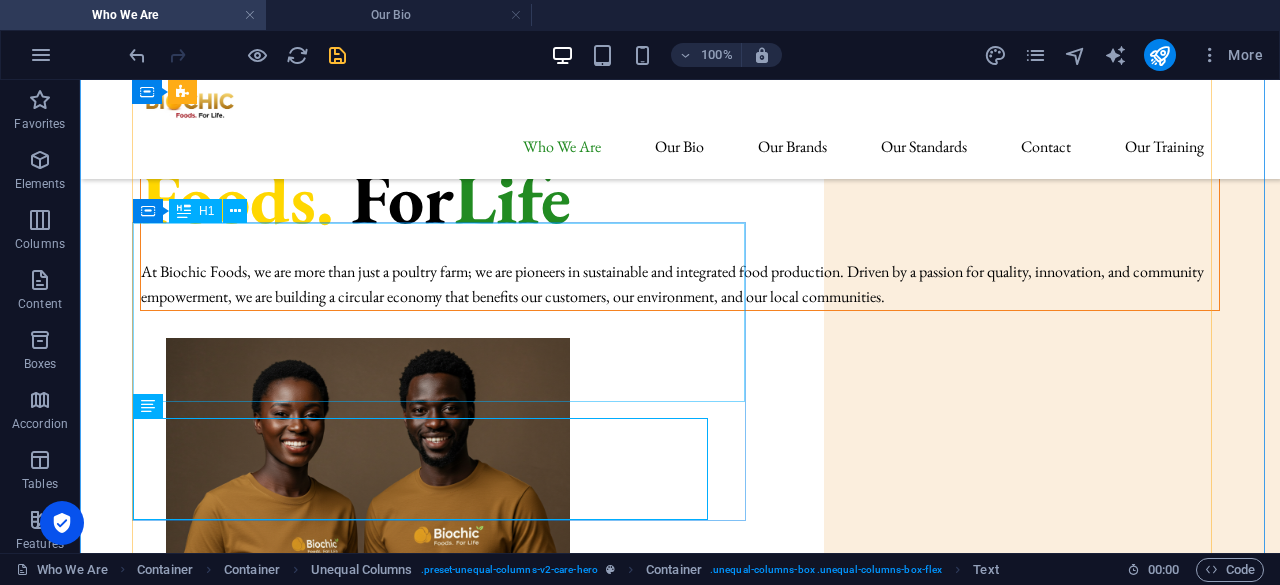 click on "Biochic Foods .   For  Life" at bounding box center (680, 153) 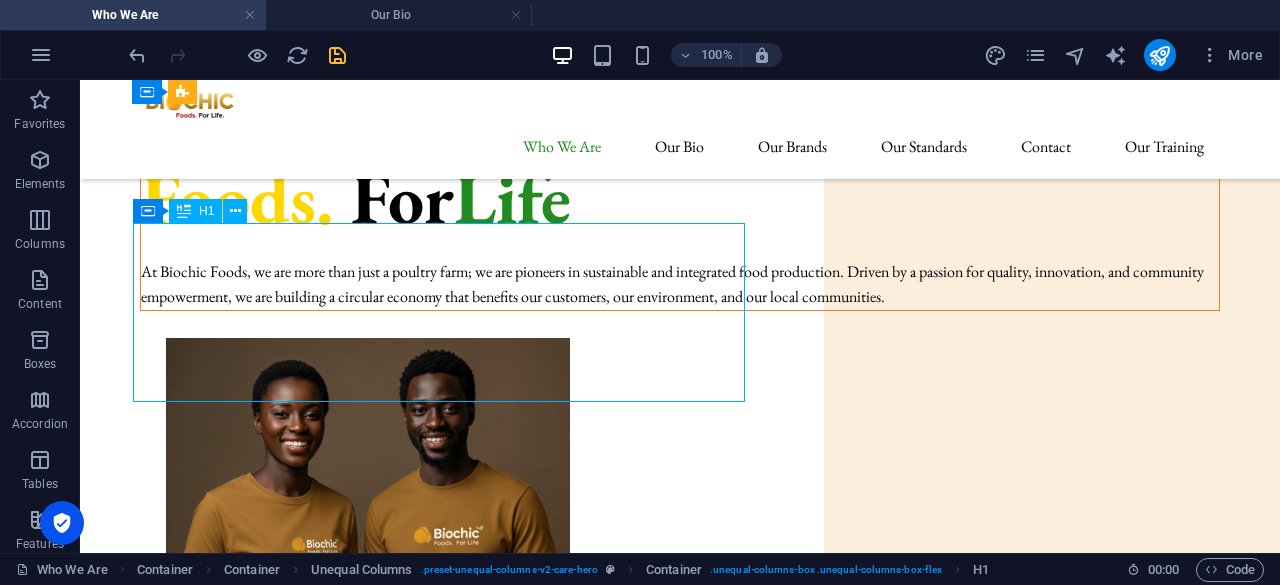 click on "Biochic Foods .   For  Life" at bounding box center (680, 153) 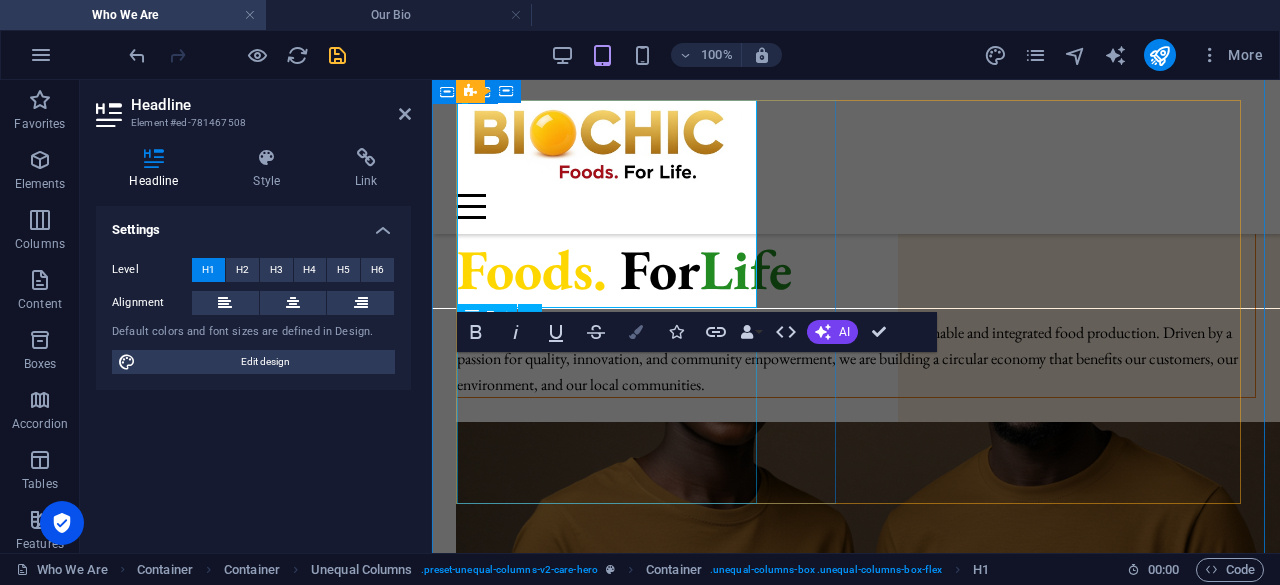 scroll, scrollTop: 178, scrollLeft: 0, axis: vertical 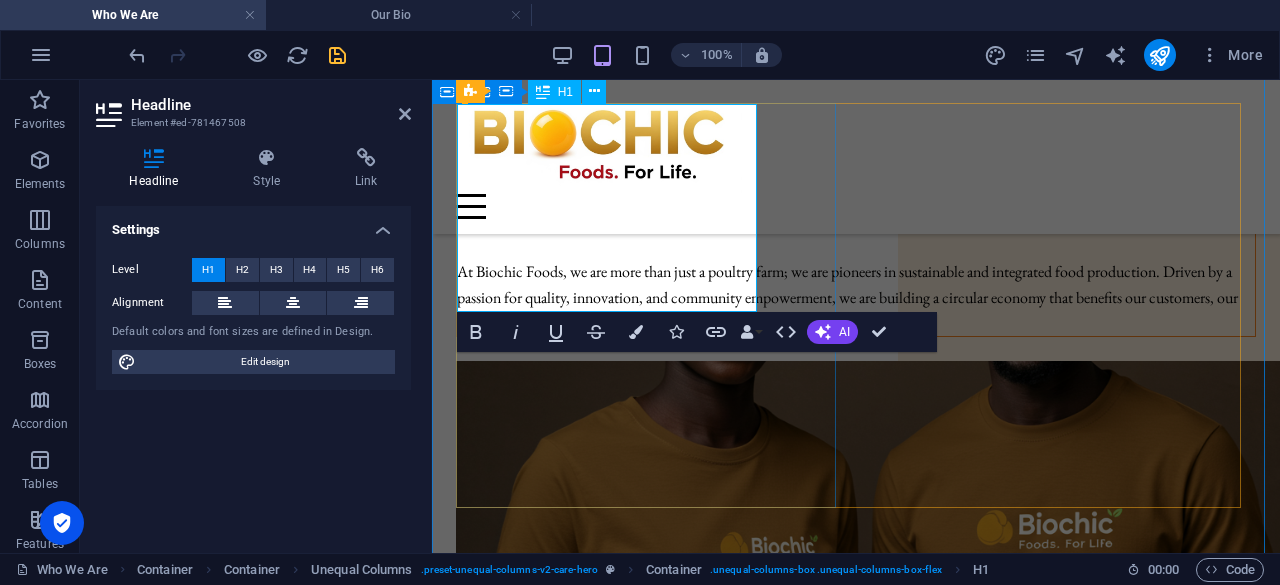click on "Biochic Foods .   For  Life" at bounding box center (856, 173) 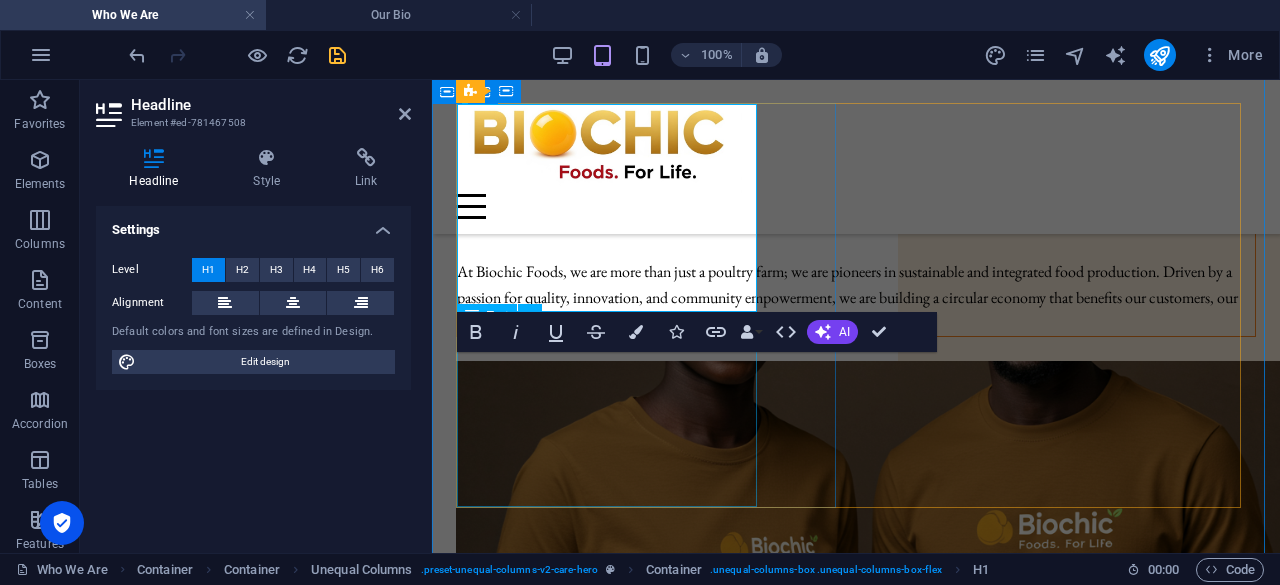 click on "At Biochic Foods, we are more than just a poultry farm; we are pioneers in sustainable and integrated food production. Driven by a passion for quality, innovation, and community empowerment, we are building a circular economy that benefits our customers, our environment, and our local communities." at bounding box center (856, 297) 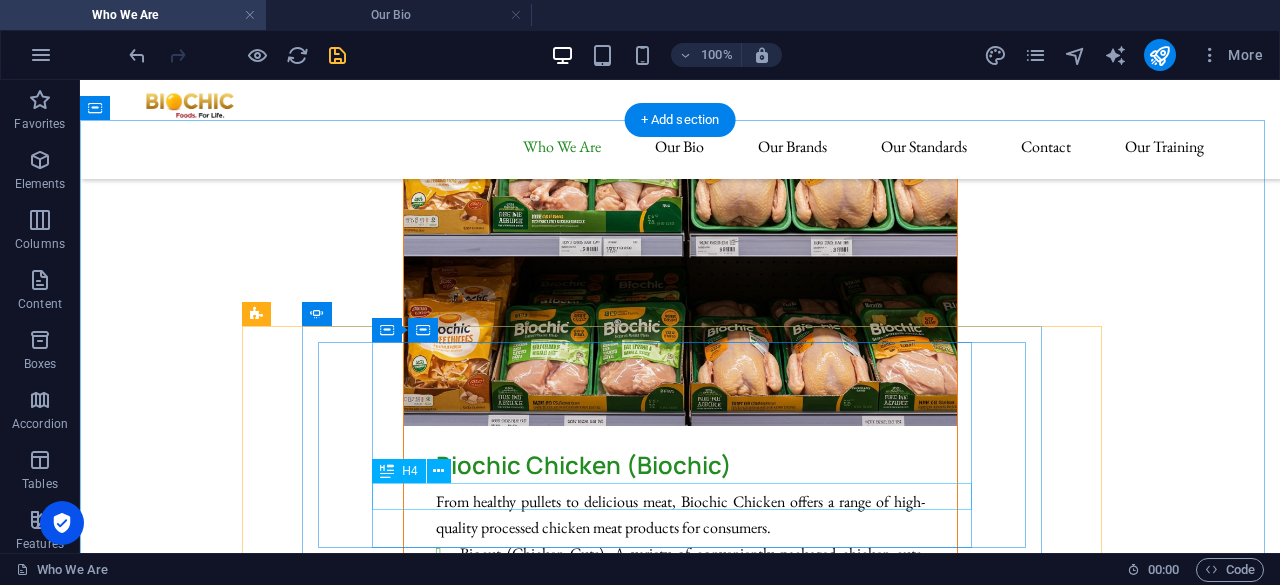 scroll, scrollTop: 9478, scrollLeft: 0, axis: vertical 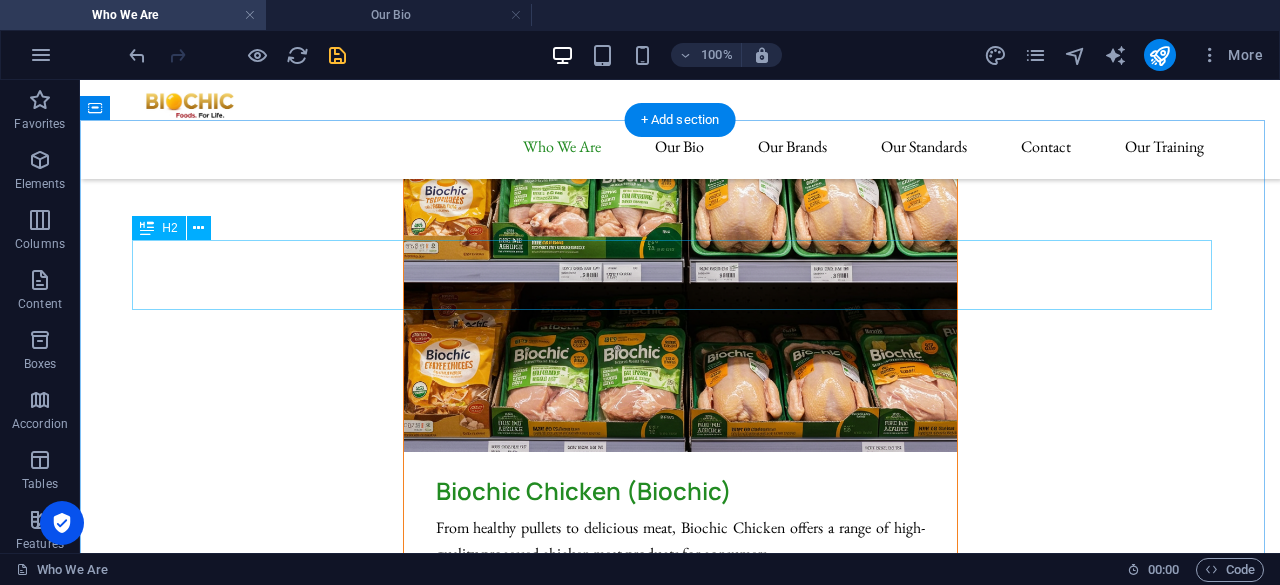 click on "What our clients say" at bounding box center [680, 7253] 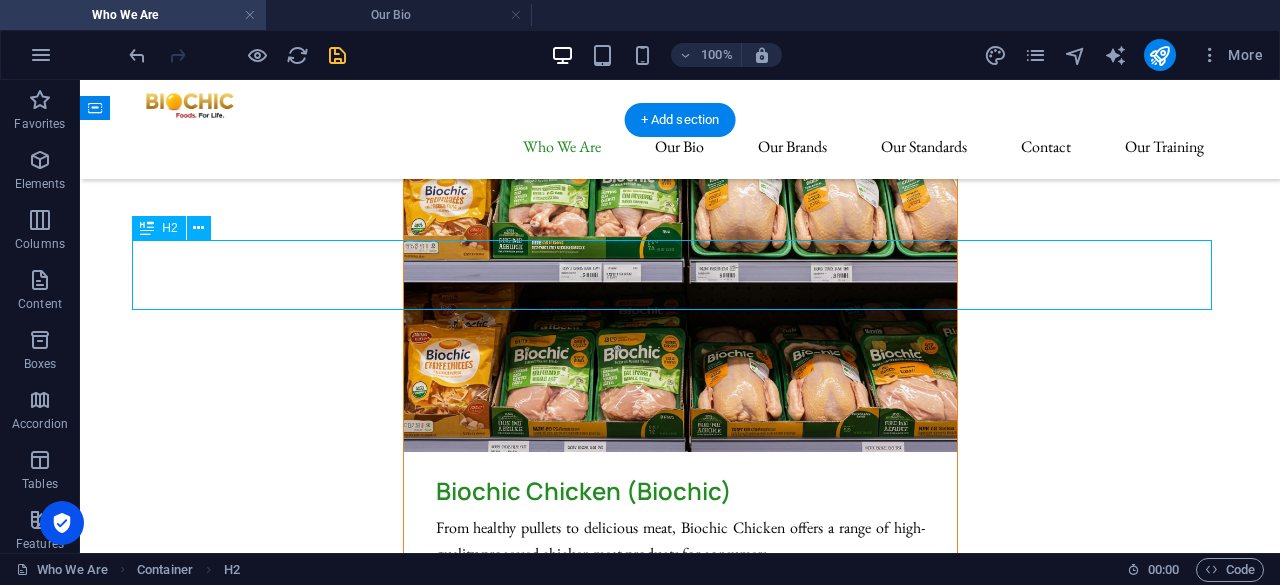 click on "What our clients say" at bounding box center (680, 7253) 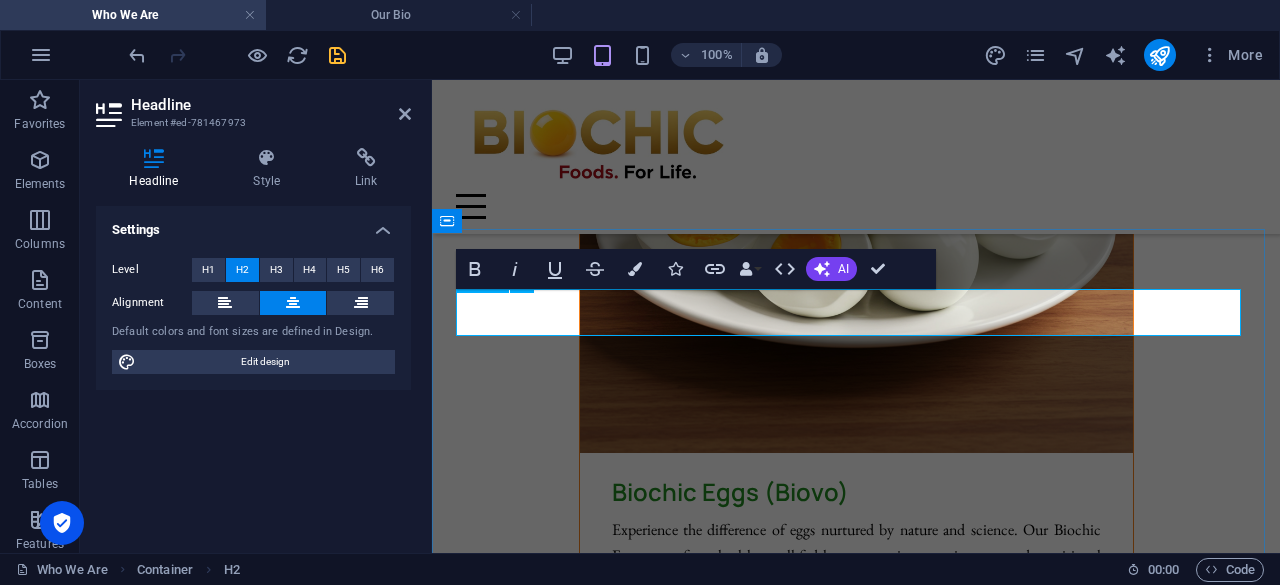 scroll, scrollTop: 10122, scrollLeft: 0, axis: vertical 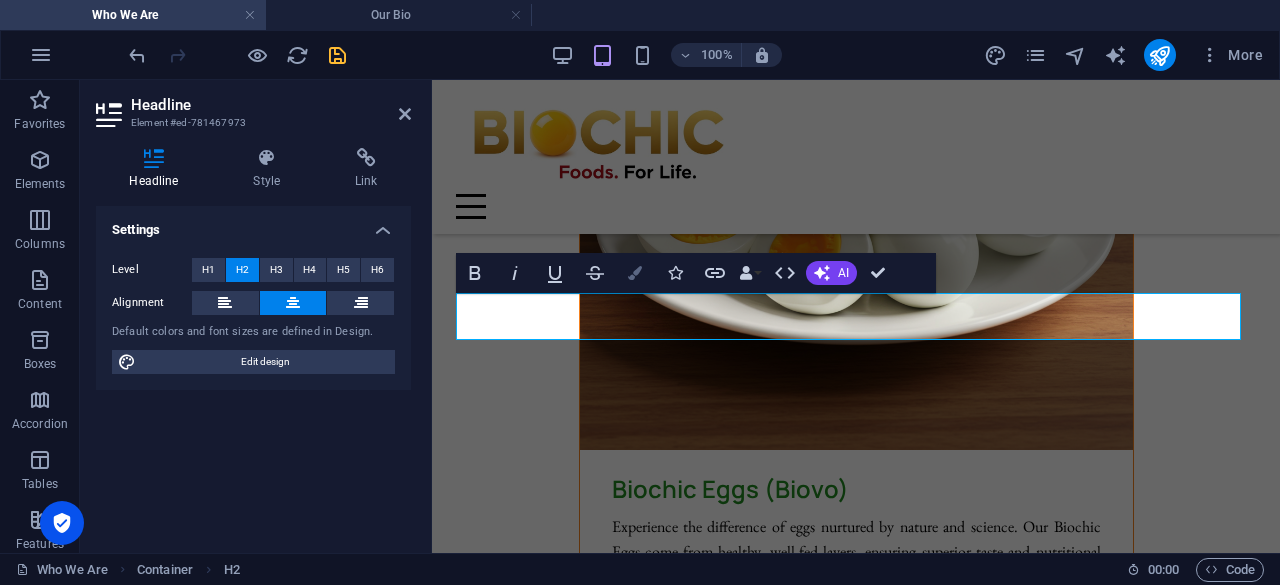 click at bounding box center (635, 273) 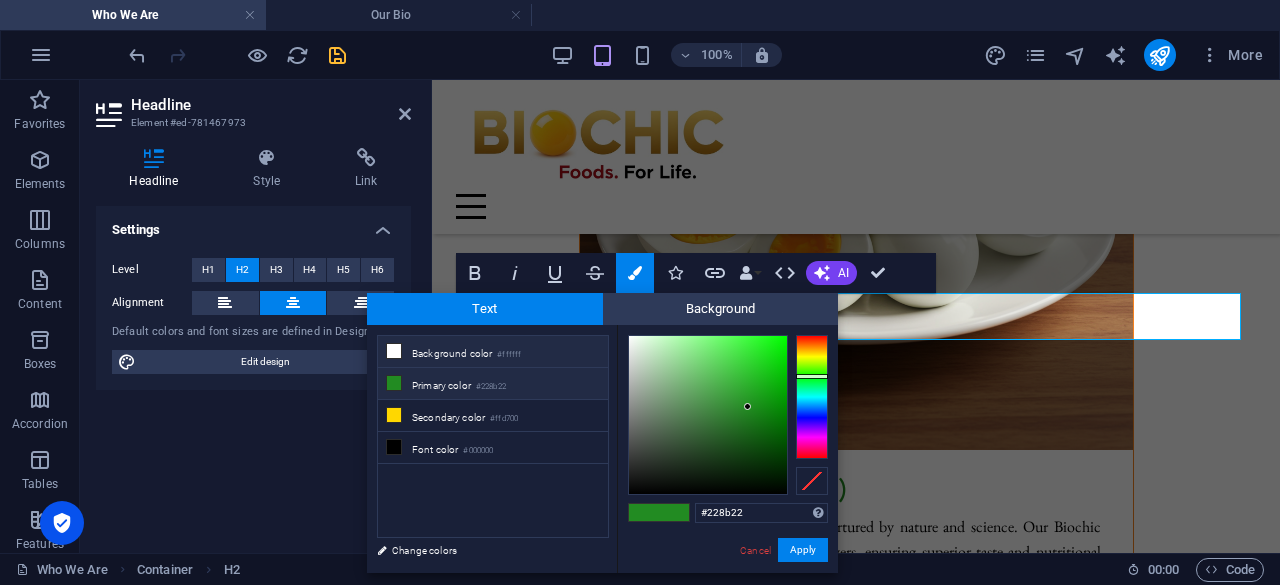 click on "Background color
#ffffff" at bounding box center (493, 352) 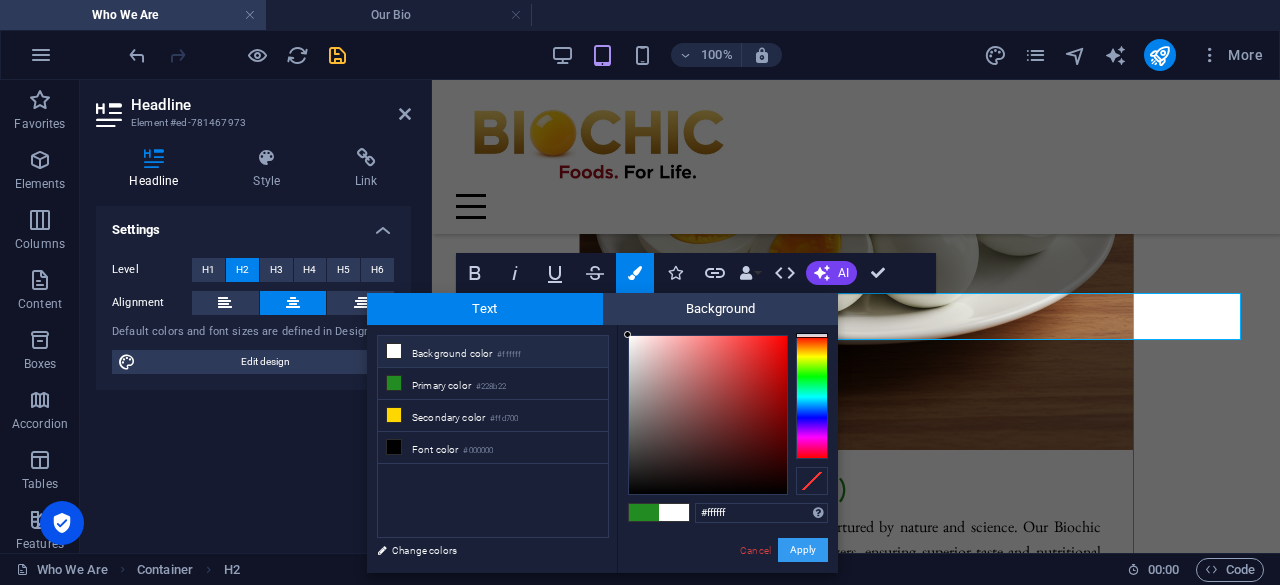 click on "Apply" at bounding box center [803, 550] 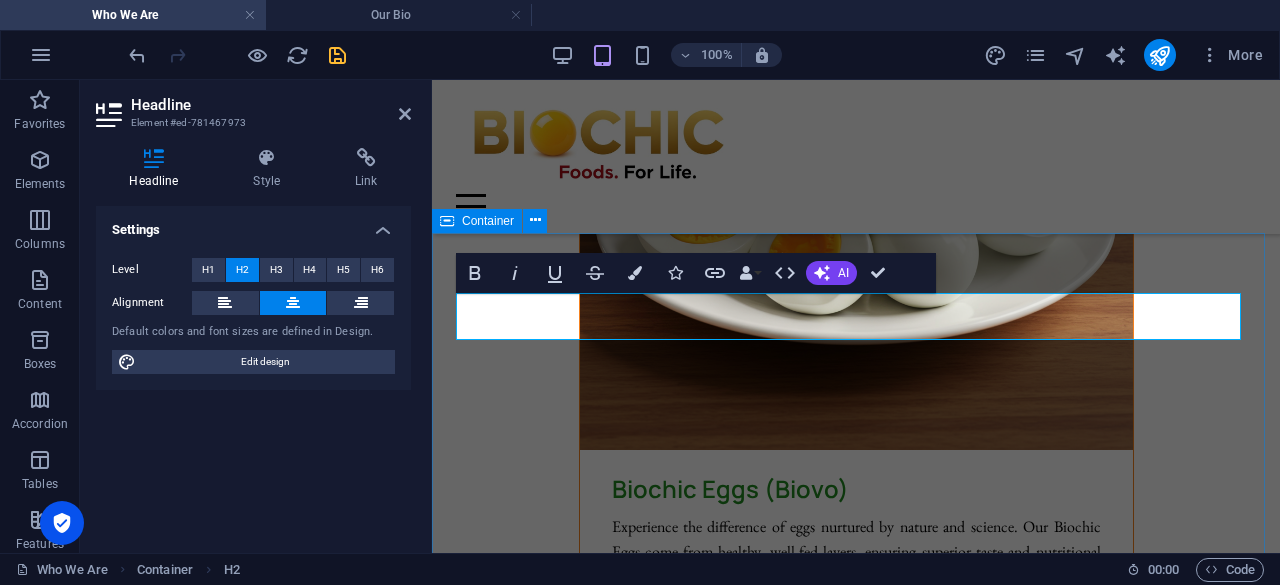 click on "What our clients say My customers consistently rave about Biochic's chicken meat! Its tenderness and rich flavor, clearly from their  ethical and sustainable rearing practices , make it a top seller. Sales have truly soared. [PERSON_NAME] Owner Biochic's eggs are incredibly fresh! Their  same-day fresh delivery  means I get farm-fresh eggs that truly taste superior, unlike anything else. It’s a difference you can actually taste every morning. My family and my customers keep coming for more each day.  [PERSON_NAME] Eggs Whole Seller Biochic's organic manure has revitalized my orchard. My fruit trees are flourishing, producing bigger, healthier, and more abundant fruits. It's been an incredible boost for my sustainable farming practices. Eng. Monirei Fruit Farmer Switching to Biochic feeds has transformed my operation. My chickens are significantly healthier, grow robustly, and egg production is up. Their  uncompromising quality control  in feed directly benefits my farm's profitability." at bounding box center (856, 8340) 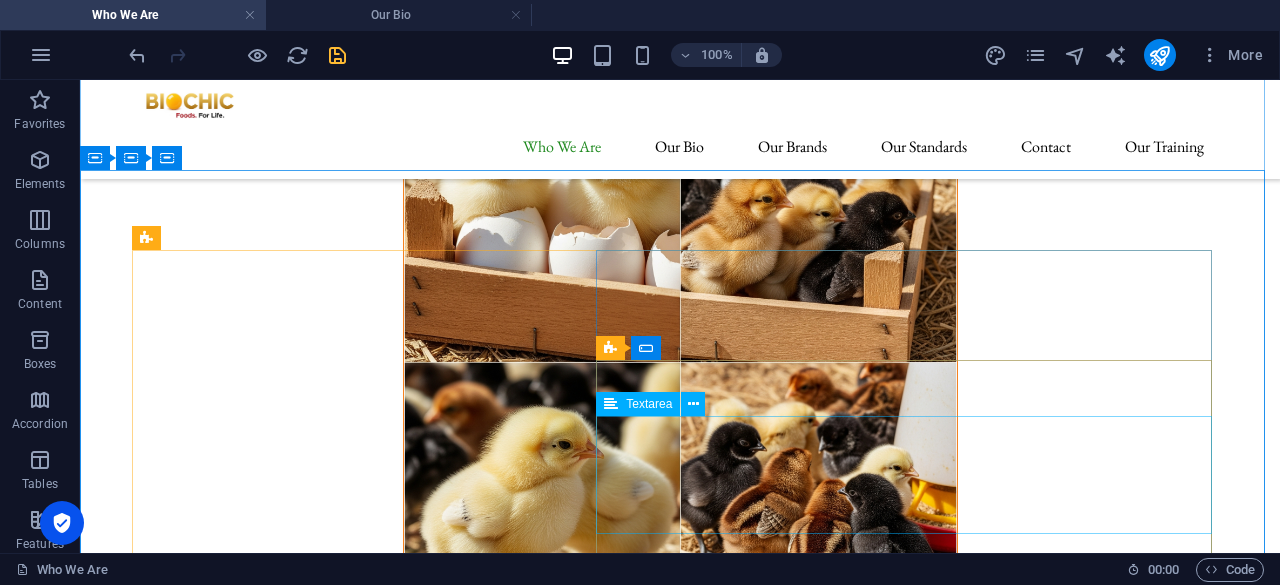 scroll, scrollTop: 10138, scrollLeft: 0, axis: vertical 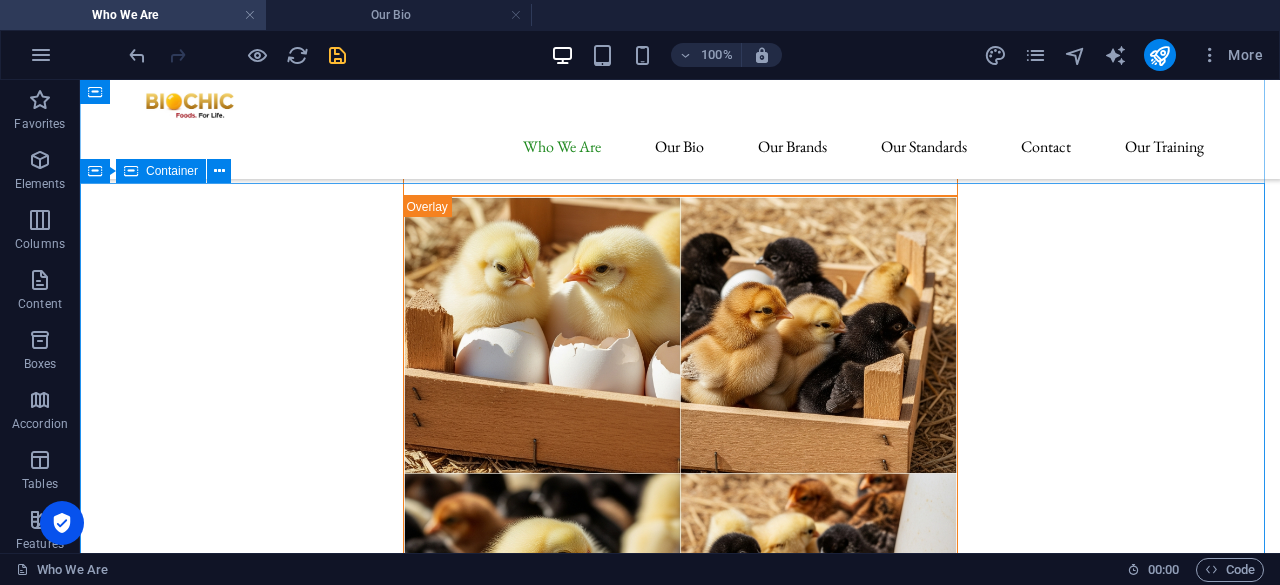 click on "Send us a message   I have read and understand the privacy policy. Unreadable? Regenerate Submit" at bounding box center (680, 8836) 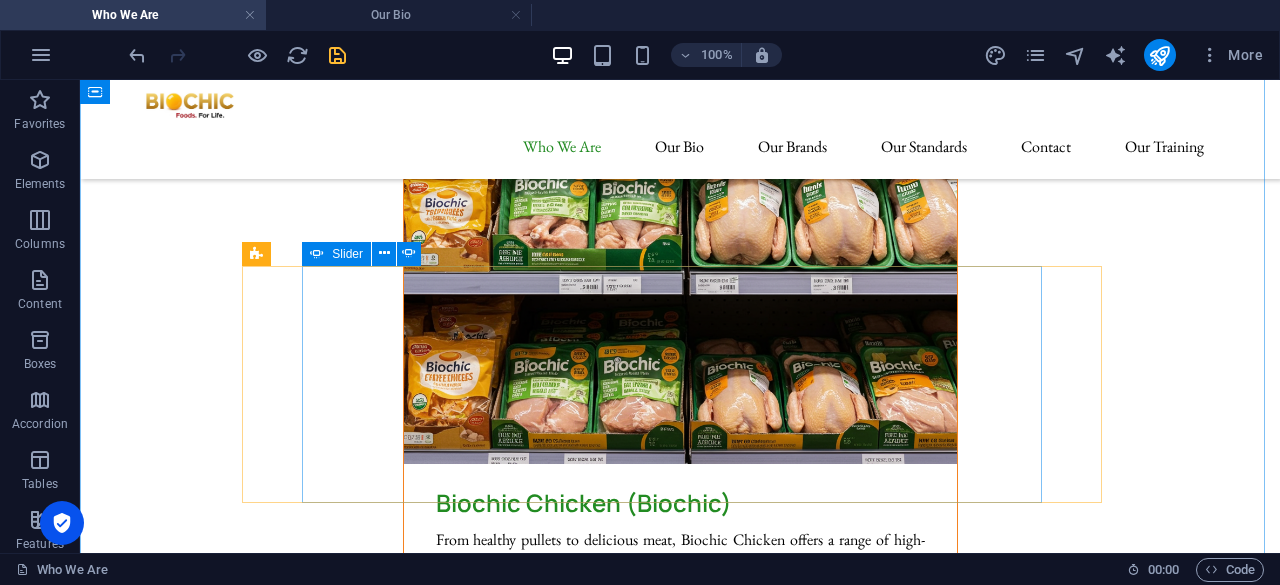 scroll, scrollTop: 9538, scrollLeft: 0, axis: vertical 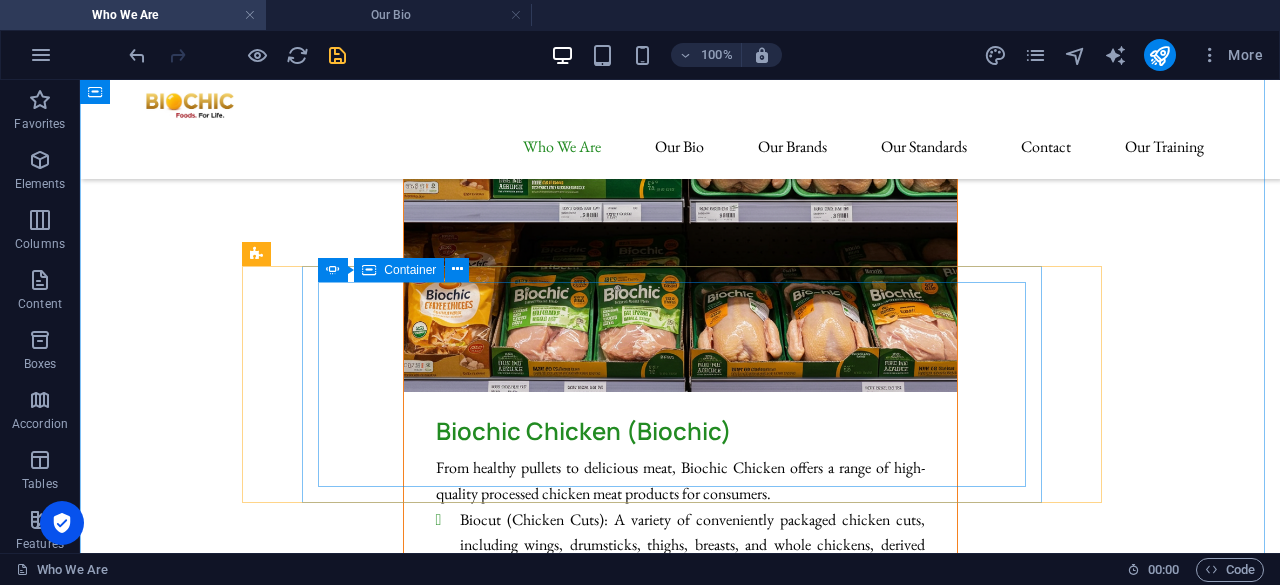 click on "Biochic's eggs are incredibly fresh! Their  same-day fresh delivery  means I get farm-fresh eggs that truly taste superior, unlike anything else. It’s a difference you can actually taste every morning. My family and my customers keep coming for more each day.  [PERSON_NAME] Eggs Whole Seller" at bounding box center (-186, 7615) 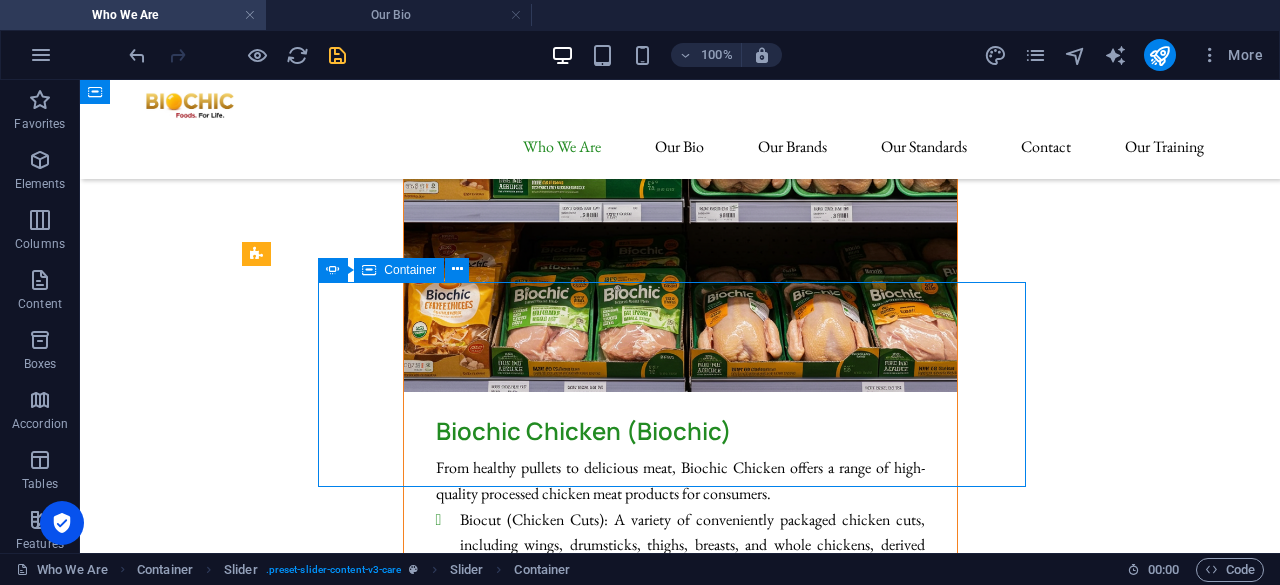 click on "Biochic's eggs are incredibly fresh! Their  same-day fresh delivery  means I get farm-fresh eggs that truly taste superior, unlike anything else. It’s a difference you can actually taste every morning. My family and my customers keep coming for more each day.  [PERSON_NAME] Eggs Whole Seller" at bounding box center [-186, 7615] 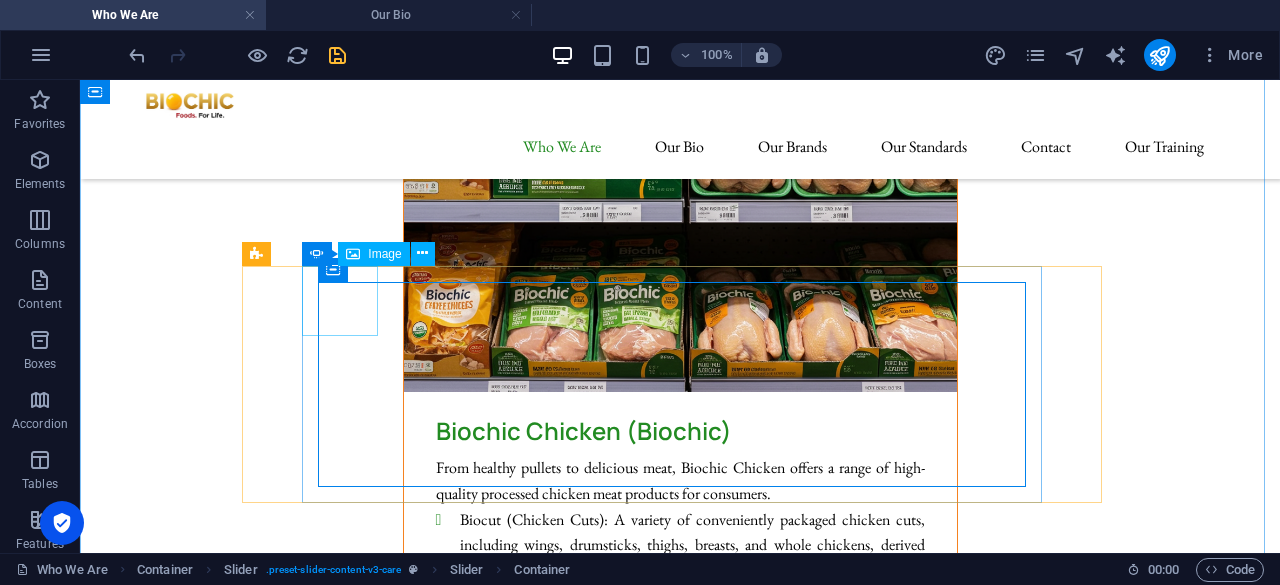 click at bounding box center [-502, 7319] 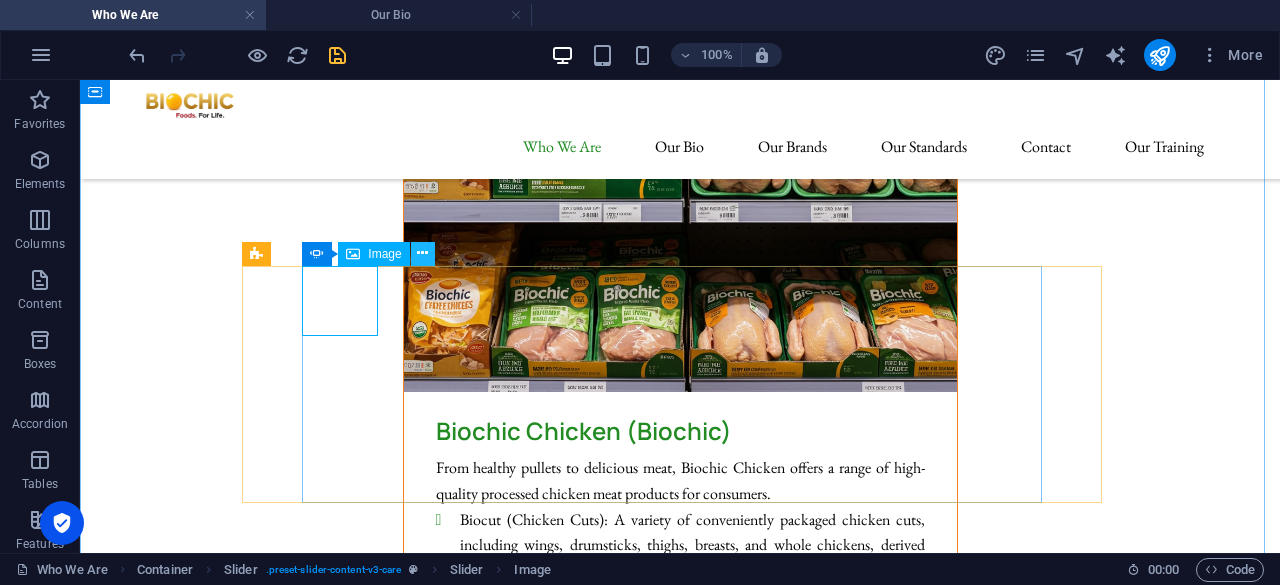click at bounding box center (422, 253) 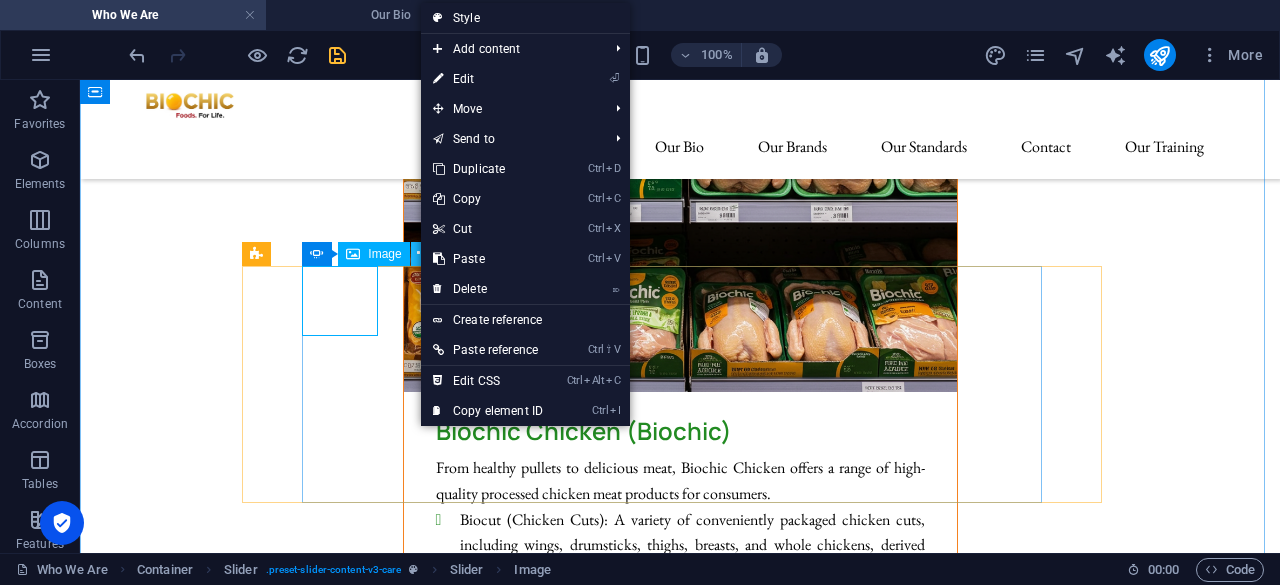 click at bounding box center (422, 253) 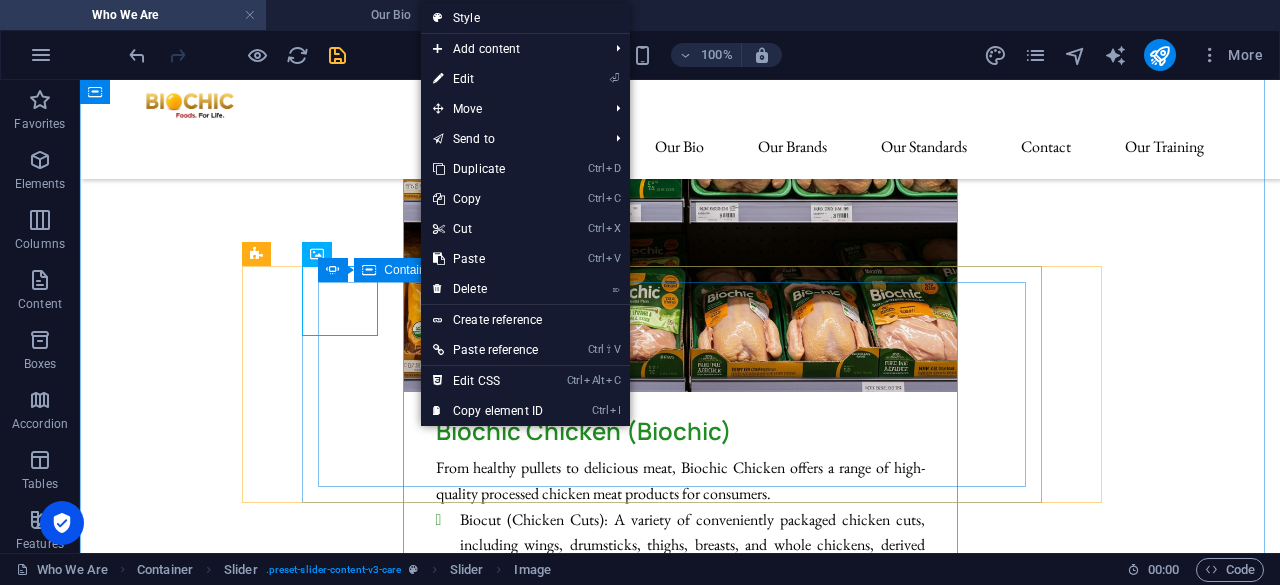click on "Biochic's eggs are incredibly fresh! Their  same-day fresh delivery  means I get farm-fresh eggs that truly taste superior, unlike anything else. It’s a difference you can actually taste every morning. My family and my customers keep coming for more each day.  [PERSON_NAME] Eggs Whole Seller" at bounding box center (-186, 7615) 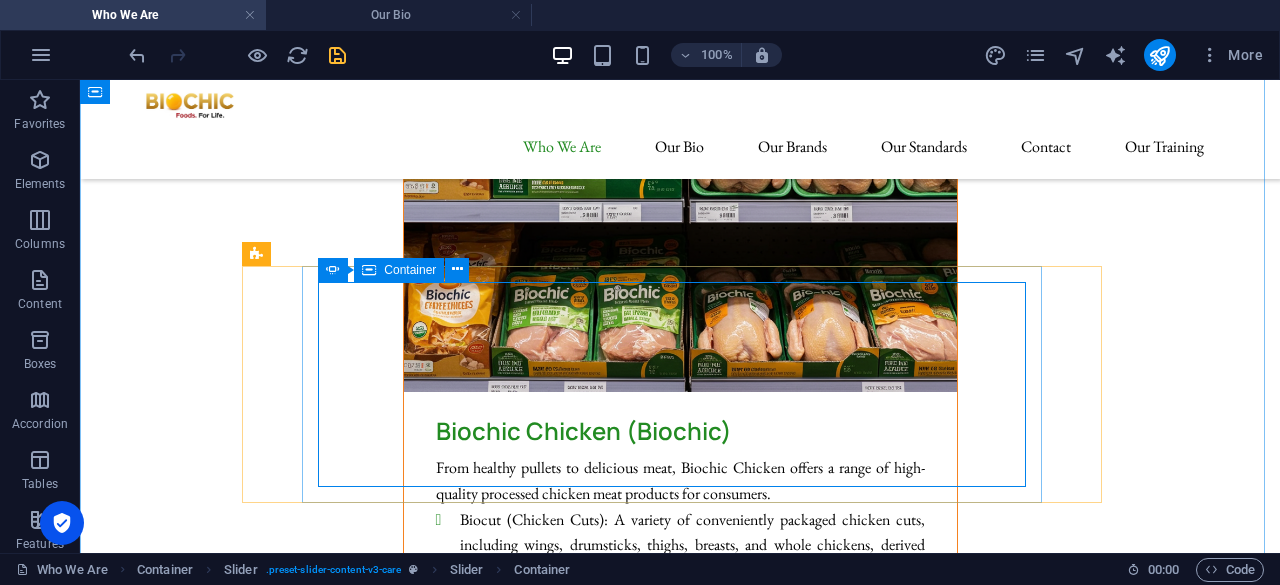 click on "Biochic's eggs are incredibly fresh! Their  same-day fresh delivery  means I get farm-fresh eggs that truly taste superior, unlike anything else. It’s a difference you can actually taste every morning. My family and my customers keep coming for more each day.  [PERSON_NAME] Eggs Whole Seller" at bounding box center [-186, 7615] 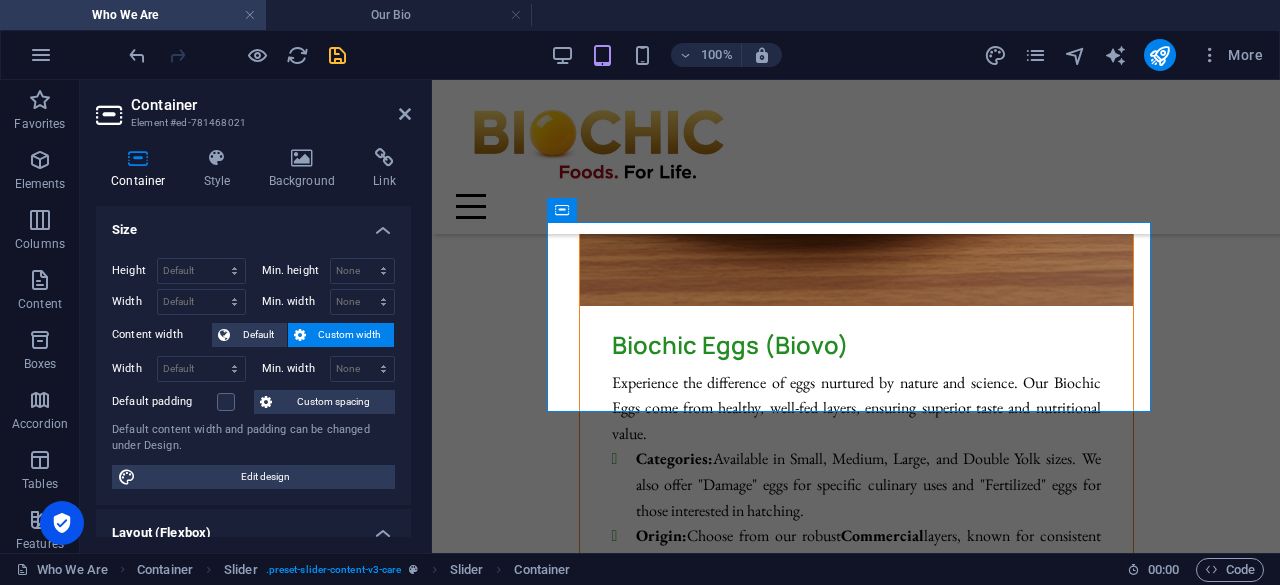 scroll, scrollTop: 10272, scrollLeft: 0, axis: vertical 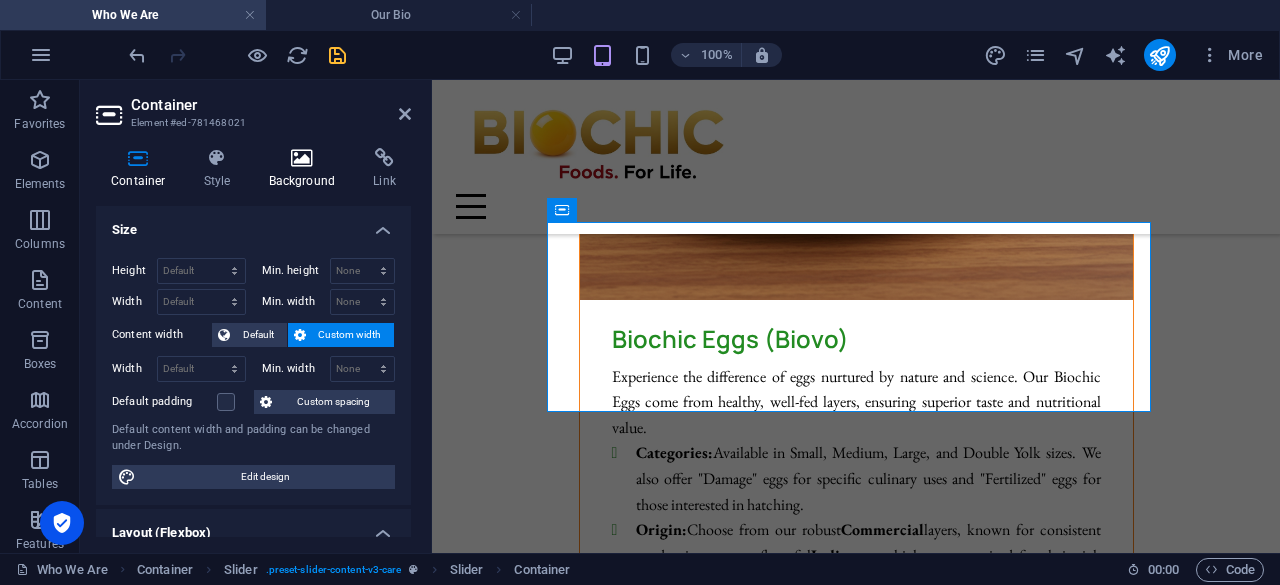 click at bounding box center (302, 158) 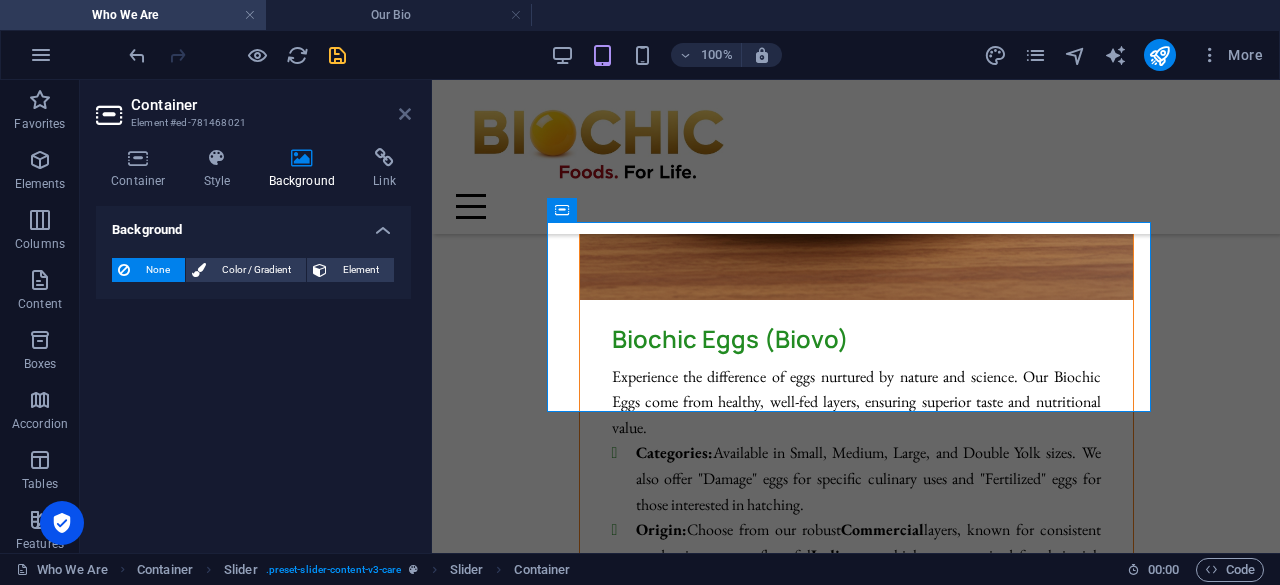 click at bounding box center (405, 114) 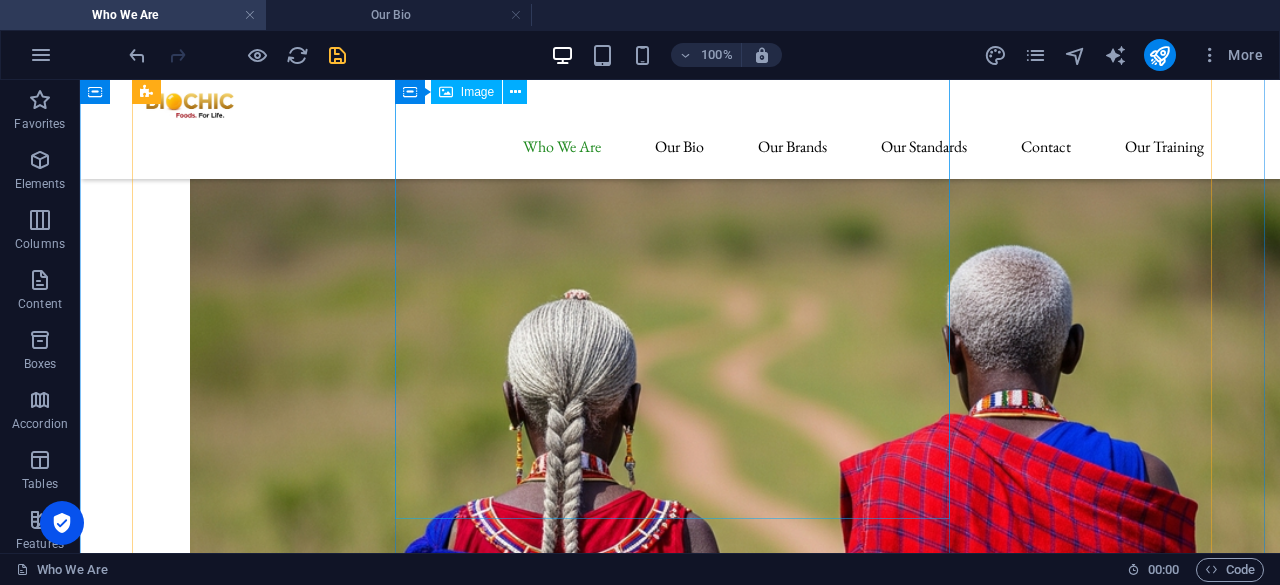 scroll, scrollTop: 2200, scrollLeft: 0, axis: vertical 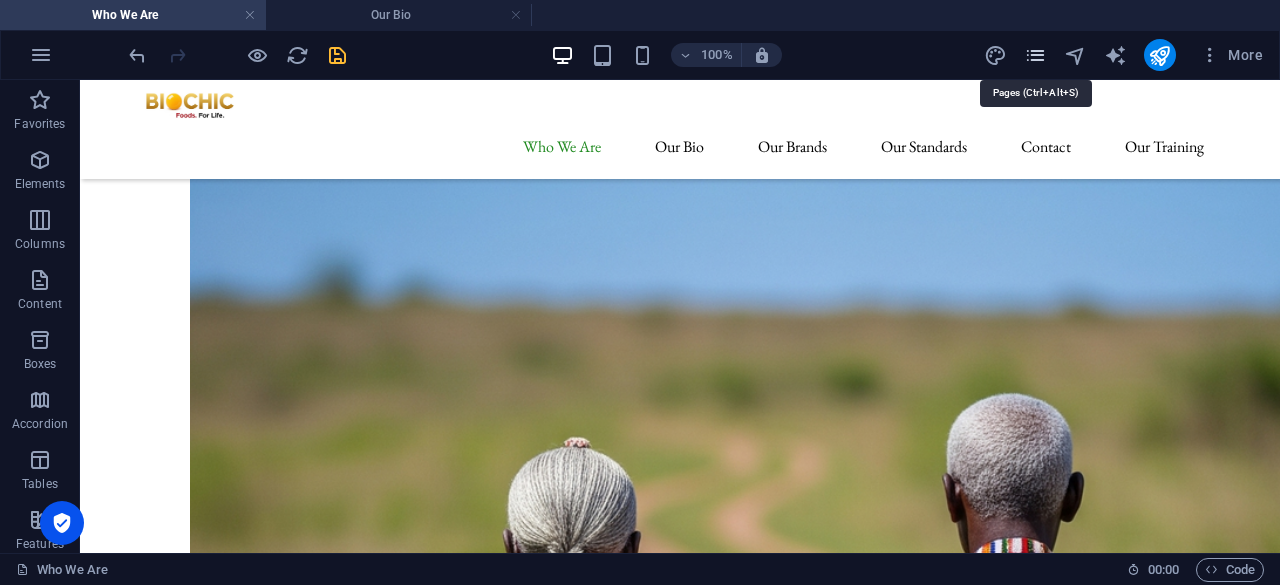 click at bounding box center [1035, 55] 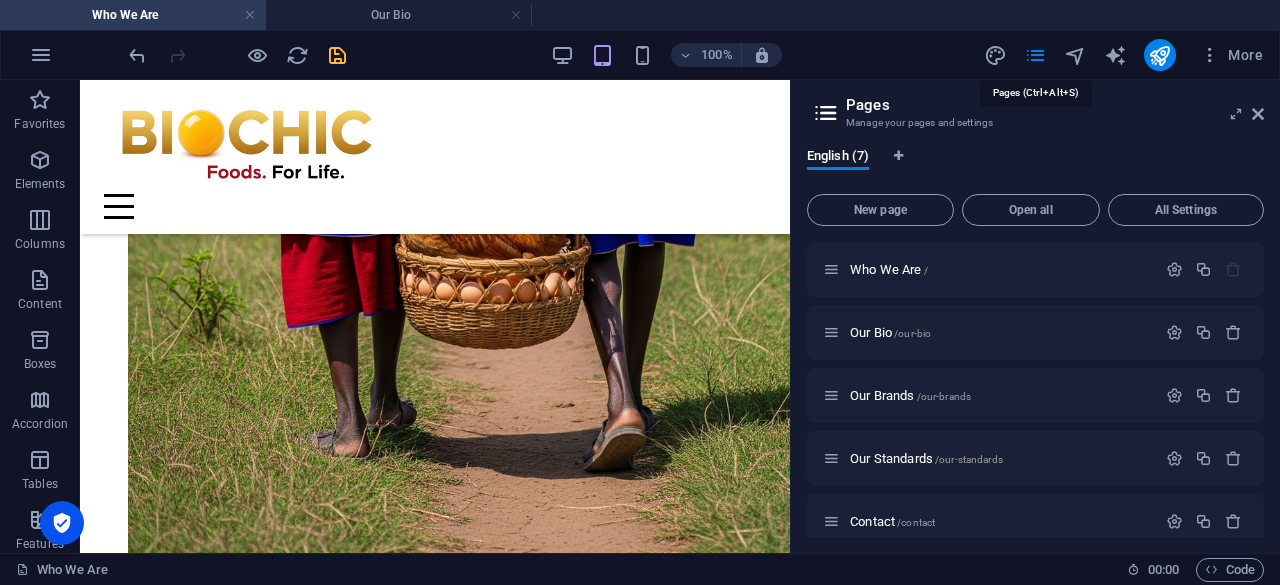 scroll, scrollTop: 2265, scrollLeft: 0, axis: vertical 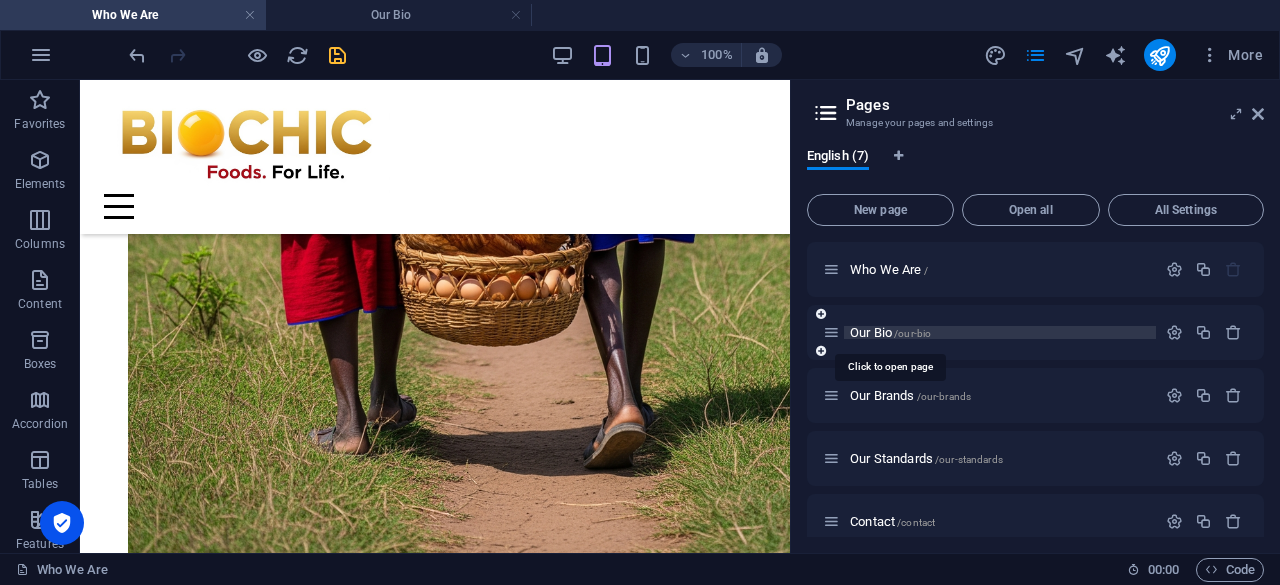 click on "Our Bio /our-bio" at bounding box center [890, 332] 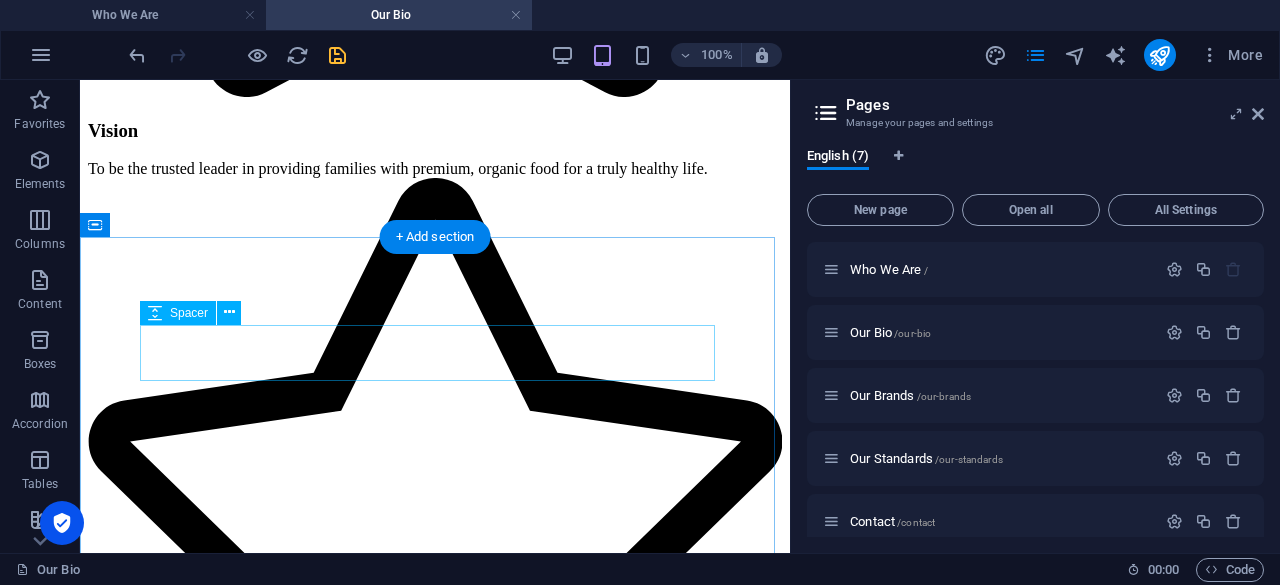 scroll, scrollTop: 1832, scrollLeft: 0, axis: vertical 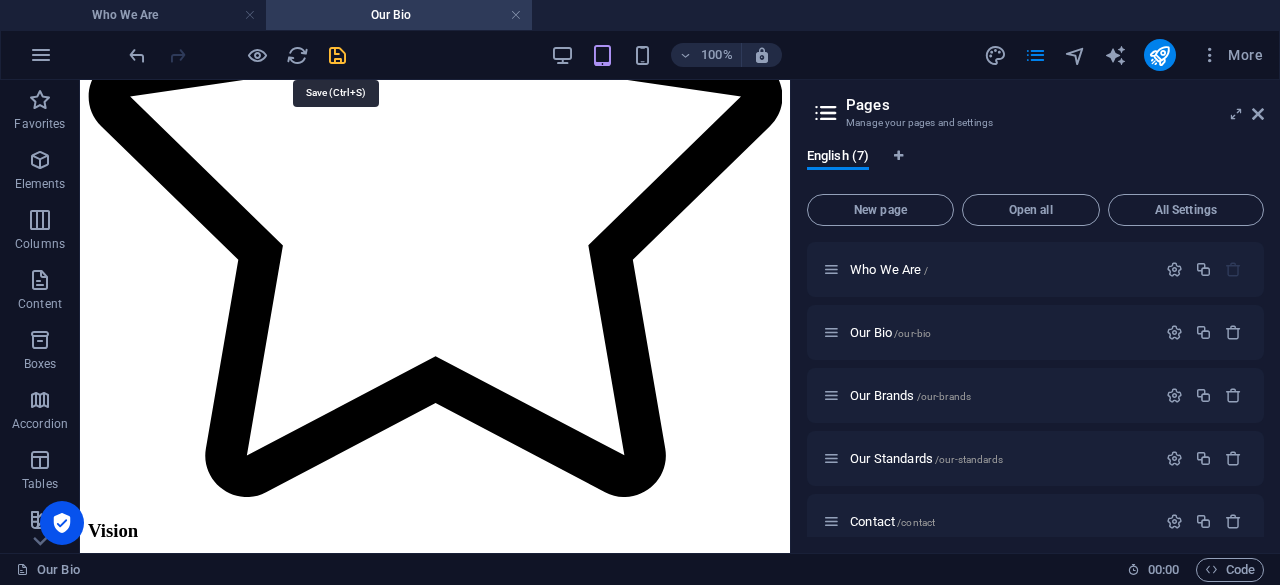 click at bounding box center [337, 55] 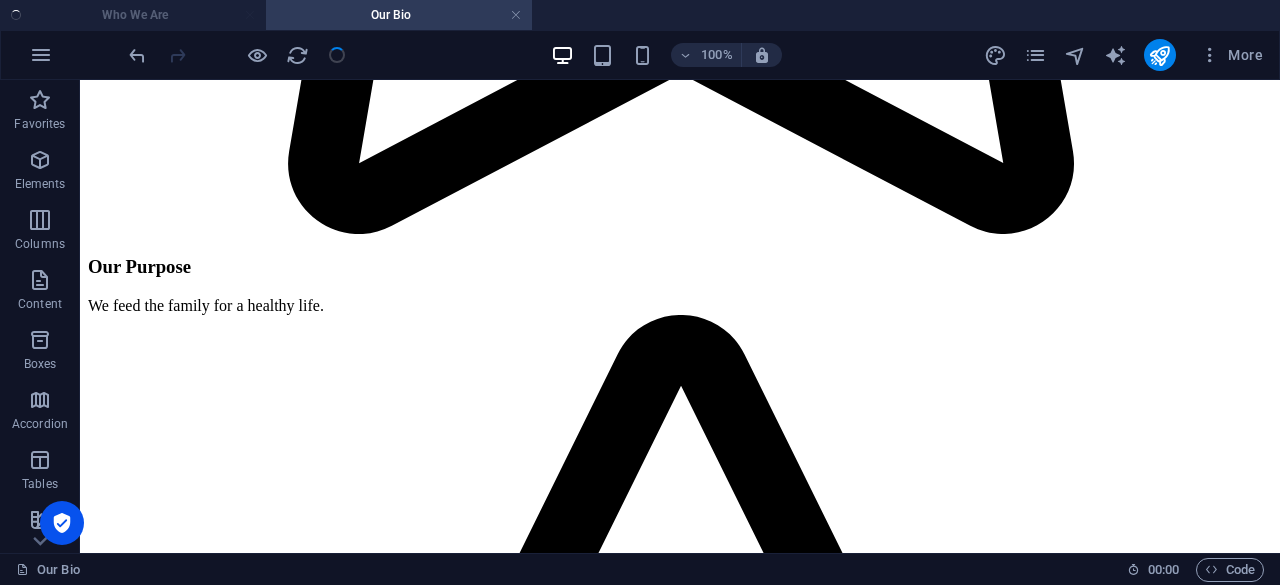 scroll, scrollTop: 1766, scrollLeft: 0, axis: vertical 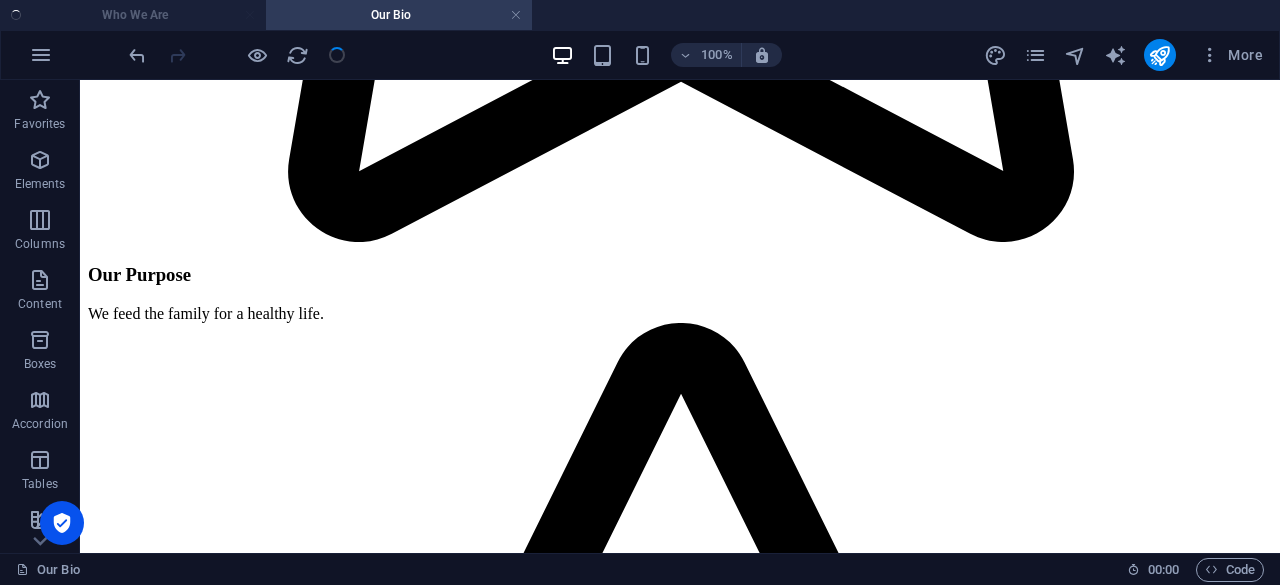 click on "Who We Are Our Bio" at bounding box center (640, 15) 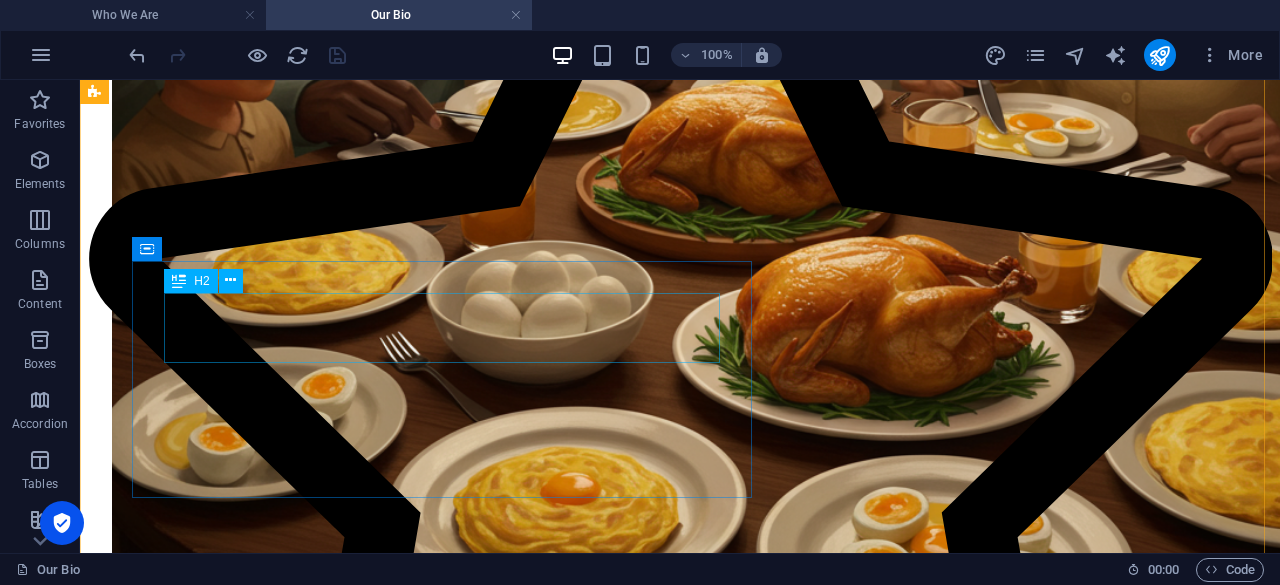 scroll, scrollTop: 1566, scrollLeft: 0, axis: vertical 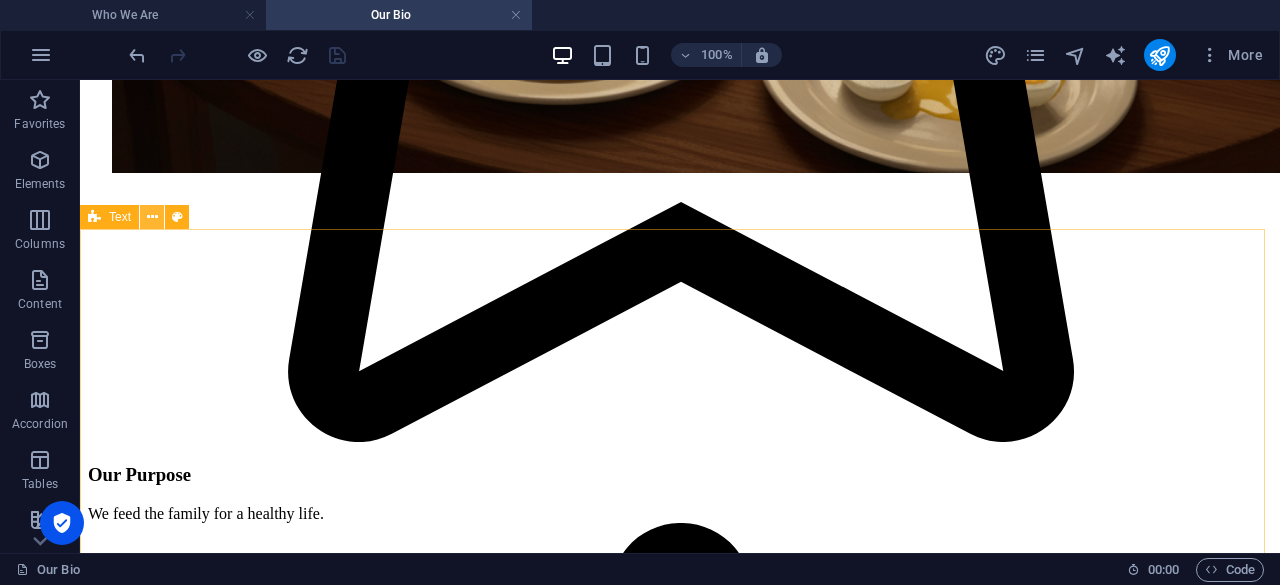 click at bounding box center [152, 217] 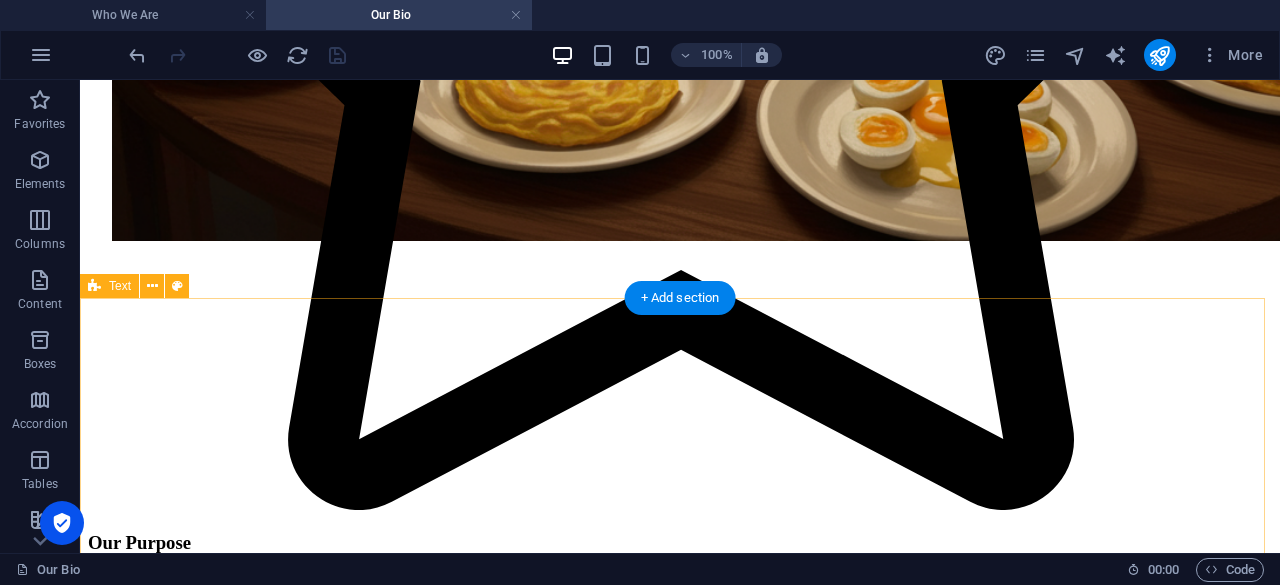 scroll, scrollTop: 1466, scrollLeft: 0, axis: vertical 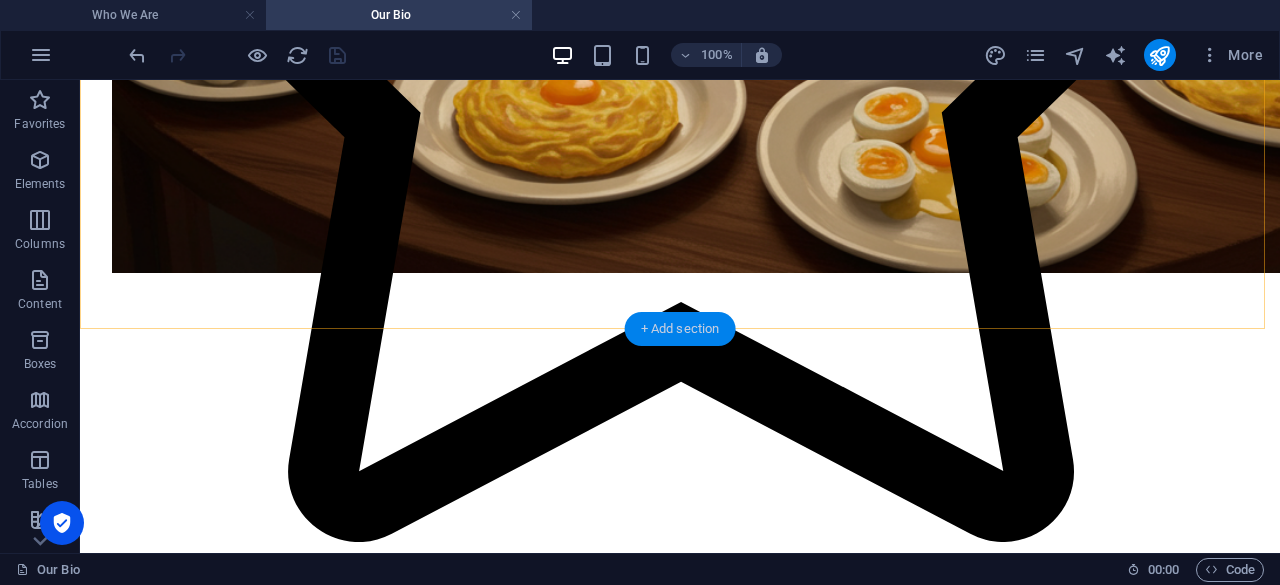 click on "+ Add section" at bounding box center (680, 329) 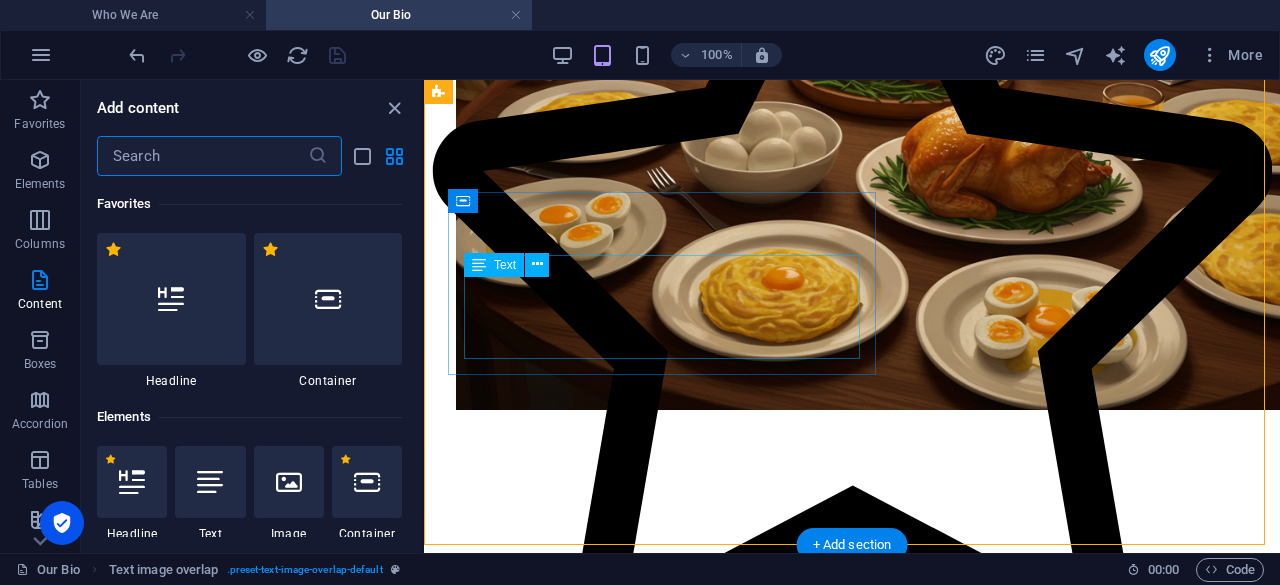 scroll, scrollTop: 1102, scrollLeft: 0, axis: vertical 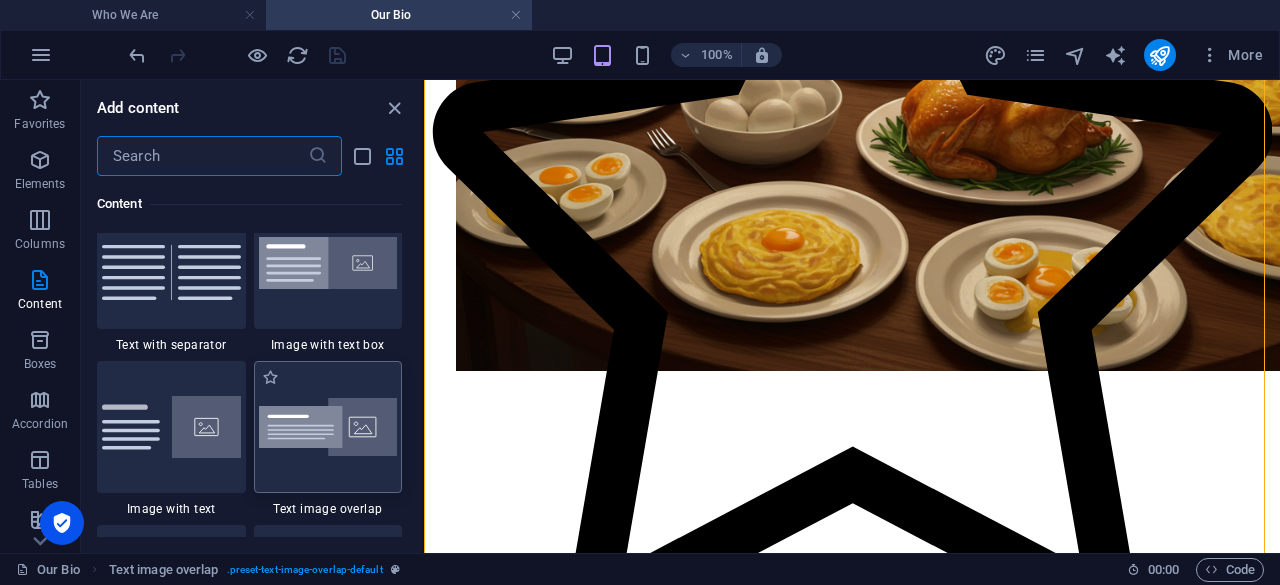 click at bounding box center [328, 427] 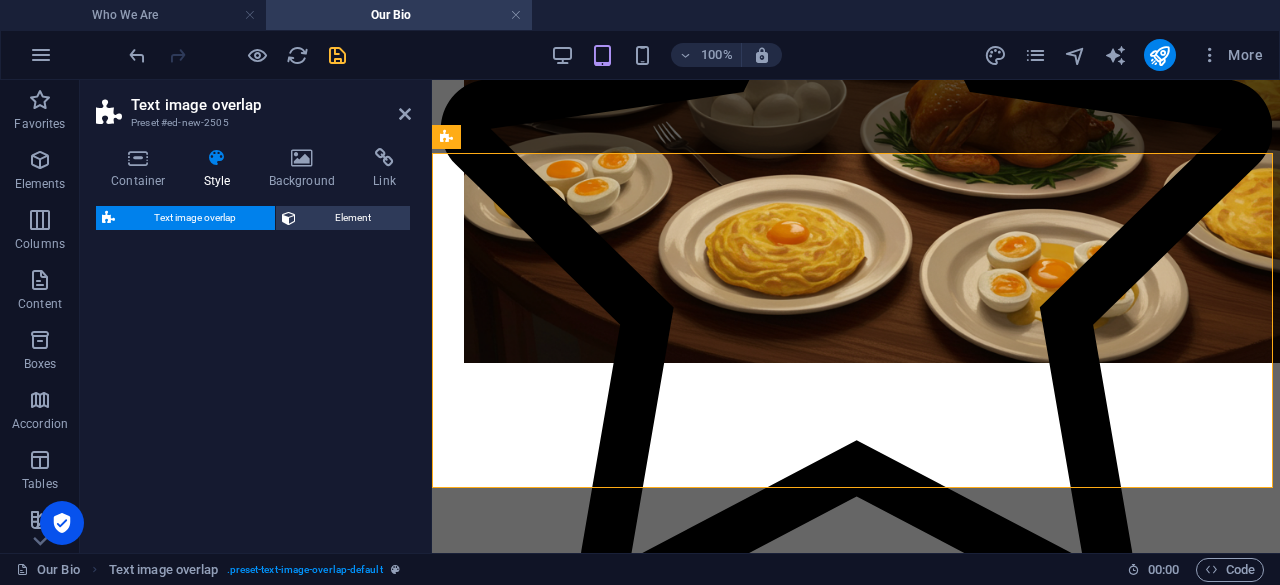 select on "rem" 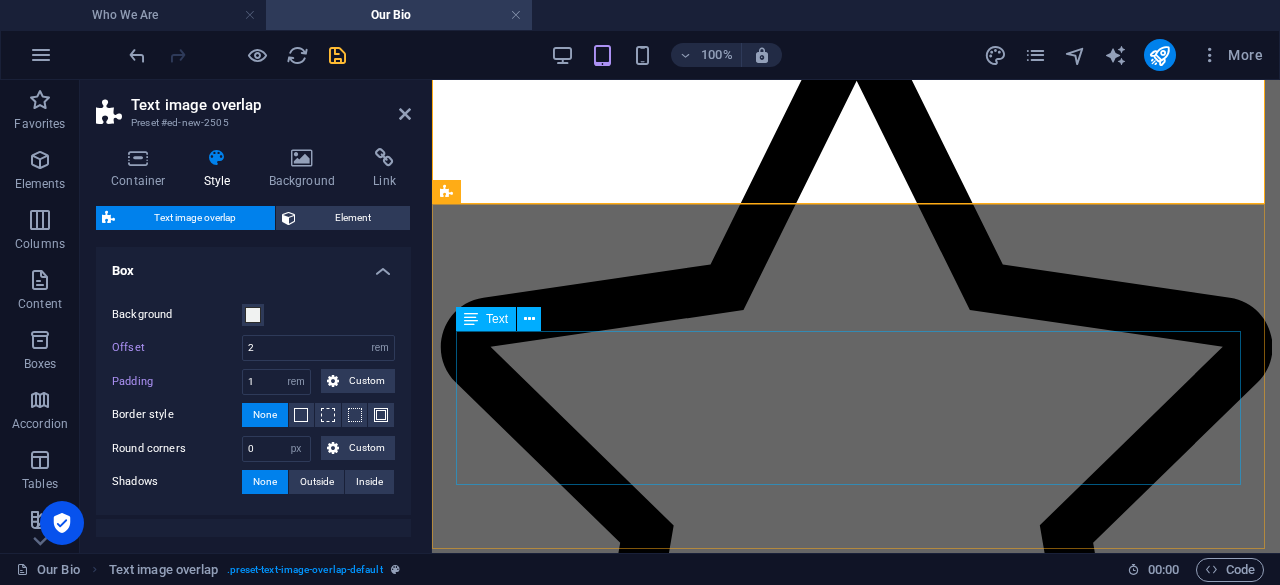 scroll, scrollTop: 1732, scrollLeft: 0, axis: vertical 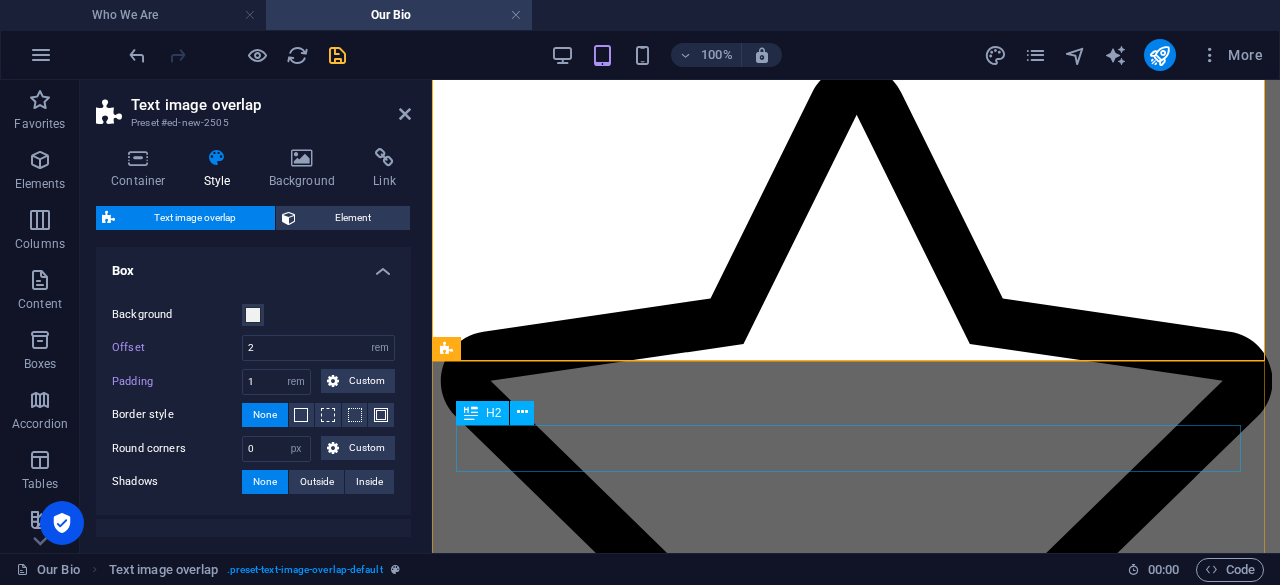 click on "Our Core Values" at bounding box center [856, 3637] 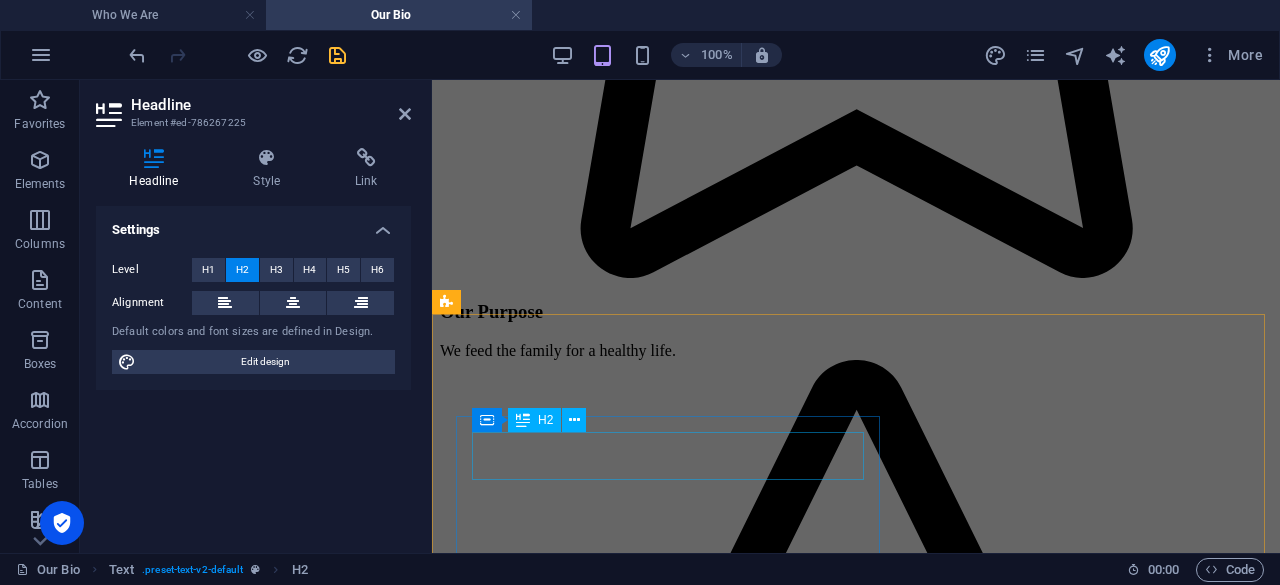 scroll, scrollTop: 1363, scrollLeft: 0, axis: vertical 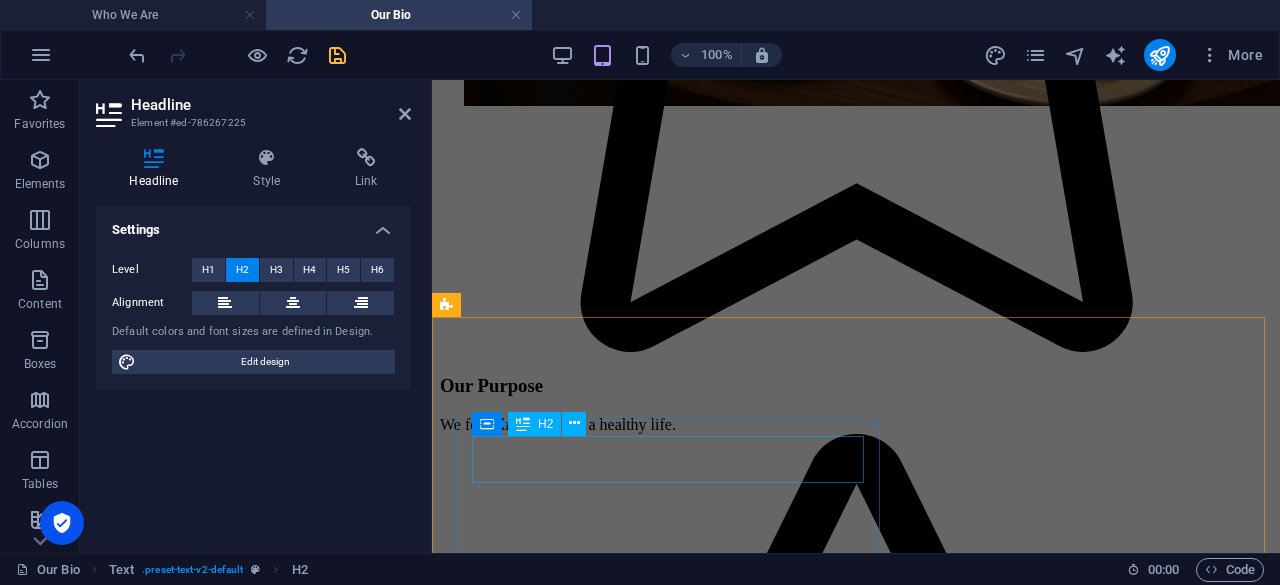 click on "New headline" at bounding box center (856, 3263) 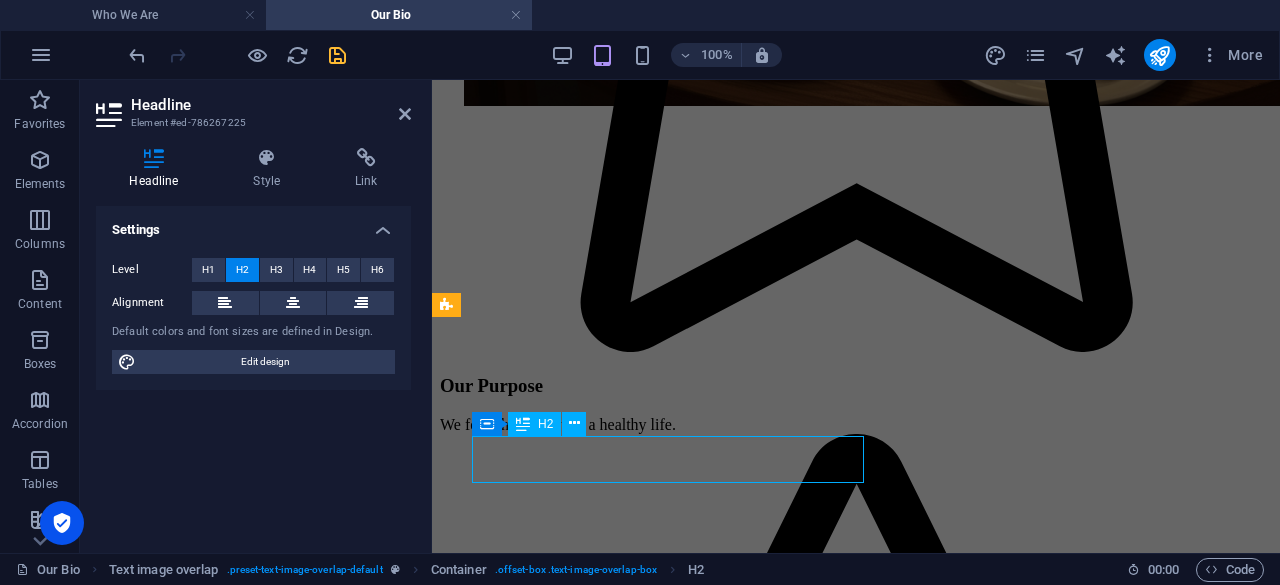 click on "New headline" at bounding box center (856, 3263) 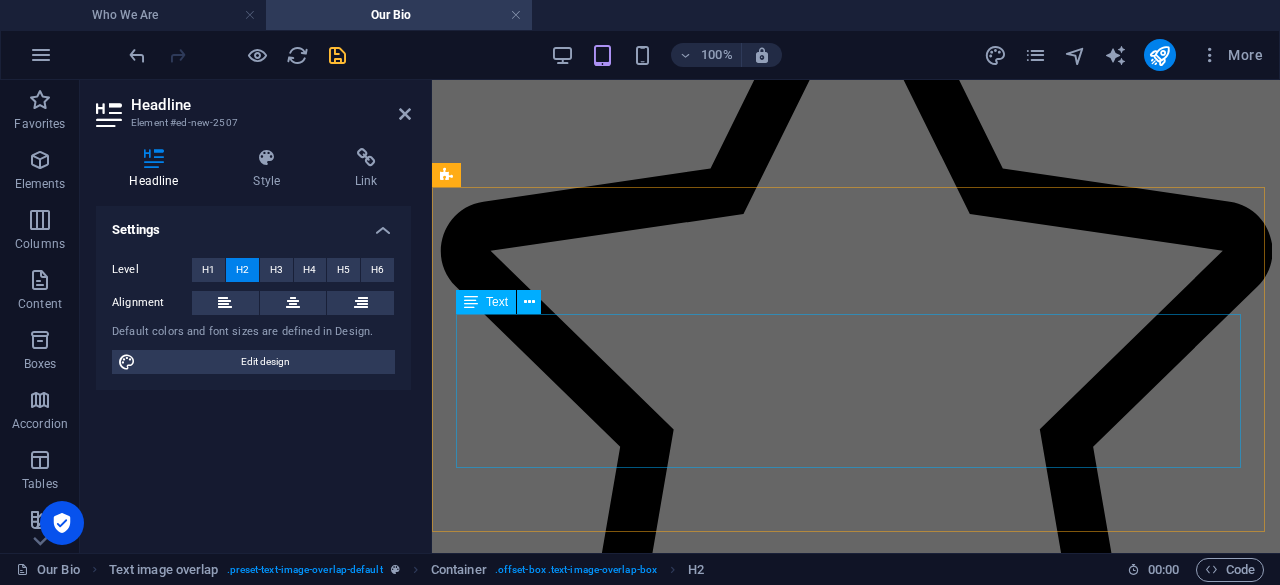 scroll, scrollTop: 1906, scrollLeft: 0, axis: vertical 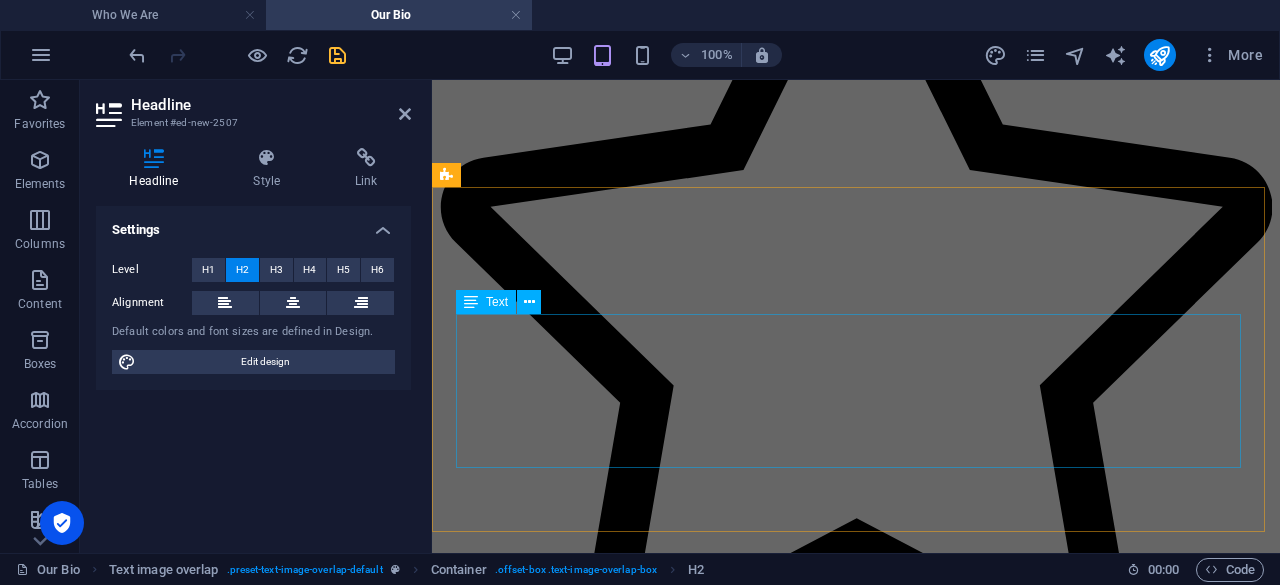 click on "Health:  We are committed to nurturing the well-being of every family by providing food that is inherently pure, natural, and contributes to a truly healthy life. Quality:  We uphold the highest standards in every aspect, from sustainable organic farming to the delivery of premium, superior products, ensuring consistent excellence and customer satisfaction. Ethics:  We operate with unwavering integrity, honoring our commitment to responsible creation, animal welfare, environmental sustainability, and building deep trust within our community and beyond." at bounding box center [856, 3567] 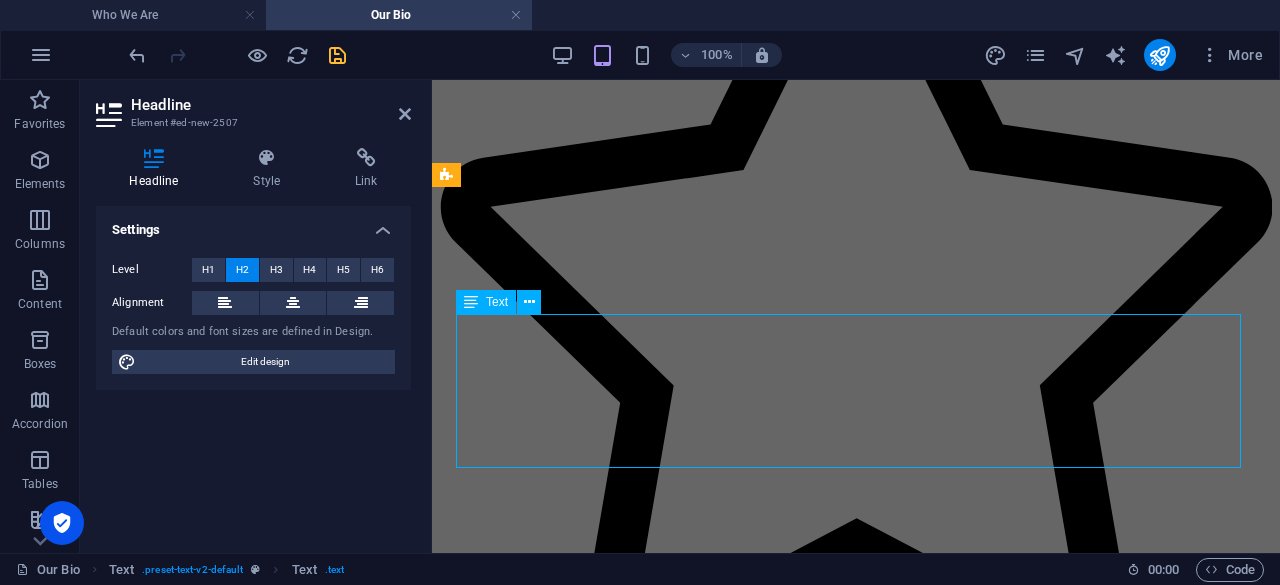 click on "Health:  We are committed to nurturing the well-being of every family by providing food that is inherently pure, natural, and contributes to a truly healthy life. Quality:  We uphold the highest standards in every aspect, from sustainable organic farming to the delivery of premium, superior products, ensuring consistent excellence and customer satisfaction. Ethics:  We operate with unwavering integrity, honoring our commitment to responsible creation, animal welfare, environmental sustainability, and building deep trust within our community and beyond." at bounding box center [856, 3567] 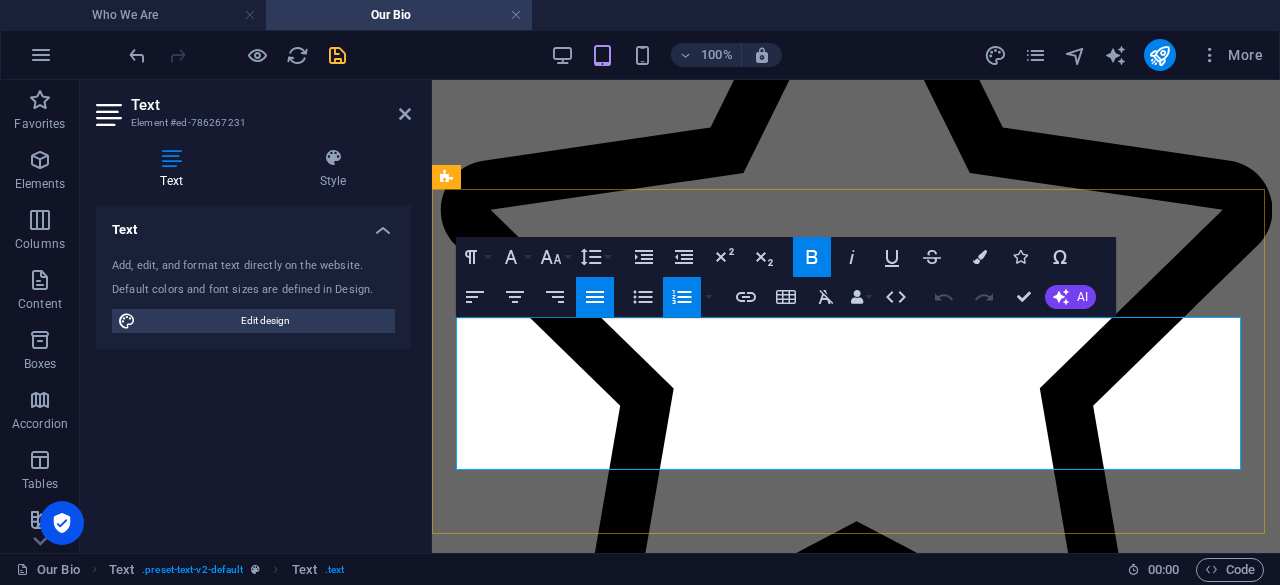 copy on "Health:  We are committed to nurturing the well-being of every family by providing food that is inherently pure, natural, and contributes to a truly healthy life. Quality:  We uphold the highest standards in every aspect, from sustainable organic farming to the delivery of premium, superior products, ensuring consistent excellence and customer satisfaction. Ethics:  We operate with unwavering integrity, honoring our commitment to responsible creation, animal welfare, environmental sustainability, and building deep trust within our community and beyond." 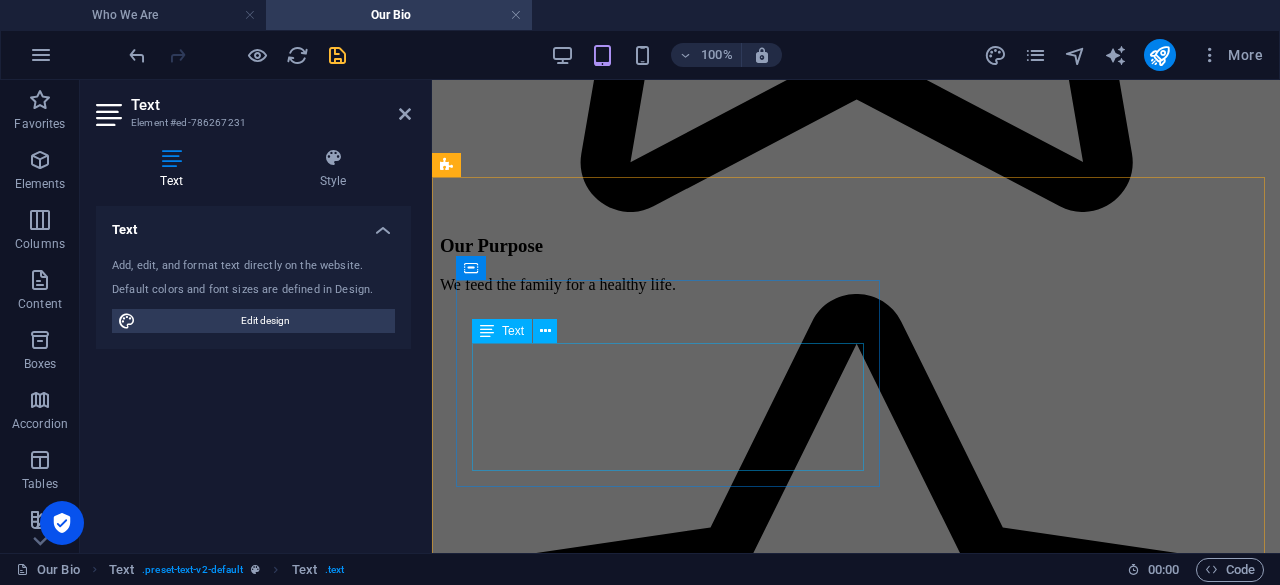 click on "Lorem ipsum dolor sit amet, consectetuer adipiscing elit. Aenean commodo ligula eget dolor. Lorem ipsum dolor sit amet, consectetuer adipiscing elit leget dolor. Lorem ipsum dolor sit amet, consectetuer adipiscing elit. Aenean commodo ligula eget dolor." at bounding box center (856, 3184) 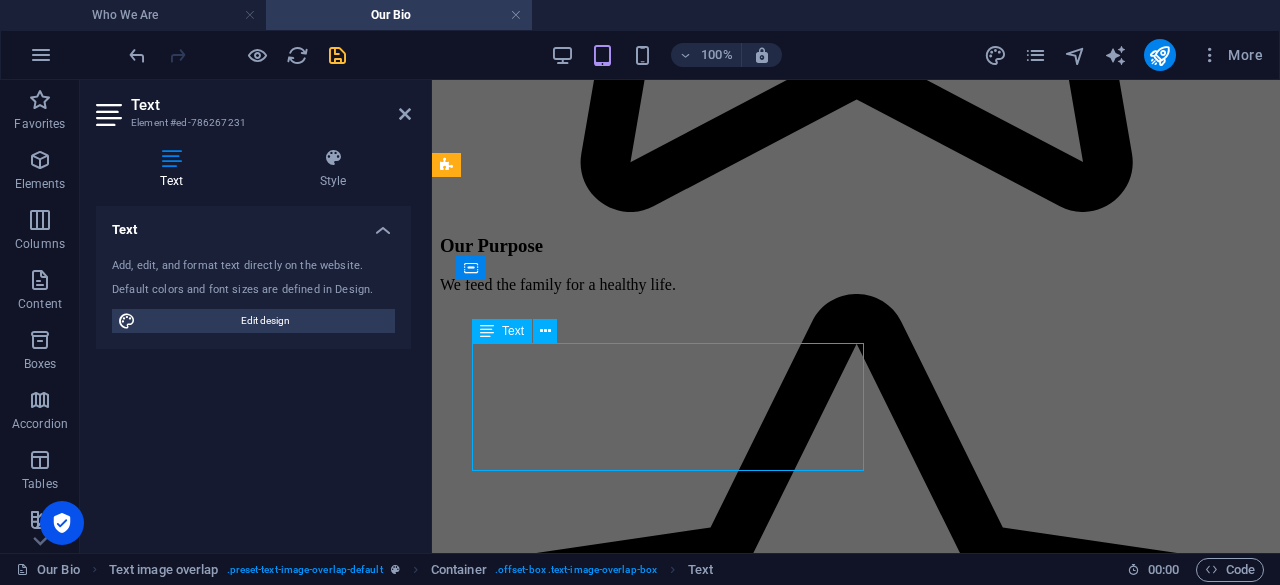 click on "Lorem ipsum dolor sit amet, consectetuer adipiscing elit. Aenean commodo ligula eget dolor. Lorem ipsum dolor sit amet, consectetuer adipiscing elit leget dolor. Lorem ipsum dolor sit amet, consectetuer adipiscing elit. Aenean commodo ligula eget dolor." at bounding box center [856, 3184] 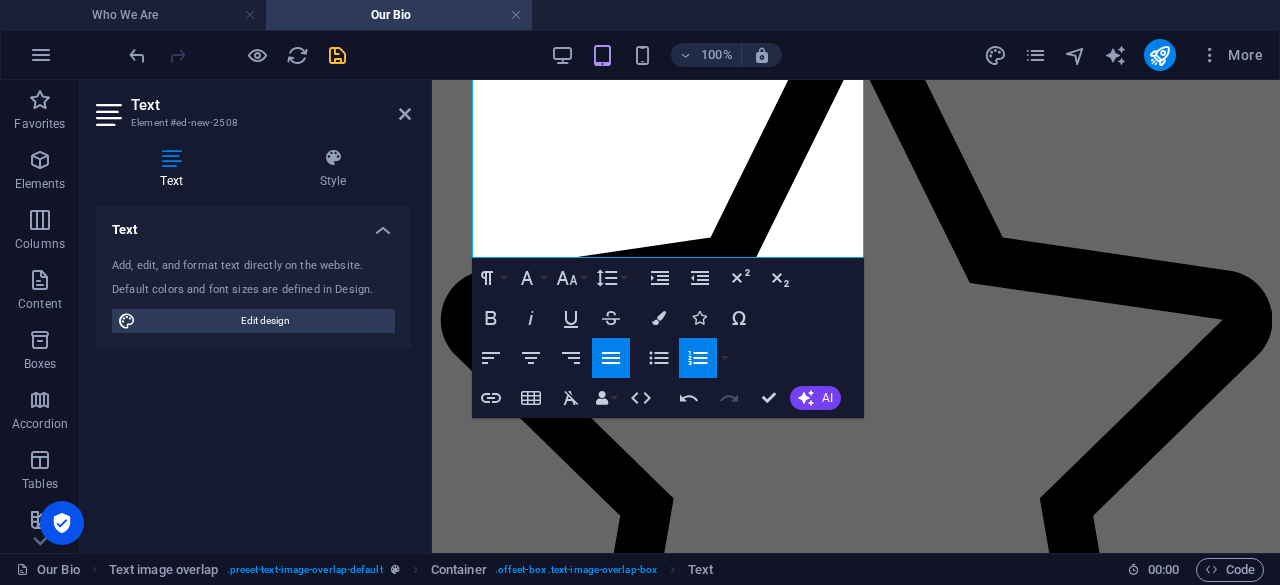 scroll, scrollTop: 1855, scrollLeft: 0, axis: vertical 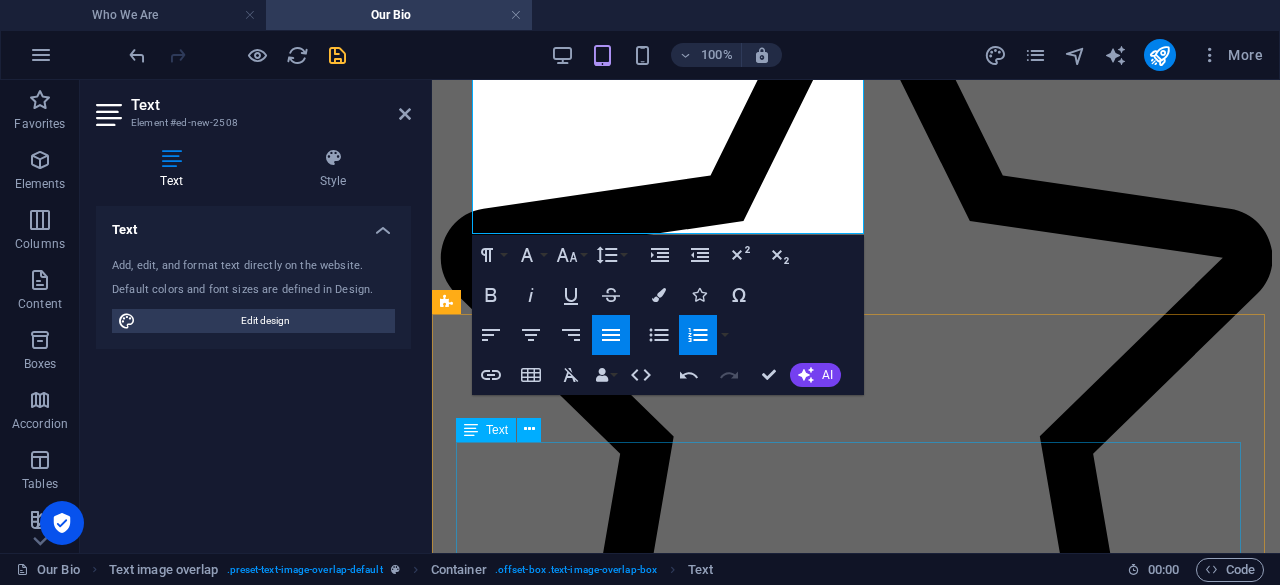click on "Health:  We are committed to nurturing the well-being of every family by providing food that is inherently pure, natural, and contributes to a truly healthy life. Quality:  We uphold the highest standards in every aspect, from sustainable organic farming to the delivery of premium, superior products, ensuring consistent excellence and customer satisfaction. Ethics:  We operate with unwavering integrity, honoring our commitment to responsible creation, animal welfare, environmental sustainability, and building deep trust within our community and beyond." at bounding box center (856, 3672) 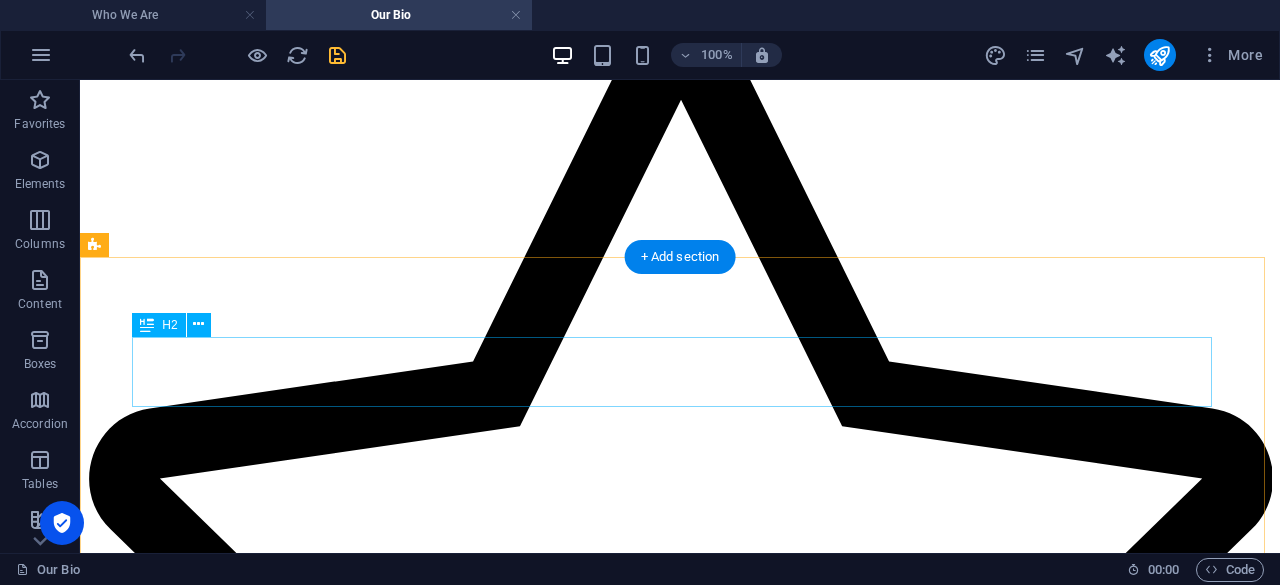 scroll, scrollTop: 2090, scrollLeft: 0, axis: vertical 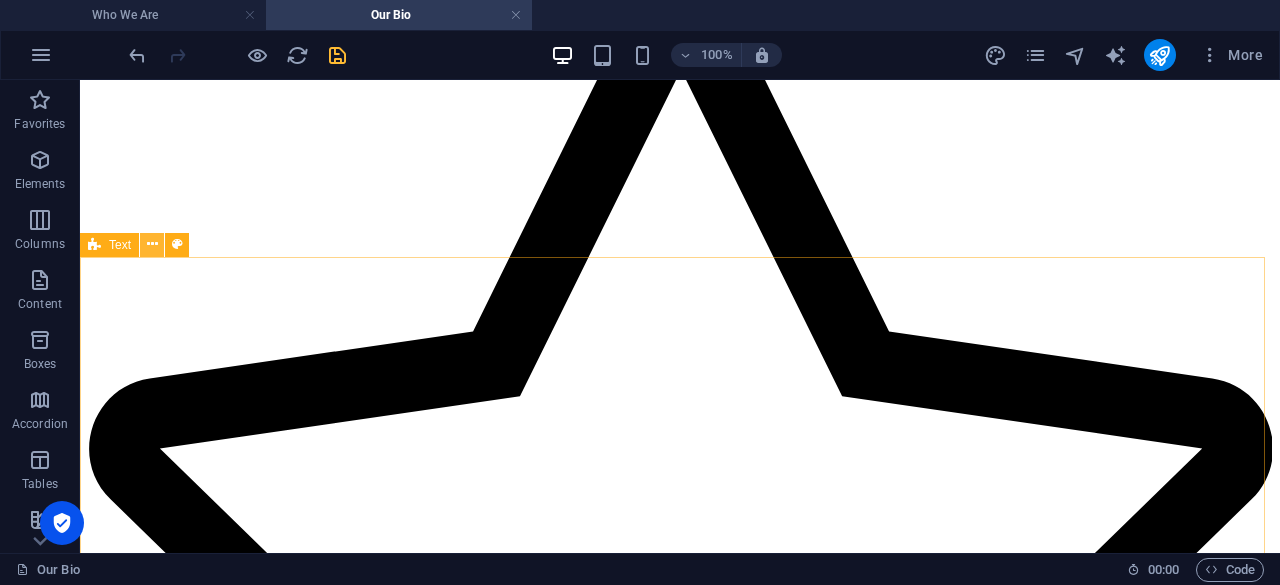 click at bounding box center [152, 244] 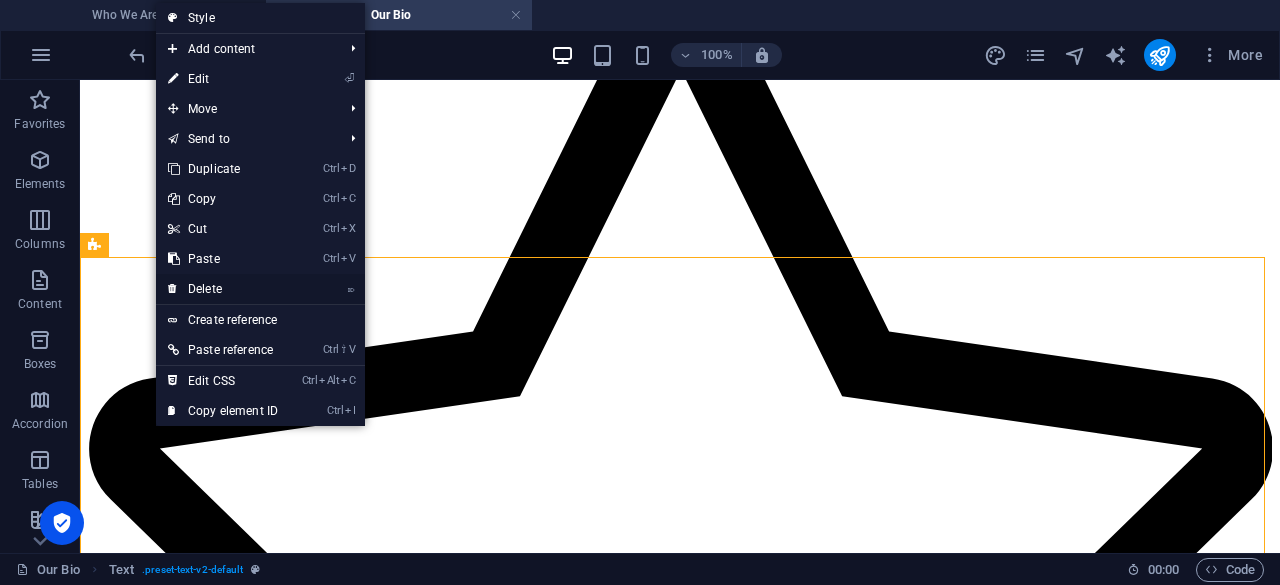 click on "⌦  Delete" at bounding box center [223, 289] 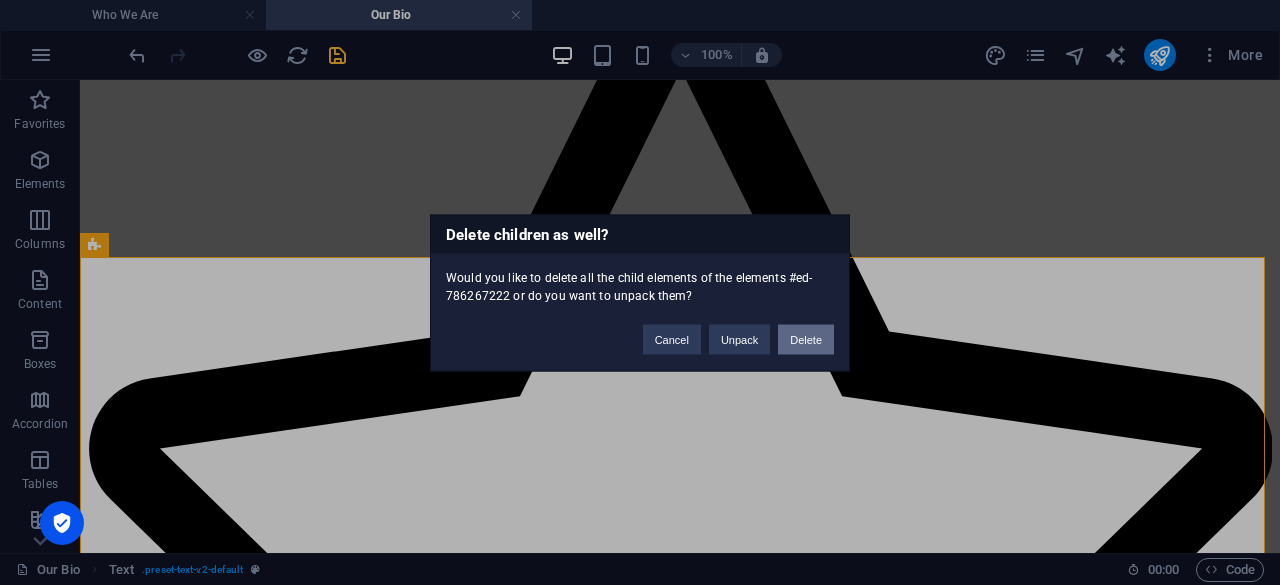 click on "Delete" at bounding box center (806, 339) 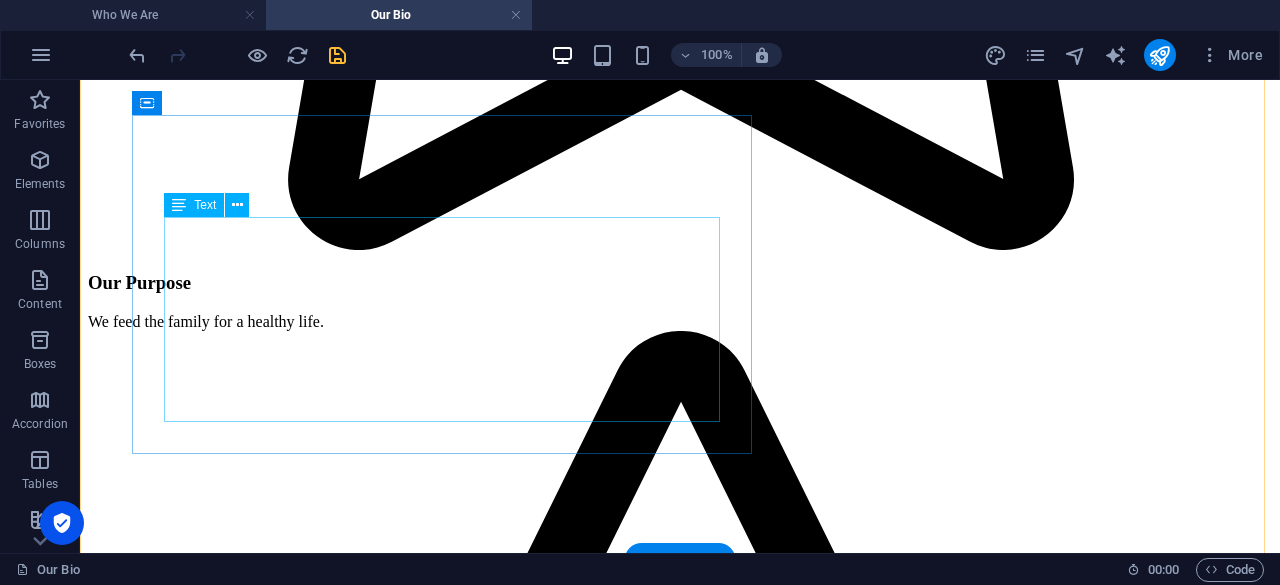 scroll, scrollTop: 1790, scrollLeft: 0, axis: vertical 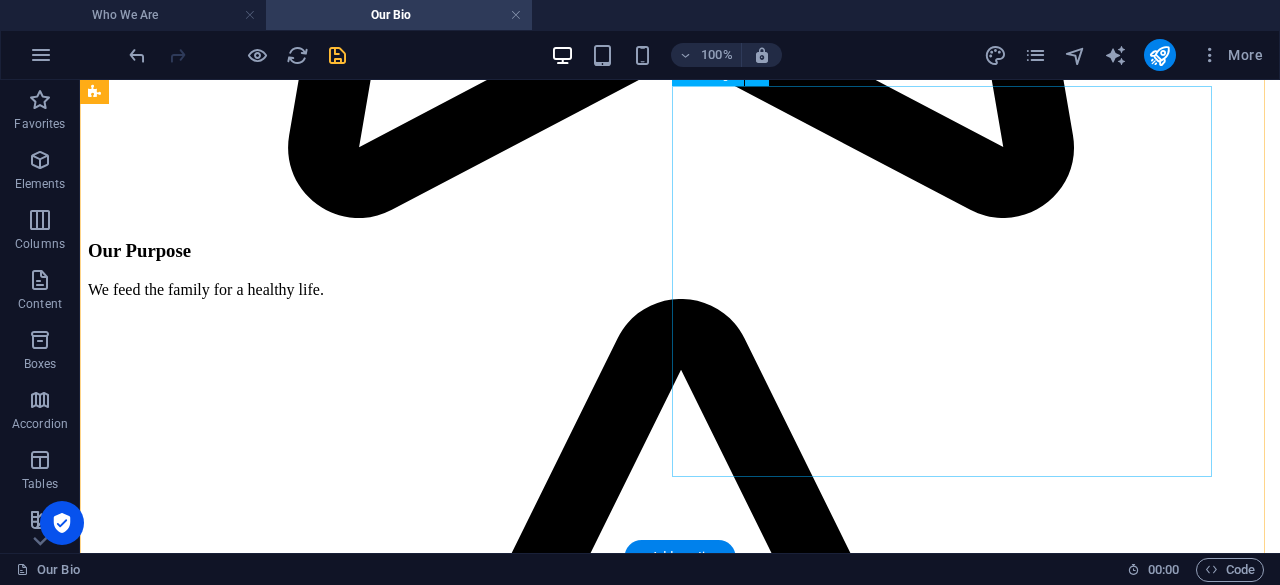 click at bounding box center (680, 4706) 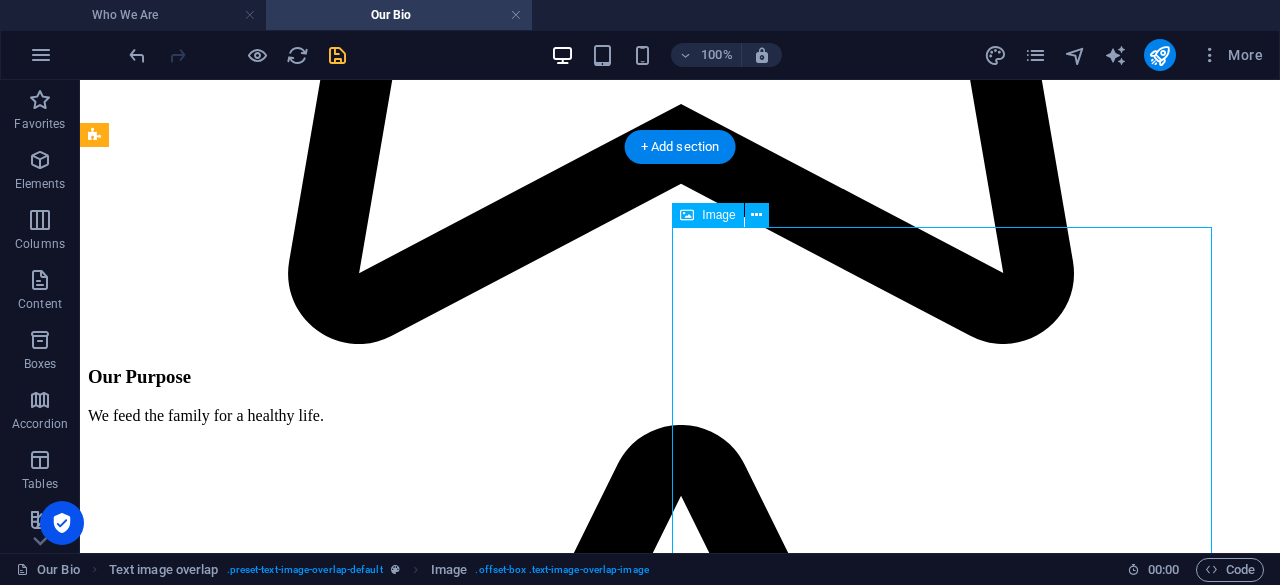 scroll, scrollTop: 1690, scrollLeft: 0, axis: vertical 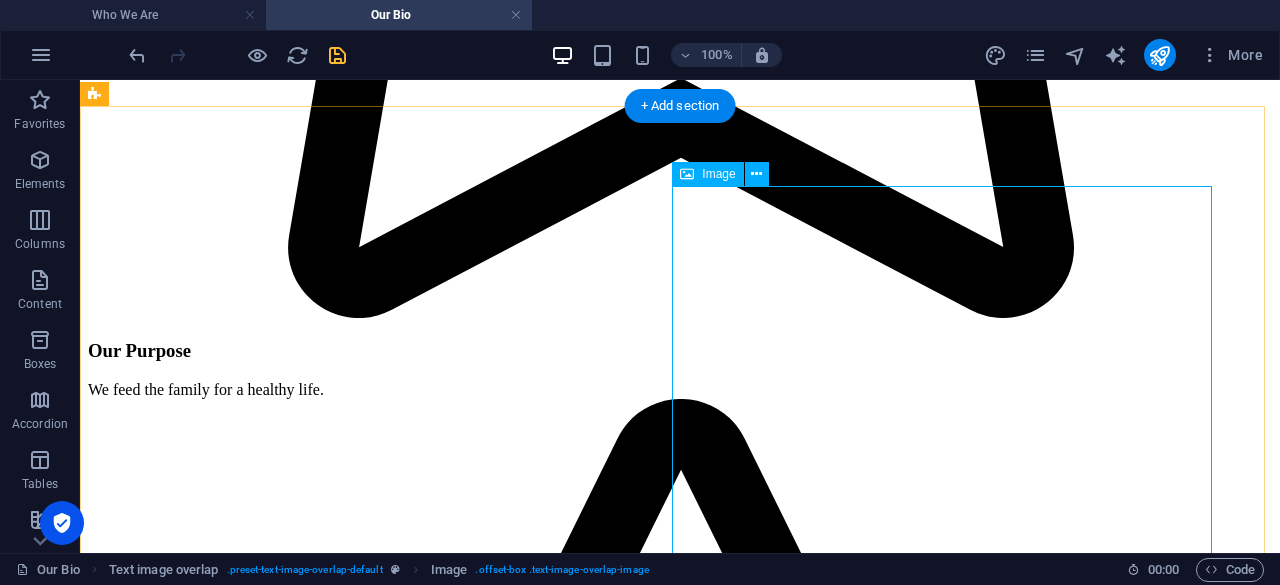 click at bounding box center [680, 4806] 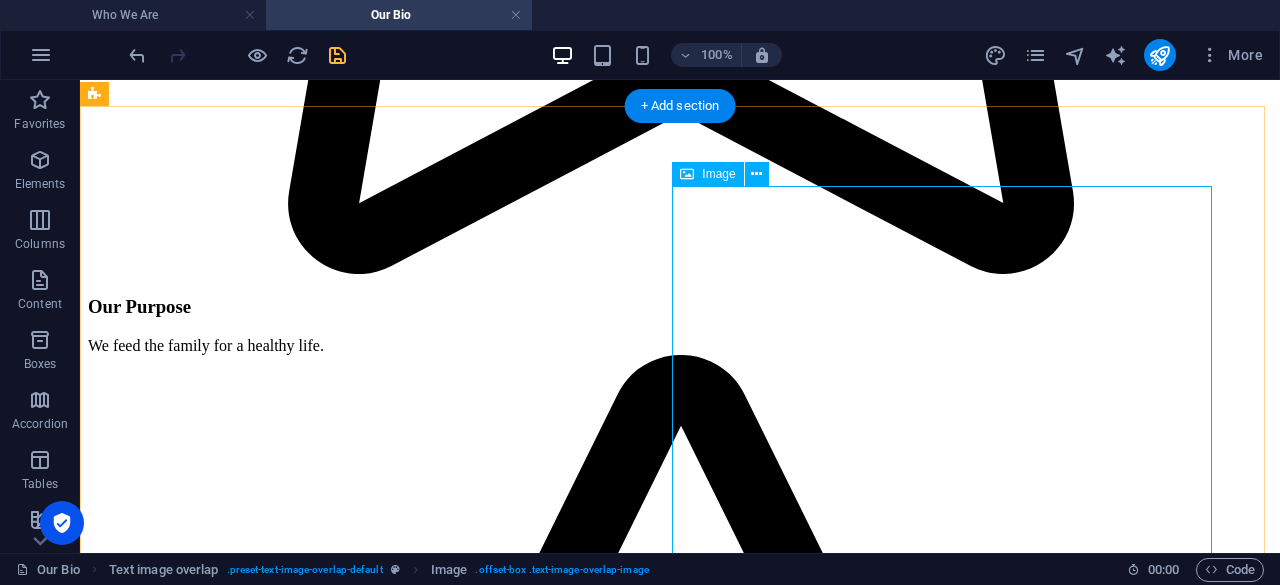 select on "%" 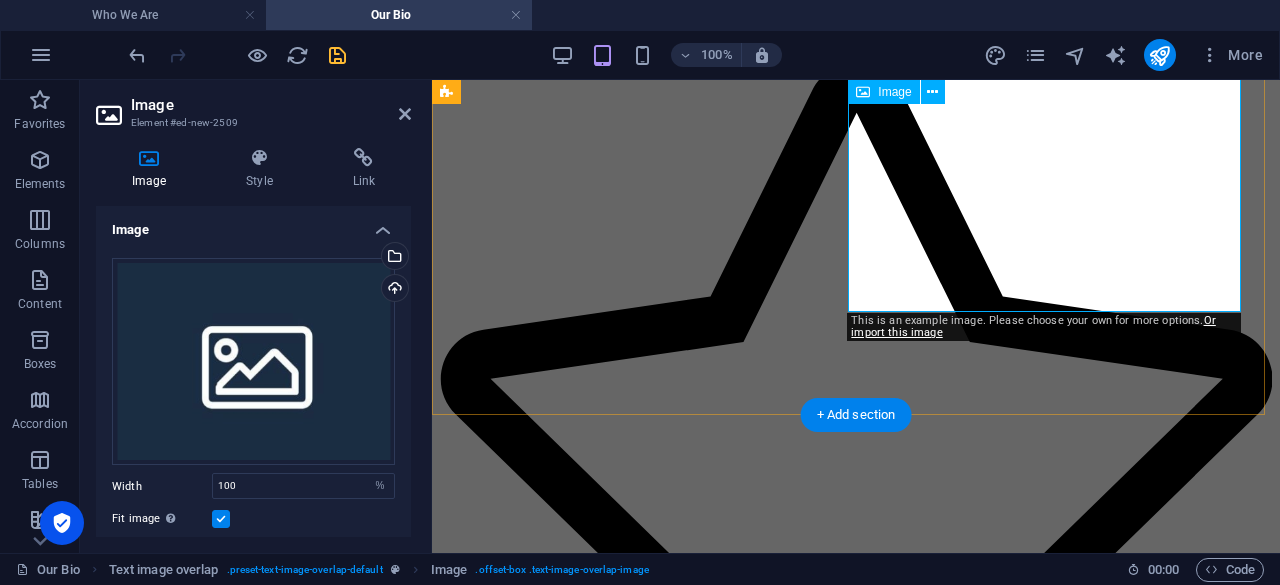 scroll, scrollTop: 1754, scrollLeft: 0, axis: vertical 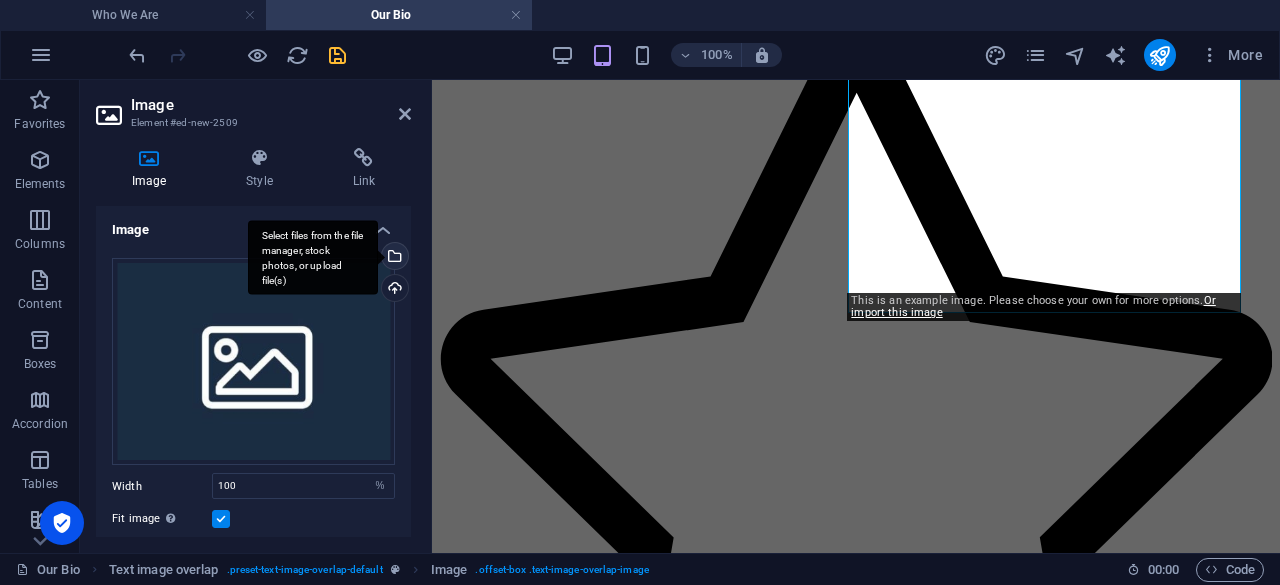 click on "Select files from the file manager, stock photos, or upload file(s)" at bounding box center (313, 257) 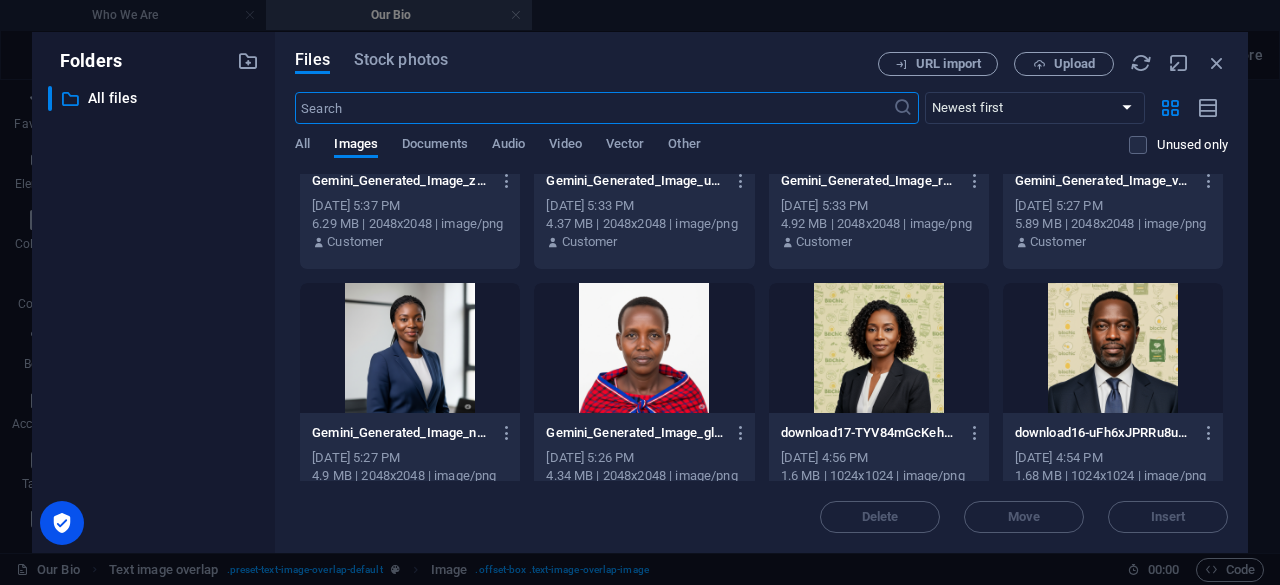 scroll, scrollTop: 0, scrollLeft: 0, axis: both 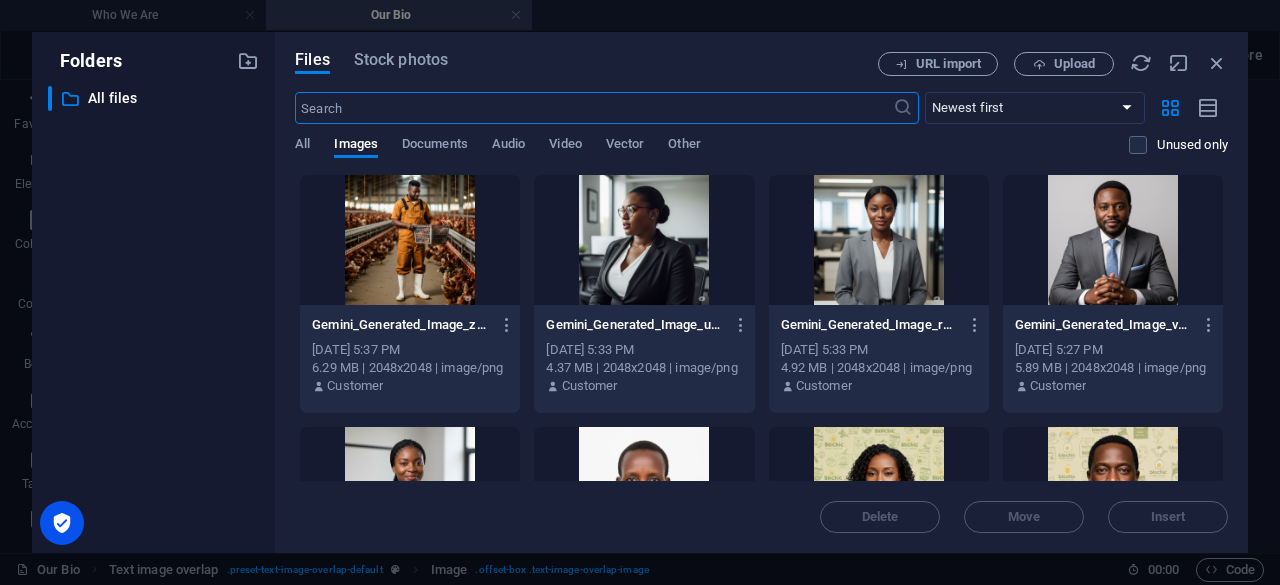 click at bounding box center [410, 240] 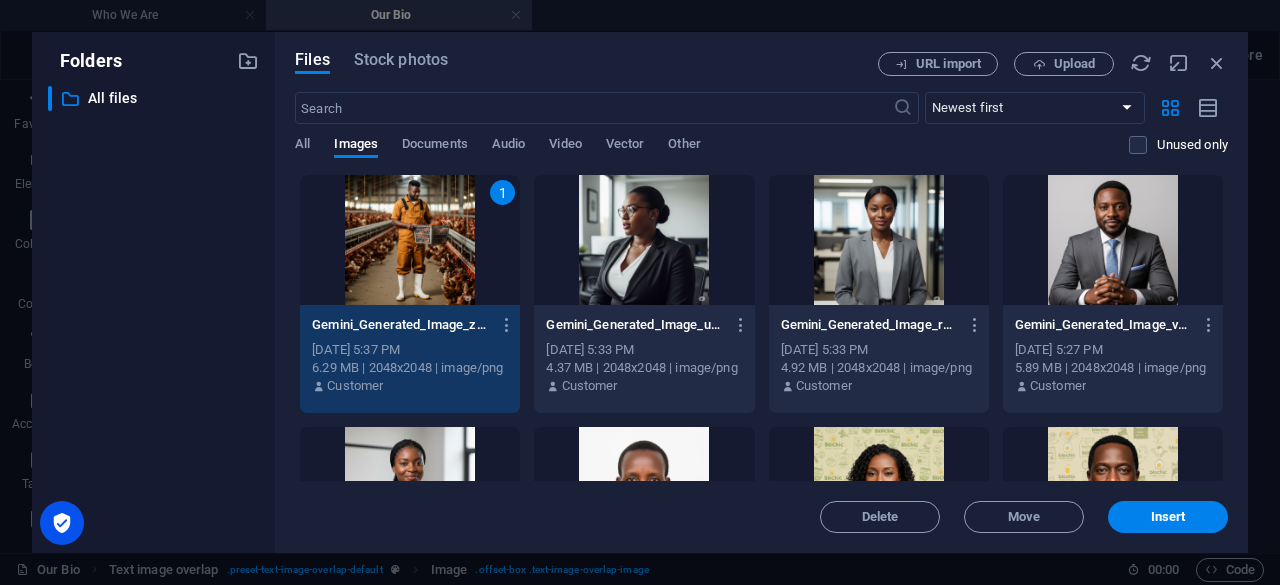 click on "1" at bounding box center [410, 240] 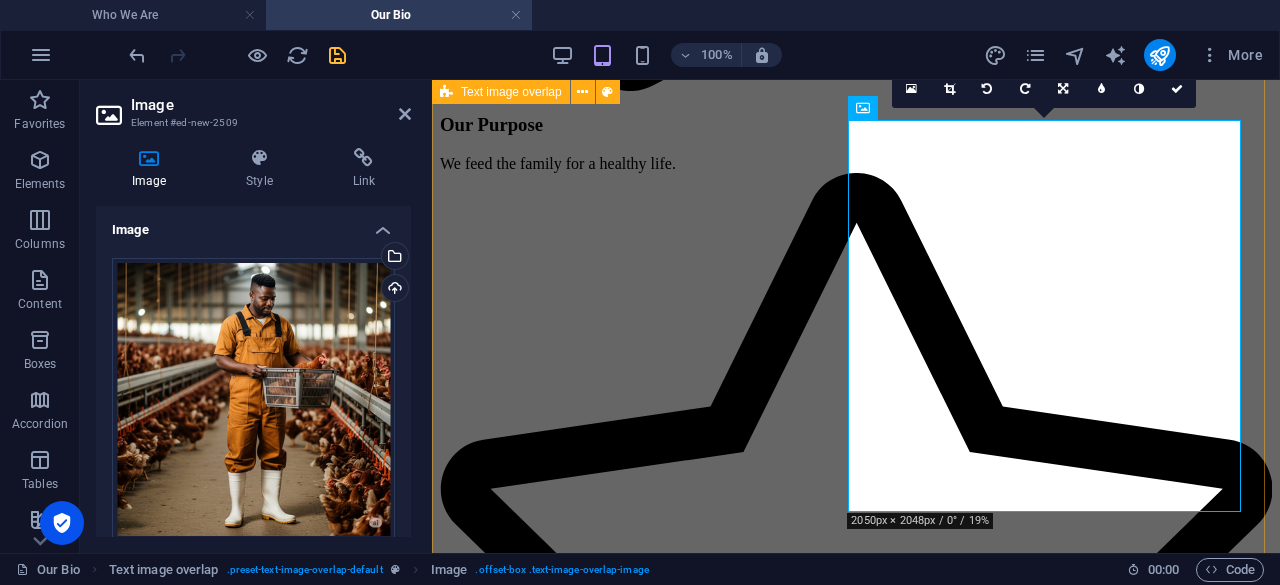 click on "Our Core Values Health:  We are committed to nurturing the well-being of every family by providing food that is inherently pure, natural, and contributes to a truly healthy life. Quality:  We uphold the highest standards in every aspect, from sustainable organic farming to the delivery of premium, superior products, ensuring consistent excellence and customer satisfaction. Ethics:  We operate with unwavering integrity, honoring our commitment to responsible creation, animal welfare, environmental sustainability, and building deep trust within our community and beyond." at bounding box center [856, 3482] 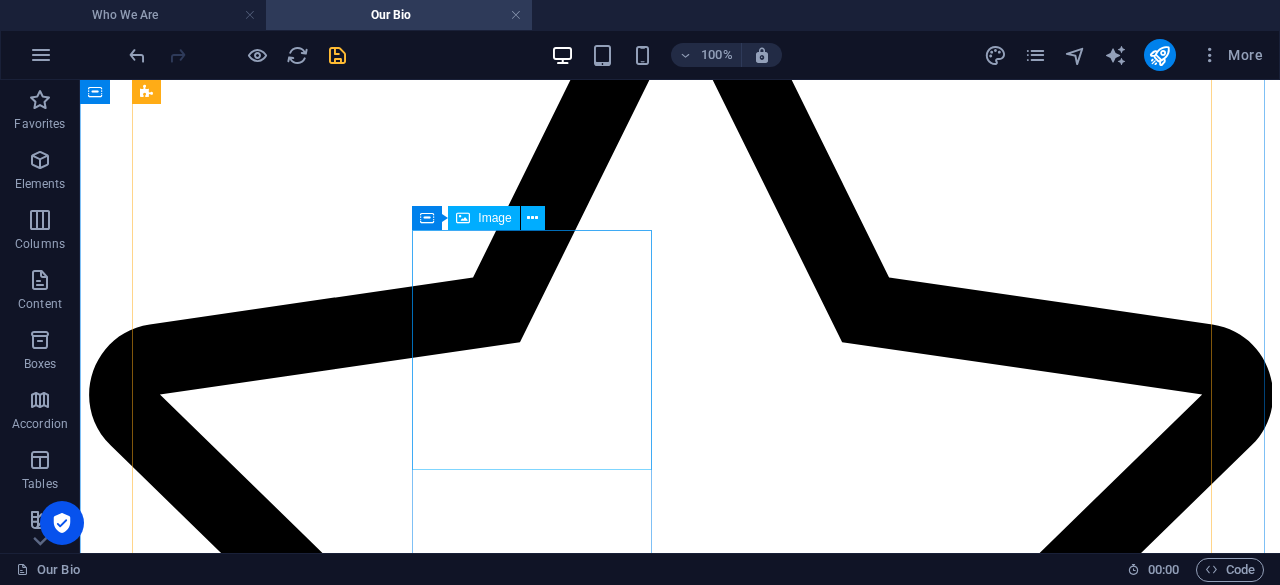 scroll, scrollTop: 3659, scrollLeft: 0, axis: vertical 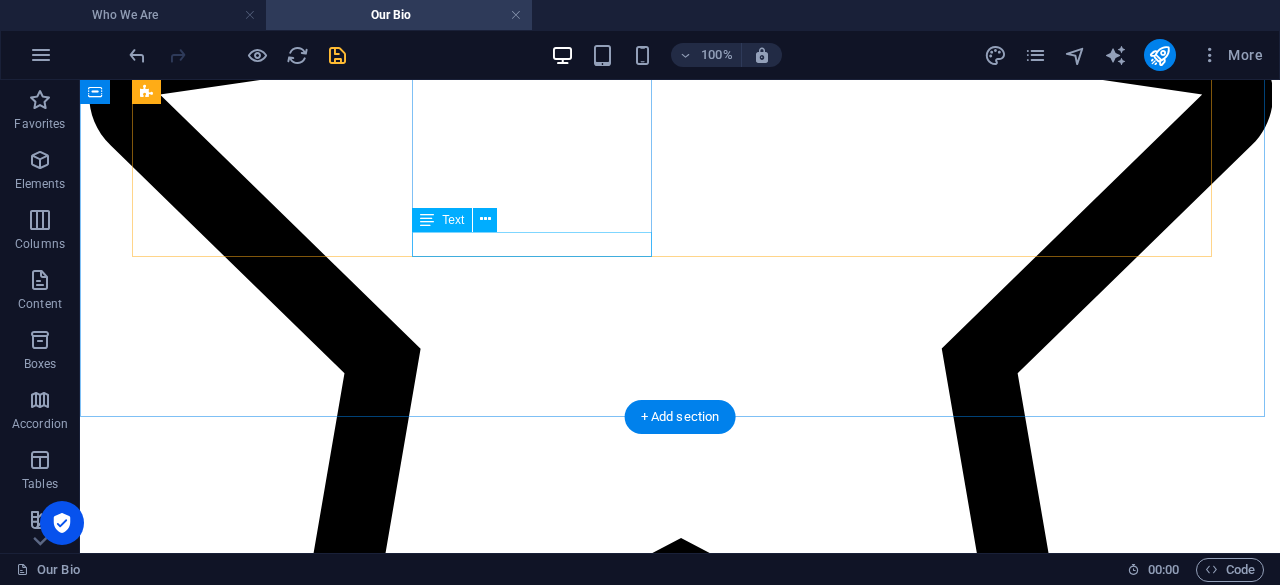 click on "SalesExecutive" at bounding box center (680, 12058) 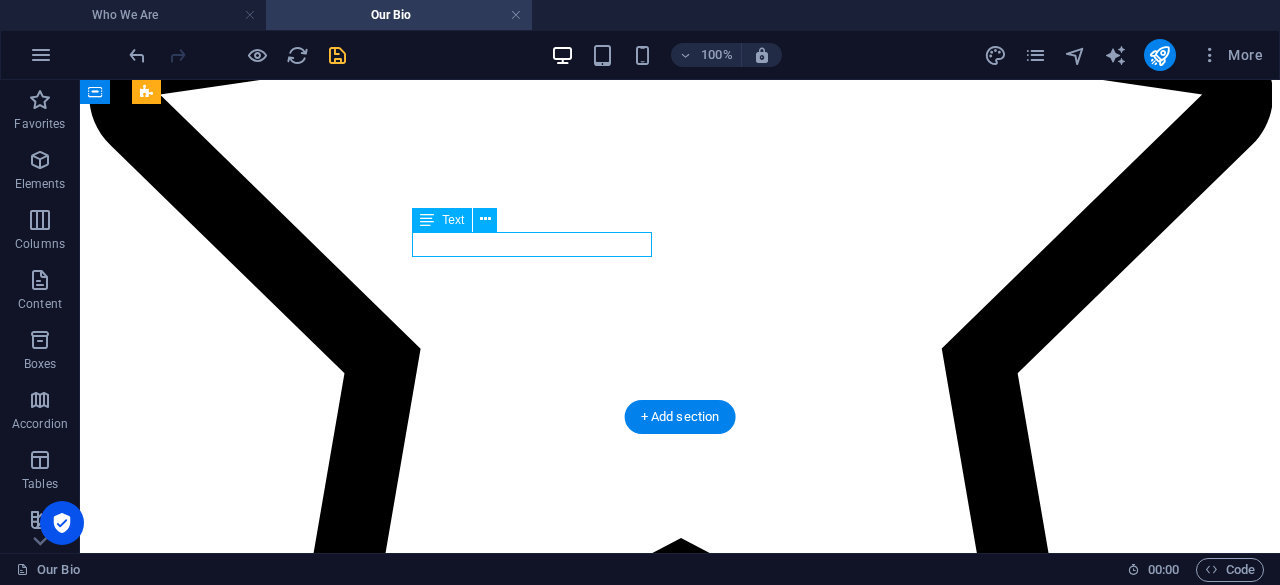 click on "SalesExecutive" at bounding box center (680, 12058) 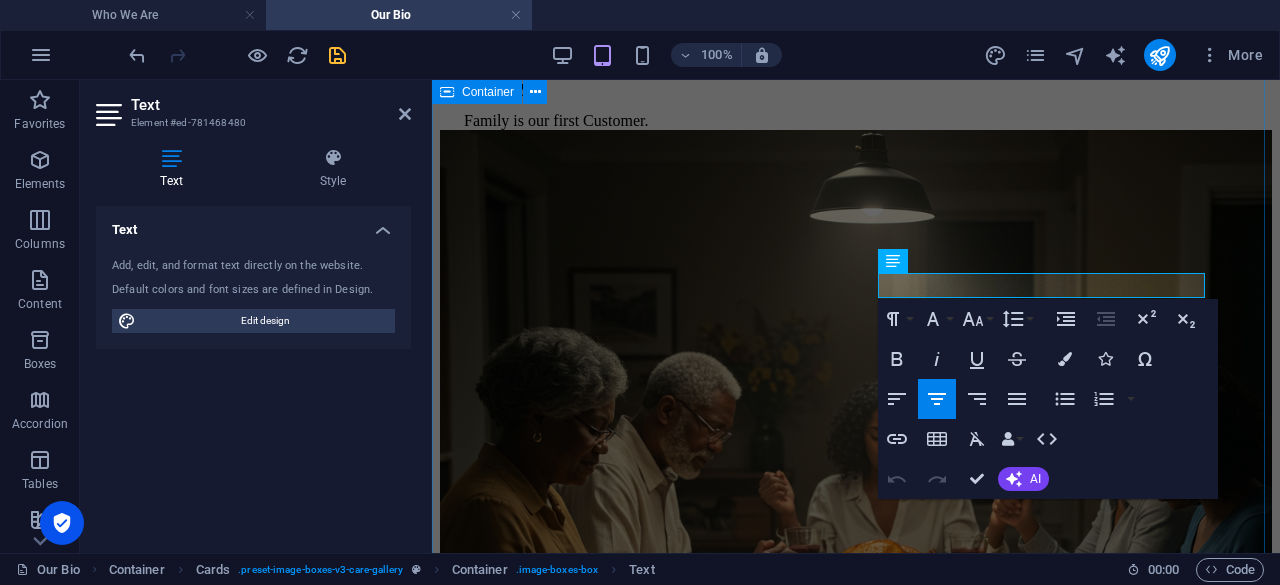 scroll, scrollTop: 3624, scrollLeft: 0, axis: vertical 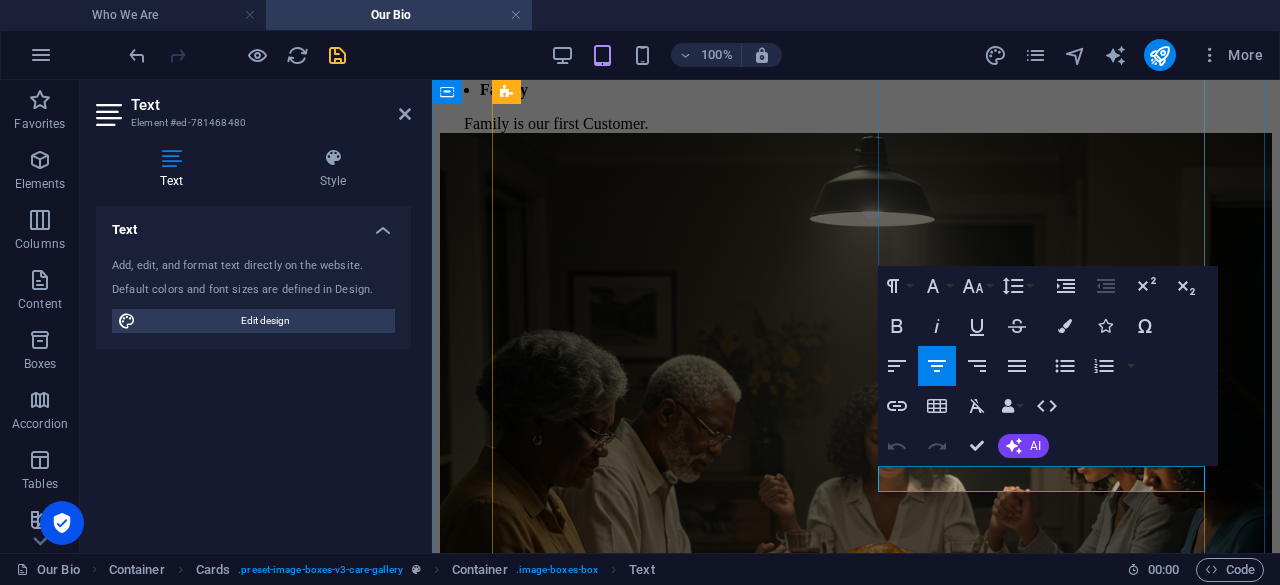 click on "SalesExecutive" at bounding box center [856, 7876] 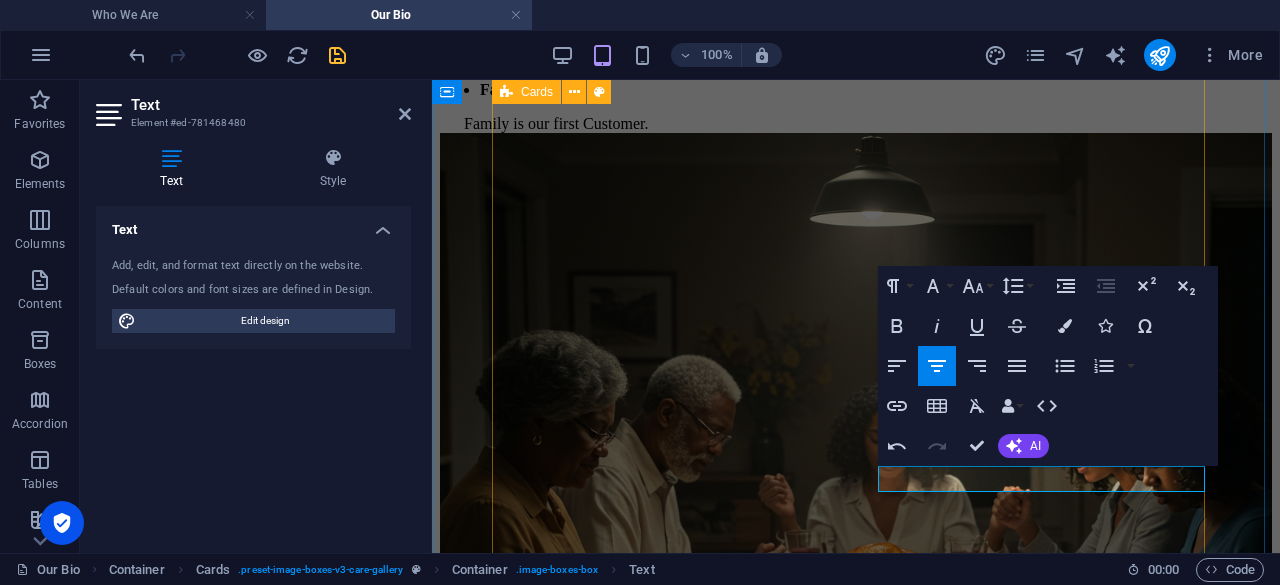 click on "[PERSON_NAME] Founder [PERSON_NAME] Director [PERSON_NAME] Chief Innovations Officer [PERSON_NAME] Director of Marketing [PERSON_NAME] Director of Operations [PERSON_NAME] Sales  Executive Lempisha Kina SalesExecutive [PERSON_NAME] Security Manager" at bounding box center [856, 6179] 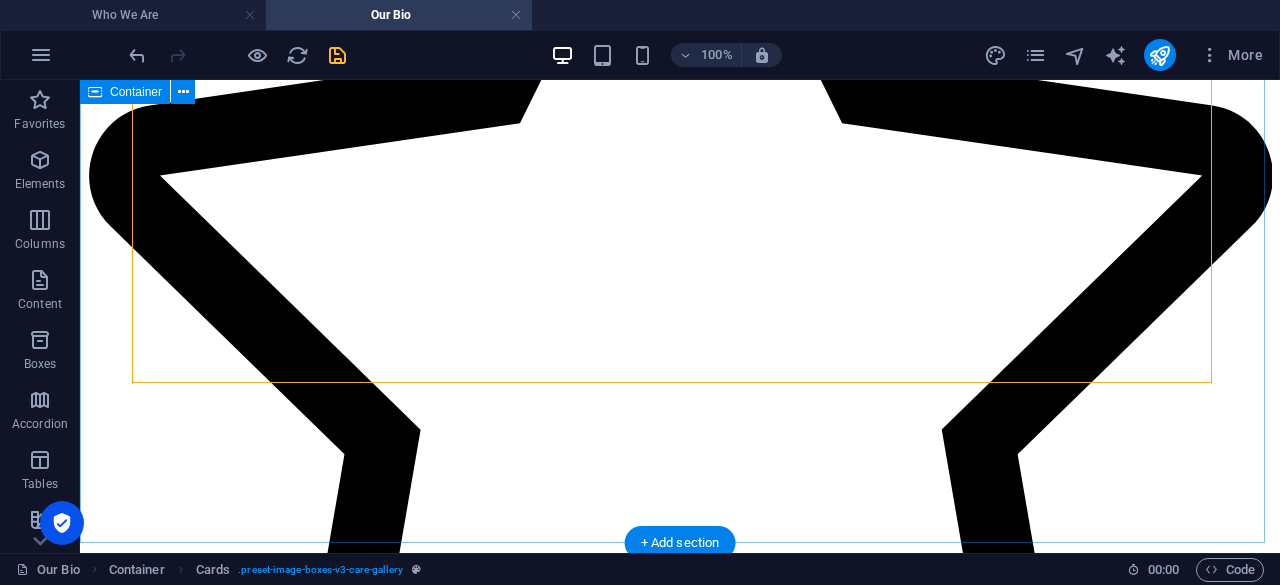 scroll, scrollTop: 3558, scrollLeft: 0, axis: vertical 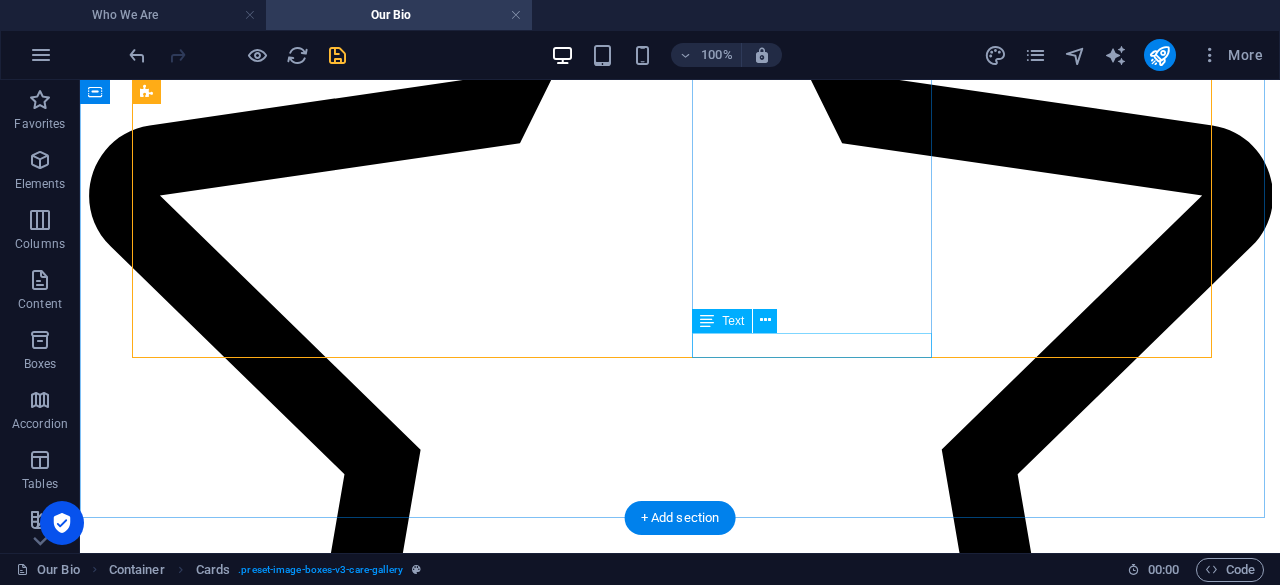 click on "SalesExecutive" at bounding box center [680, 13441] 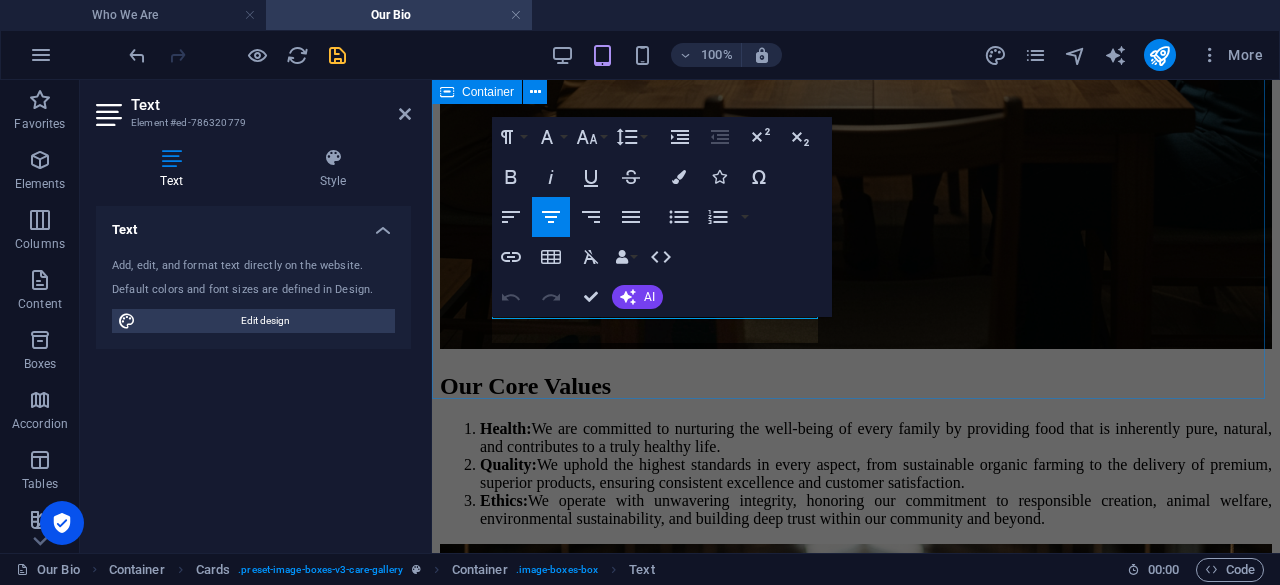 scroll, scrollTop: 4247, scrollLeft: 0, axis: vertical 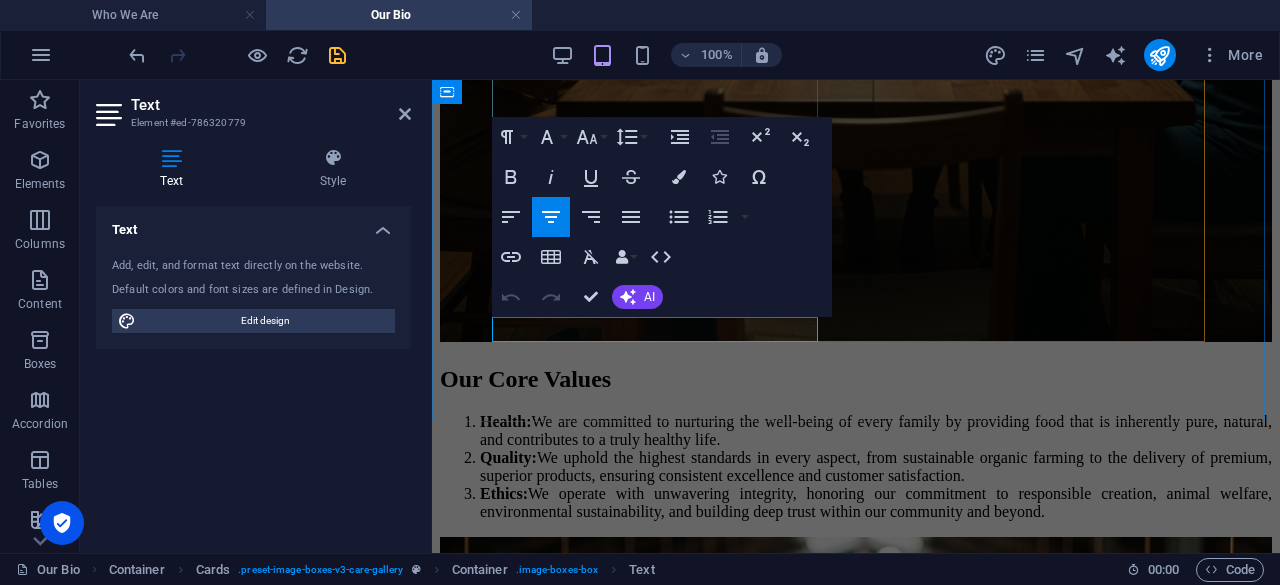 click on "SalesExecutive" at bounding box center [856, 8110] 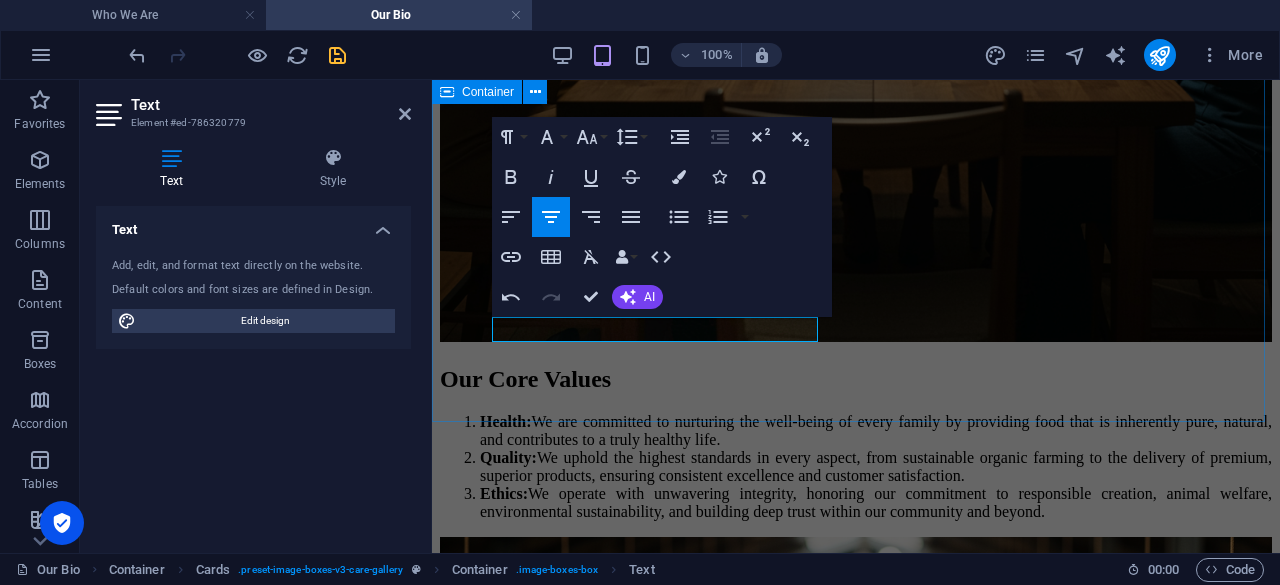 click on "Our team [PERSON_NAME] Founder [PERSON_NAME] Financial Director [PERSON_NAME] Chief Innovations Officer [PERSON_NAME] Director of Marketing [PERSON_NAME] Director of Operations [PERSON_NAME] Sales Executive Lempisha Kina Sales  Executive [PERSON_NAME] Security Manager" at bounding box center [856, 5523] 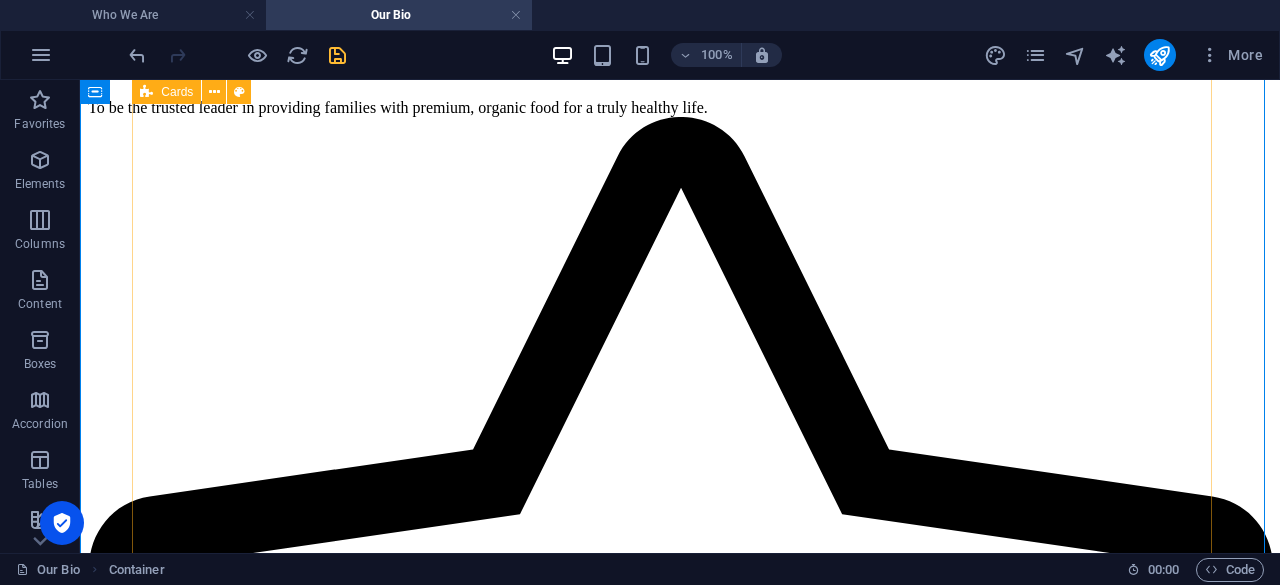 scroll, scrollTop: 3087, scrollLeft: 0, axis: vertical 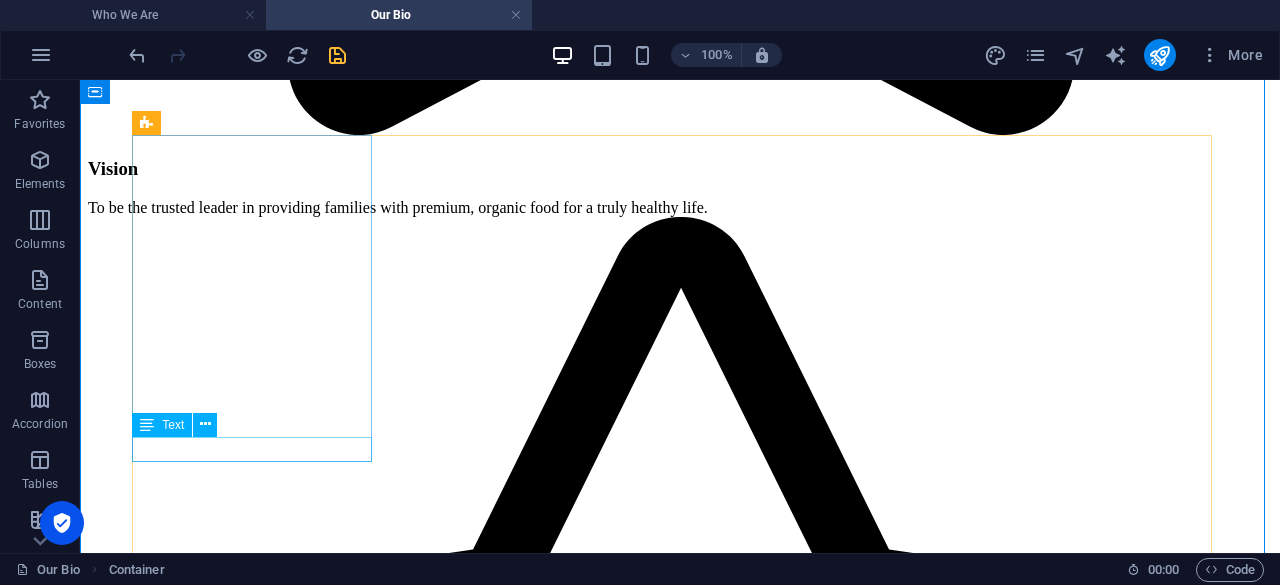 click on "Founder" at bounding box center (680, 6223) 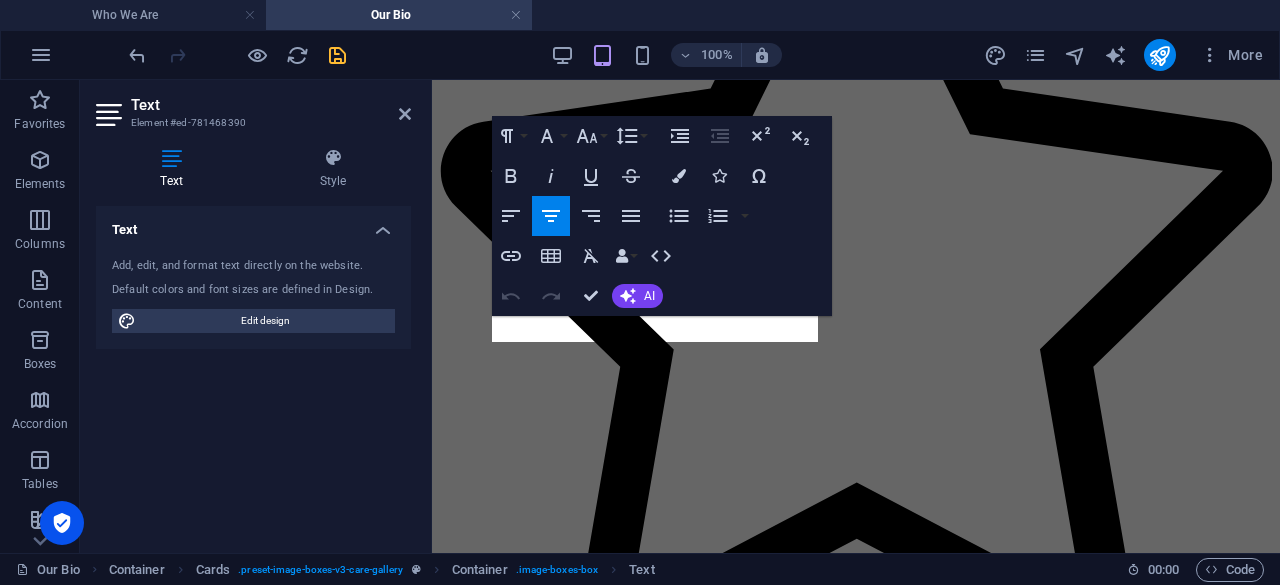 scroll, scrollTop: 2826, scrollLeft: 0, axis: vertical 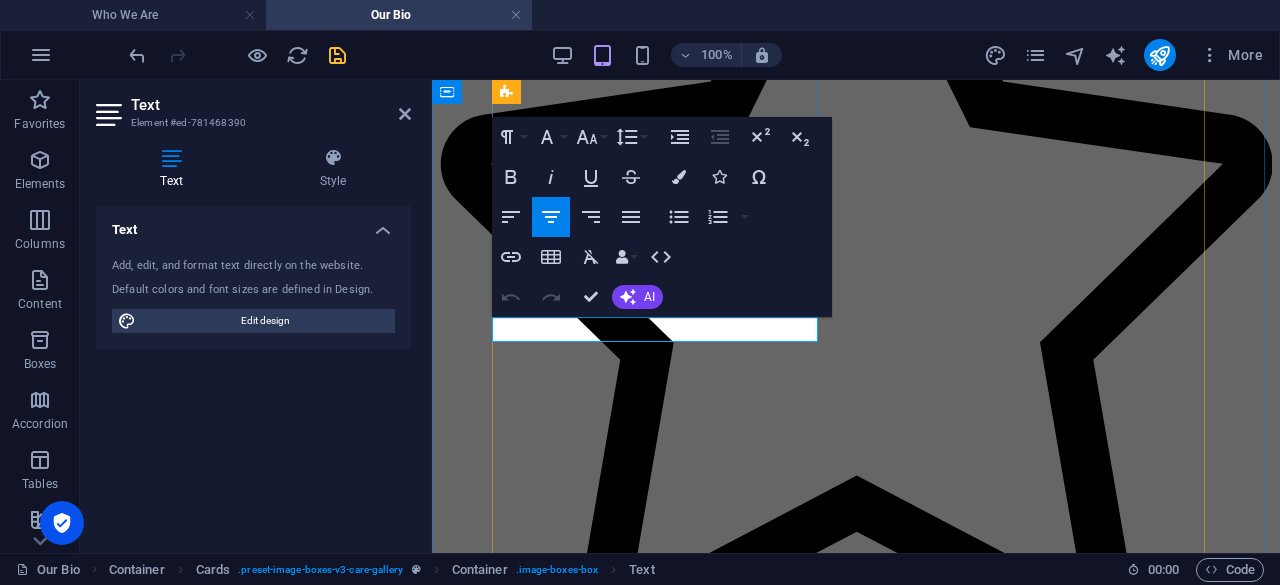 type 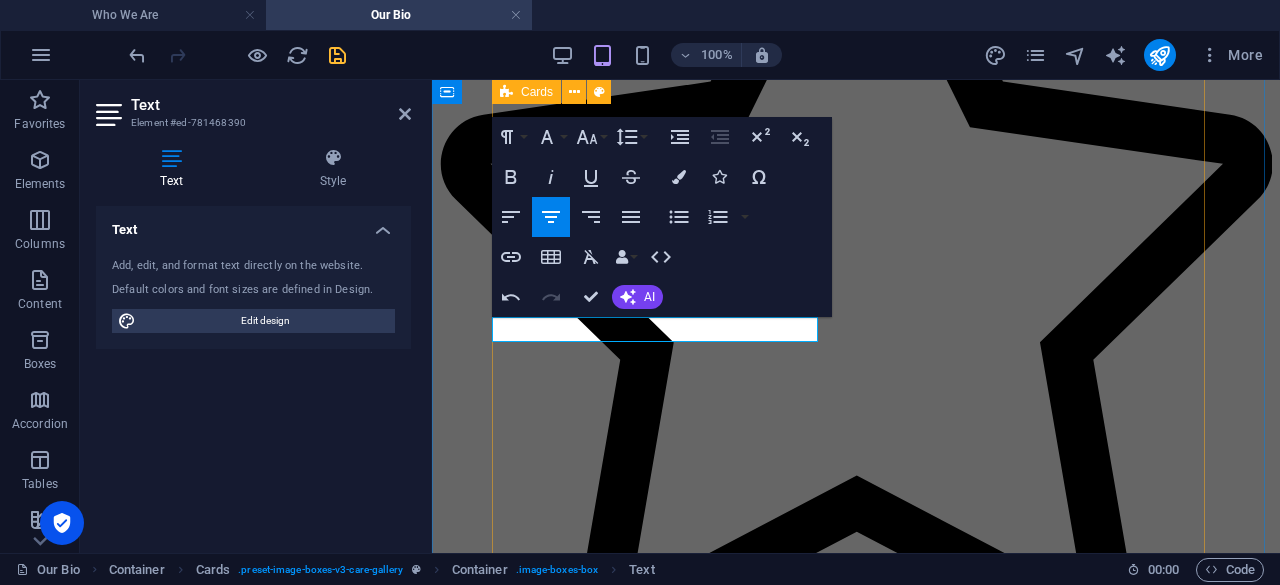 click on "[PERSON_NAME] Managing Director [PERSON_NAME] Director [PERSON_NAME] Chief Innovations Officer [PERSON_NAME] Director of Marketing [PERSON_NAME] Director of Operations [PERSON_NAME] Sales Executive Lempisha Kina Sales Executive [PERSON_NAME] Security Manager" at bounding box center [856, 6977] 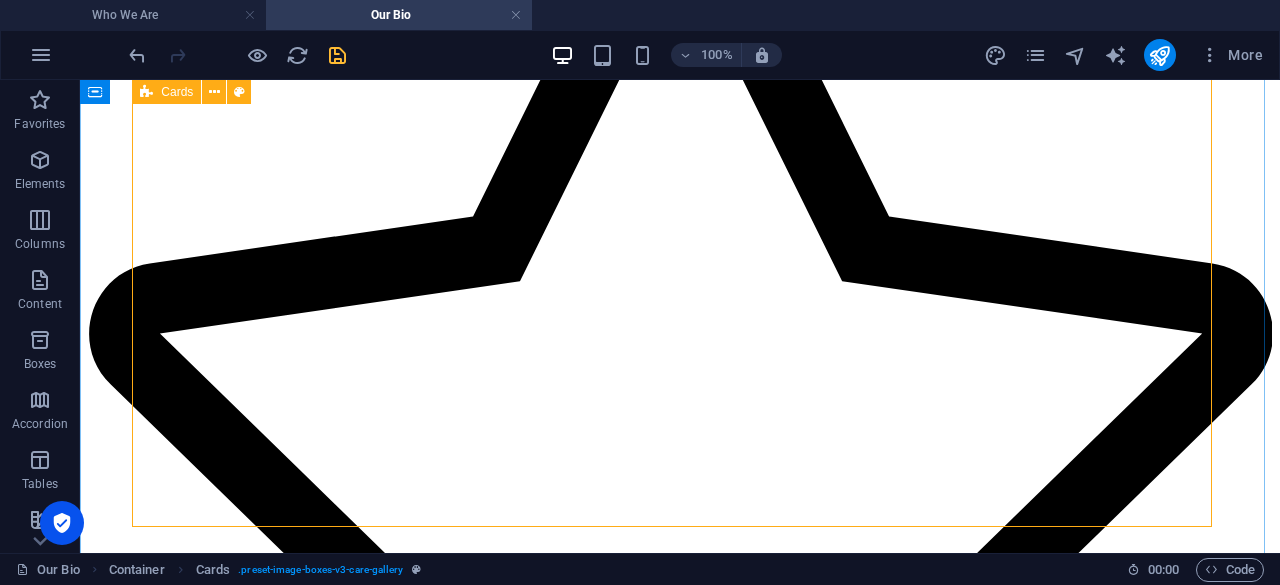 scroll, scrollTop: 3320, scrollLeft: 0, axis: vertical 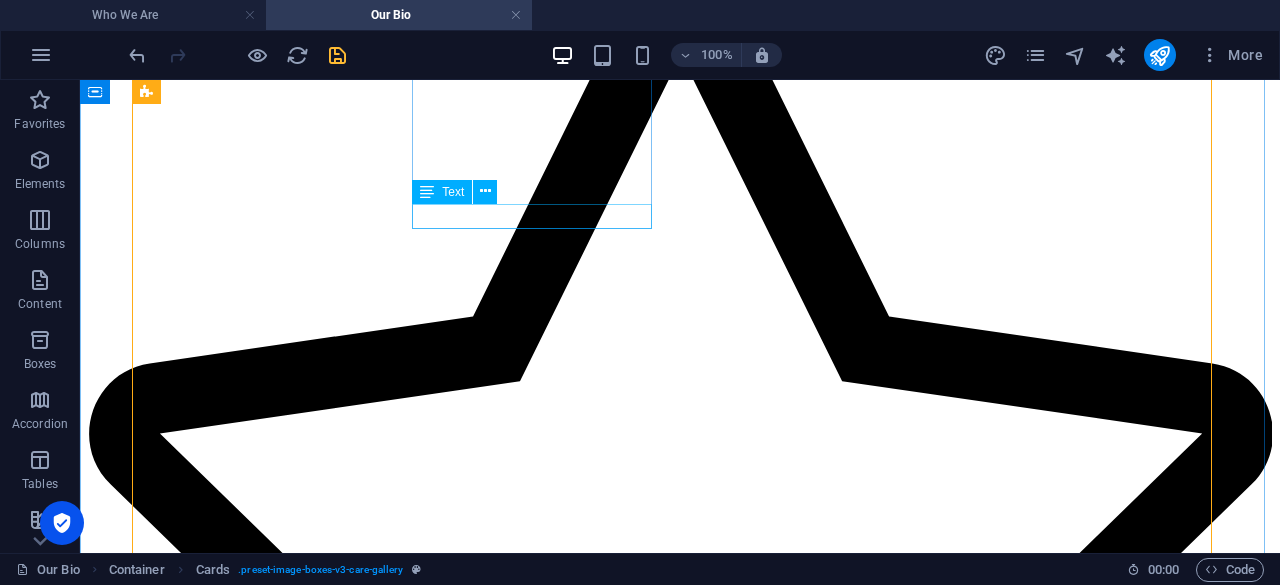 click on "Financial Director" at bounding box center [680, 7271] 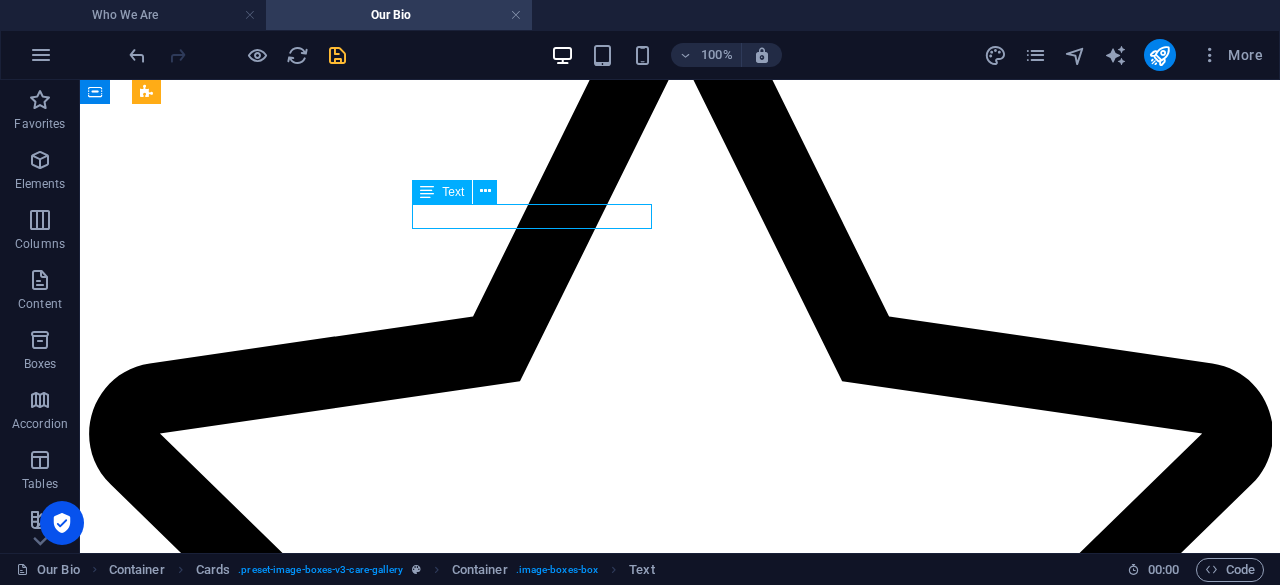 click on "Financial Director" at bounding box center (680, 7271) 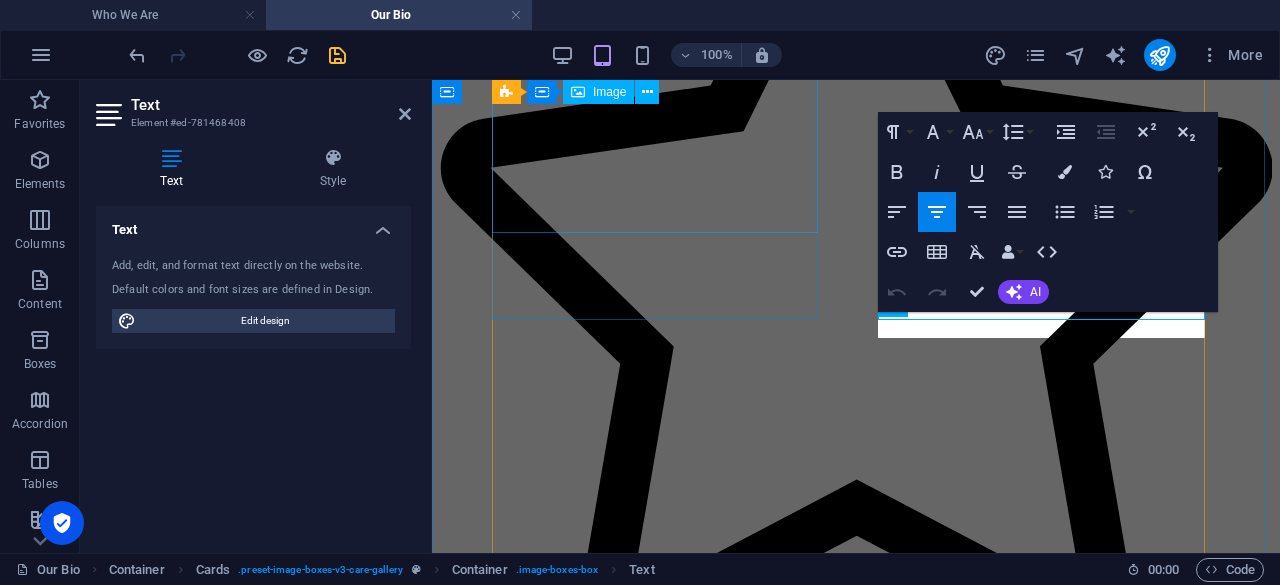 scroll, scrollTop: 2826, scrollLeft: 0, axis: vertical 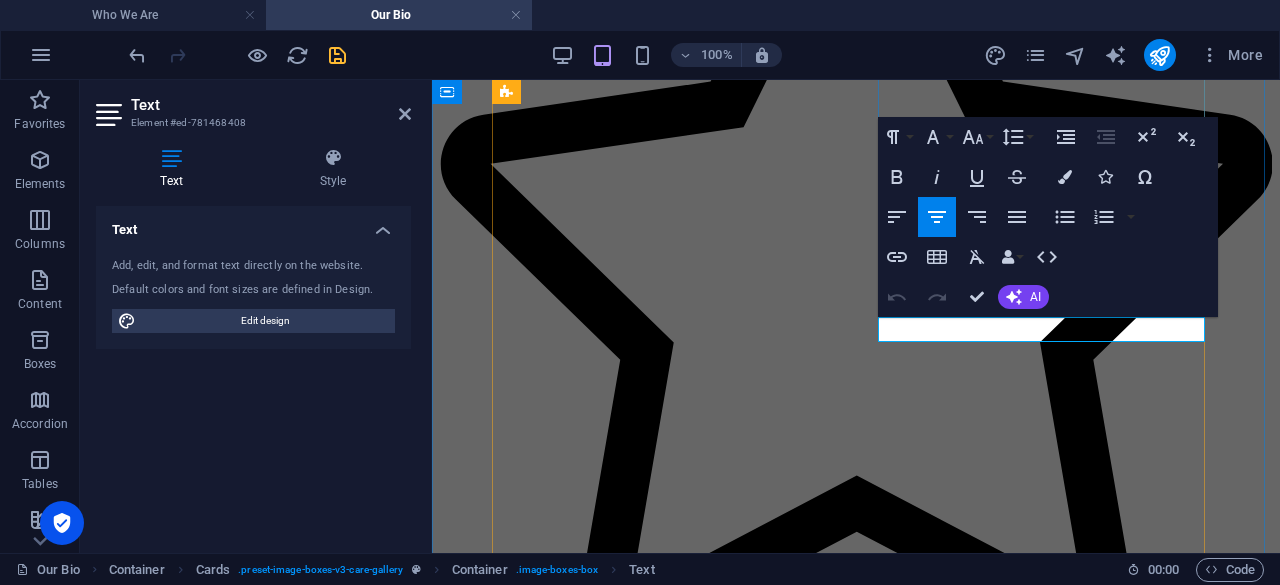 click on "Financial Director" at bounding box center [856, 5245] 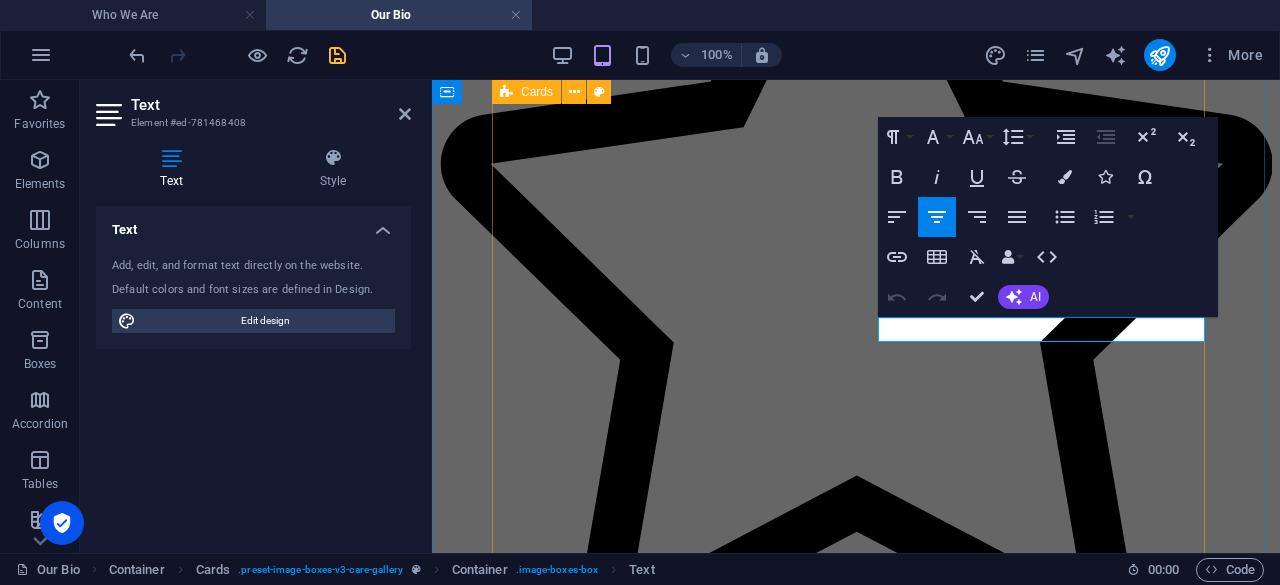 type 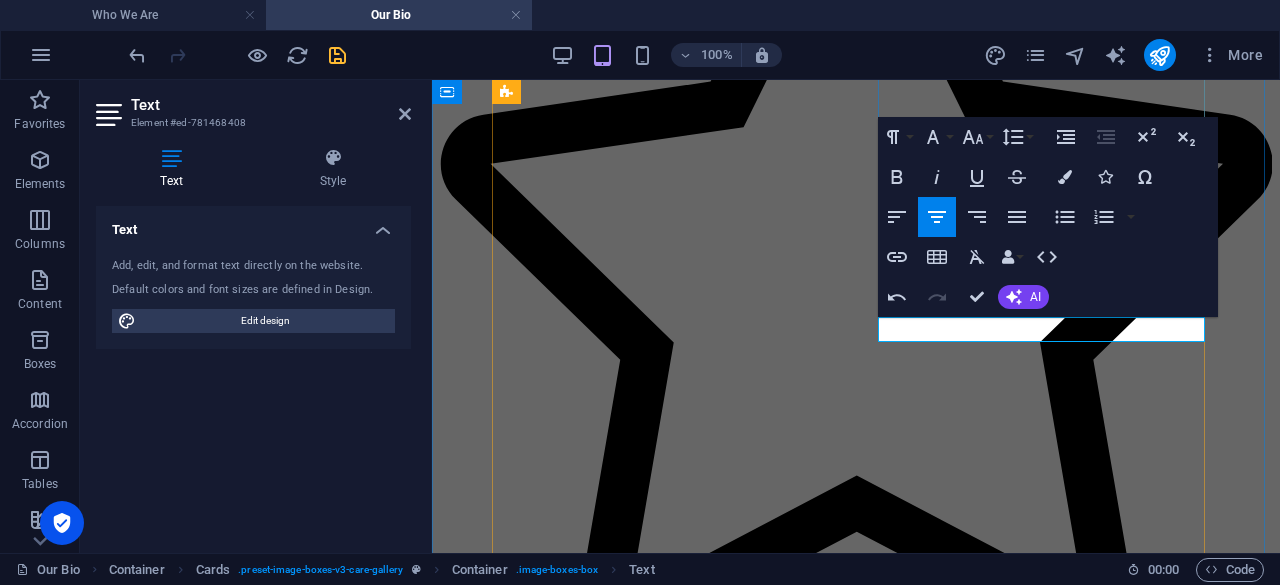 click on "Financial Director Finance" at bounding box center [856, 5244] 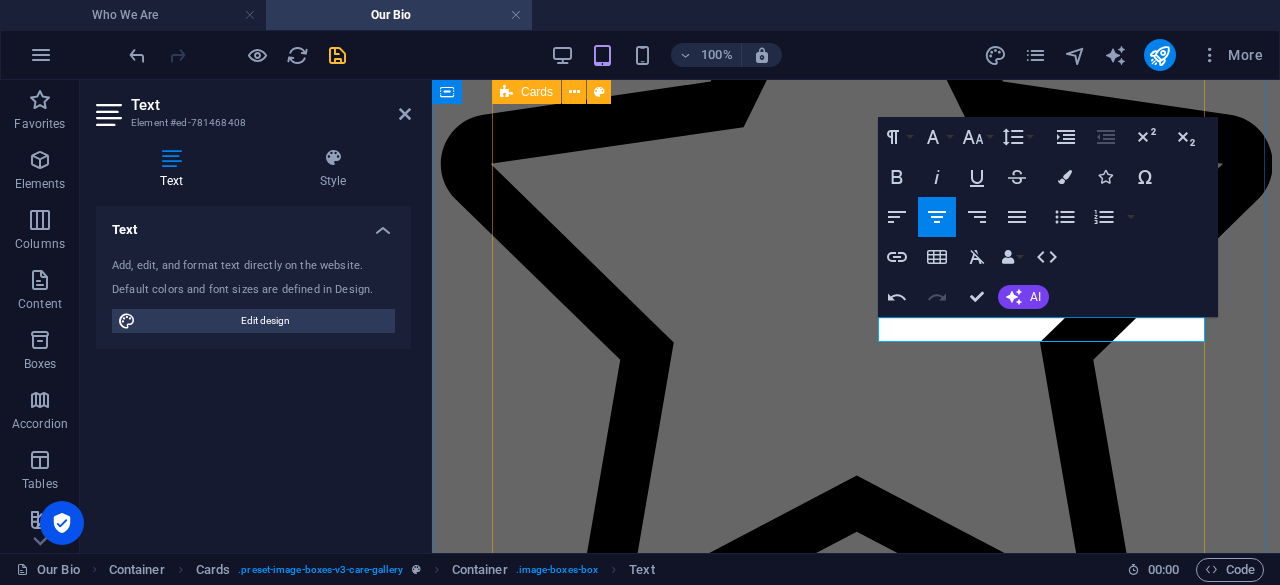 click on "[PERSON_NAME] Managing Director [PERSON_NAME] Director Finance [PERSON_NAME] Chief Innovations Officer [PERSON_NAME] Director of Marketing [PERSON_NAME] Director of Operations [PERSON_NAME] Sales Executive Lempisha Kina Sales Executive [PERSON_NAME] Security Manager" at bounding box center [856, 6977] 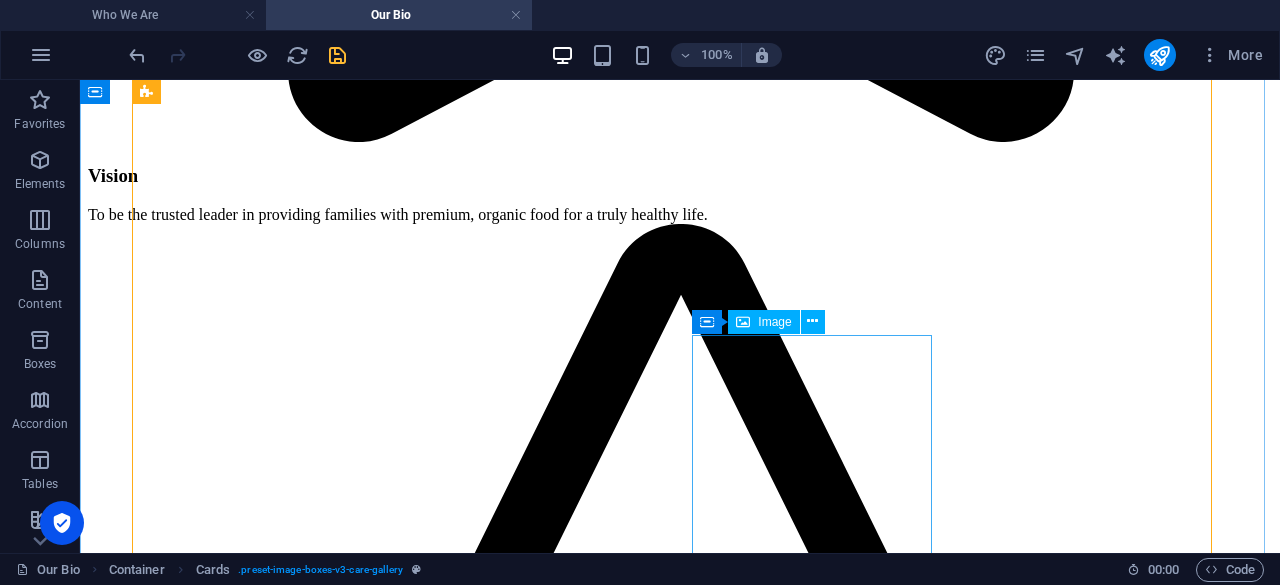 scroll, scrollTop: 3220, scrollLeft: 0, axis: vertical 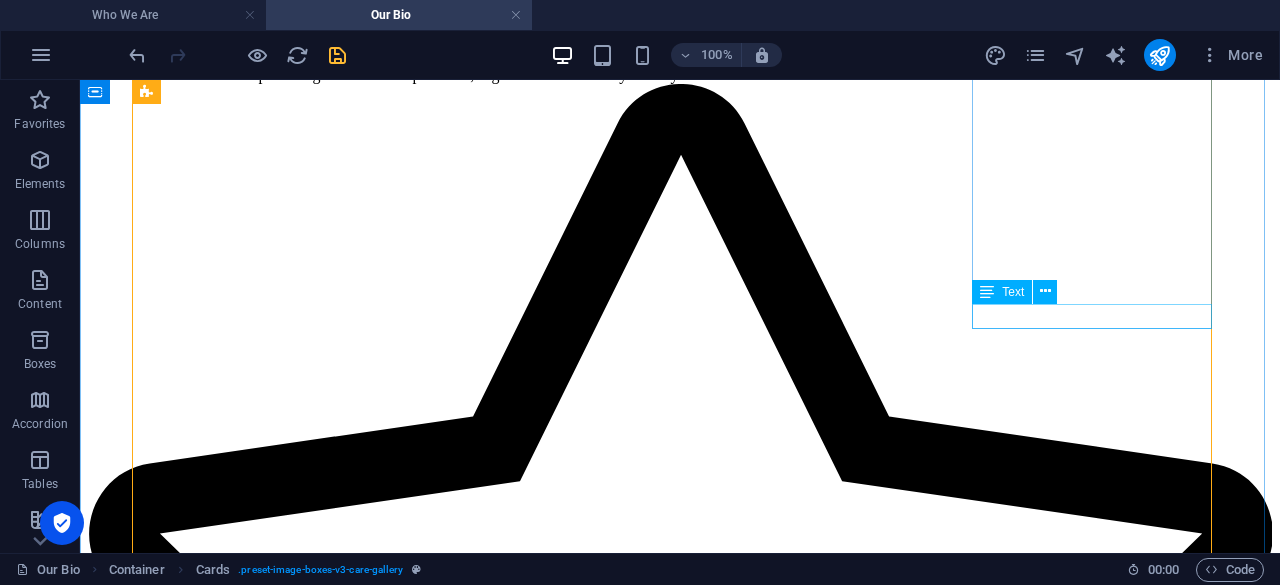 click on "Director of Marketing" at bounding box center (680, 9934) 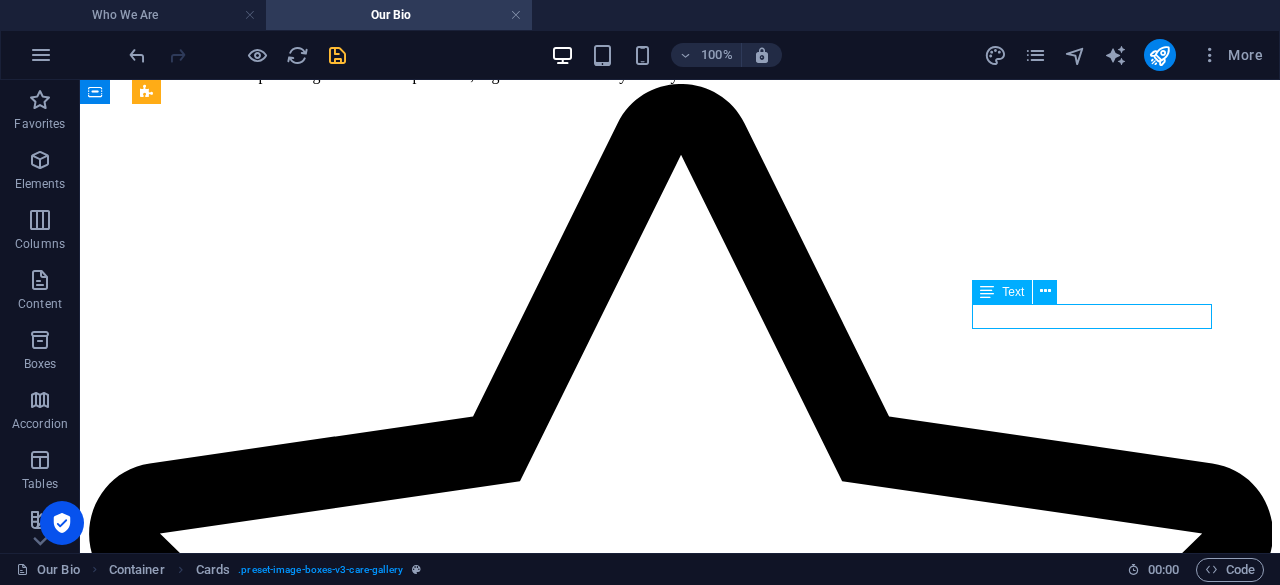 click on "Director of Marketing" at bounding box center [680, 9934] 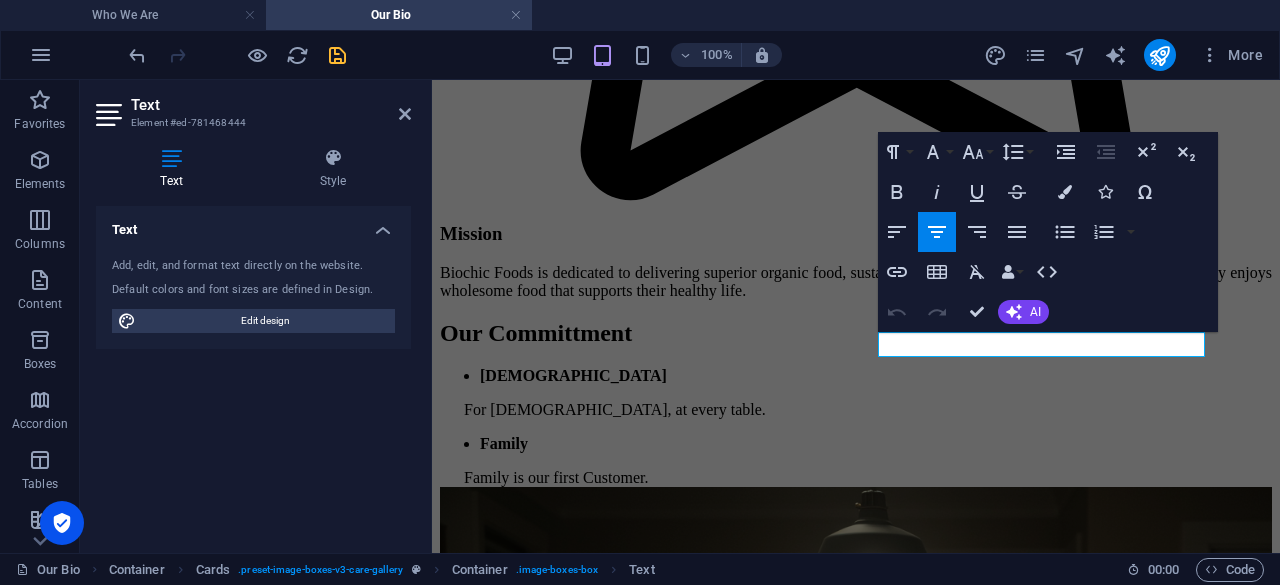 scroll, scrollTop: 3285, scrollLeft: 0, axis: vertical 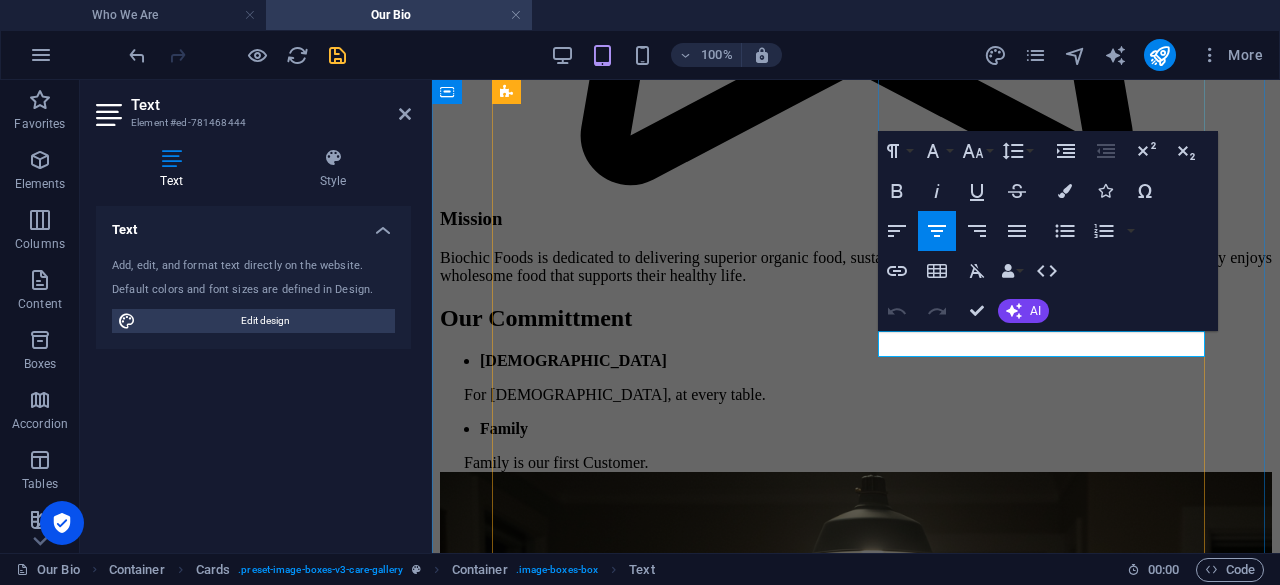 click on "Director of Marketing" at bounding box center (855, 6500) 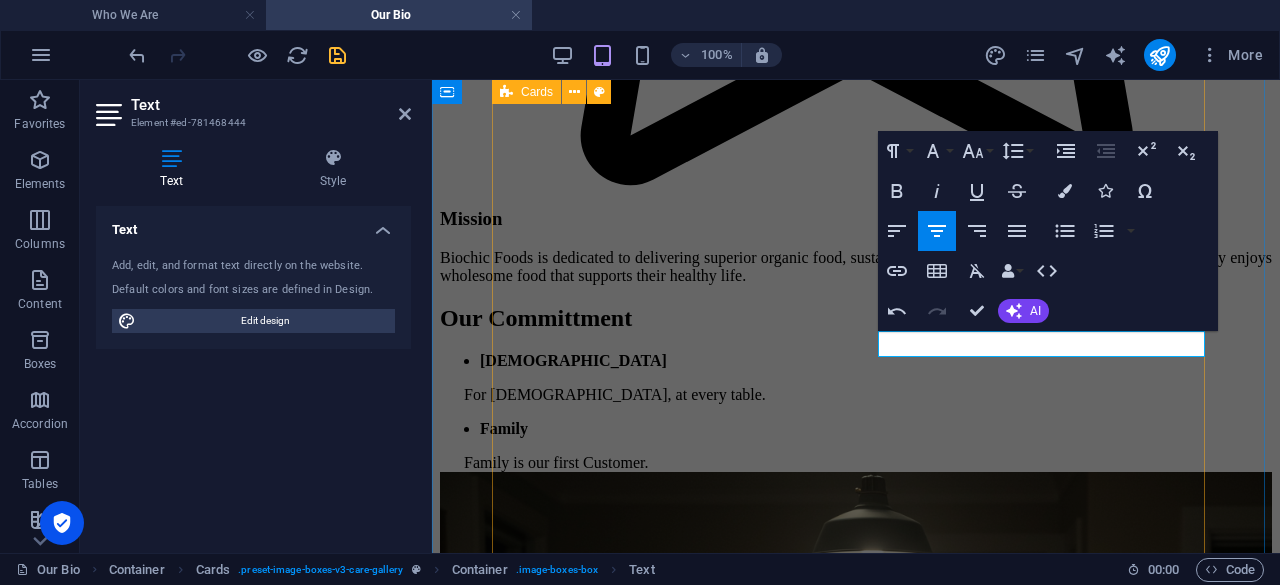 click on "[PERSON_NAME] Managing Director [PERSON_NAME] Director Finance [PERSON_NAME] Chief Innovations Officer [PERSON_NAME] Director Marketing [PERSON_NAME] Director of Operations [PERSON_NAME] Sales Executive Lempisha Kina Sales Executive [PERSON_NAME] Security Manager" at bounding box center (856, 6518) 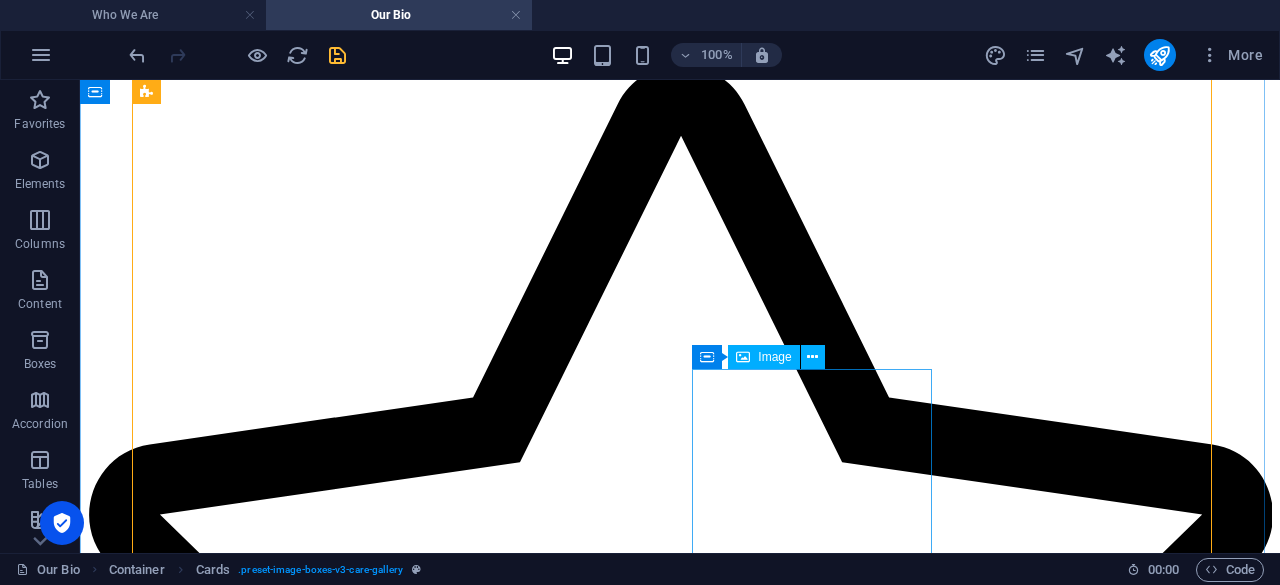 scroll, scrollTop: 3220, scrollLeft: 0, axis: vertical 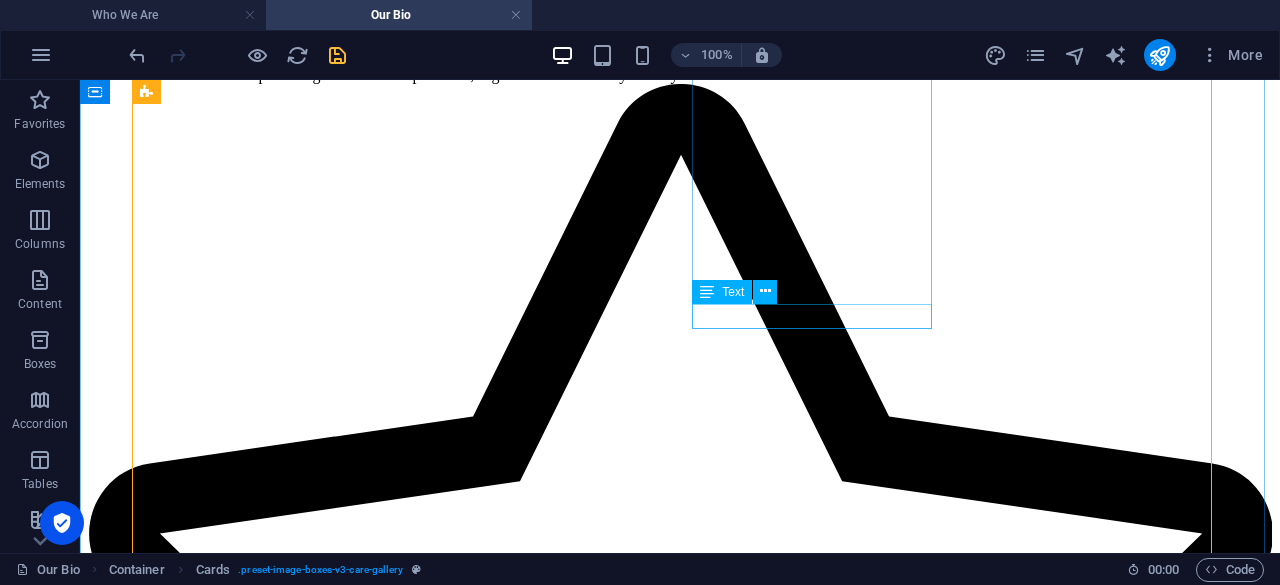 click on "Chief Innovations Officer" at bounding box center [680, 8653] 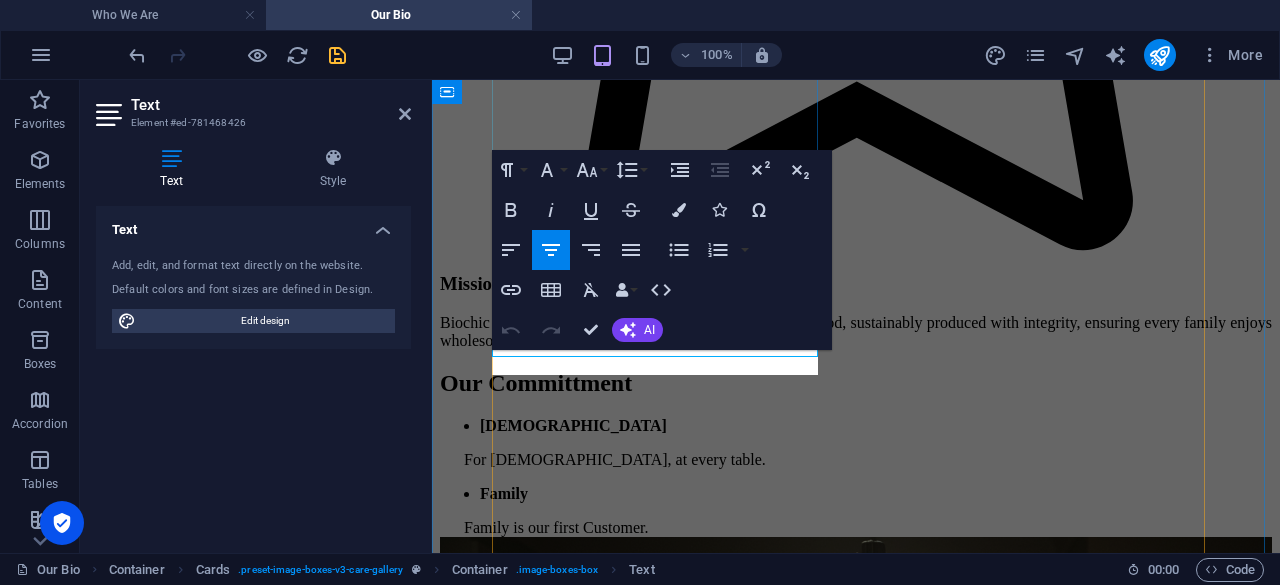 scroll, scrollTop: 3285, scrollLeft: 0, axis: vertical 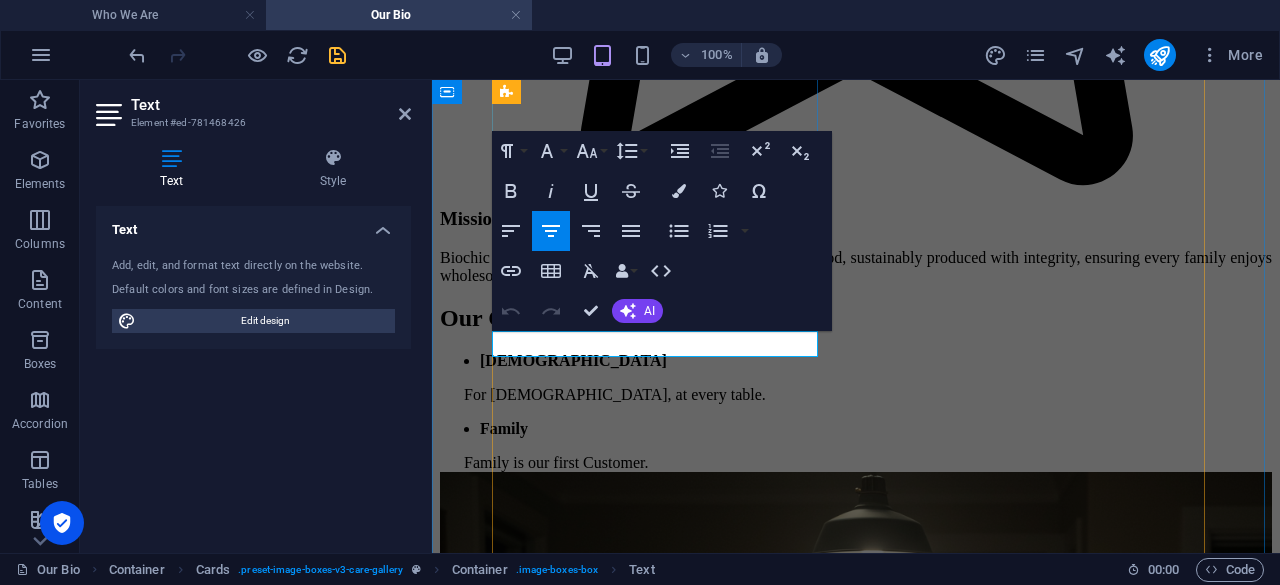 click on "Chief Innovations Officer" at bounding box center (856, 5643) 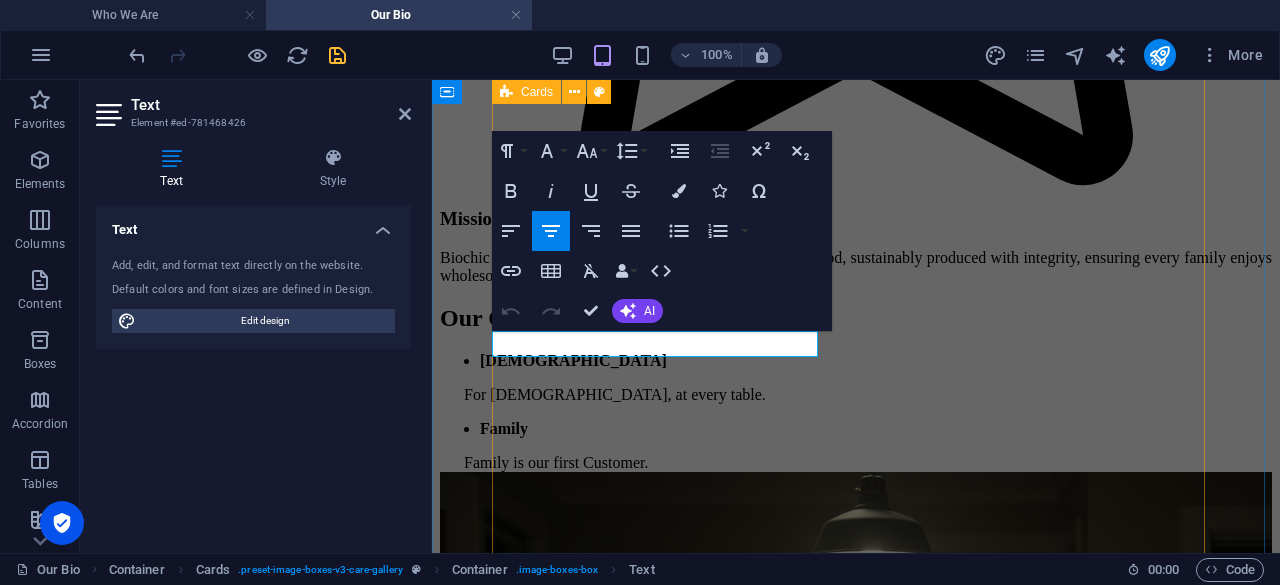 type 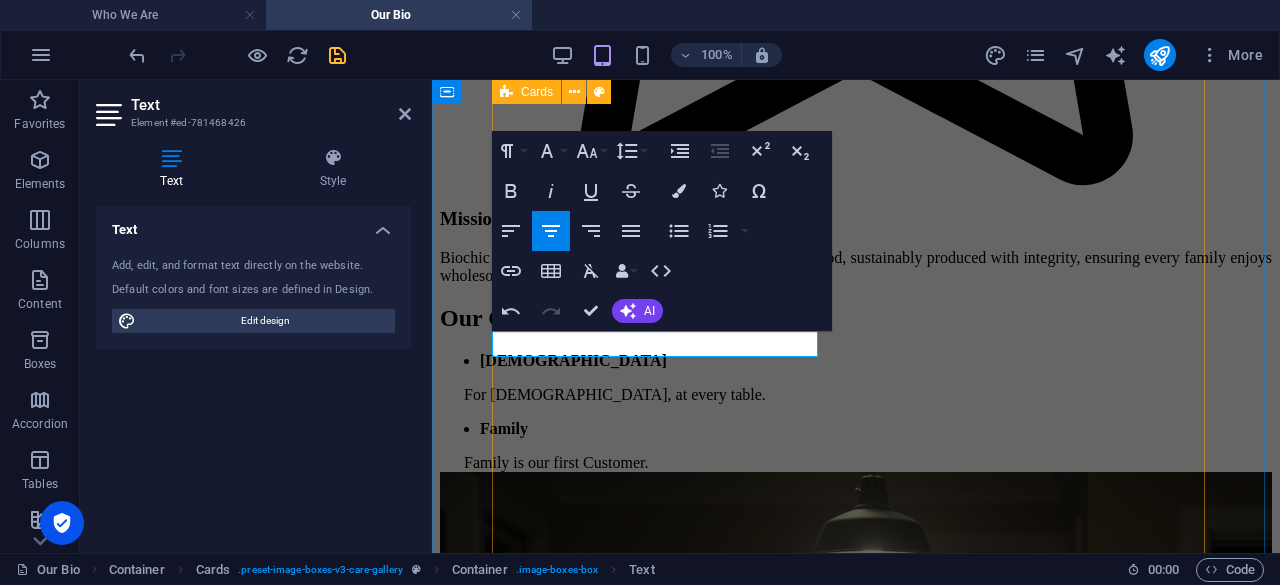 click on "[PERSON_NAME] Managing Director [PERSON_NAME] Director Finance [PERSON_NAME] Director Innovations [PERSON_NAME] Director Marketing [PERSON_NAME] Director of Operations [PERSON_NAME] Sales Executive Lempisha Kina Sales Executive [PERSON_NAME] Security Manager" at bounding box center [856, 6518] 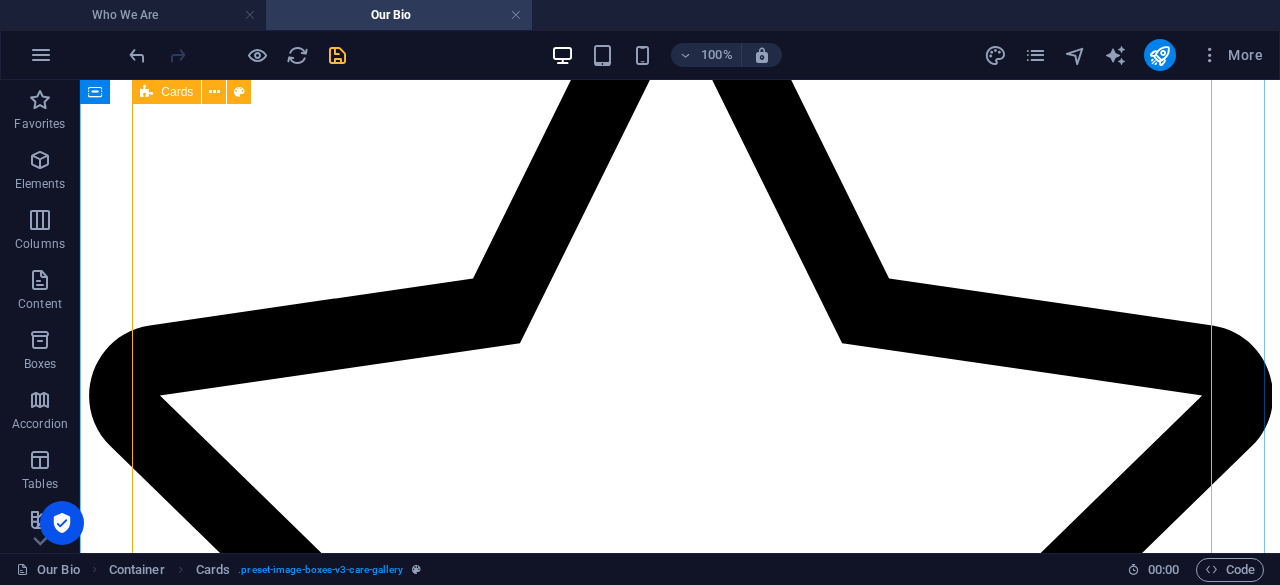 scroll, scrollTop: 3420, scrollLeft: 0, axis: vertical 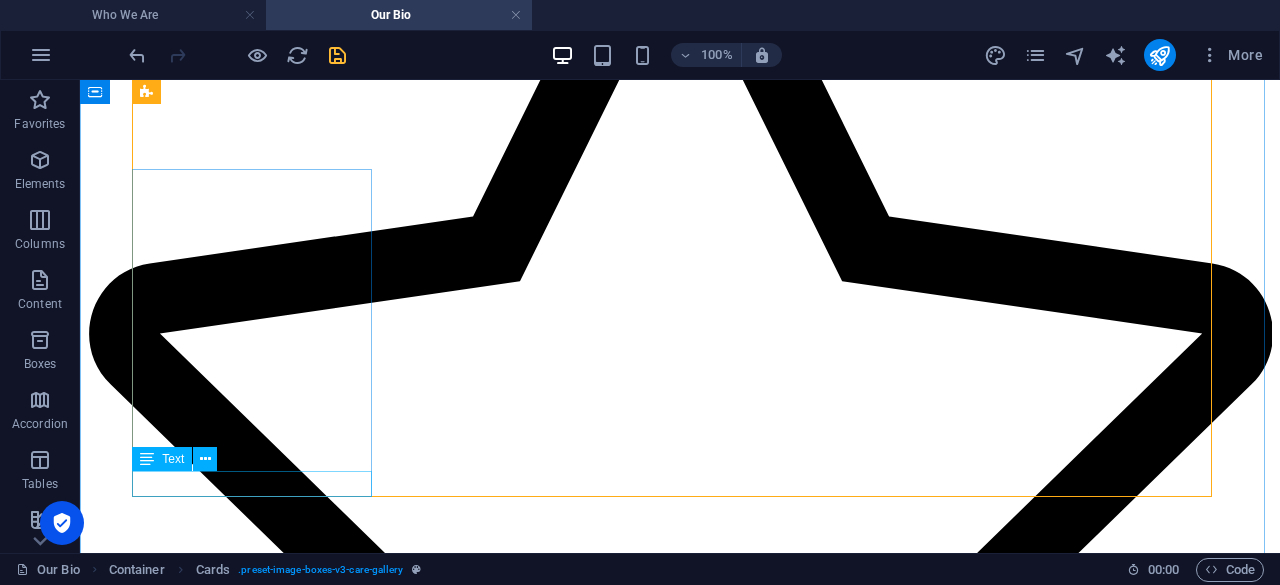 click on "Director of Operations" at bounding box center (680, 11016) 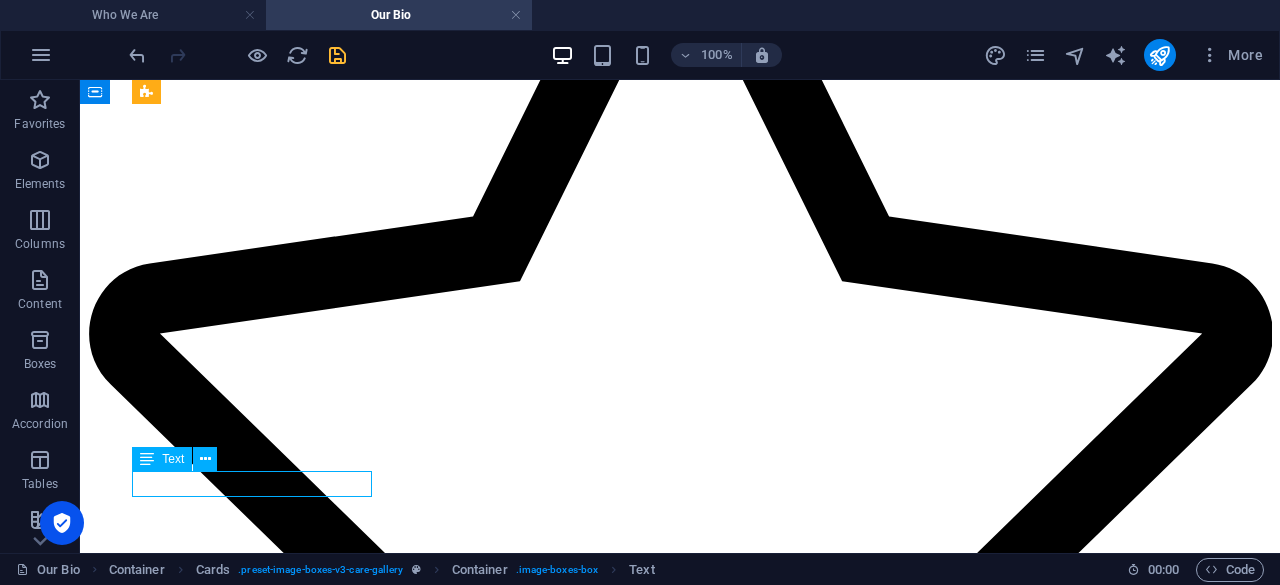 click on "Director of Operations" at bounding box center (680, 11016) 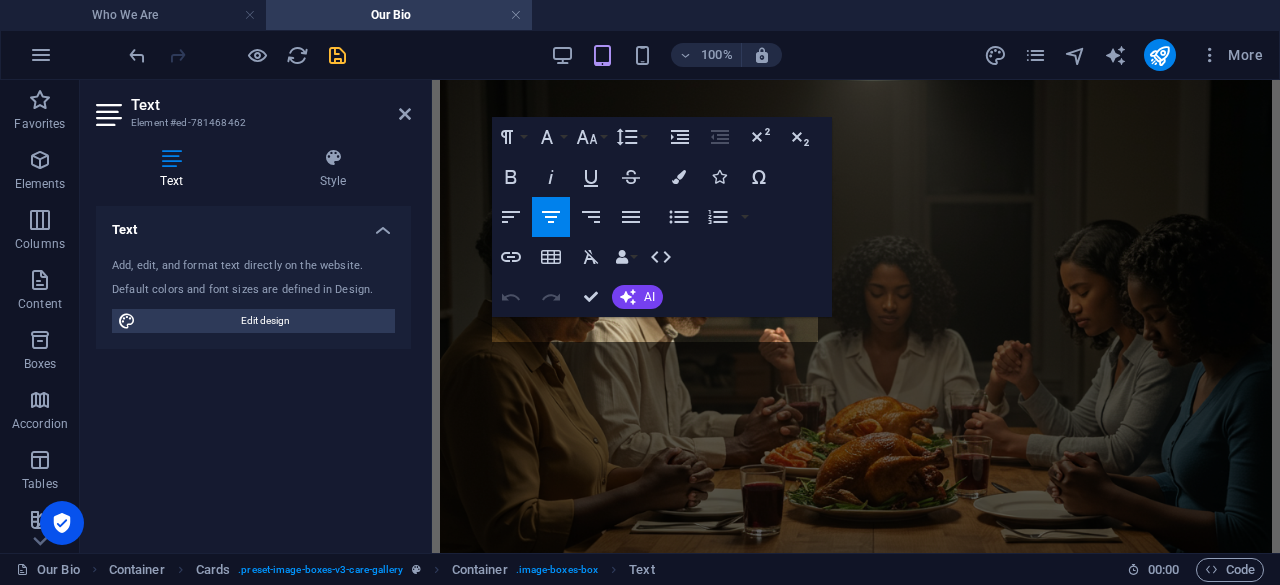 scroll, scrollTop: 3773, scrollLeft: 0, axis: vertical 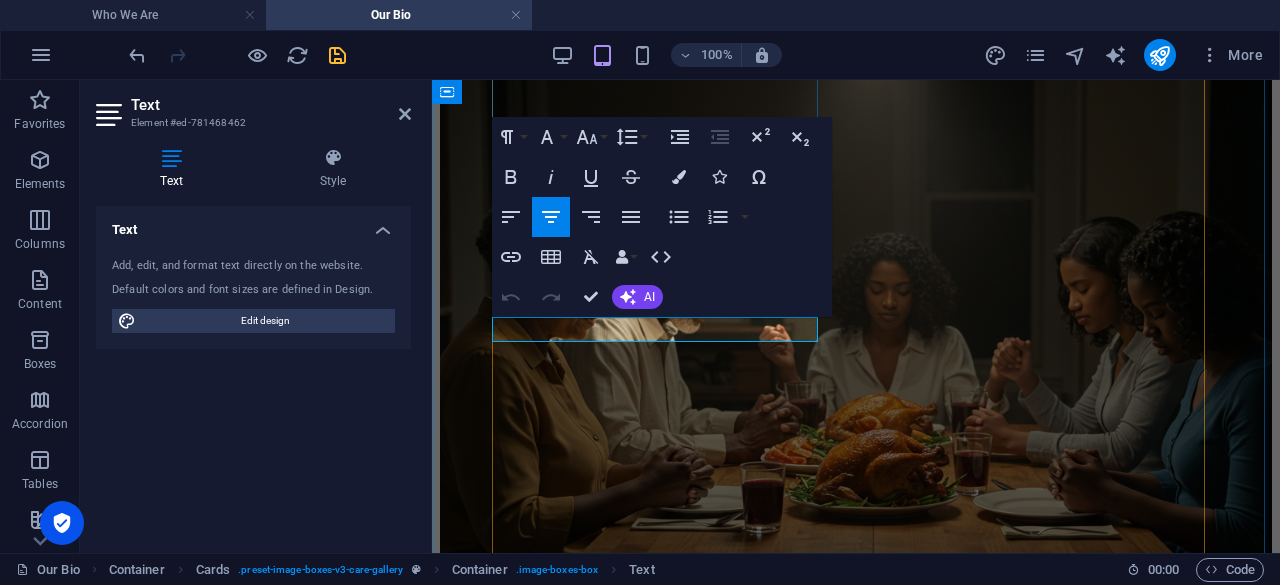 drag, startPoint x: 642, startPoint y: 329, endPoint x: 654, endPoint y: 335, distance: 13.416408 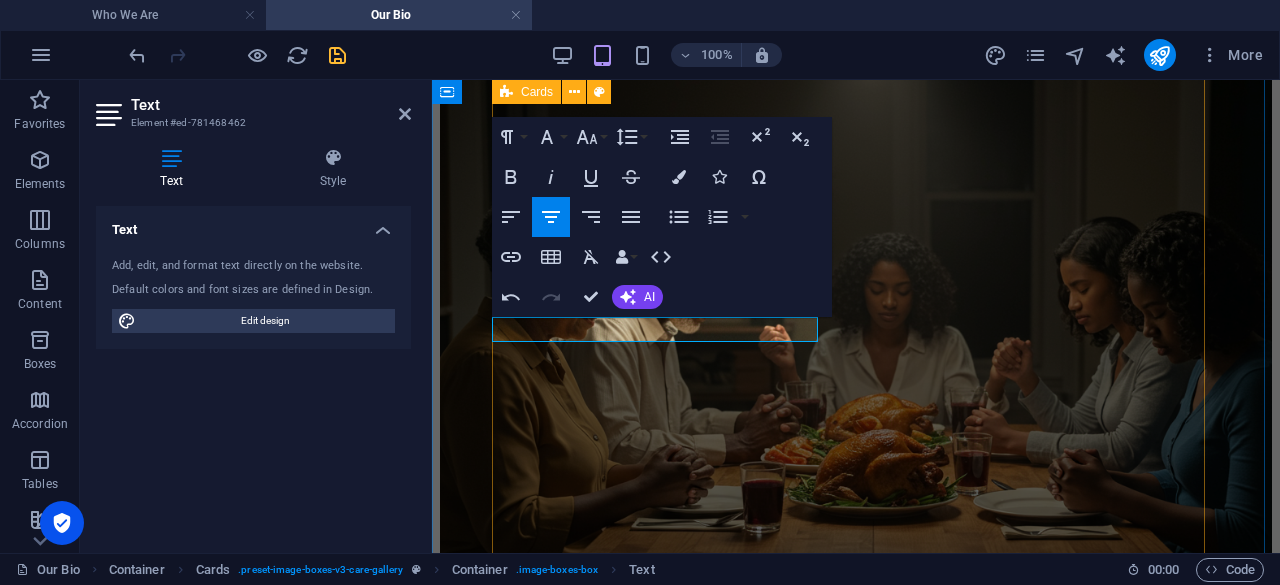 click on "[PERSON_NAME] Managing Director [PERSON_NAME] Director Finance [PERSON_NAME] Director Innovations [PERSON_NAME] Director Marketing [PERSON_NAME] Director Operations [PERSON_NAME] Sales Executive Lempisha Kina Sales Executive [PERSON_NAME] Security Manager" at bounding box center [856, 6030] 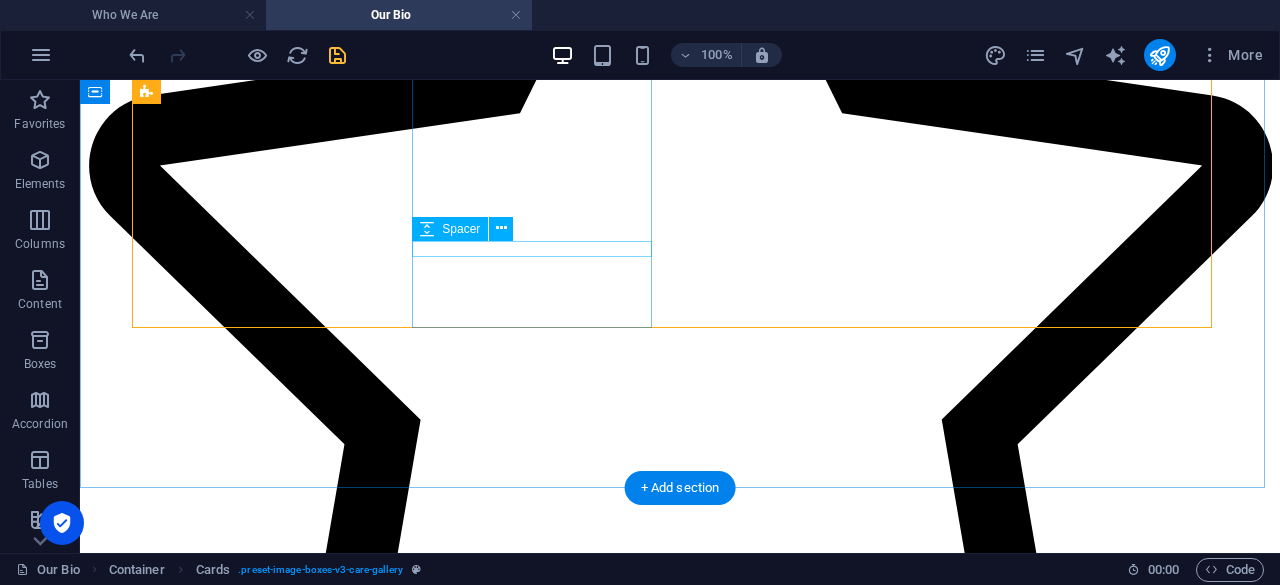 scroll, scrollTop: 3388, scrollLeft: 0, axis: vertical 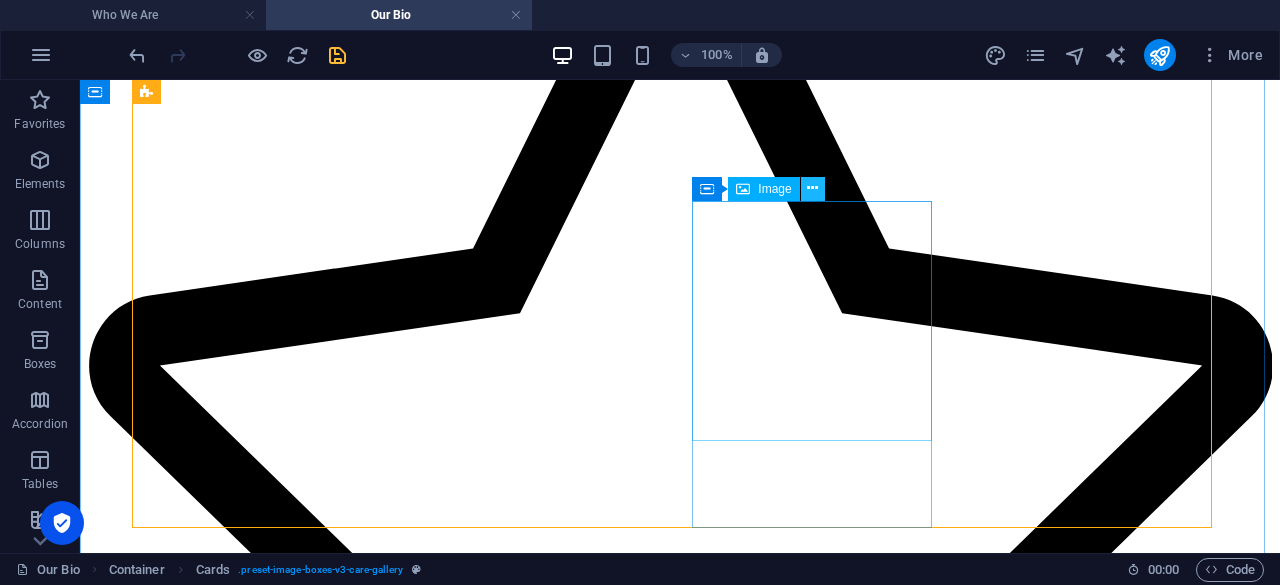 click at bounding box center [812, 188] 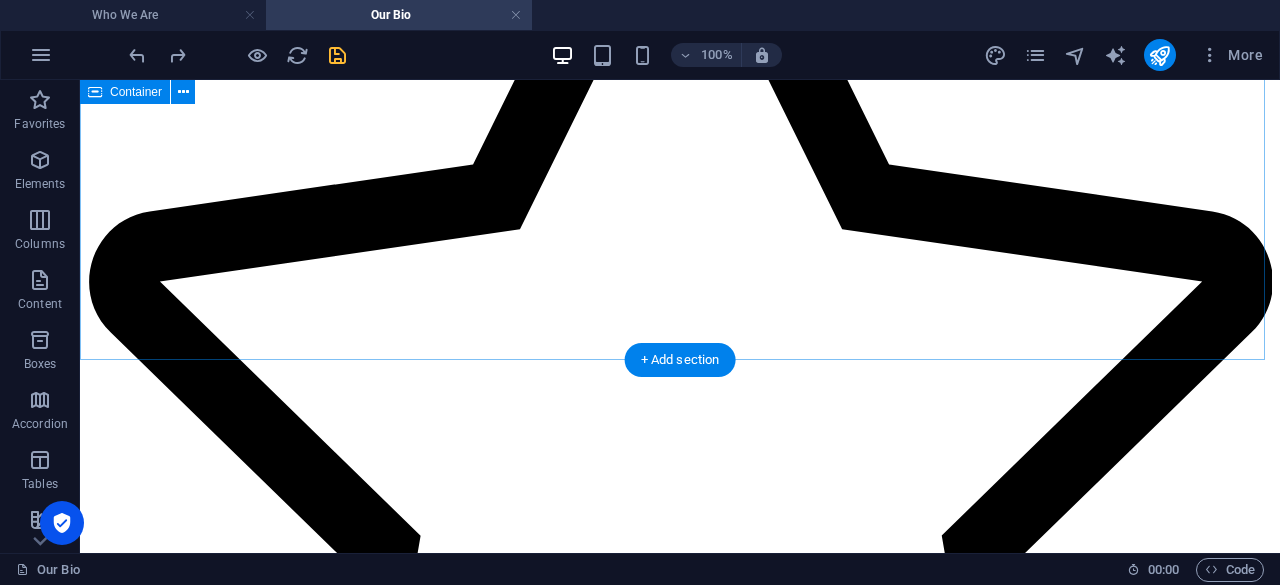 scroll, scrollTop: 3392, scrollLeft: 0, axis: vertical 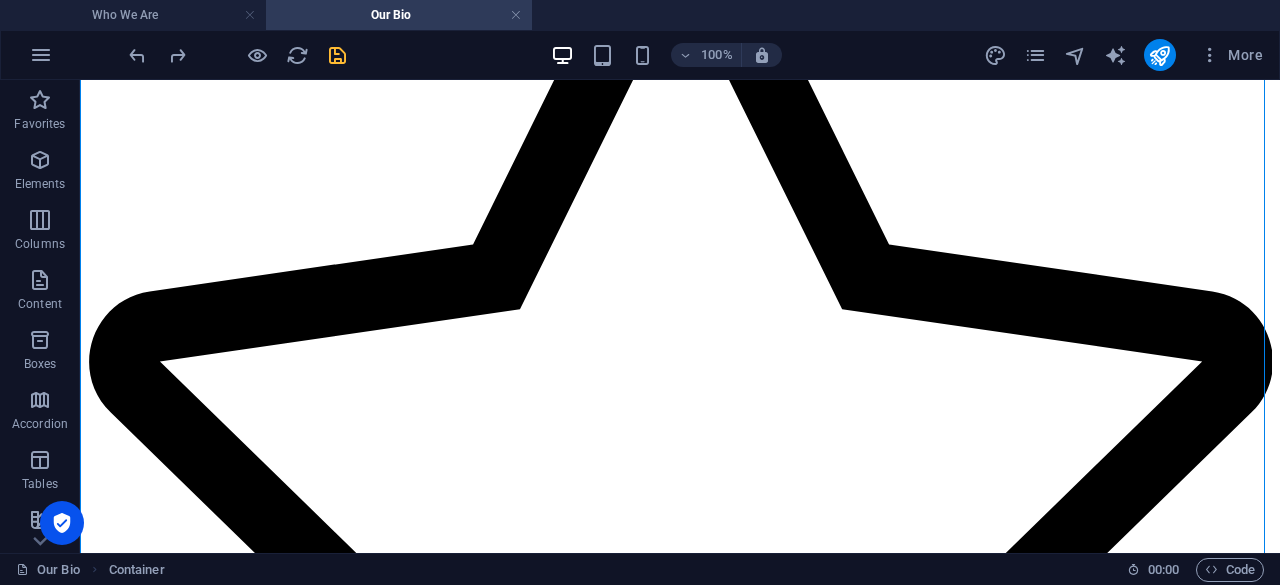 drag, startPoint x: 858, startPoint y: 269, endPoint x: 421, endPoint y: 204, distance: 441.80765 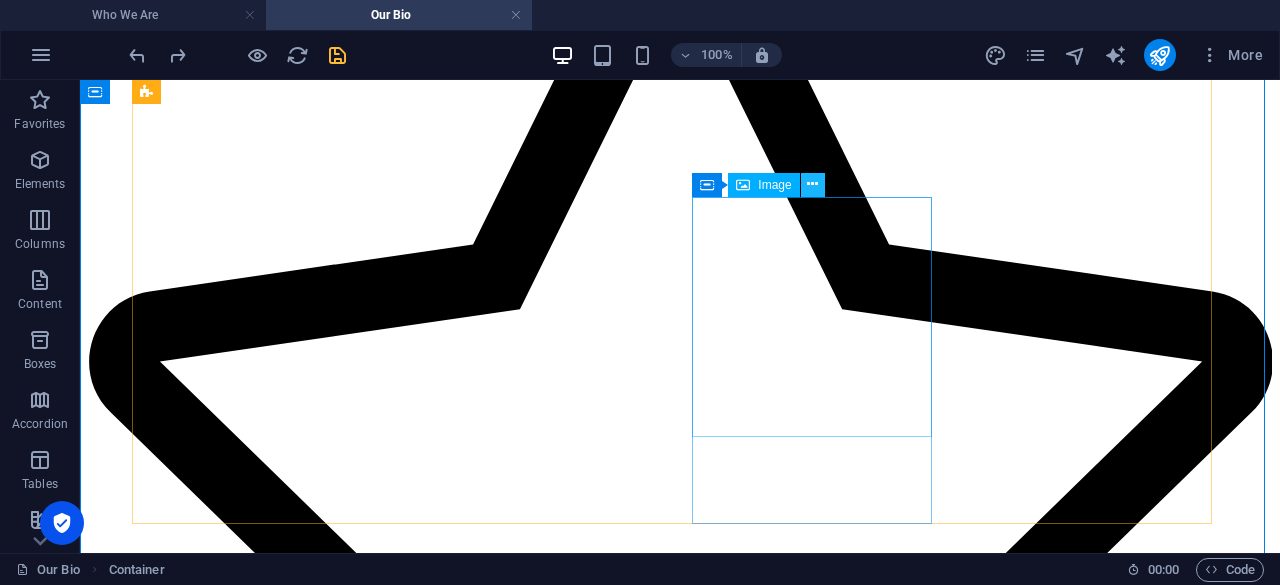 click at bounding box center [812, 184] 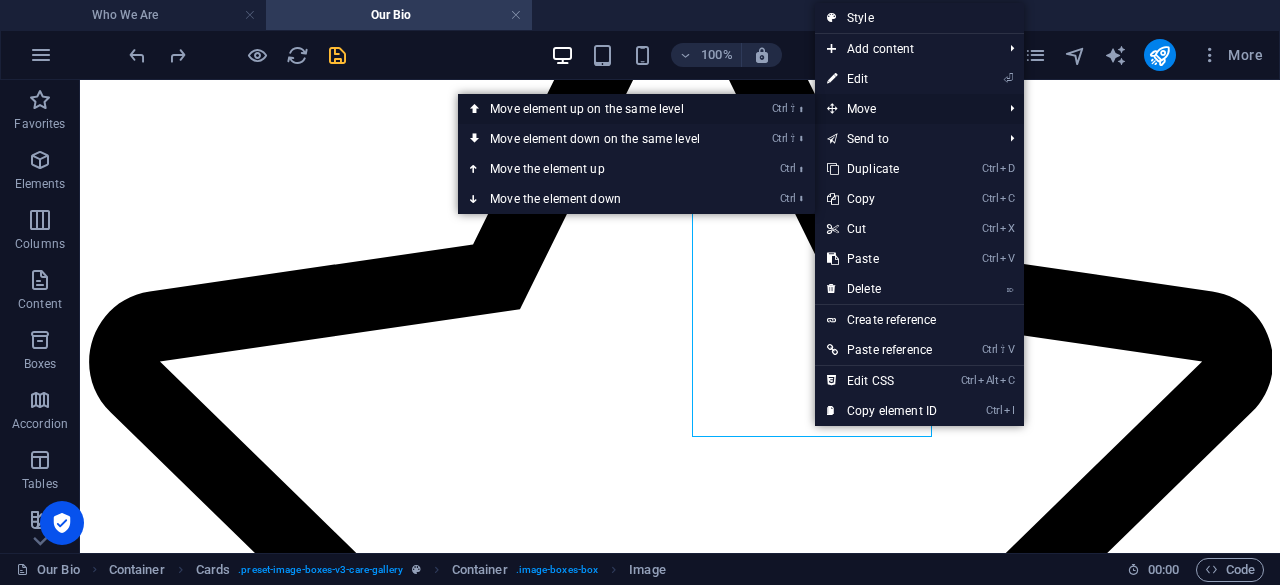 click on "Ctrl ⇧ ⬆  Move element up on the same level" at bounding box center [599, 109] 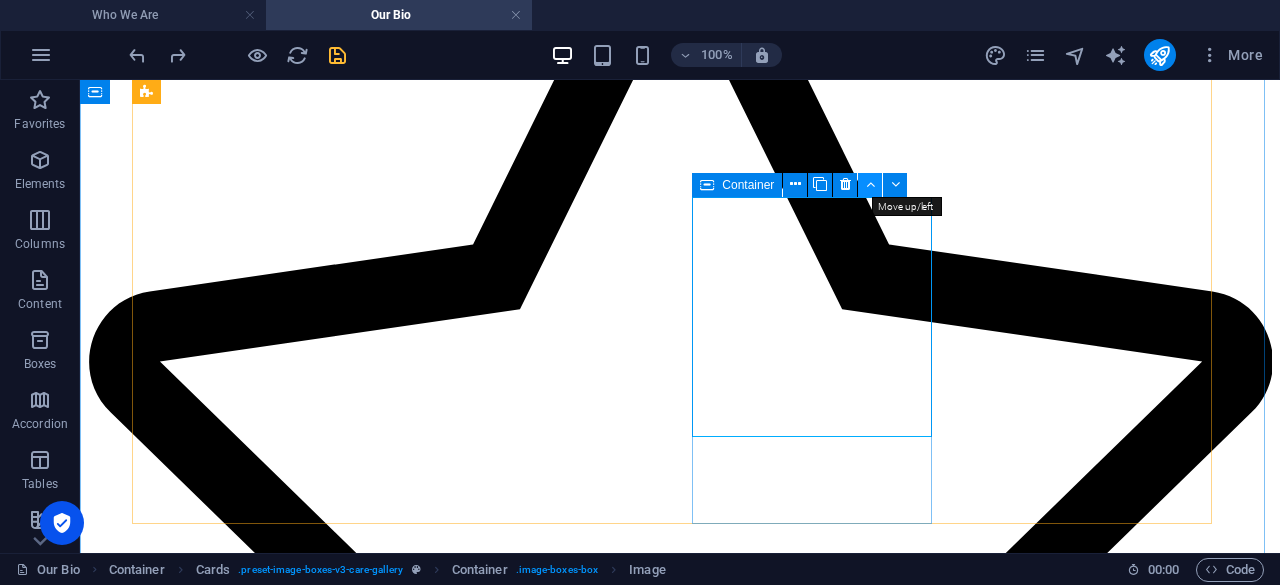 click at bounding box center (870, 184) 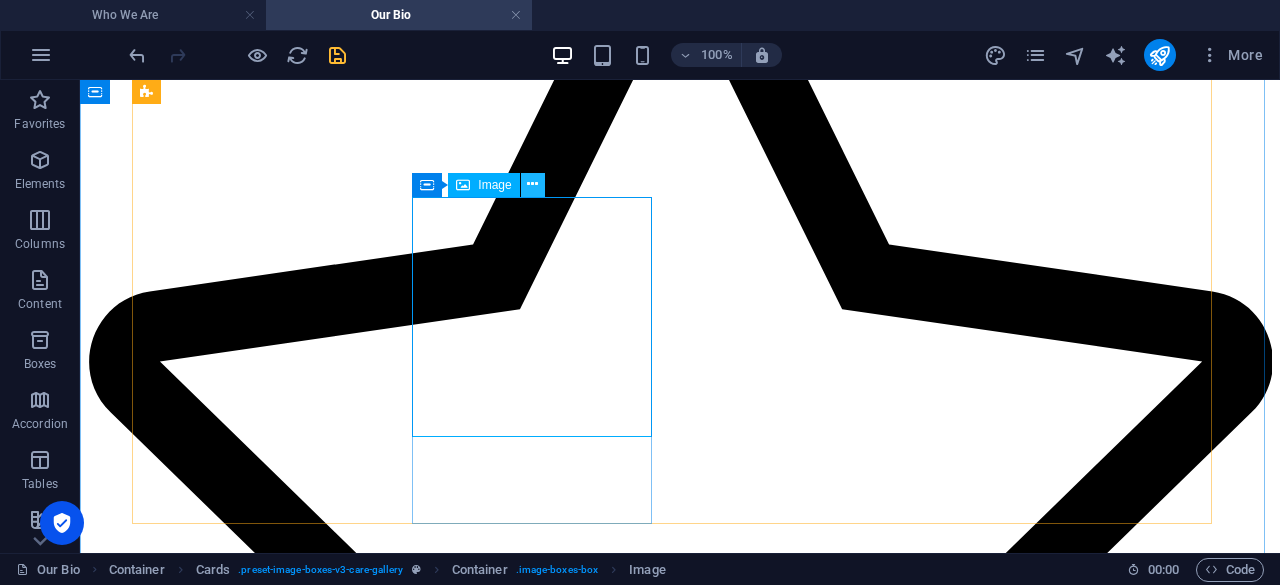 click at bounding box center (532, 184) 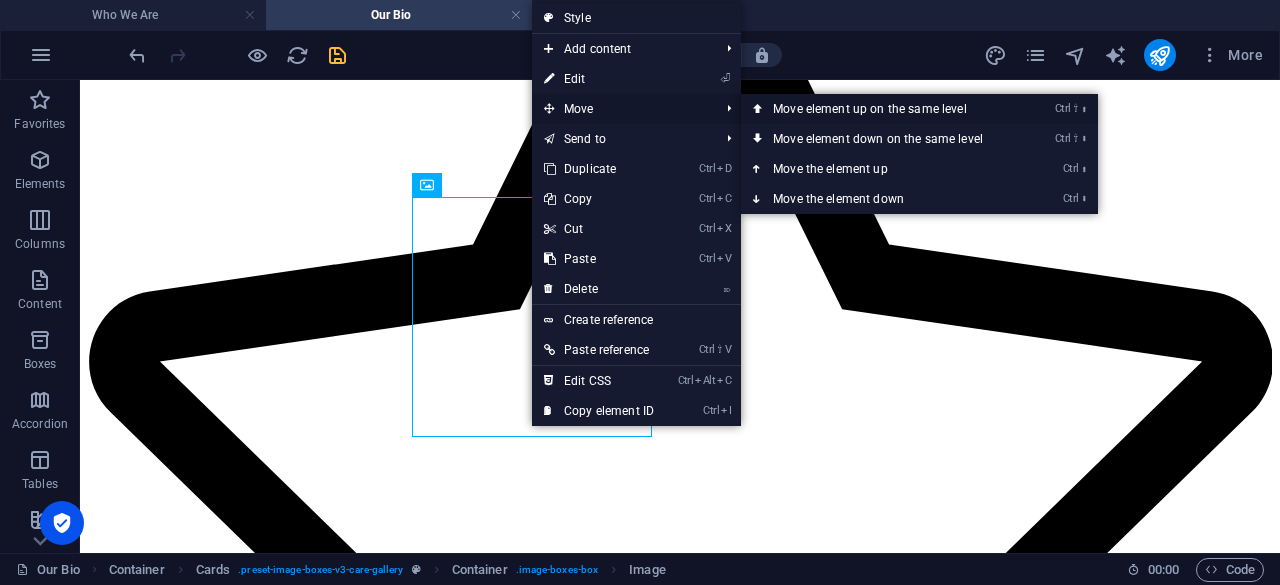 click on "Ctrl ⇧ ⬆  Move element up on the same level" at bounding box center [882, 109] 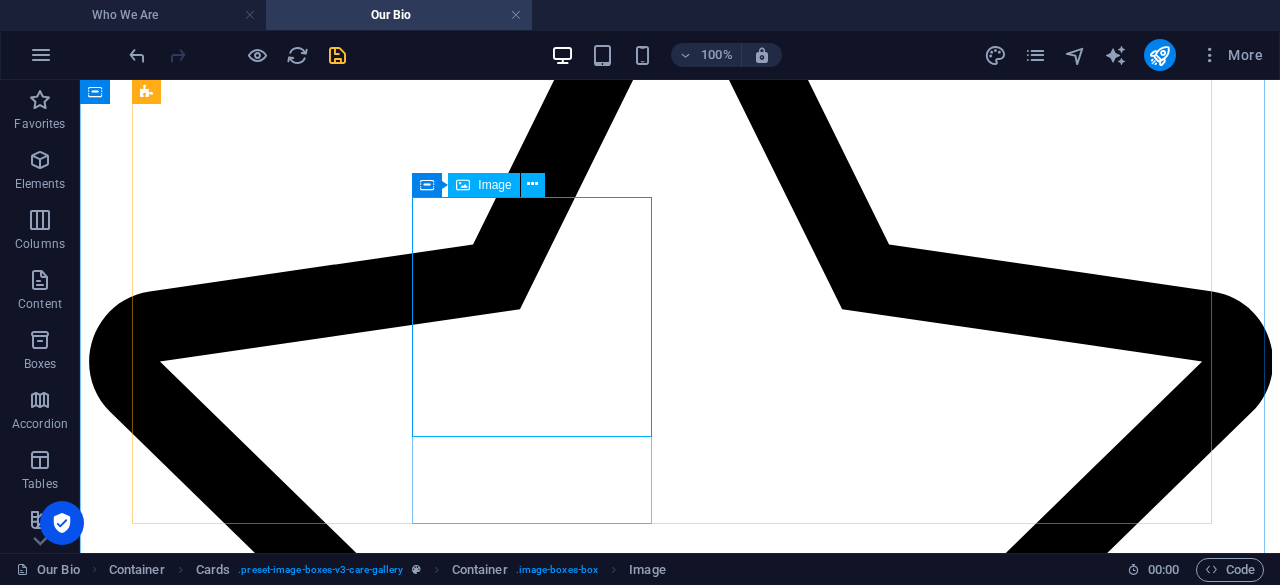 click on "Image" at bounding box center [494, 185] 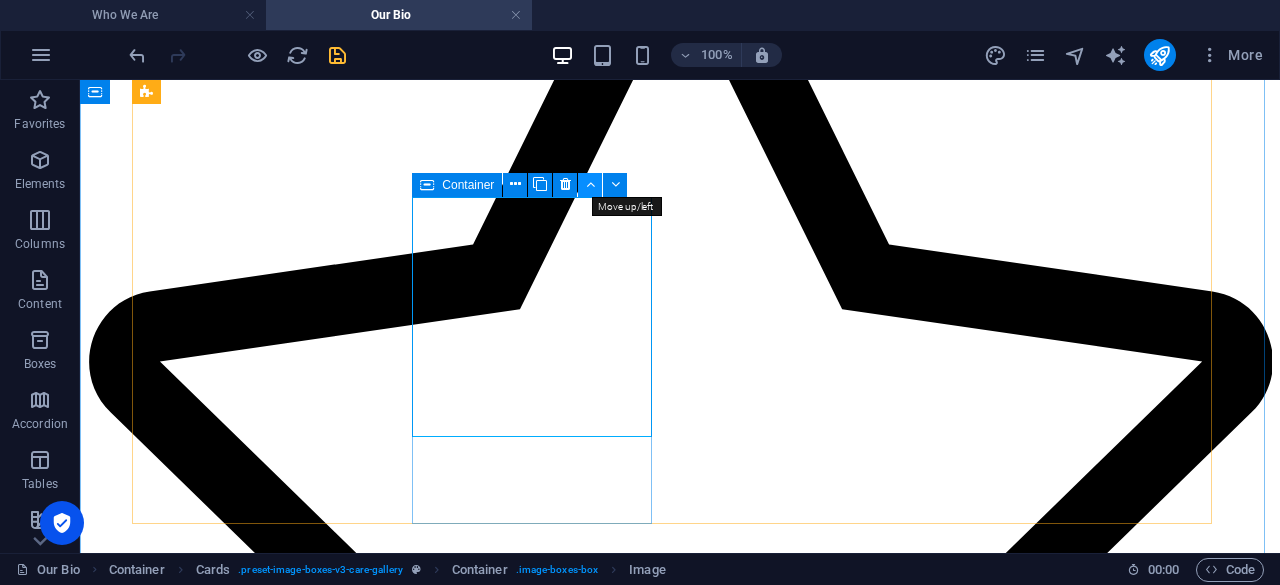 click at bounding box center (590, 184) 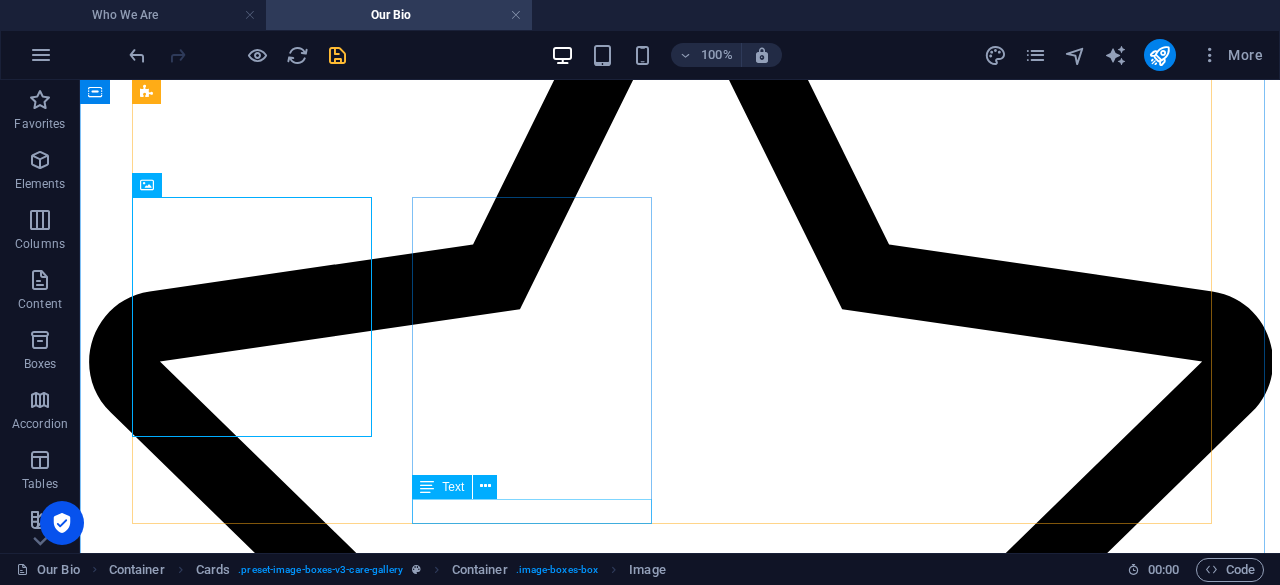 click on "Director Operations" at bounding box center (680, 12325) 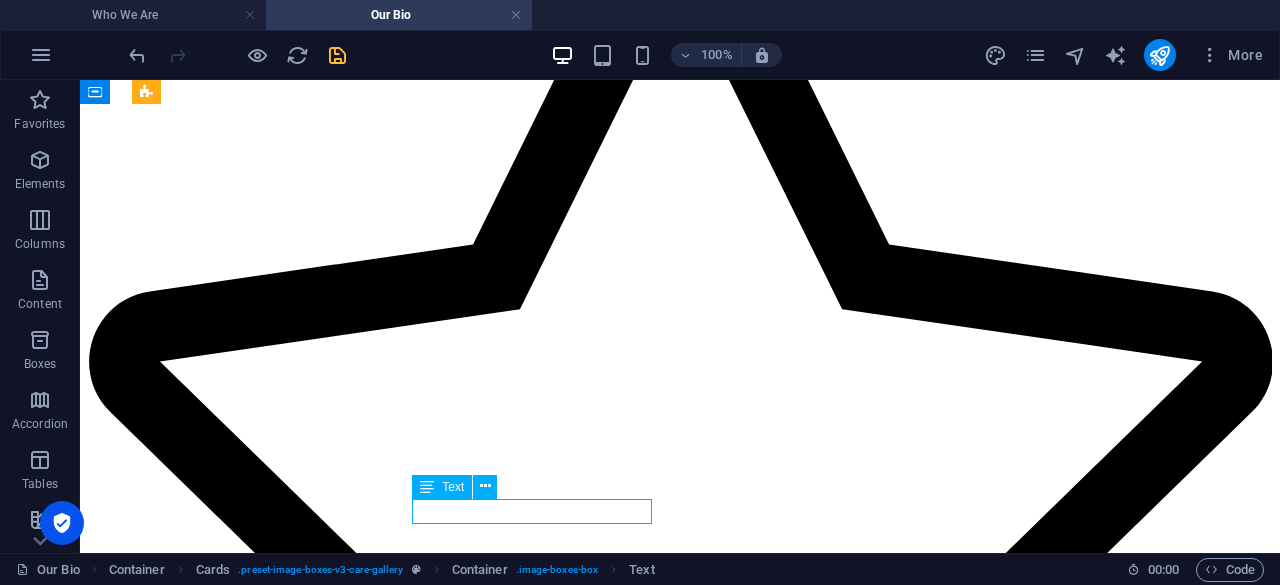click on "Director Operations" at bounding box center [680, 12325] 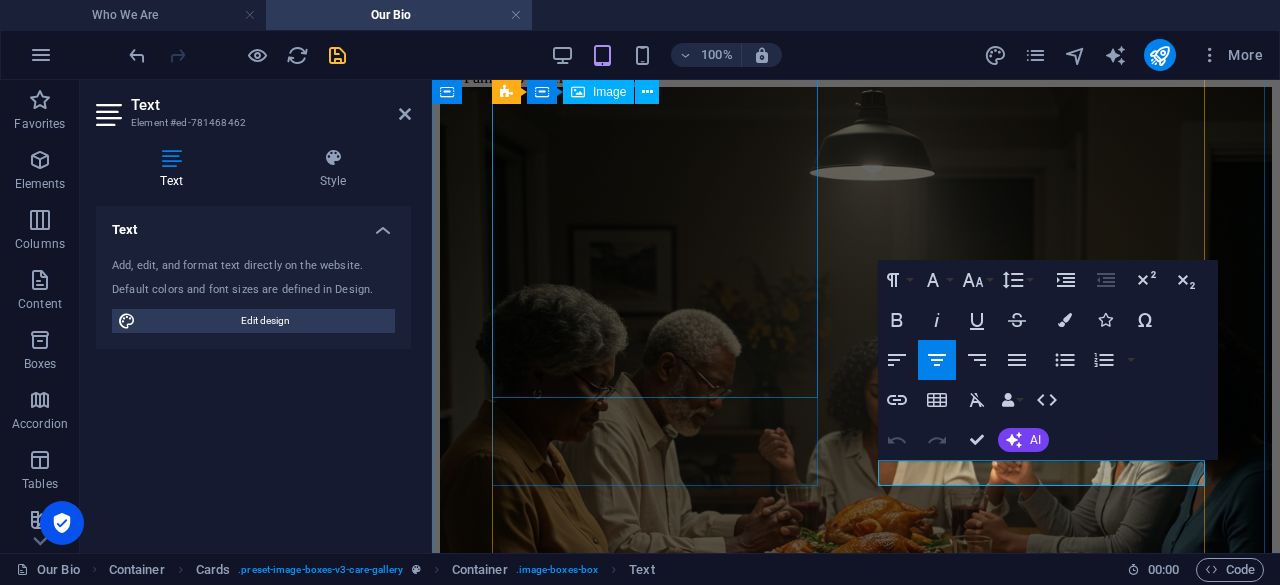 scroll, scrollTop: 3630, scrollLeft: 0, axis: vertical 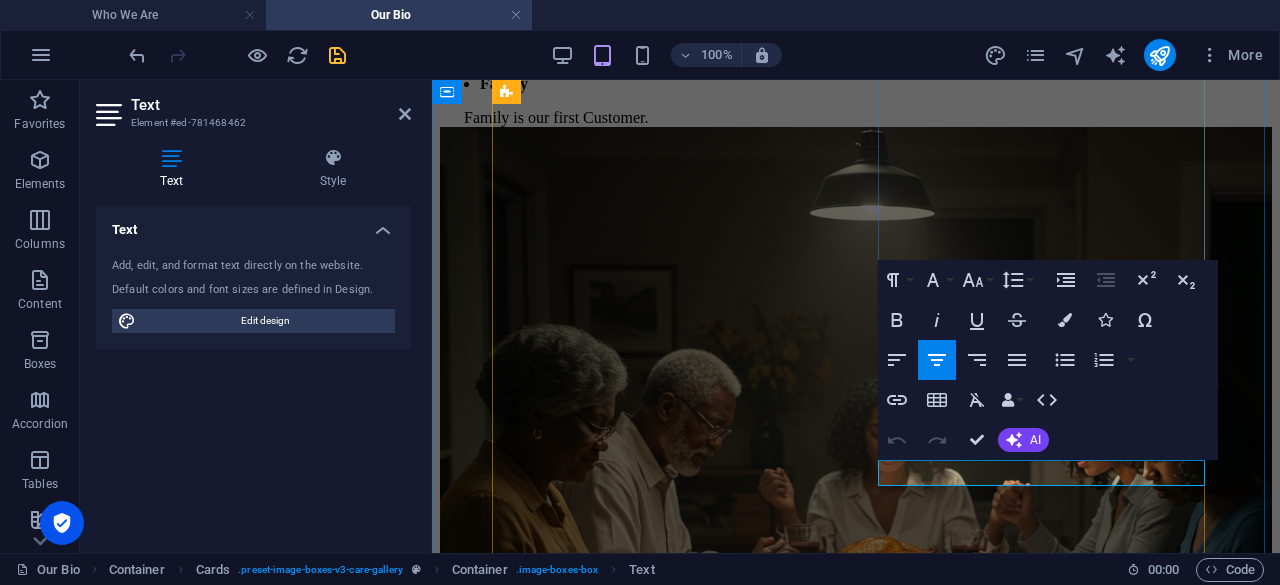 drag, startPoint x: 984, startPoint y: 471, endPoint x: 1107, endPoint y: 467, distance: 123.065025 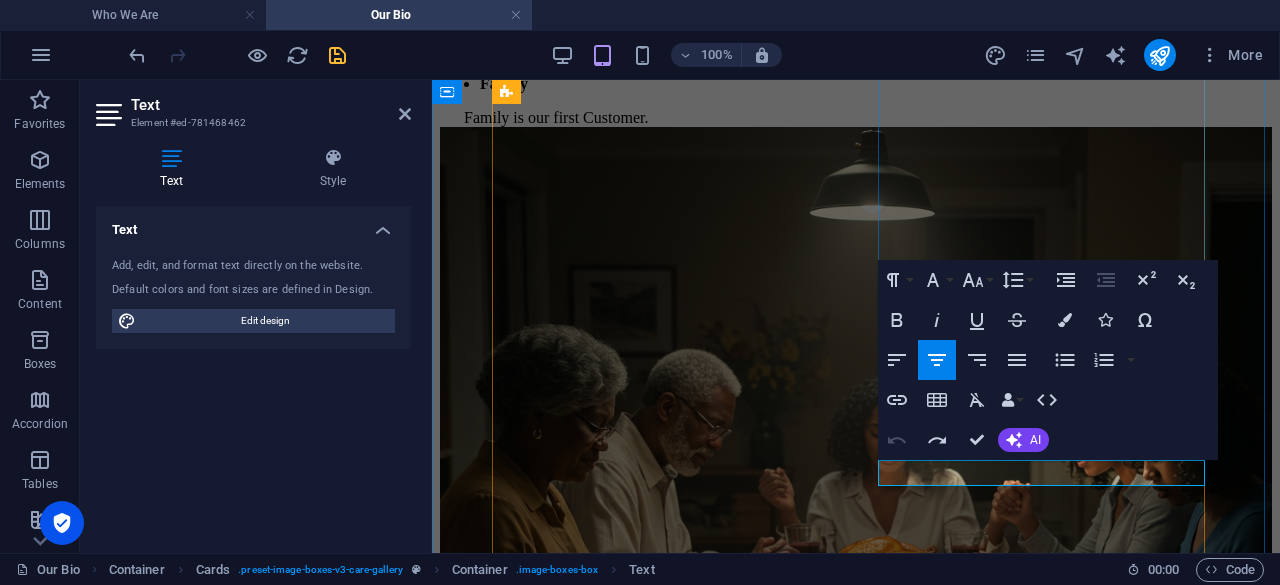 click on "Director Operations" at bounding box center [856, 7870] 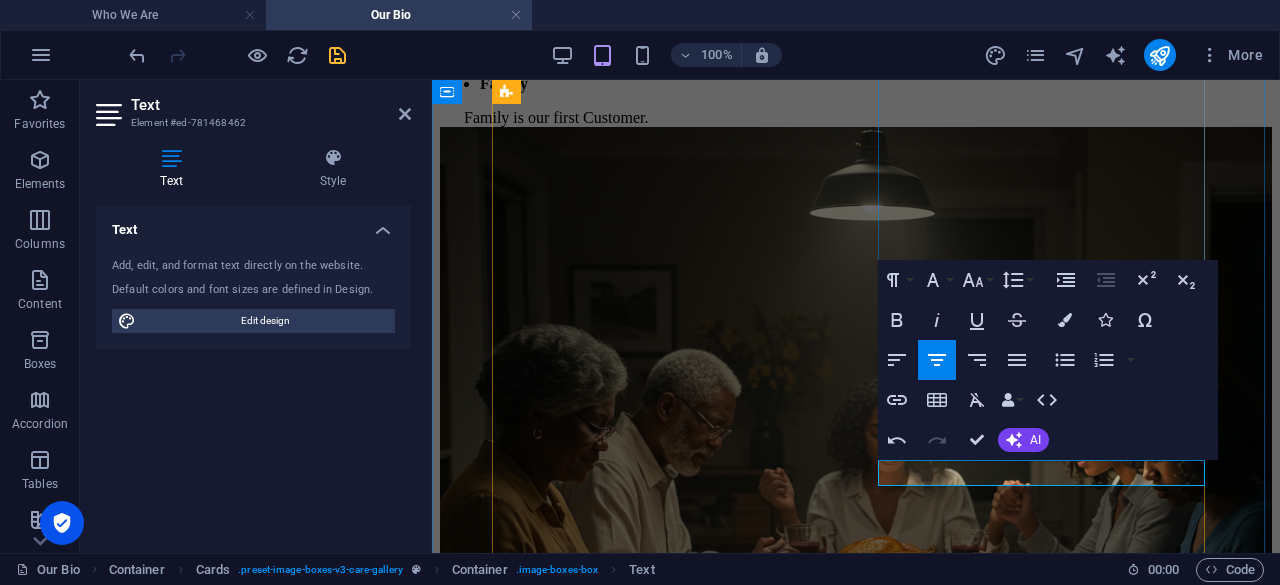 click on "Director Sales Executive" at bounding box center (855, 7870) 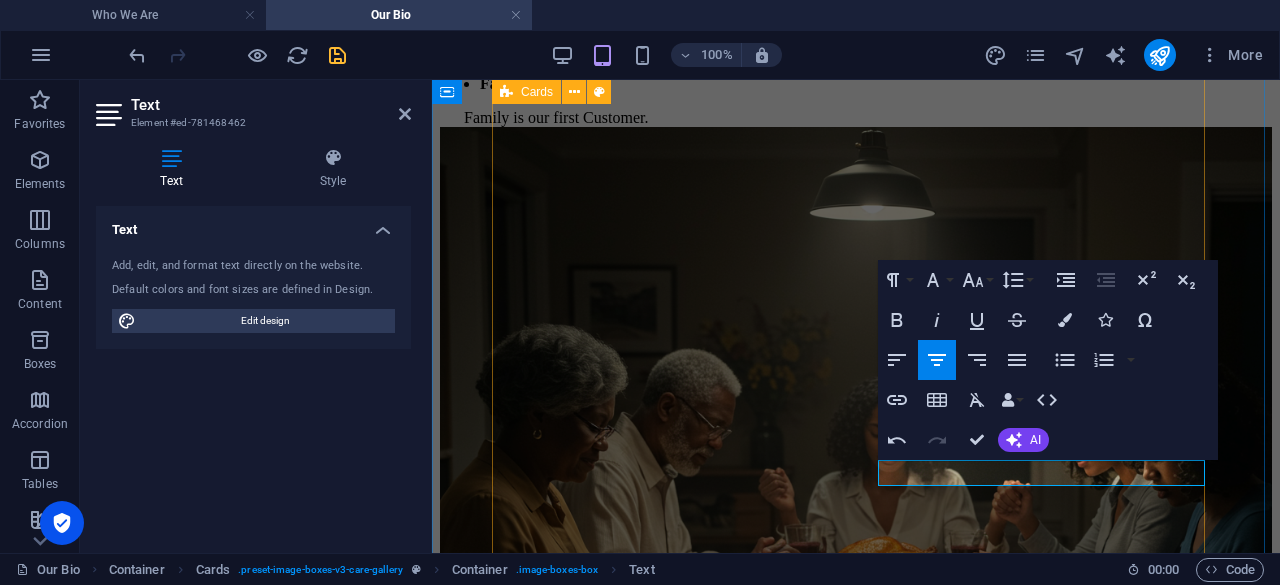 click on "[PERSON_NAME] Managing Director [PERSON_NAME] Director Finance [PERSON_NAME] Director Innovations [PERSON_NAME] Director Marketing Lempisha Kina Sales Executive [PERSON_NAME] Sales Executive [PERSON_NAME] Sales Executive [PERSON_NAME] Security Manager" at bounding box center (856, 6173) 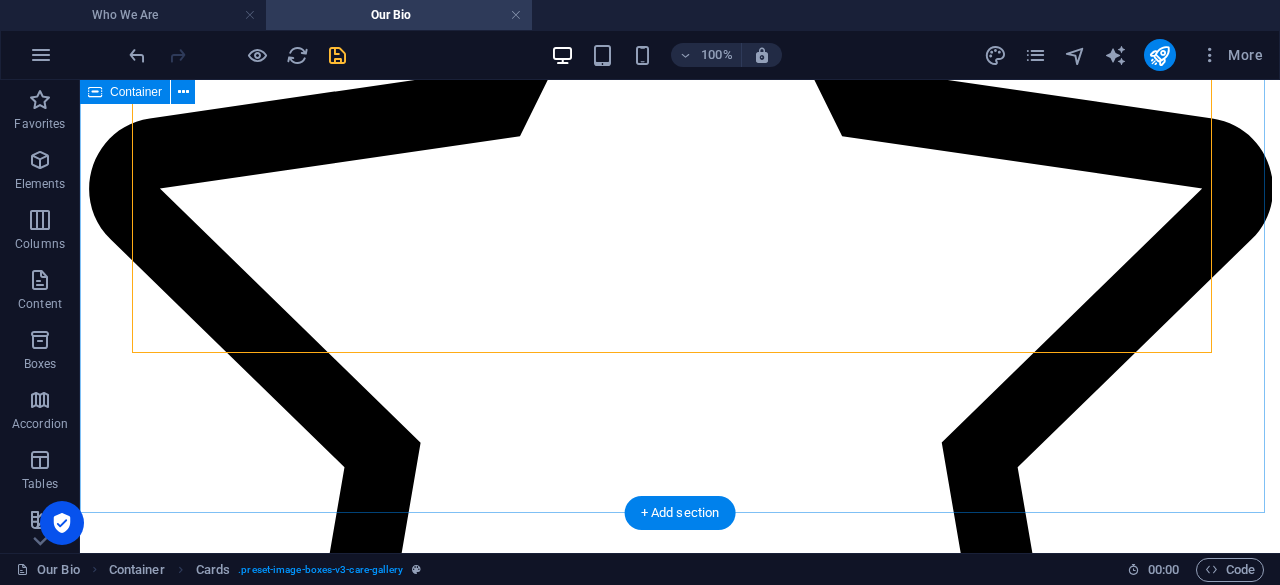 scroll, scrollTop: 3564, scrollLeft: 0, axis: vertical 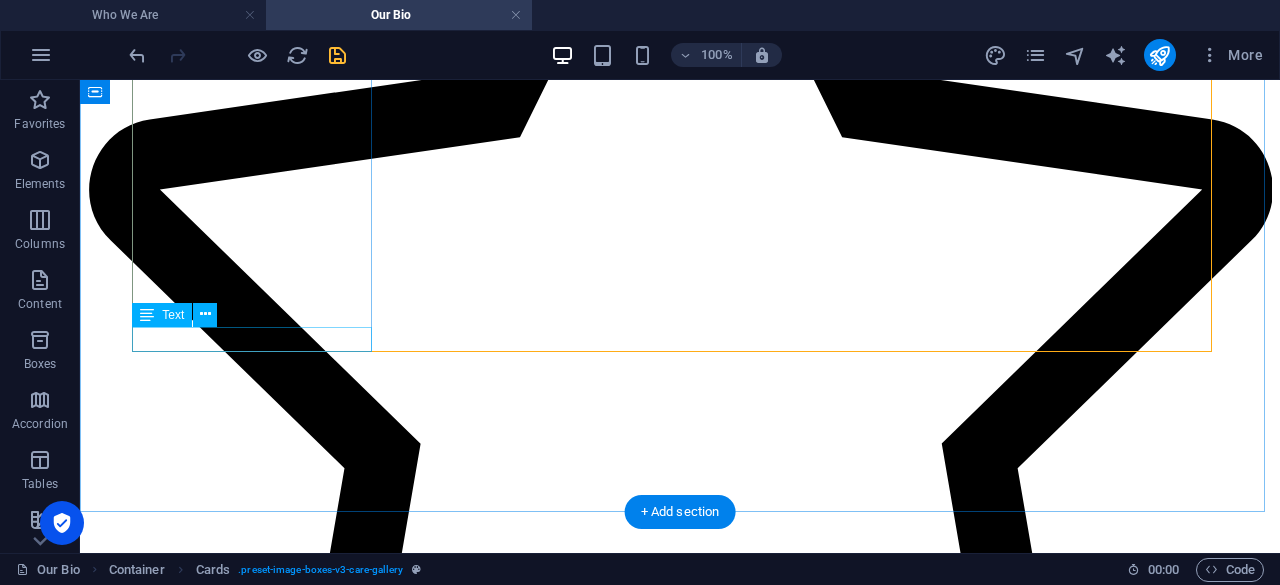 click on "Sales Executive" at bounding box center [680, 10872] 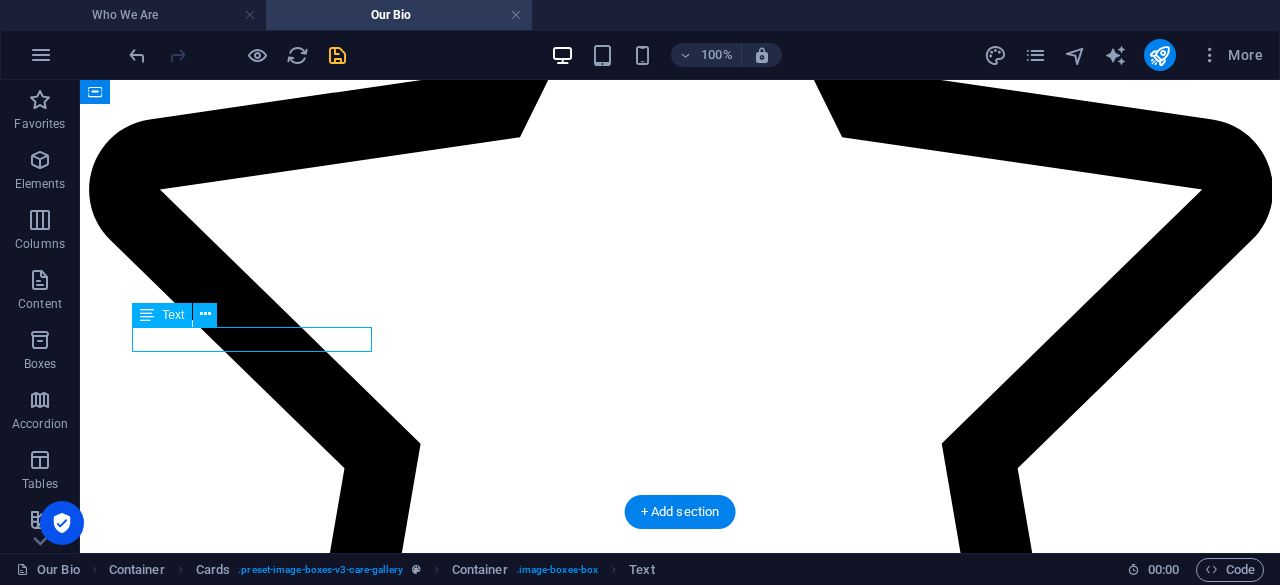 click on "Sales Executive" at bounding box center [680, 10872] 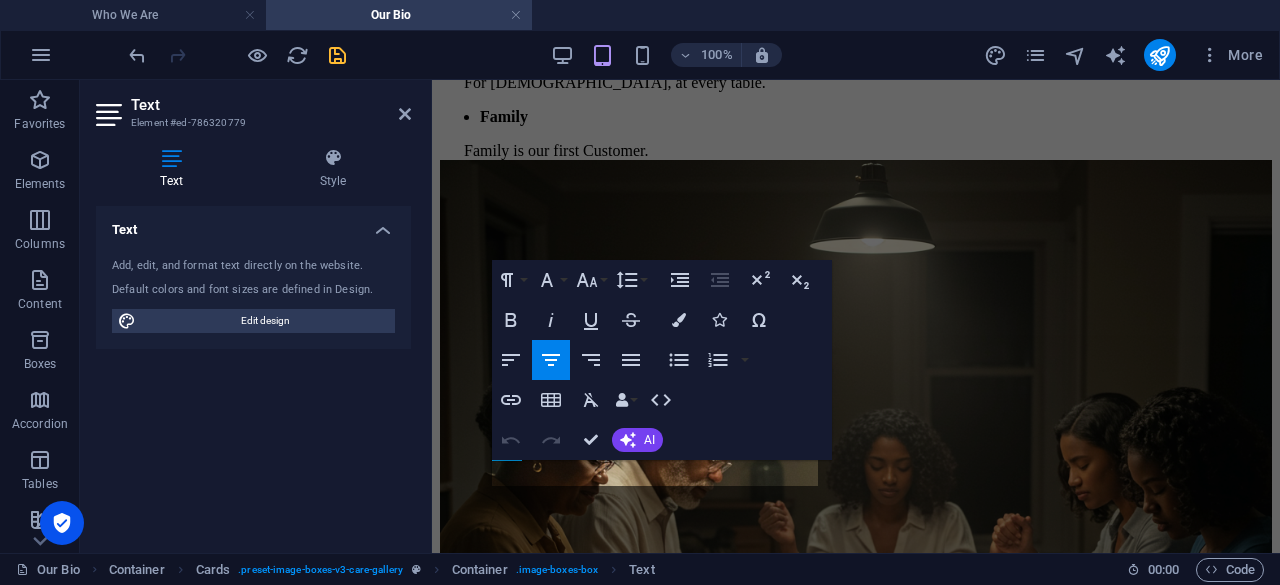 scroll, scrollTop: 3629, scrollLeft: 0, axis: vertical 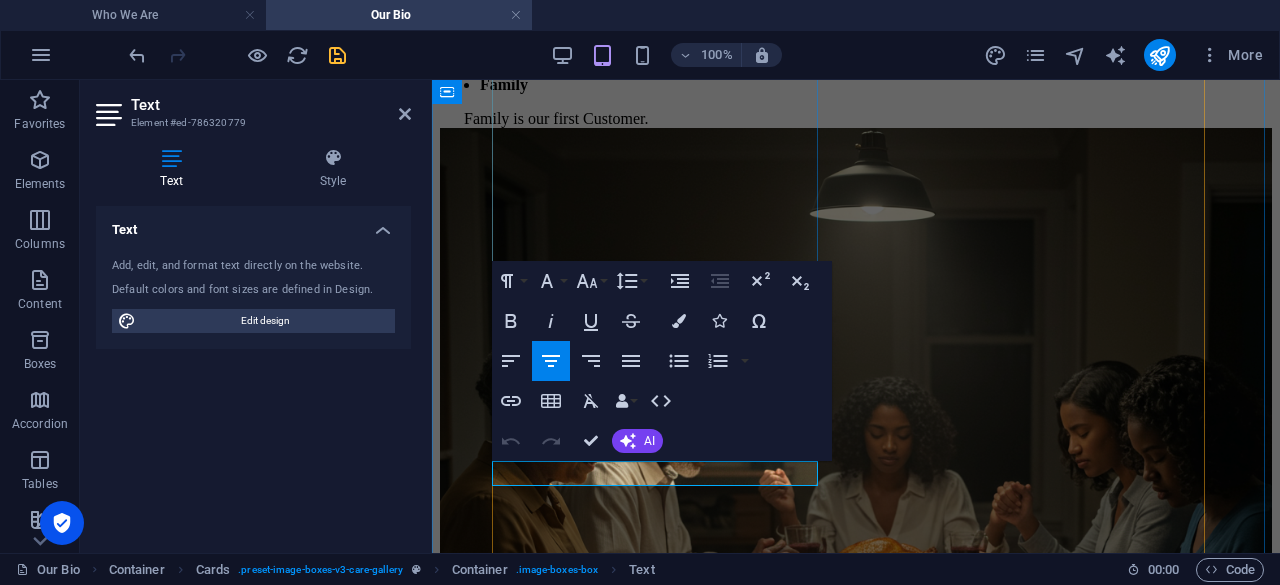 click on "Sales Executive" at bounding box center [856, 7014] 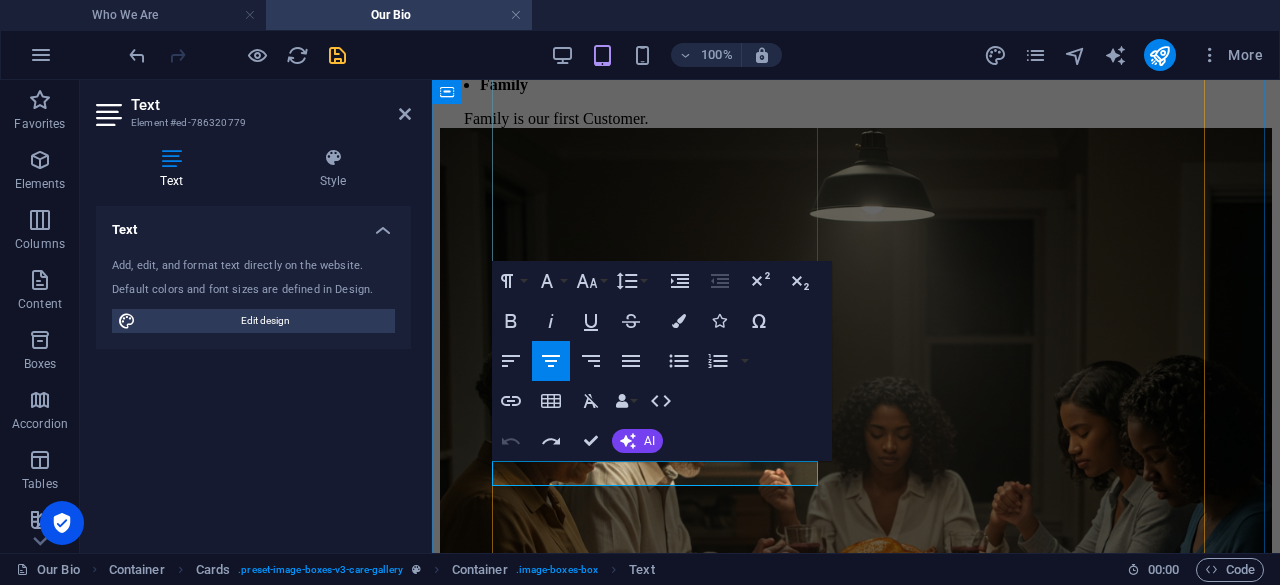 type 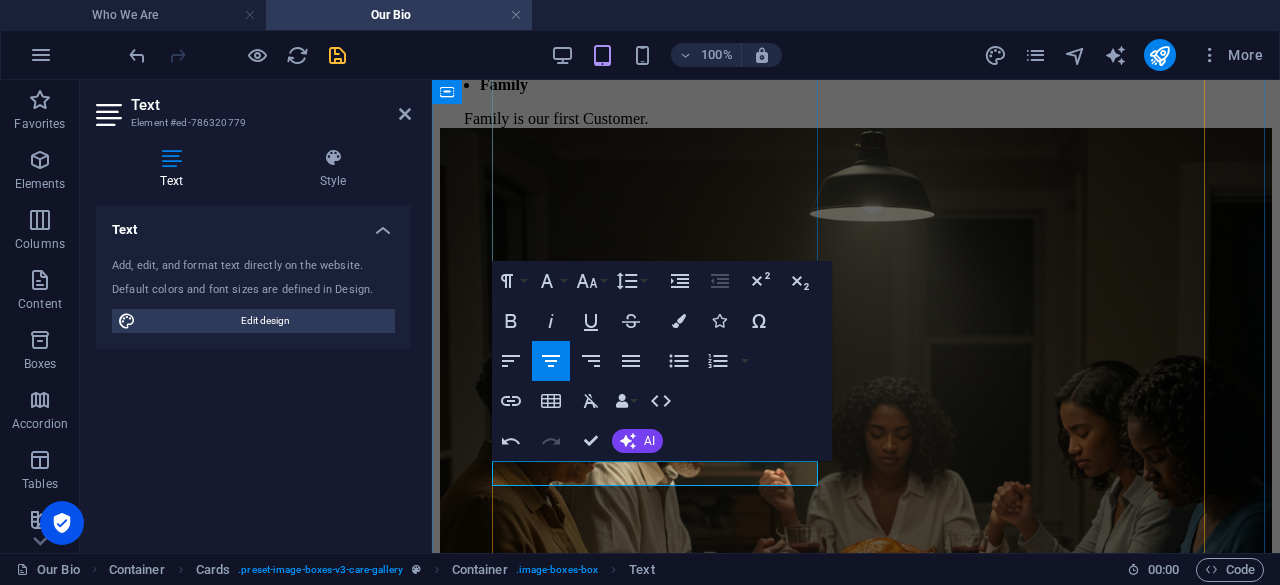 click on "Sales Director Operations" at bounding box center [855, 7014] 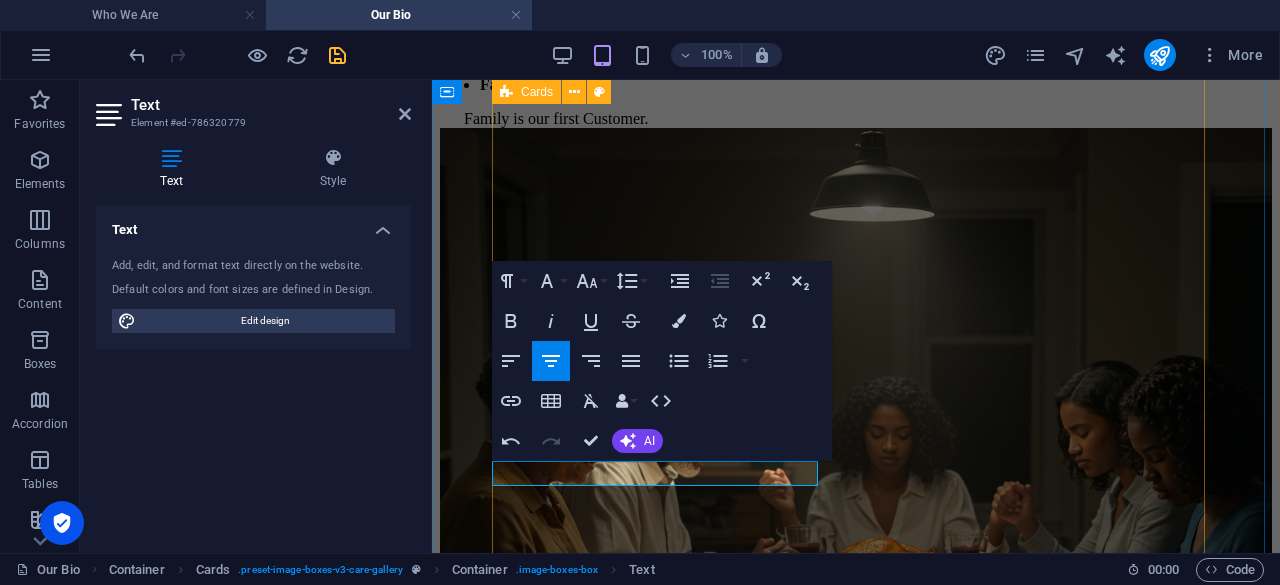 click on "[PERSON_NAME] Managing Director [PERSON_NAME] Director Finance [PERSON_NAME] Director Innovations [PERSON_NAME] Director Marketing Lempisha Kina Director Operations [PERSON_NAME] Sales Executive [PERSON_NAME] Sales Executive [PERSON_NAME] Security Manager" at bounding box center (856, 6174) 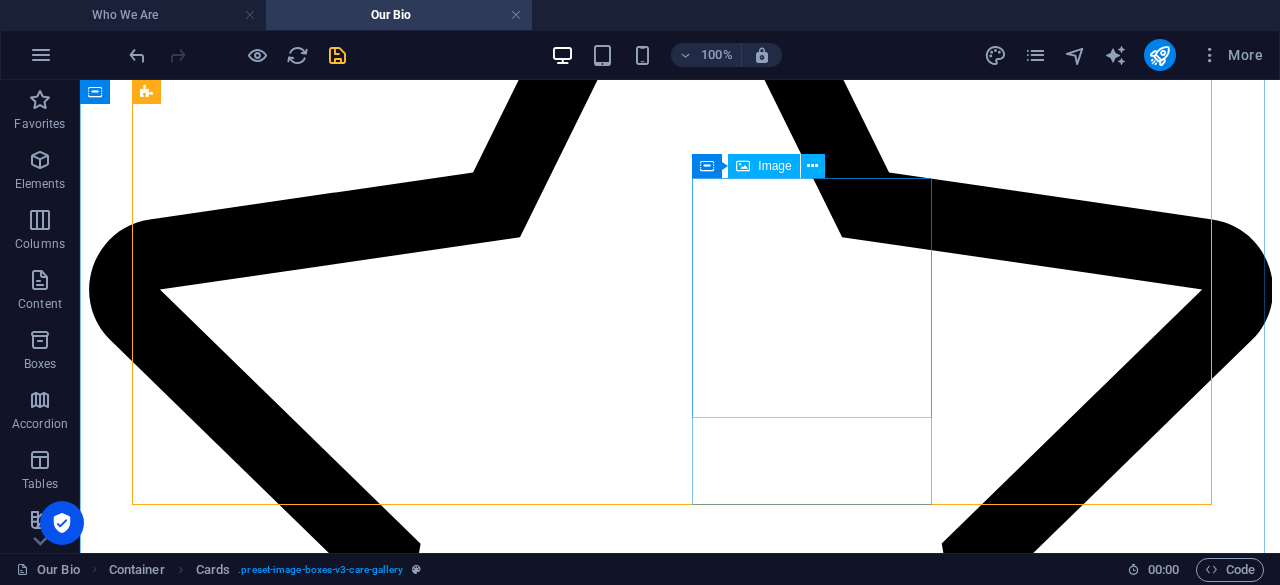 scroll, scrollTop: 3264, scrollLeft: 0, axis: vertical 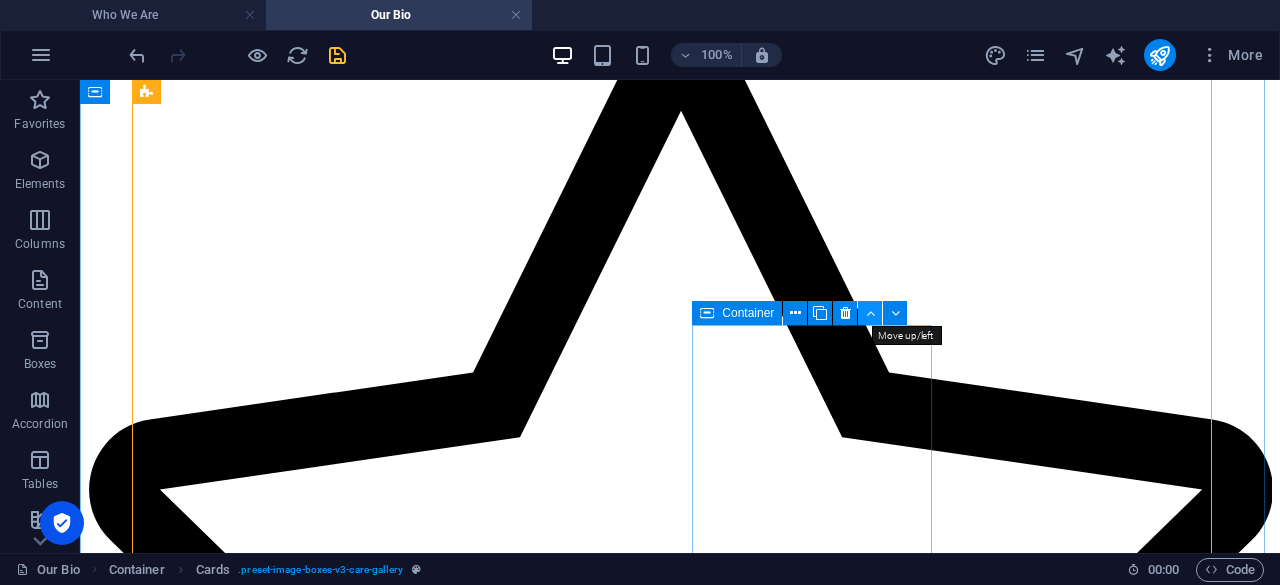 click at bounding box center [870, 313] 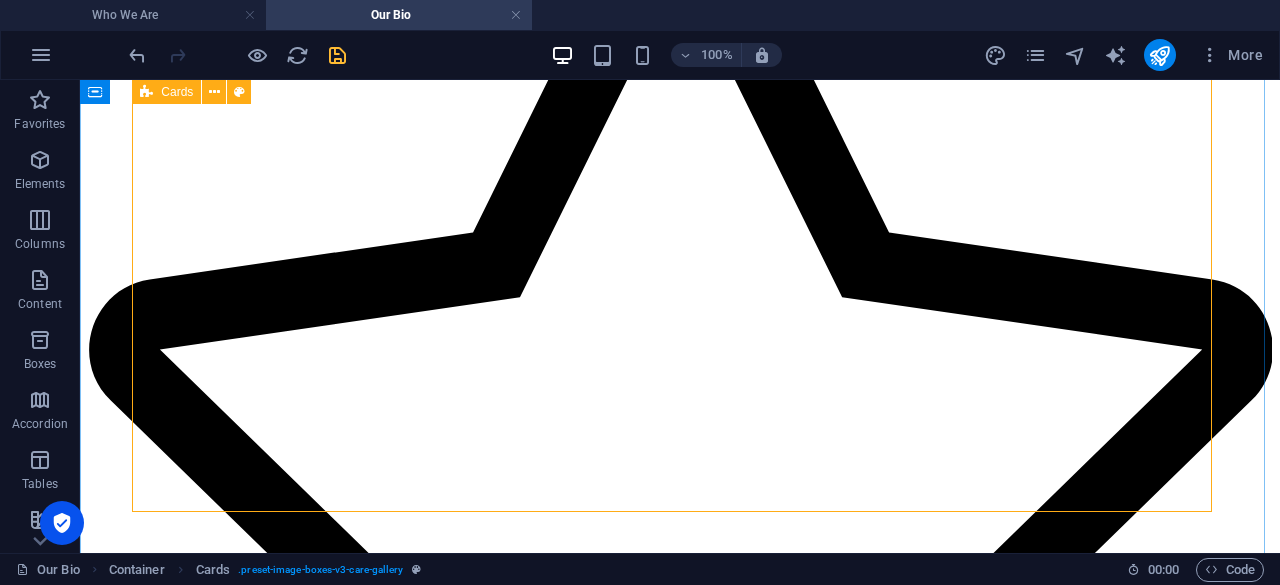 scroll, scrollTop: 3564, scrollLeft: 0, axis: vertical 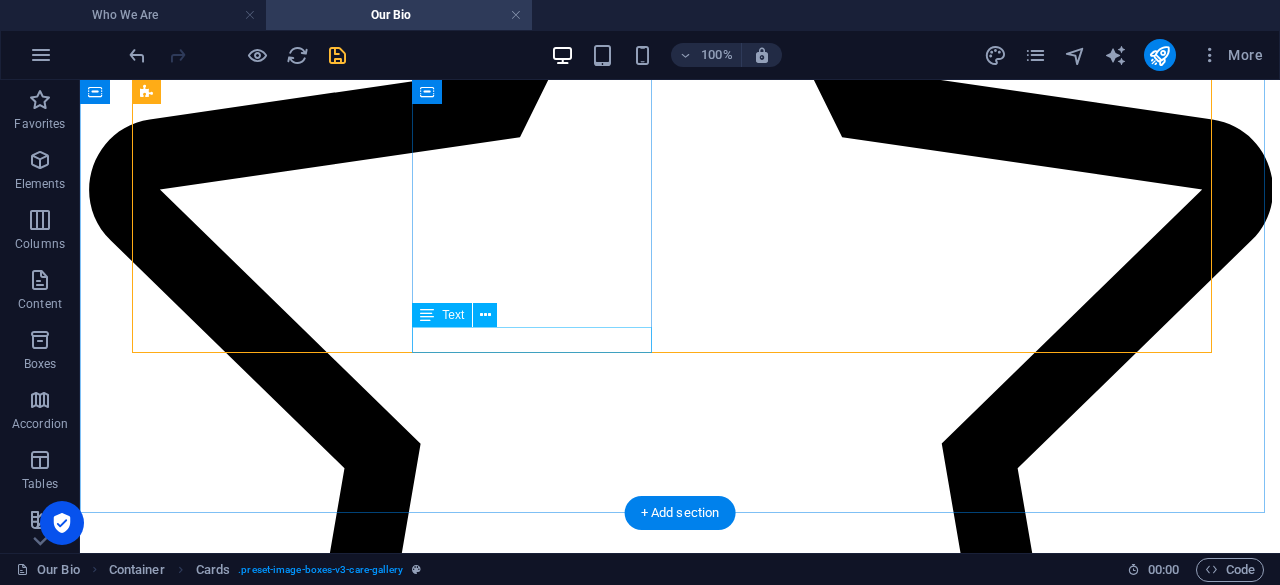 click on "Sales Executive" at bounding box center (680, 12153) 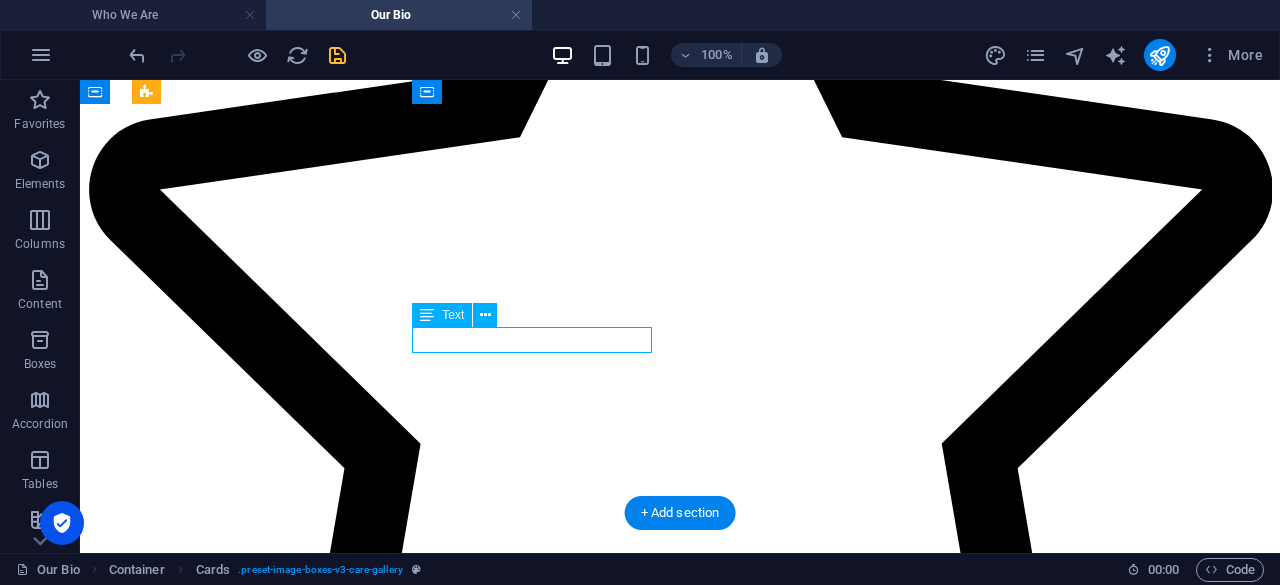 click on "Sales Executive" at bounding box center (680, 12153) 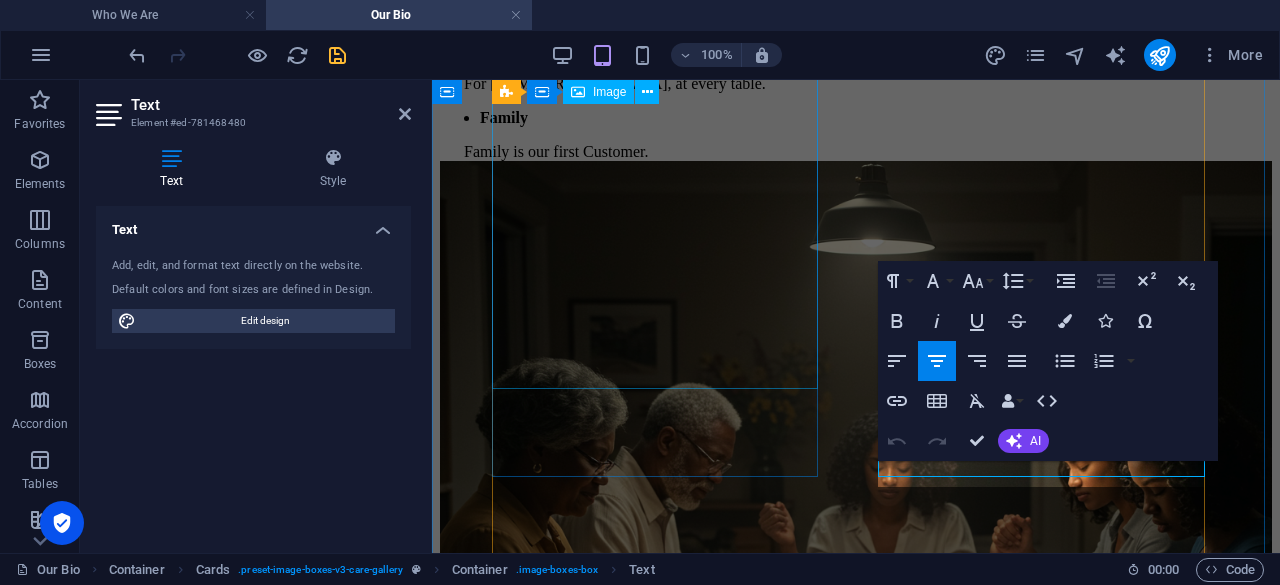 scroll, scrollTop: 3628, scrollLeft: 0, axis: vertical 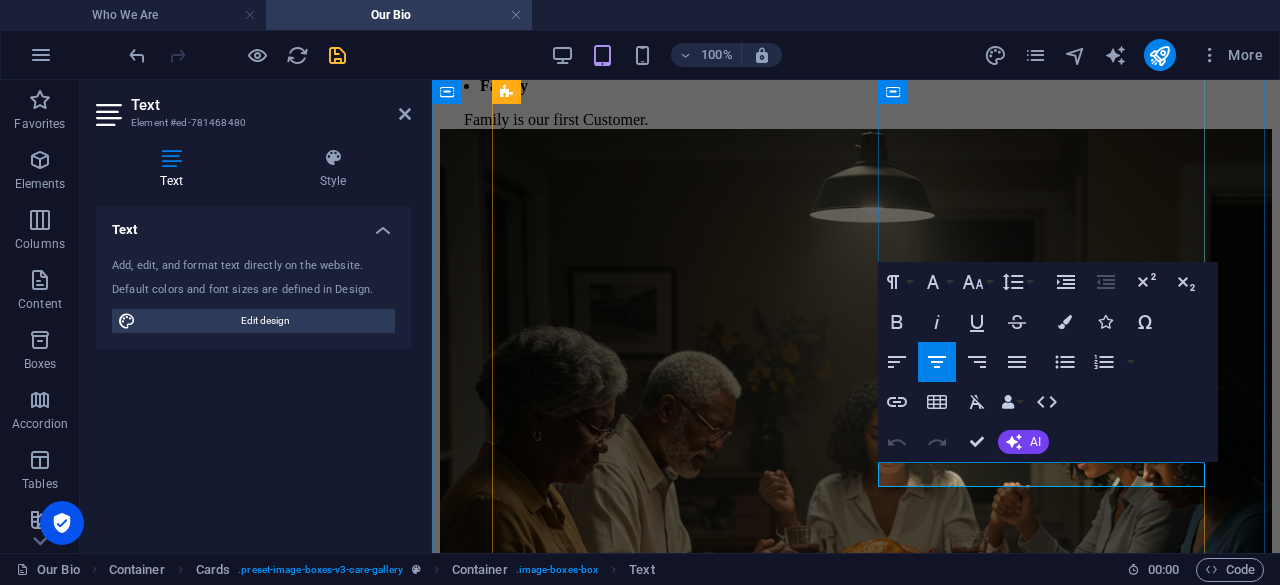 click on "Sales Executive" at bounding box center [856, 7872] 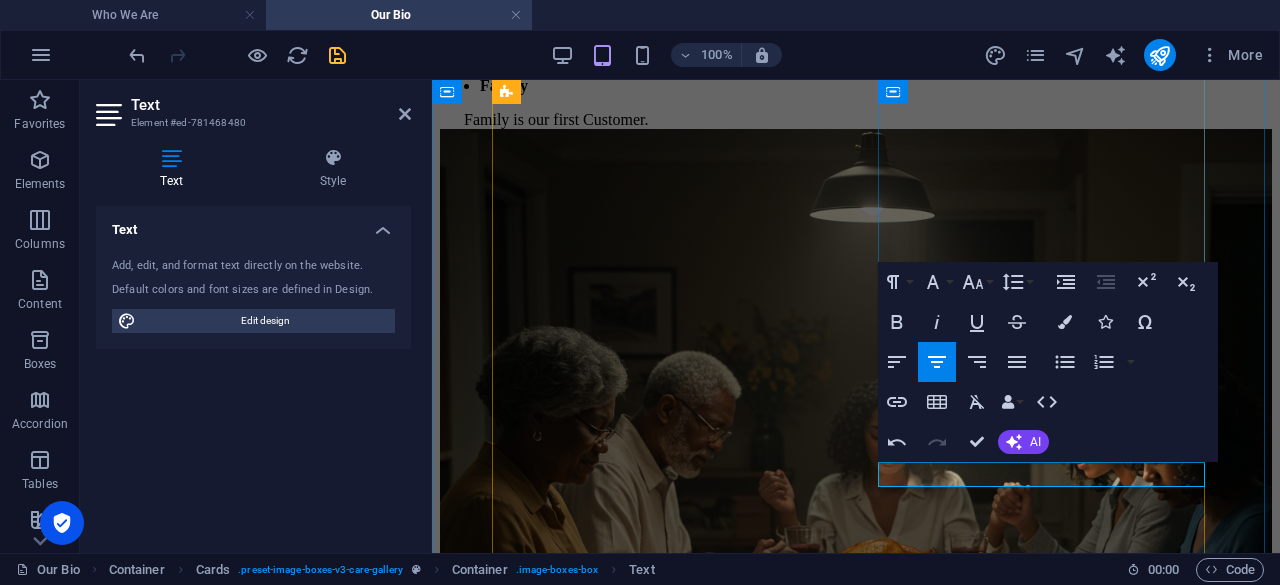 drag, startPoint x: 970, startPoint y: 469, endPoint x: 986, endPoint y: 475, distance: 17.088007 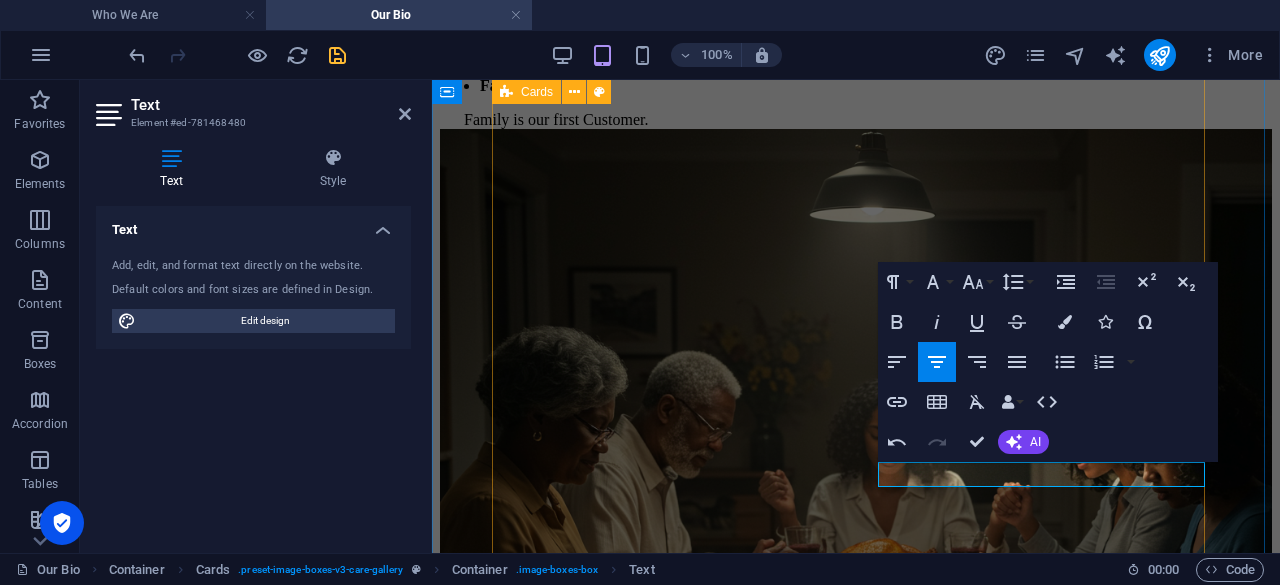 click on "[PERSON_NAME] Managing Director [PERSON_NAME] Director Finance [PERSON_NAME] Director Innovations [PERSON_NAME] Director Marketing Lempisha Kina Director Operations [PERSON_NAME] Director Human Resources [PERSON_NAME] Sales Executive [PERSON_NAME] Security Manager" at bounding box center [856, 6175] 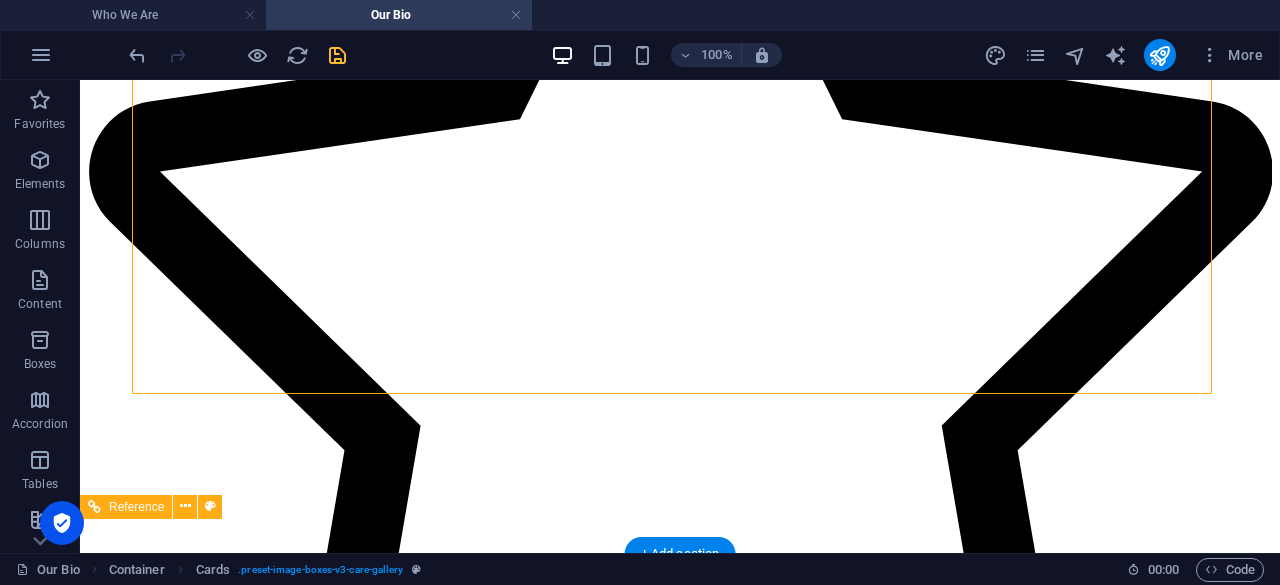 scroll, scrollTop: 3563, scrollLeft: 0, axis: vertical 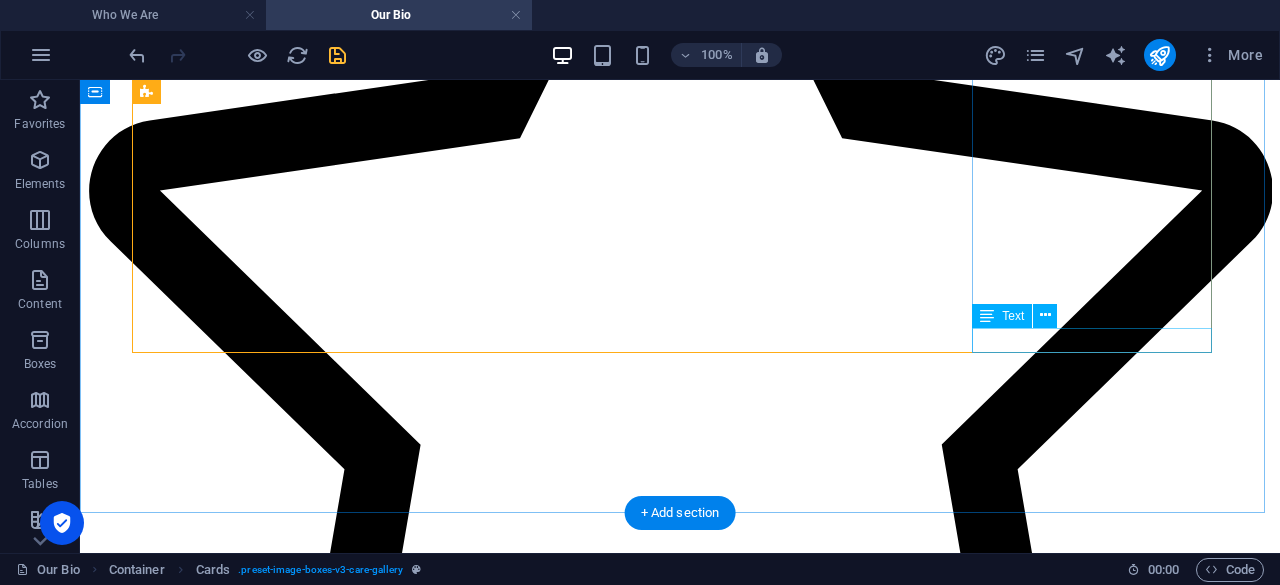 click on "Security Manager" at bounding box center (680, 14717) 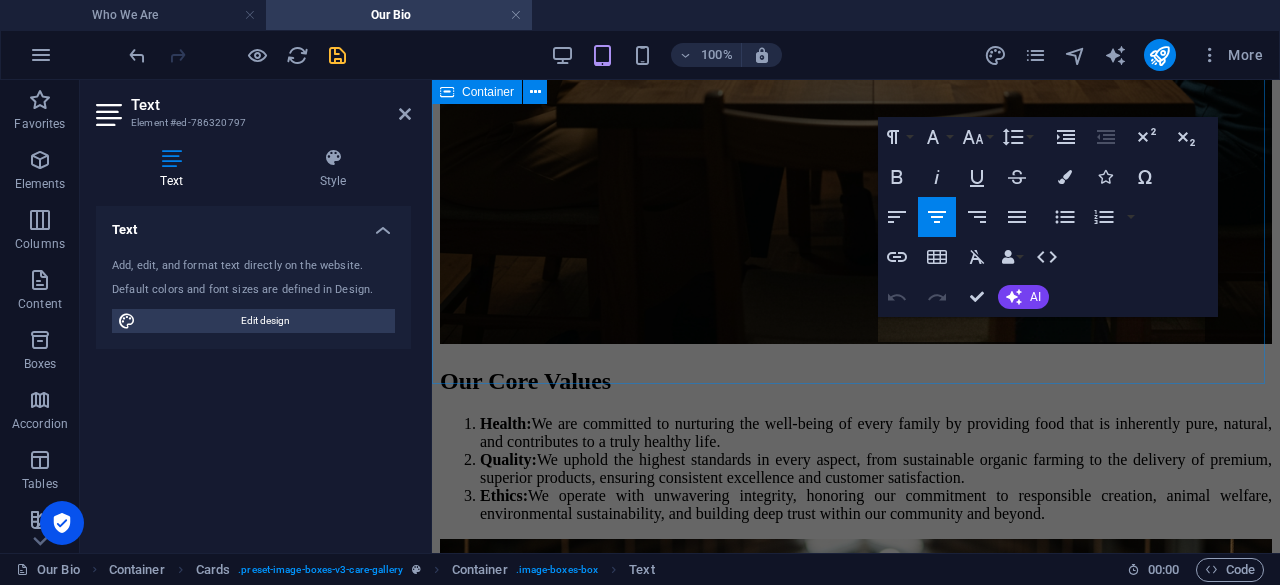 scroll, scrollTop: 4247, scrollLeft: 0, axis: vertical 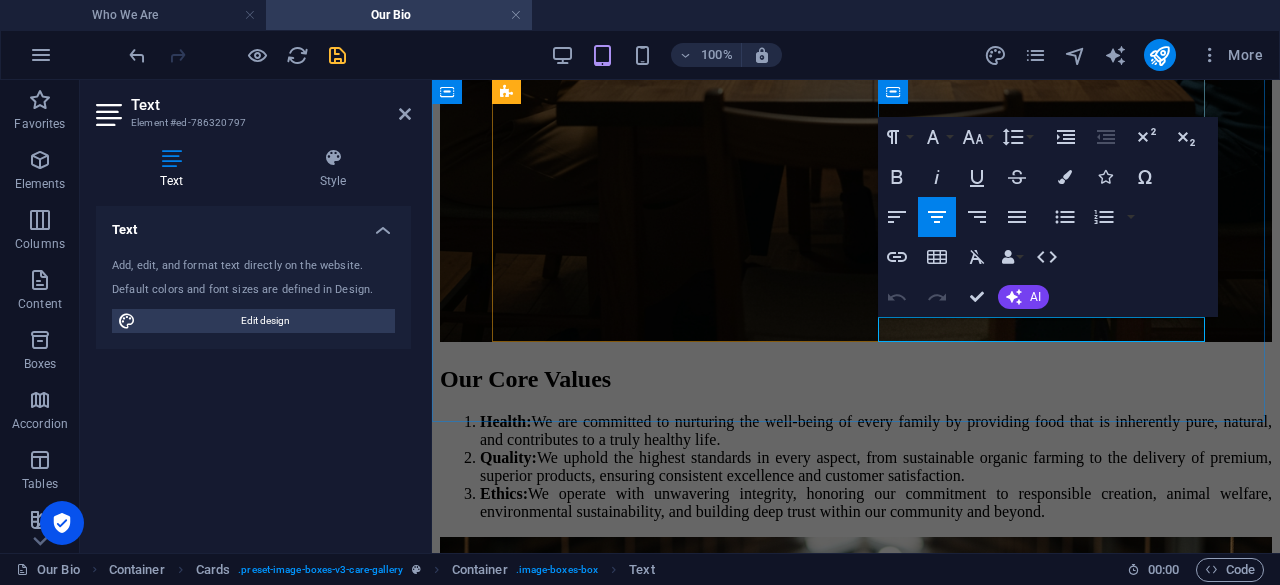 type 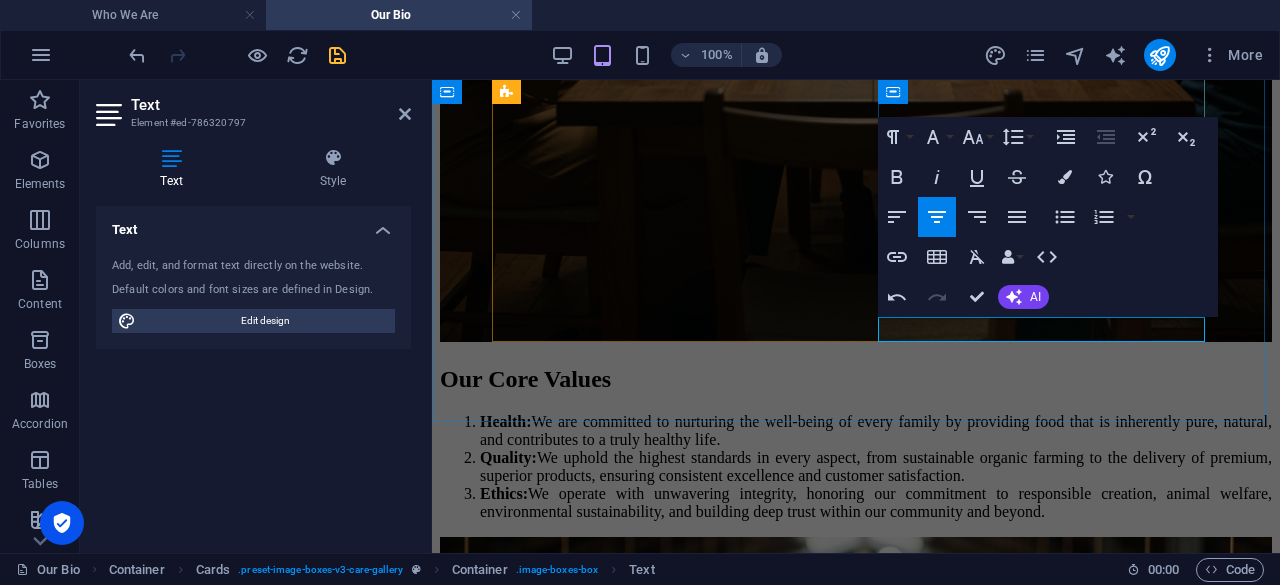 click on "Director  Security Manager" at bounding box center [856, 8968] 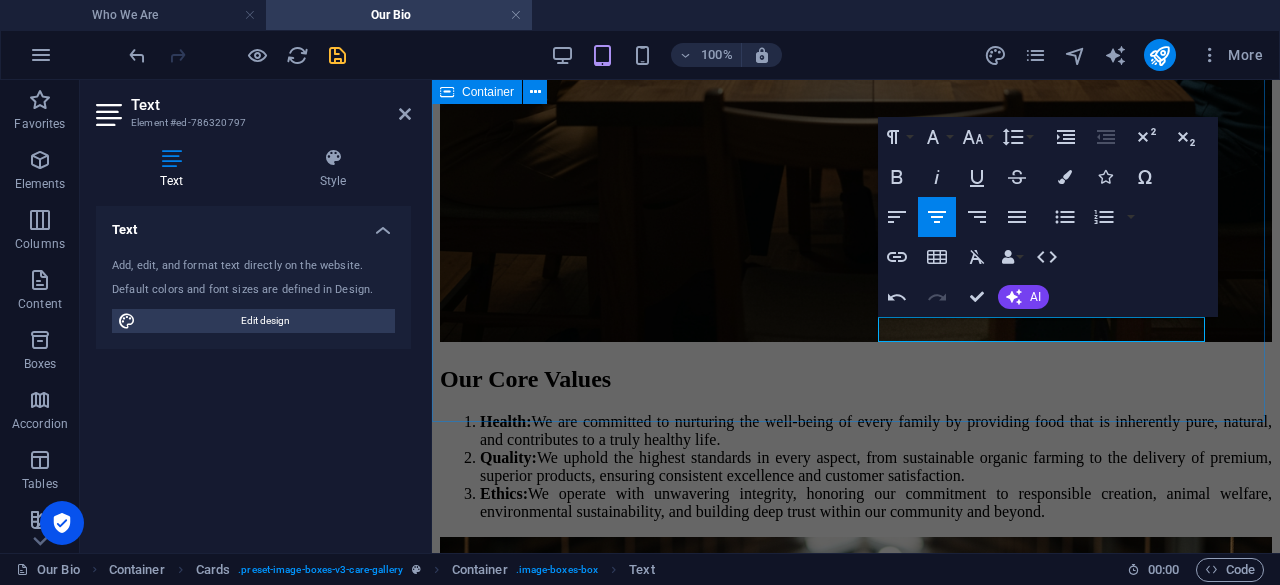 click on "Our team [PERSON_NAME] Managing Director [PERSON_NAME] Director Finance [PERSON_NAME] Director Innovations [PERSON_NAME] Director Marketing Lempisha Kina Director Operations [PERSON_NAME] Director Human Resources [PERSON_NAME] Sales Executive [PERSON_NAME] Director Security" at bounding box center [856, 5523] 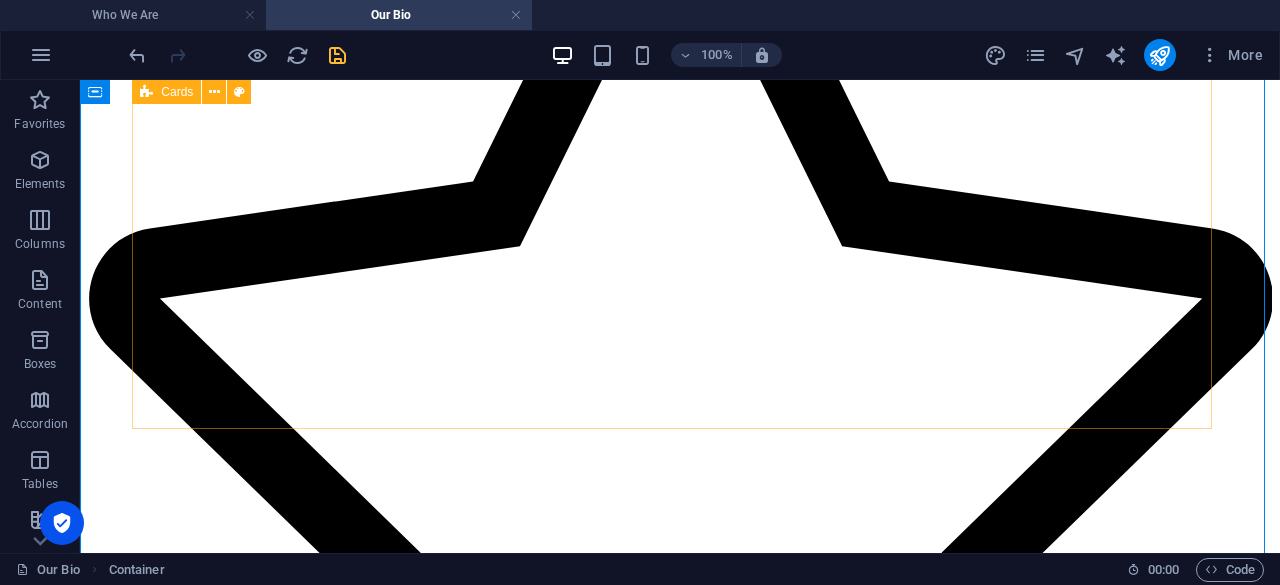 scroll, scrollTop: 3487, scrollLeft: 0, axis: vertical 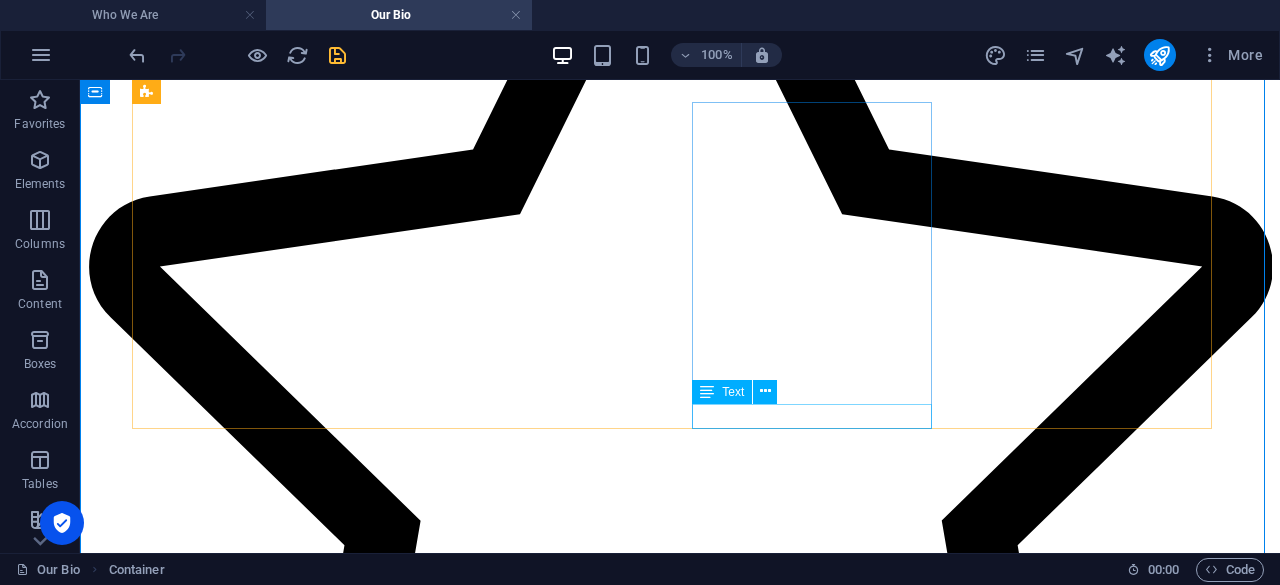 click on "Sales Executive" at bounding box center [680, 13512] 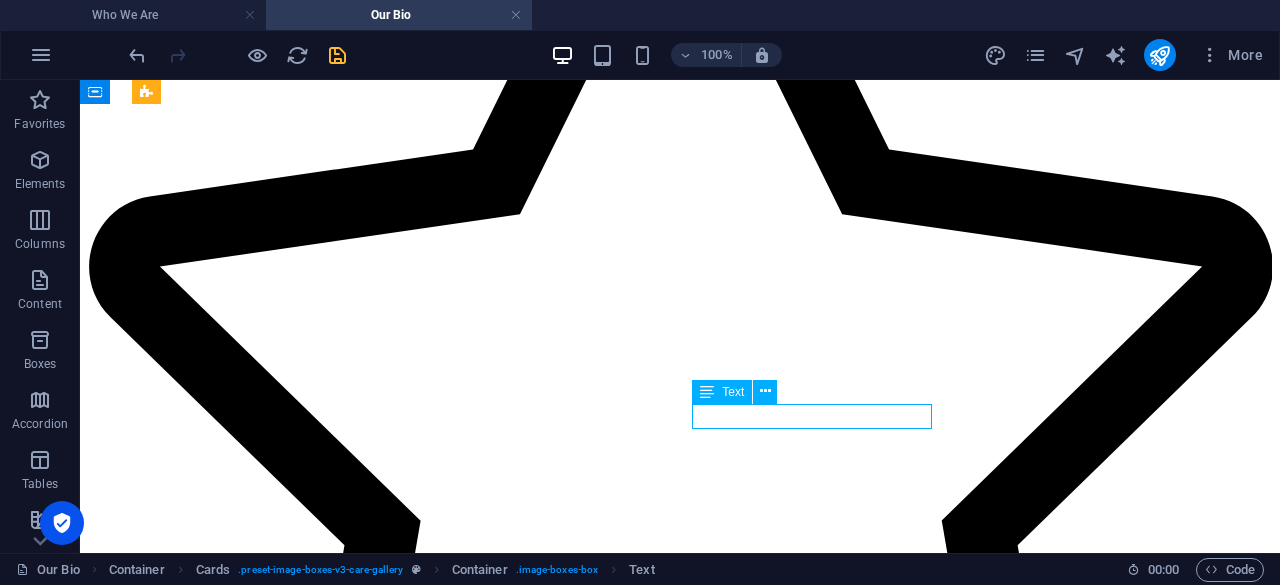 click on "Sales Executive" at bounding box center [680, 13512] 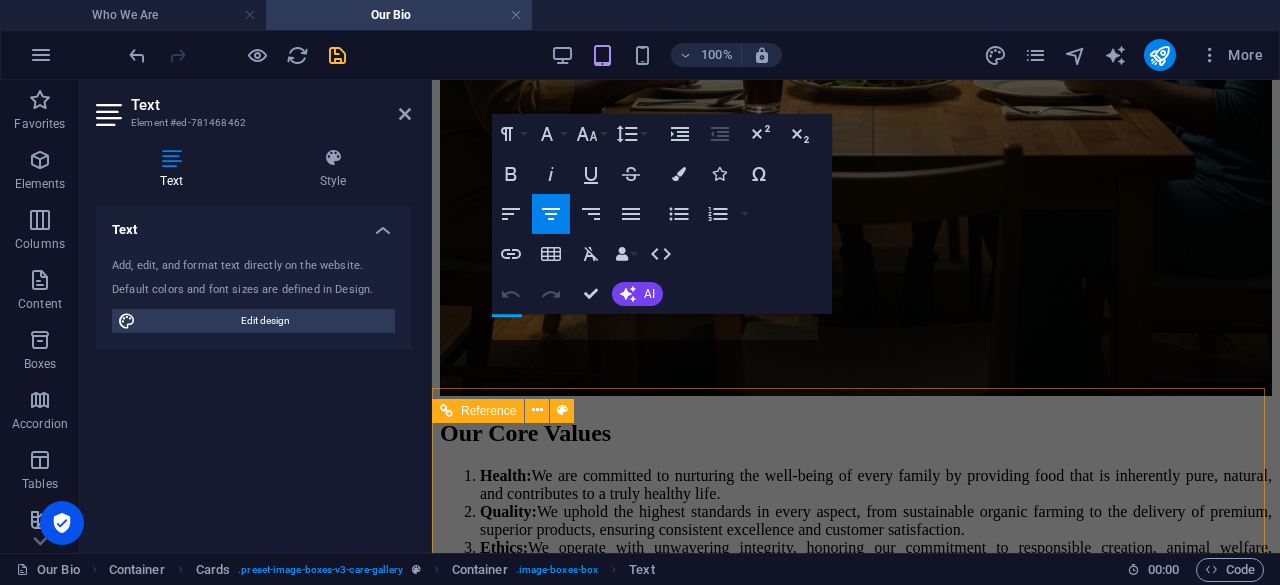 scroll, scrollTop: 4247, scrollLeft: 0, axis: vertical 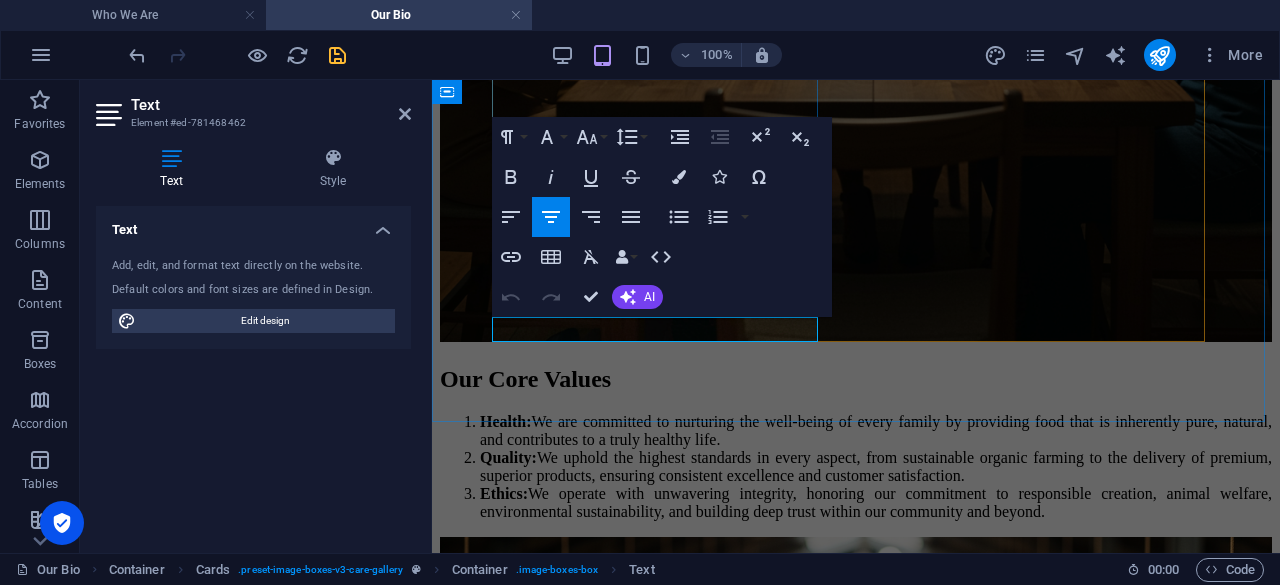 type 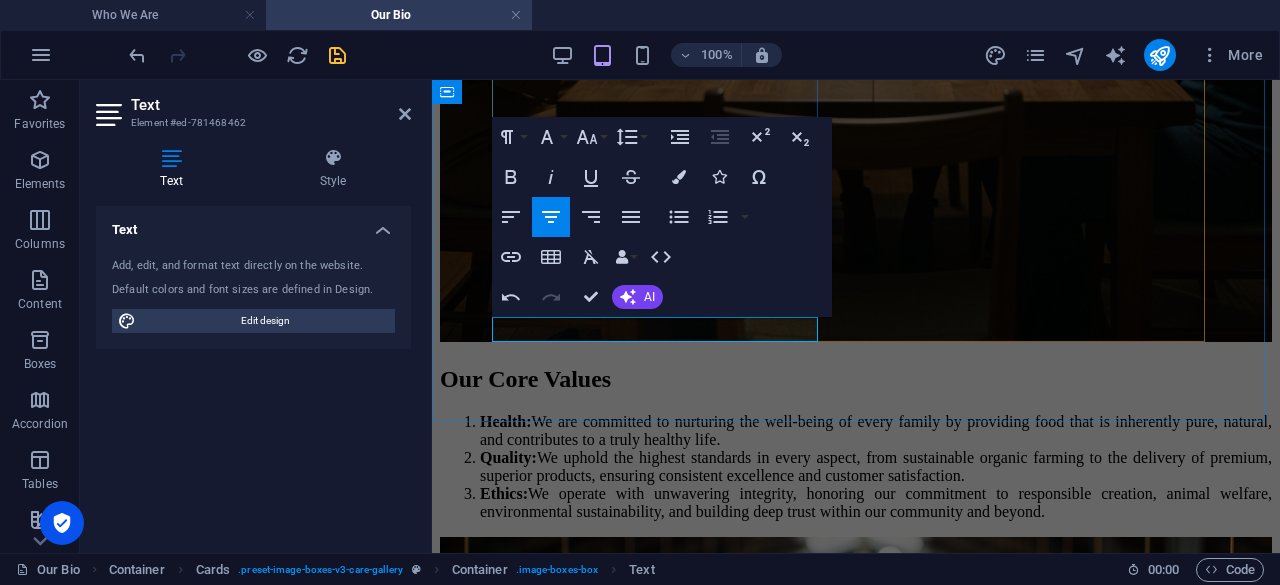 click on "Director  Sales Executive" at bounding box center (855, 8110) 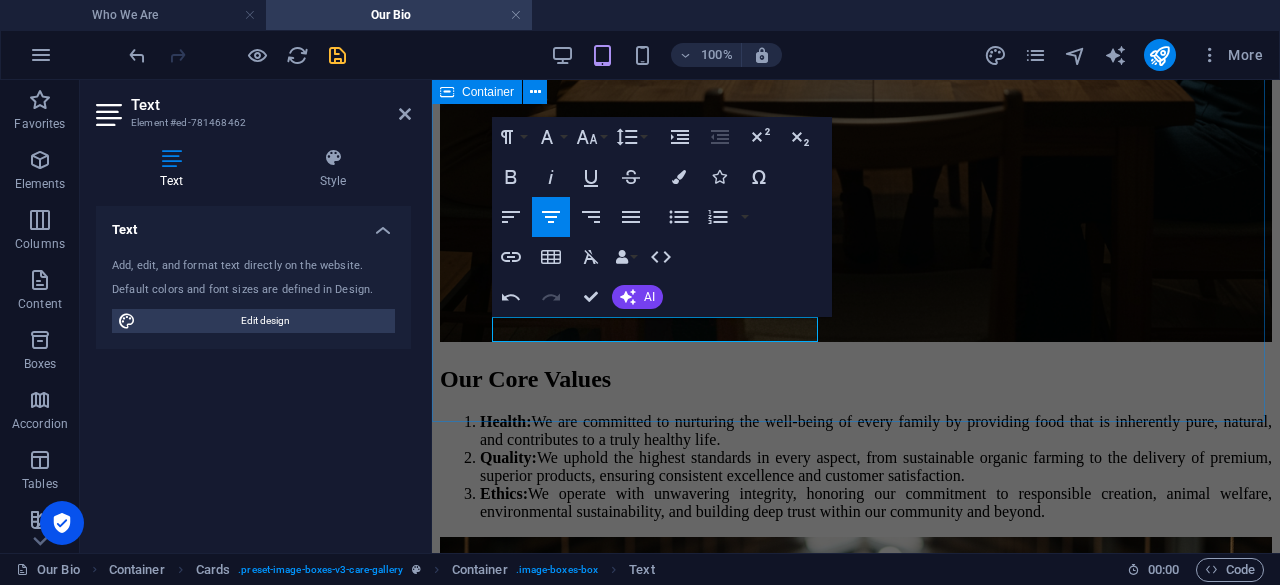 click on "Our team [PERSON_NAME] Managing Director [PERSON_NAME] Director Finance [PERSON_NAME] Director Innovations [PERSON_NAME] Director Marketing Lempisha Kina Director Operations [PERSON_NAME] Director Human Resources [PERSON_NAME] Director Sales  [PERSON_NAME] Director Security" at bounding box center [856, 5523] 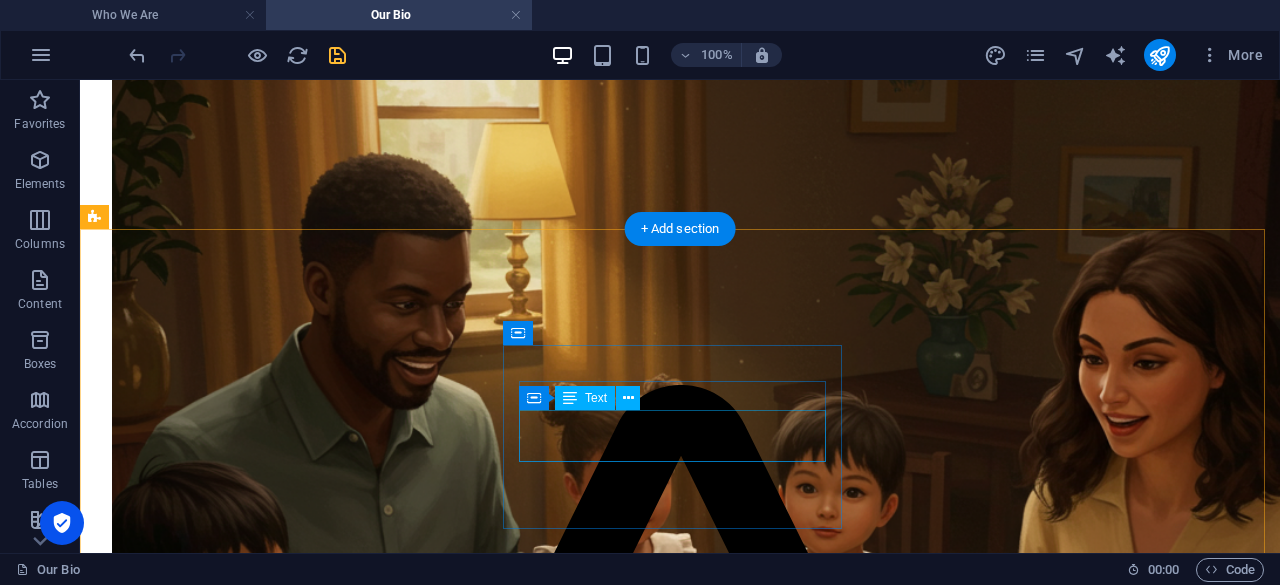 scroll, scrollTop: 487, scrollLeft: 0, axis: vertical 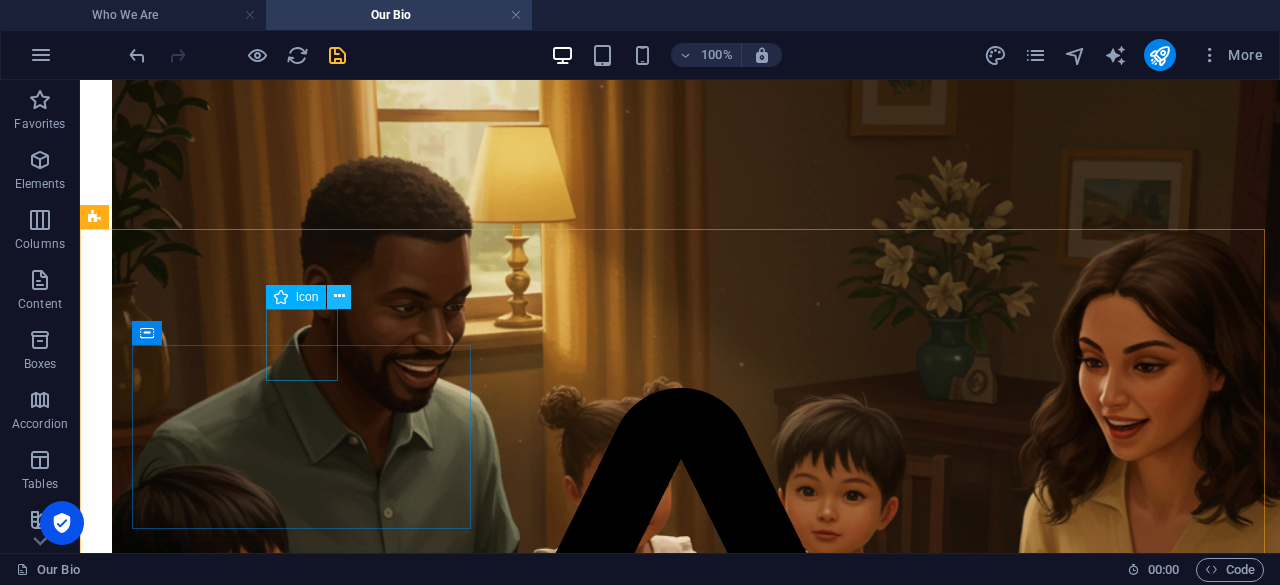 click at bounding box center (339, 296) 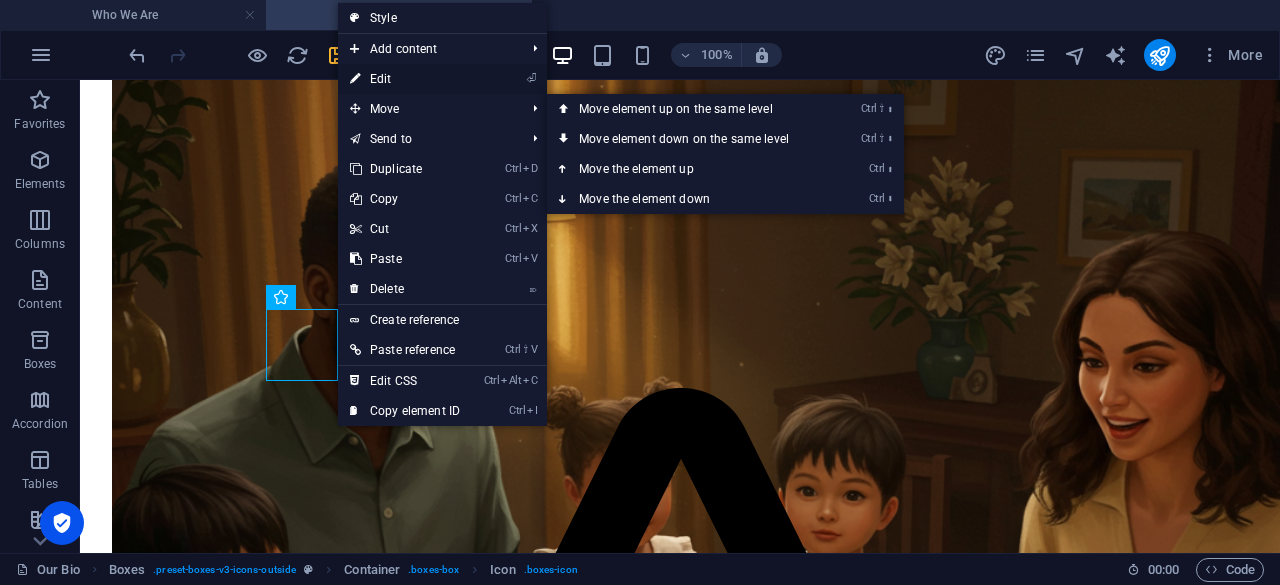 click on "⏎  Edit" at bounding box center [405, 79] 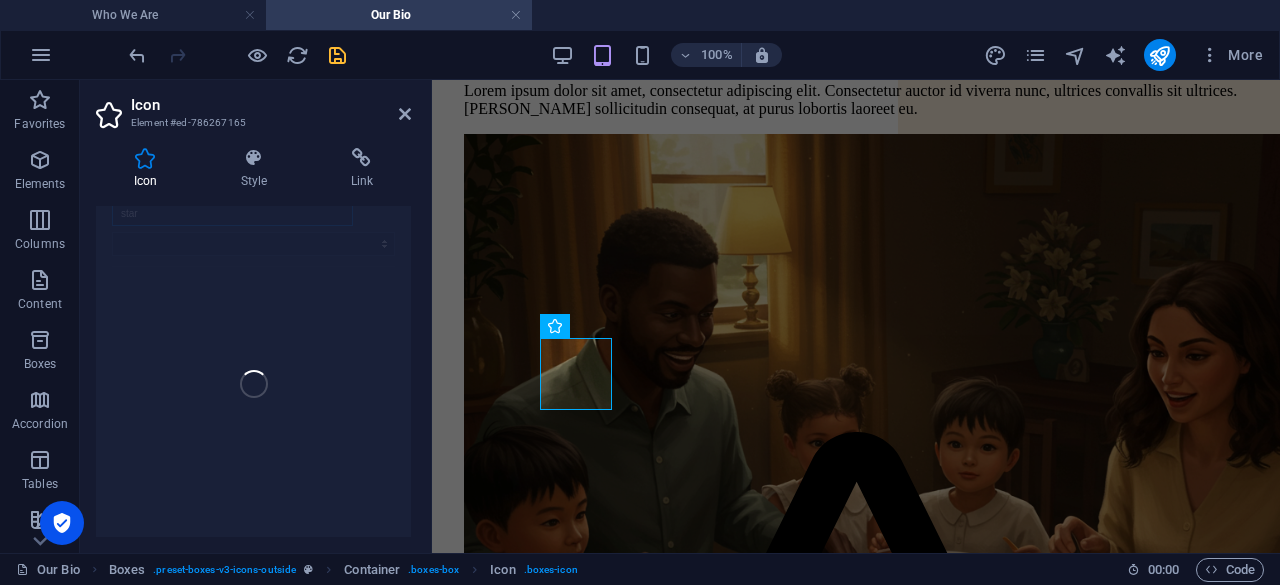 scroll, scrollTop: 0, scrollLeft: 0, axis: both 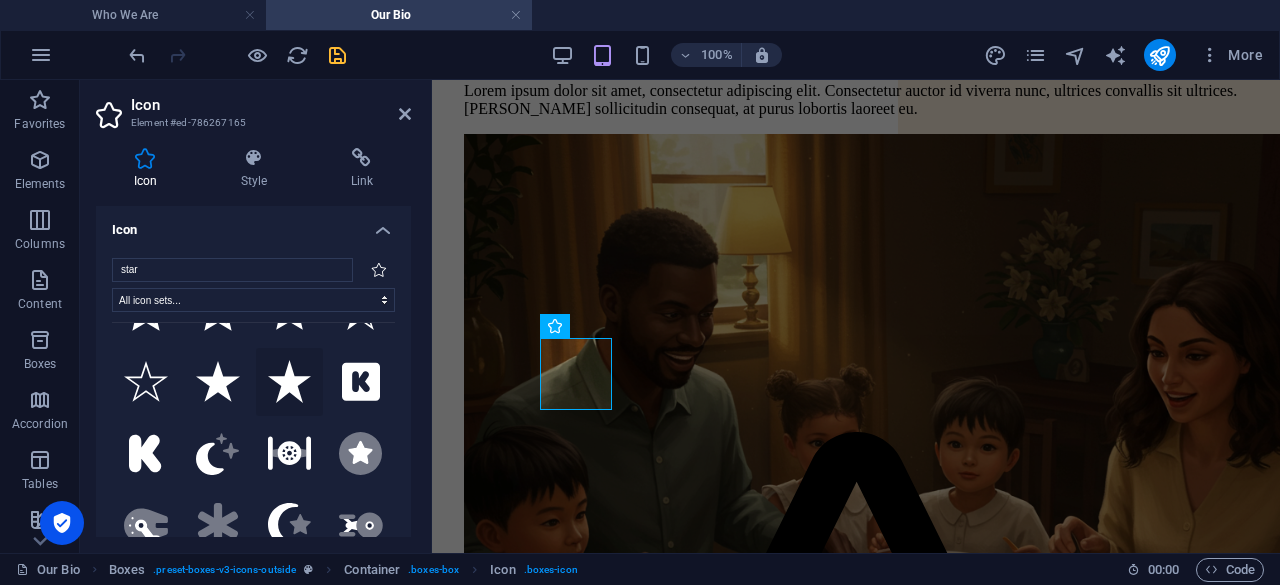 click 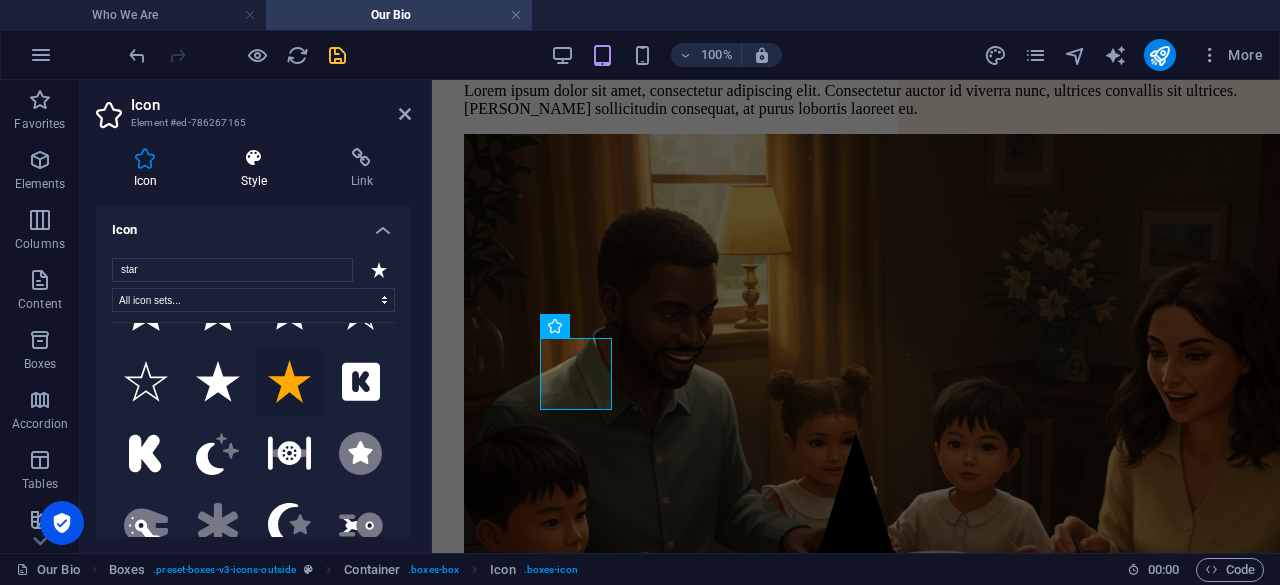 click at bounding box center [254, 158] 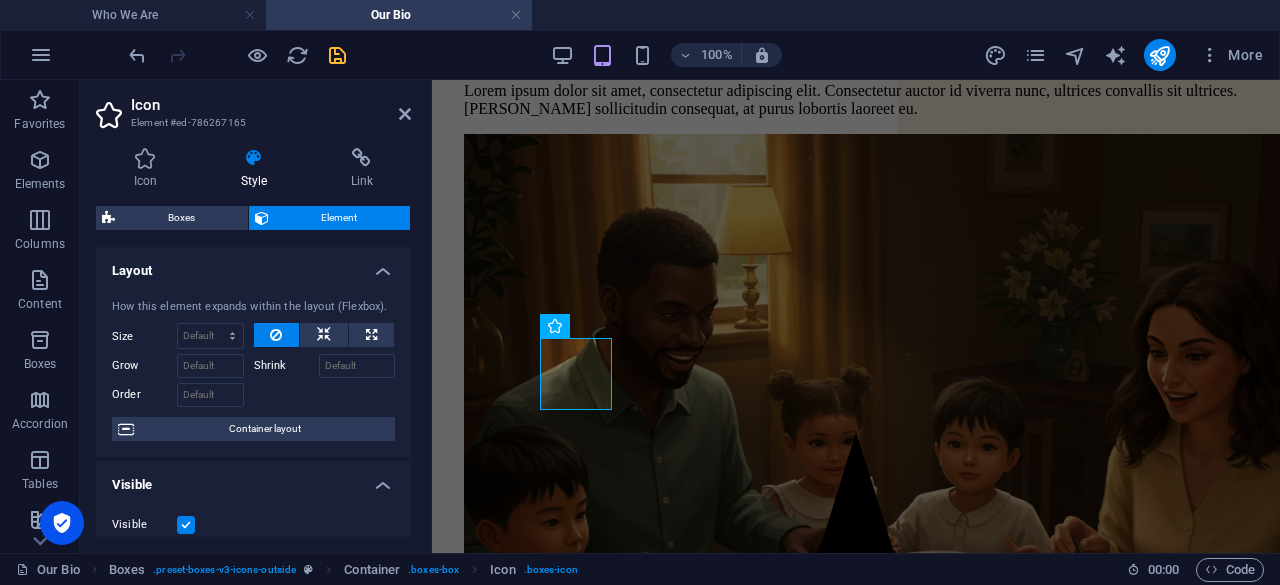 scroll, scrollTop: 100, scrollLeft: 0, axis: vertical 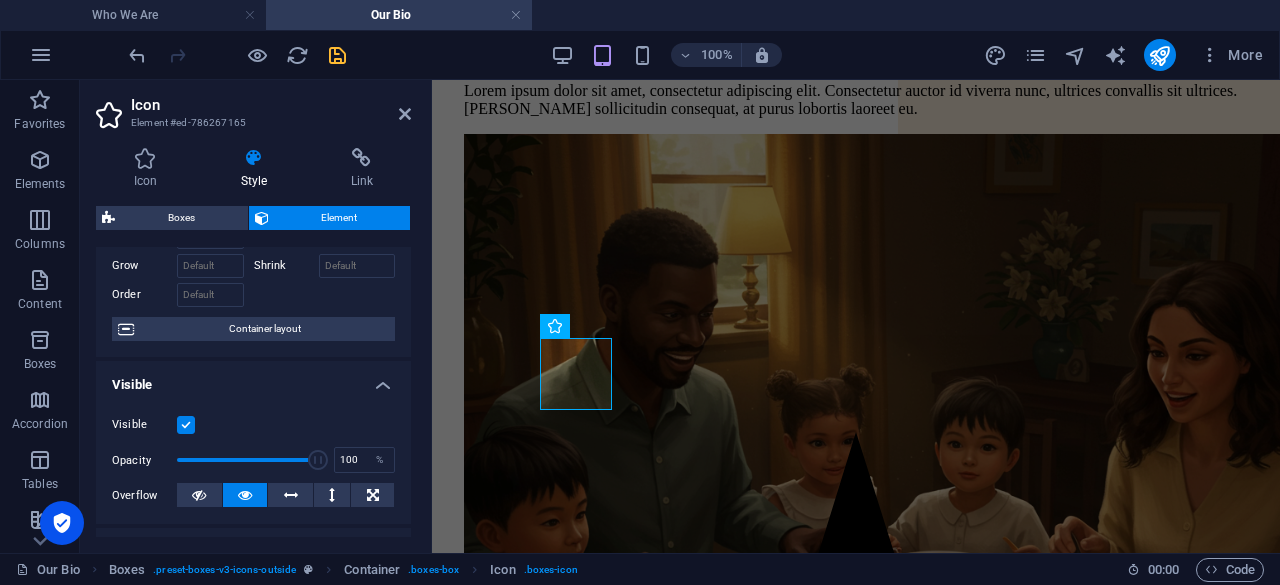 click at bounding box center [186, 425] 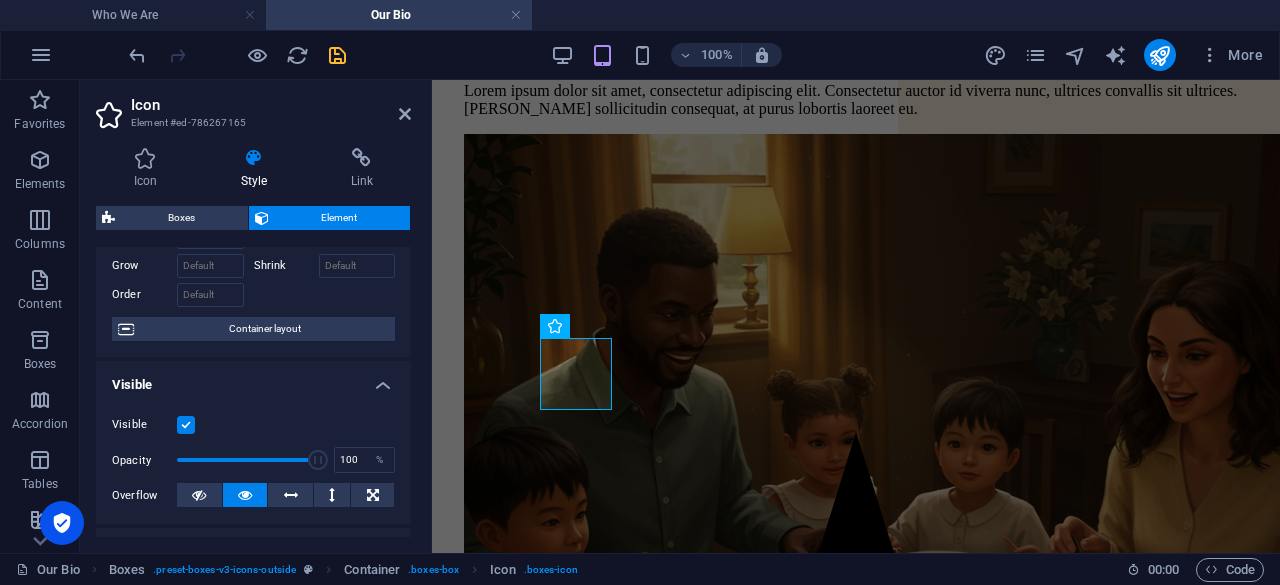 click on "Visible" at bounding box center (0, 0) 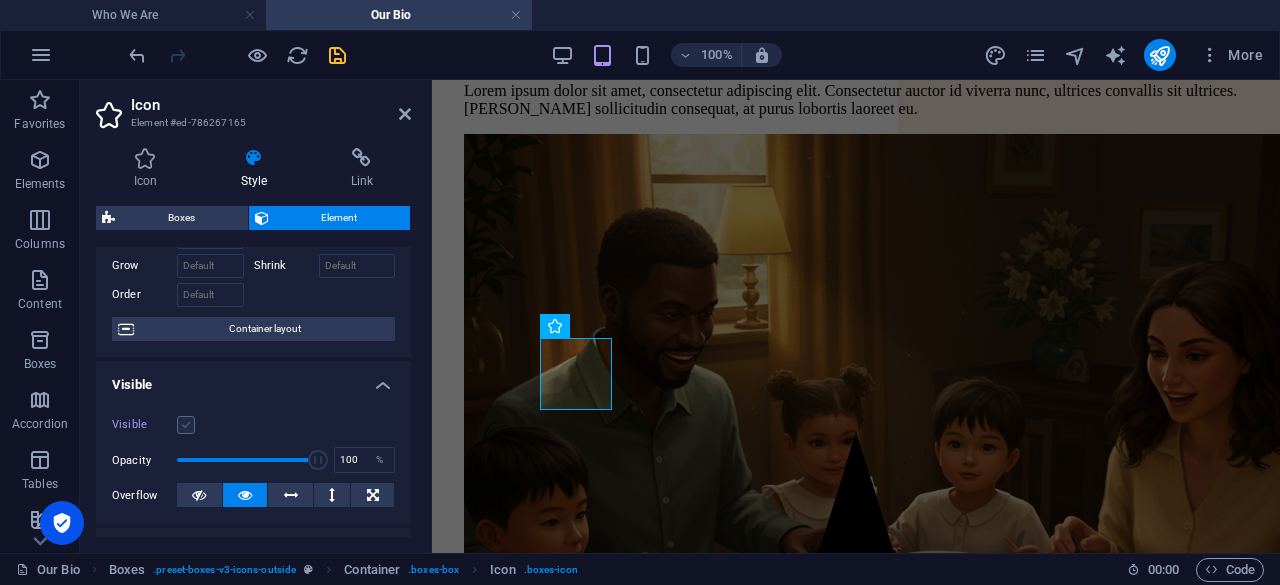 click at bounding box center (186, 425) 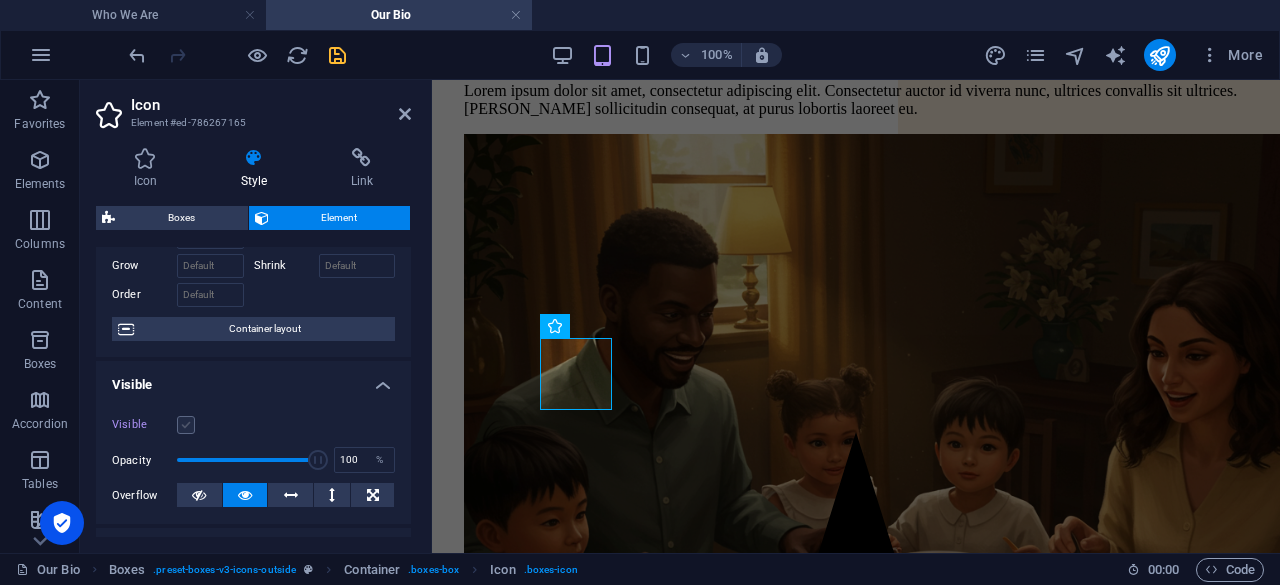 click on "Visible" at bounding box center (0, 0) 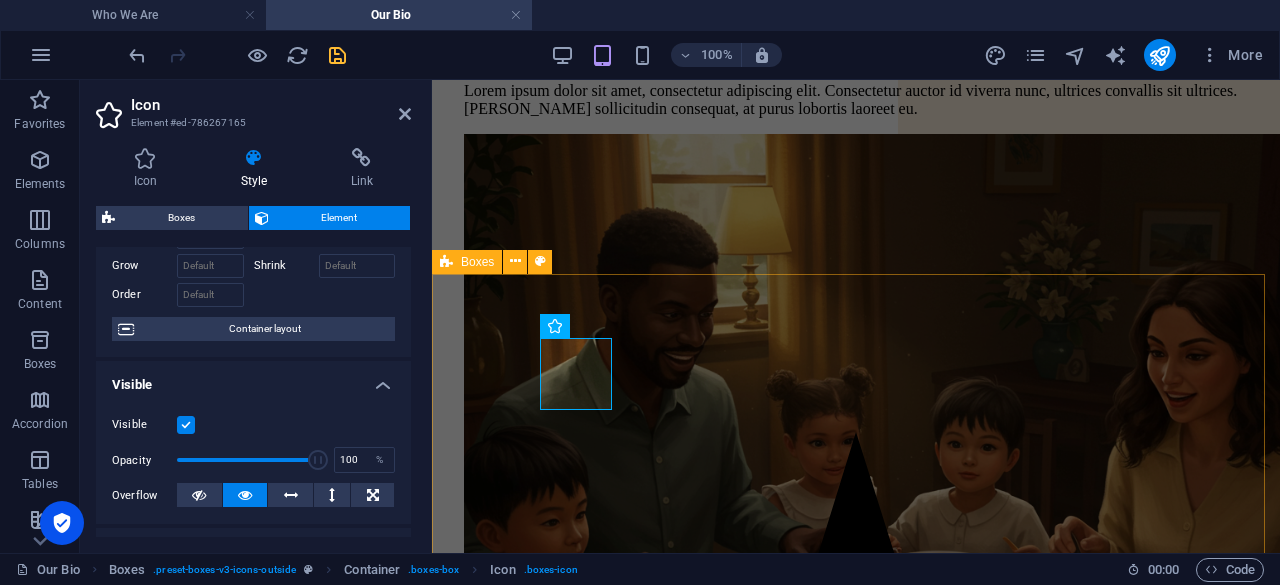 click on "Our Purpose We feed the family for a healthy life. Vision To be the trusted leader in providing families with premium, organic food for a truly healthy life. Mission Biochic Foods is dedicated to delivering superior organic food, sustainably produced with integrity, ensuring every family enjoys wholesome food that supports their healthy life." at bounding box center (856, 1775) 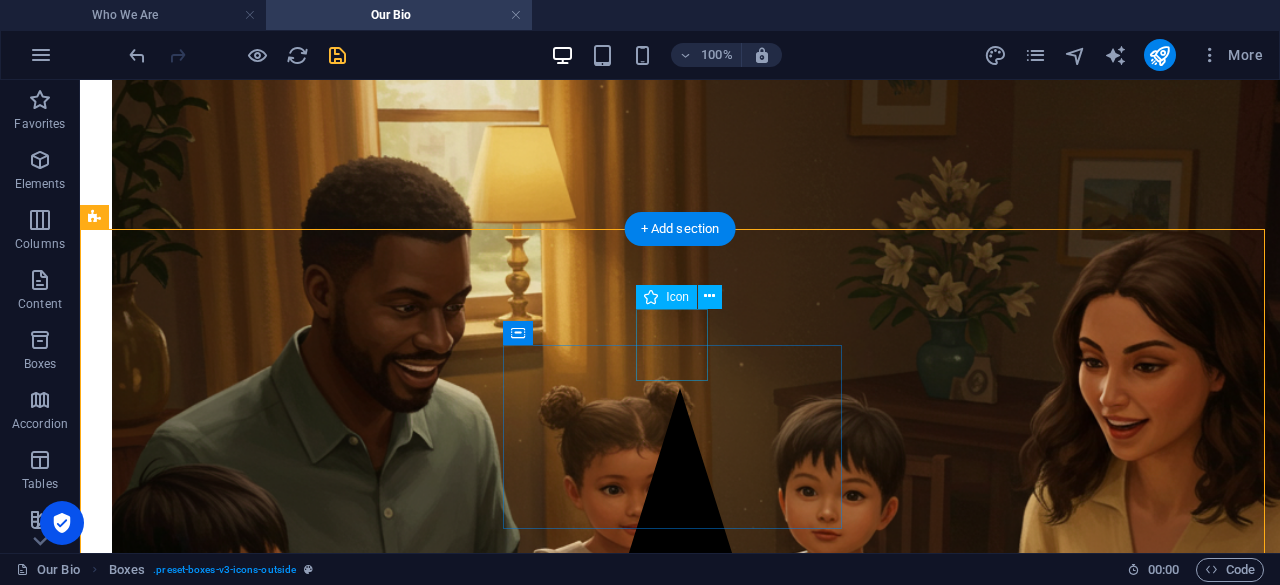 click at bounding box center [680, 2221] 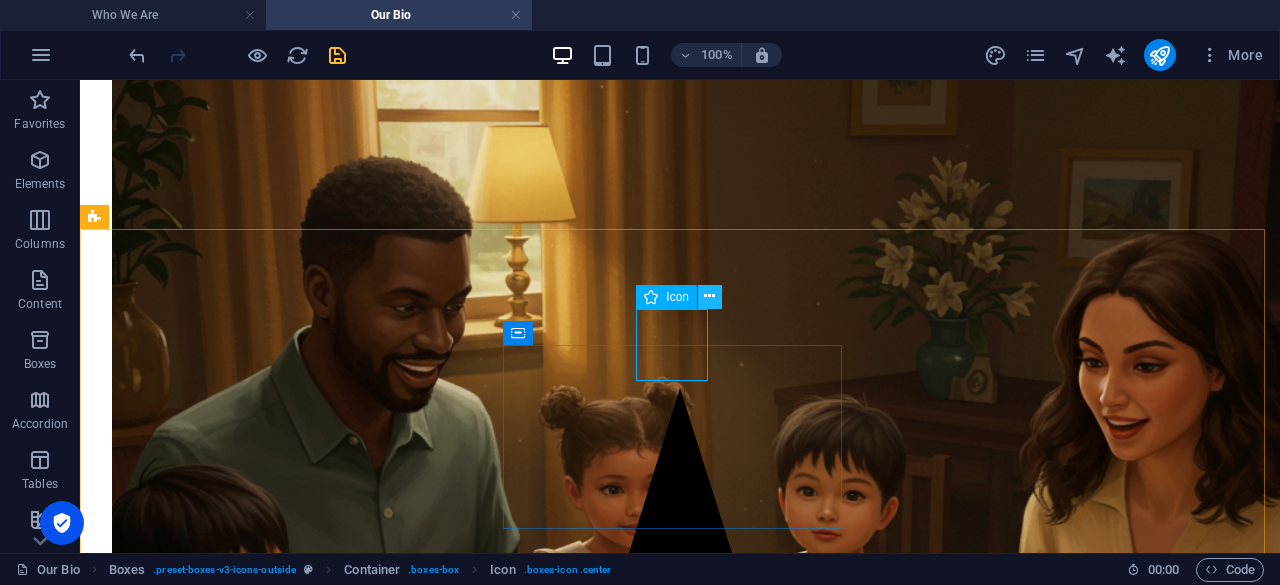 click at bounding box center [709, 296] 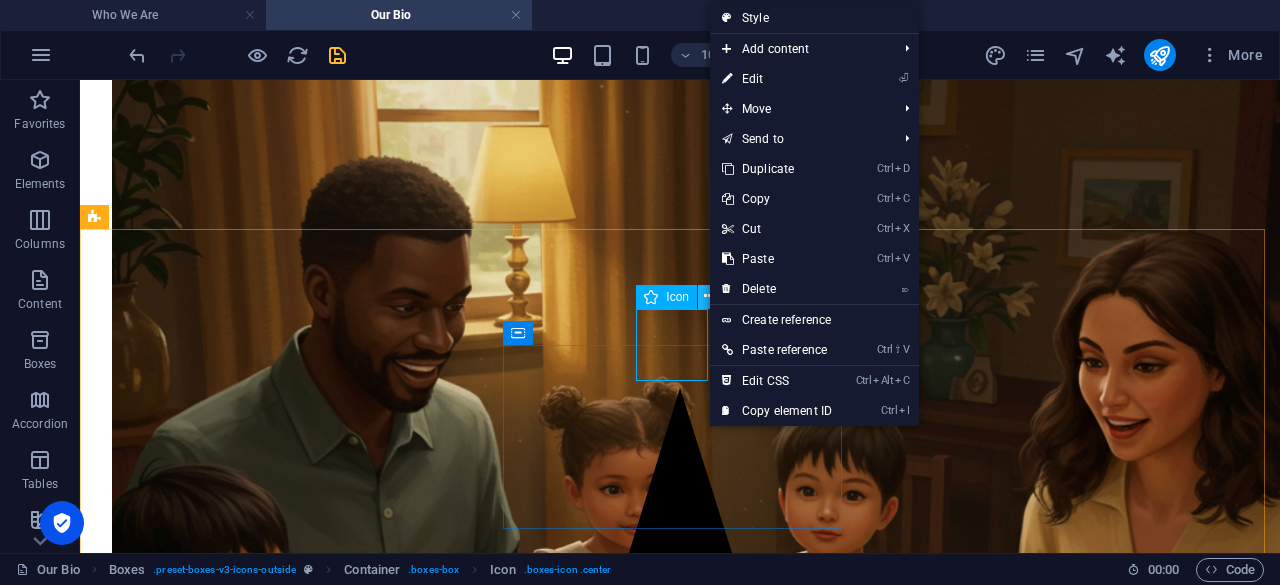 click at bounding box center [709, 296] 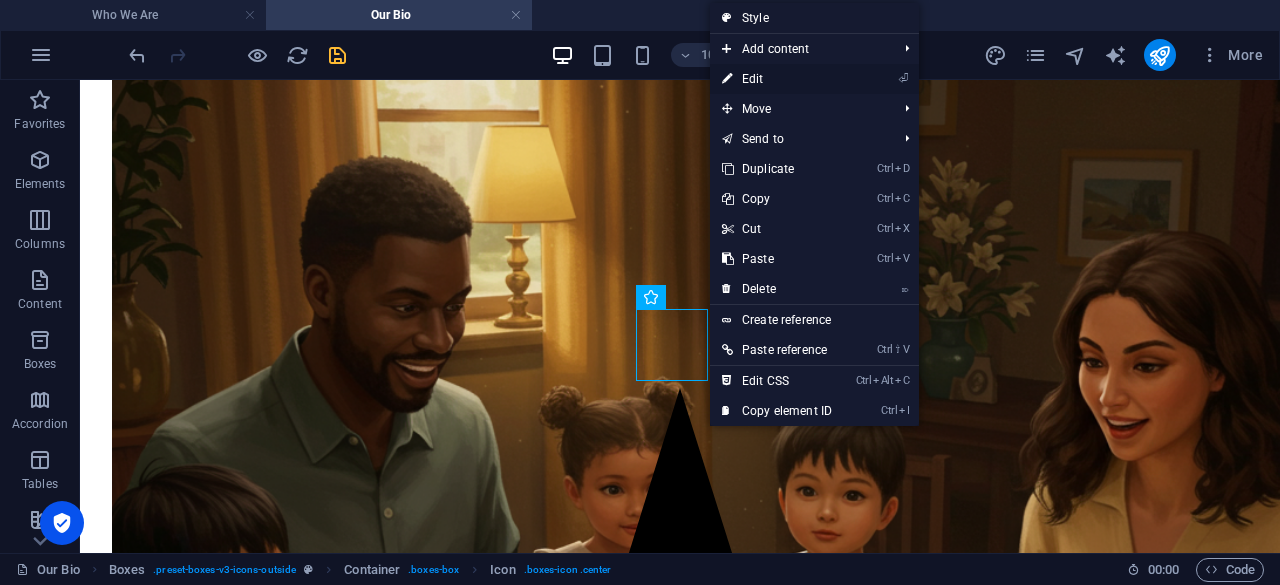 click on "⏎  Edit" at bounding box center [777, 79] 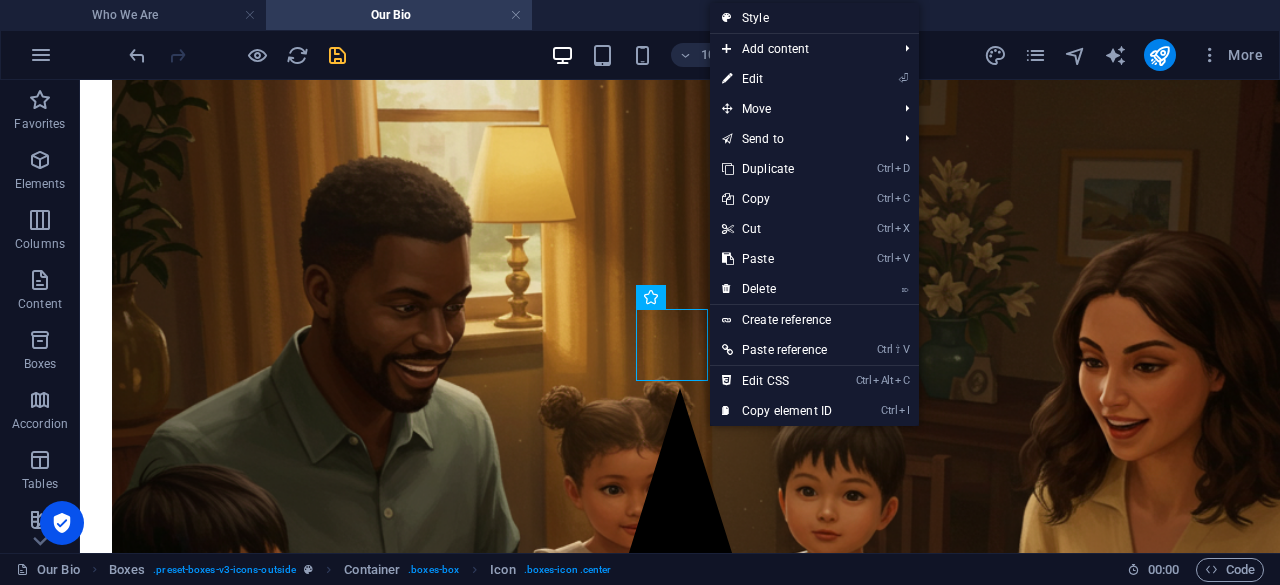 select on "xMidYMid" 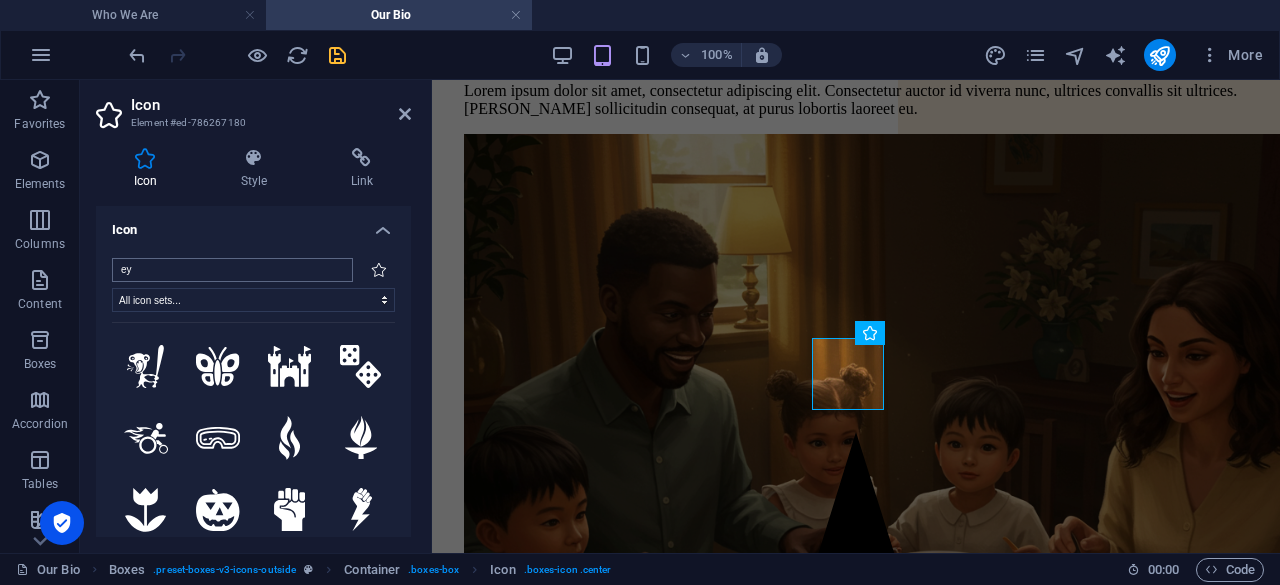 type on "eye" 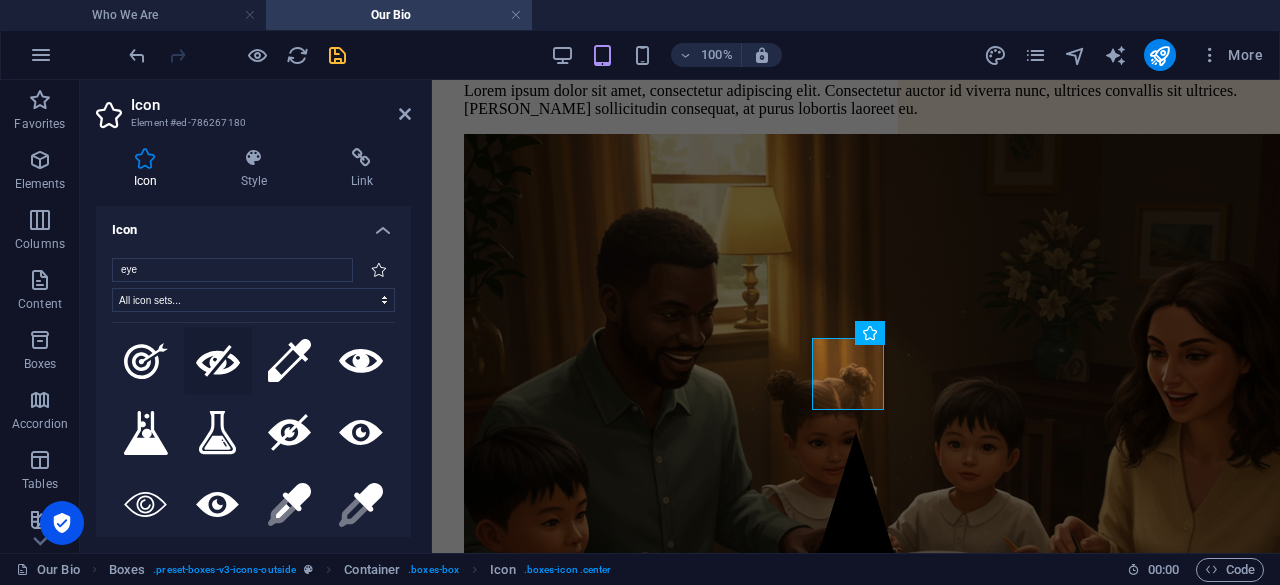 scroll, scrollTop: 100, scrollLeft: 0, axis: vertical 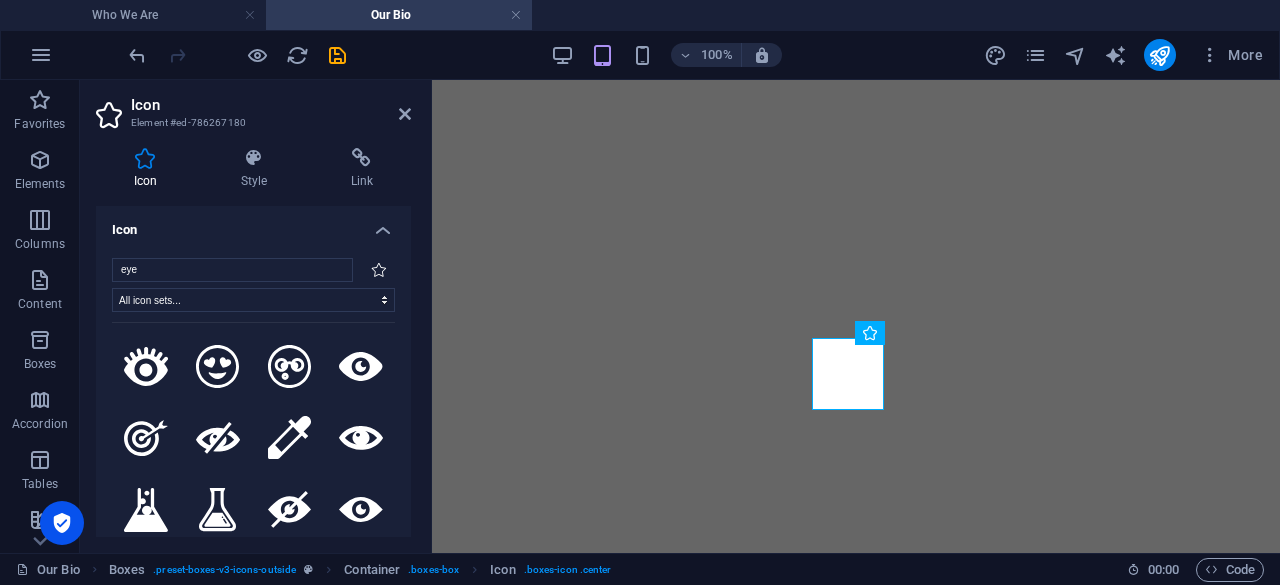 select on "xMidYMid" 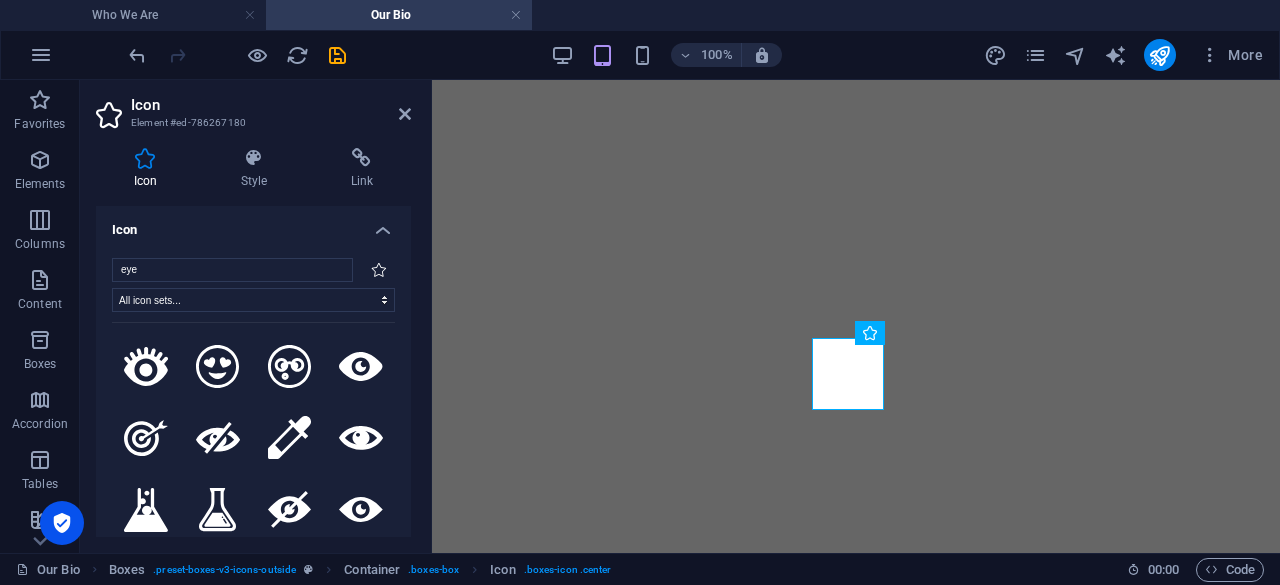 scroll, scrollTop: 0, scrollLeft: 0, axis: both 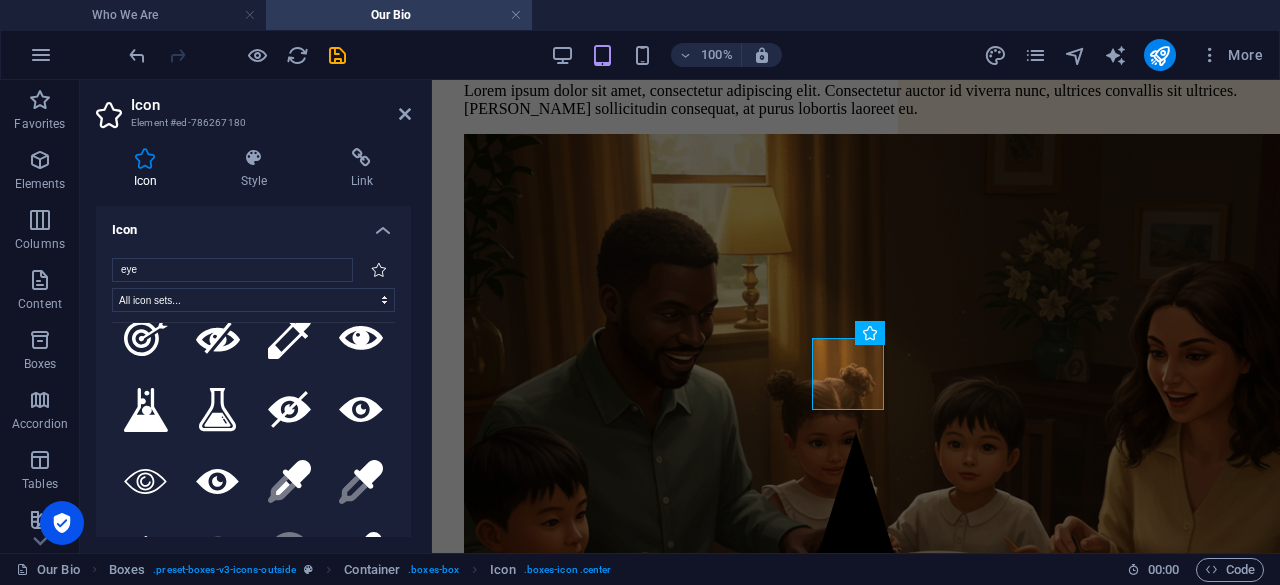 type on "eye" 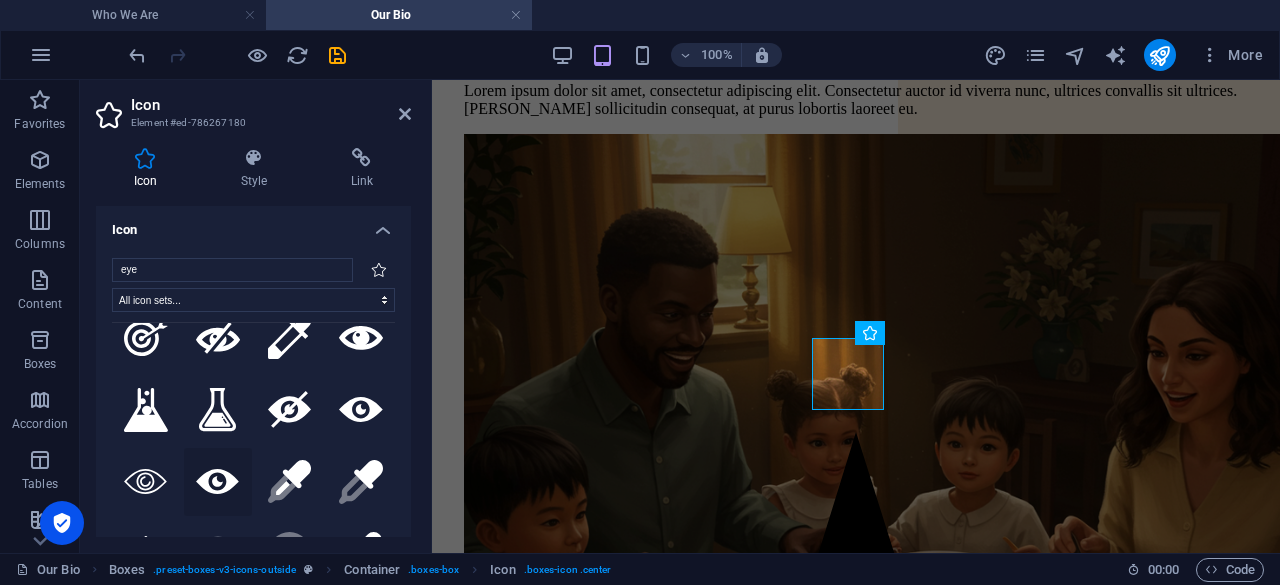drag, startPoint x: 0, startPoint y: 0, endPoint x: 212, endPoint y: 467, distance: 512.86743 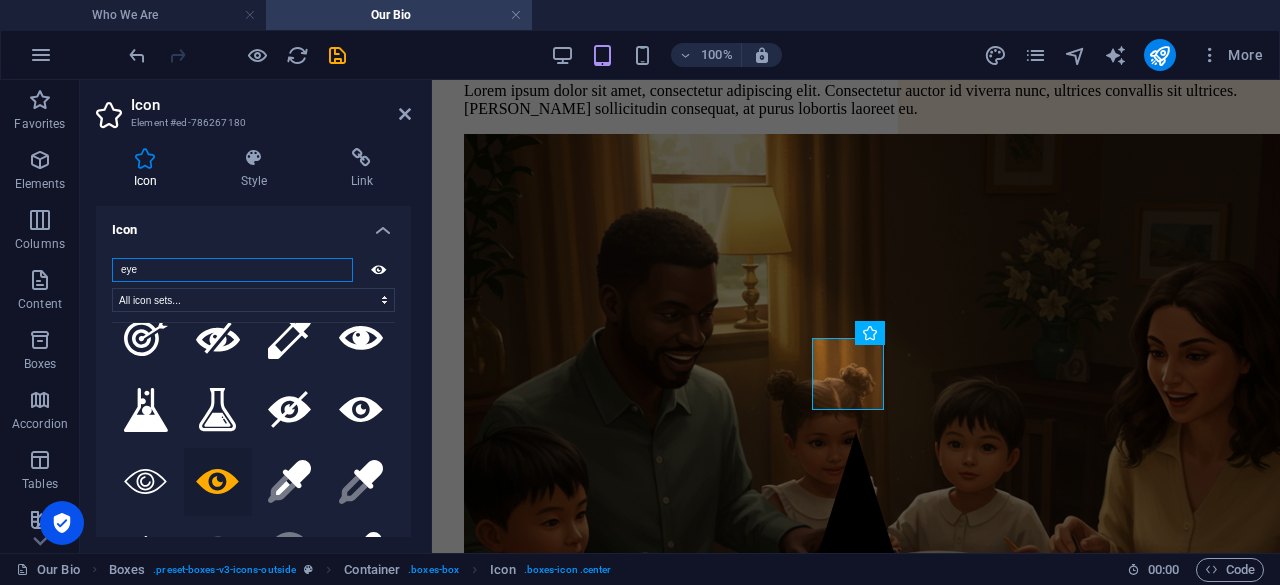 click on "eye" at bounding box center (232, 270) 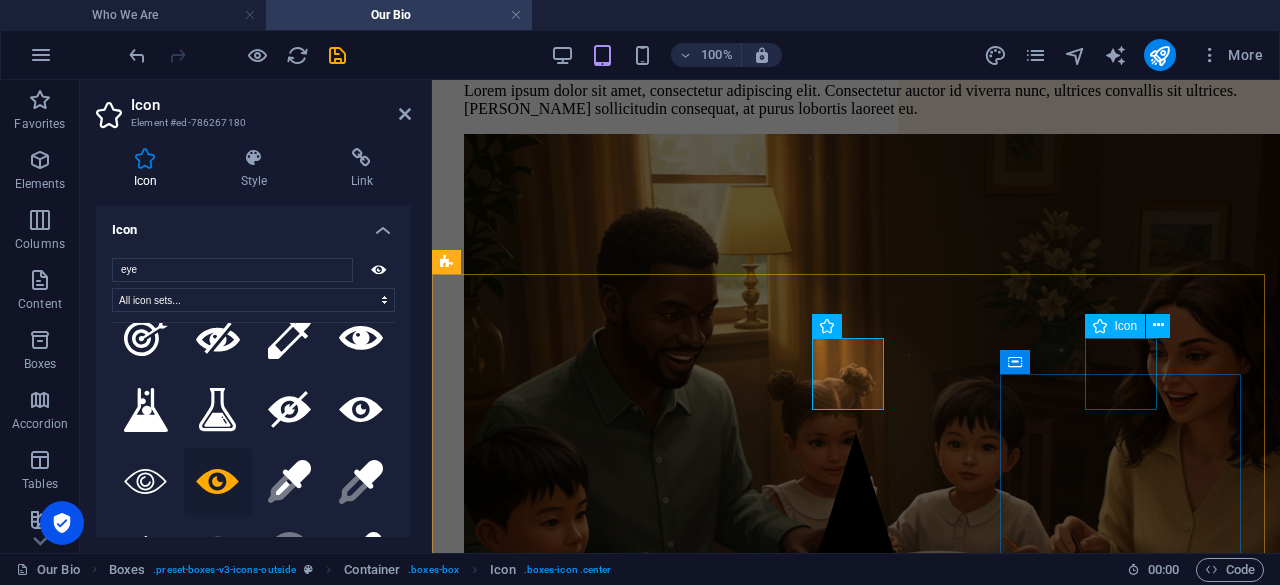 click at bounding box center [856, 2312] 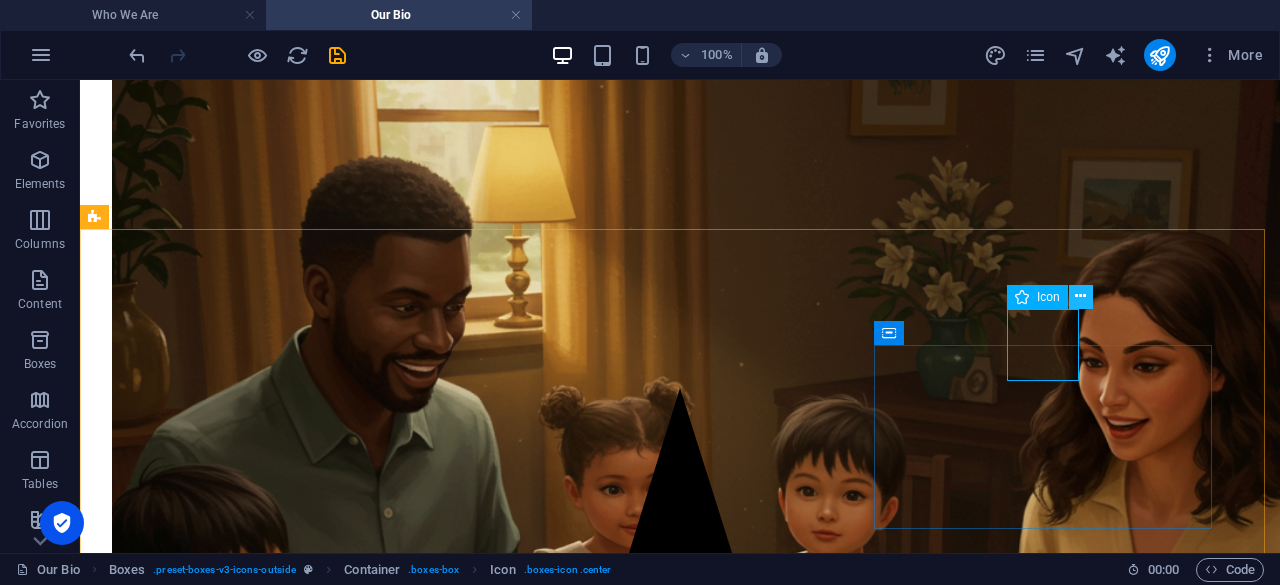 click at bounding box center (1080, 296) 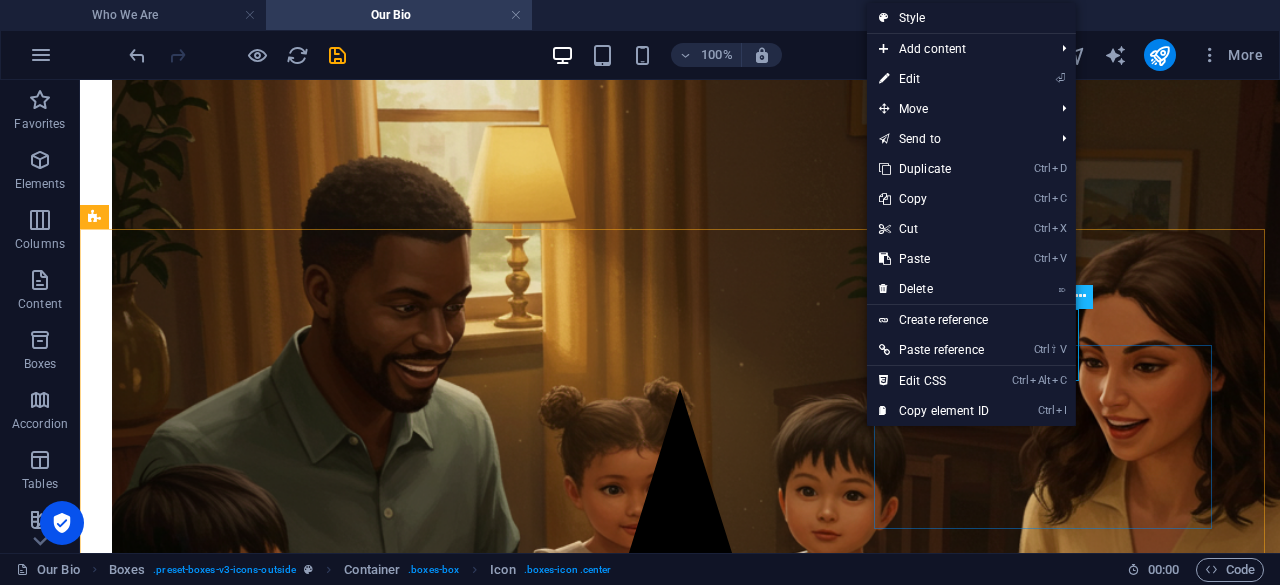 click at bounding box center [1080, 296] 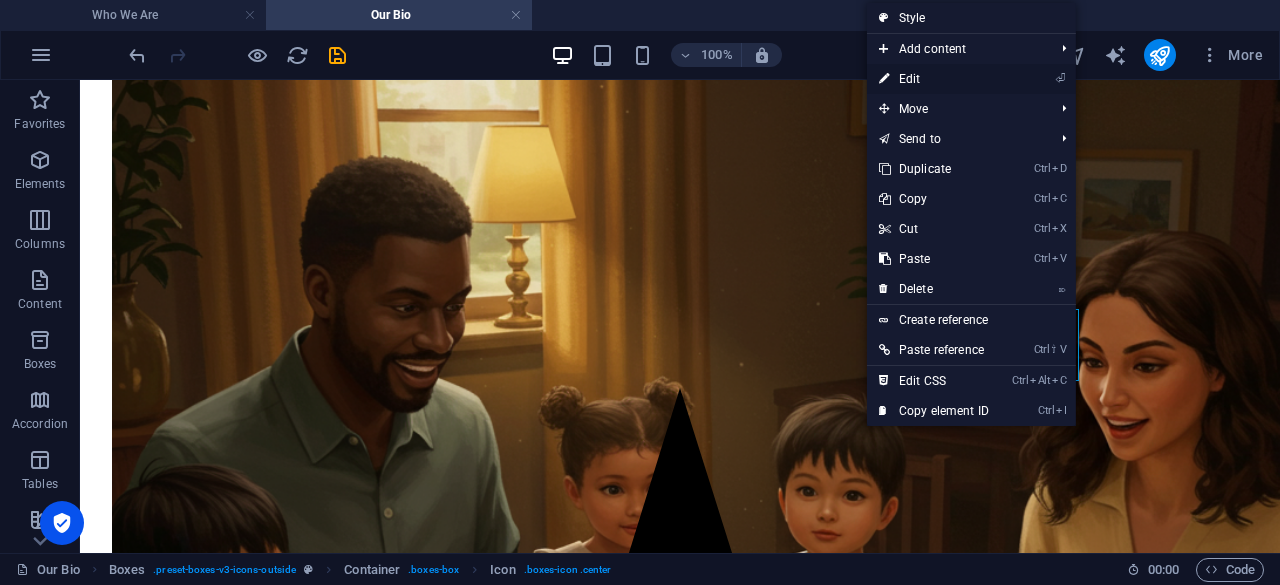 click on "⏎  Edit" at bounding box center (934, 79) 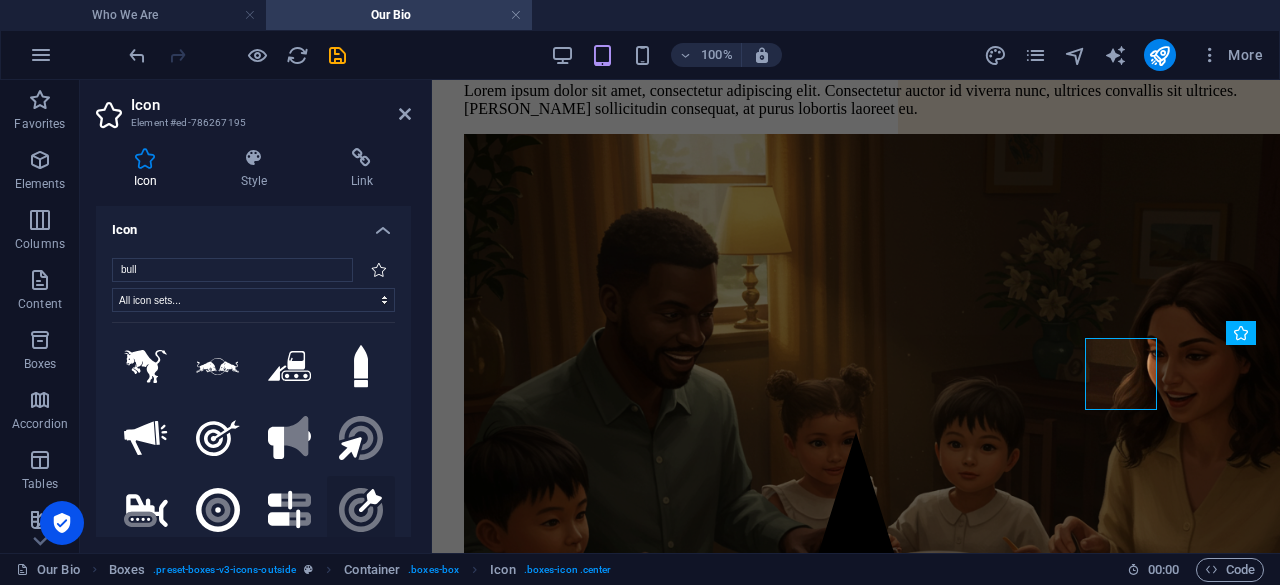 type on "bull" 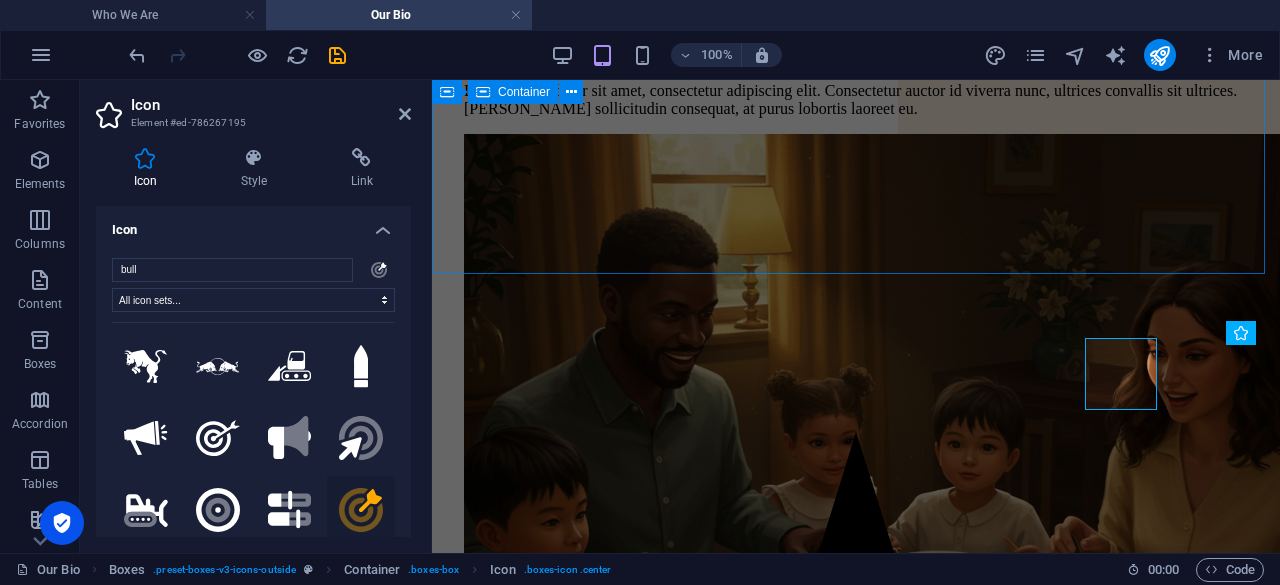 click on "Providing Health Food to the family Lorem ipsum dolor sit amet, consectetur adipiscing elit. Consectetur auctor id viverra nunc, ultrices convallis sit ultrices. Massa sollicitudin consequat, at purus lobortis laoreet eu." at bounding box center [856, 156] 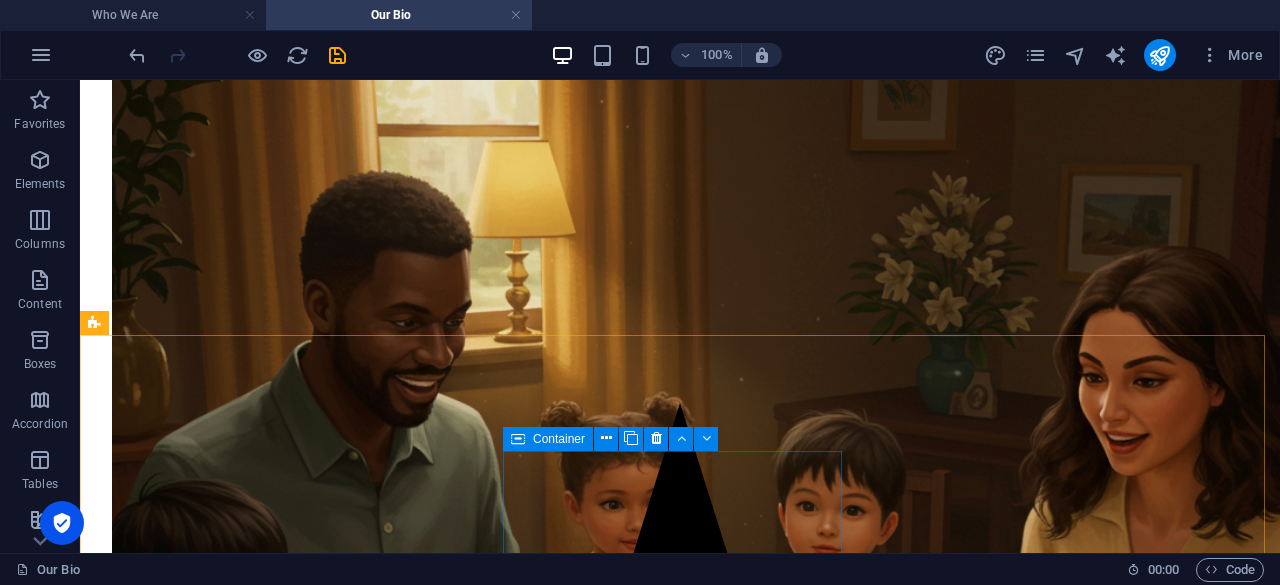 scroll, scrollTop: 364, scrollLeft: 0, axis: vertical 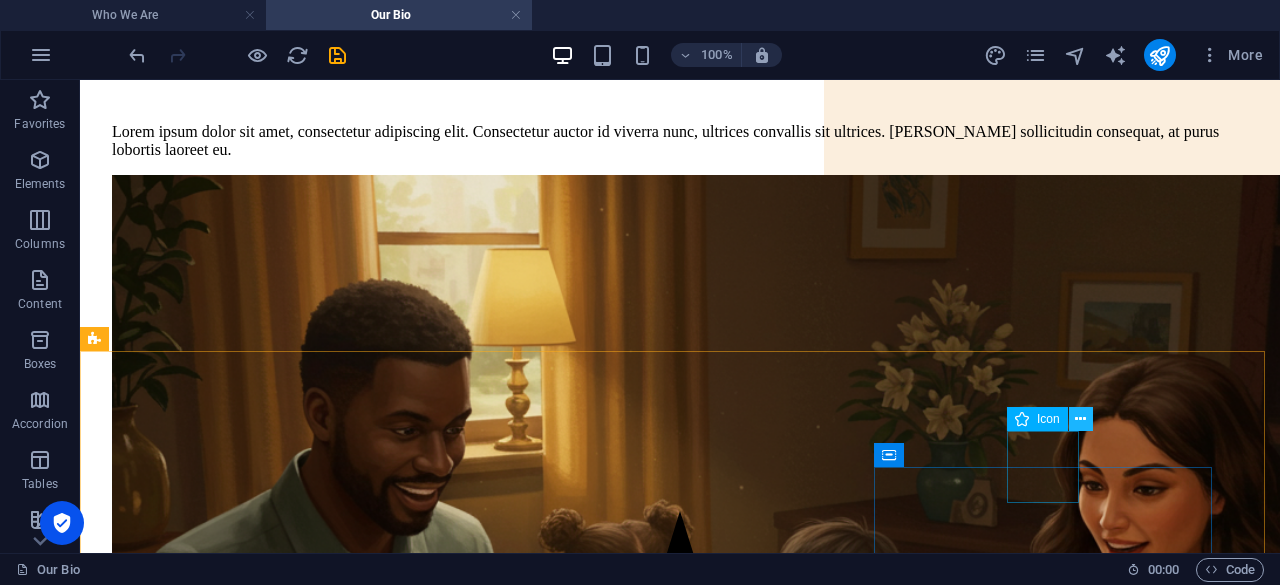 click at bounding box center [1080, 419] 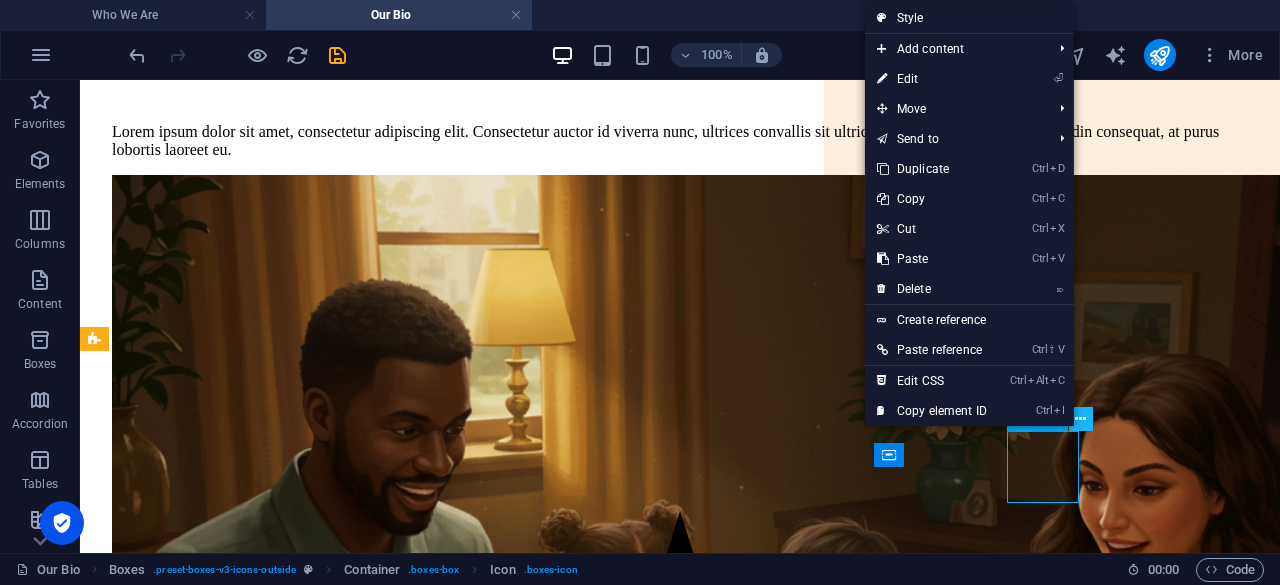 click at bounding box center (1080, 419) 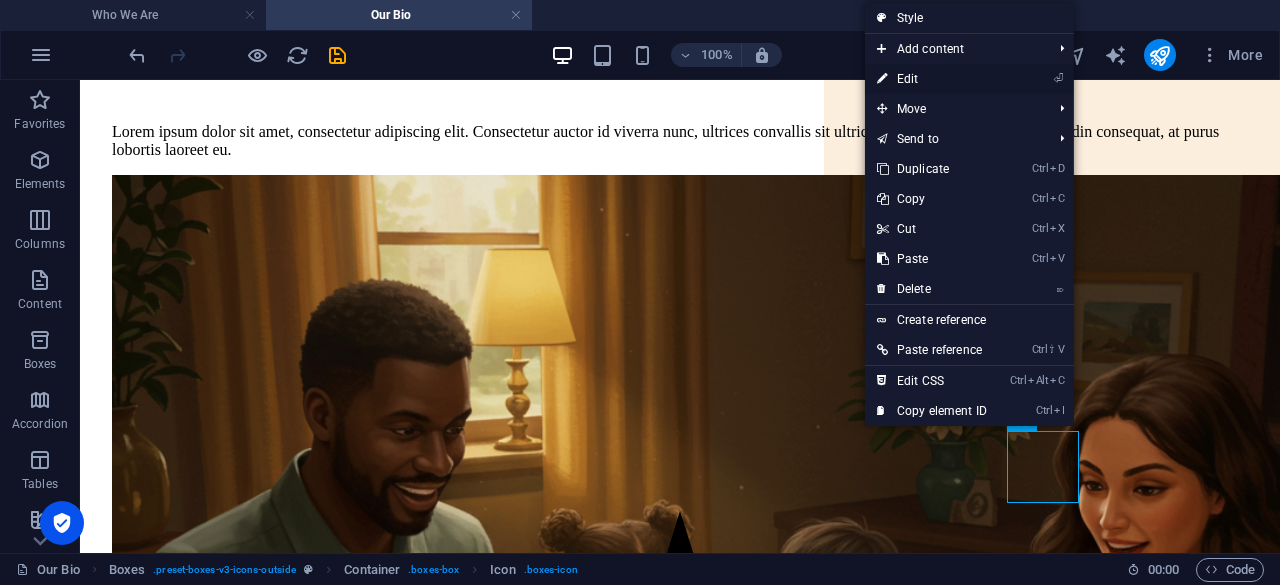 click on "⏎  Edit" at bounding box center [932, 79] 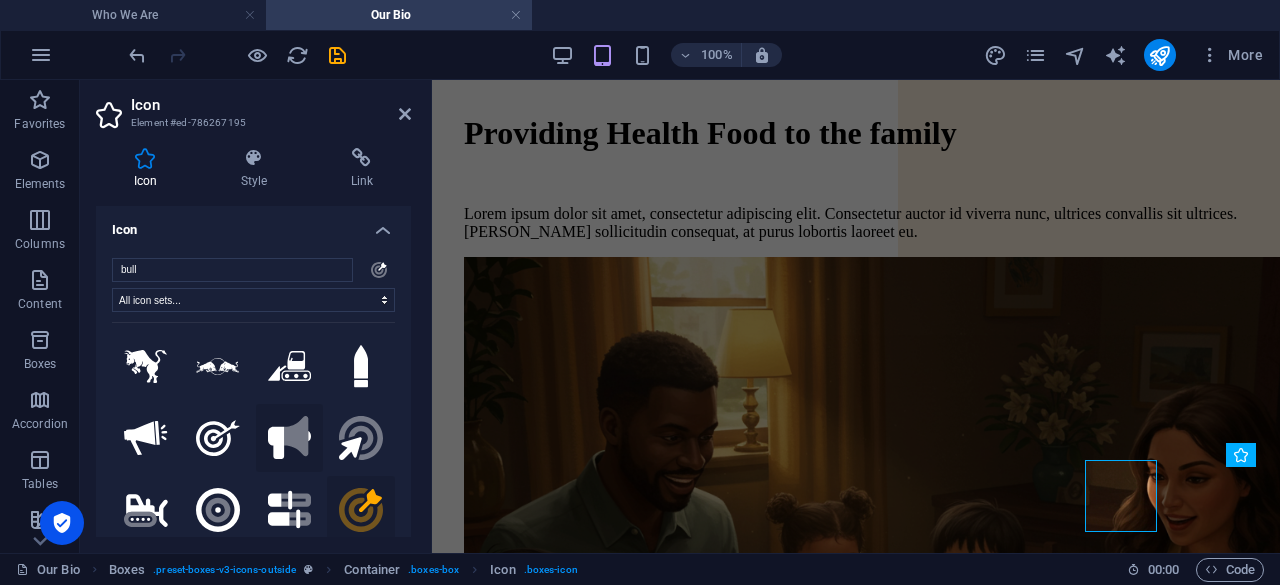 scroll, scrollTop: 100, scrollLeft: 0, axis: vertical 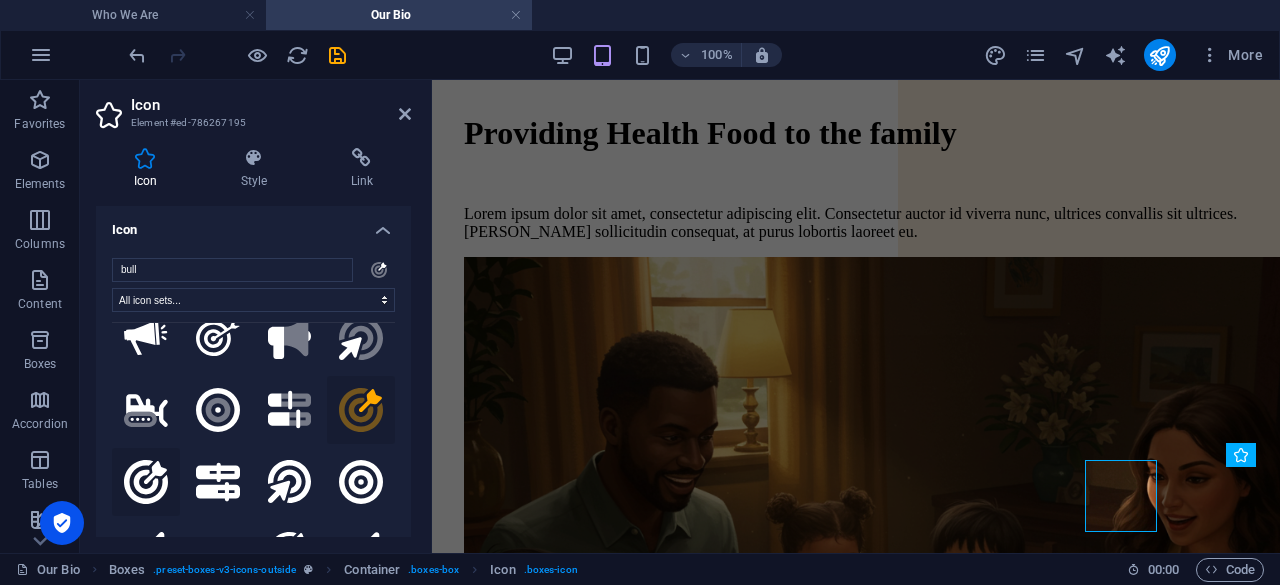 click 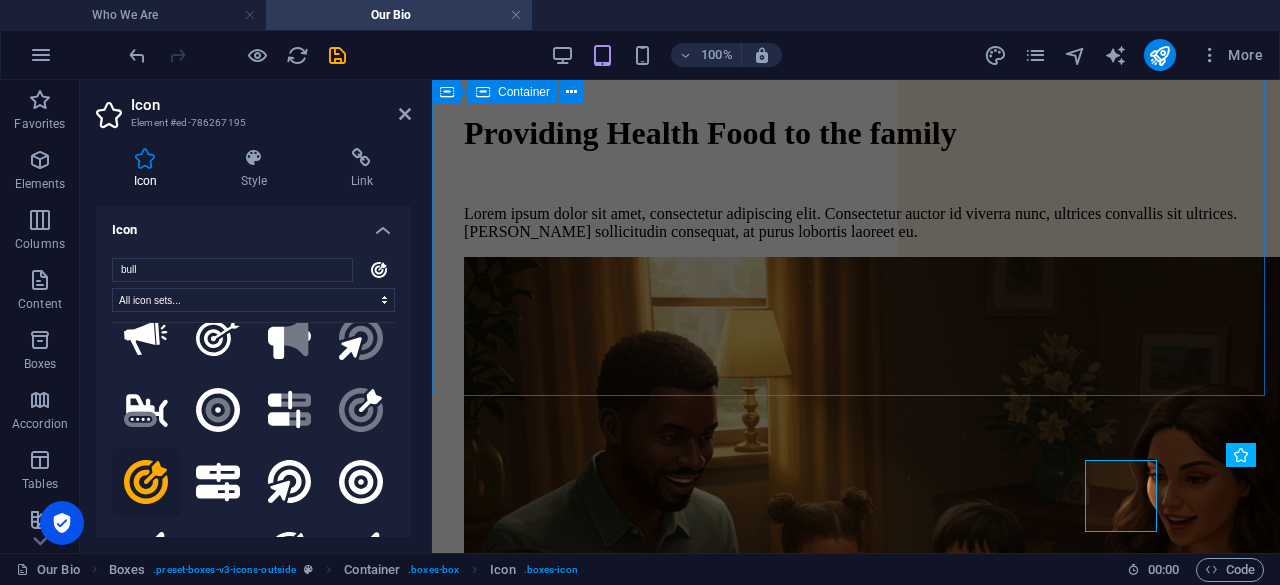 scroll, scrollTop: 564, scrollLeft: 0, axis: vertical 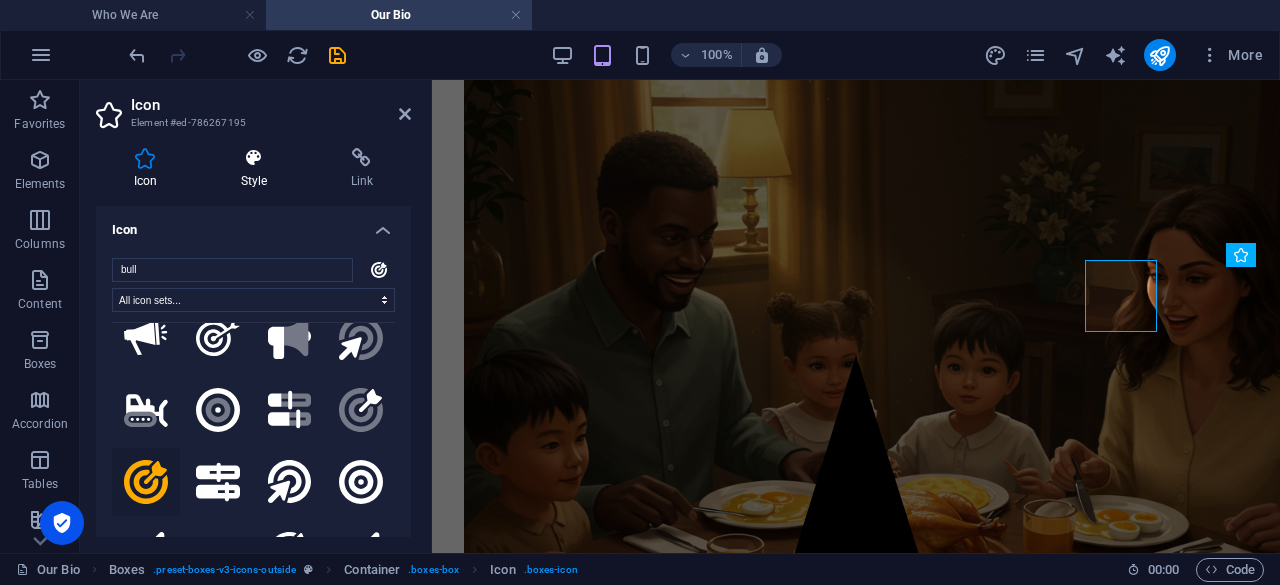 click at bounding box center (254, 158) 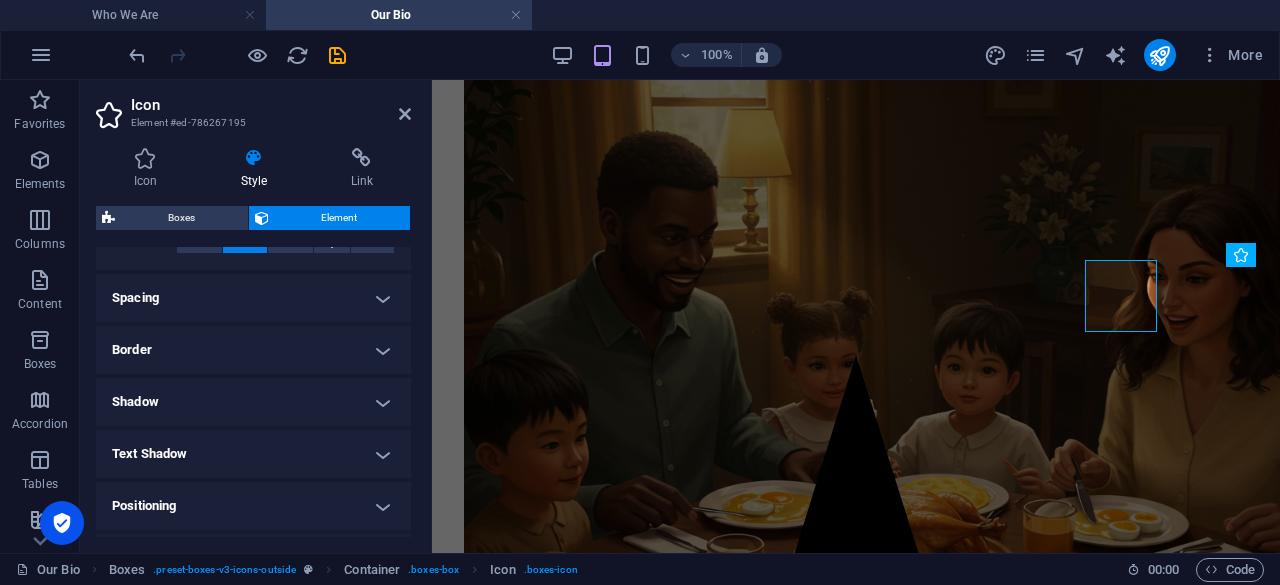 scroll, scrollTop: 0, scrollLeft: 0, axis: both 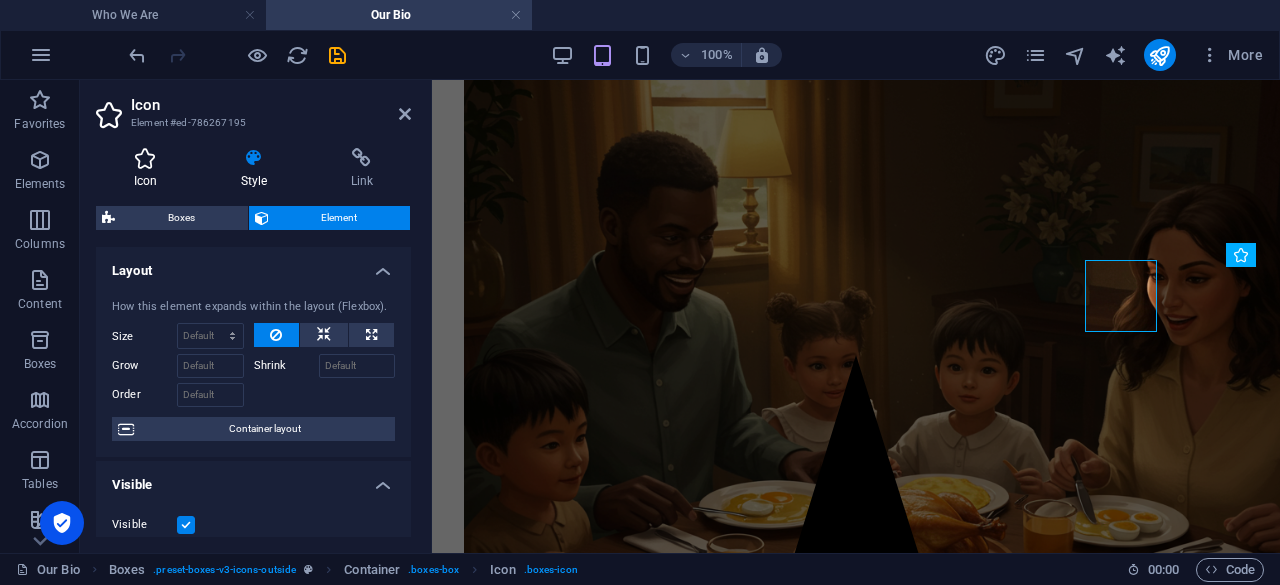 click at bounding box center [145, 158] 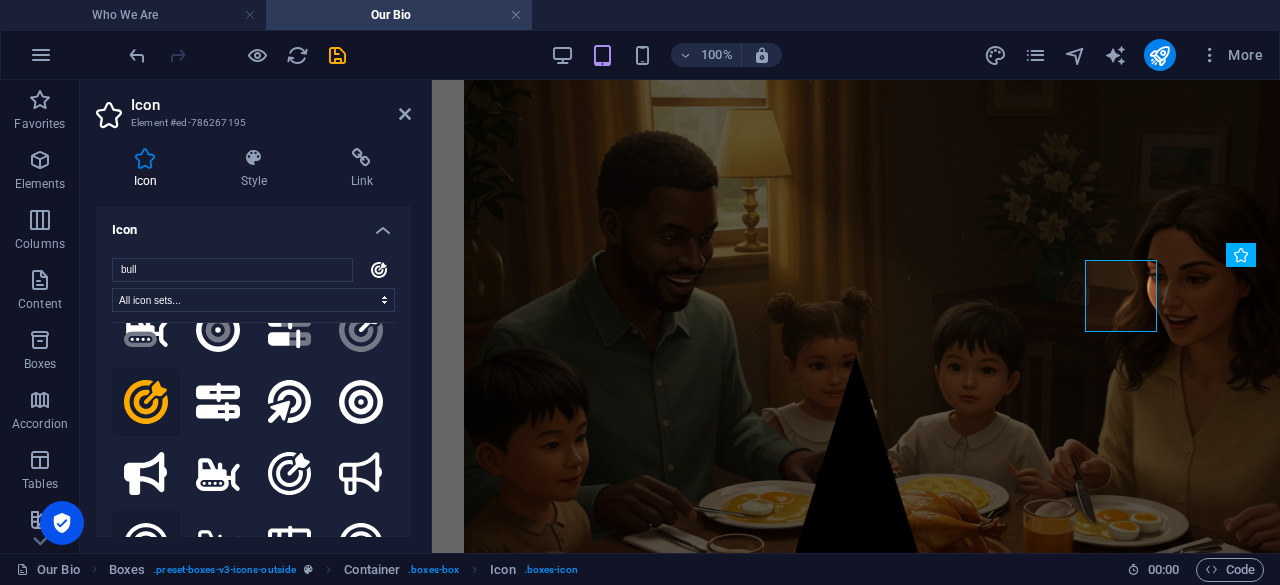scroll, scrollTop: 298, scrollLeft: 0, axis: vertical 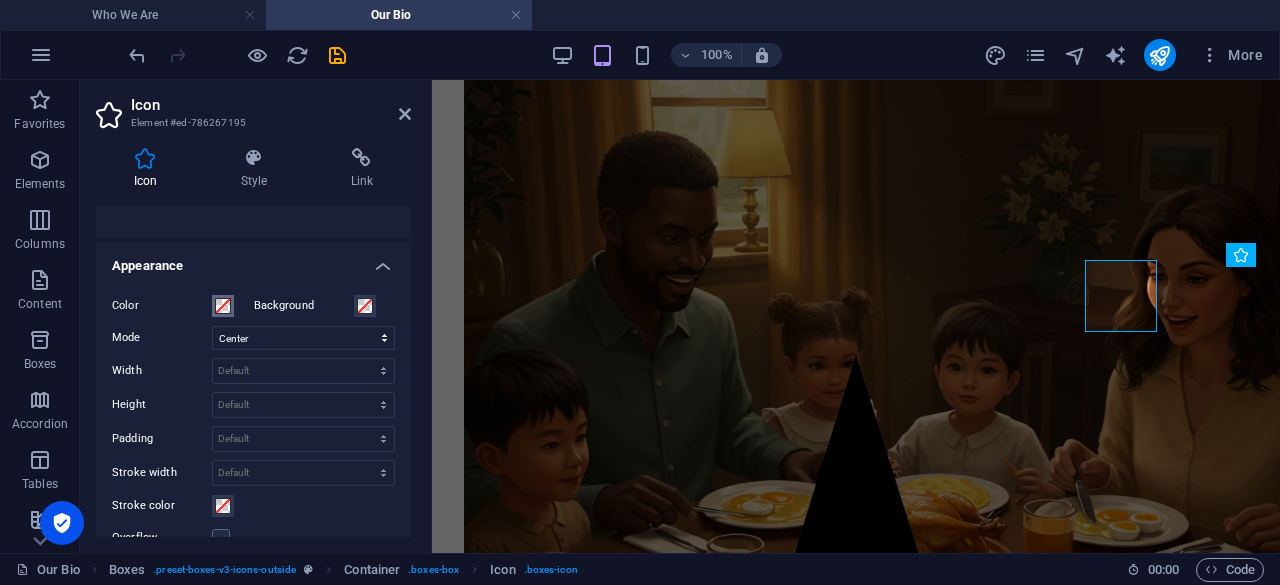 click at bounding box center [223, 306] 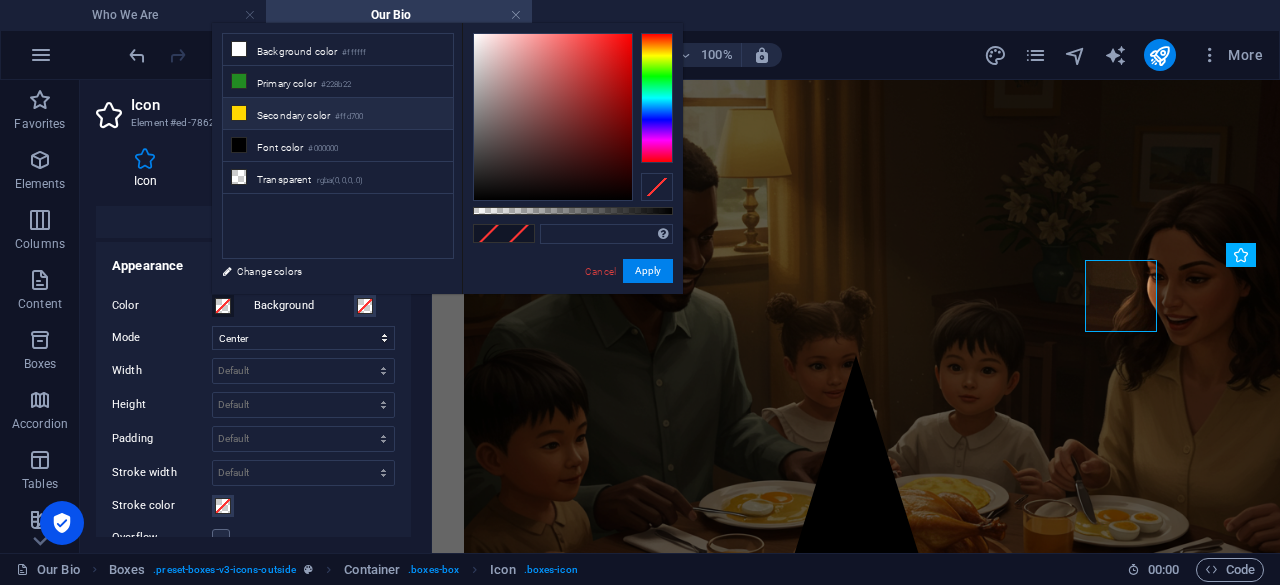 click on "Secondary color
#ffd700" at bounding box center [338, 114] 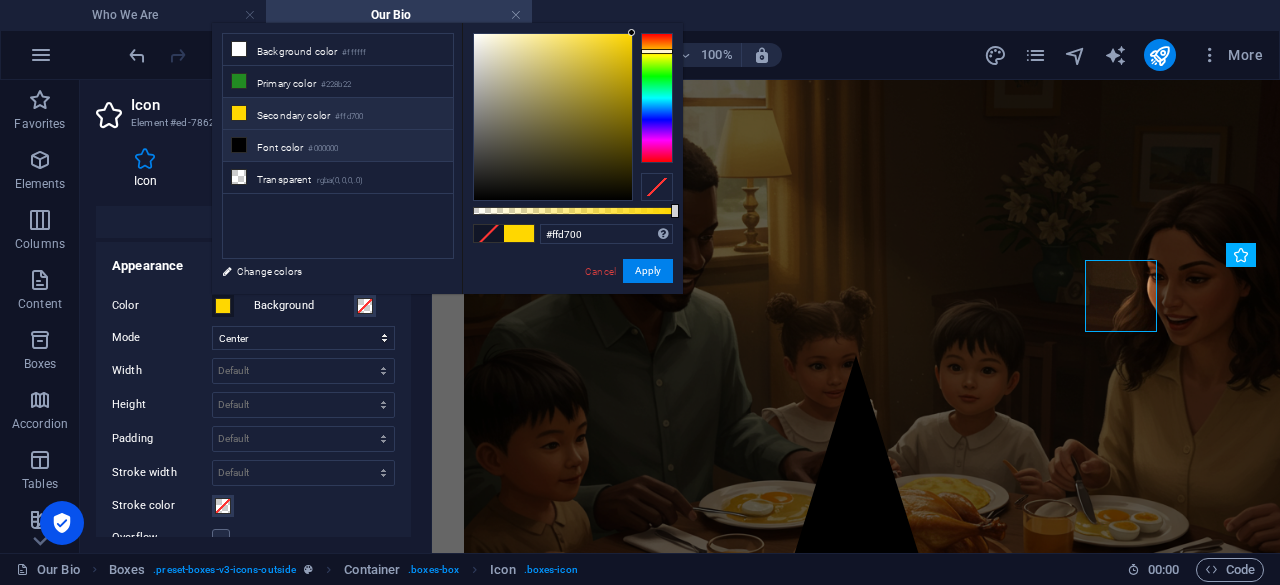 click on "Font color
#000000" at bounding box center [338, 146] 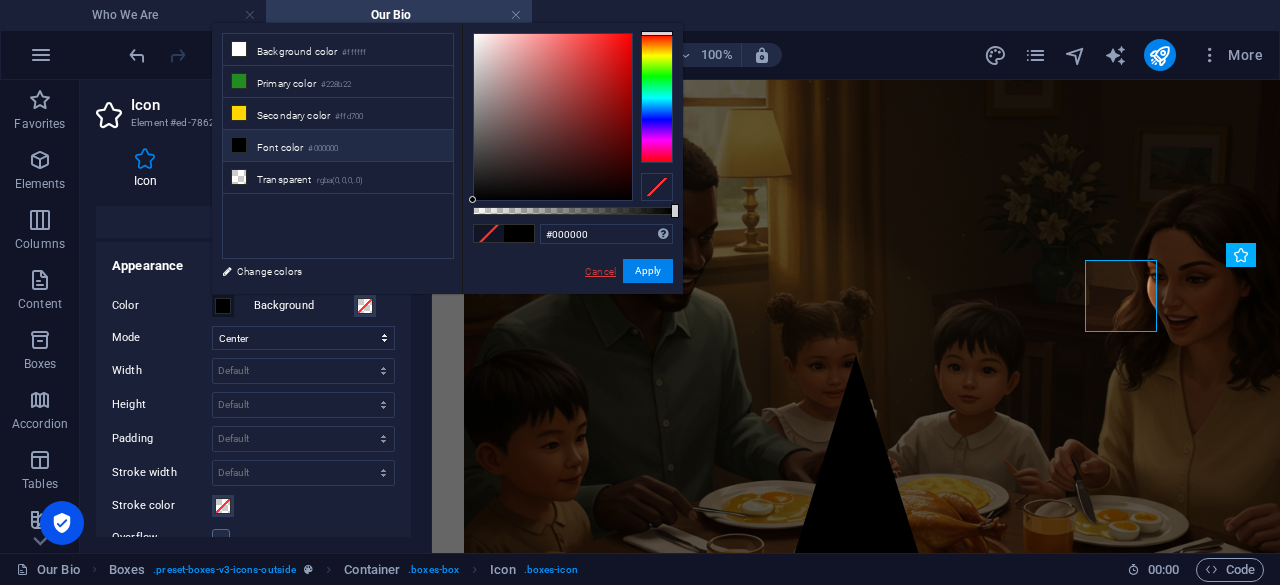 drag, startPoint x: 585, startPoint y: 268, endPoint x: 153, endPoint y: 189, distance: 439.16397 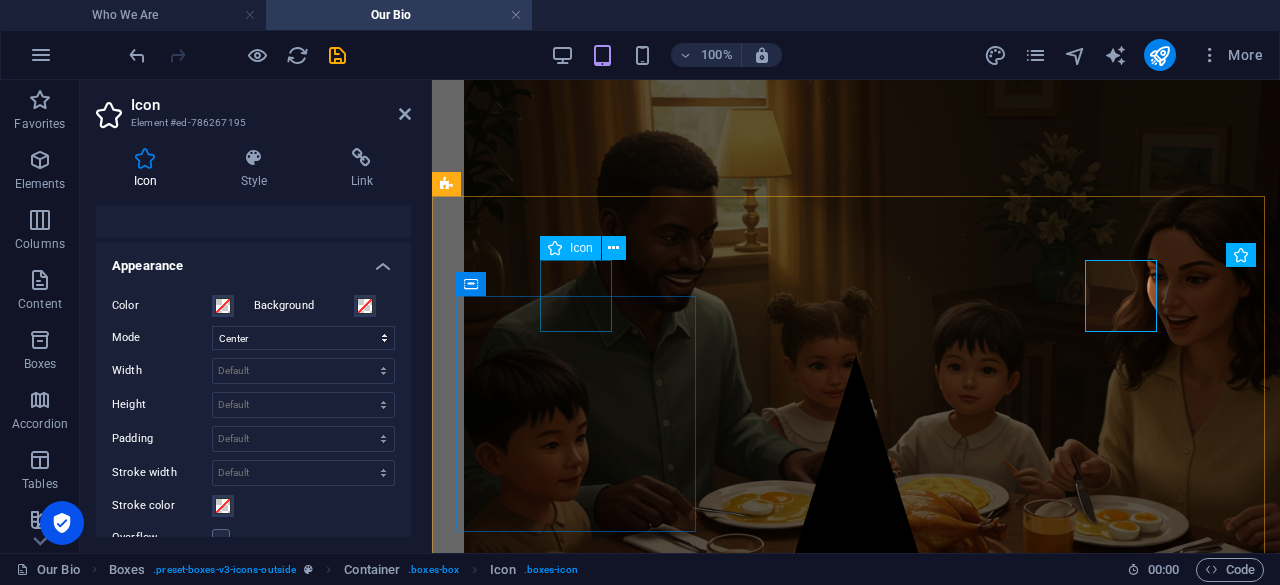 click at bounding box center [856, 773] 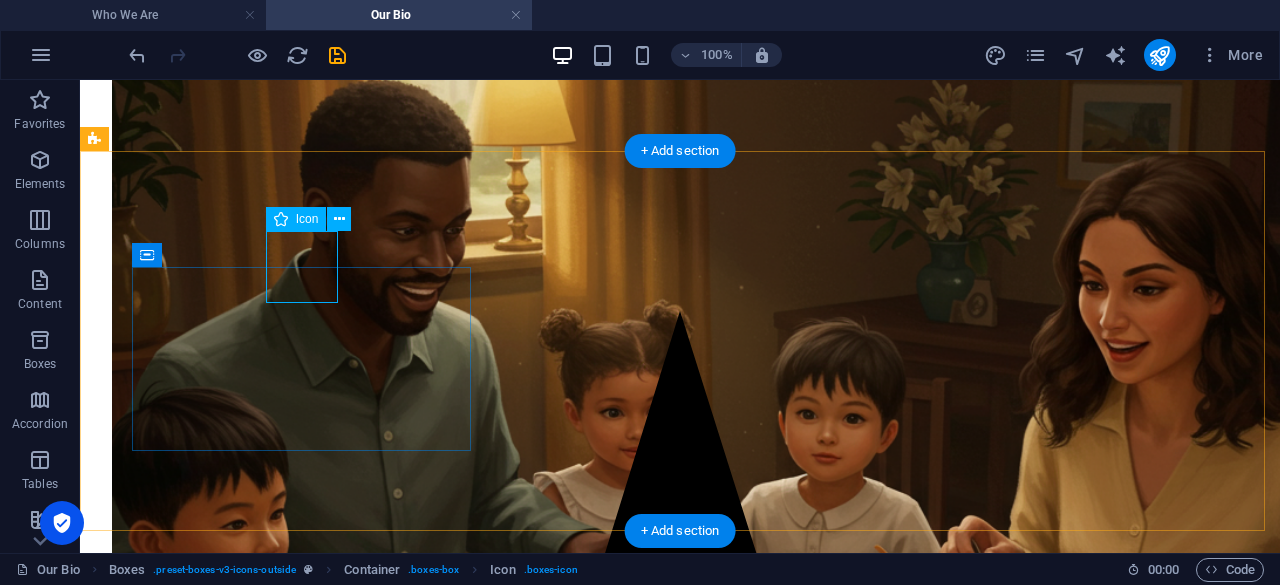 click at bounding box center [680, 905] 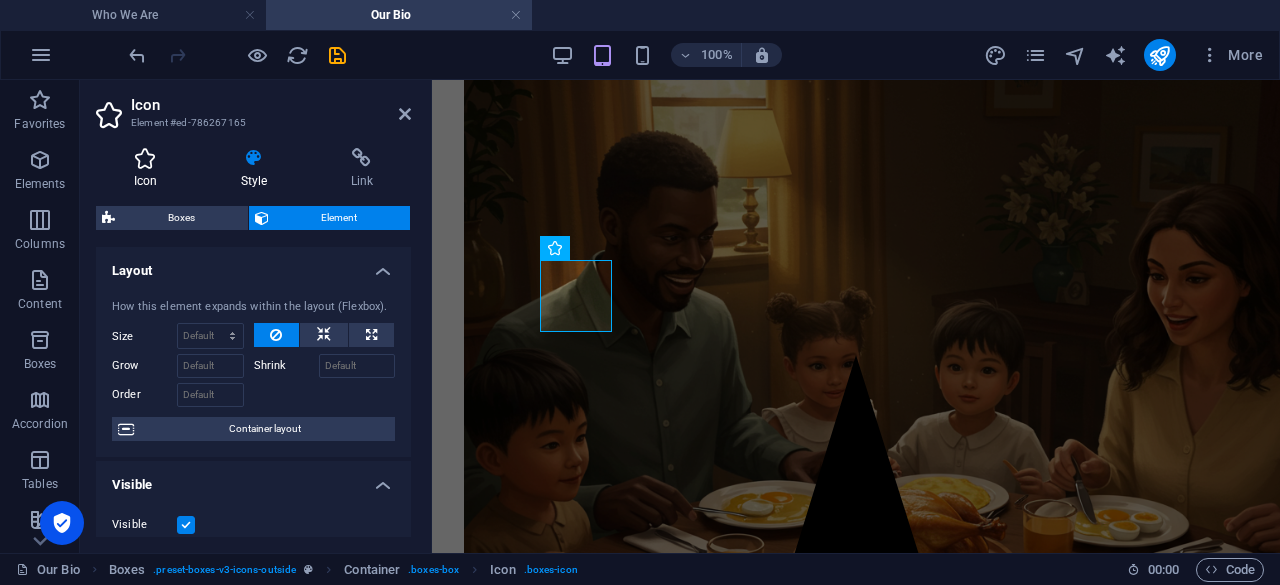 click at bounding box center (145, 158) 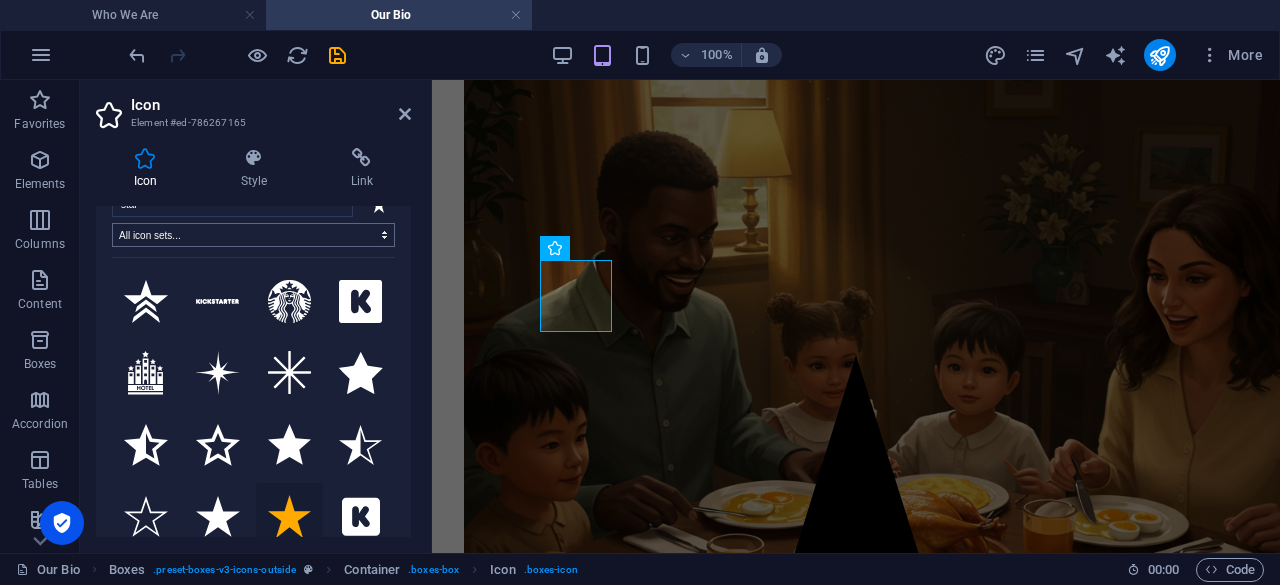 scroll, scrollTop: 200, scrollLeft: 0, axis: vertical 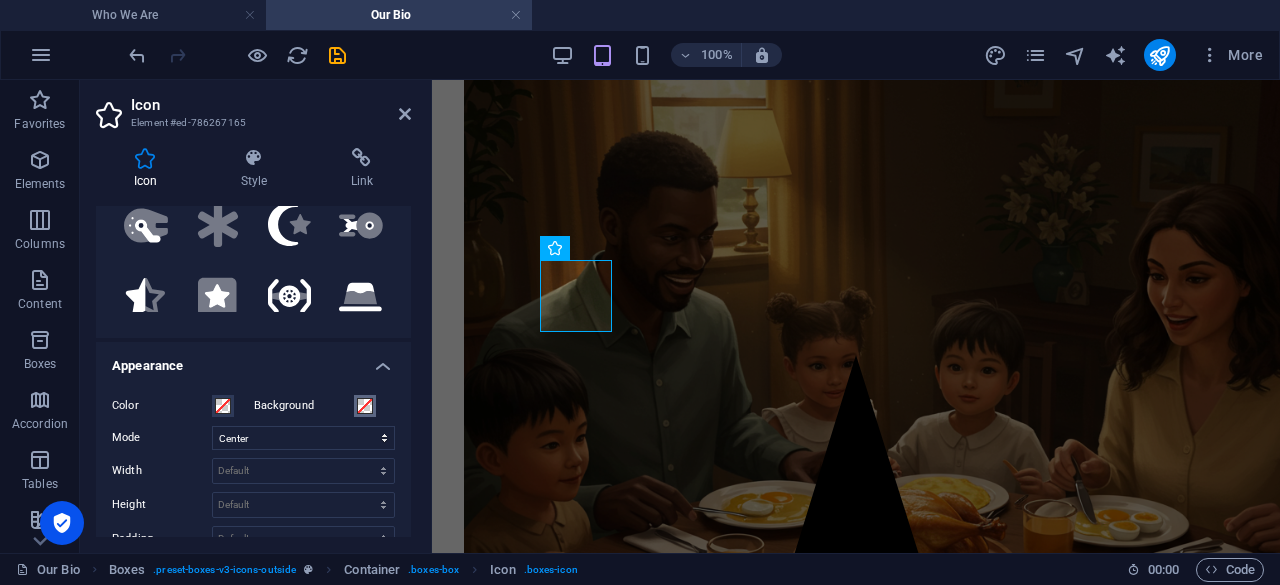 click at bounding box center [365, 406] 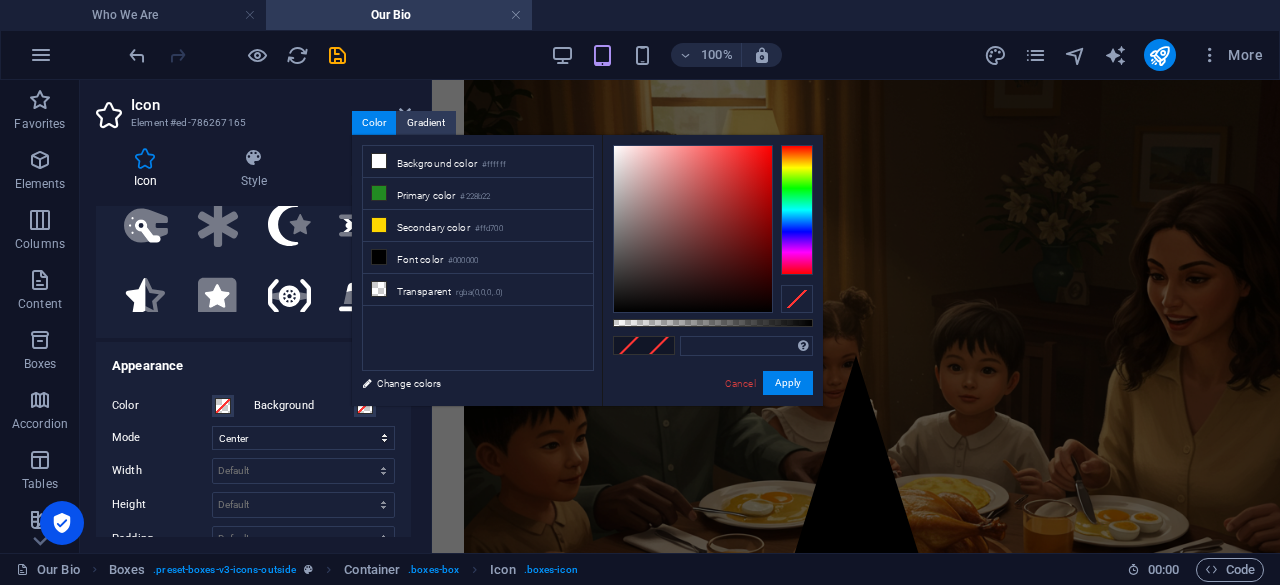 click on "Supported formats #0852ed rgb(8, 82, 237) rgba(8, 82, 237, 90%) hsv(221,97,93) hsl(221, 93%, 48%)" at bounding box center (746, 346) 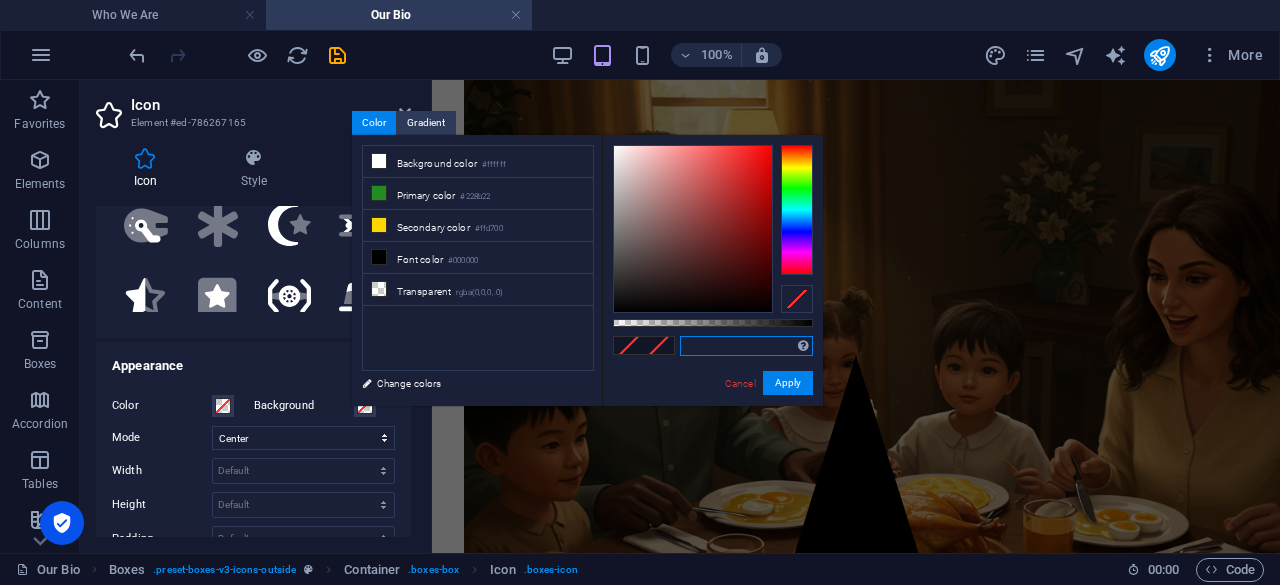 click at bounding box center [746, 346] 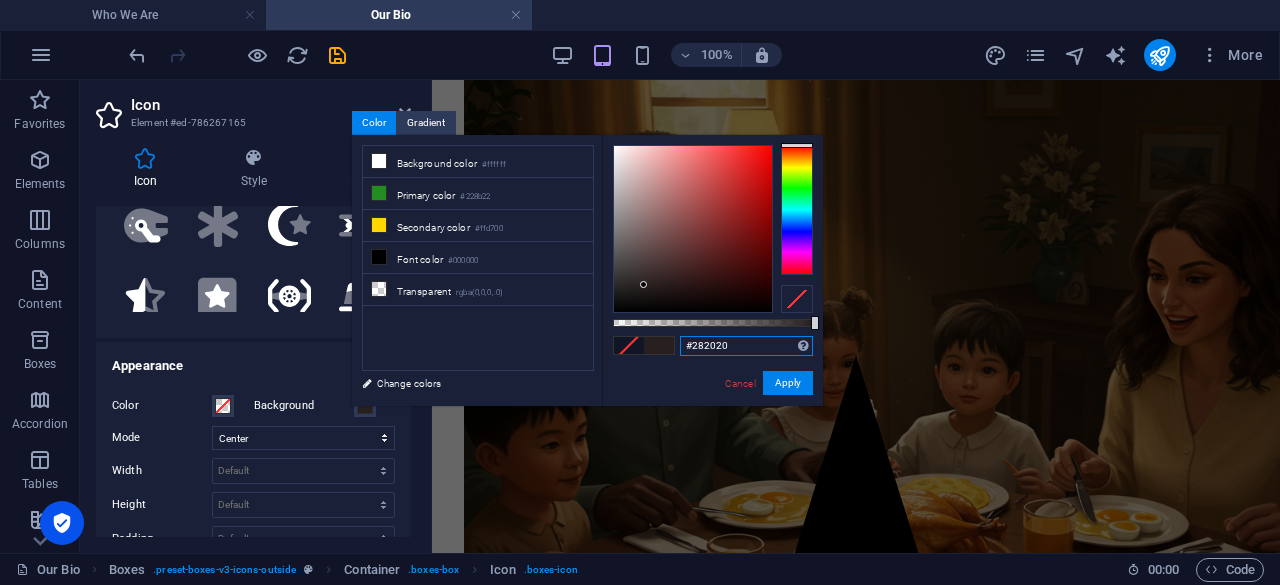 click at bounding box center (693, 229) 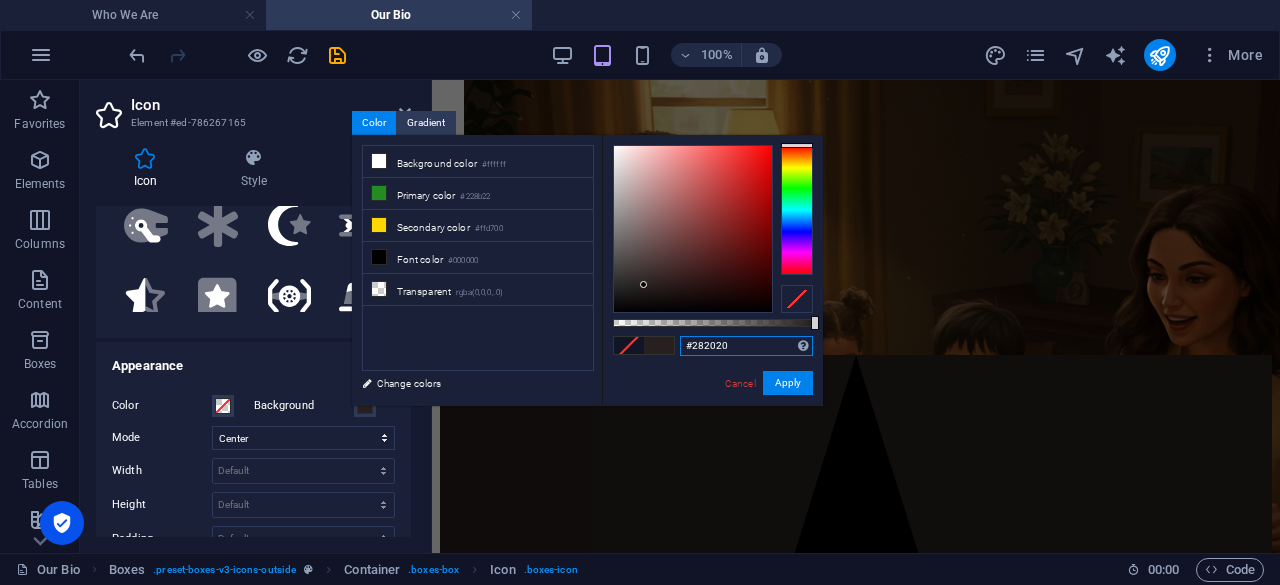 click on "#282020" at bounding box center [746, 346] 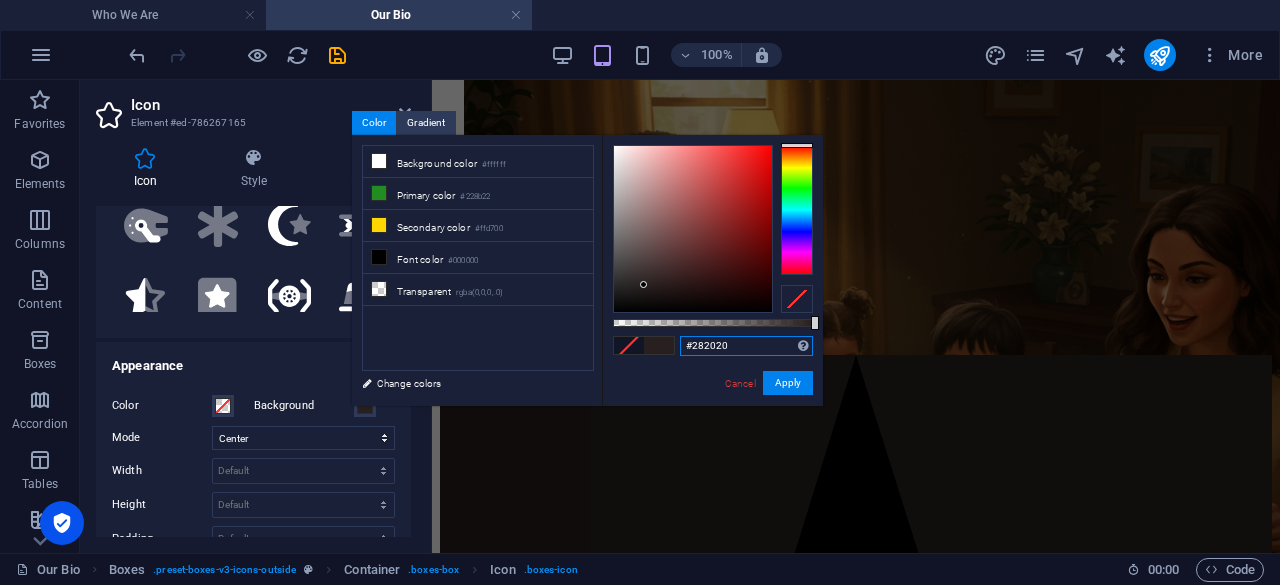click on "#282020" at bounding box center [746, 346] 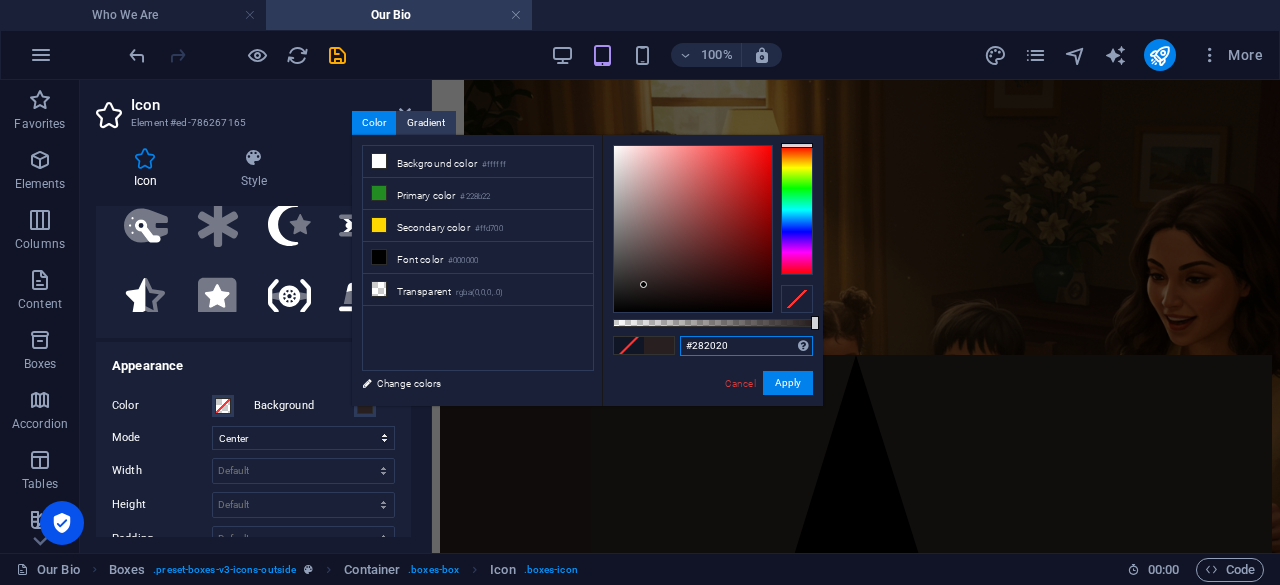 paste on "B8860B" 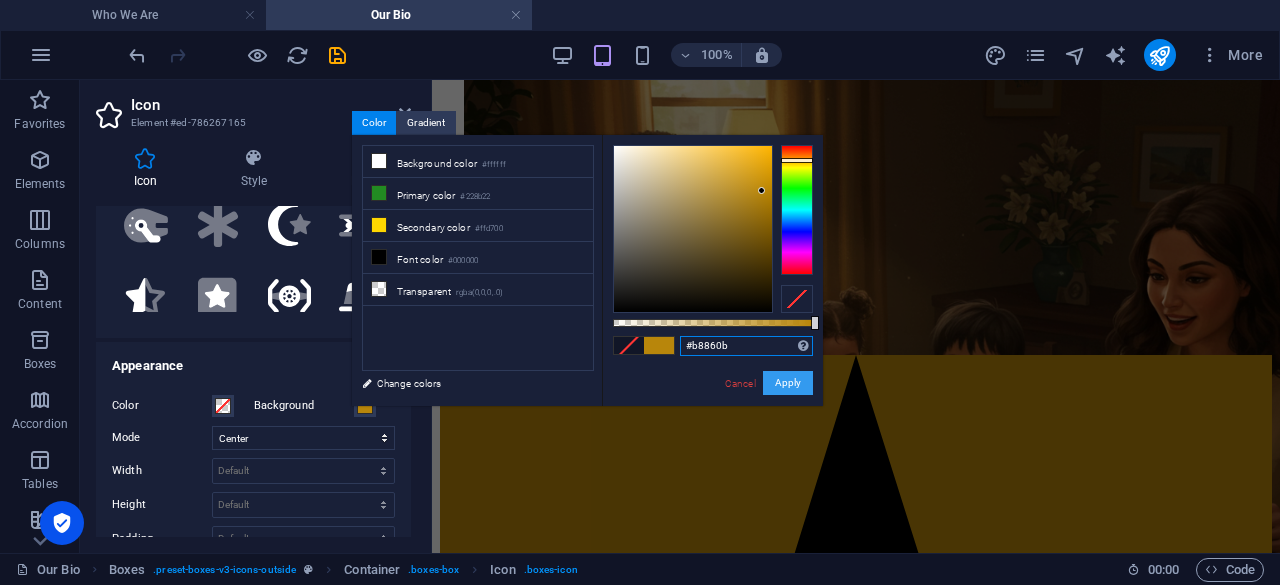type on "#b8860b" 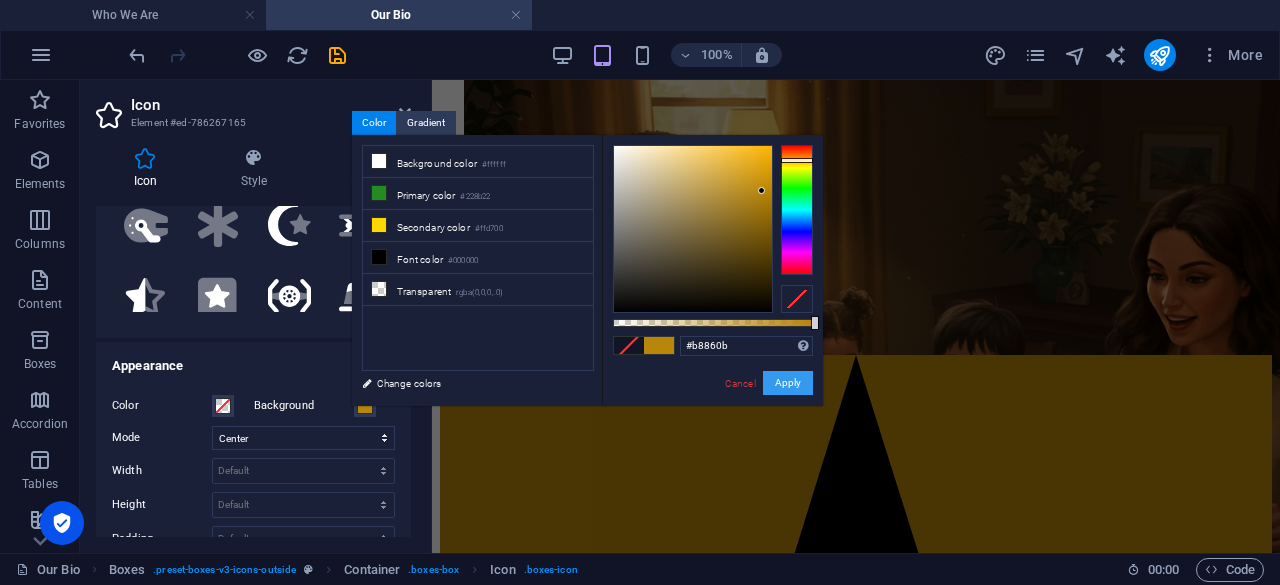 click on "Apply" at bounding box center (788, 383) 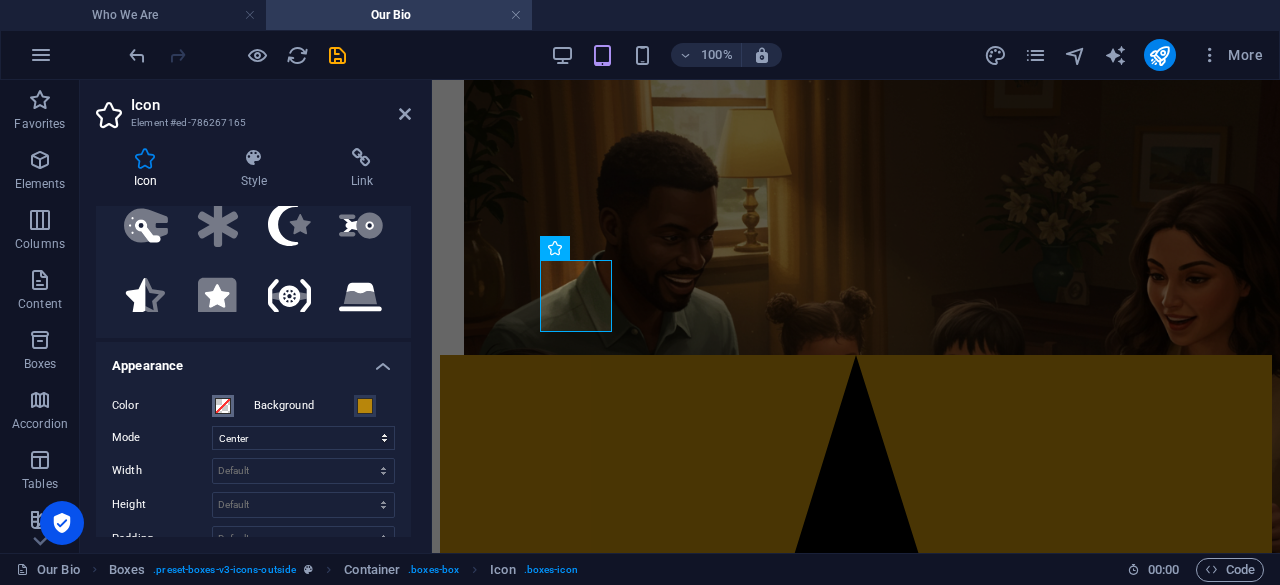click at bounding box center [223, 406] 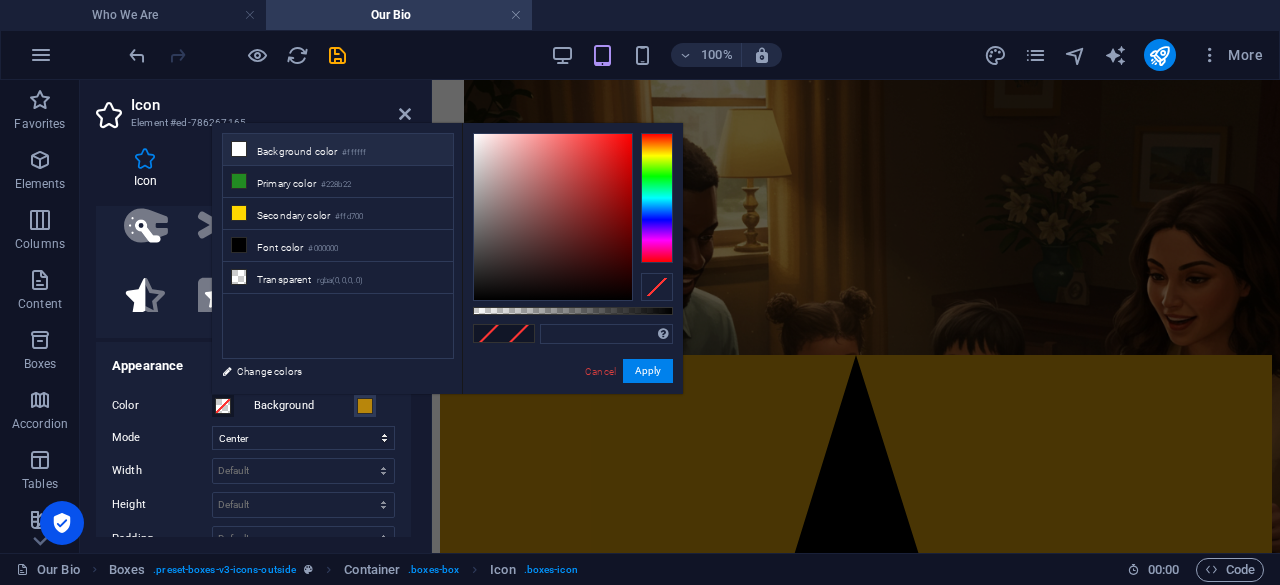 click on "Background color
#ffffff" at bounding box center (338, 150) 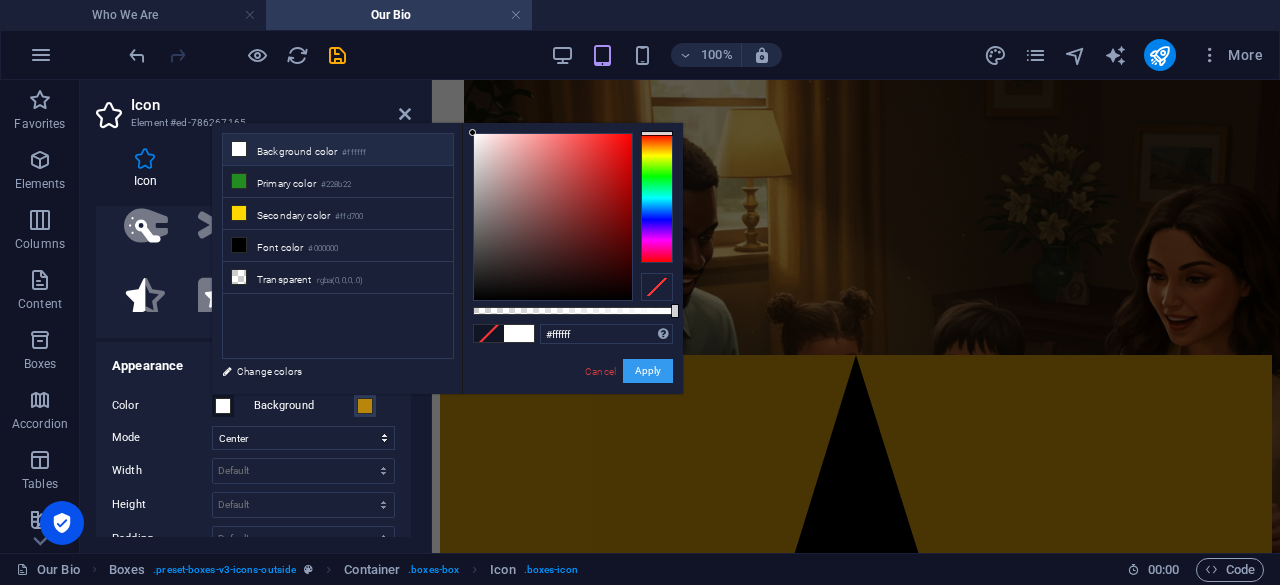 click on "Apply" at bounding box center [648, 371] 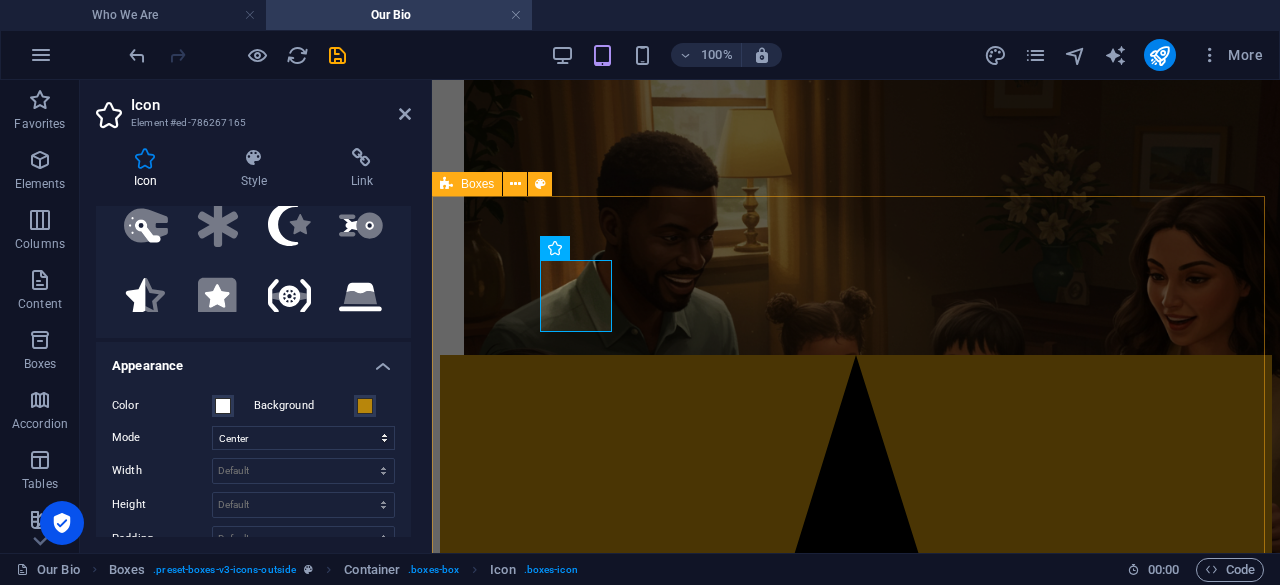 click on "Our Purpose We feed the family for a healthy life. Vision To be the trusted leader in providing families with premium, organic food for a truly healthy life. Mission Biochic Foods is dedicated to delivering superior organic food, sustainably produced with integrity, ensuring every family enjoys wholesome food that supports their healthy life." at bounding box center [856, 1561] 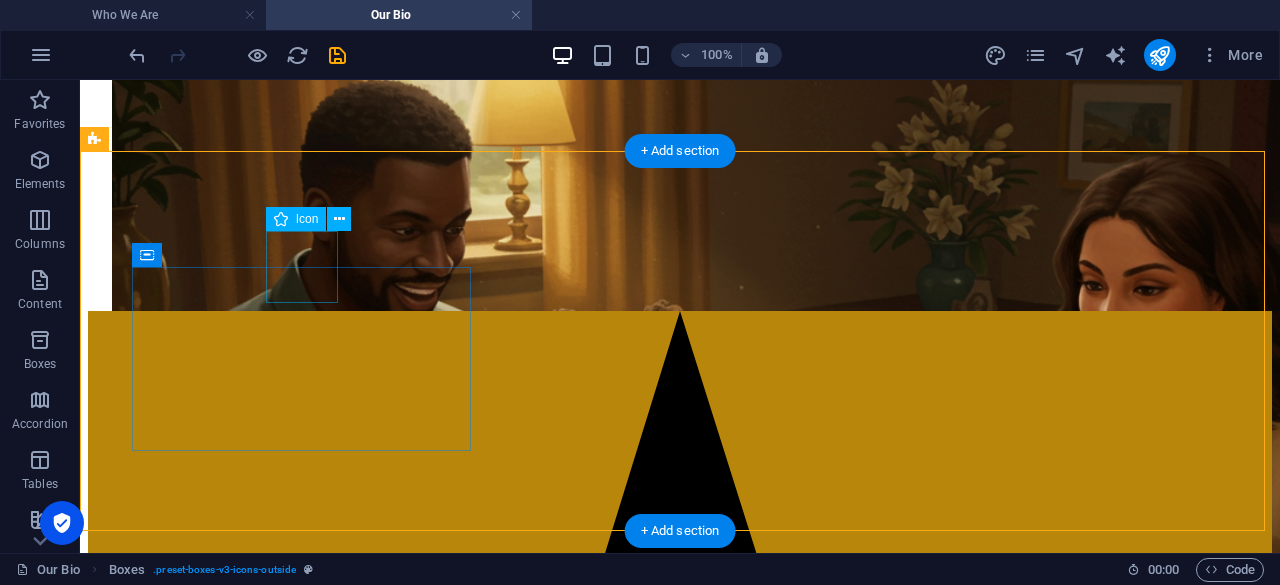 click at bounding box center [680, 905] 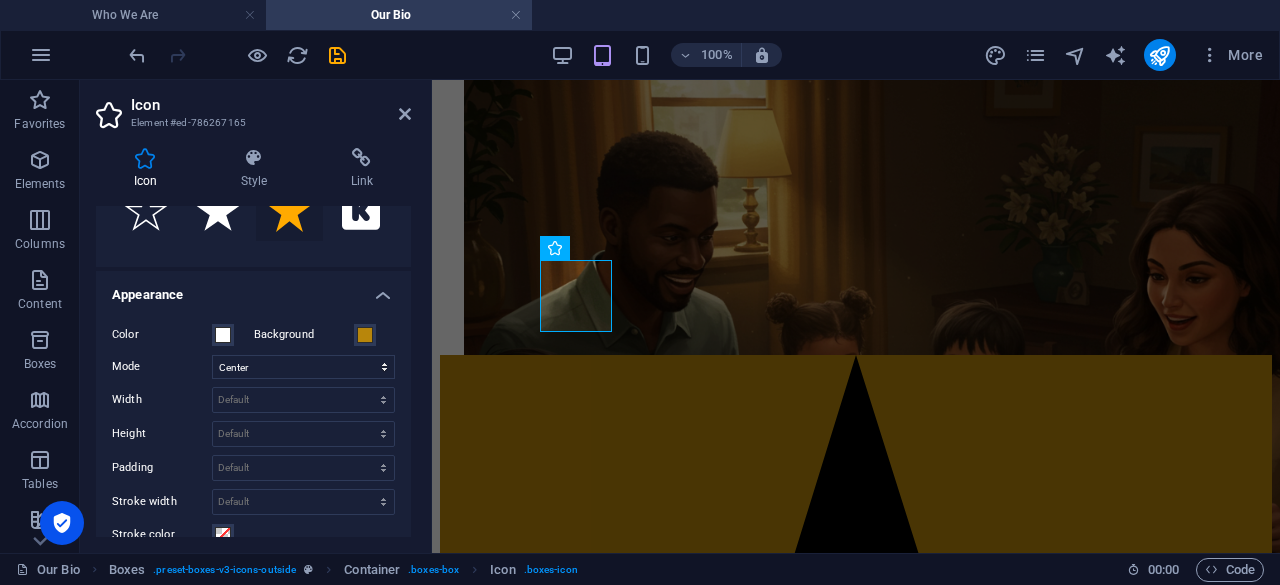 scroll, scrollTop: 400, scrollLeft: 0, axis: vertical 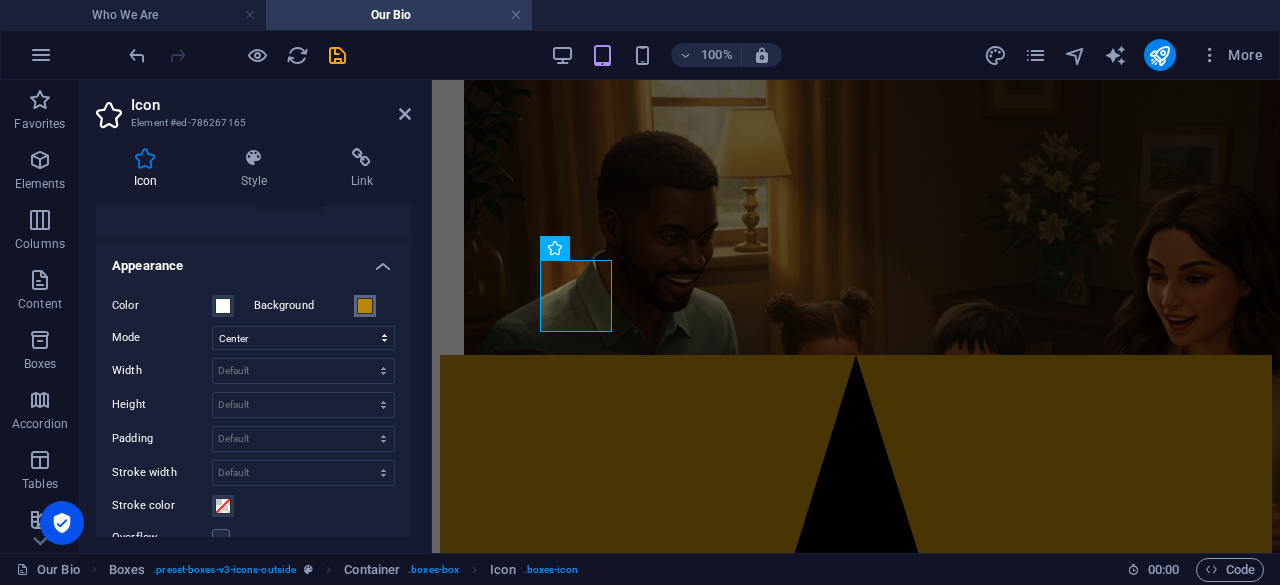 click at bounding box center (365, 306) 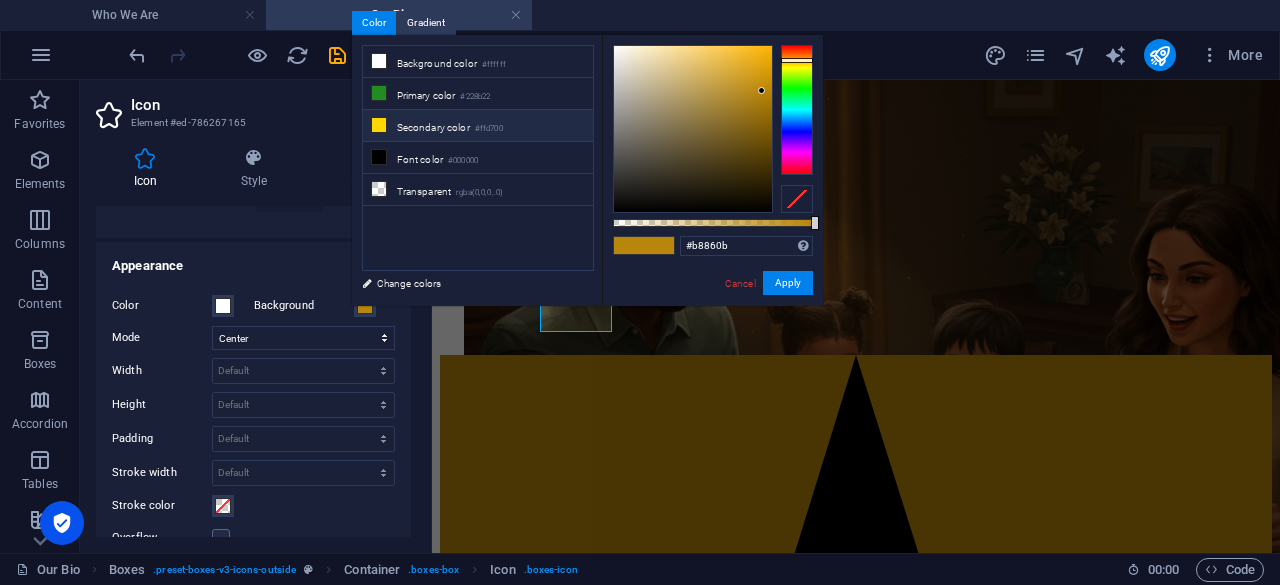 click on "Secondary color
#ffd700" at bounding box center (478, 126) 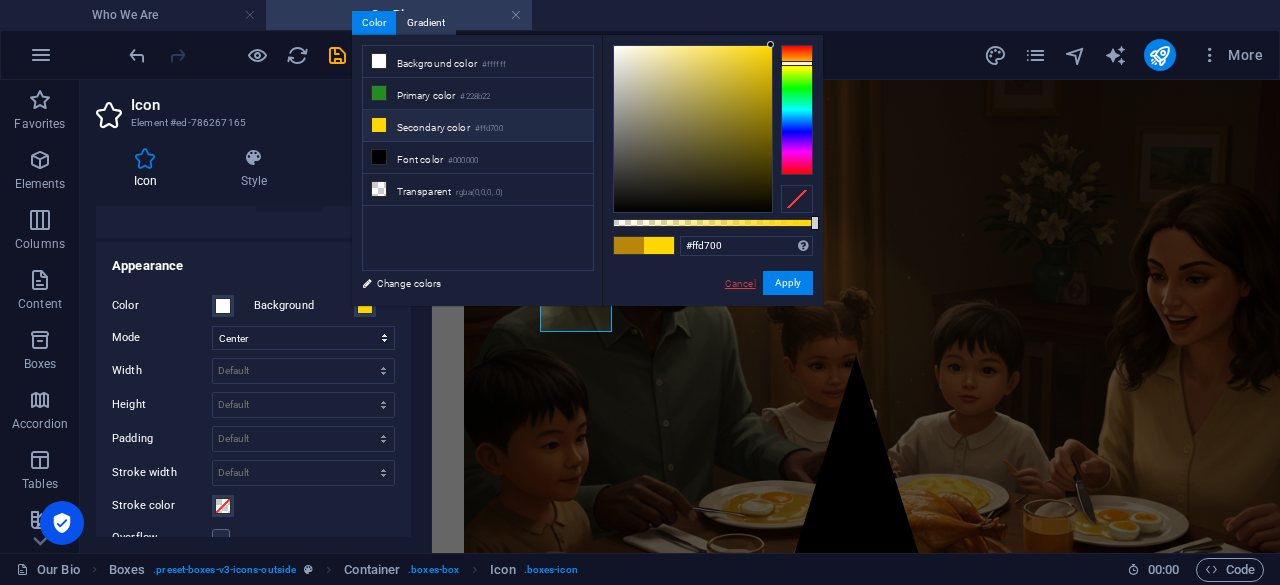 click on "Cancel" at bounding box center (740, 283) 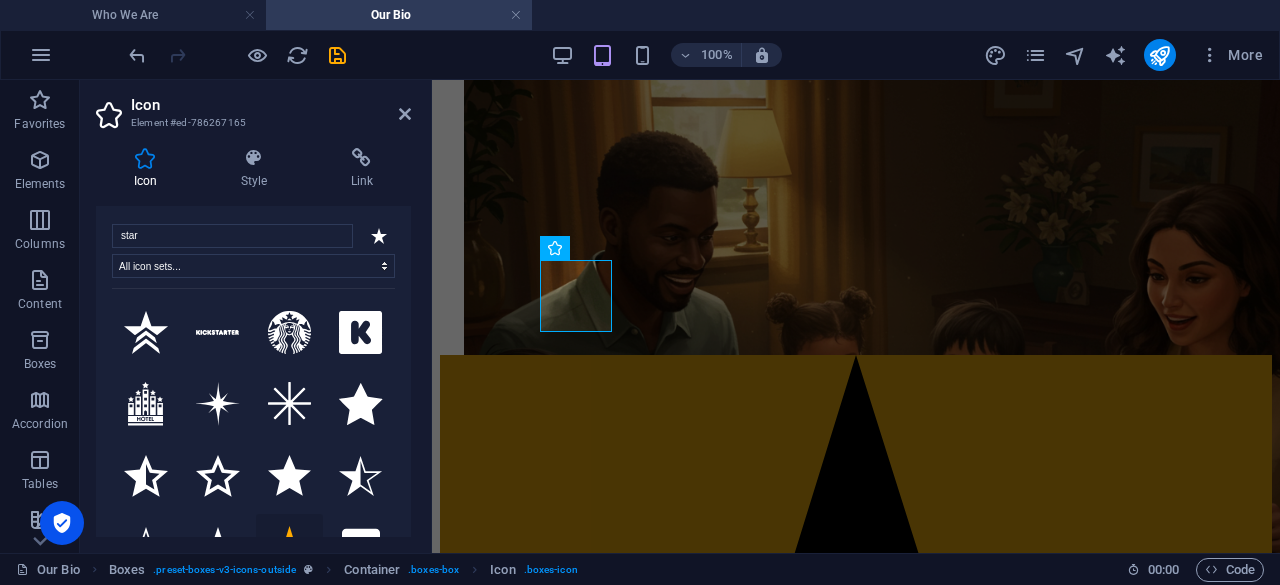scroll, scrollTop: 15, scrollLeft: 0, axis: vertical 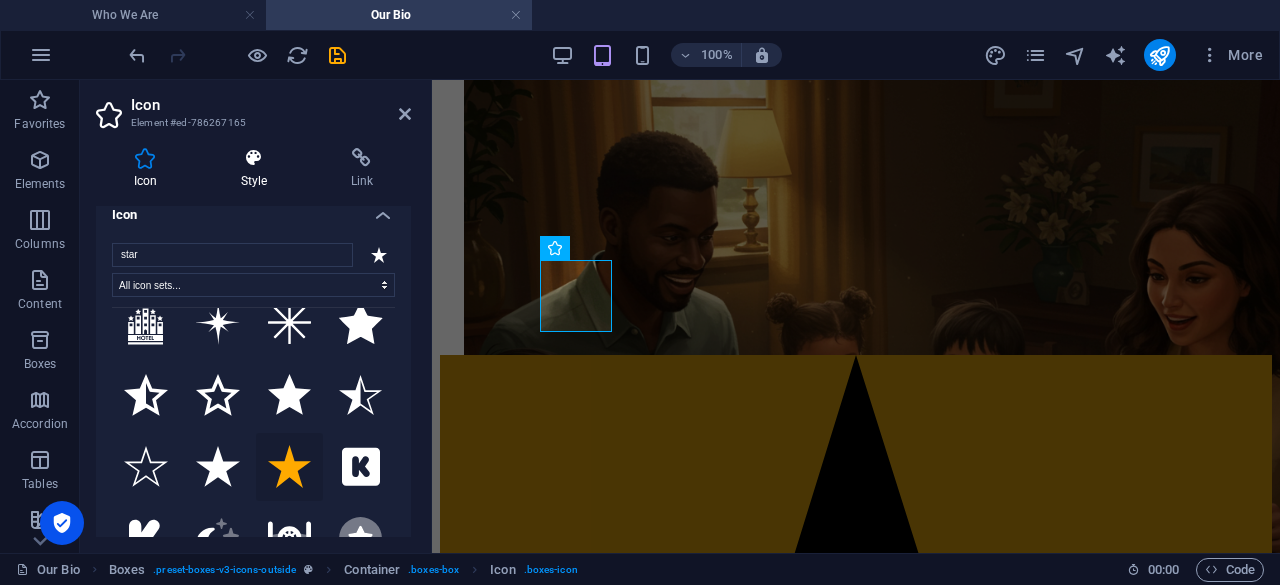 click at bounding box center [254, 158] 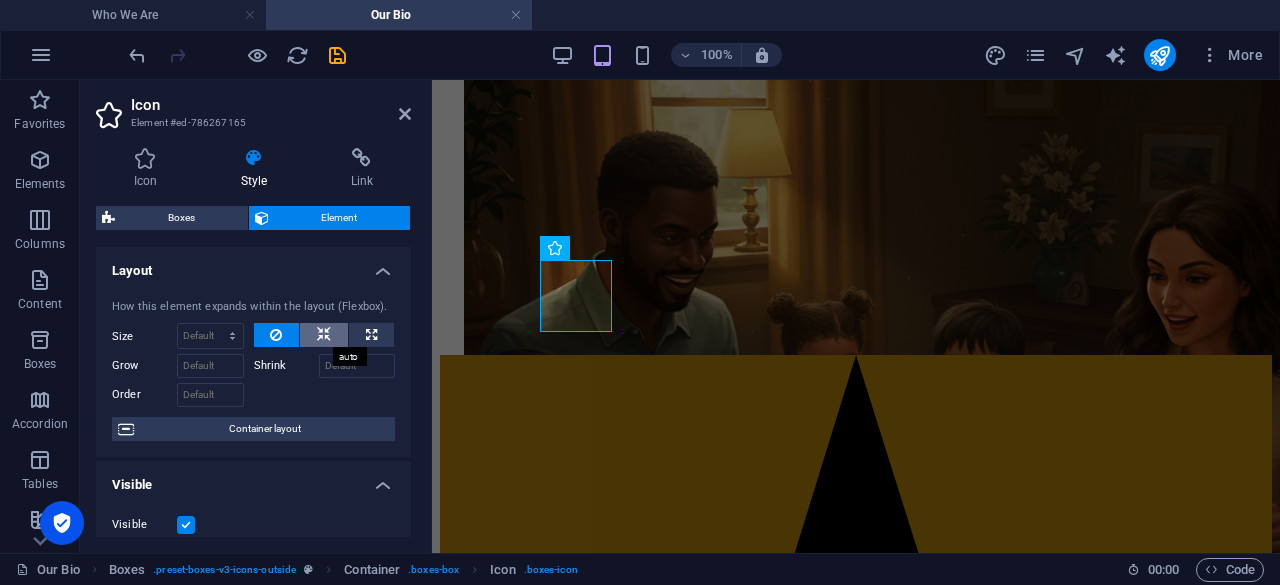 click at bounding box center [324, 335] 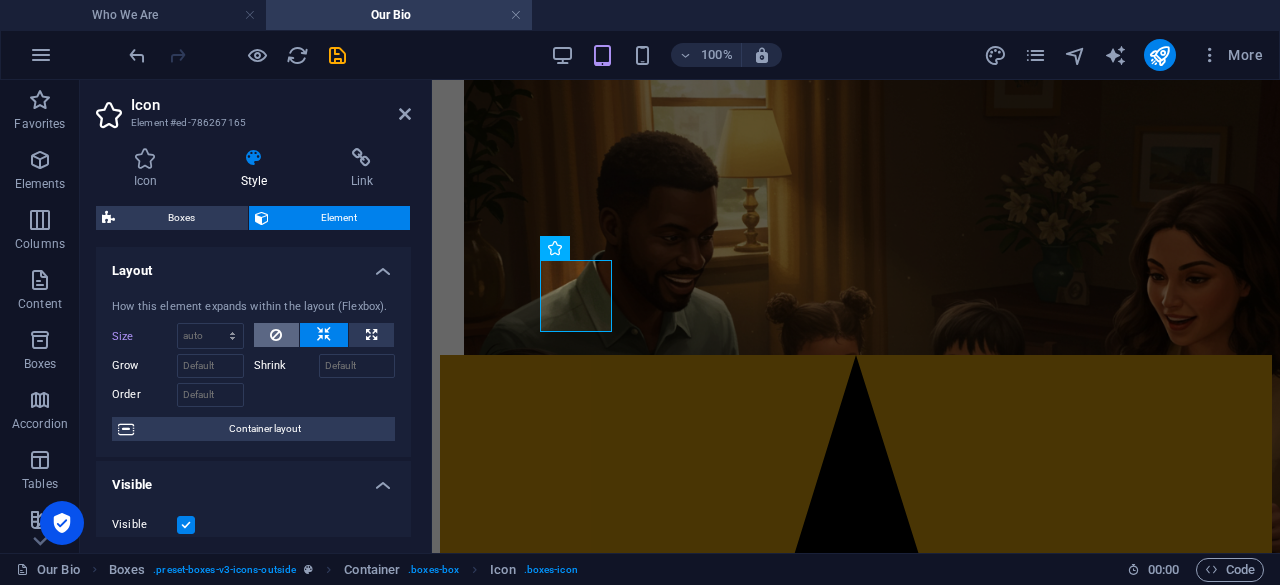 click at bounding box center (276, 335) 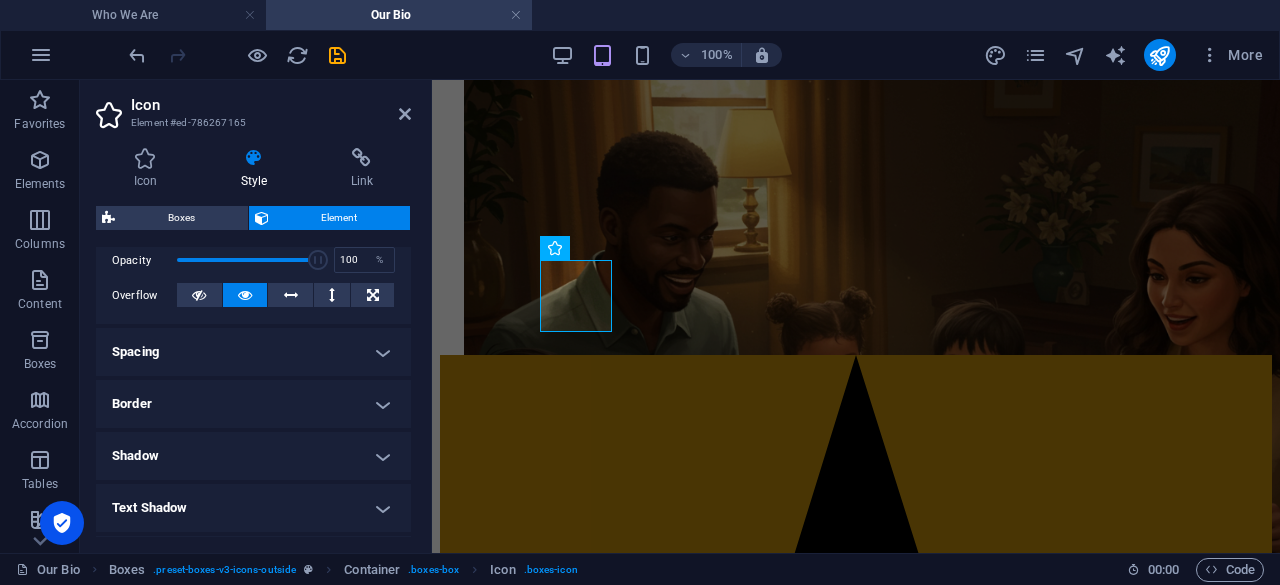 scroll, scrollTop: 200, scrollLeft: 0, axis: vertical 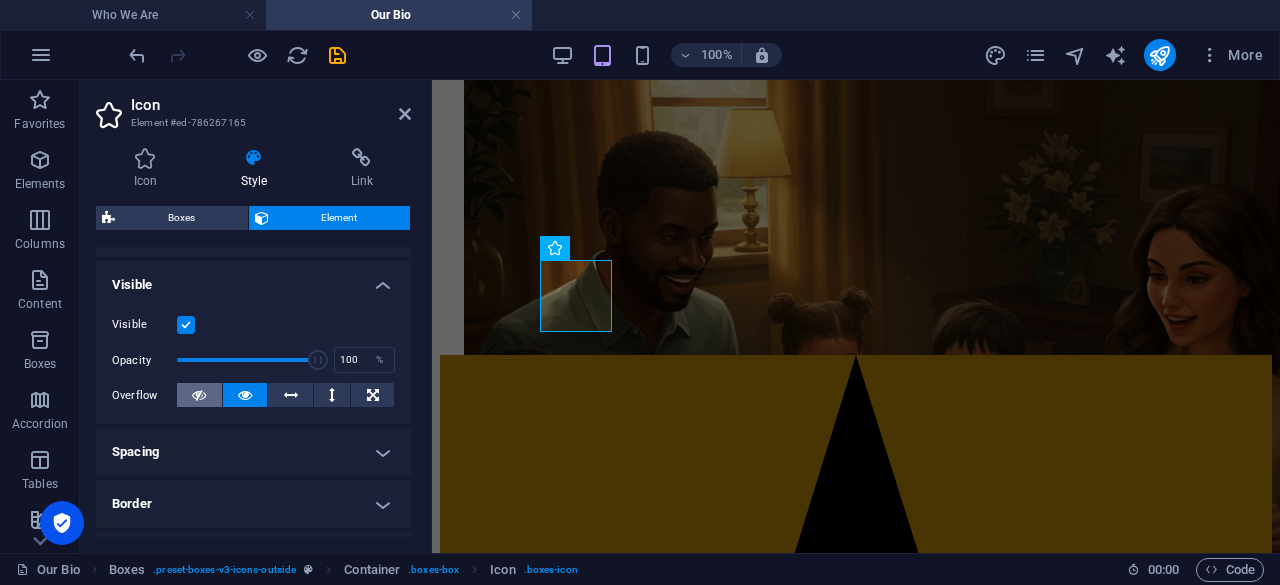 click at bounding box center [199, 395] 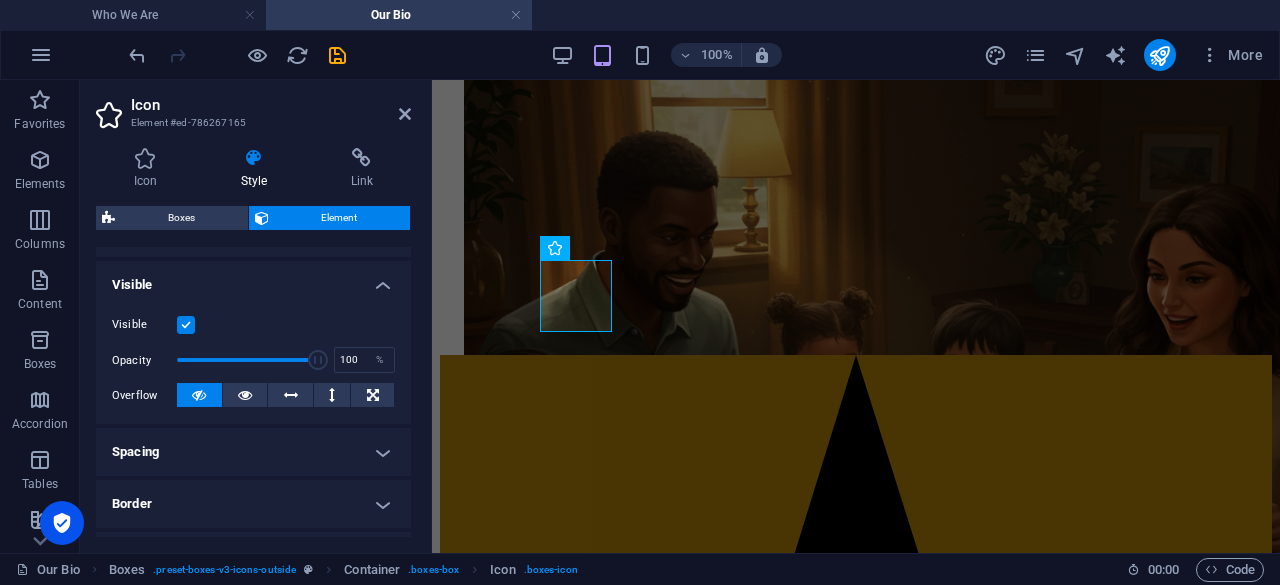 click at bounding box center [199, 395] 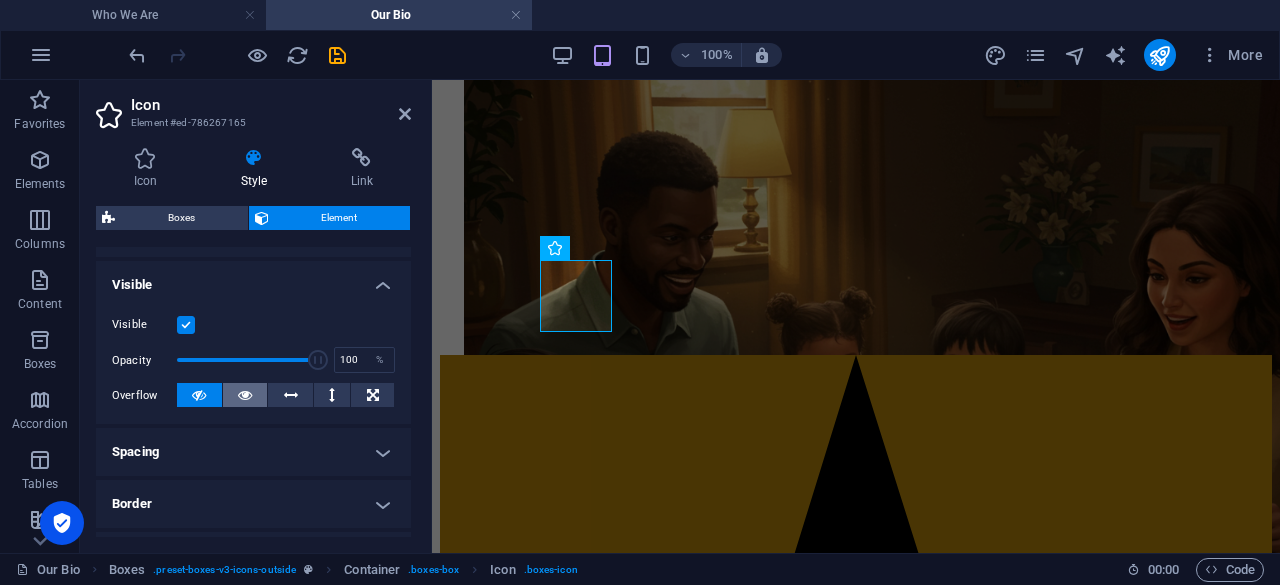 click at bounding box center [245, 395] 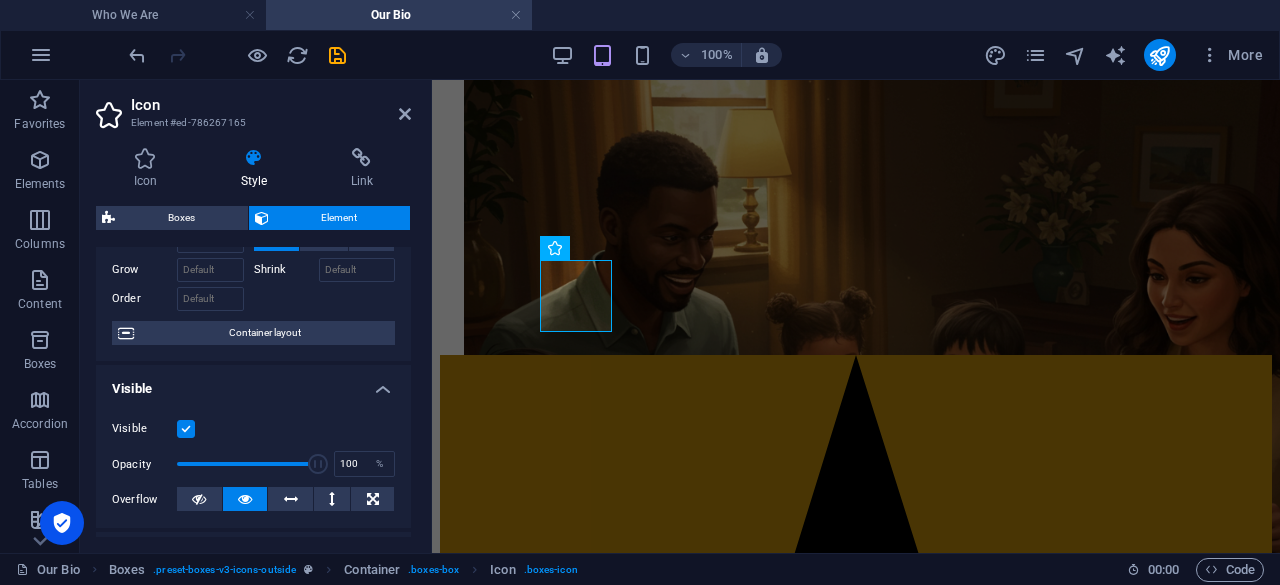 scroll, scrollTop: 0, scrollLeft: 0, axis: both 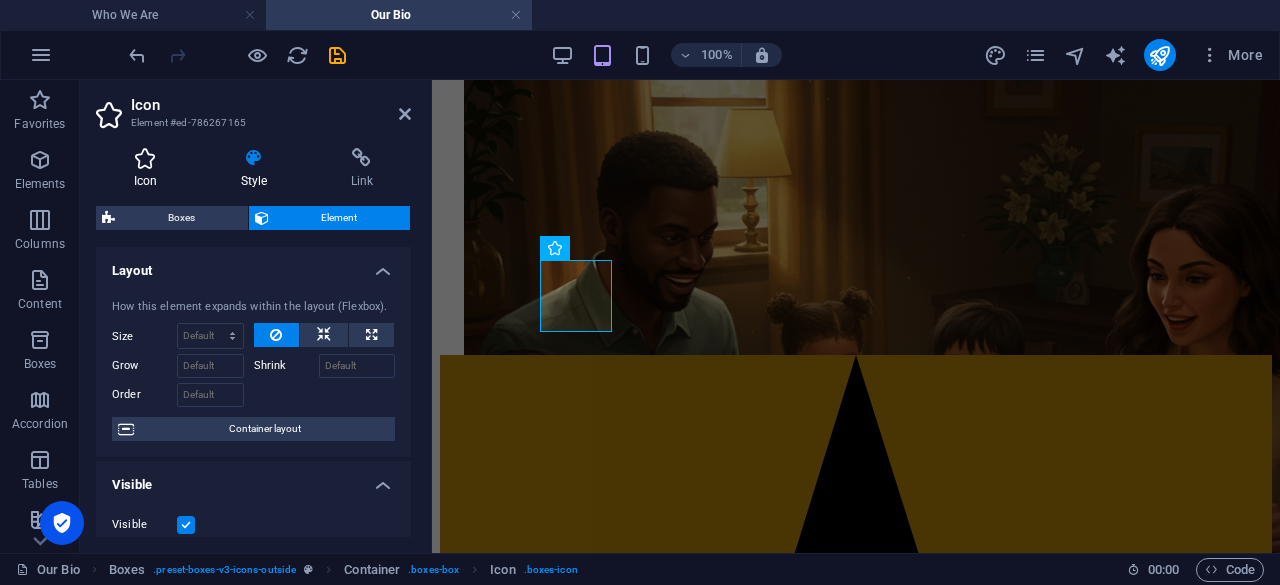 click on "Icon" at bounding box center (149, 169) 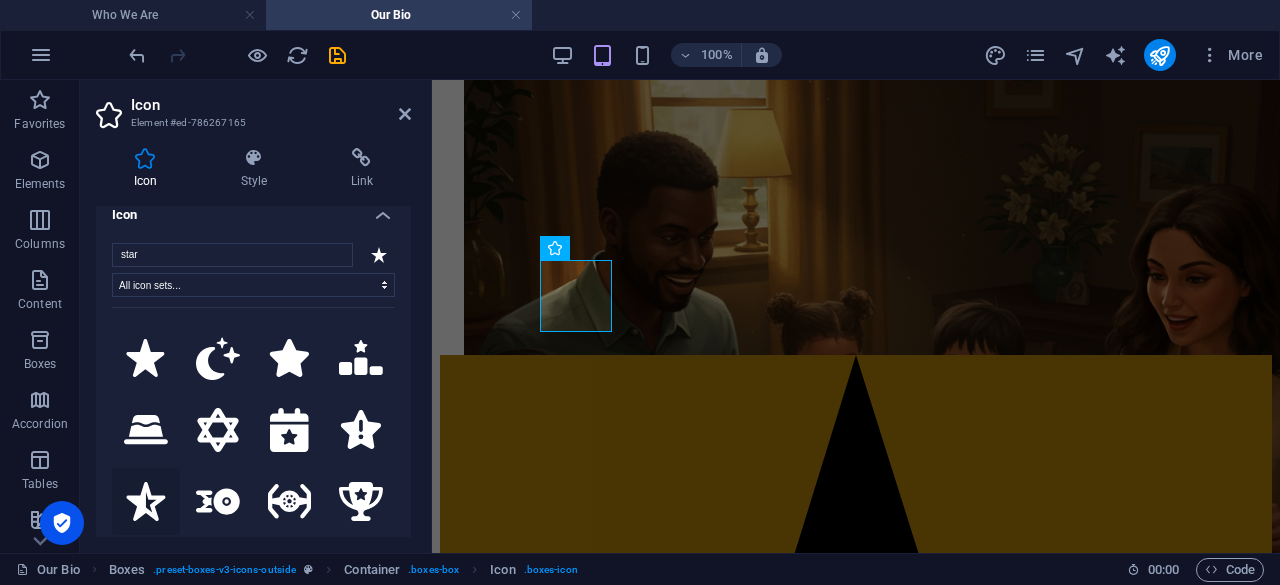 scroll, scrollTop: 999, scrollLeft: 0, axis: vertical 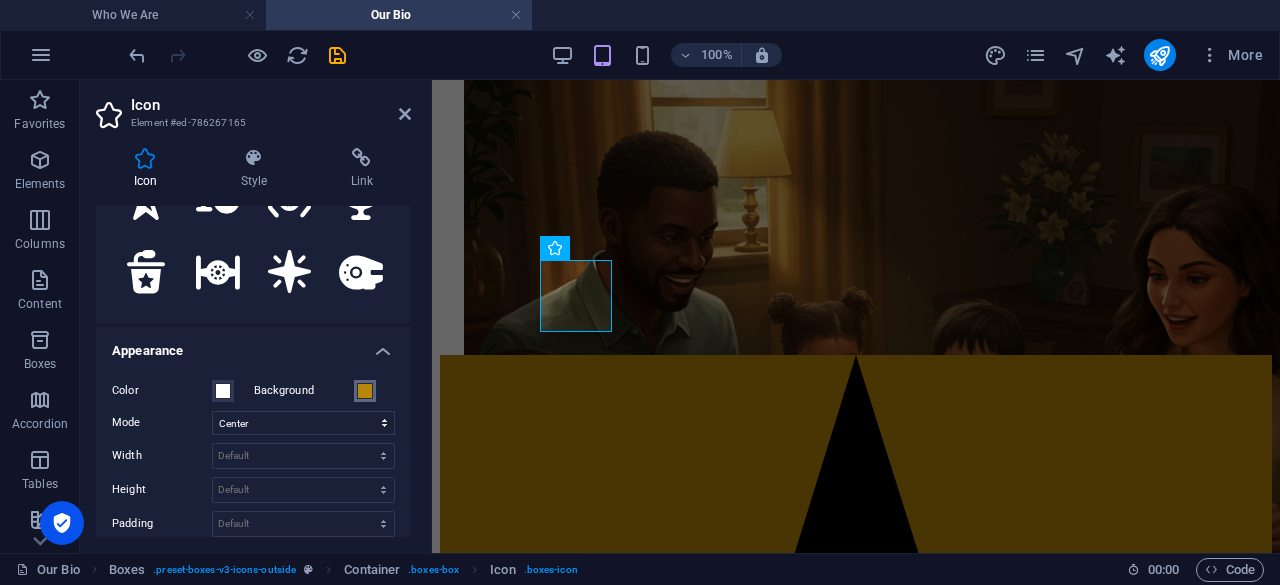 click at bounding box center (365, 391) 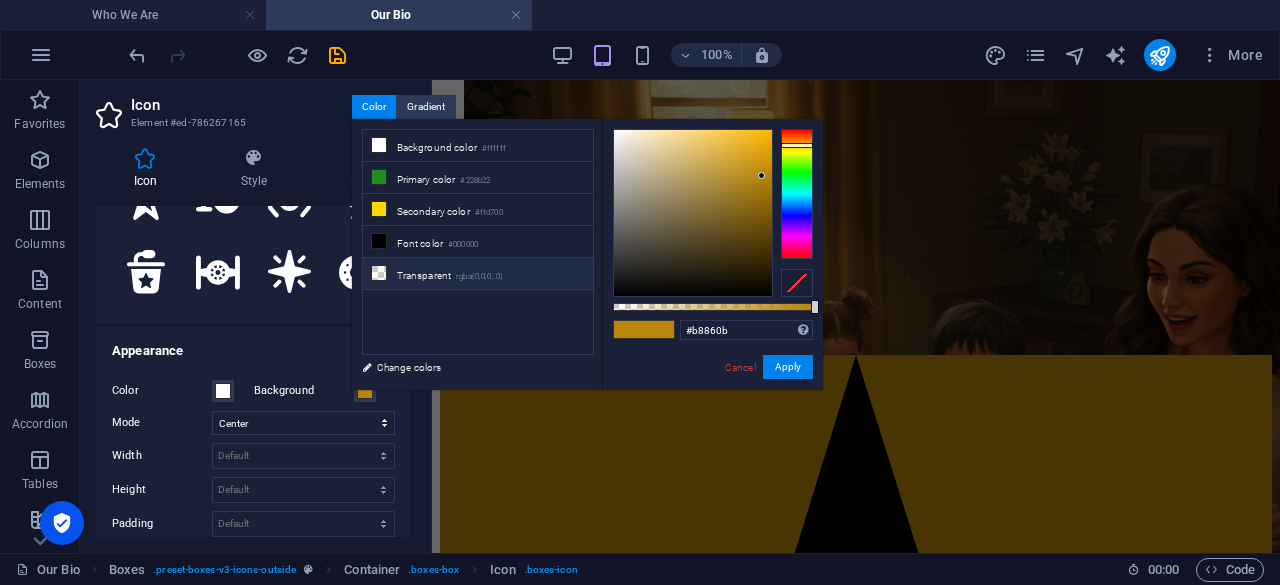 click on "Transparent
rgba(0,0,0,.0)" at bounding box center [478, 274] 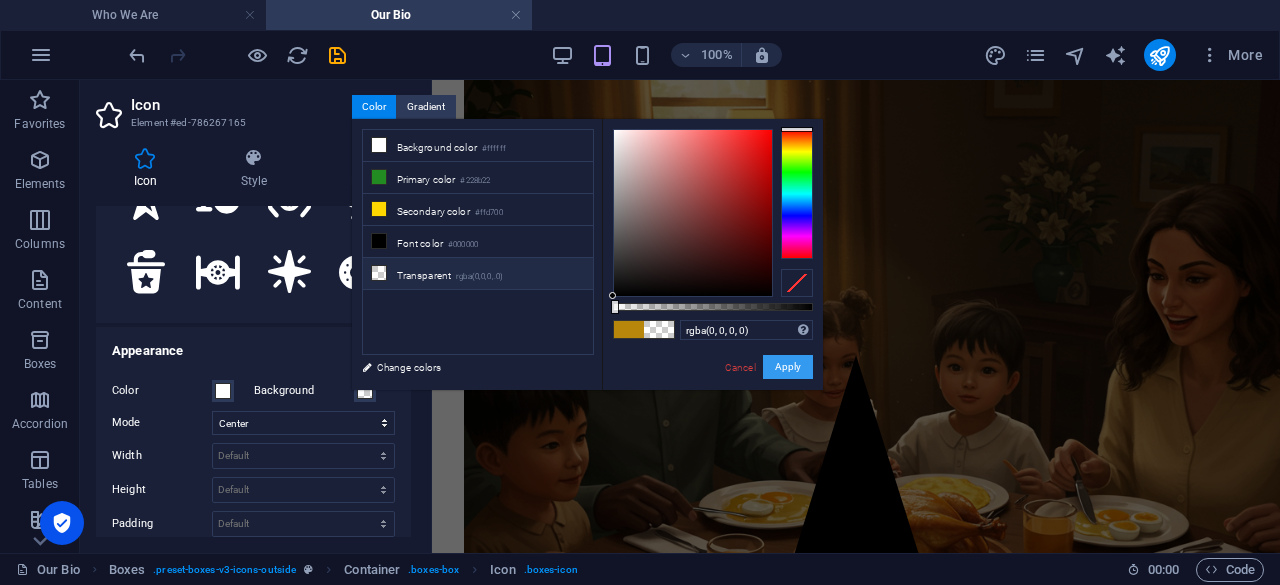 click on "Apply" at bounding box center [788, 367] 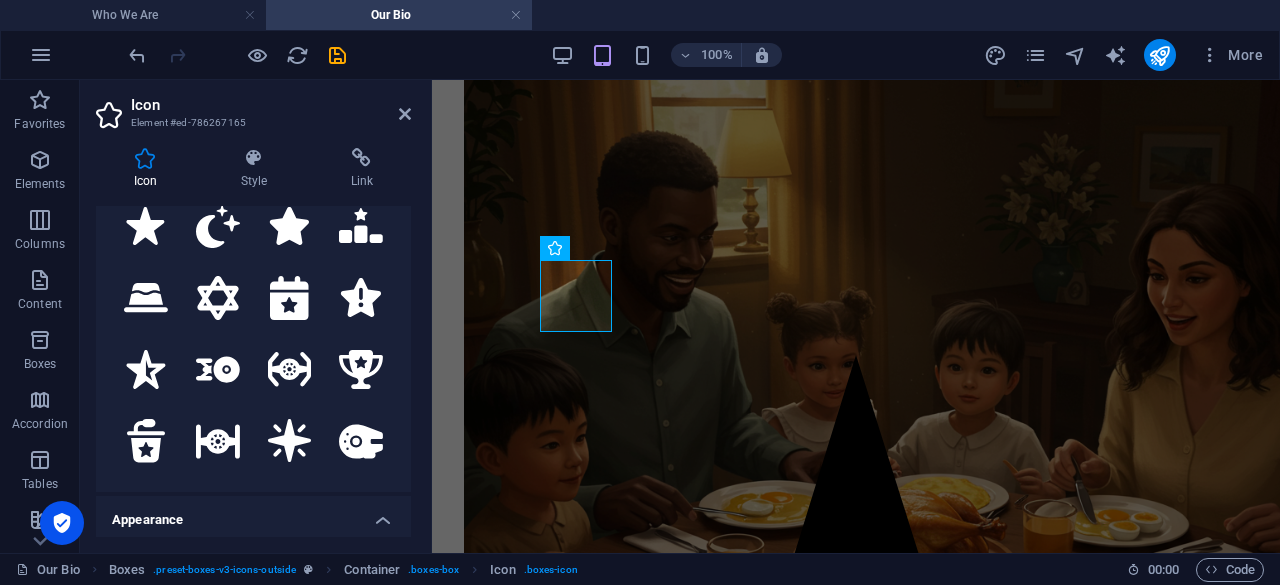 scroll, scrollTop: 115, scrollLeft: 0, axis: vertical 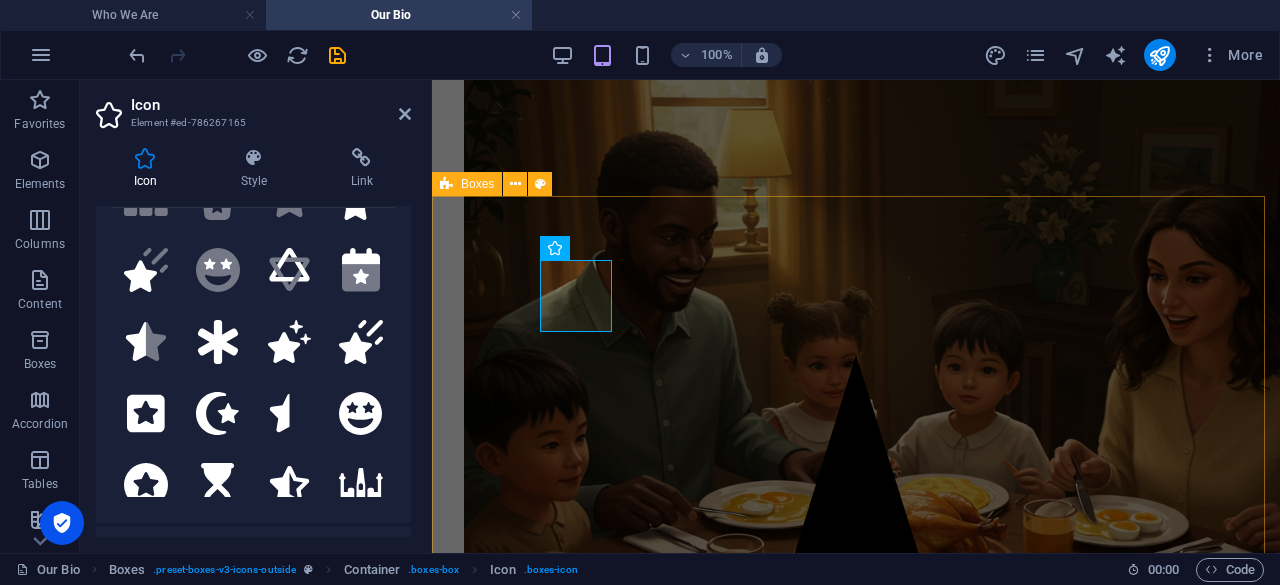 click on "Our Purpose We feed the family for a healthy life. Vision To be the trusted leader in providing families with premium, organic food for a truly healthy life. Mission Biochic Foods is dedicated to delivering superior organic food, sustainably produced with integrity, ensuring every family enjoys wholesome food that supports their healthy life." at bounding box center (856, 1561) 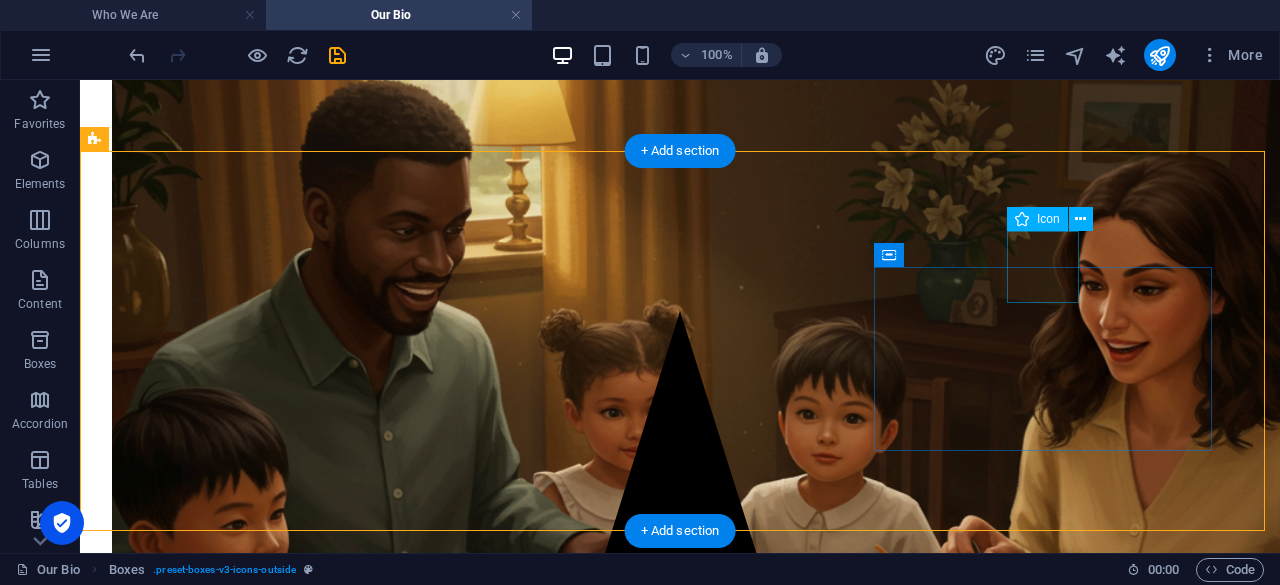 click at bounding box center (680, 2942) 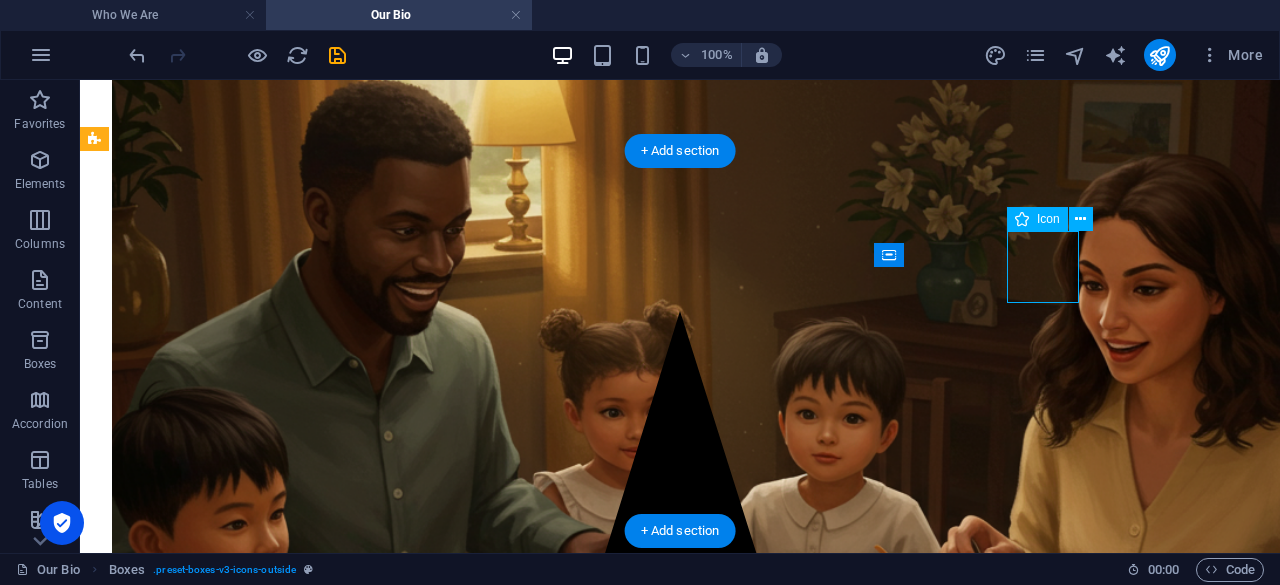 click at bounding box center [680, 2942] 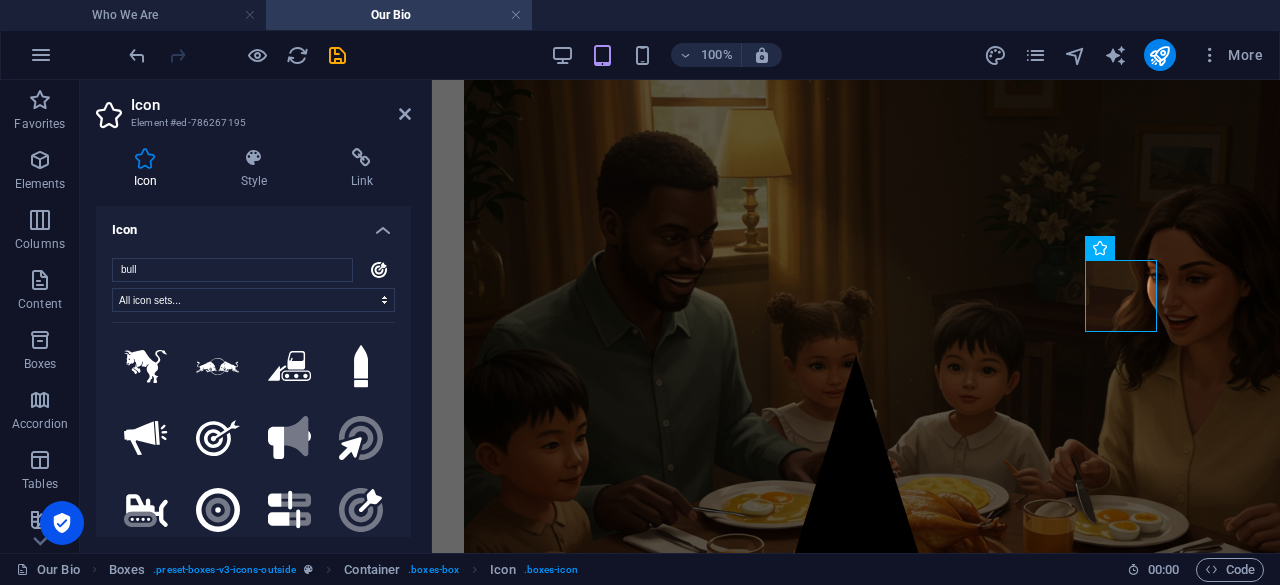 scroll, scrollTop: 300, scrollLeft: 0, axis: vertical 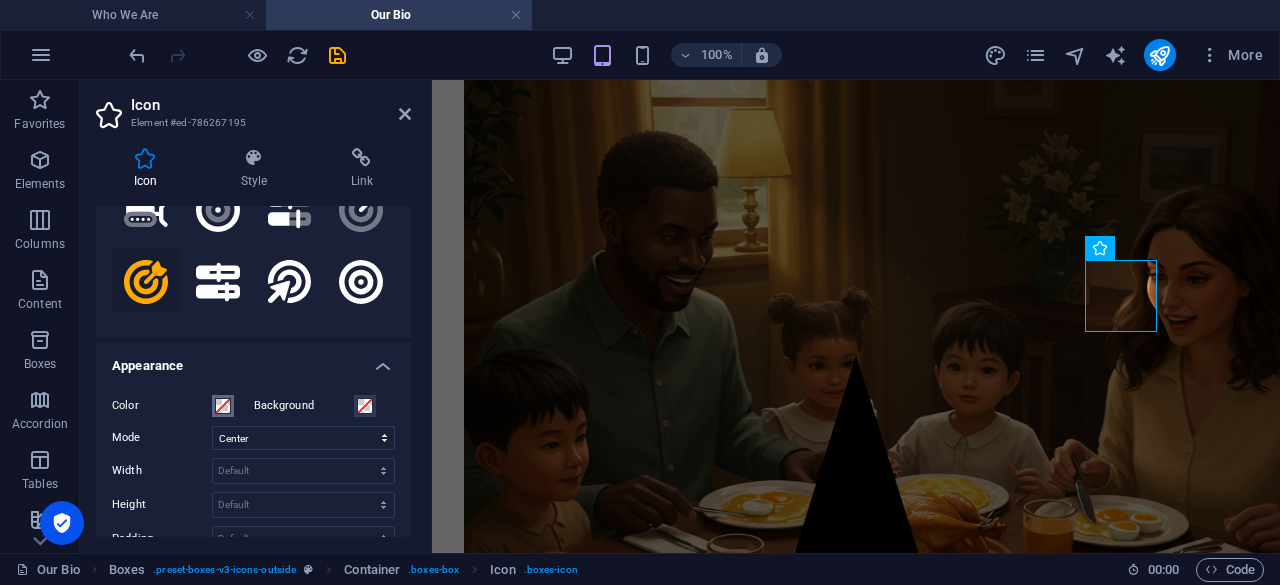 click at bounding box center [223, 406] 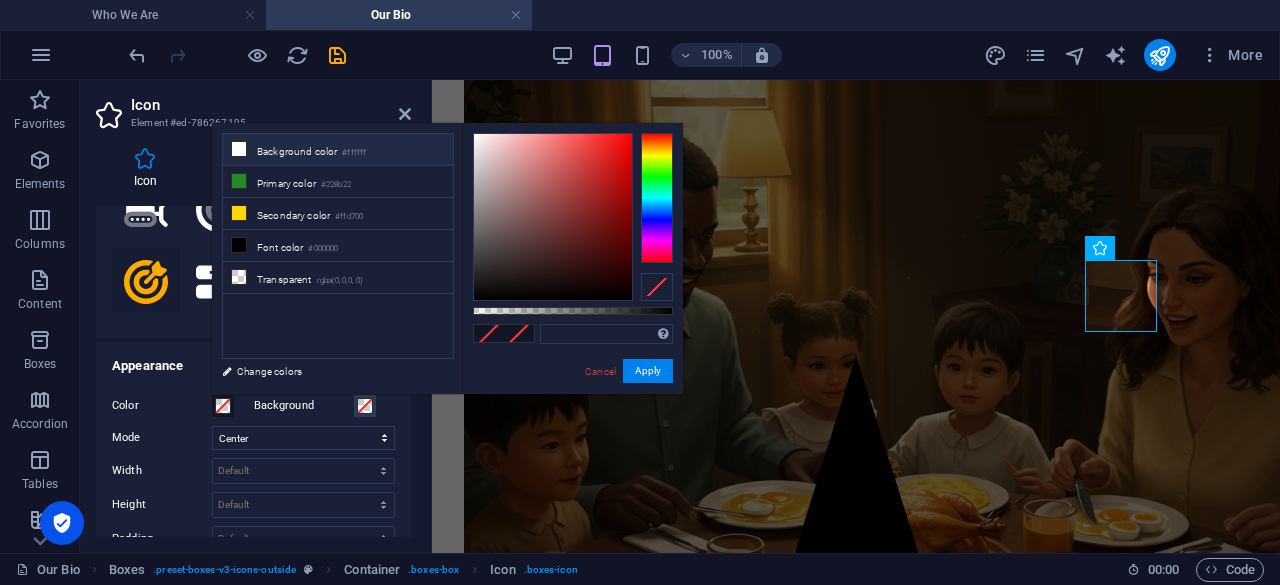 click on "Background color
#ffffff" at bounding box center [338, 150] 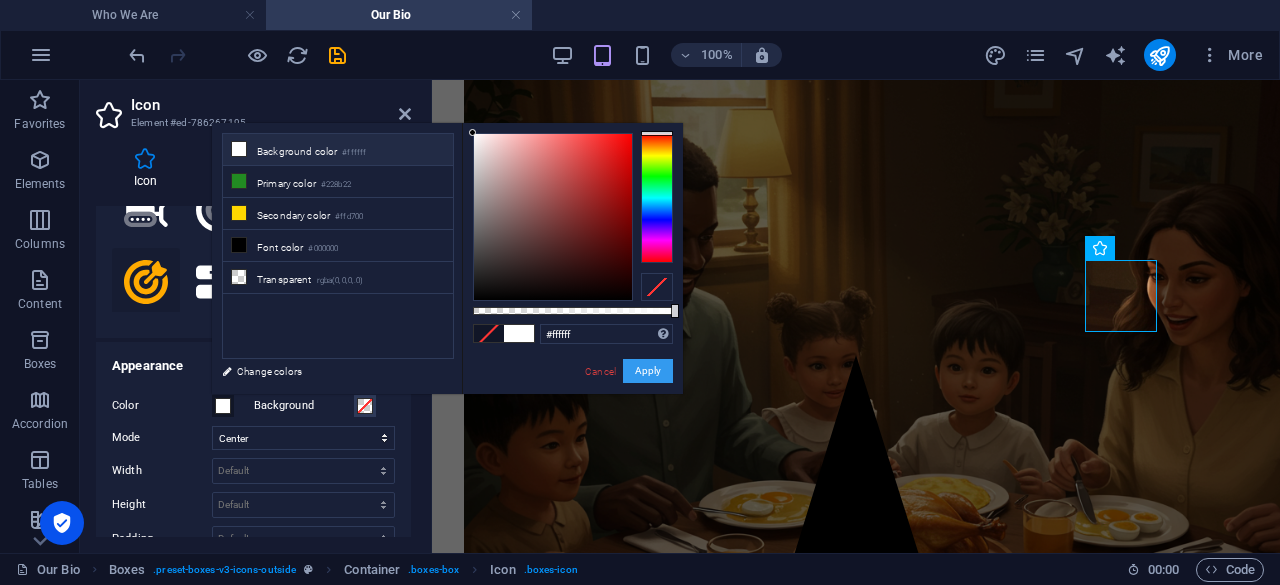 click on "Apply" at bounding box center [648, 371] 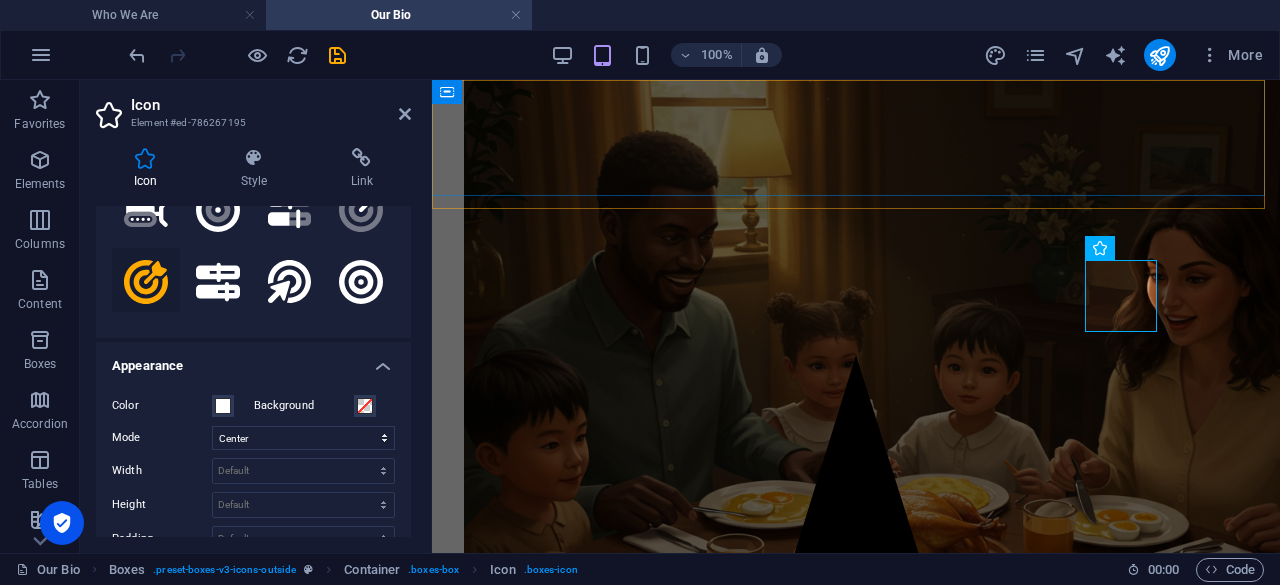 click on "Who We Are Our Bio Our Brands Our Standards Contact Our Training" at bounding box center [856, -336] 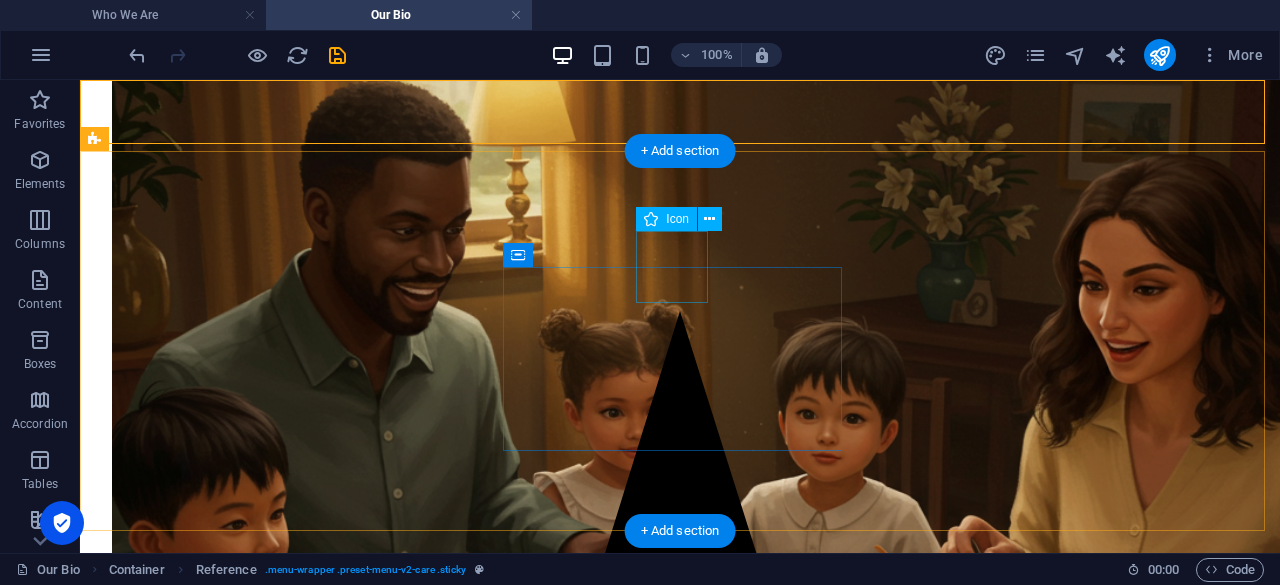 click at bounding box center [680, 1923] 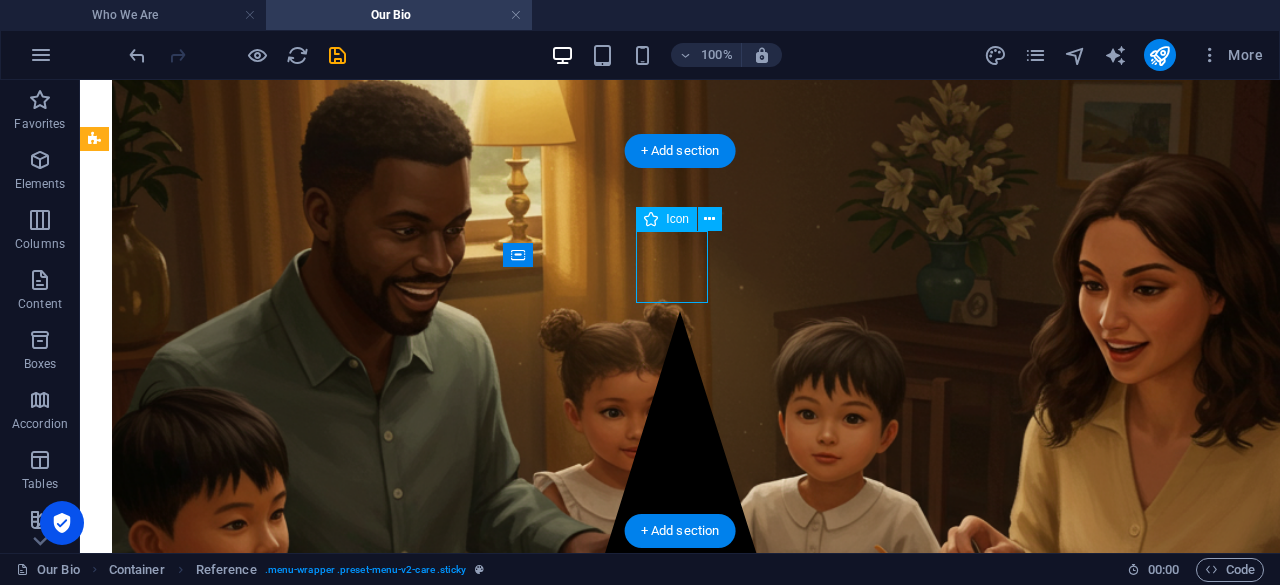 click at bounding box center [680, 1923] 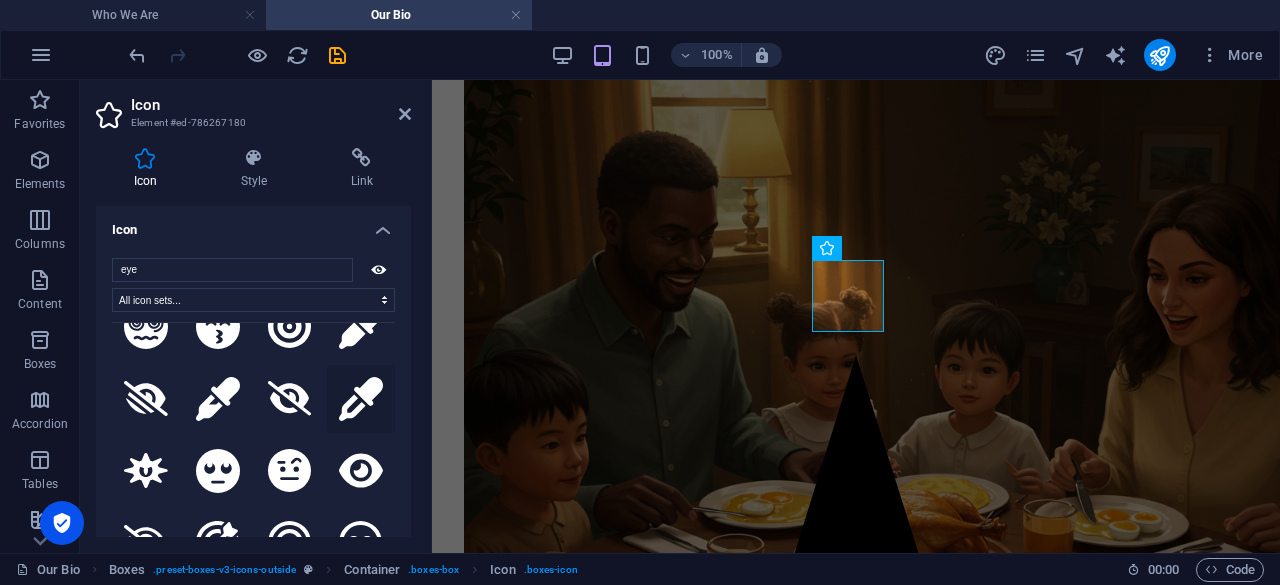 scroll, scrollTop: 800, scrollLeft: 0, axis: vertical 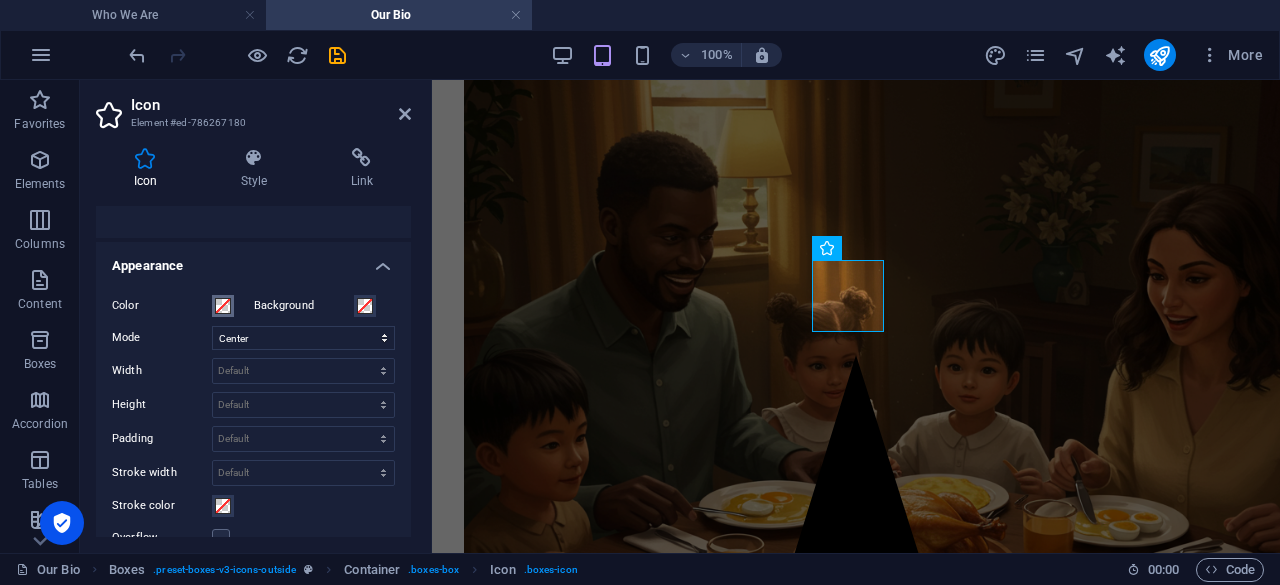 click at bounding box center (223, 306) 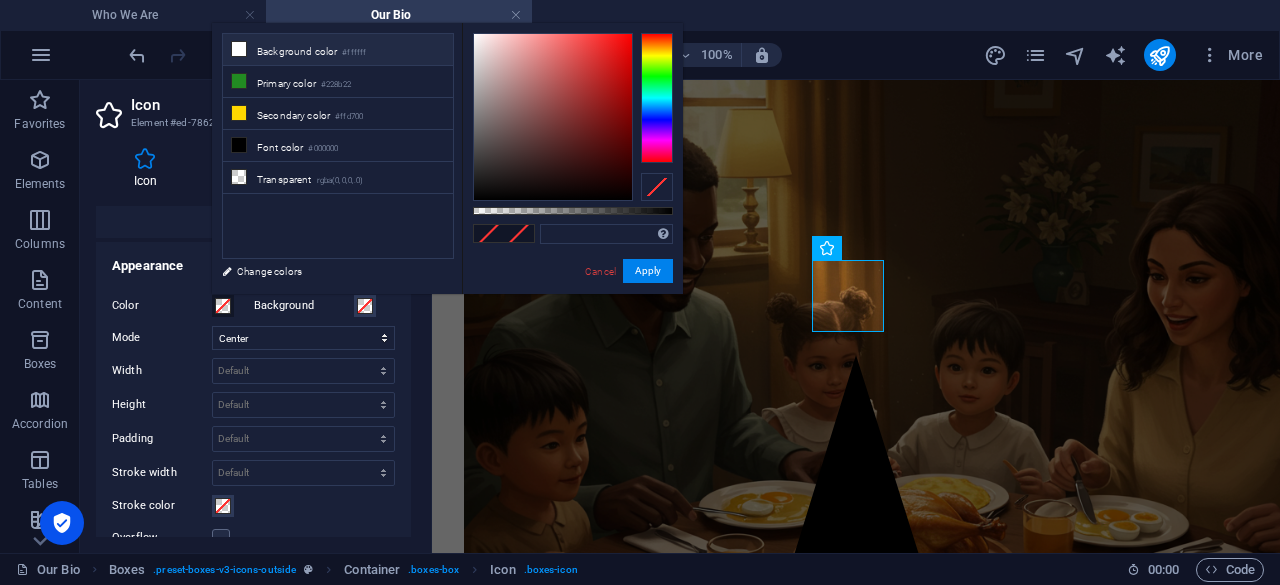 click on "Background color
#ffffff" at bounding box center (338, 50) 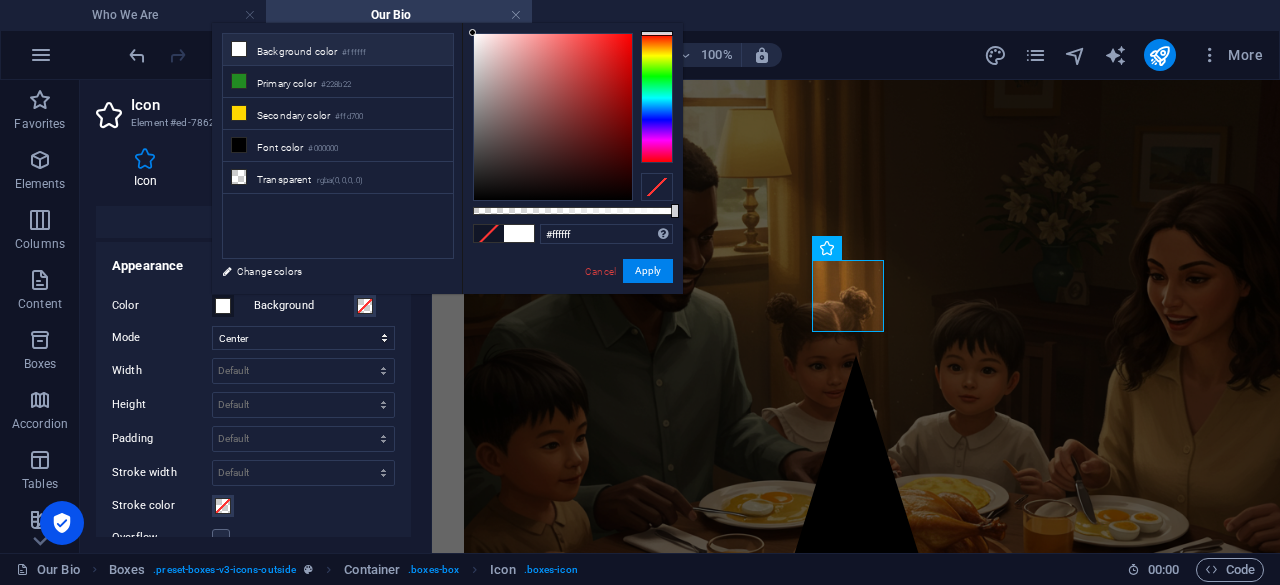 click on "Background color
#ffffff" at bounding box center (338, 50) 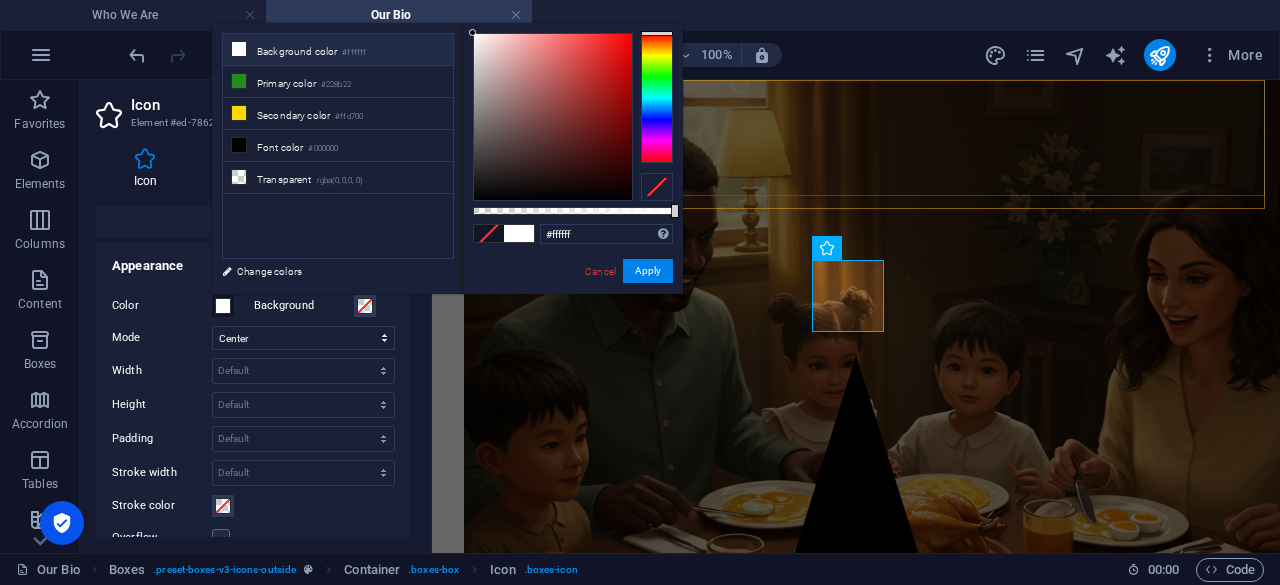 click on "Who We Are Our Bio Our Brands Our Standards Contact Our Training" at bounding box center (856, -336) 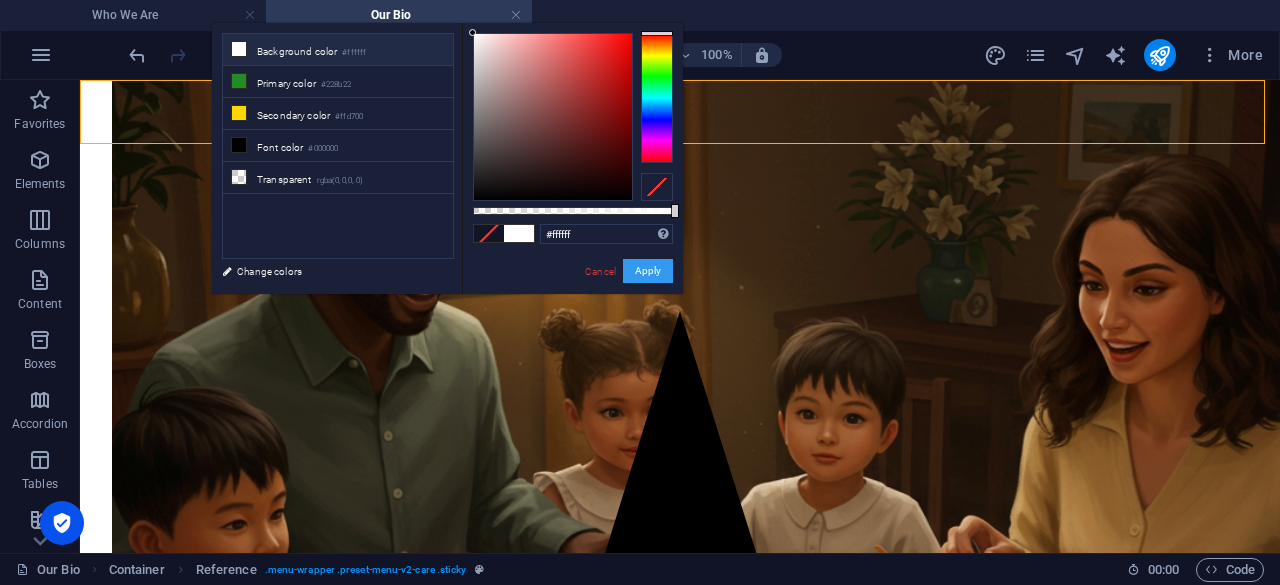 drag, startPoint x: 649, startPoint y: 273, endPoint x: 605, endPoint y: 195, distance: 89.55445 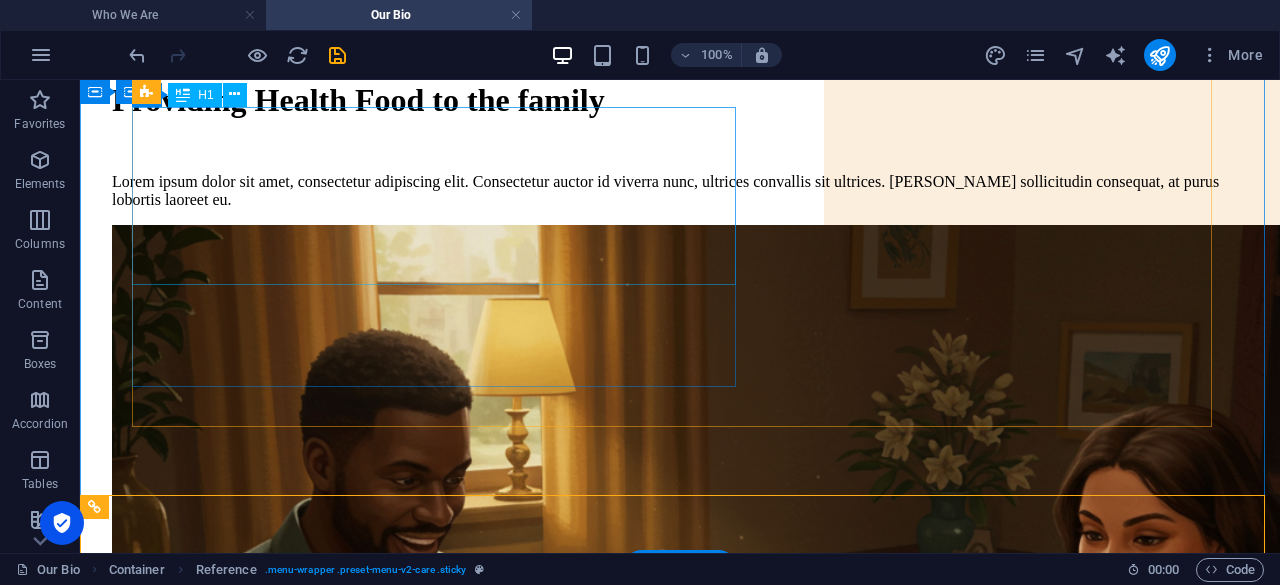 scroll, scrollTop: 0, scrollLeft: 0, axis: both 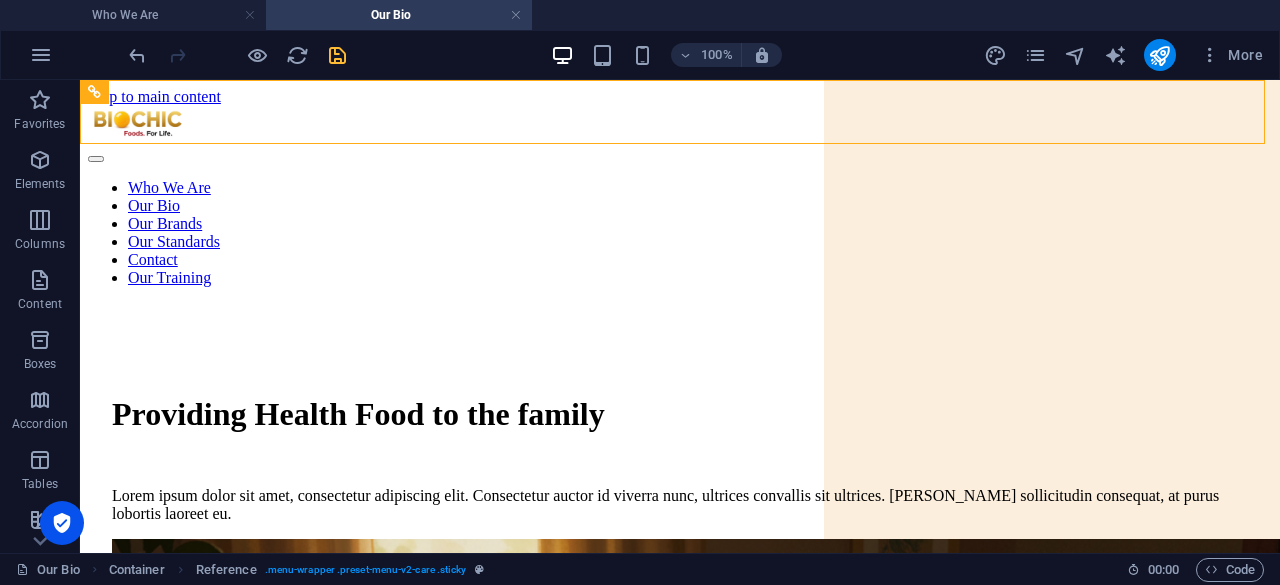 click on "100% More" at bounding box center [698, 55] 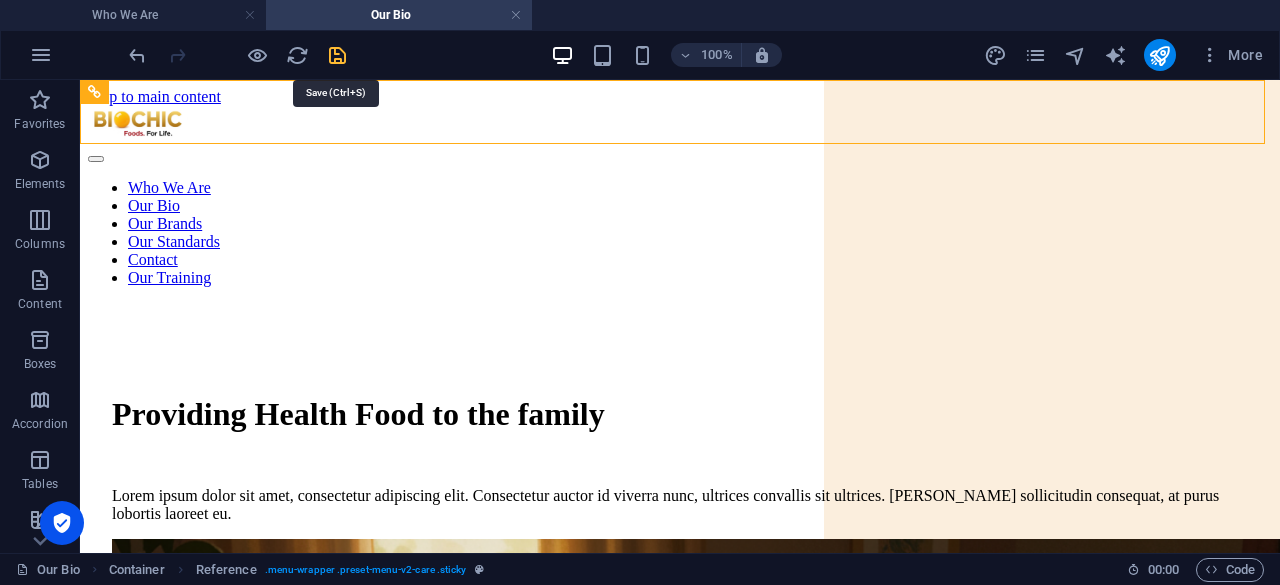 click at bounding box center [337, 55] 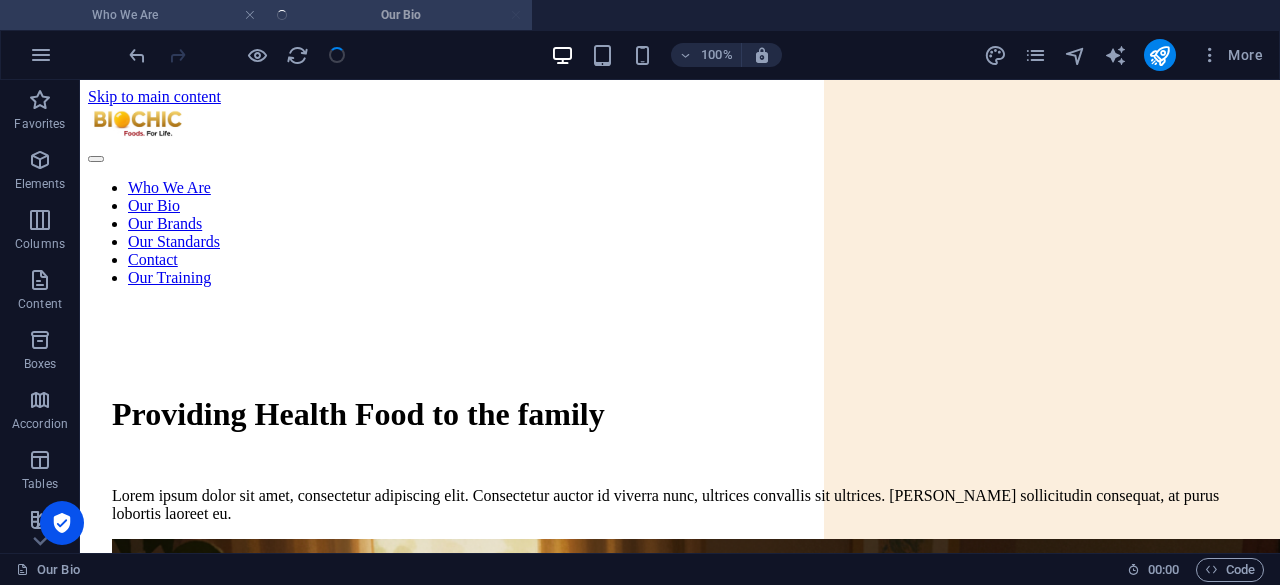 click on "Who We Are" at bounding box center (133, 15) 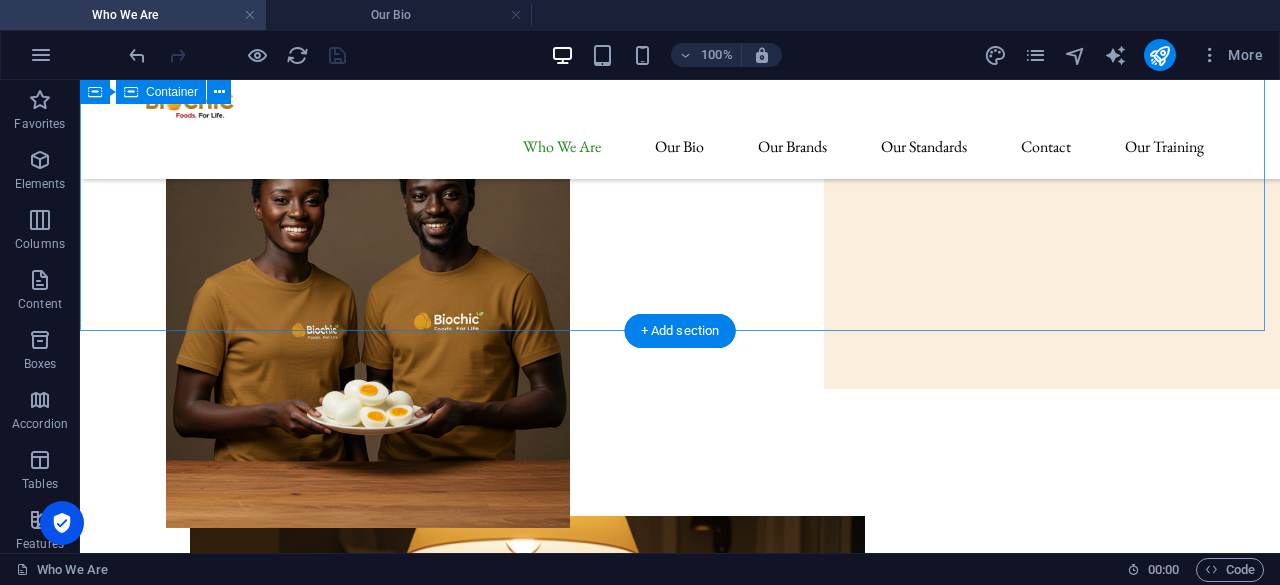 scroll, scrollTop: 300, scrollLeft: 0, axis: vertical 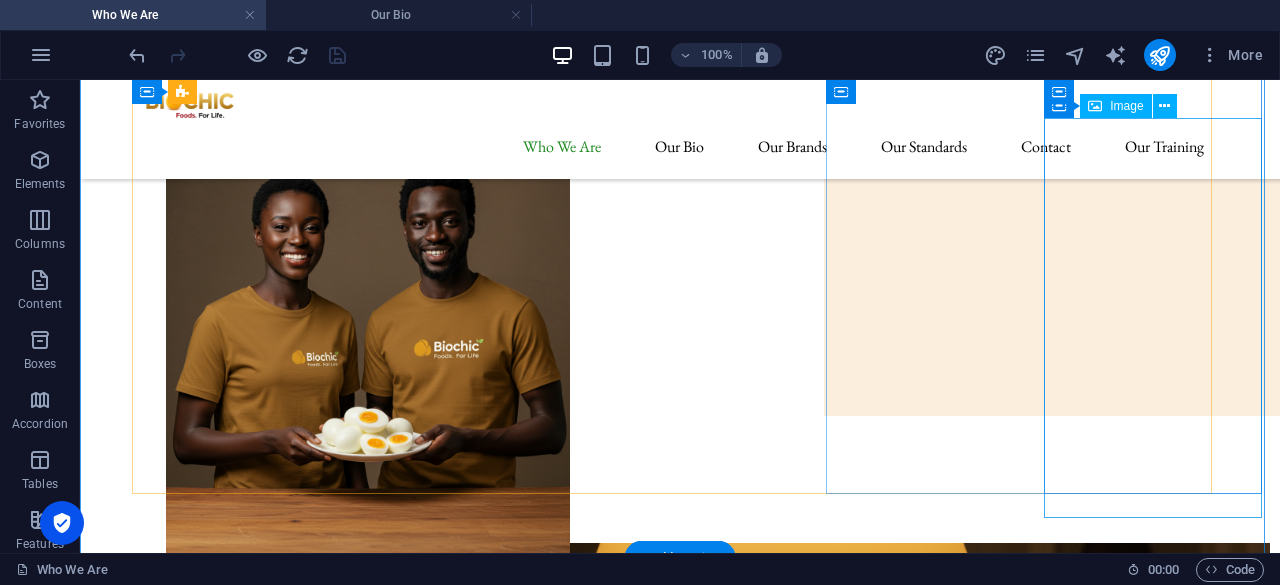 click at bounding box center (730, 2867) 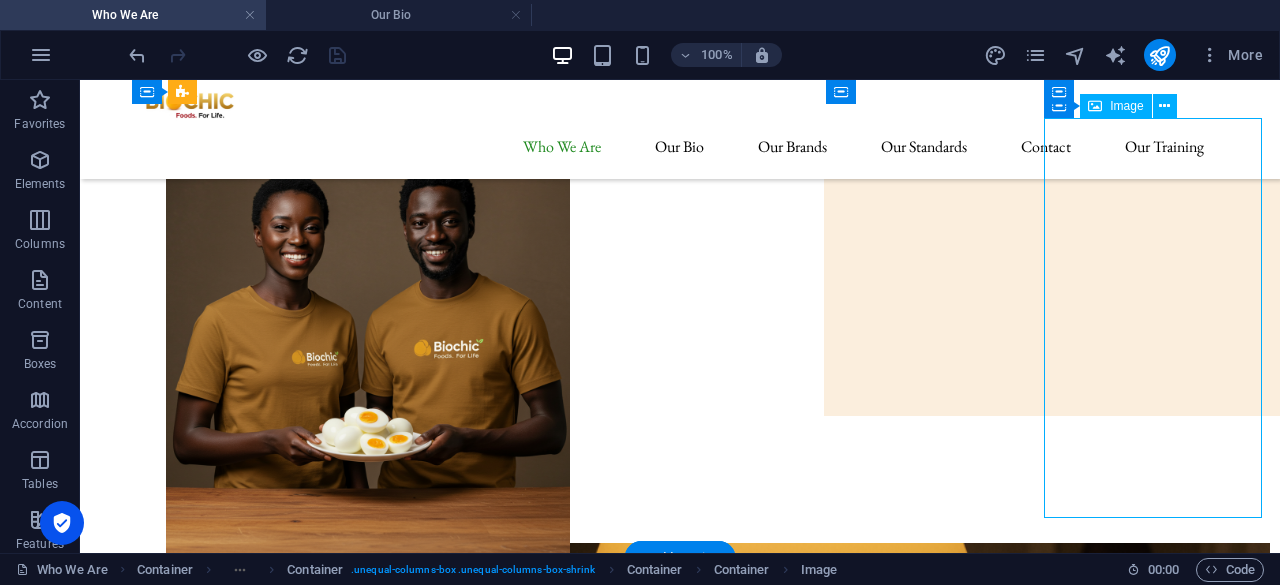 click at bounding box center [730, 2867] 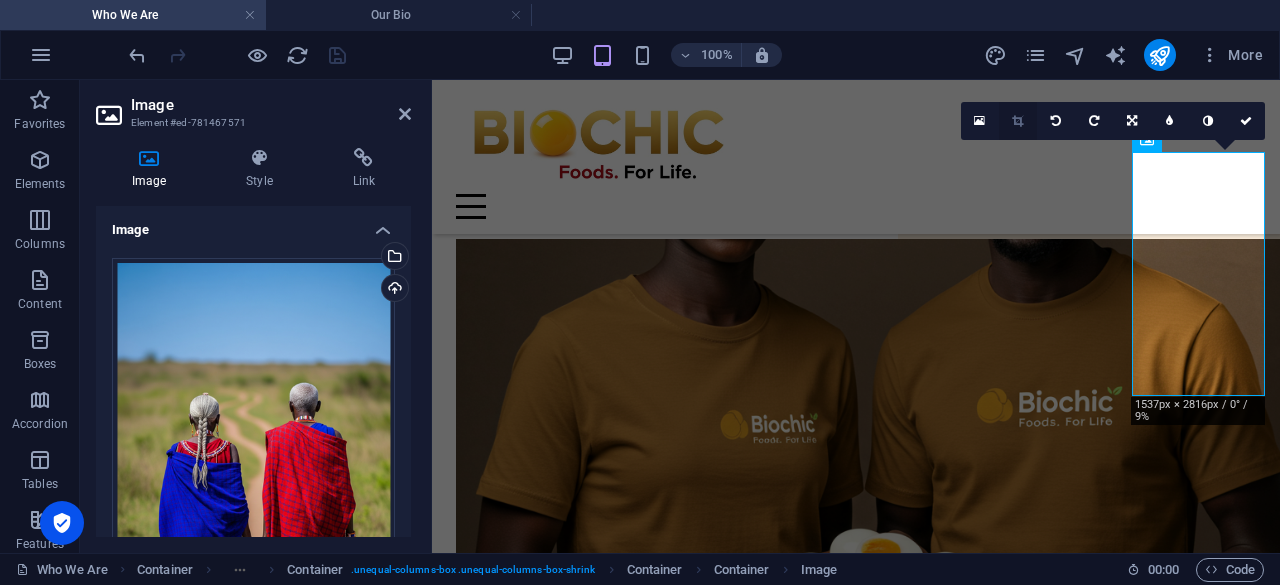 click at bounding box center (1017, 121) 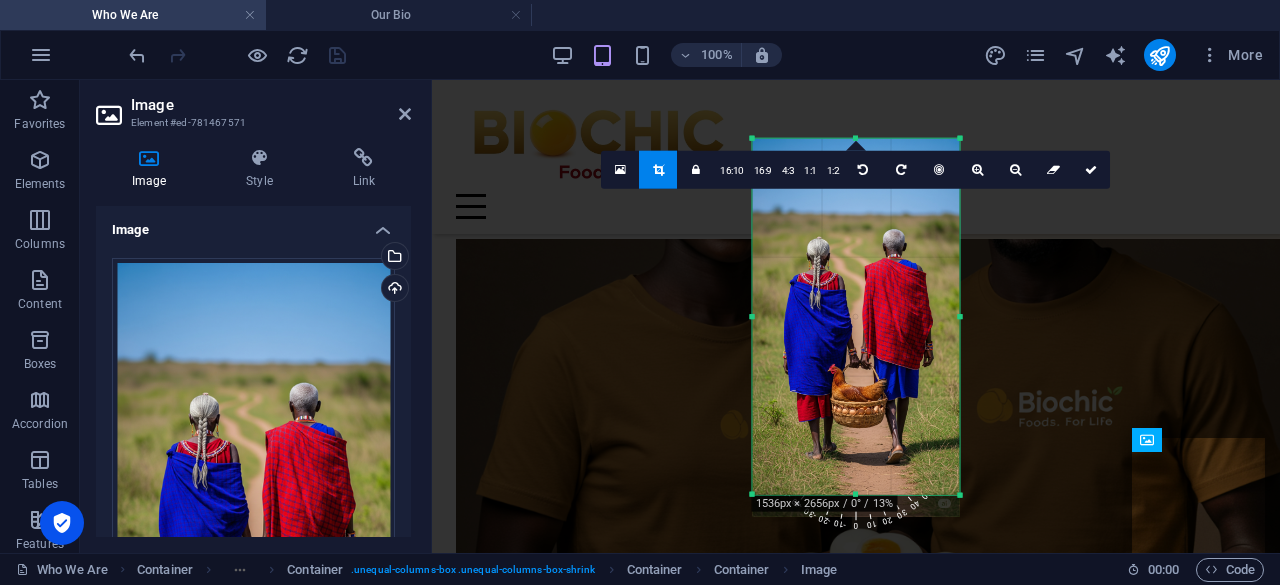 drag, startPoint x: 855, startPoint y: 505, endPoint x: 858, endPoint y: 483, distance: 22.203604 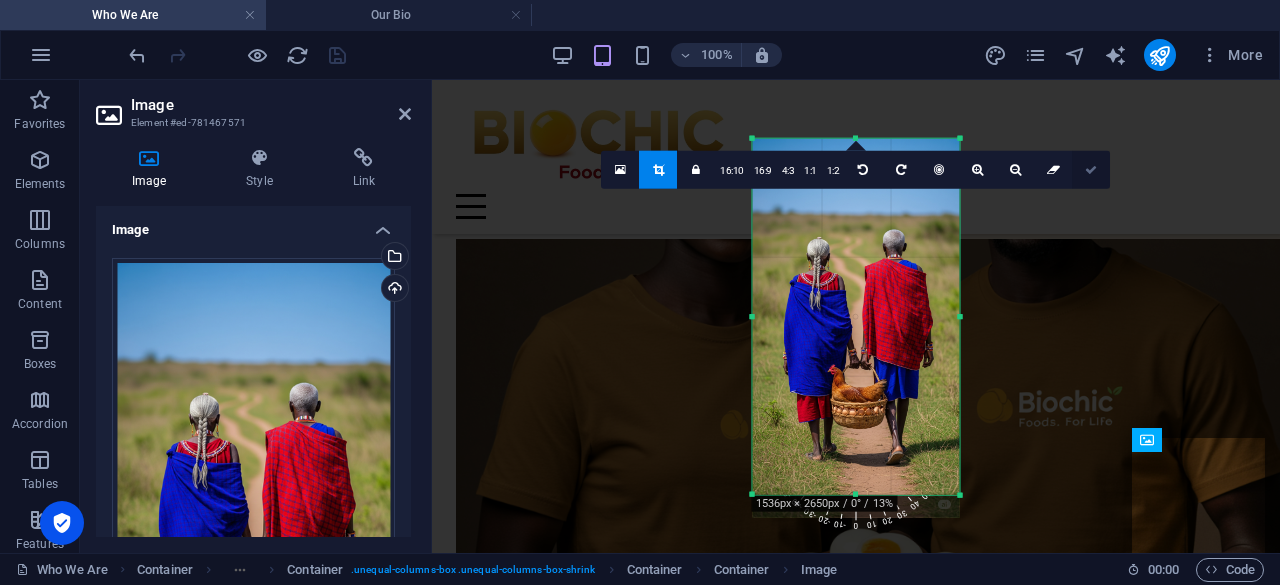 drag, startPoint x: 1093, startPoint y: 163, endPoint x: 668, endPoint y: 91, distance: 431.0557 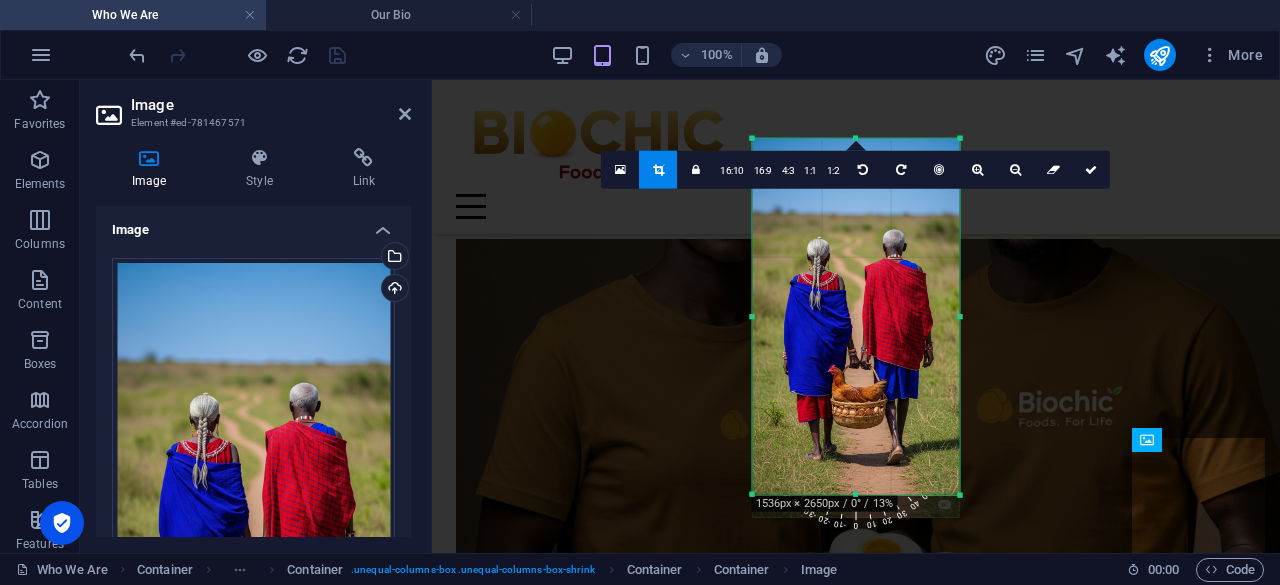 type on "206" 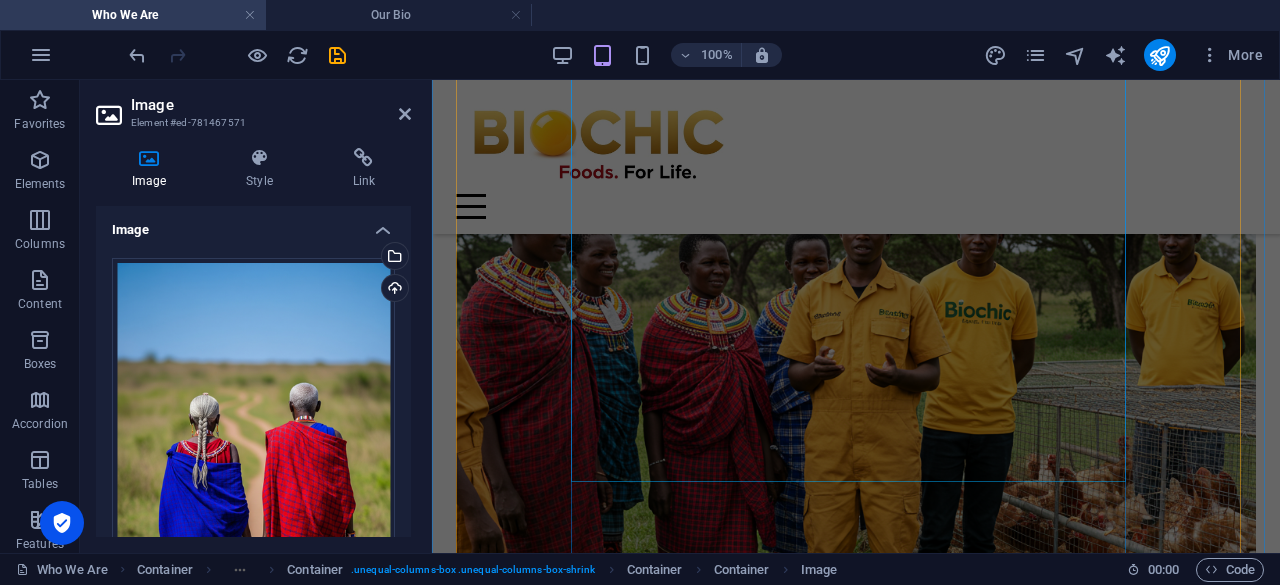 scroll, scrollTop: 7600, scrollLeft: 0, axis: vertical 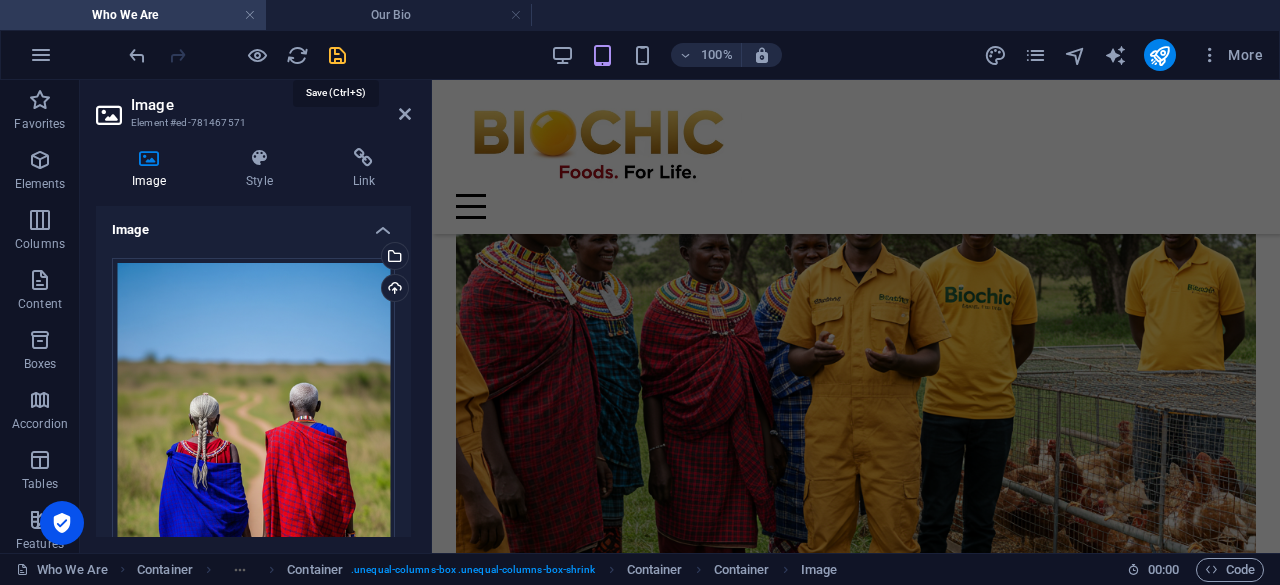 click at bounding box center (337, 55) 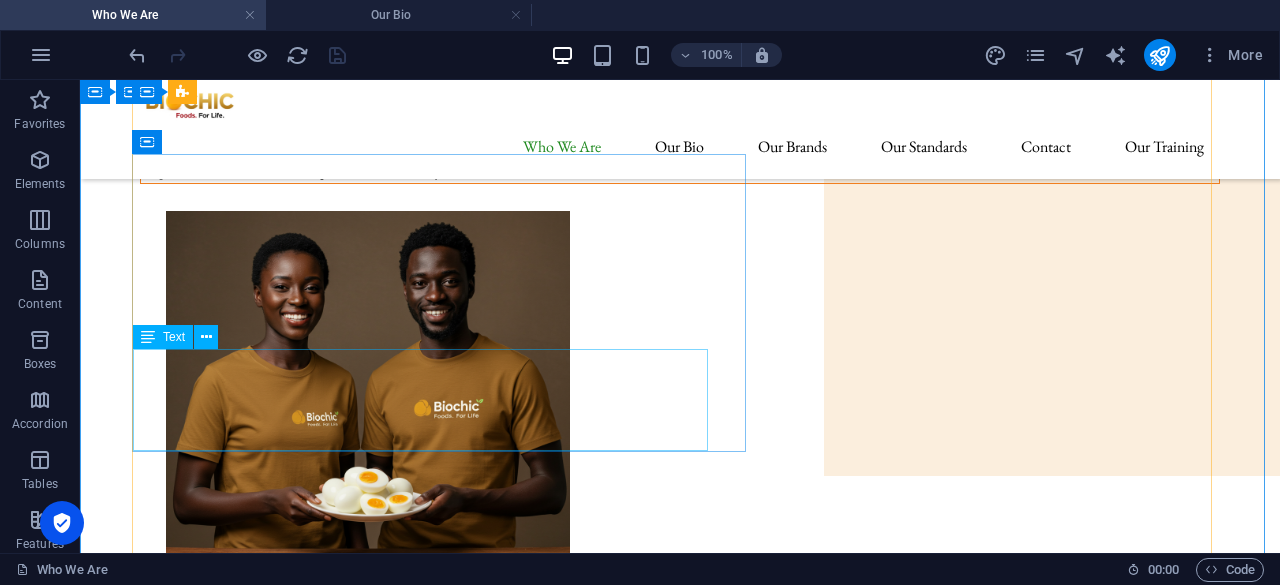 scroll, scrollTop: 266, scrollLeft: 0, axis: vertical 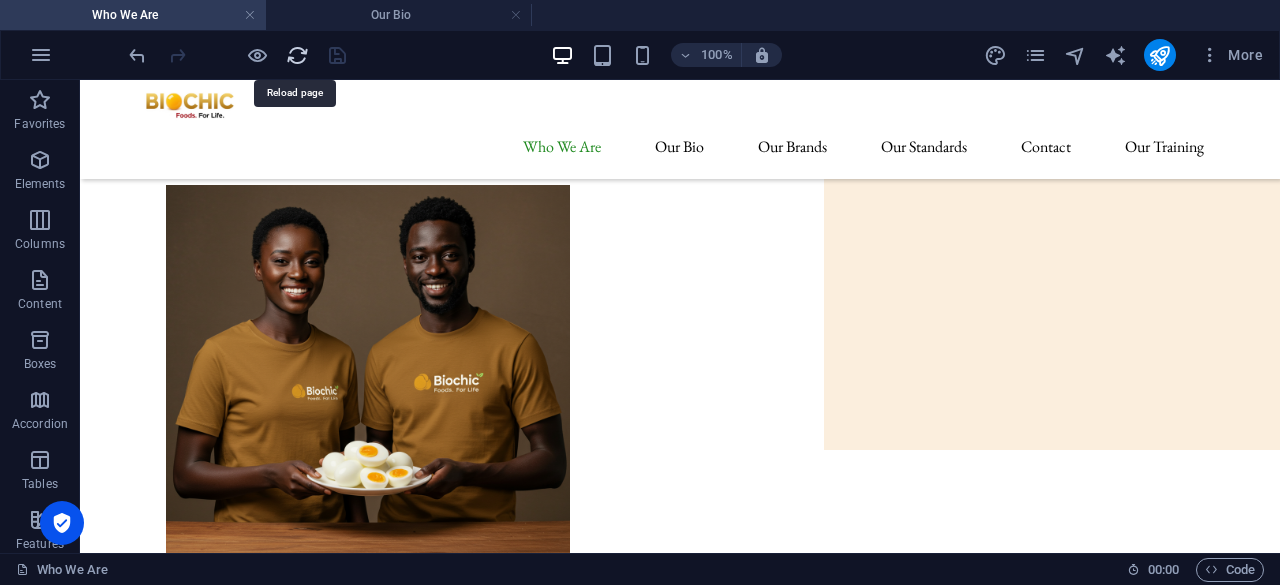 click at bounding box center [297, 55] 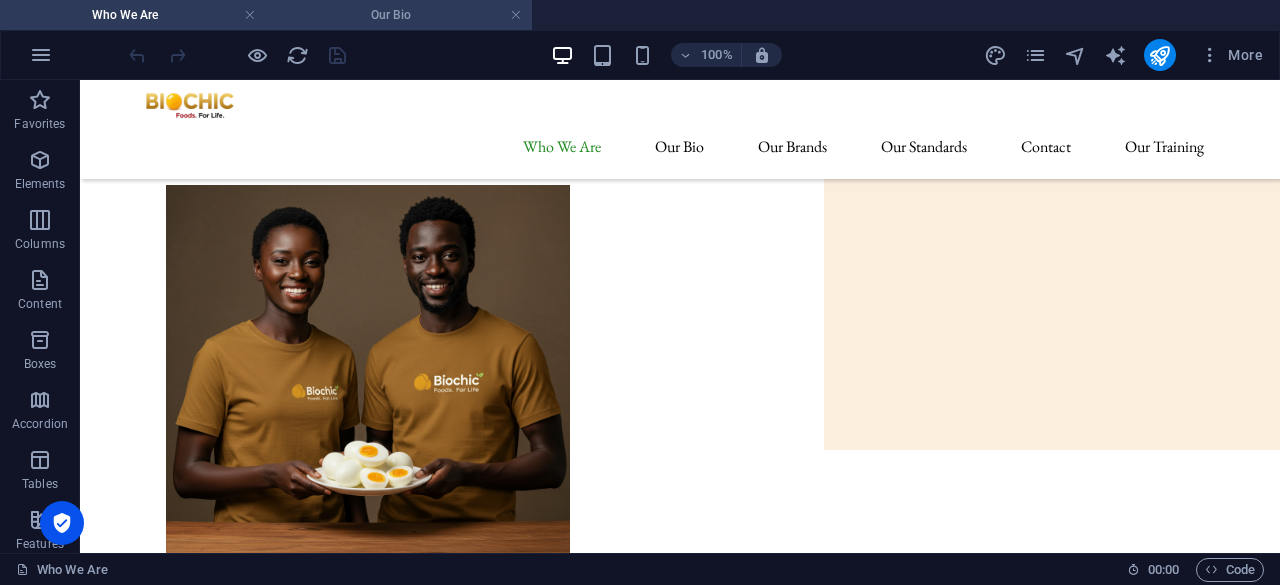 click on "Our Bio" at bounding box center (399, 15) 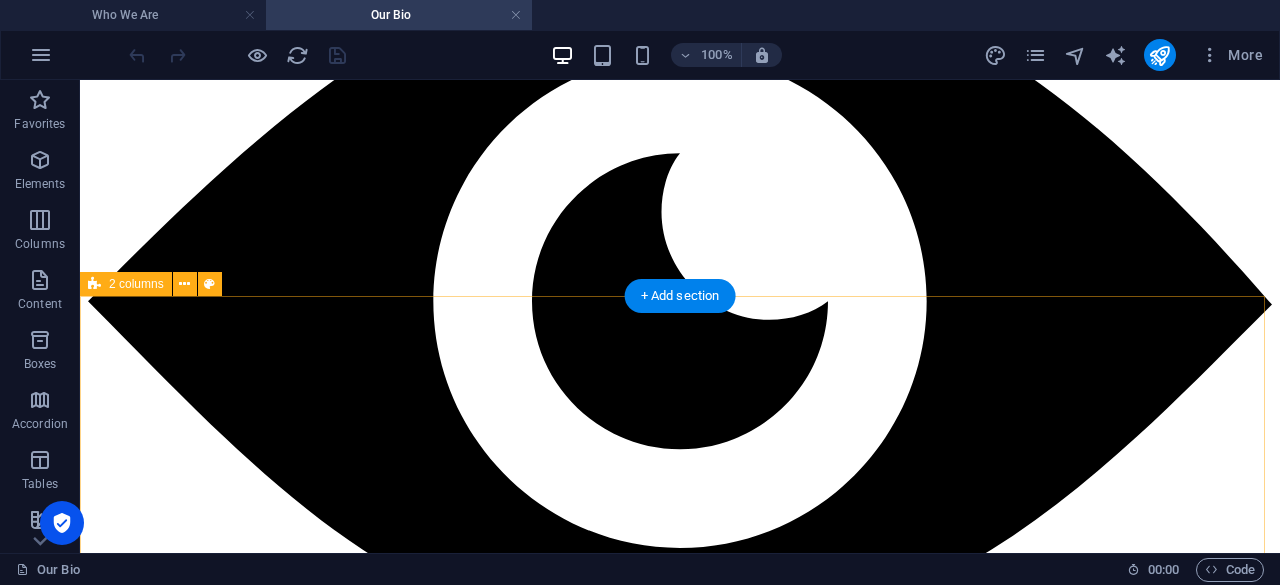 scroll, scrollTop: 2000, scrollLeft: 0, axis: vertical 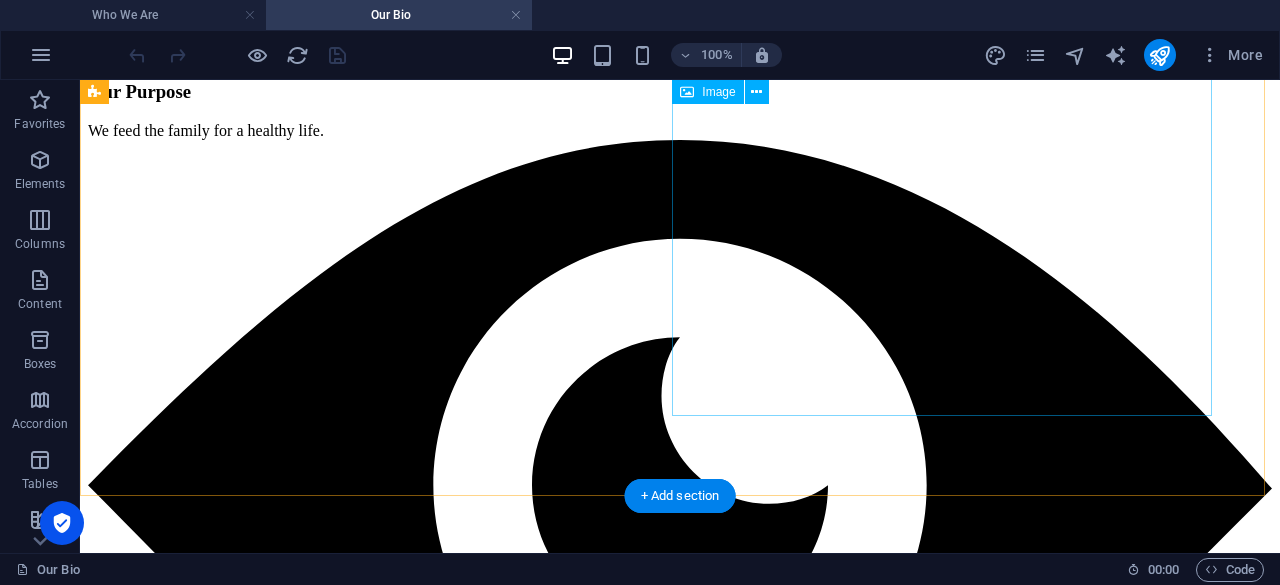click at bounding box center [680, 4319] 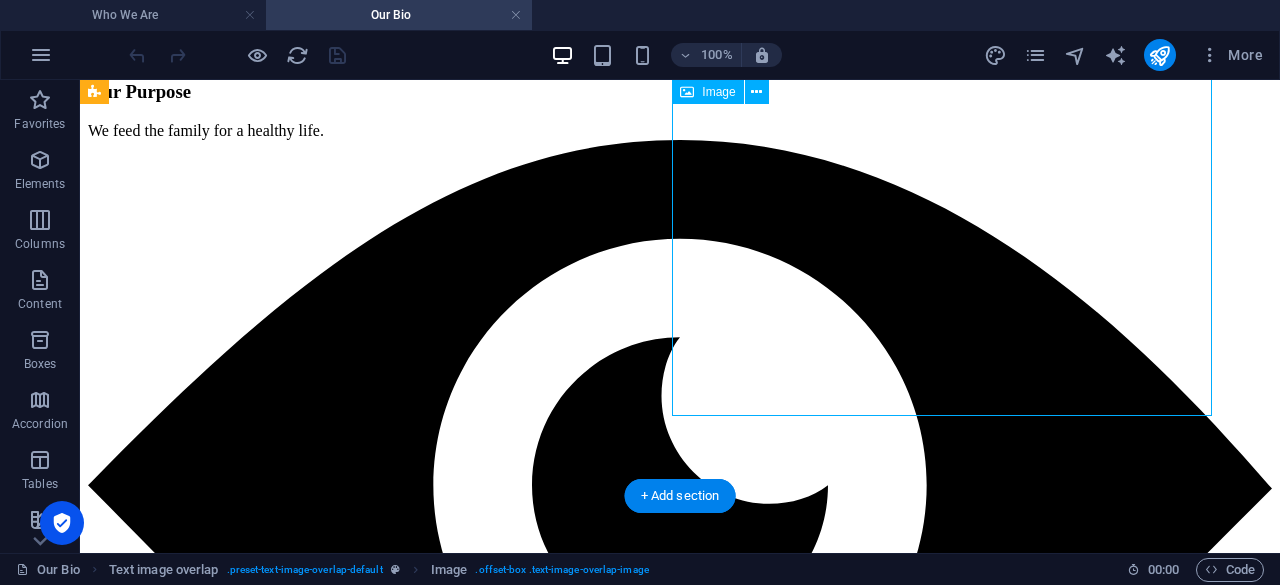 click at bounding box center (680, 4319) 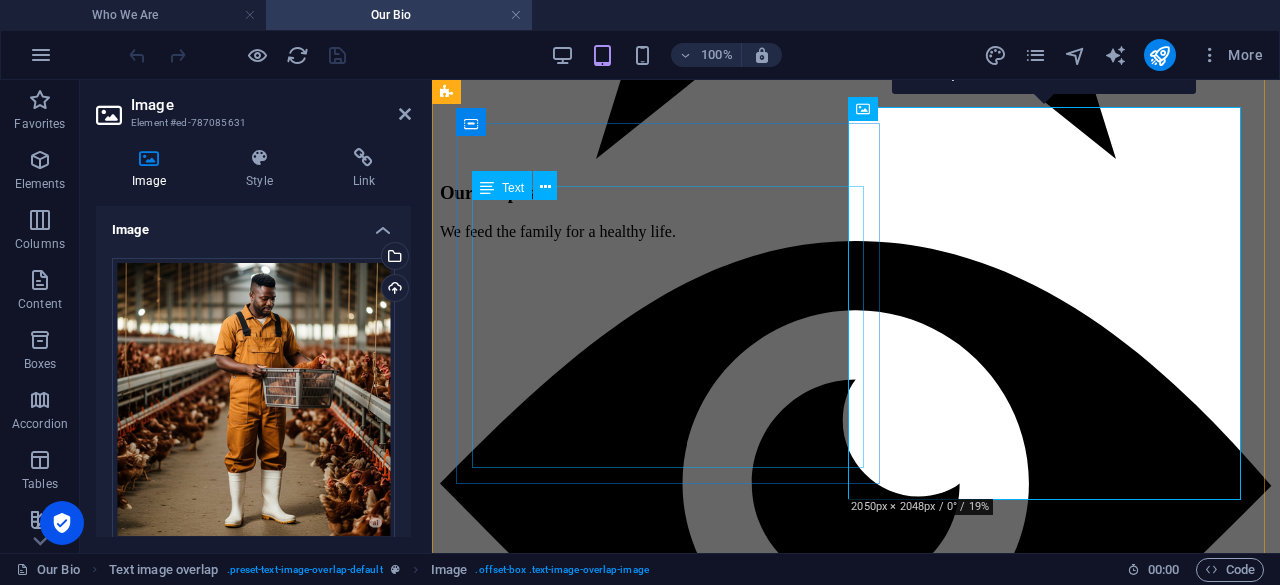 scroll, scrollTop: 1624, scrollLeft: 0, axis: vertical 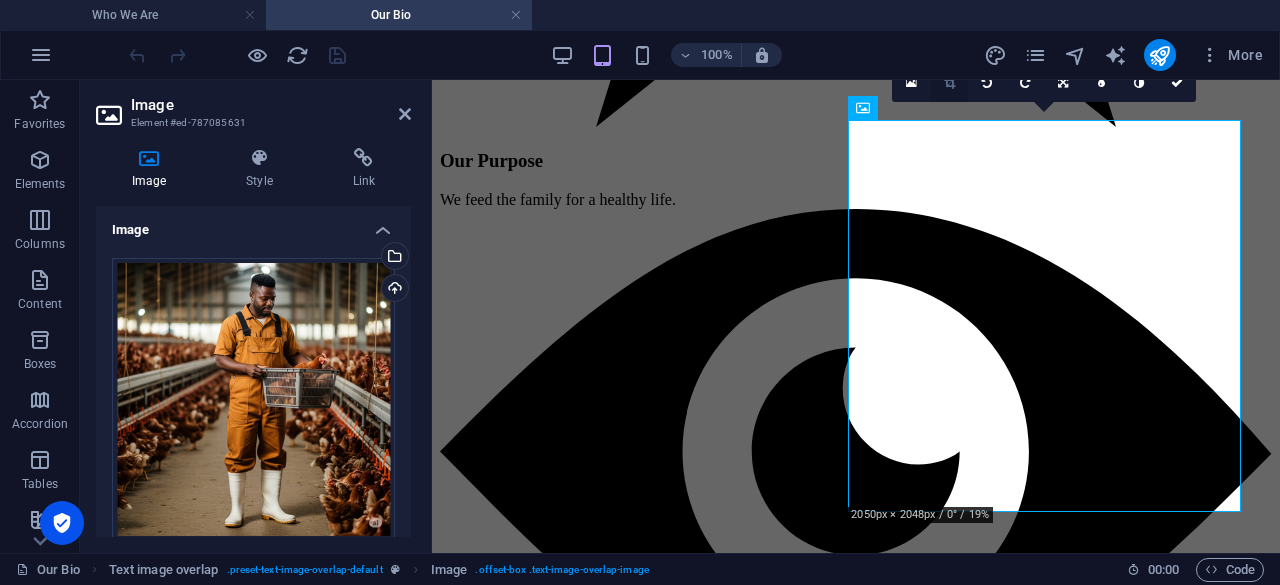 click at bounding box center [949, 83] 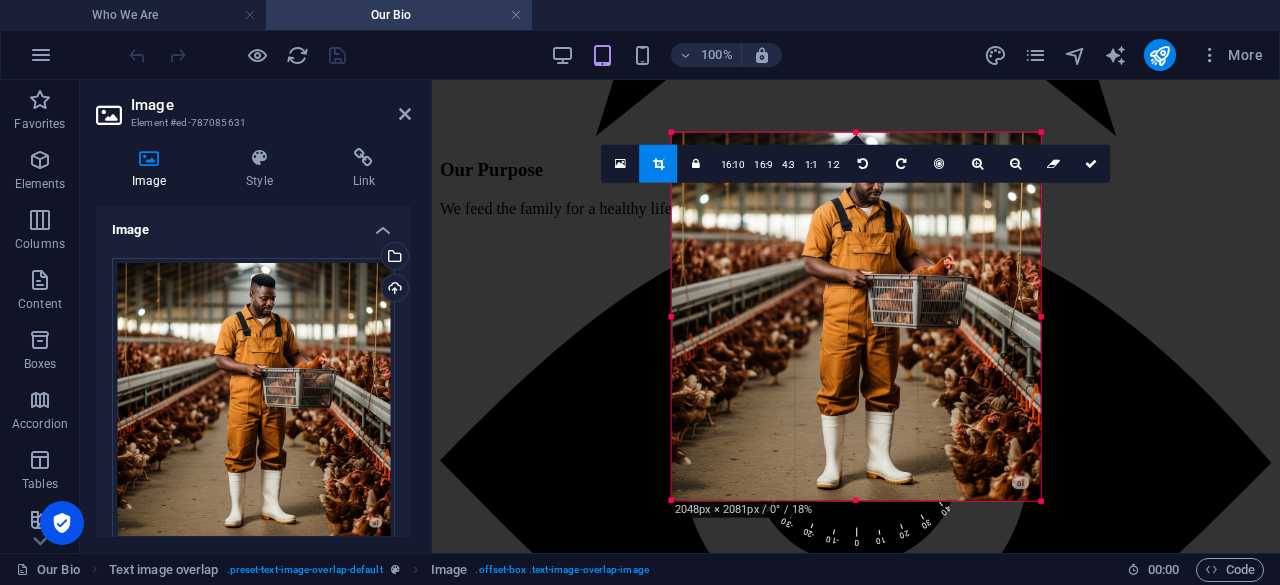 scroll, scrollTop: 1612, scrollLeft: 0, axis: vertical 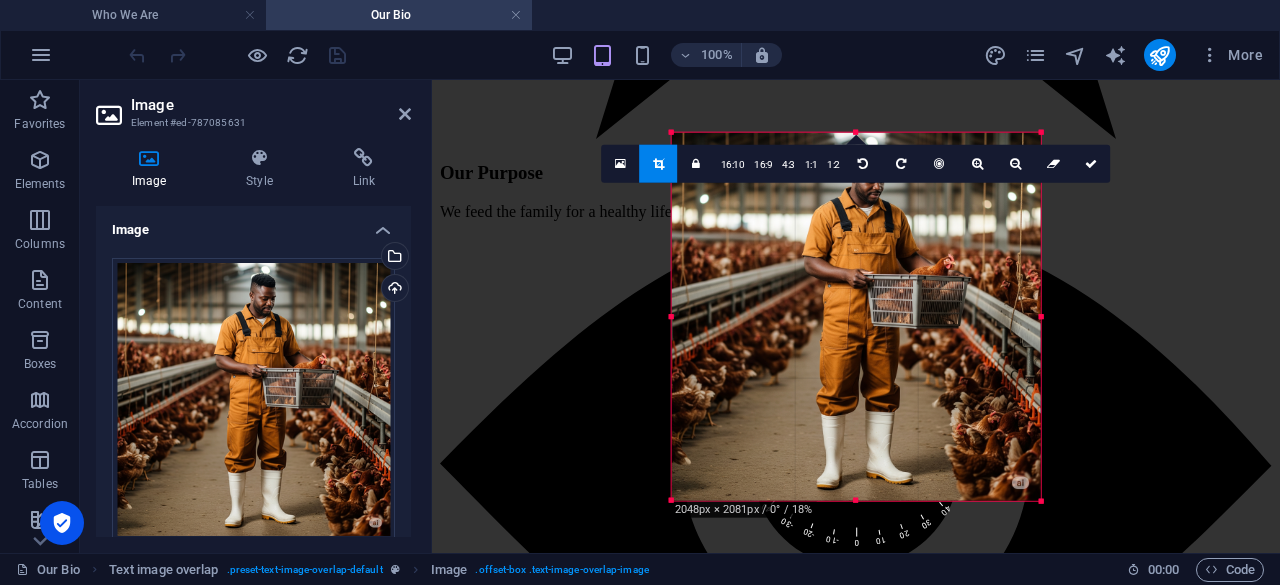 drag, startPoint x: 1046, startPoint y: 507, endPoint x: 1036, endPoint y: 503, distance: 10.770329 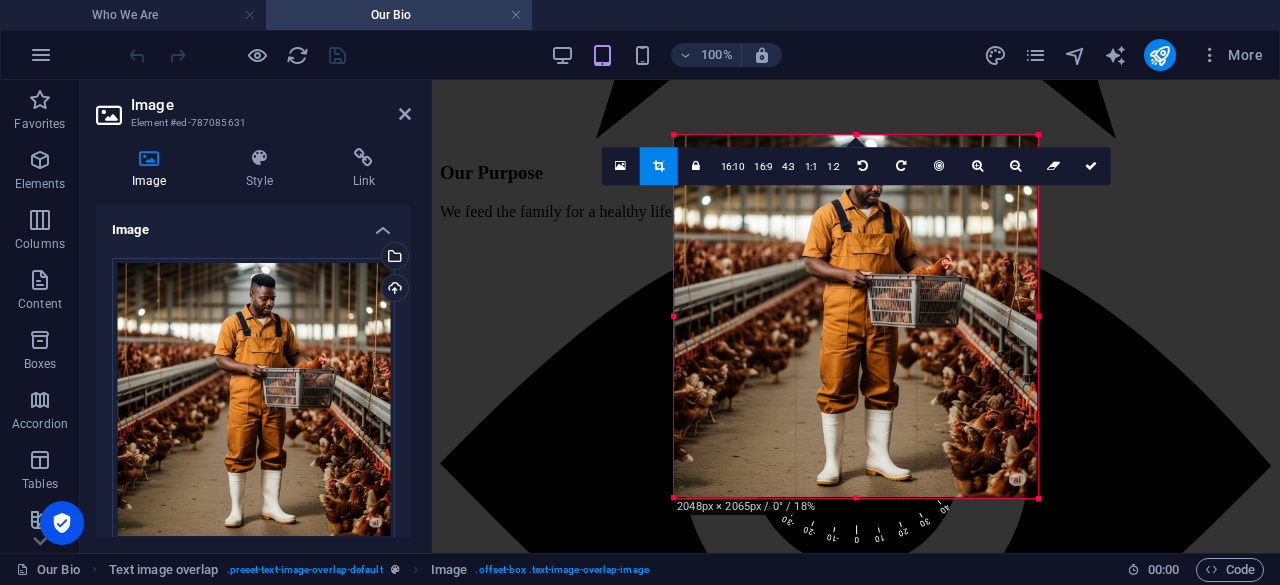 scroll, scrollTop: 1608, scrollLeft: 0, axis: vertical 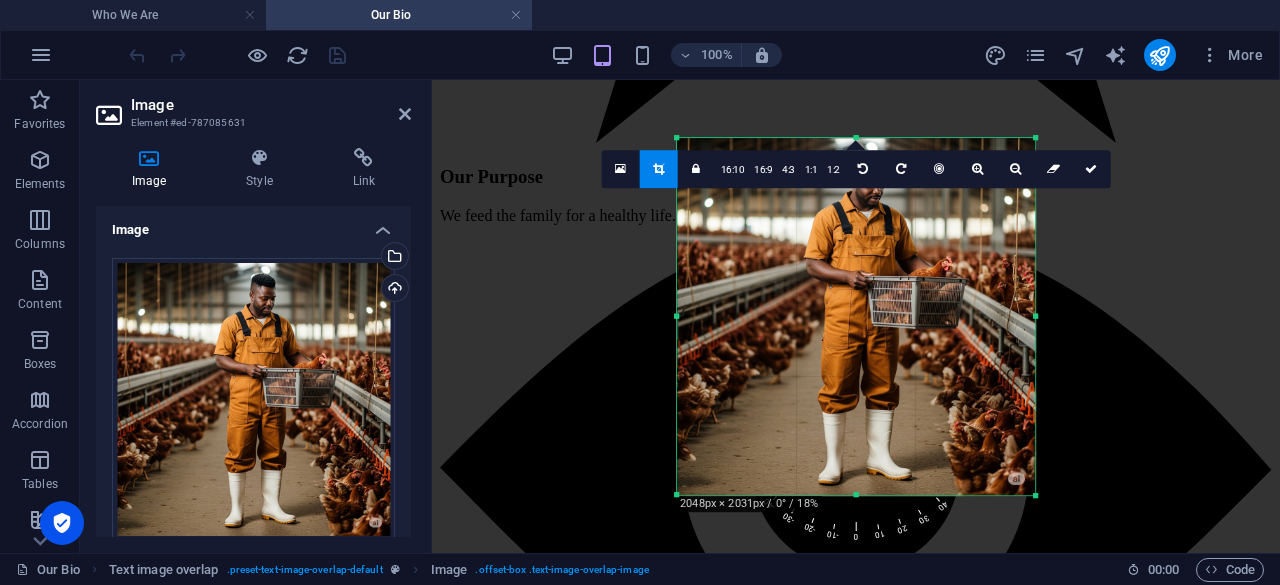 drag, startPoint x: 1039, startPoint y: 317, endPoint x: 1029, endPoint y: 321, distance: 10.770329 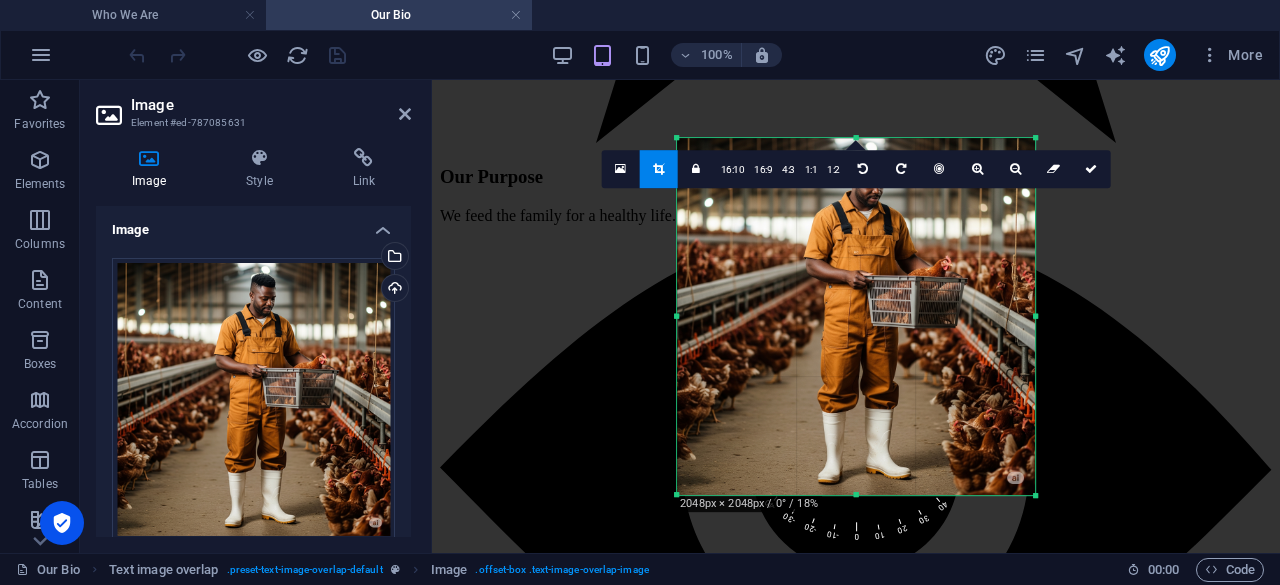 click at bounding box center (658, 169) 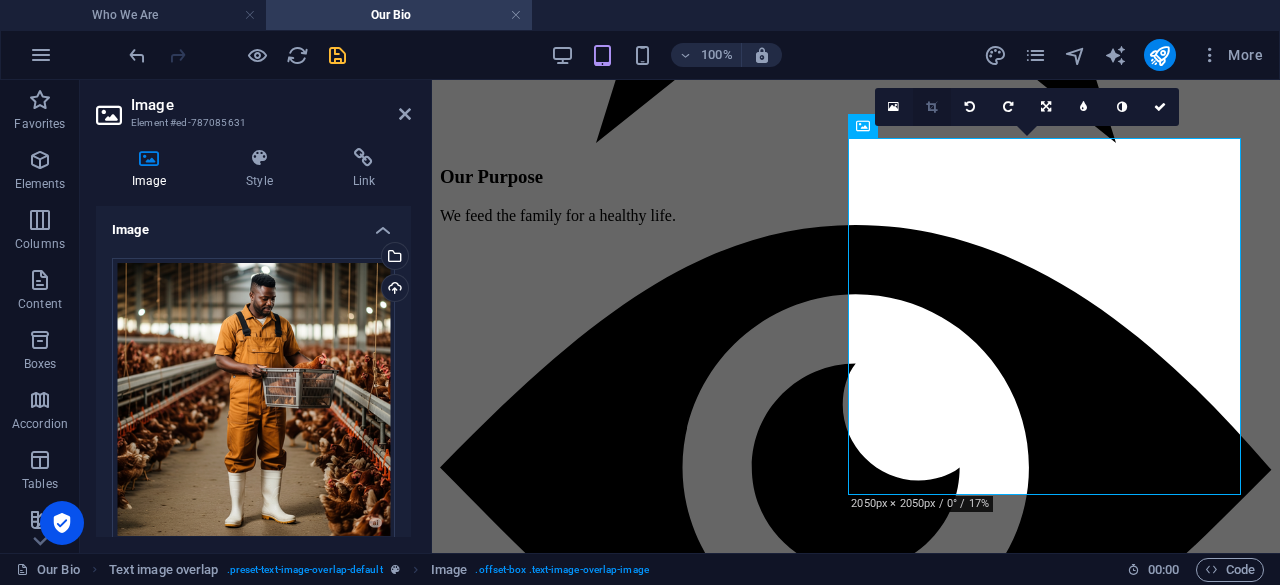 click at bounding box center [931, 107] 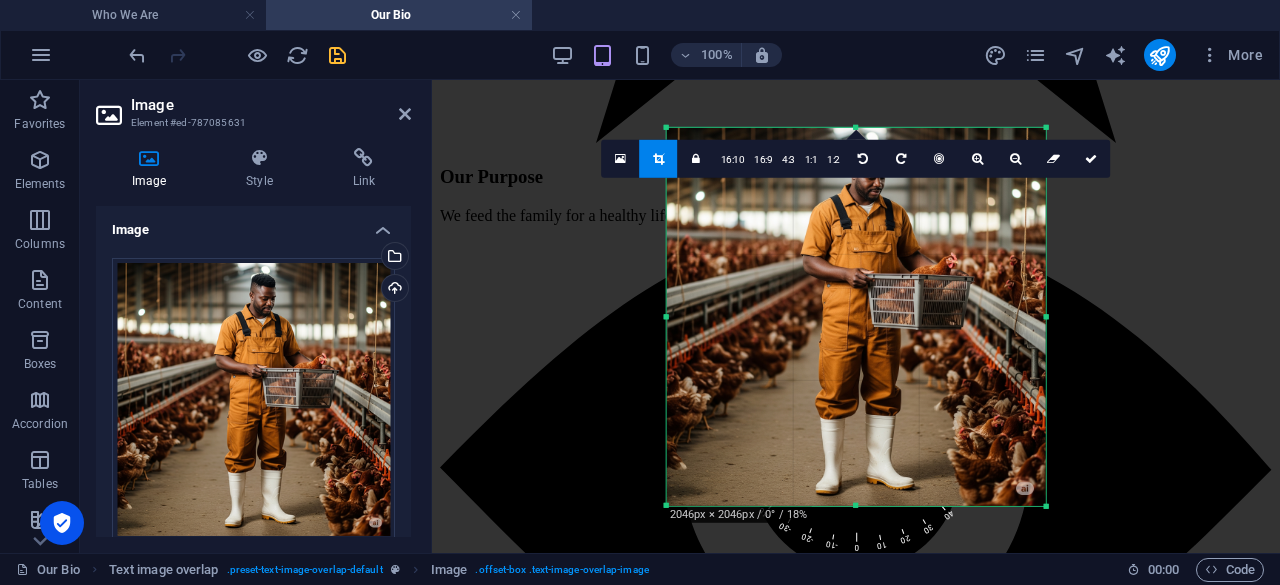 scroll, scrollTop: 1608, scrollLeft: 0, axis: vertical 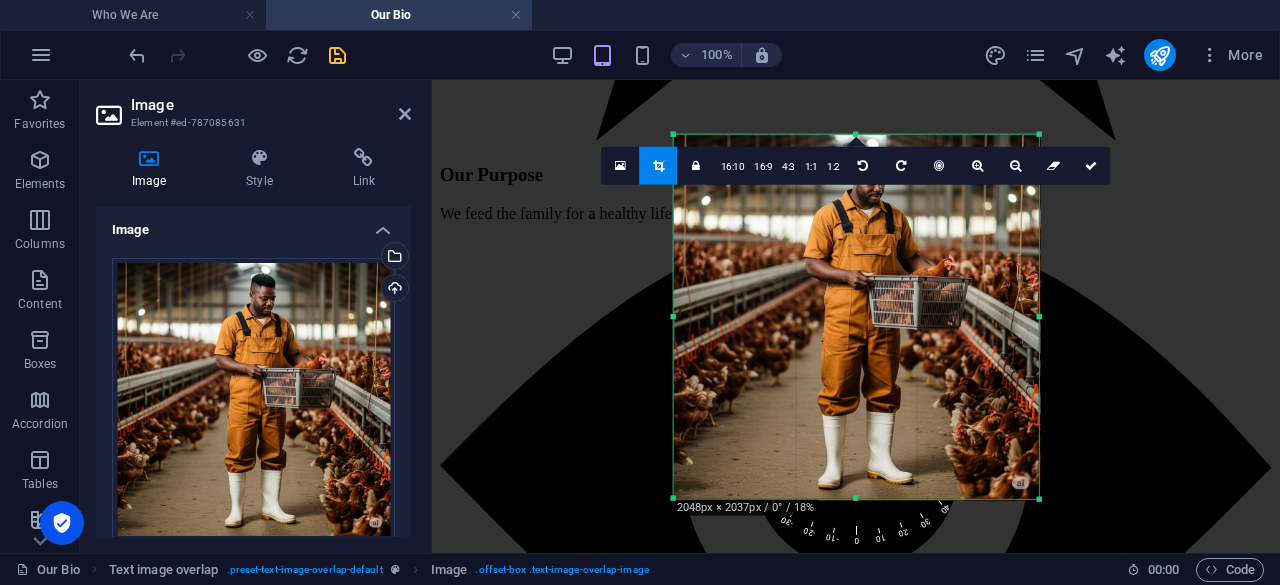 drag, startPoint x: 1048, startPoint y: 319, endPoint x: 1036, endPoint y: 332, distance: 17.691807 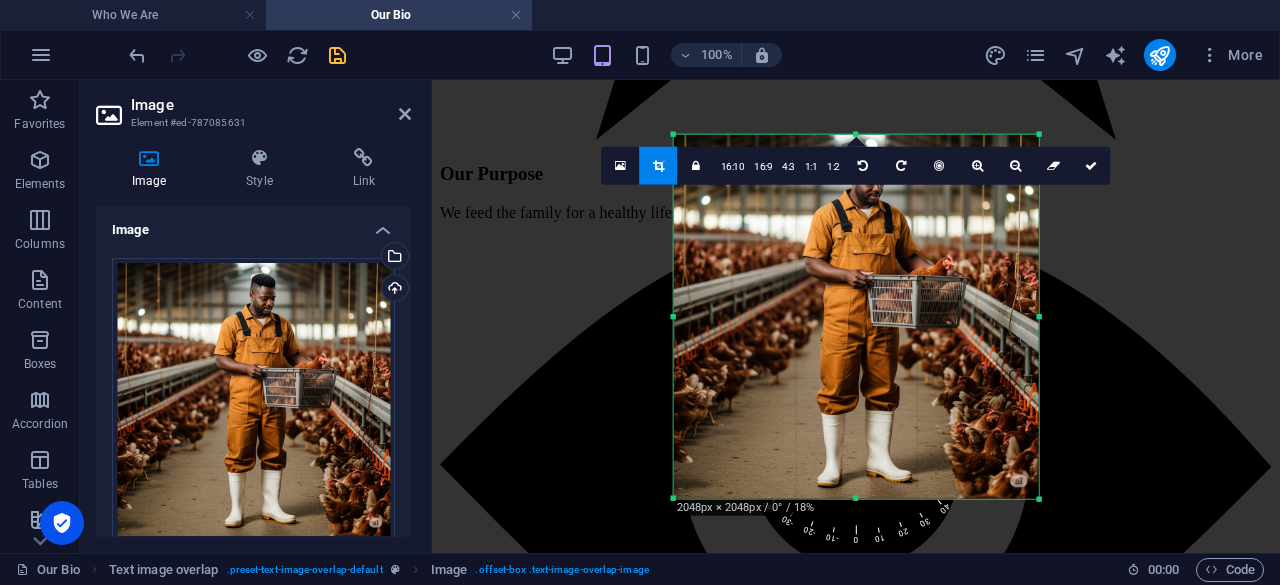 click at bounding box center (856, 912) 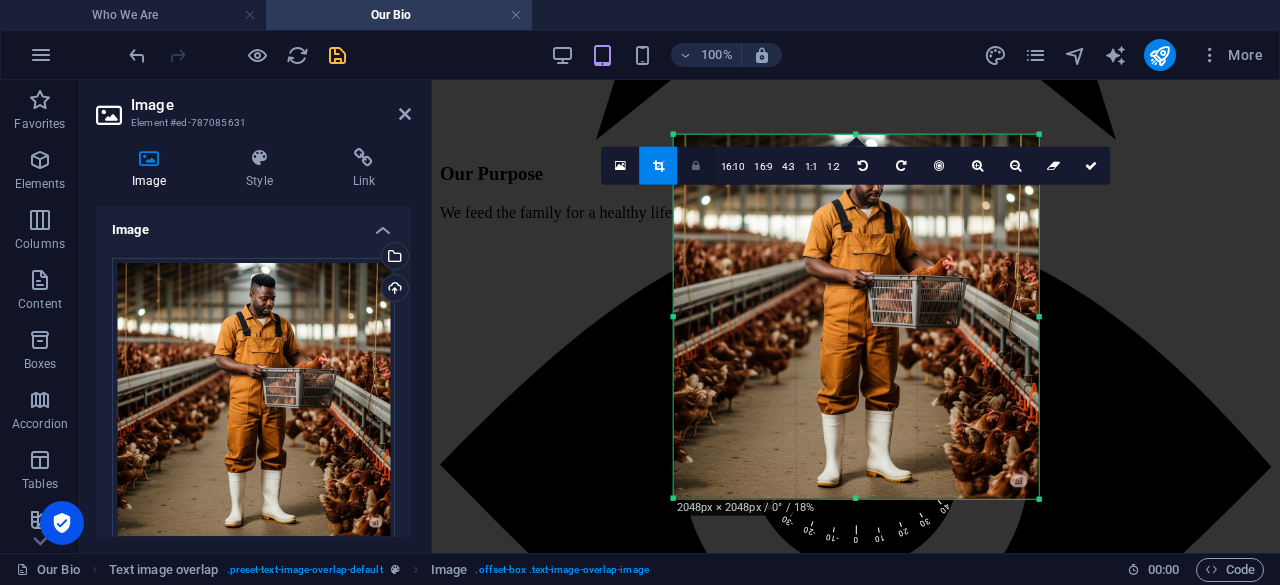 click at bounding box center (696, 165) 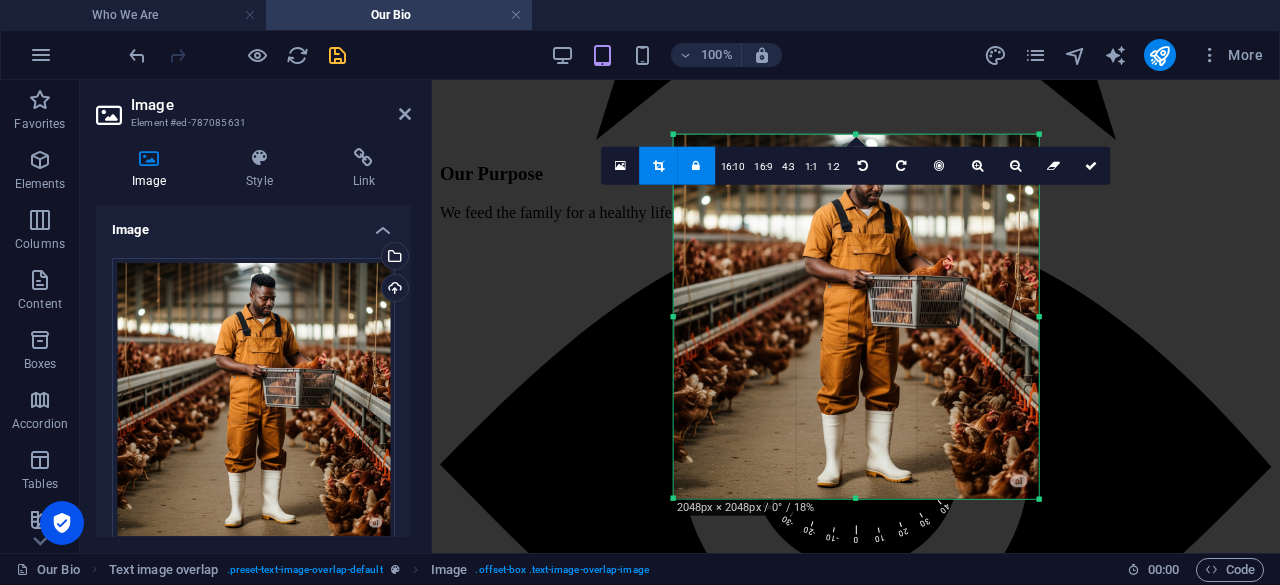 click on "180 170 160 150 140 130 120 110 100 90 80 70 60 50 40 30 20 10 0 -10 -20 -30 -40 -50 -60 -70 -80 -90 -100 -110 -120 -130 -140 -150 -160 -170 2048px × 2048px / 0° / 18% 16:10 16:9 4:3 1:1 1:2 0" at bounding box center [856, 316] 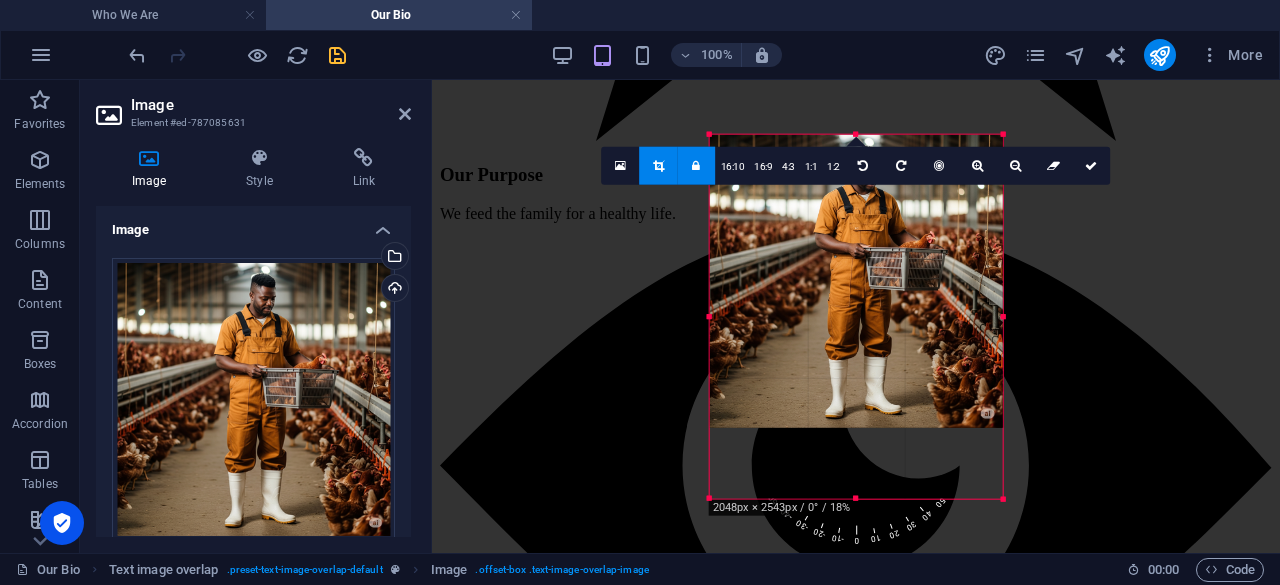 drag, startPoint x: 1038, startPoint y: 317, endPoint x: 967, endPoint y: 309, distance: 71.44928 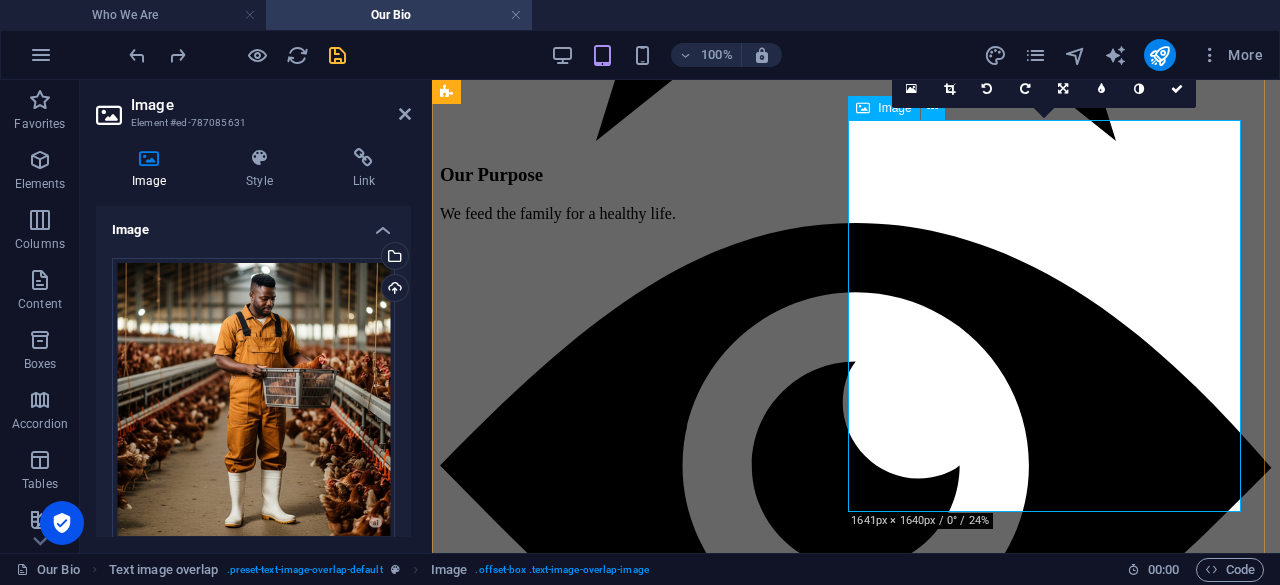 scroll, scrollTop: 1624, scrollLeft: 0, axis: vertical 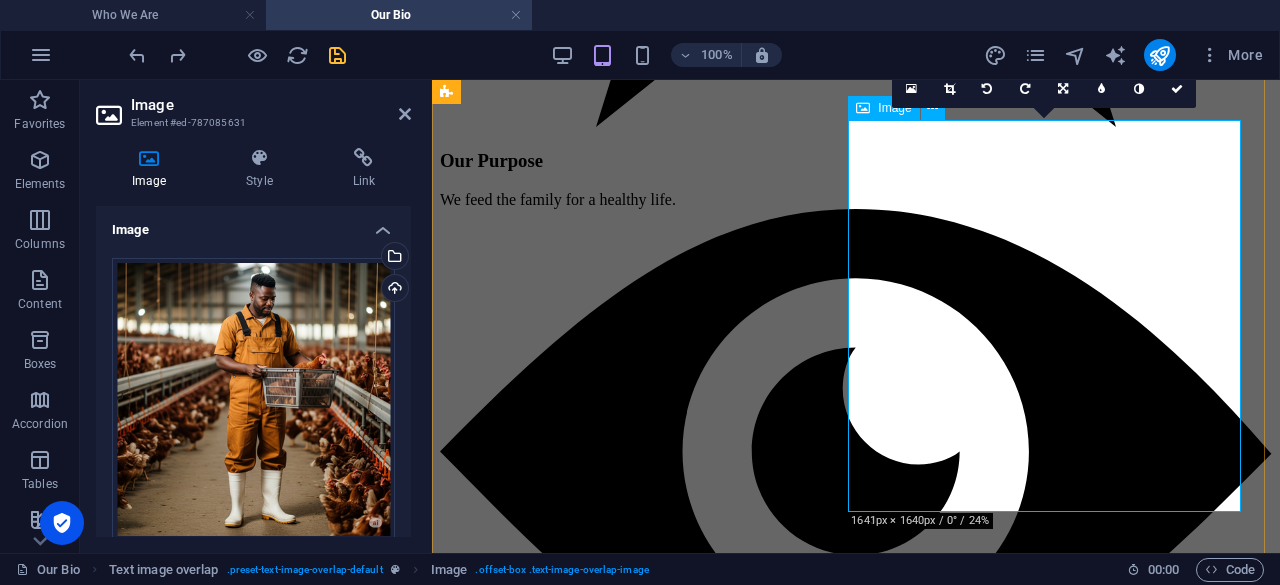 click at bounding box center (856, 3440) 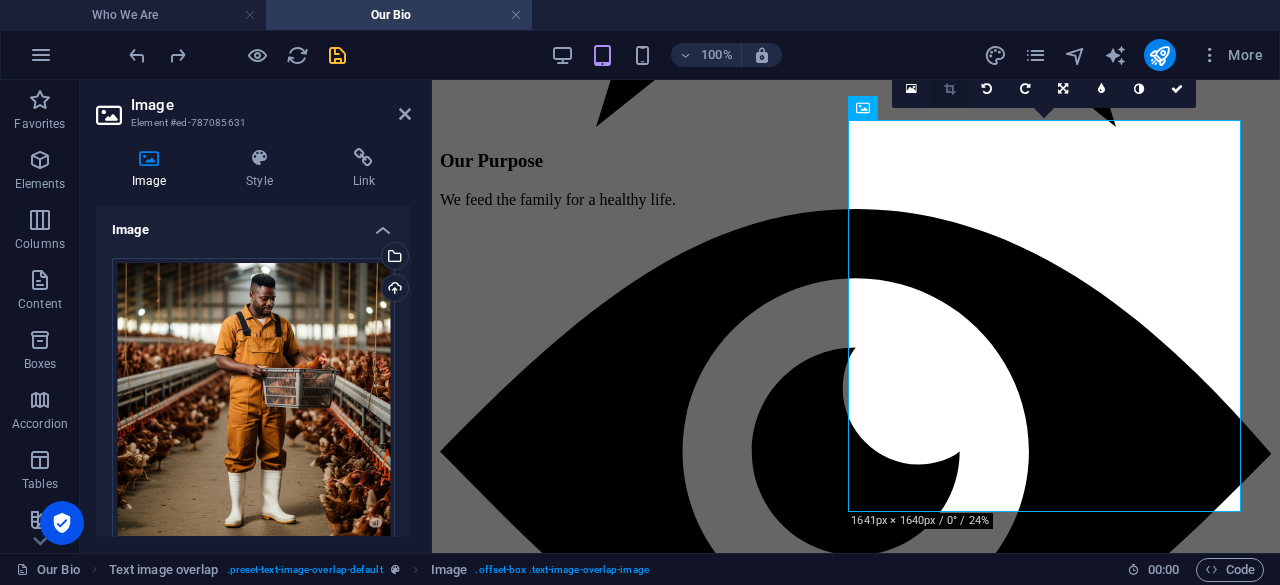 click at bounding box center (949, 89) 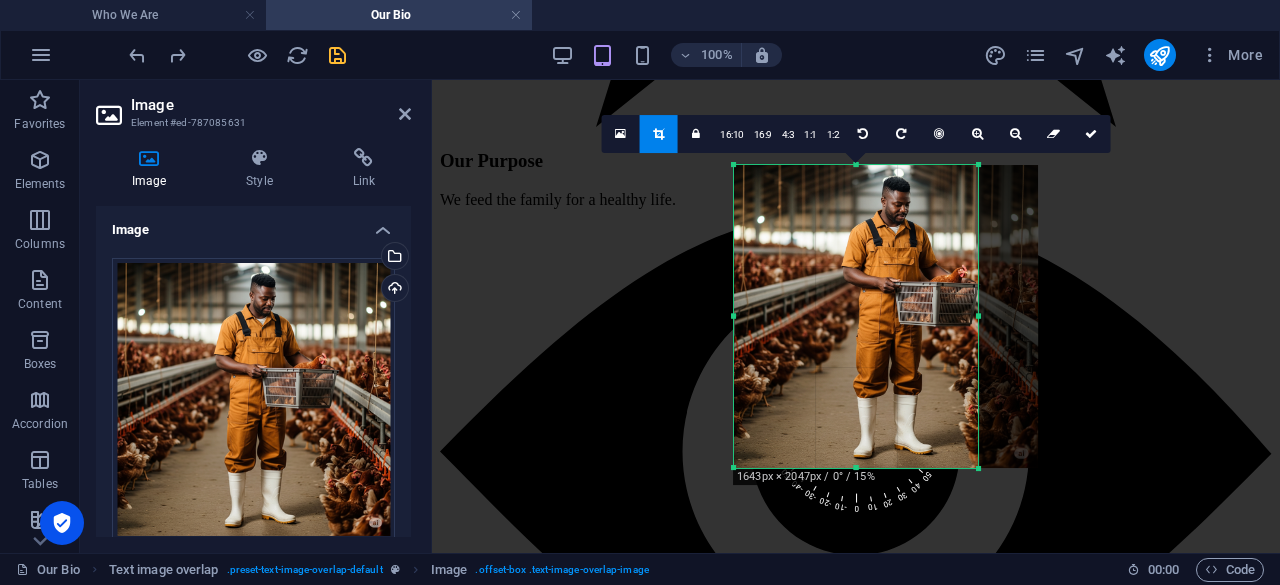 scroll, scrollTop: 1608, scrollLeft: 0, axis: vertical 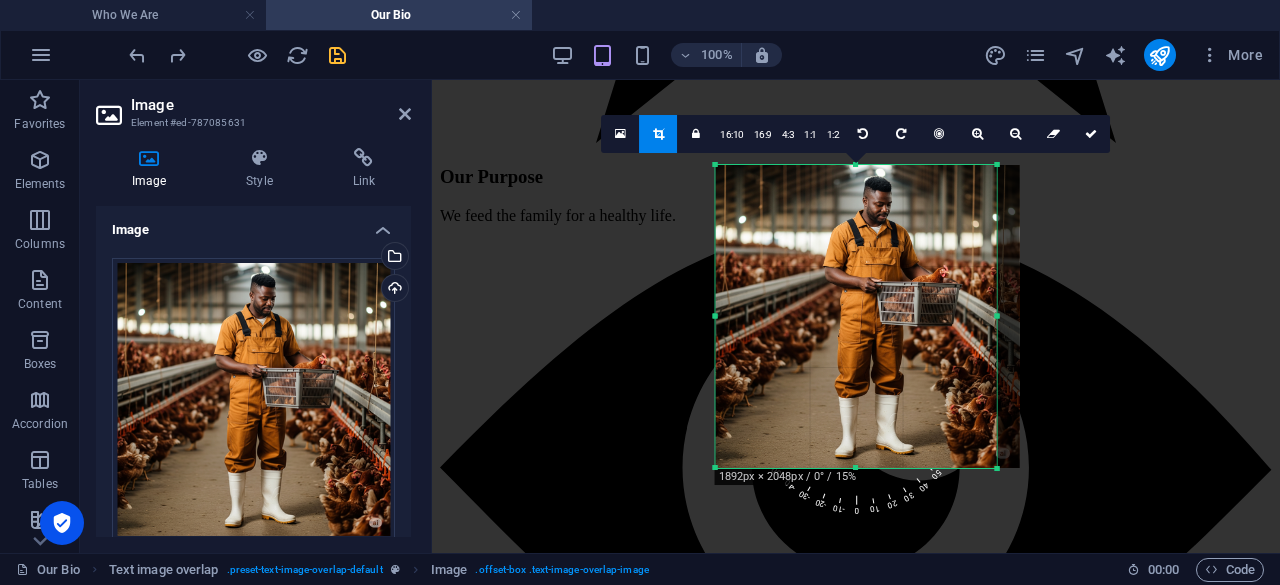 drag, startPoint x: 979, startPoint y: 317, endPoint x: 1016, endPoint y: 313, distance: 37.215588 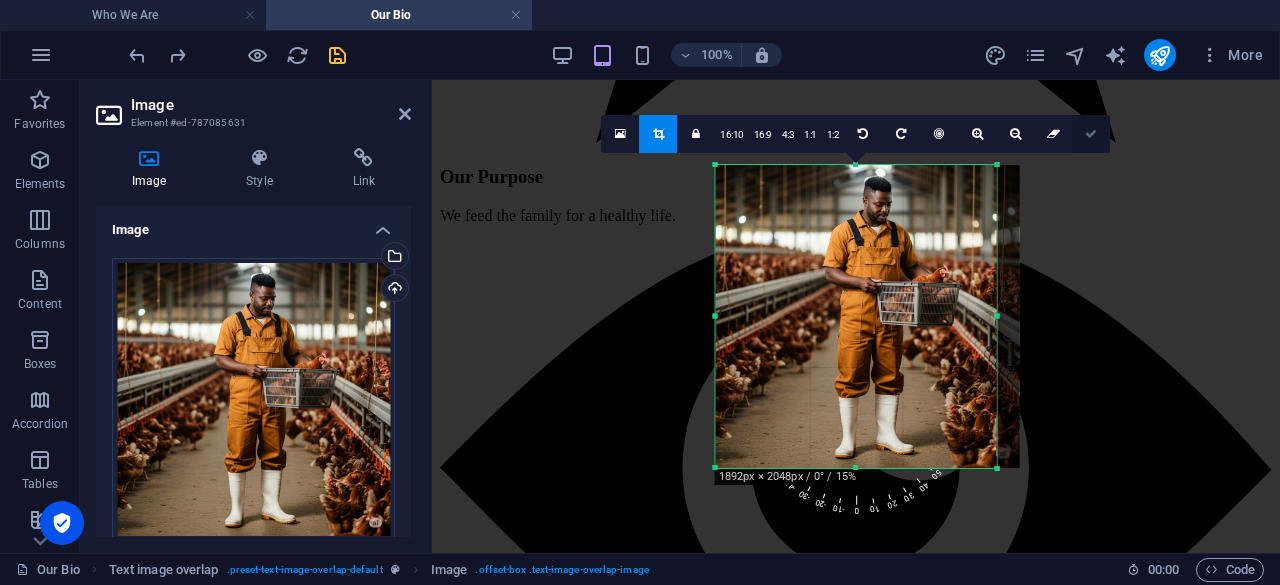 click at bounding box center [1091, 134] 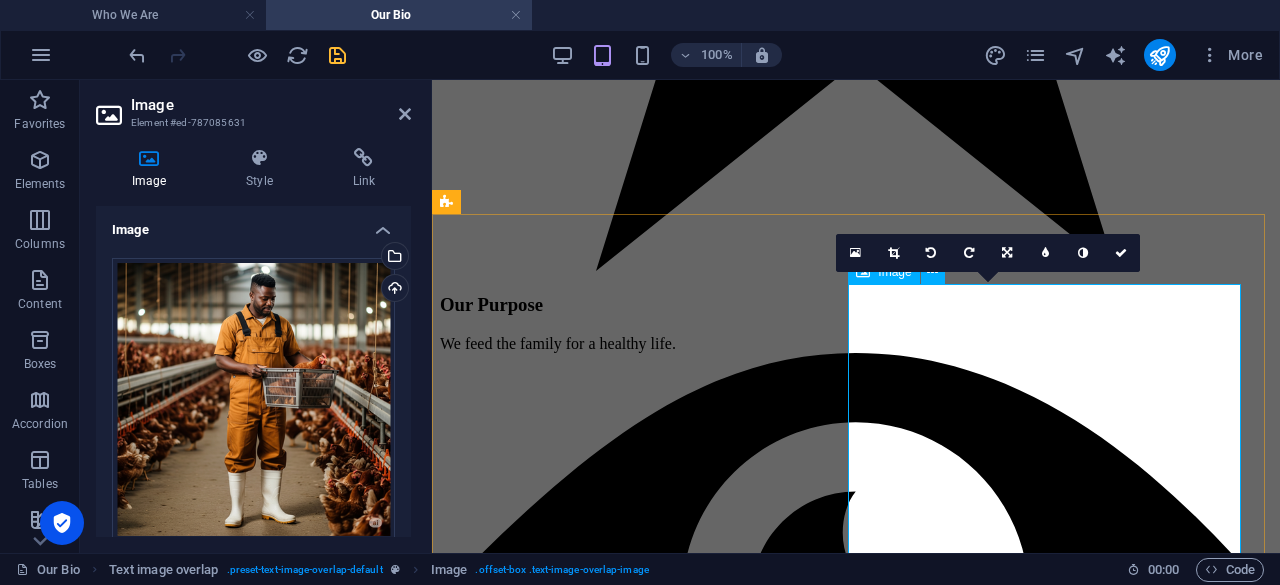 scroll, scrollTop: 1508, scrollLeft: 0, axis: vertical 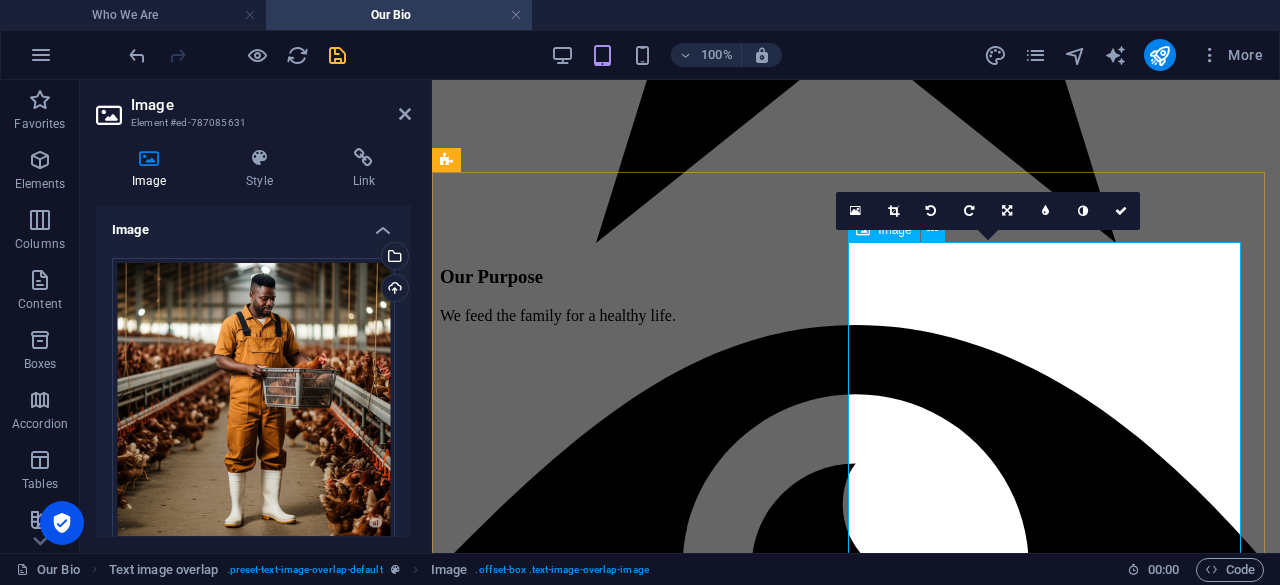 click at bounding box center (856, 3189) 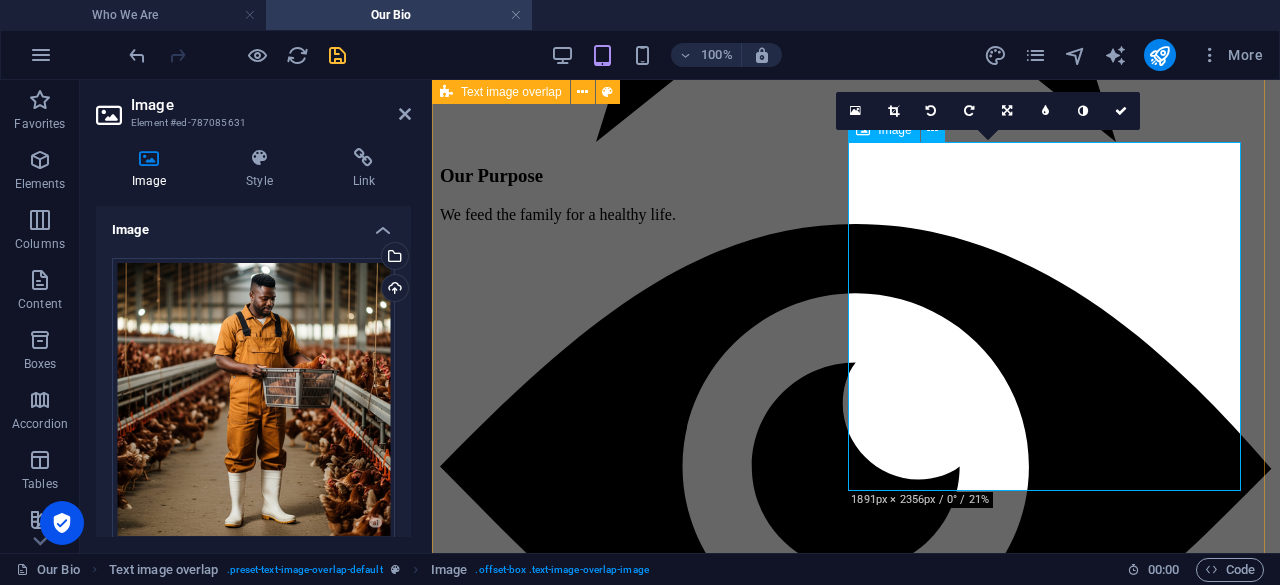 scroll, scrollTop: 1608, scrollLeft: 0, axis: vertical 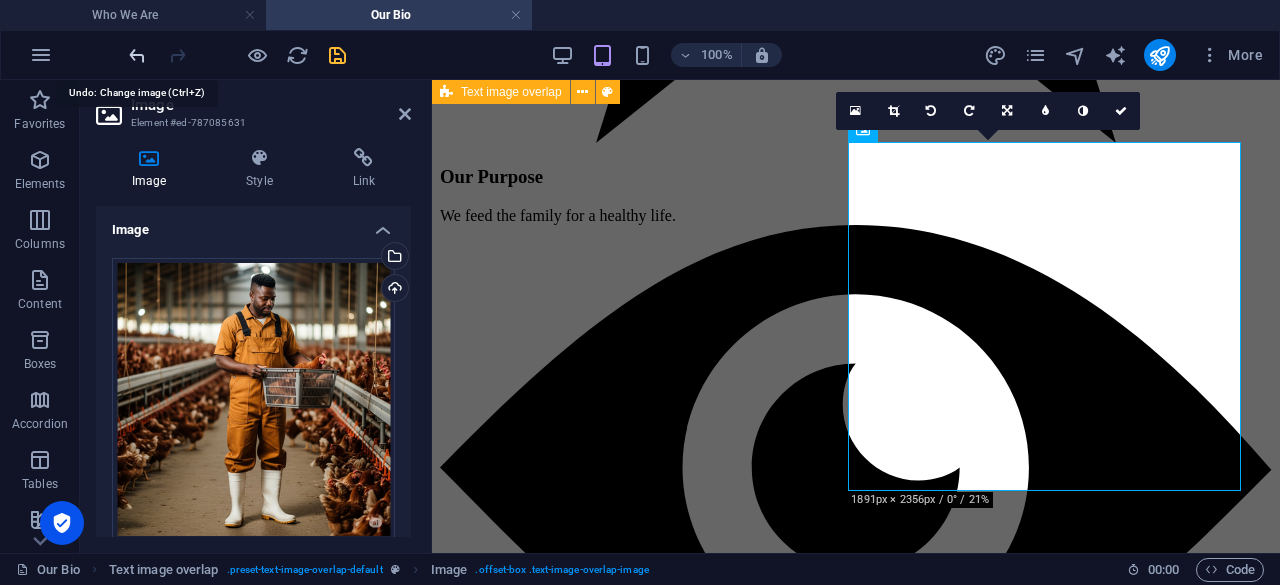 click at bounding box center [137, 55] 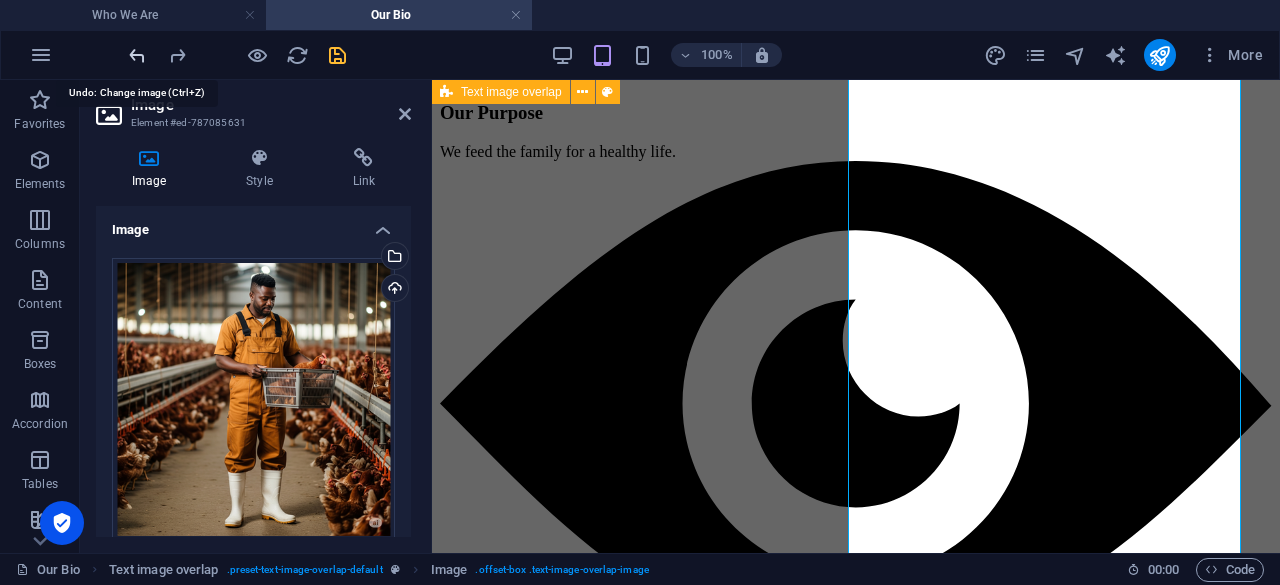 click at bounding box center (137, 55) 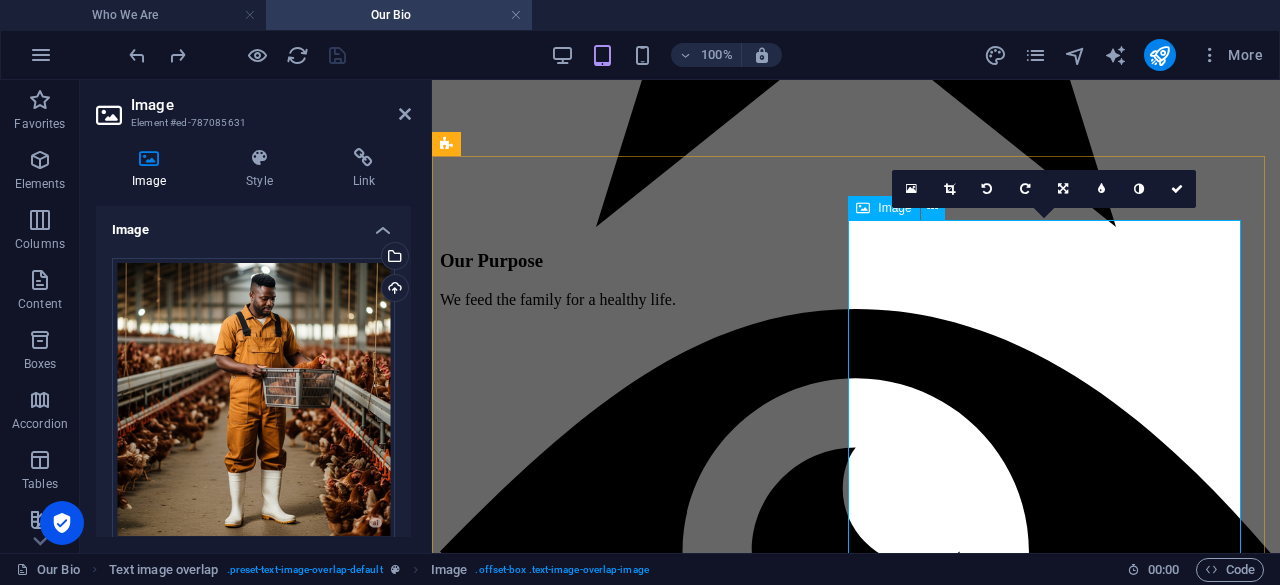 scroll, scrollTop: 1624, scrollLeft: 0, axis: vertical 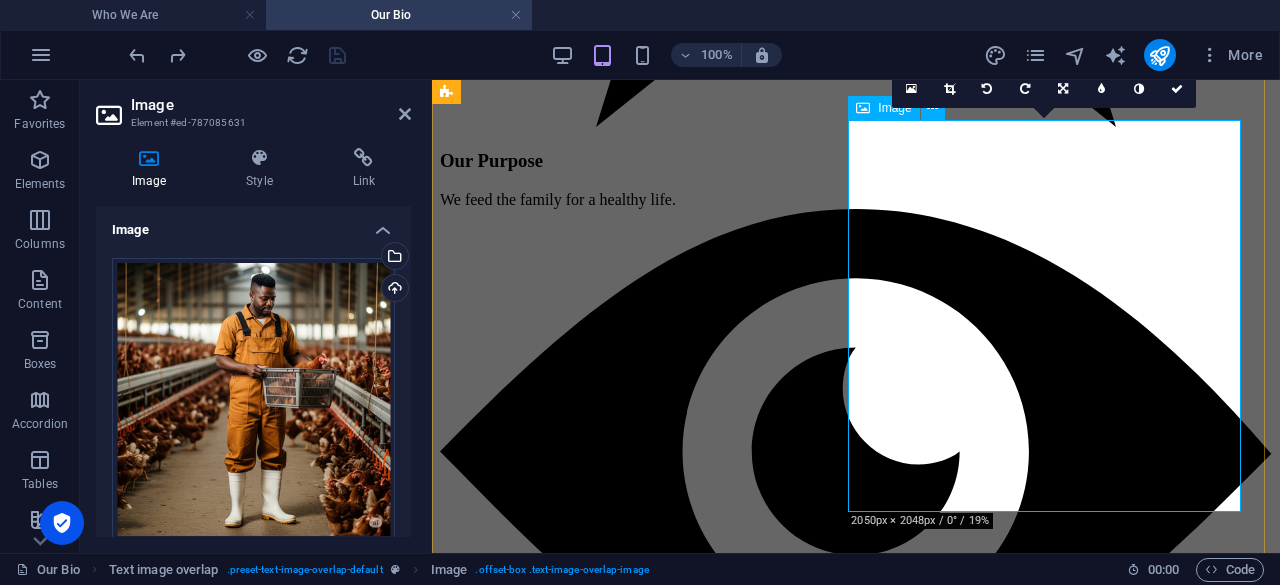 click at bounding box center (856, 3338) 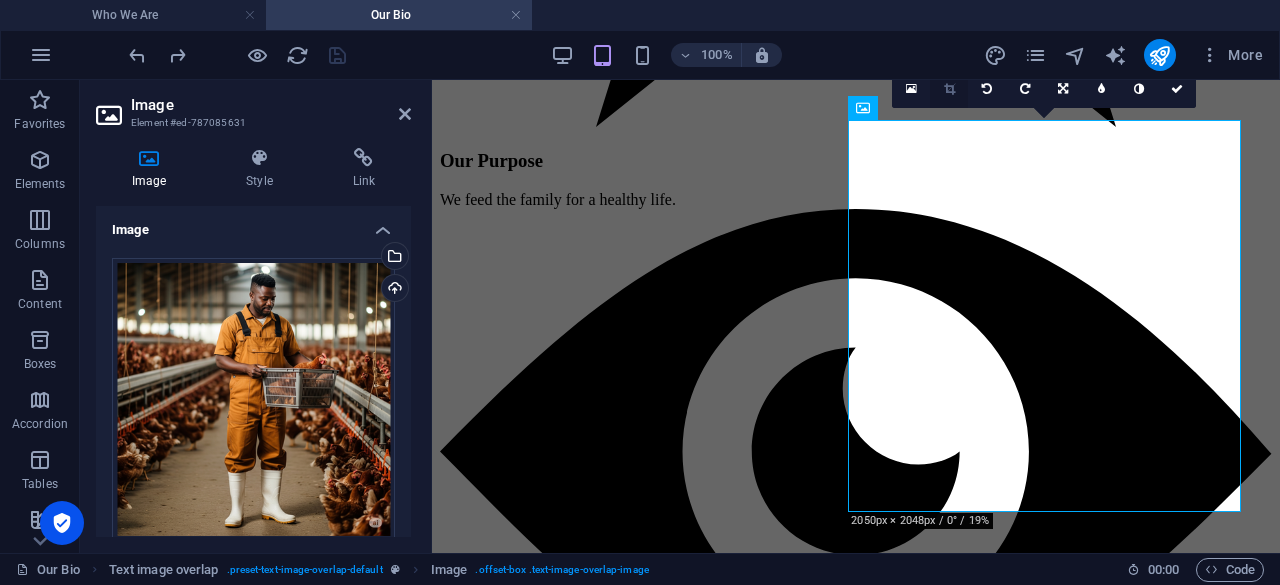 click at bounding box center (949, 89) 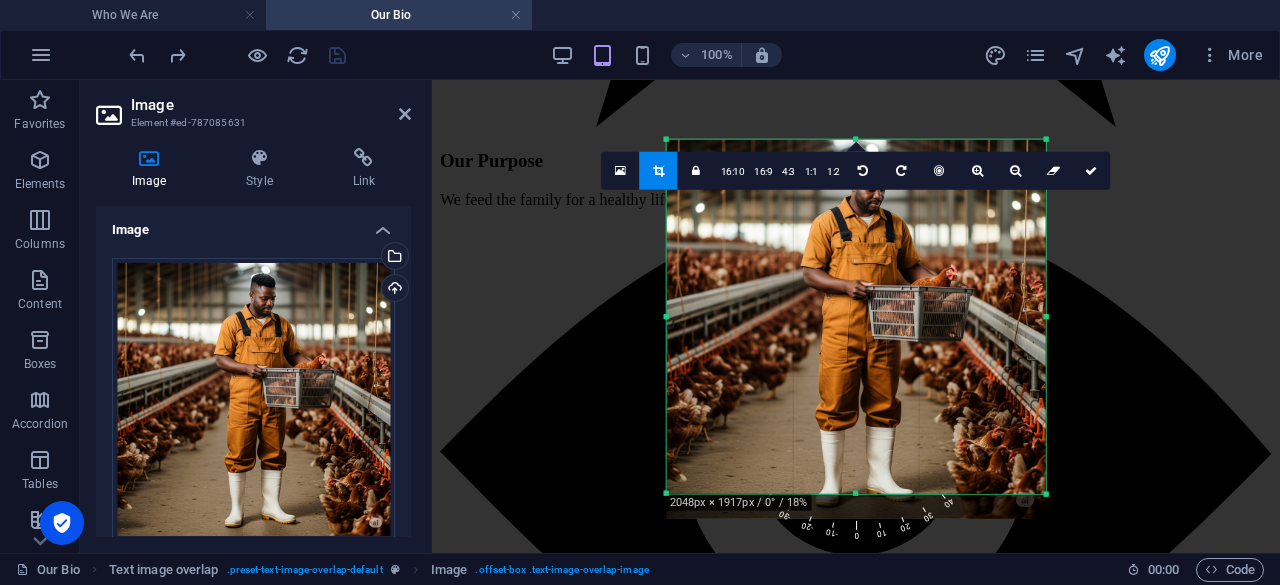 scroll, scrollTop: 1608, scrollLeft: 0, axis: vertical 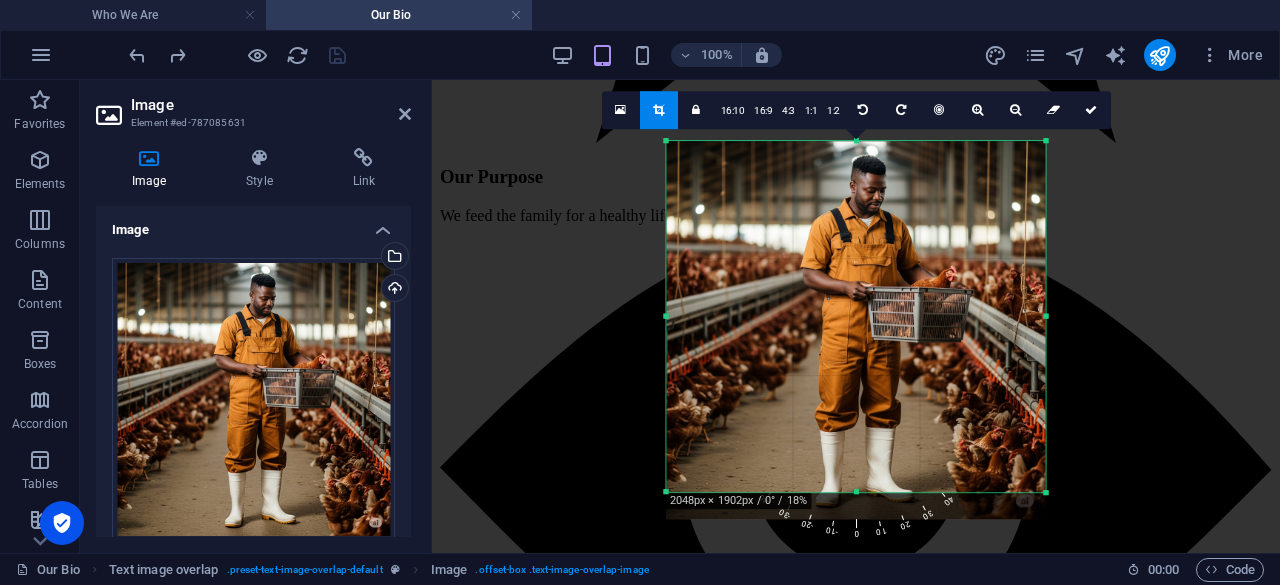 drag, startPoint x: 856, startPoint y: 505, endPoint x: 863, endPoint y: 478, distance: 27.89265 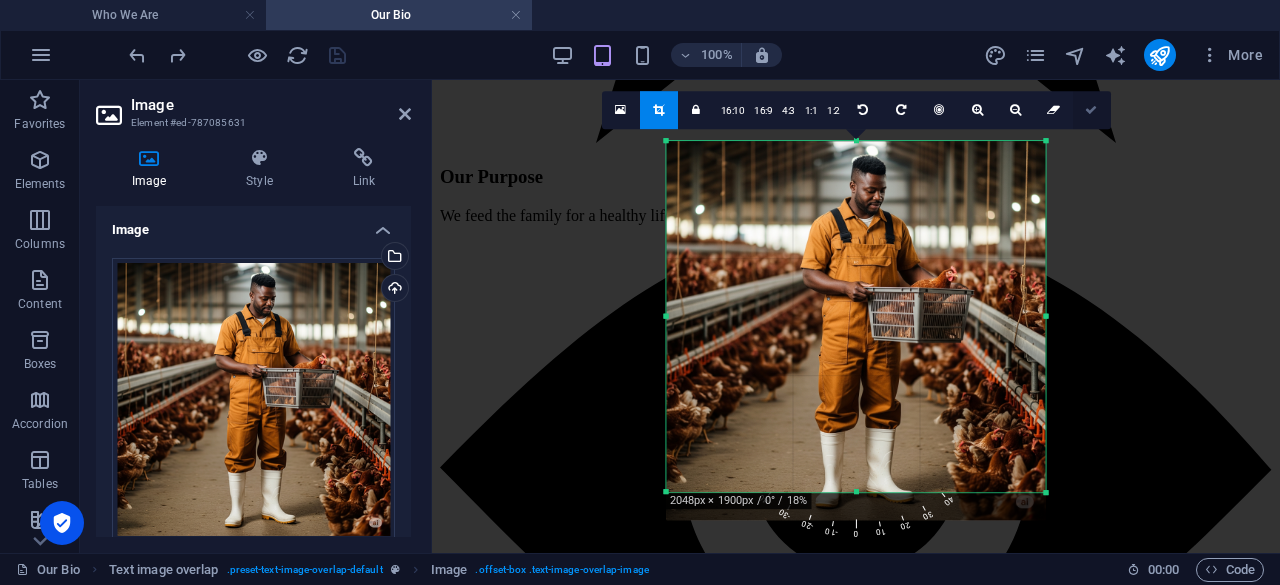 click at bounding box center (1092, 110) 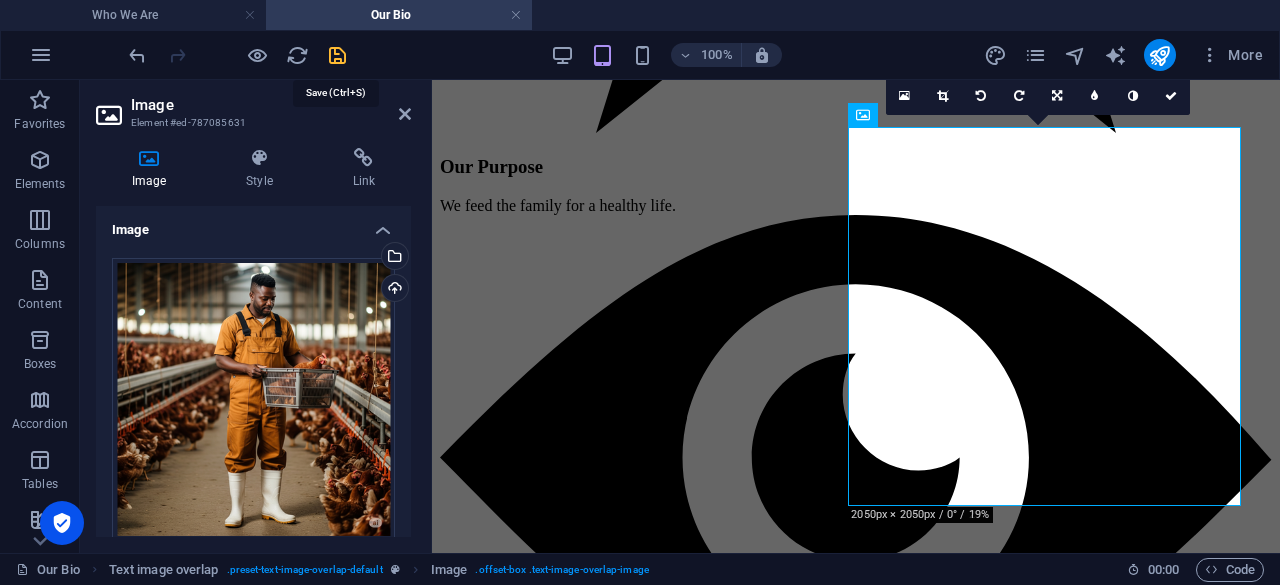 click at bounding box center [337, 55] 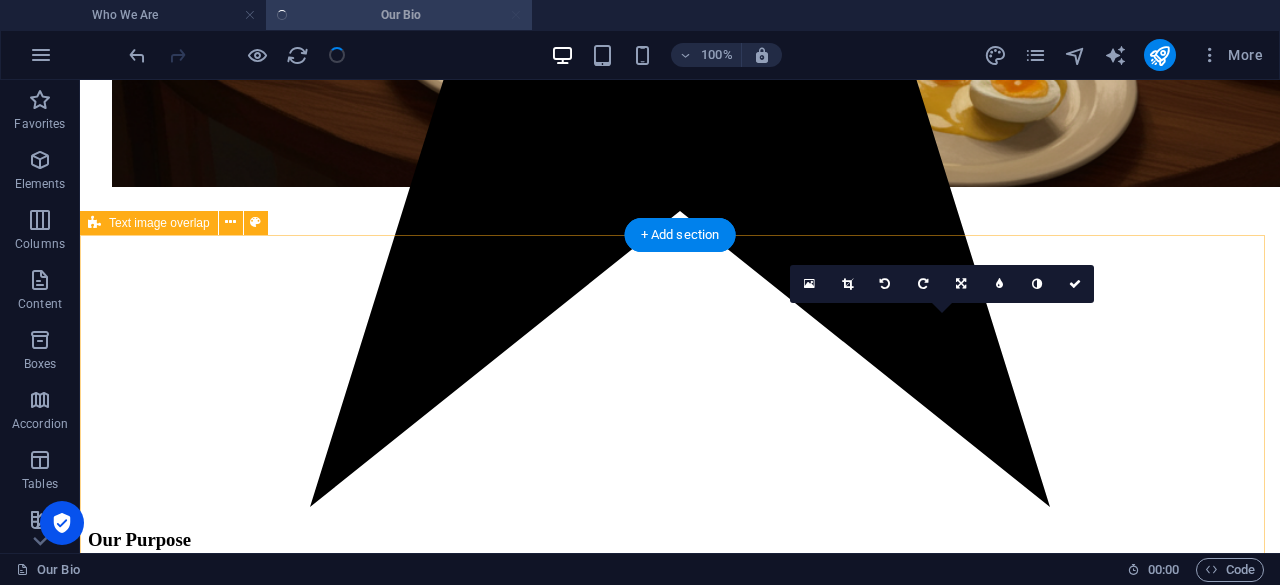 scroll, scrollTop: 1952, scrollLeft: 0, axis: vertical 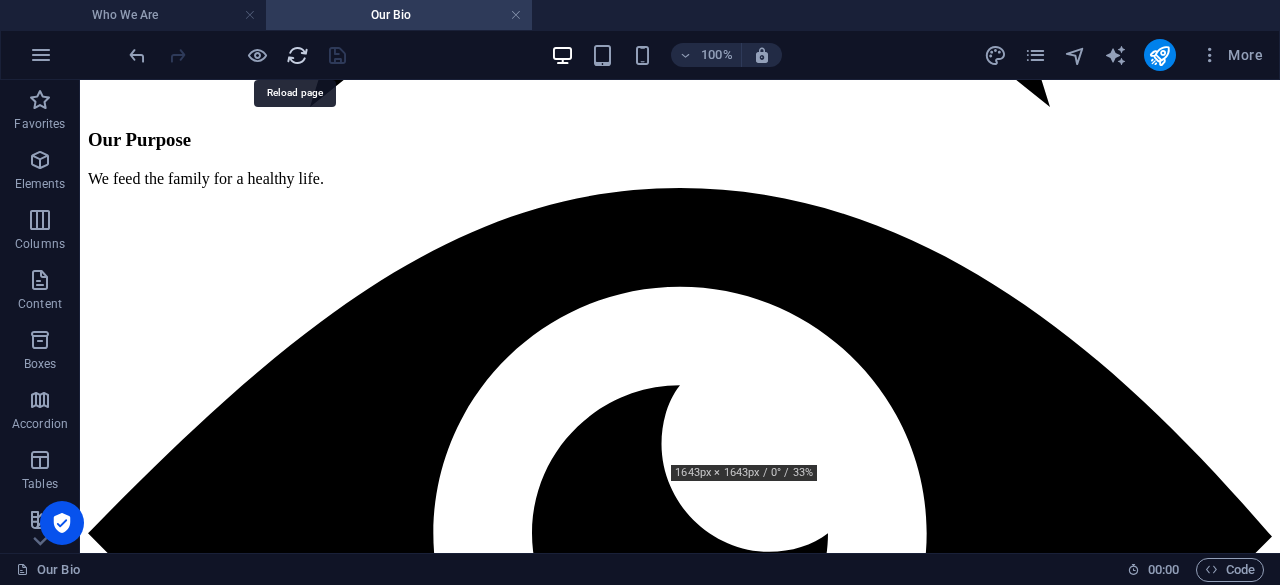 click at bounding box center [297, 55] 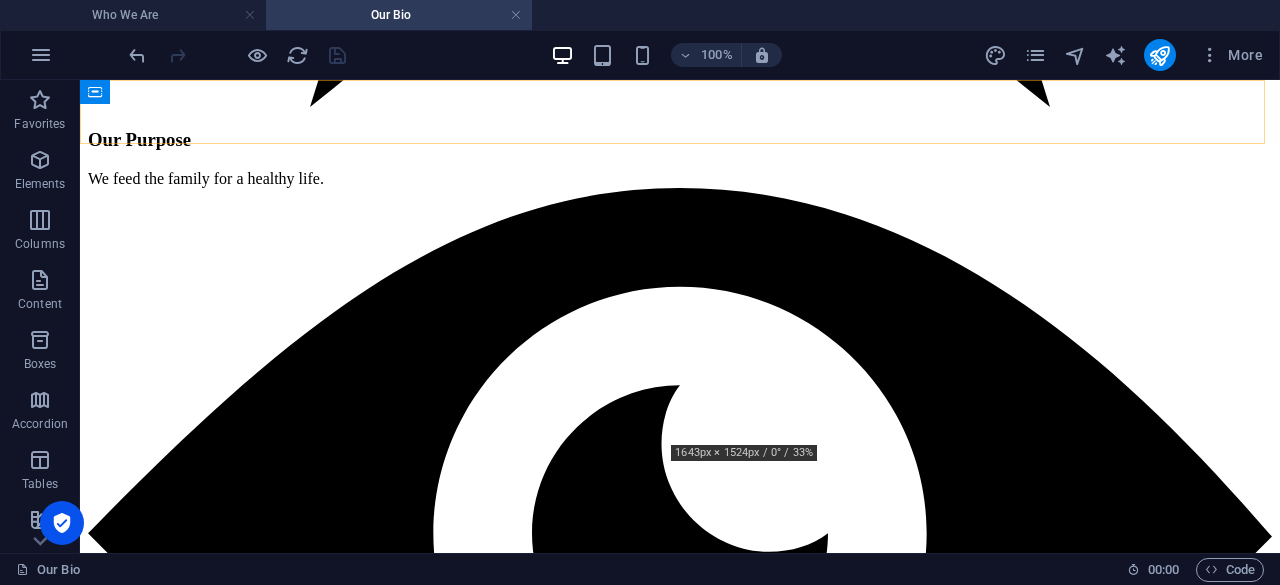 scroll, scrollTop: 1933, scrollLeft: 0, axis: vertical 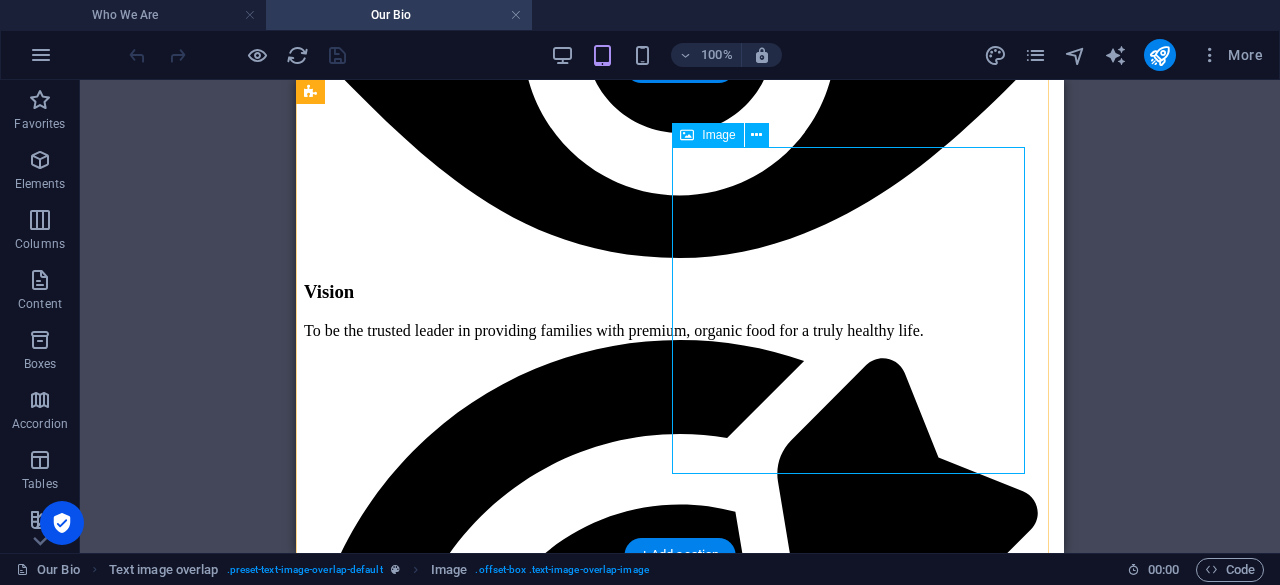 select on "px" 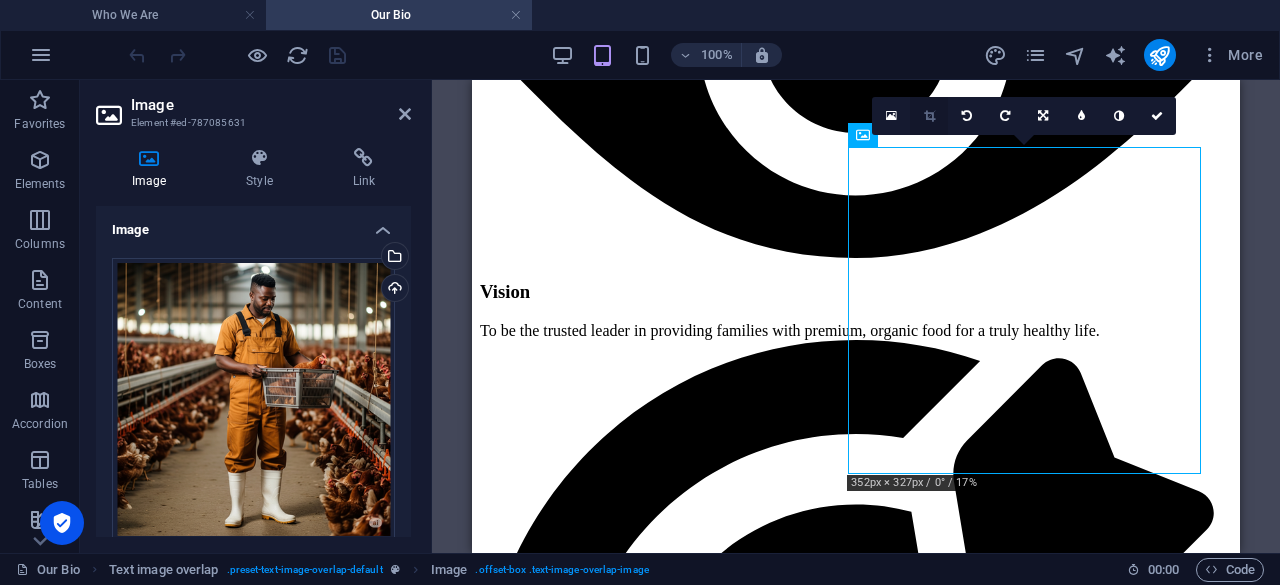click at bounding box center (929, 116) 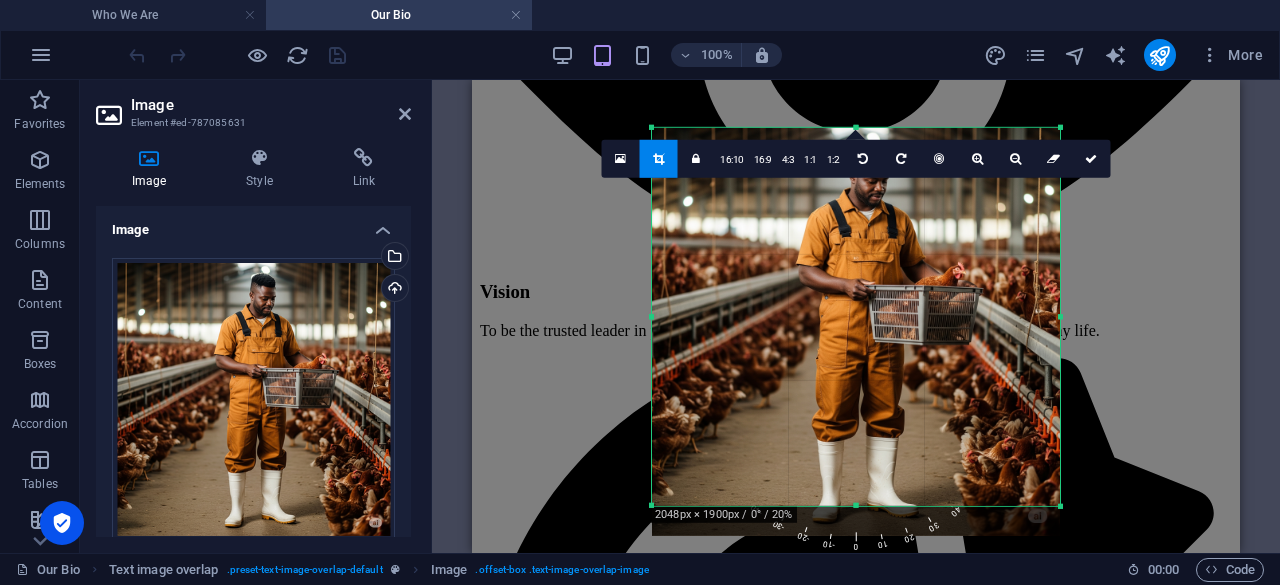 drag, startPoint x: 855, startPoint y: 504, endPoint x: 856, endPoint y: 528, distance: 24.020824 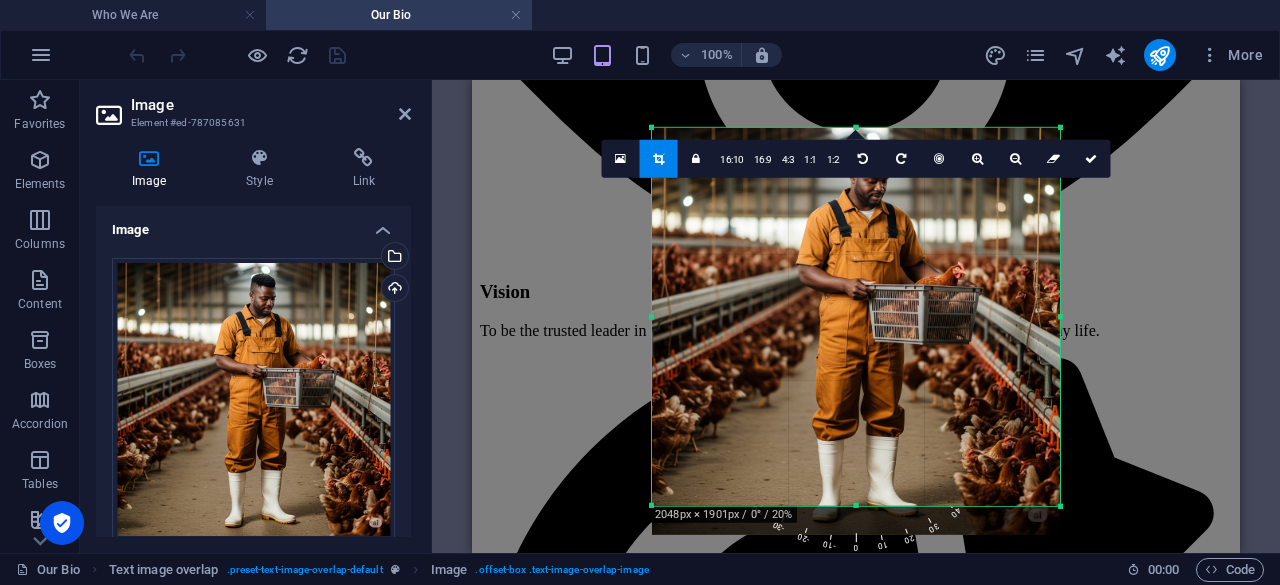 drag, startPoint x: 856, startPoint y: 505, endPoint x: 867, endPoint y: 547, distance: 43.416588 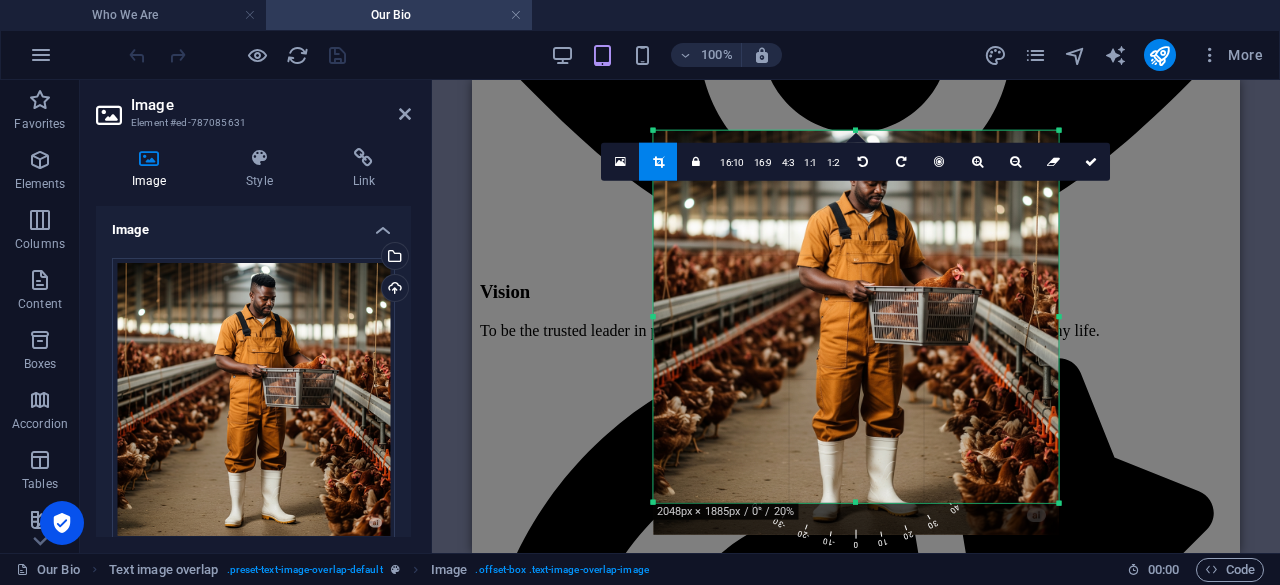 click at bounding box center (1059, 504) 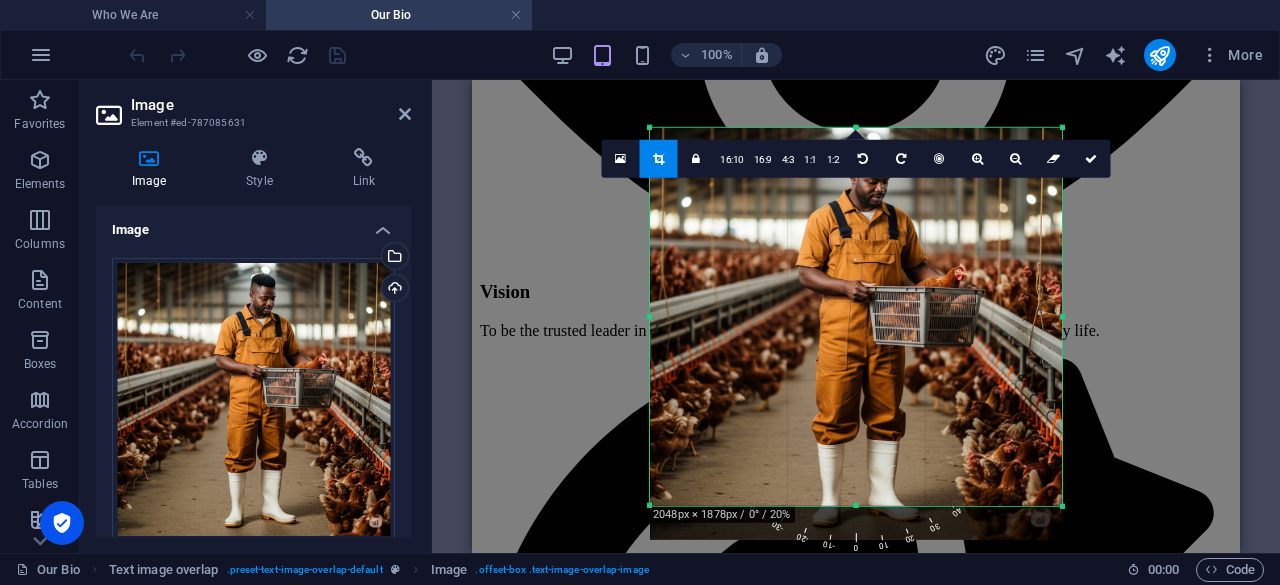 drag, startPoint x: 1058, startPoint y: 508, endPoint x: 1066, endPoint y: 626, distance: 118.270874 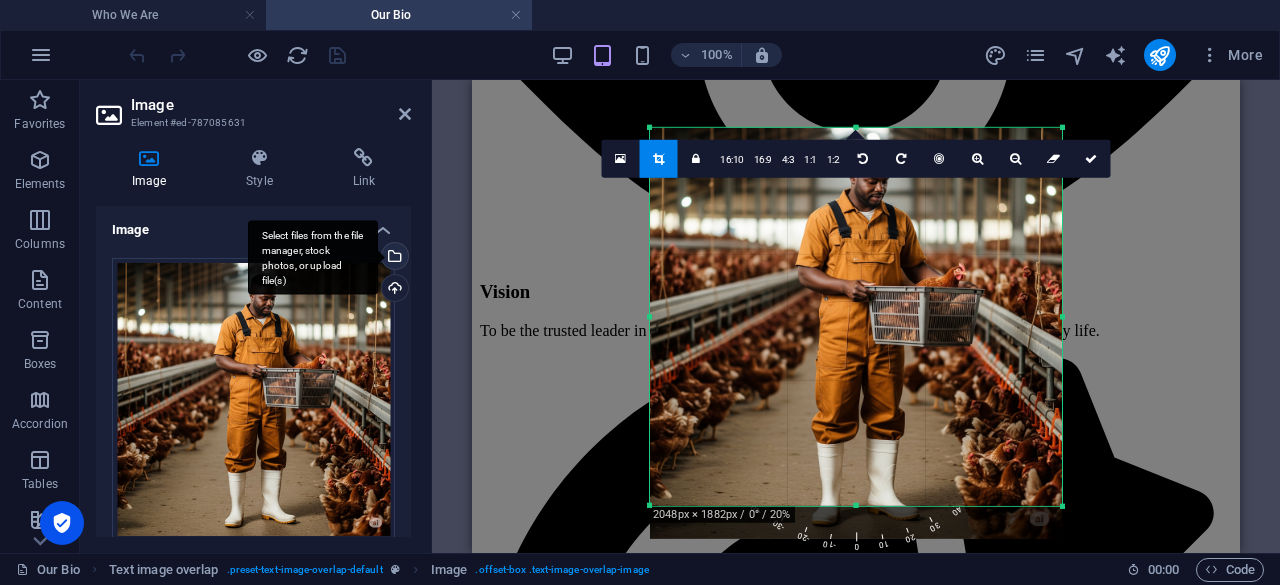 click on "Select files from the file manager, stock photos, or upload file(s)" at bounding box center [393, 258] 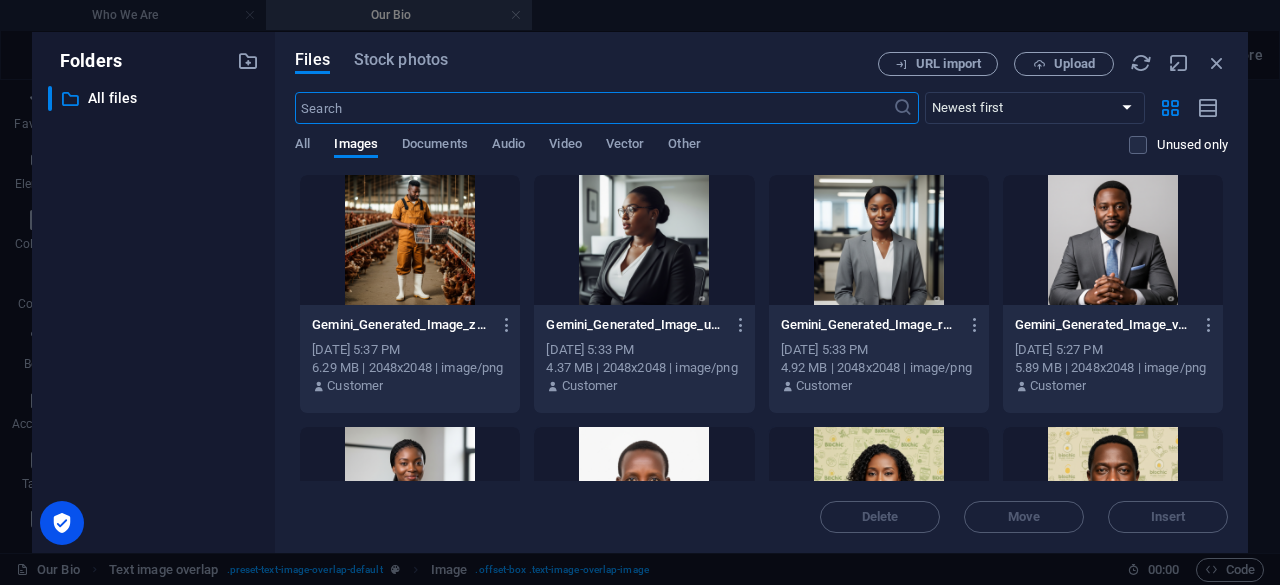 click at bounding box center (410, 240) 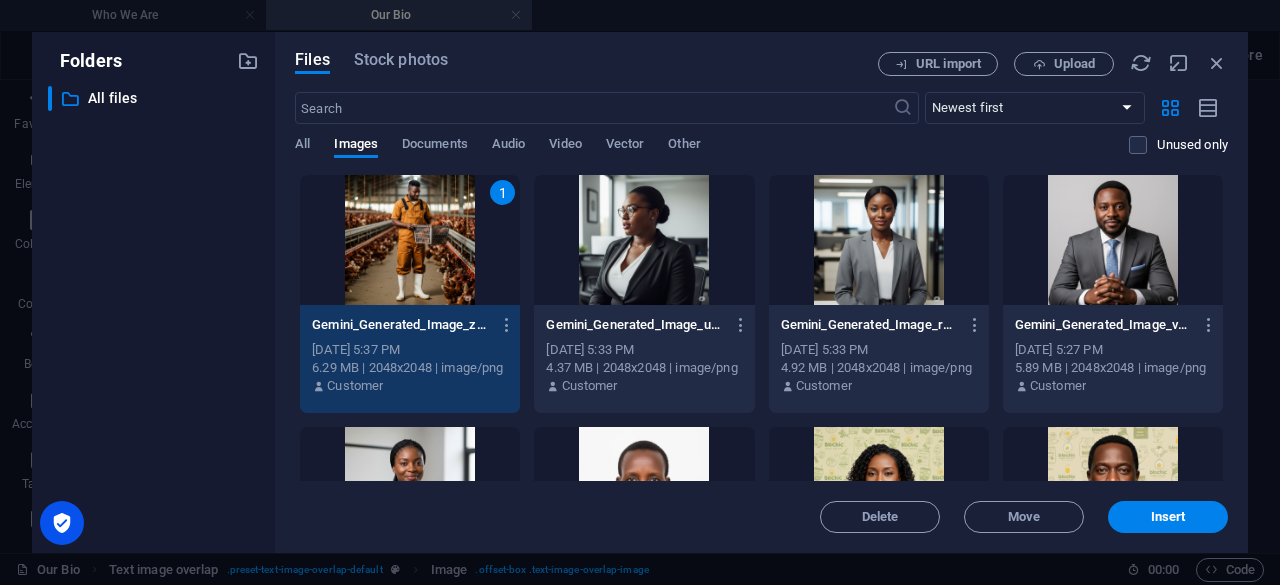 click on "1" at bounding box center (410, 240) 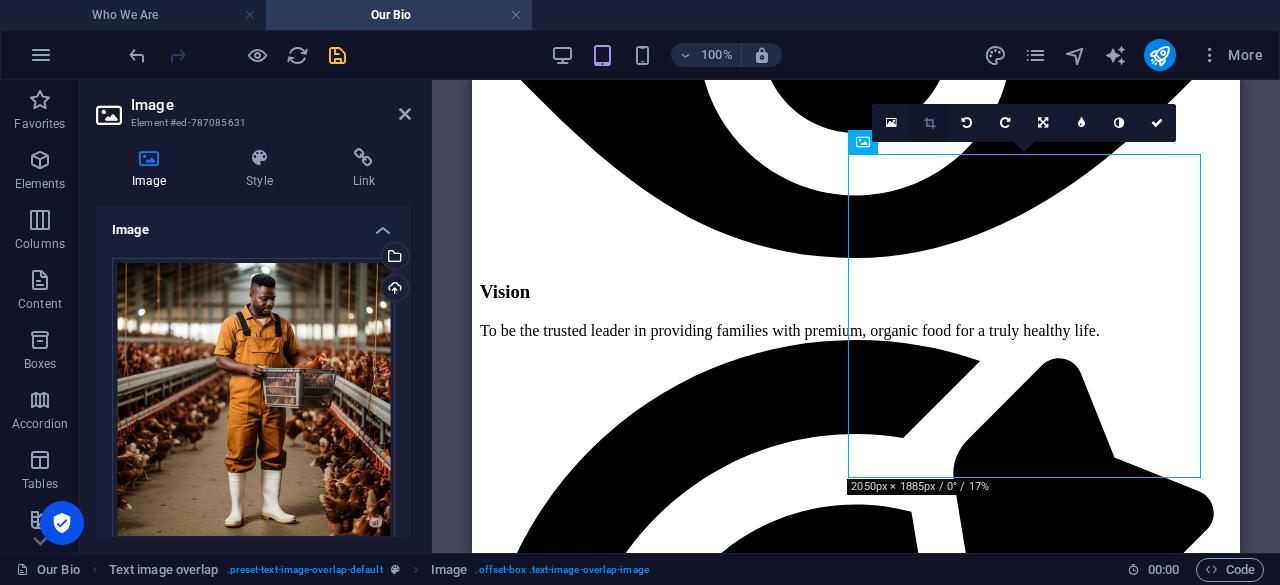 click at bounding box center (929, 123) 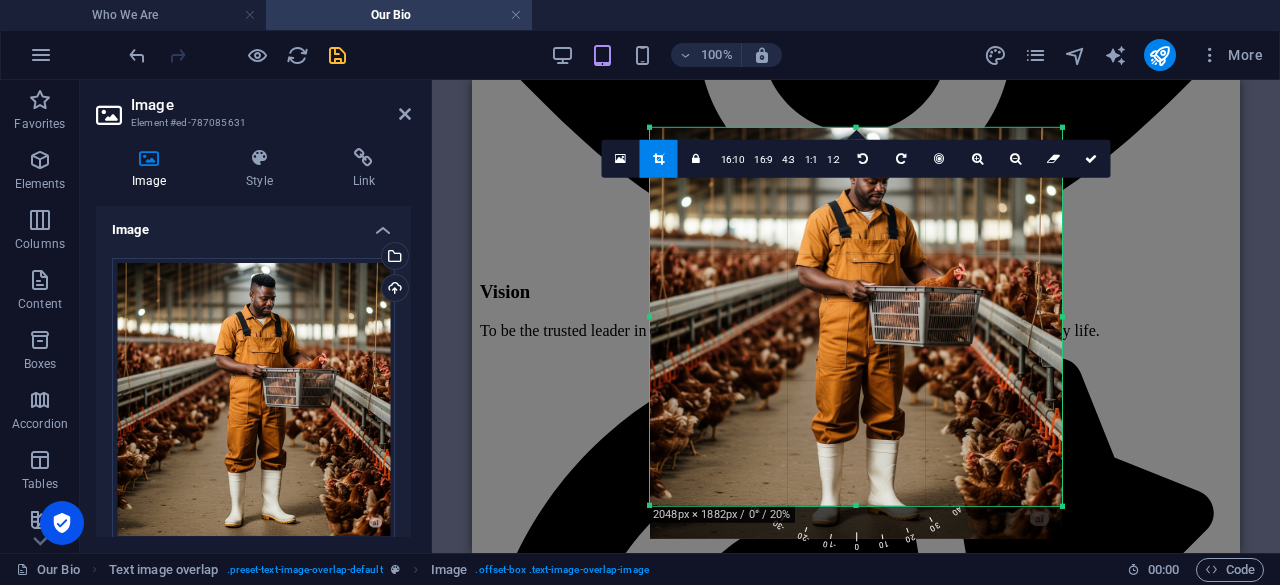 drag, startPoint x: 854, startPoint y: 507, endPoint x: 861, endPoint y: 537, distance: 30.805843 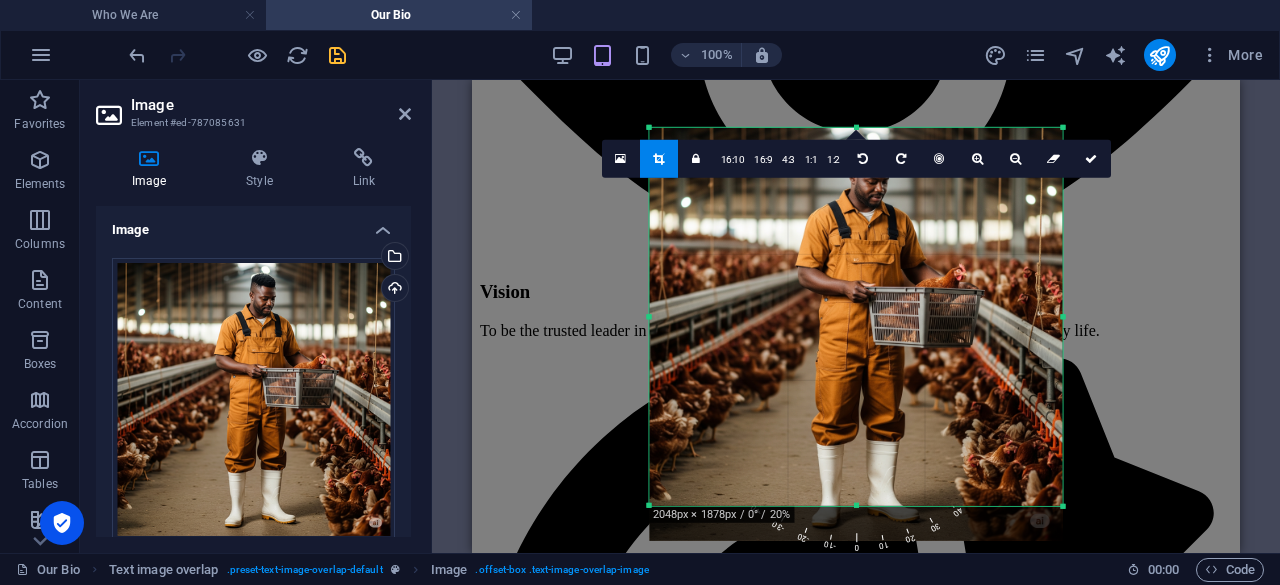 drag, startPoint x: 1063, startPoint y: 507, endPoint x: 1064, endPoint y: 528, distance: 21.023796 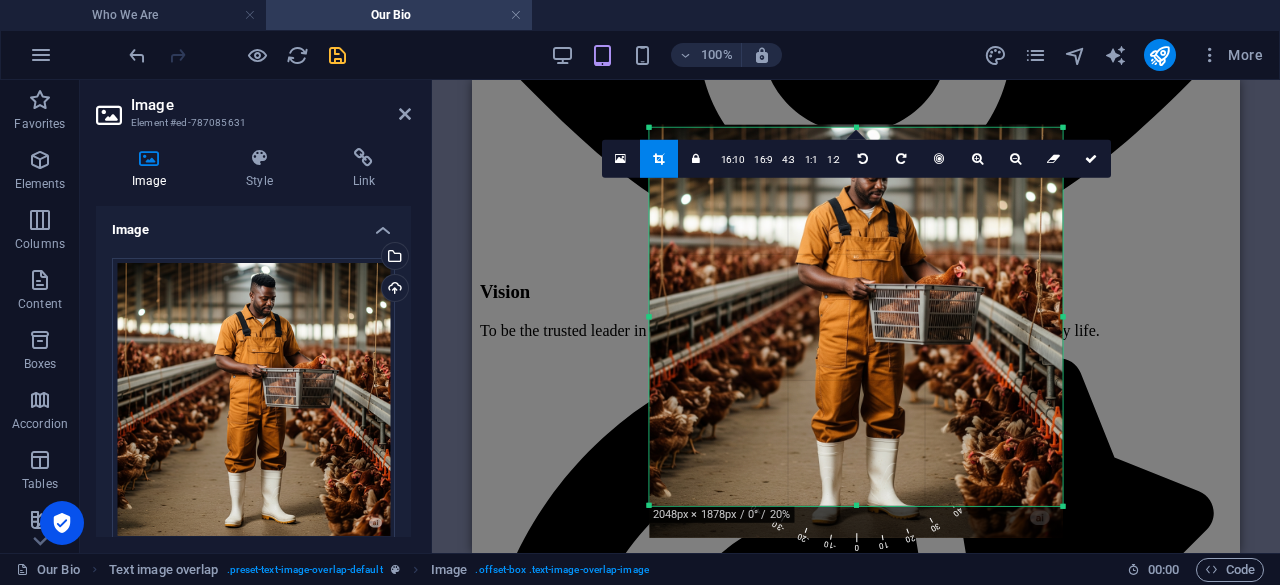 click on "Boxes   Icon   Container   Container   Text   Container   Text image overlap   Image   Text image overlap   Image   Container   Text   2 columns   Container   Image   Container   Container   Reference   Container
Drag here to replace the existing content. Press “Ctrl” if you want to create a new element.
180 170 160 150 140 130 120 110 100 90 80 70 60 50 40 30 20 10 0 -10 -20 -30 -40 -50 -60 -70 -80 -90 -100 -110 -120 -130 -140 -150 -160 -170 2050px × 2327px / 0° / 21% 16:10 16:9 4:3 1:1 1:2 0 180 170 160 150 140 130 120 110 100 90 80 70 60 50 40 30 20 10 0 -10 -20 -30 -40 -50 -60 -70 -80 -90 -100 -110 -120 -130 -140 -150 -160 -170 2048px × 1878px / 0° / 20% 16:10 16:9 4:3 1:1 1:2 0" at bounding box center (856, 316) 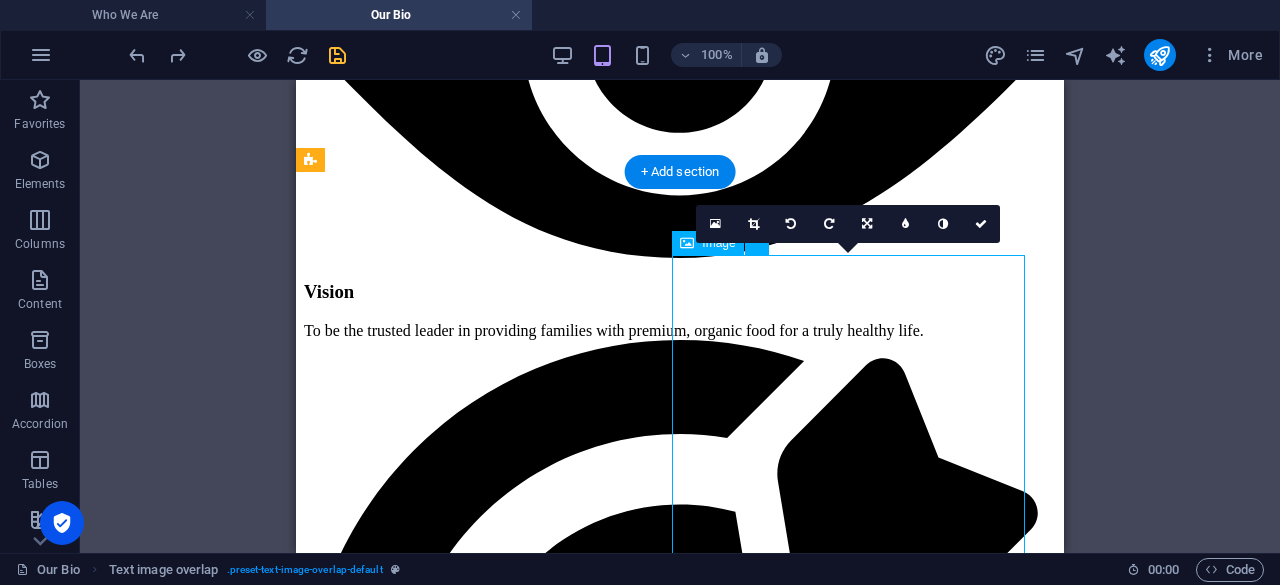 select on "px" 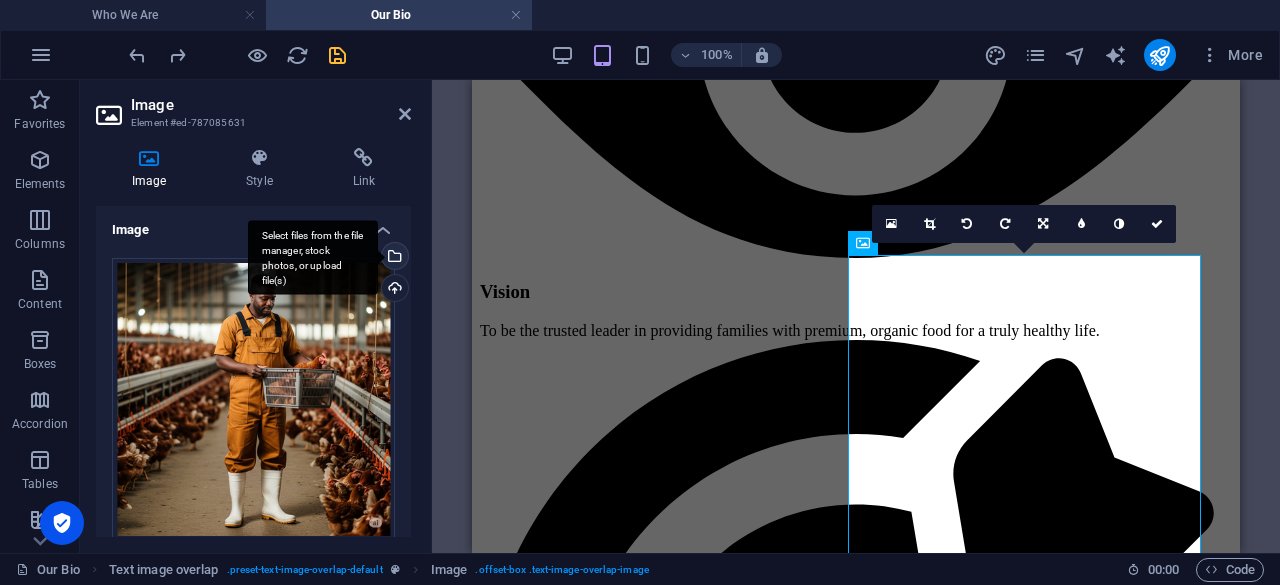 click on "Select files from the file manager, stock photos, or upload file(s)" at bounding box center (393, 258) 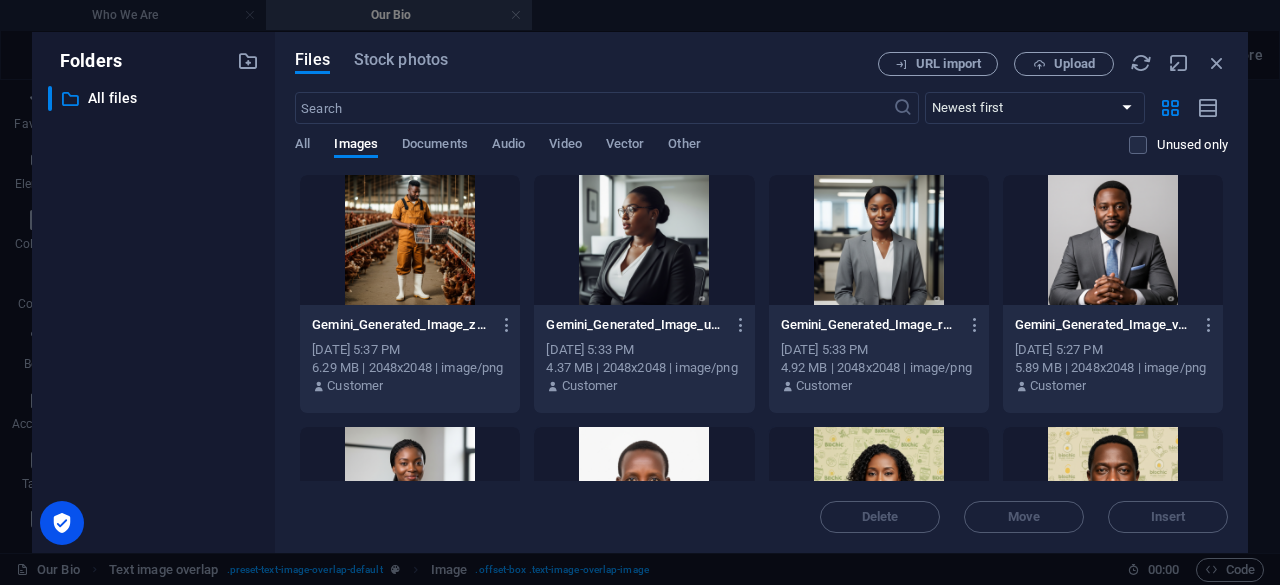 click at bounding box center [879, 240] 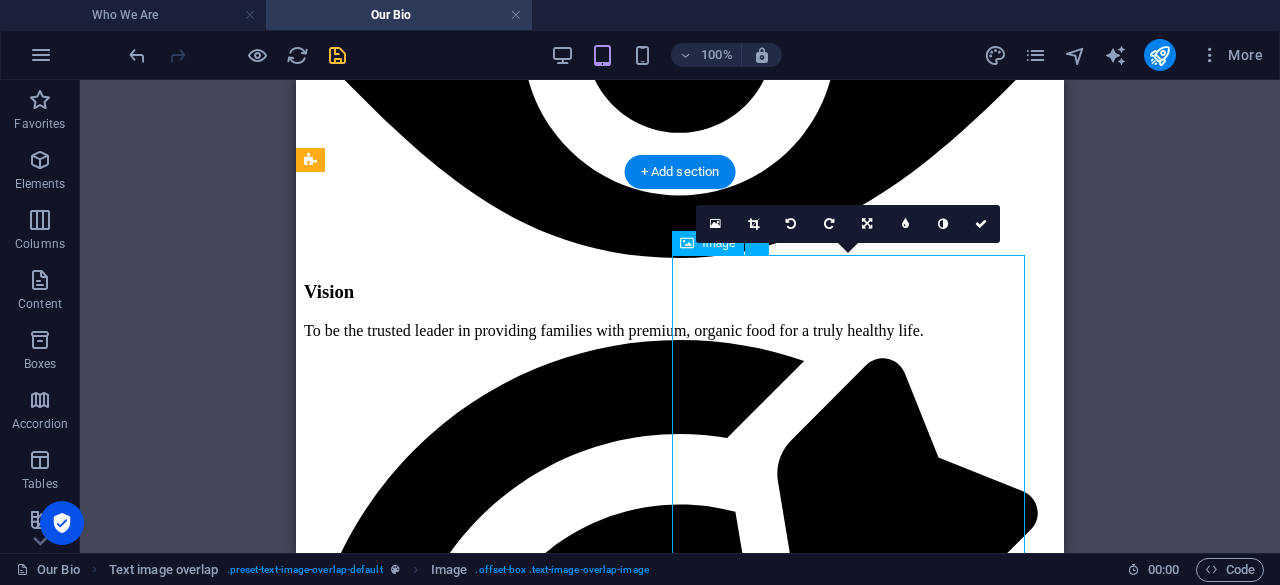 select on "px" 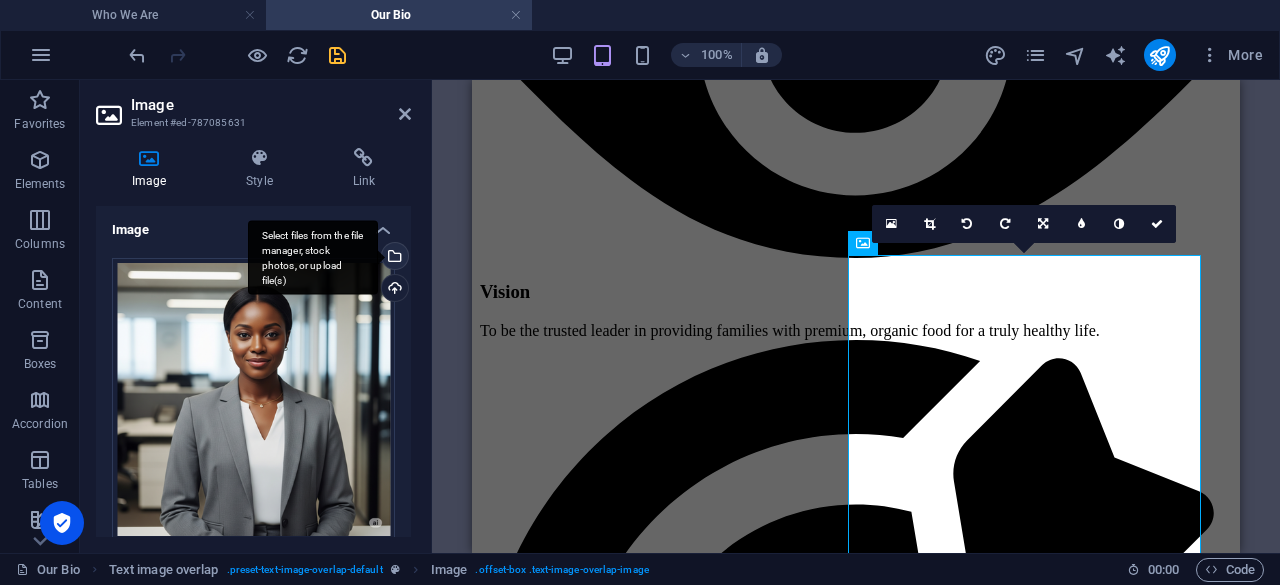 click on "Select files from the file manager, stock photos, or upload file(s)" at bounding box center [313, 257] 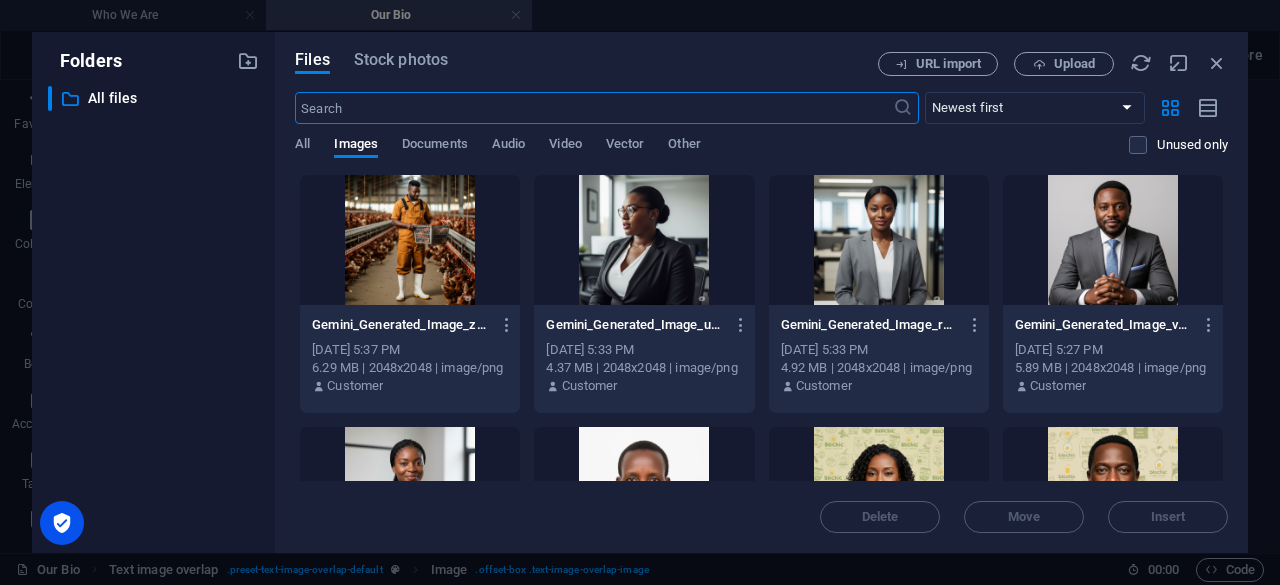 click at bounding box center (410, 240) 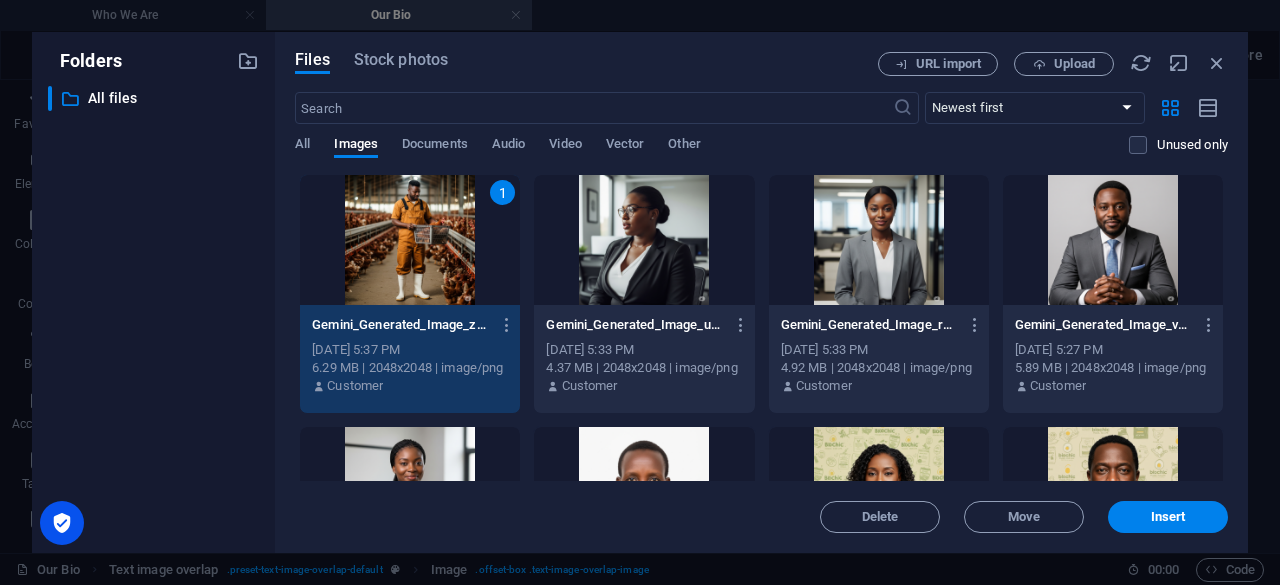click on "1" at bounding box center (410, 240) 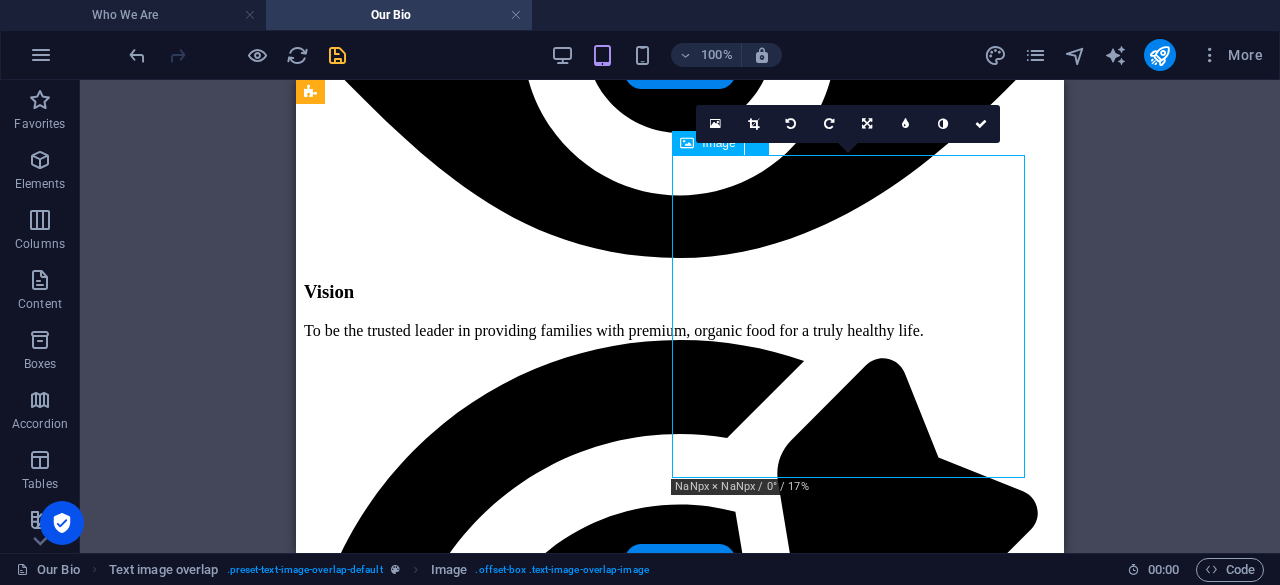 select on "px" 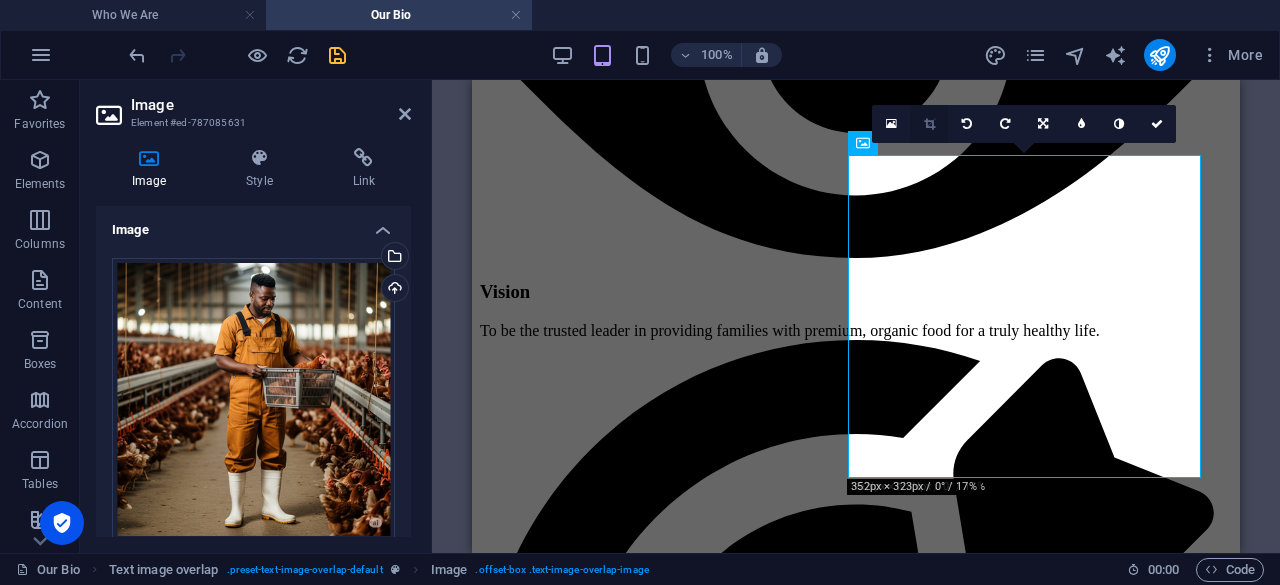 click at bounding box center (929, 124) 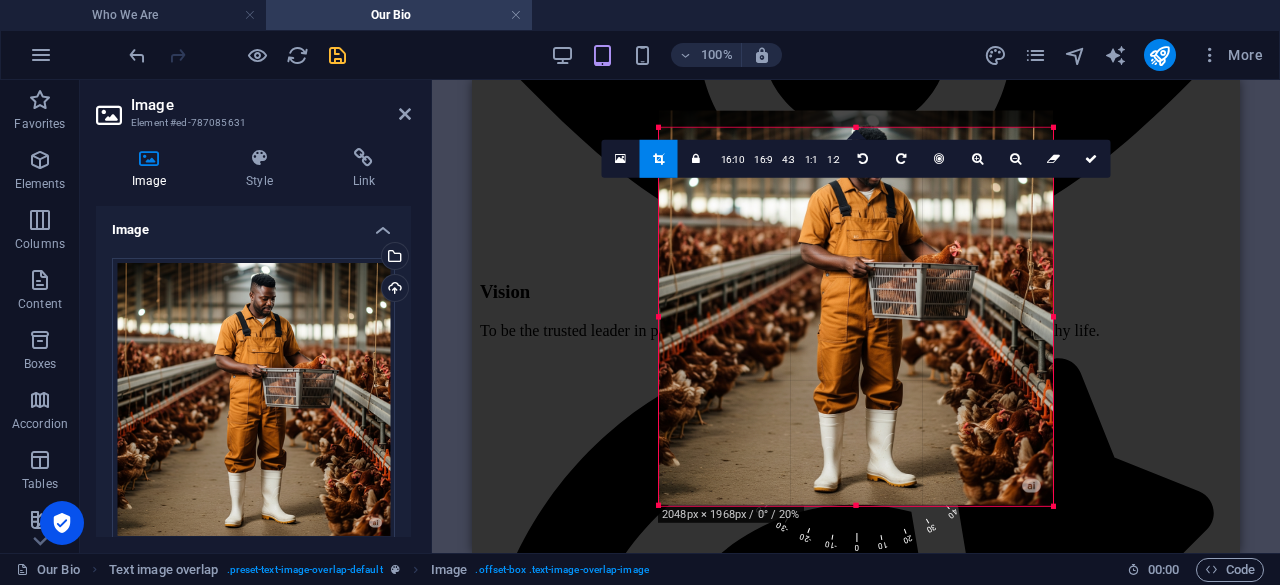 drag, startPoint x: 1063, startPoint y: 507, endPoint x: 1044, endPoint y: 533, distance: 32.202484 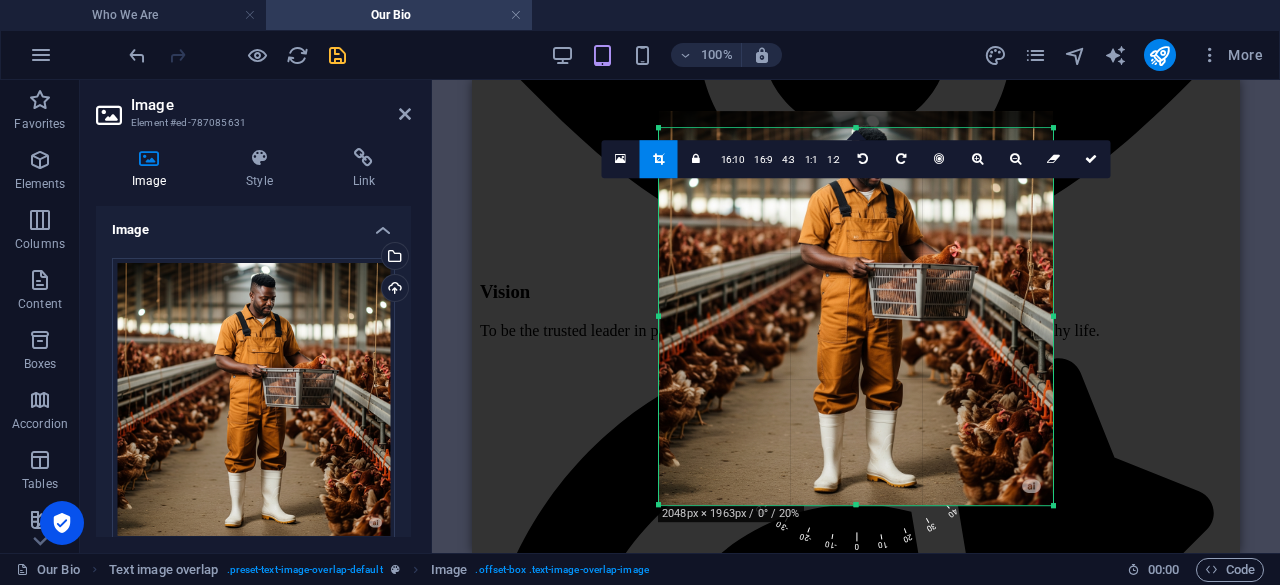 click at bounding box center (856, 308) 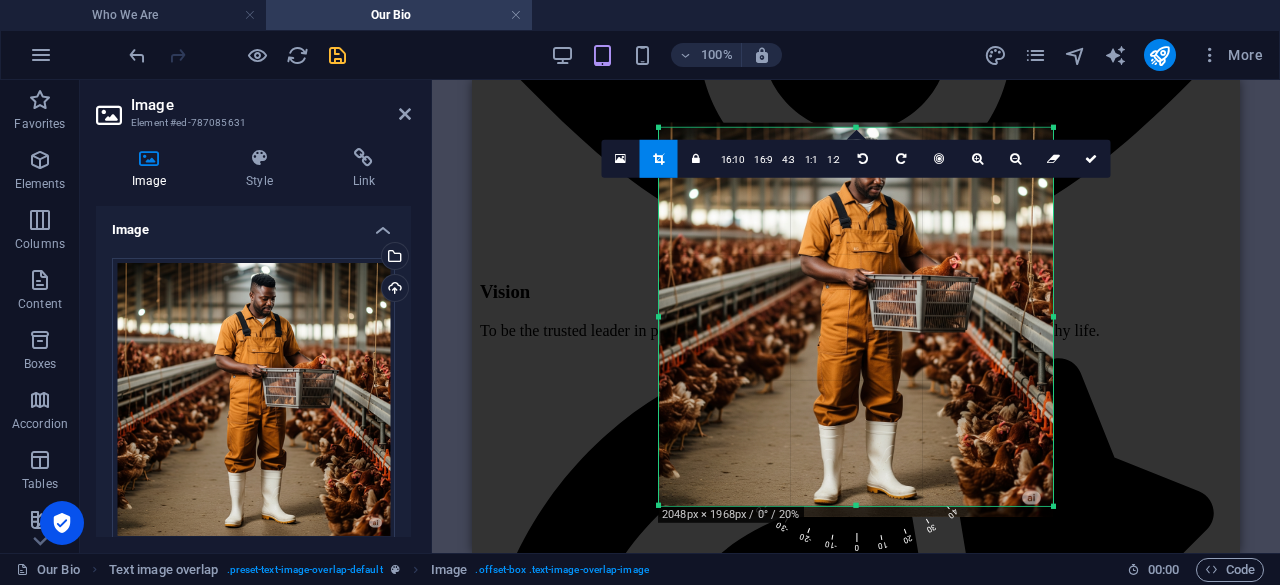 drag, startPoint x: 855, startPoint y: 129, endPoint x: 862, endPoint y: 117, distance: 13.892444 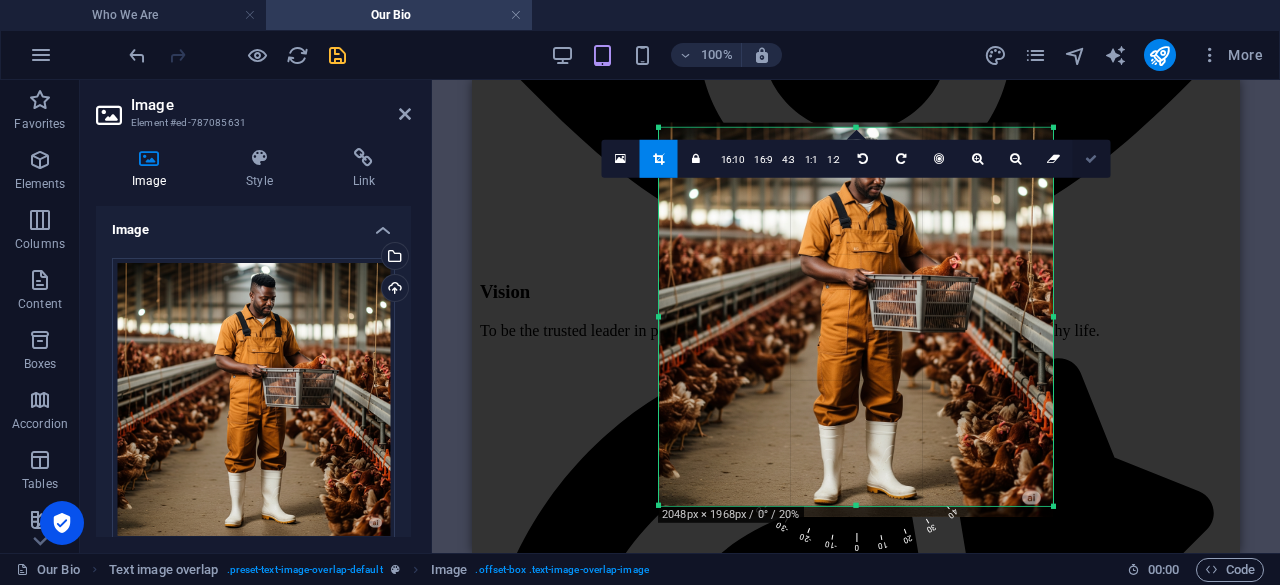 click at bounding box center [1091, 158] 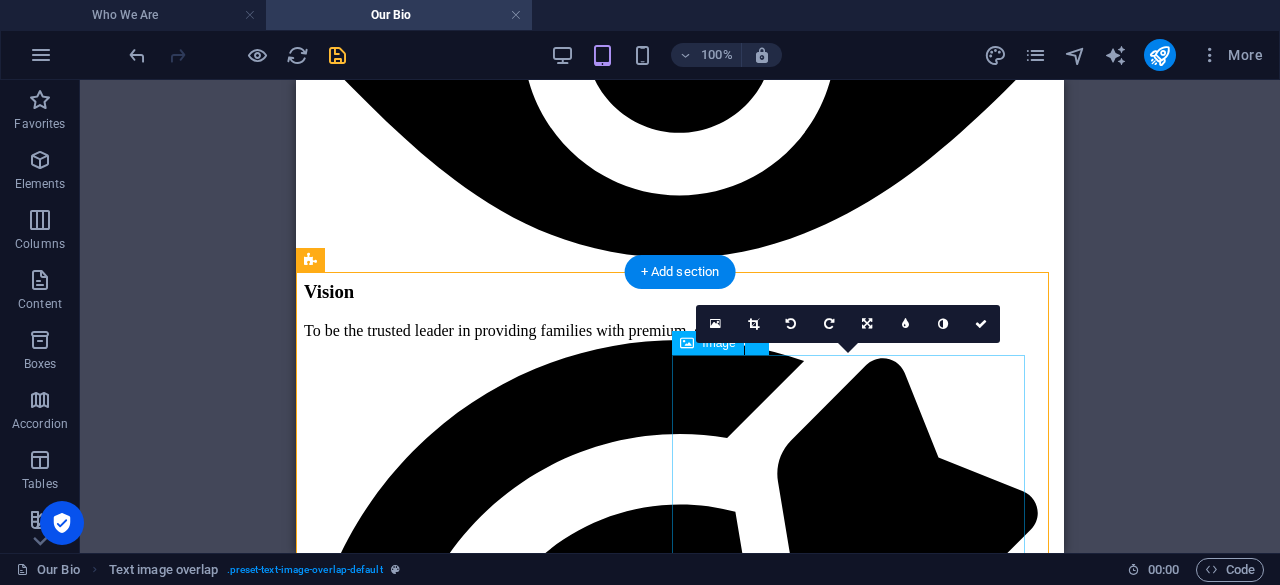 select on "px" 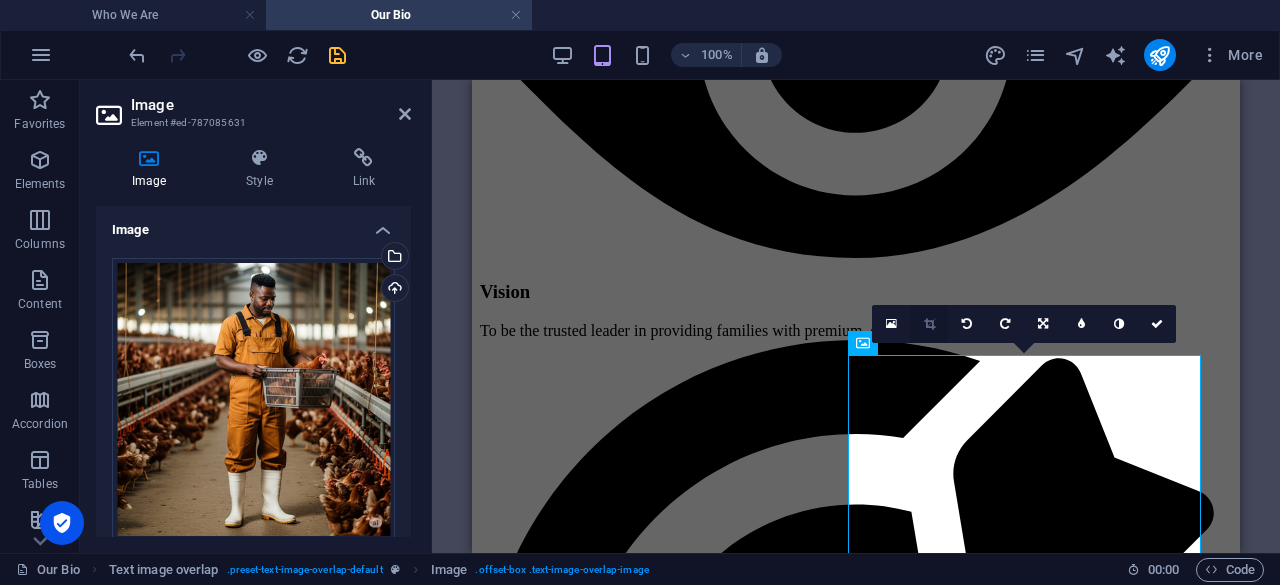 click at bounding box center [929, 324] 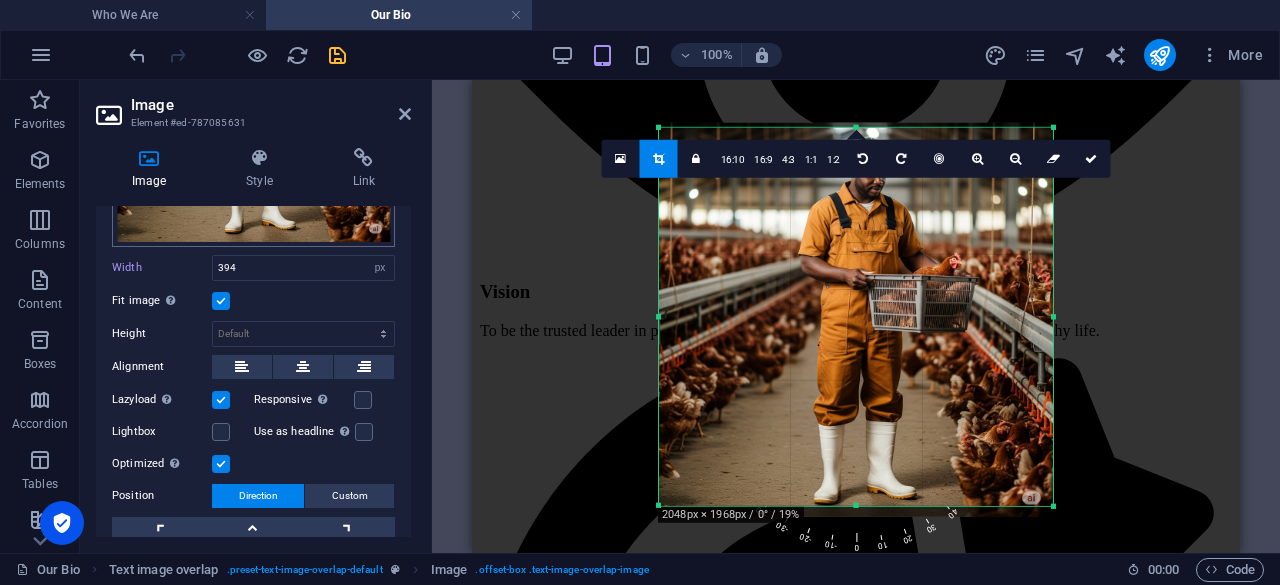 scroll, scrollTop: 300, scrollLeft: 0, axis: vertical 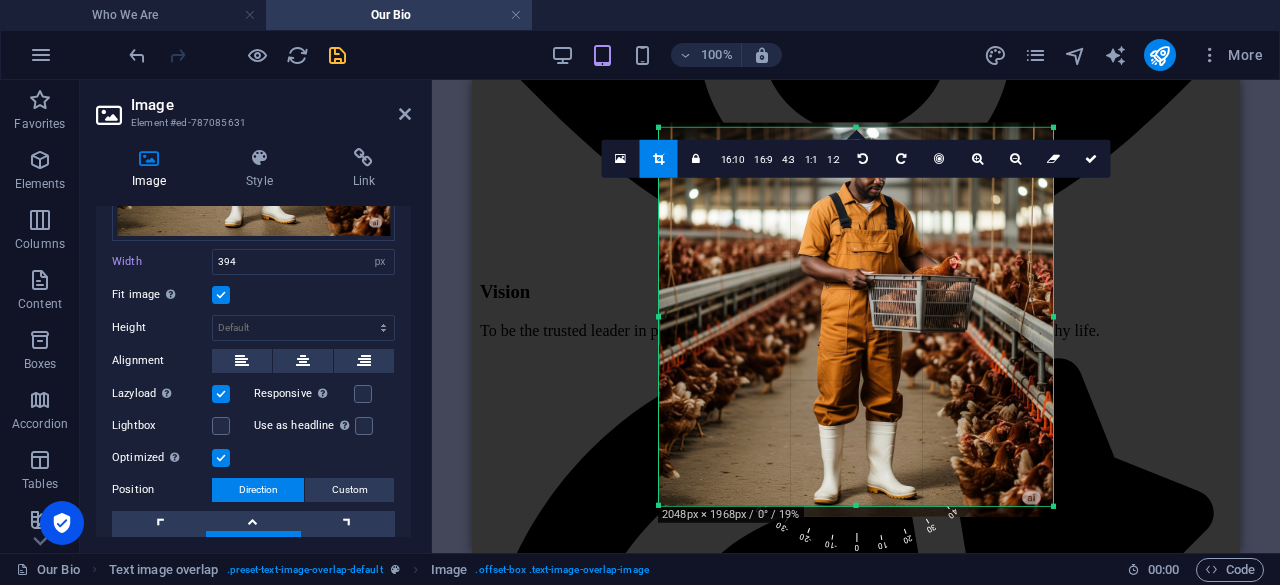 click at bounding box center (221, 295) 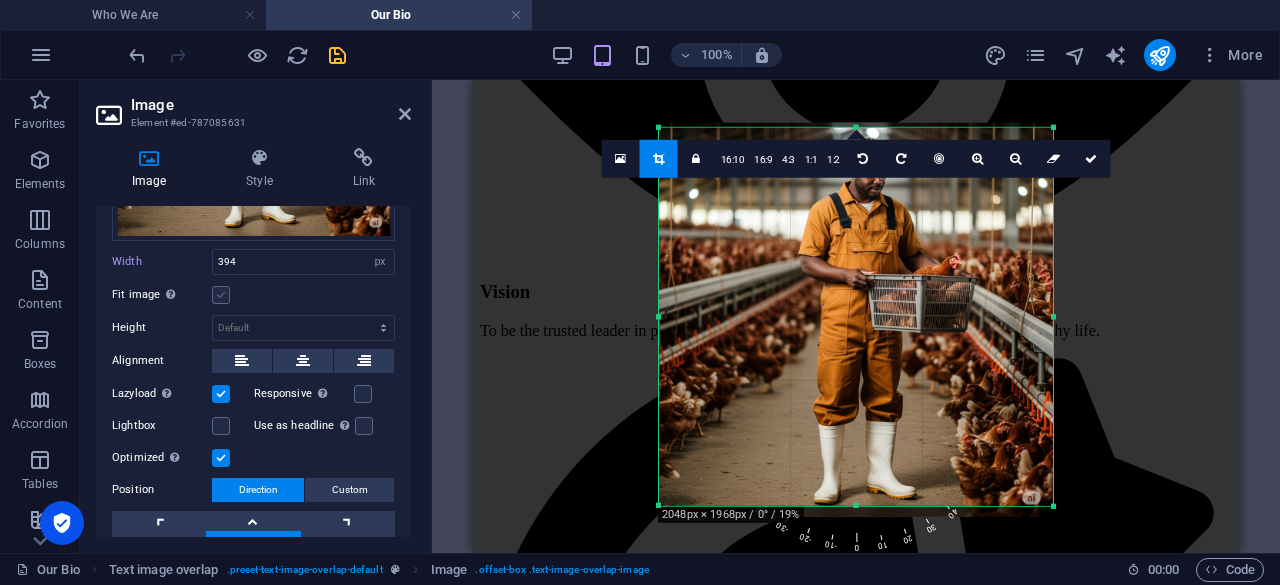 scroll, scrollTop: 262, scrollLeft: 0, axis: vertical 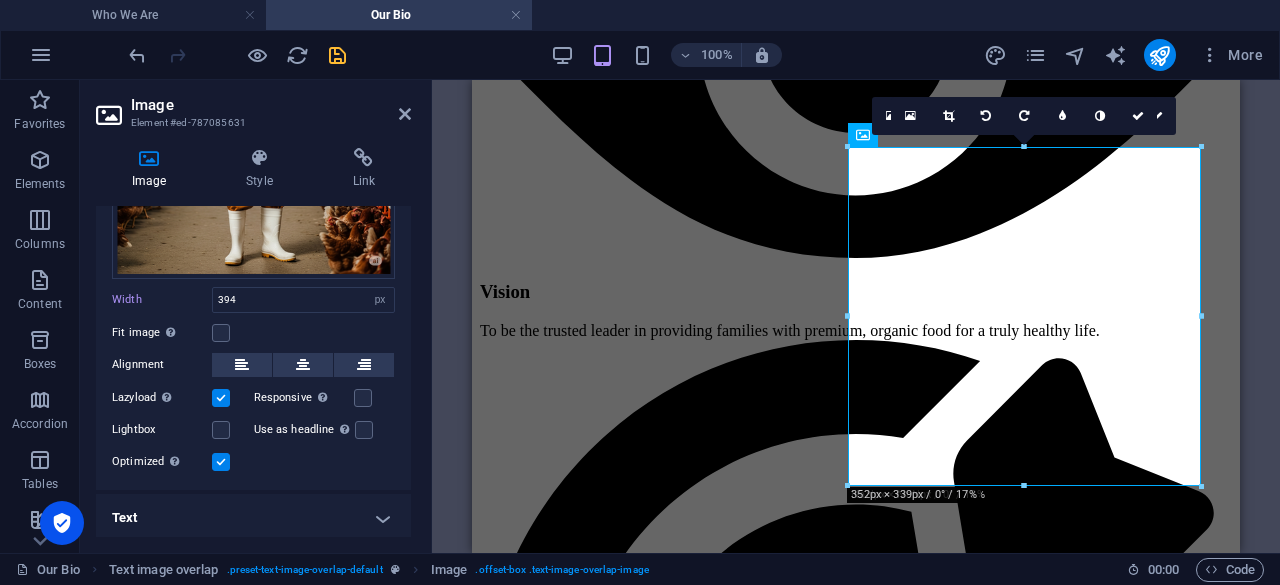 click at bounding box center (1138, 116) 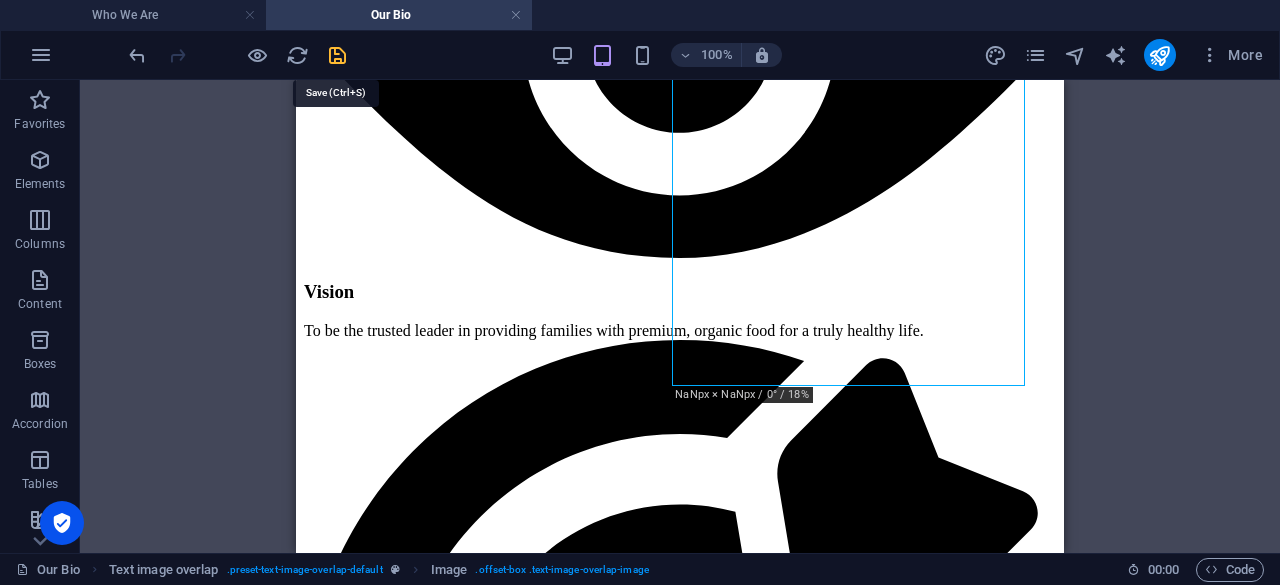 click at bounding box center [337, 55] 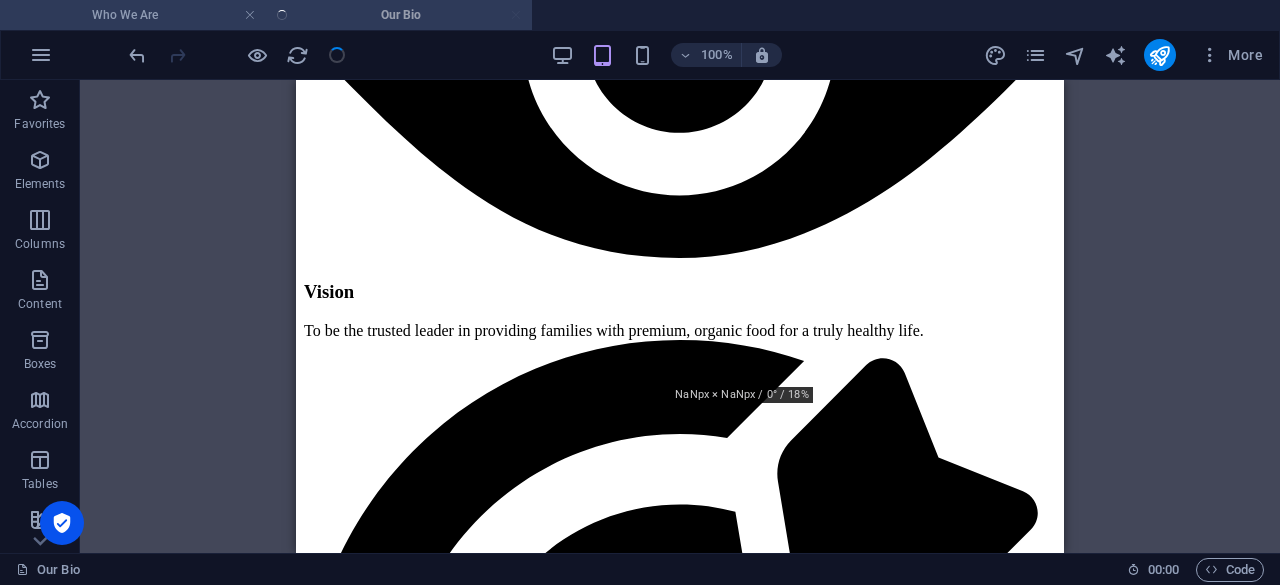 click on "Who We Are" at bounding box center (133, 15) 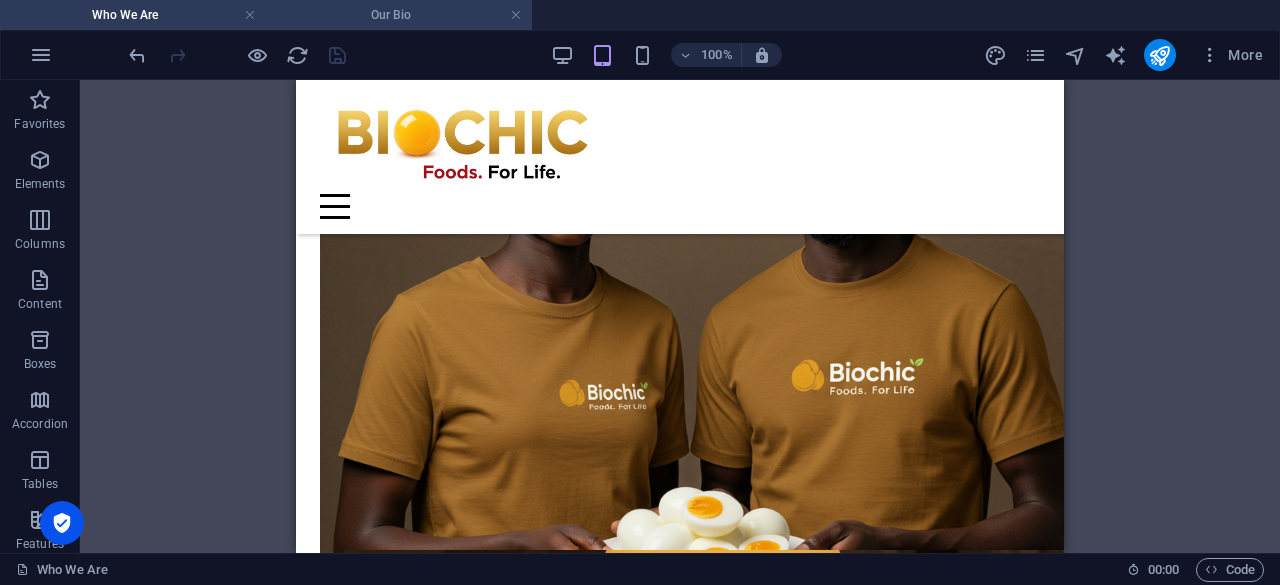 click on "Our Bio" at bounding box center (399, 15) 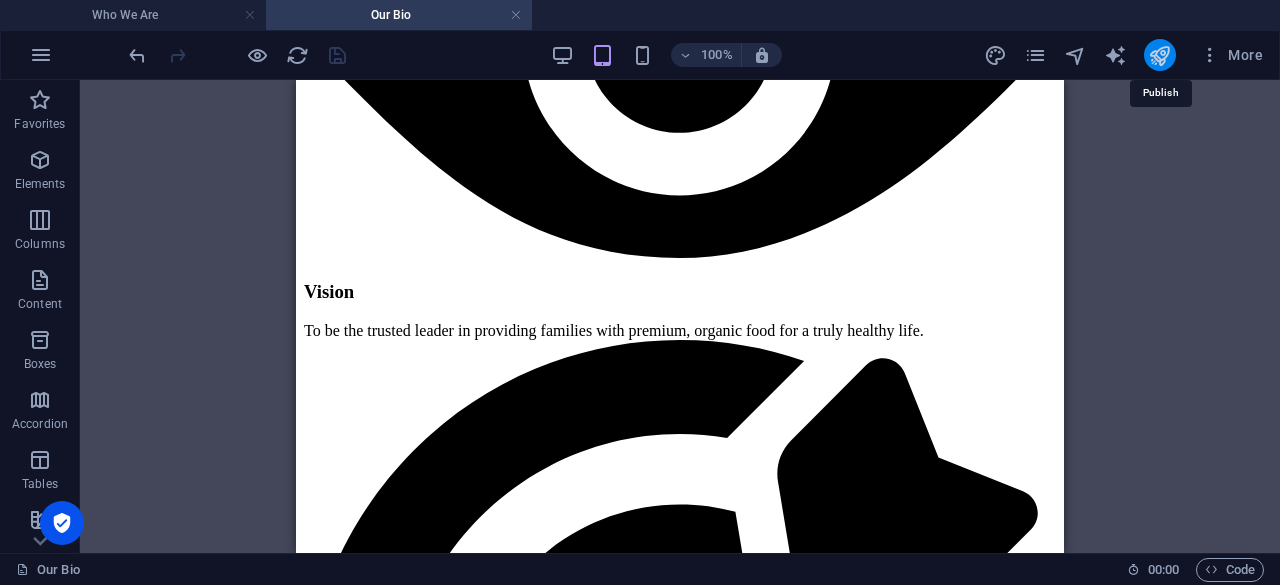 click at bounding box center (1159, 55) 